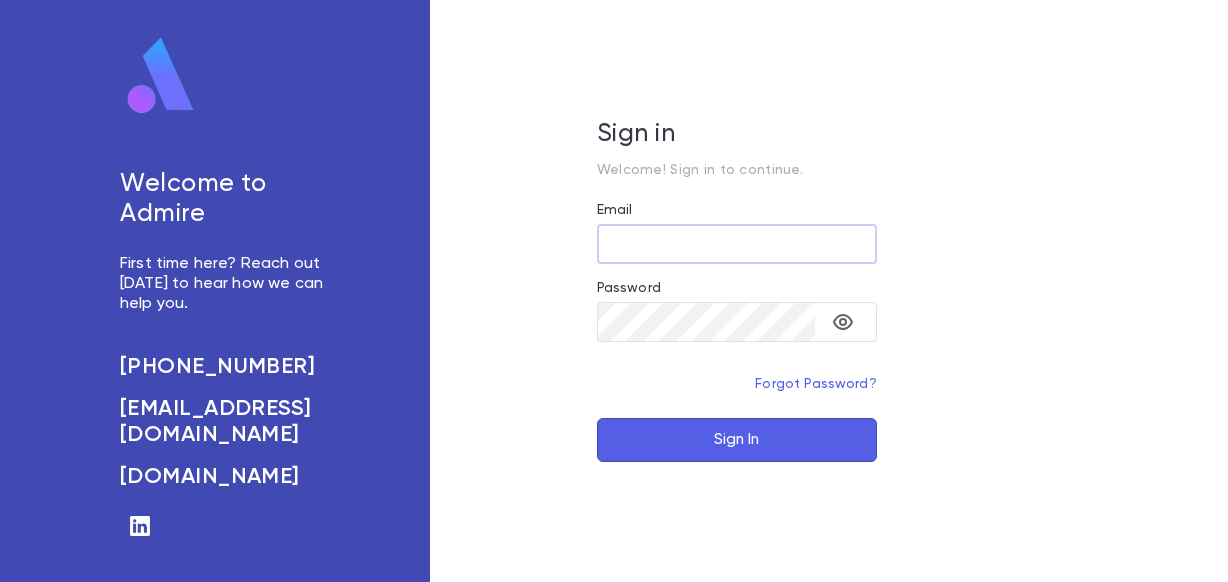 scroll, scrollTop: 0, scrollLeft: 0, axis: both 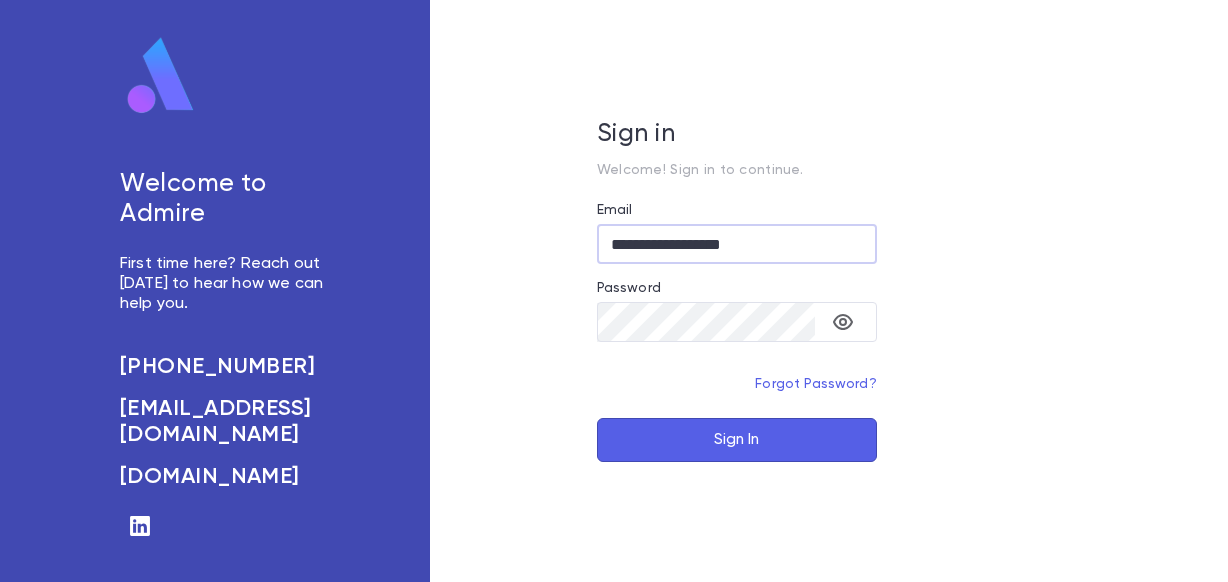 type on "**********" 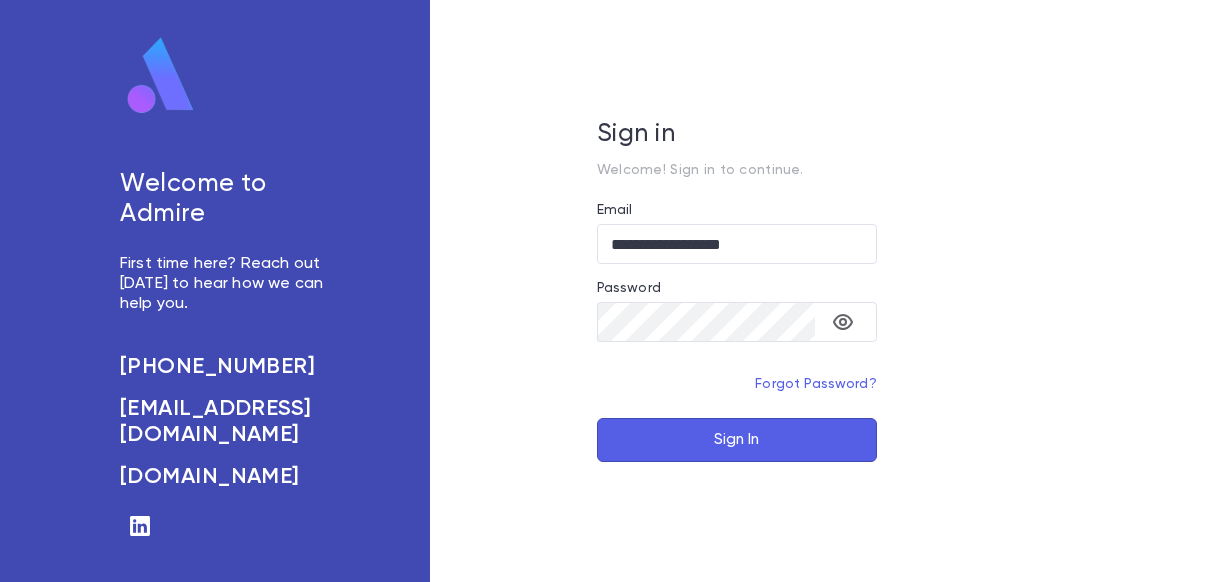 click on "Sign In" at bounding box center [737, 440] 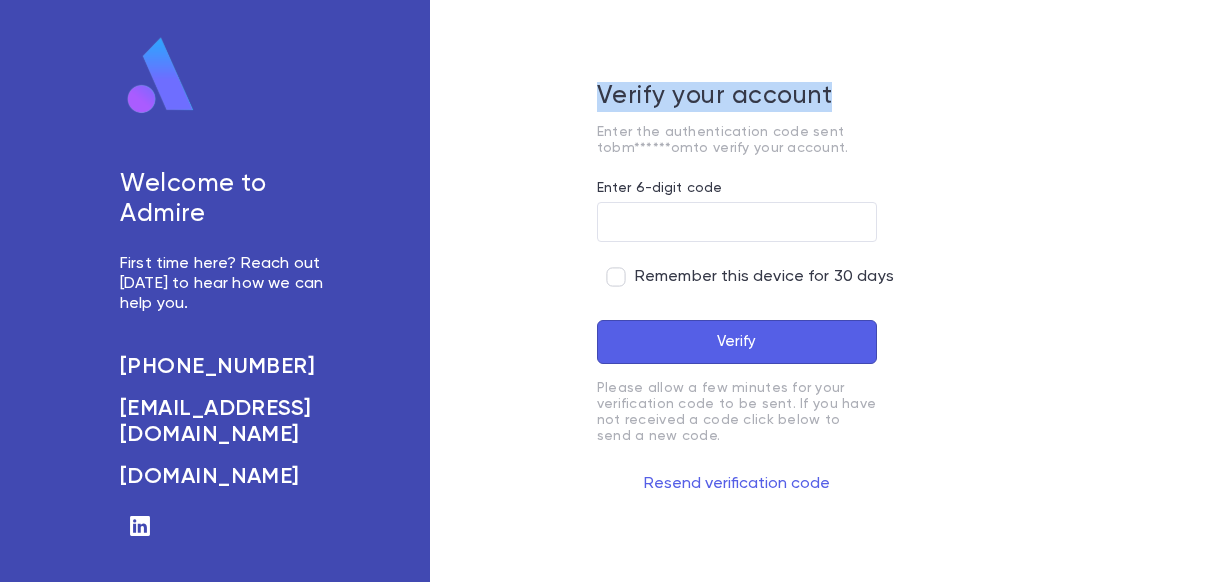 drag, startPoint x: 593, startPoint y: 79, endPoint x: 844, endPoint y: 94, distance: 251.44781 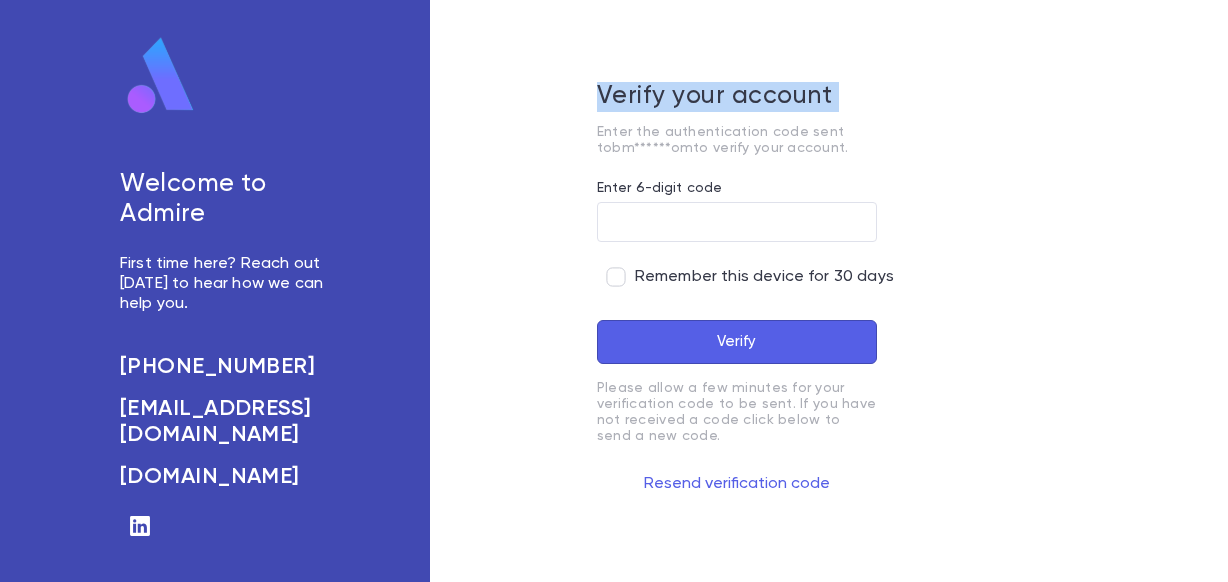 drag, startPoint x: 844, startPoint y: 94, endPoint x: 615, endPoint y: 84, distance: 229.21823 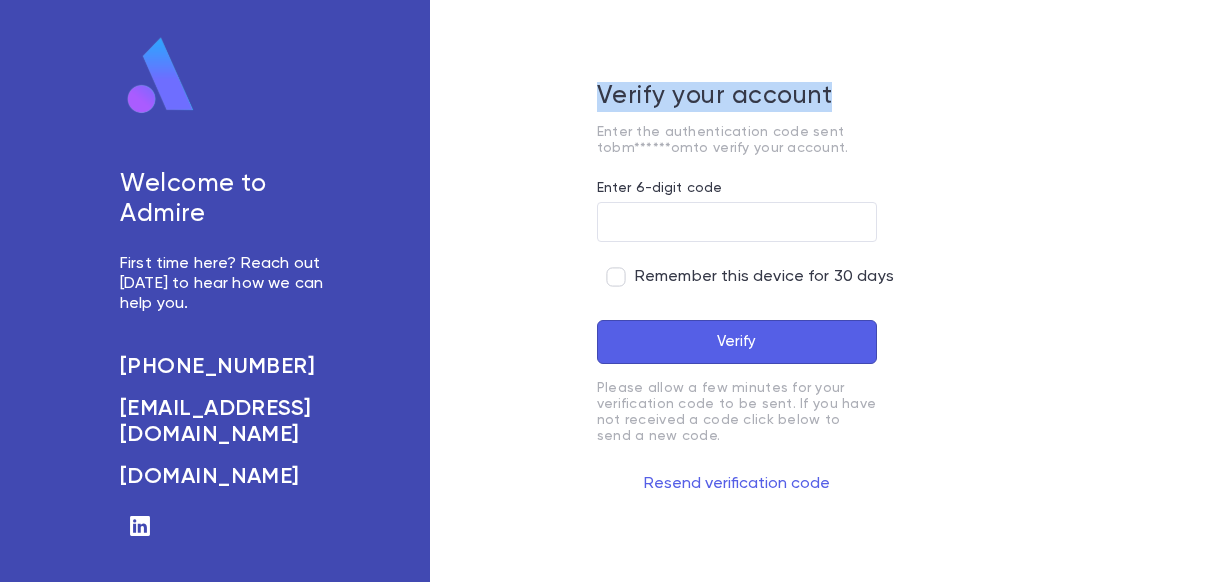 drag, startPoint x: 594, startPoint y: 87, endPoint x: 855, endPoint y: 99, distance: 261.27573 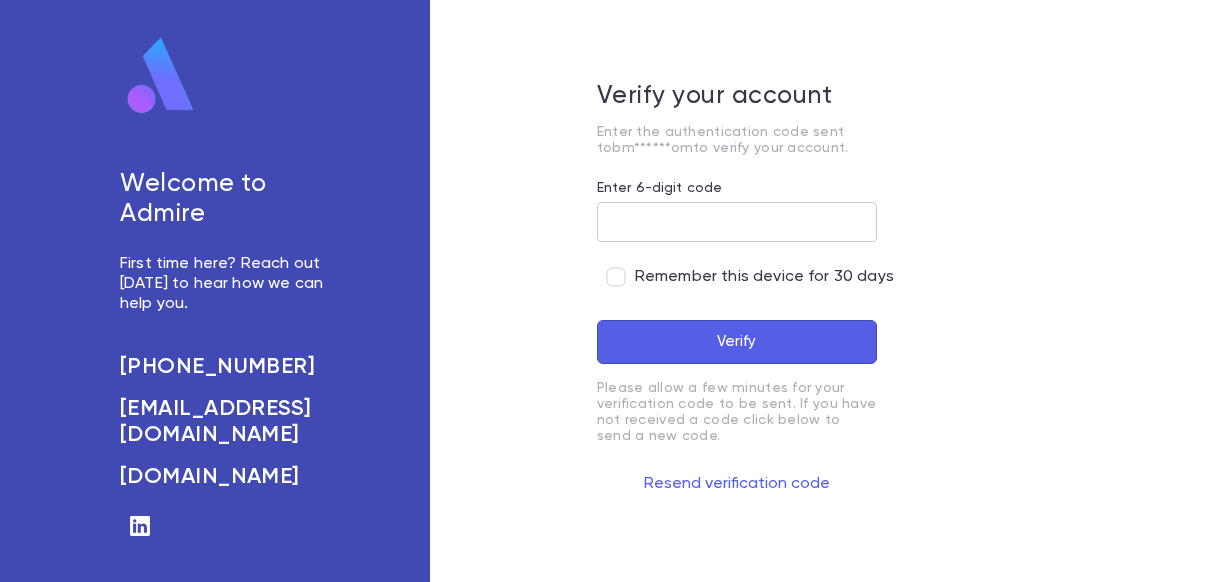 click on "Enter 6-digit code" at bounding box center [737, 222] 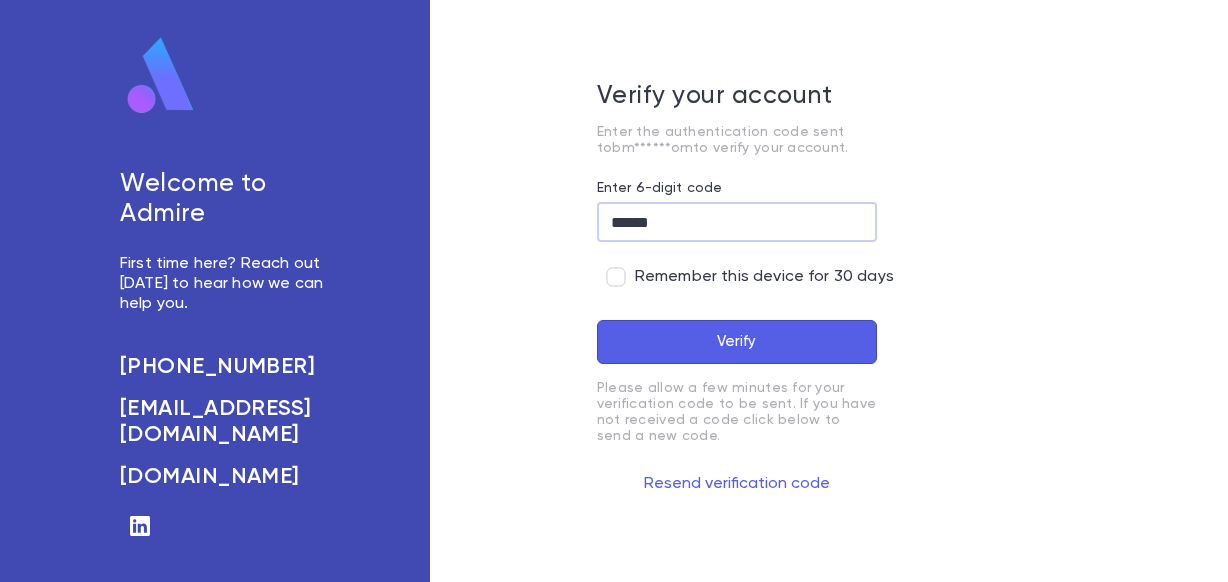 type on "******" 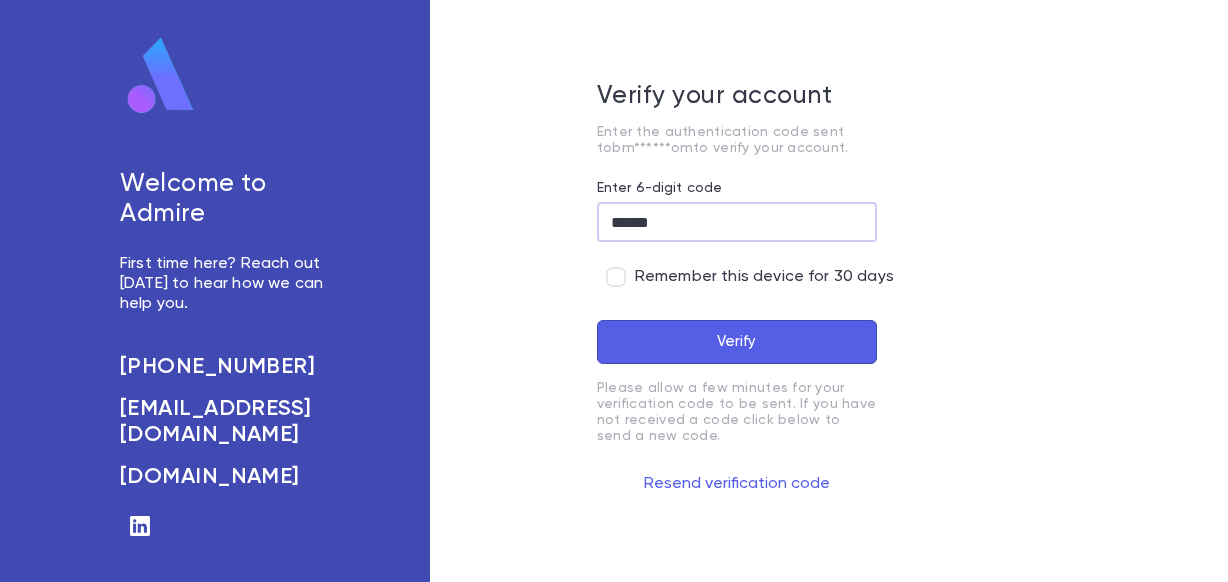 click on "Verify" at bounding box center (737, 342) 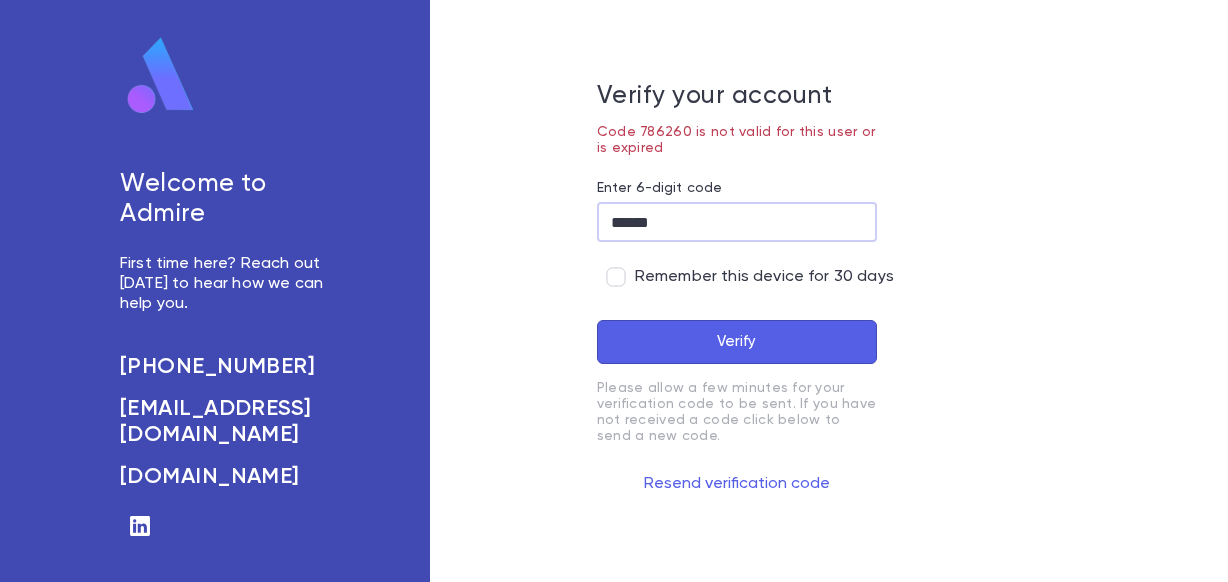 drag, startPoint x: 688, startPoint y: 214, endPoint x: 551, endPoint y: 214, distance: 137 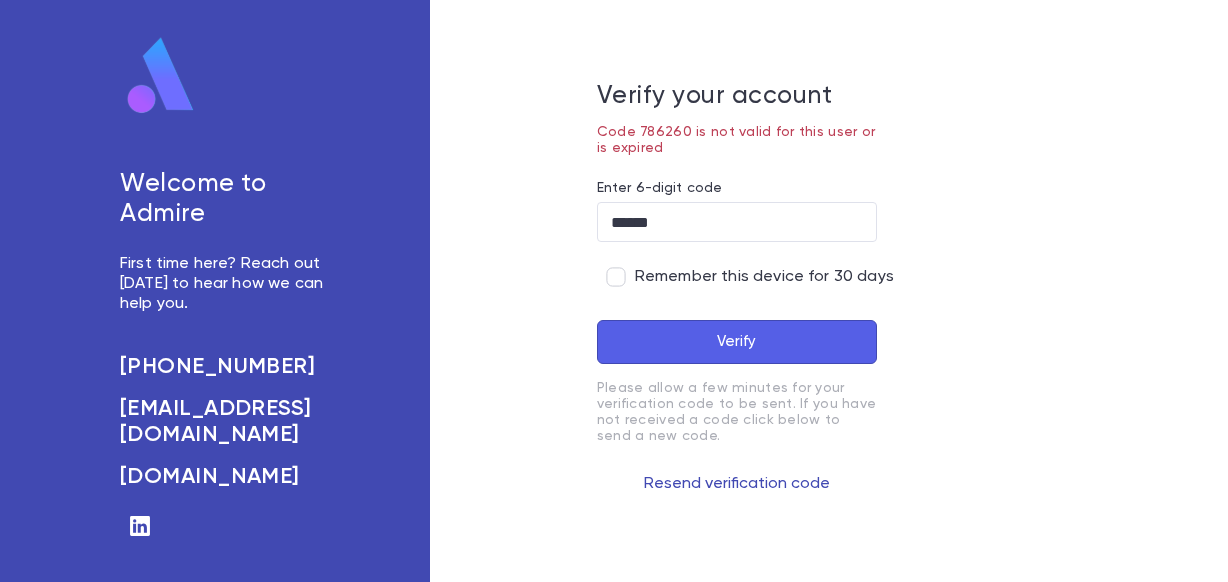 click on "Resend verification code" at bounding box center (737, 484) 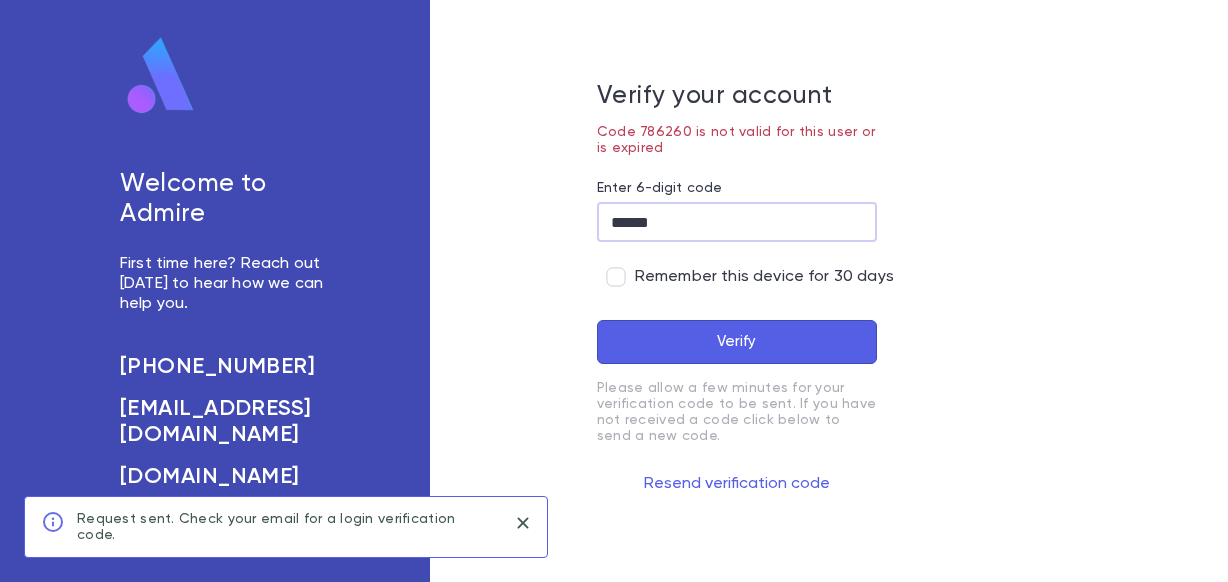 click on "******" at bounding box center (737, 222) 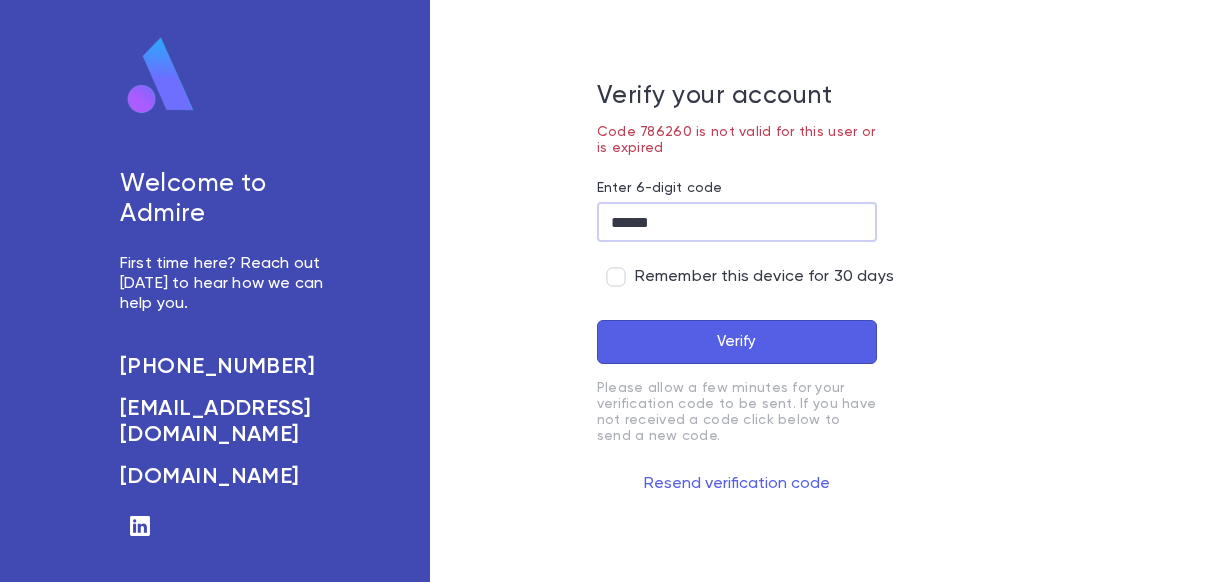 drag, startPoint x: 701, startPoint y: 224, endPoint x: 507, endPoint y: 206, distance: 194.83327 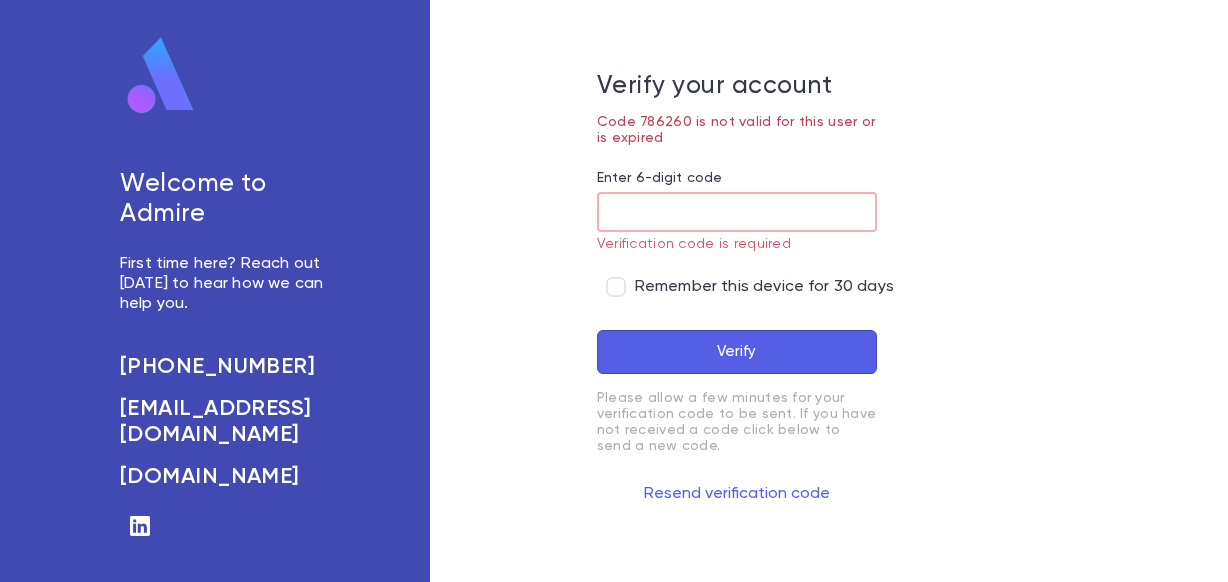 click on "Verify your account Code 786260 is not valid for this user or is expired Enter 6-digit code ​ Verification code is required Remember this device for 30 days Verify Please allow a few minutes for your verification code to be sent. If you have not received a code click below to send a new code. Resend verification code" at bounding box center [737, 291] 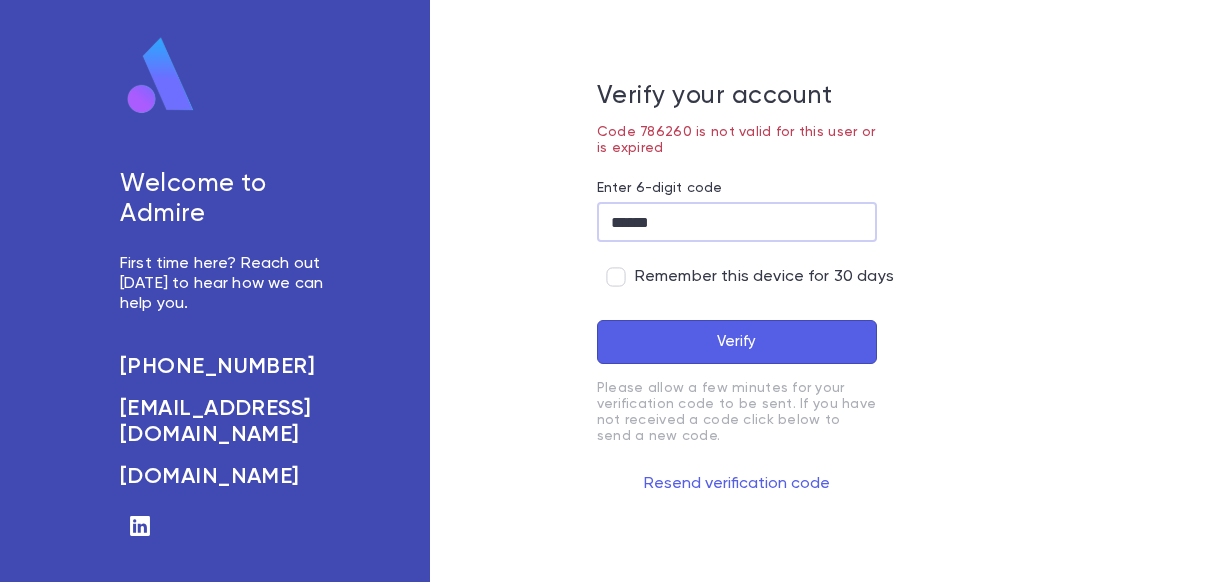 type on "******" 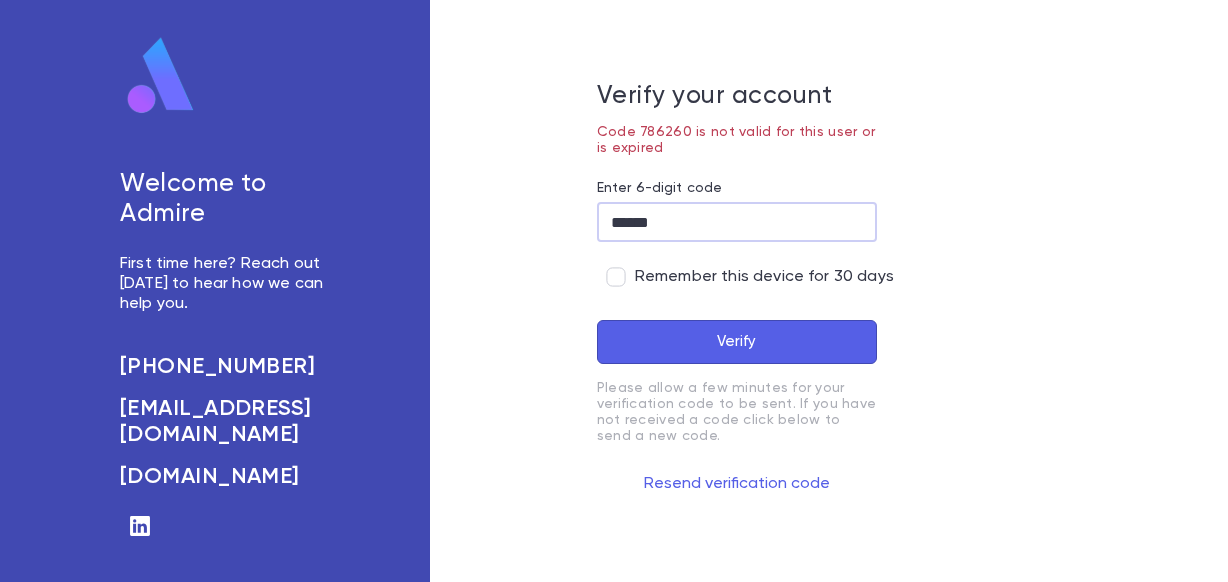 click on "Verify" at bounding box center [737, 342] 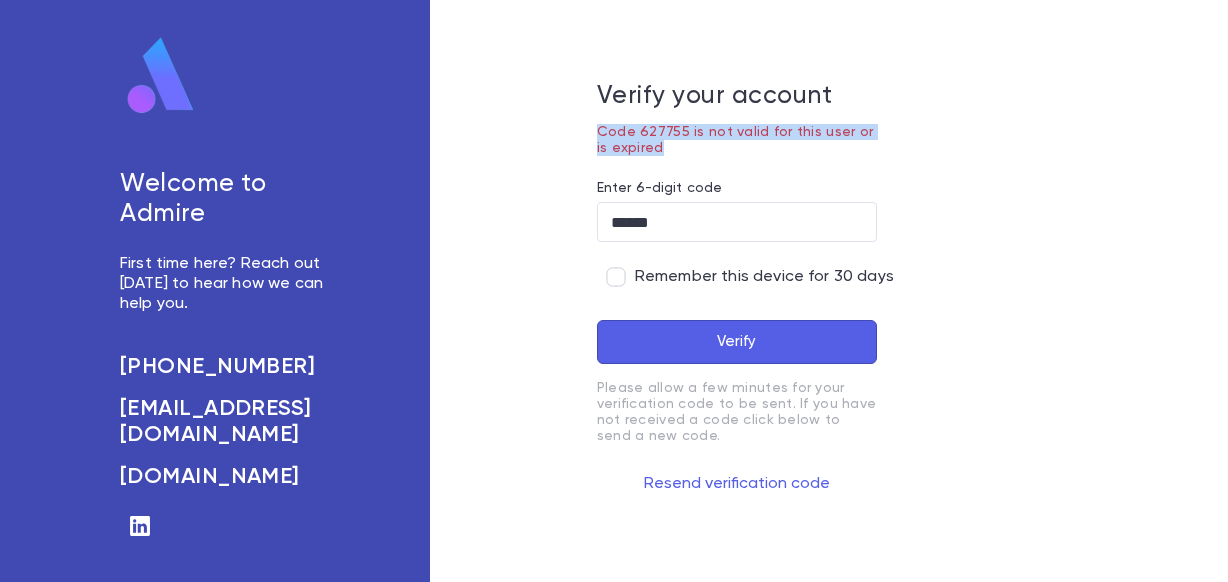 drag, startPoint x: 691, startPoint y: 151, endPoint x: 579, endPoint y: 125, distance: 114.97826 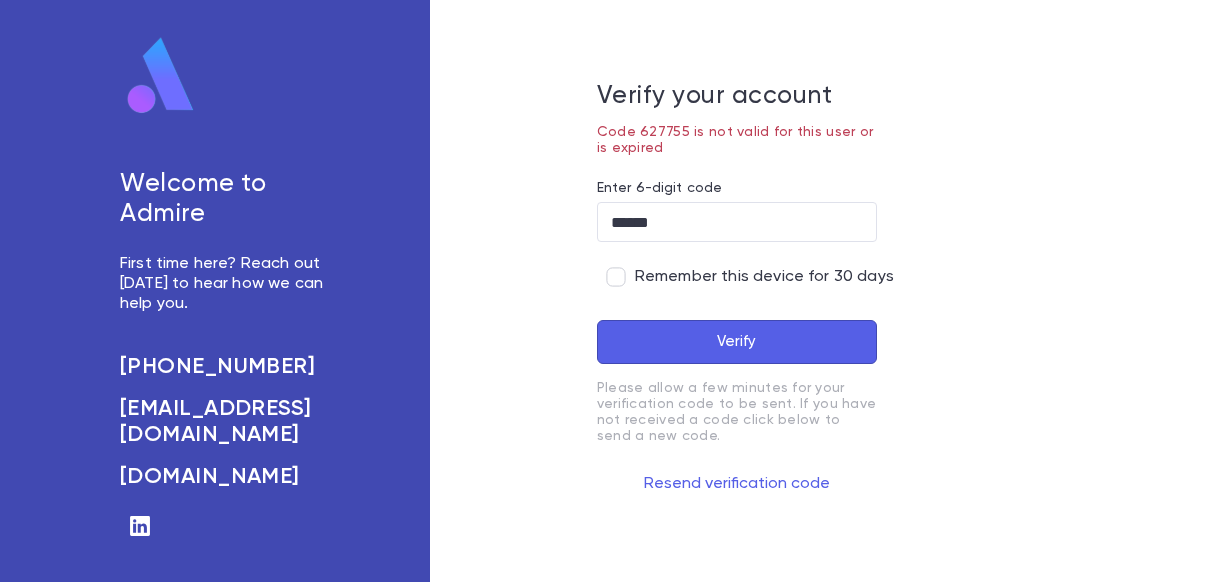 click on "Code 627755 is not valid for this user or is expired" at bounding box center (737, 140) 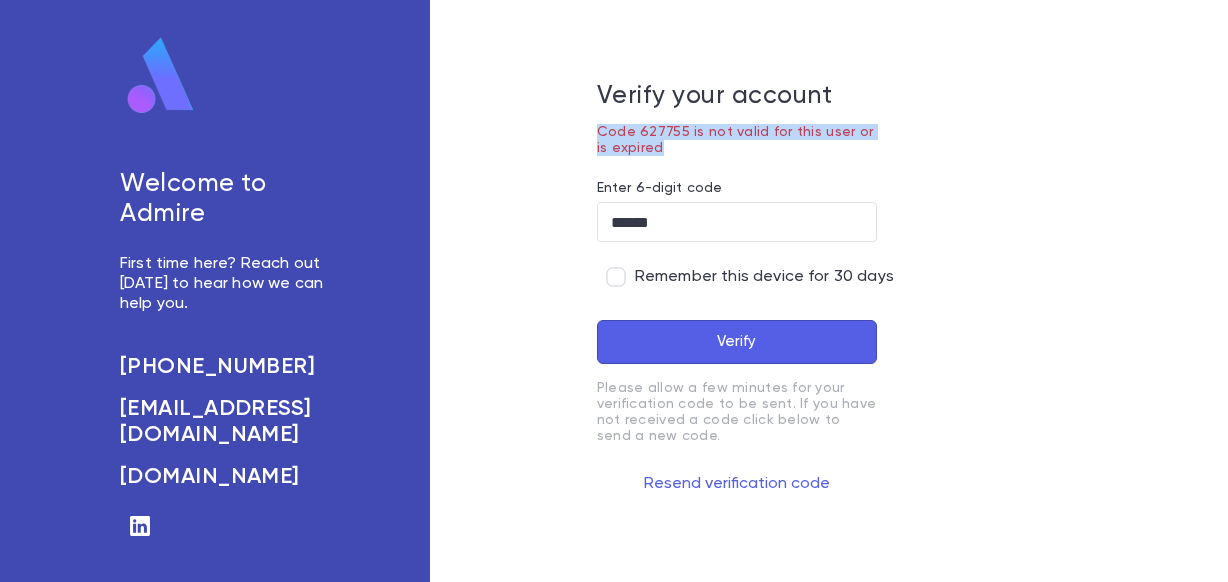 drag, startPoint x: 679, startPoint y: 146, endPoint x: 583, endPoint y: 122, distance: 98.95454 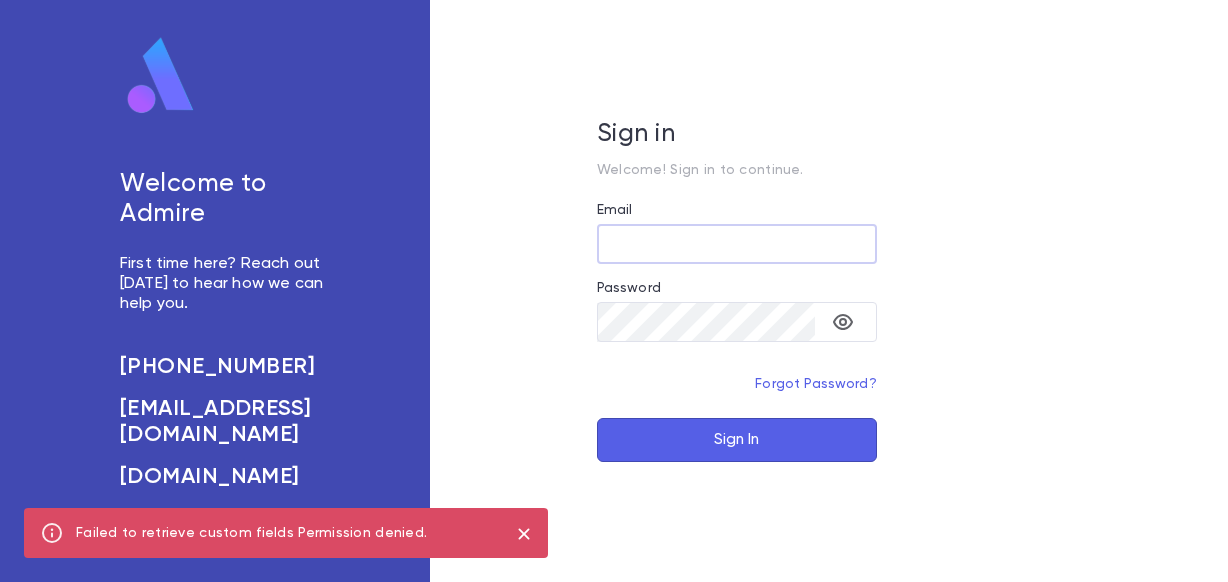 scroll, scrollTop: 0, scrollLeft: 0, axis: both 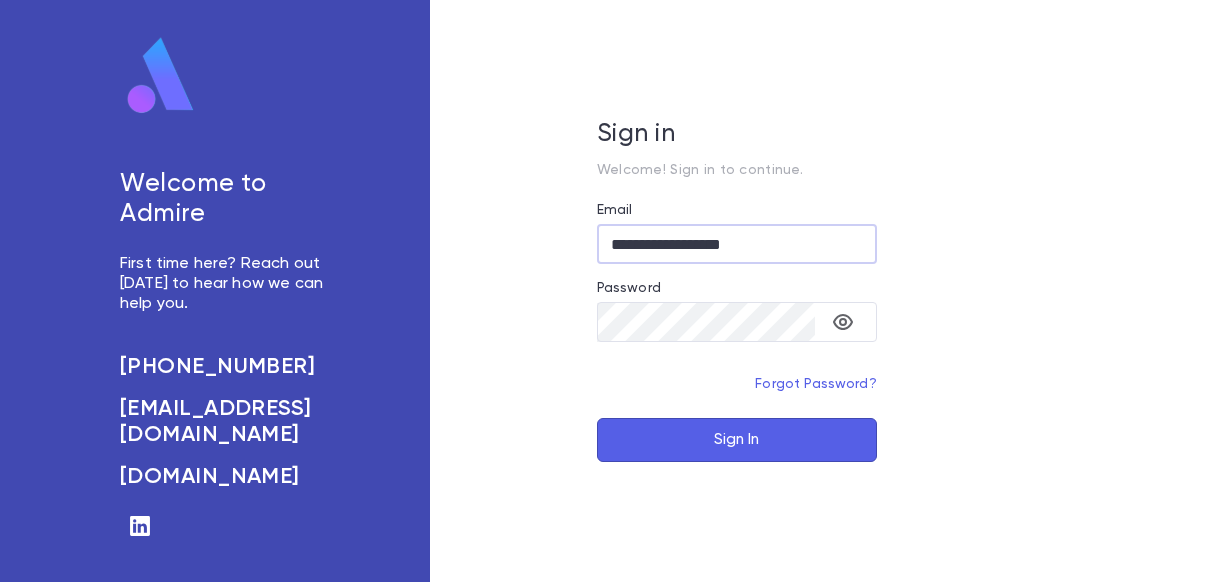 type on "**********" 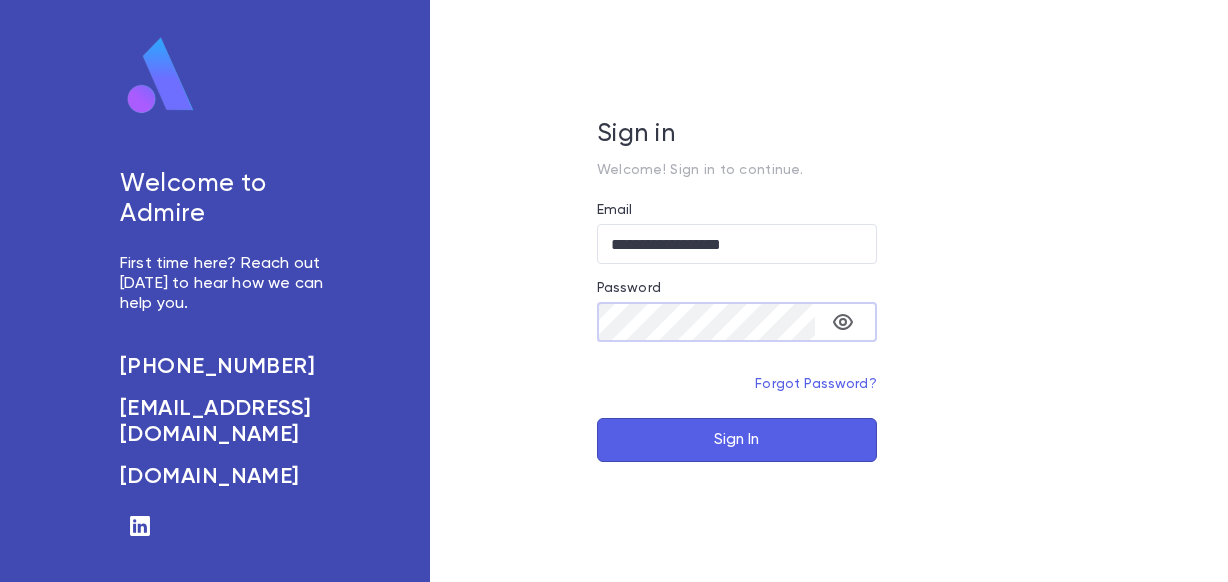 click on "Sign In" at bounding box center (737, 440) 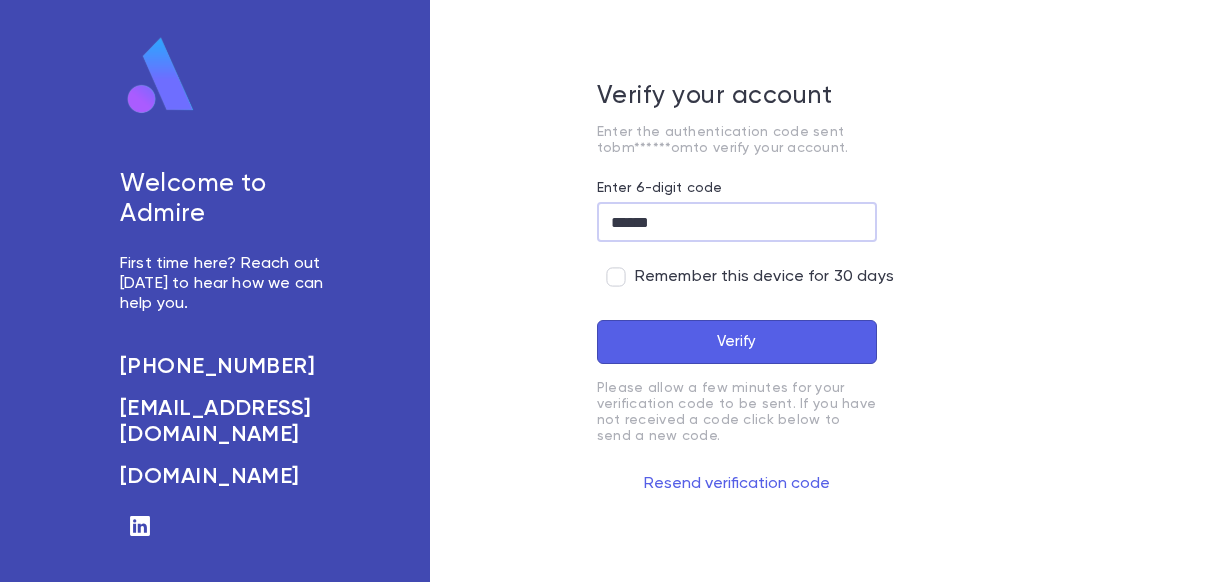 type on "******" 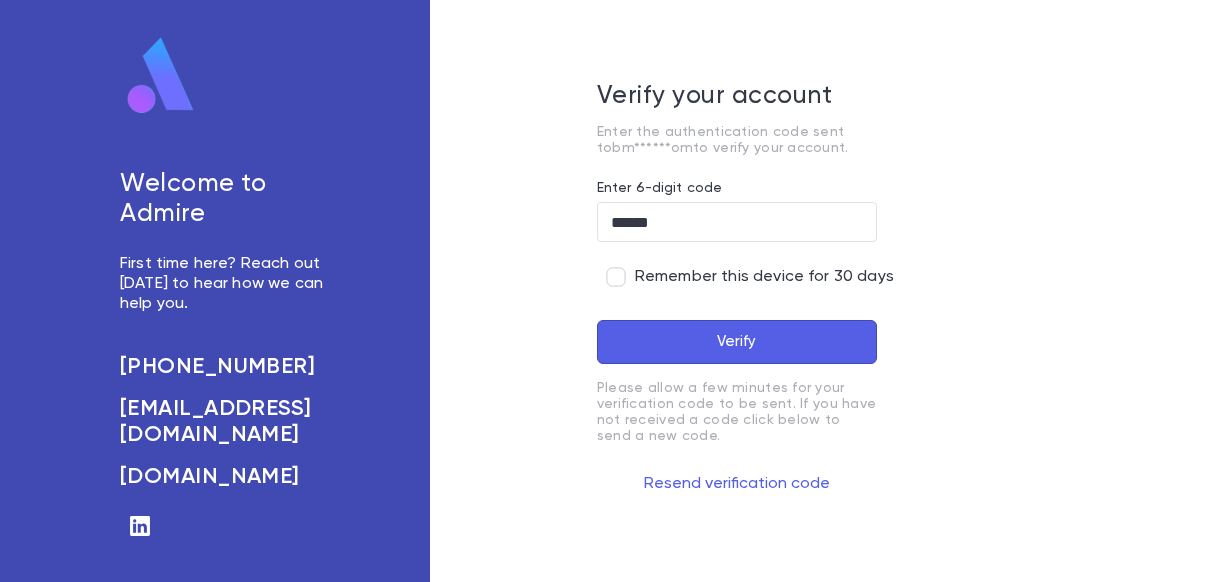 click on "Verify" at bounding box center [737, 342] 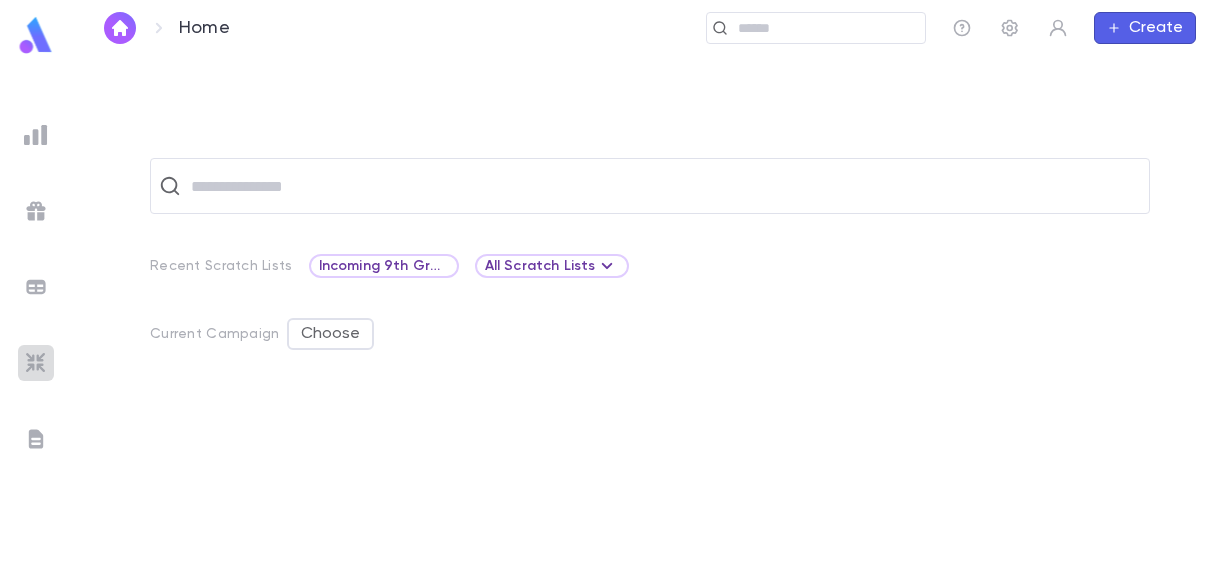 click at bounding box center (36, 363) 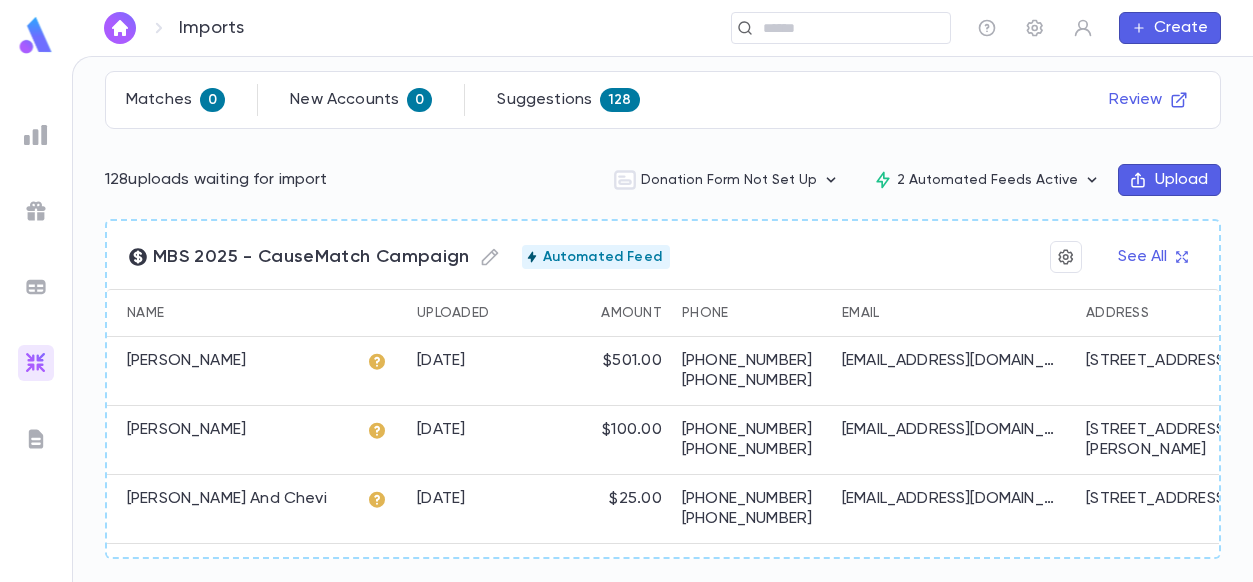 scroll, scrollTop: 223, scrollLeft: 0, axis: vertical 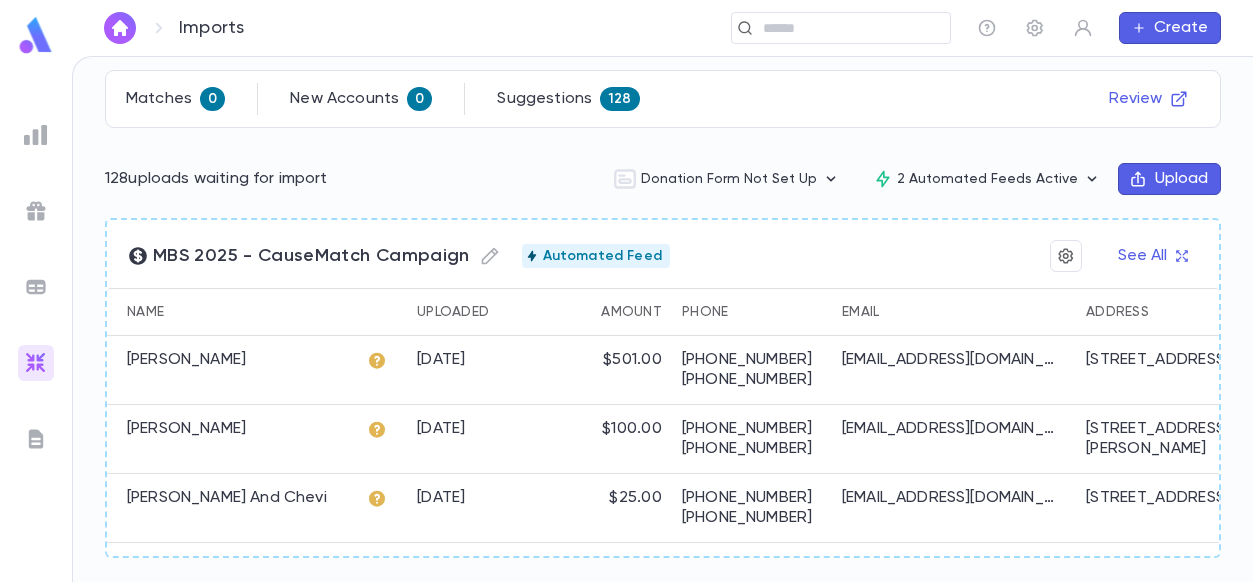 click on "[PERSON_NAME] And Chevi" at bounding box center (227, 498) 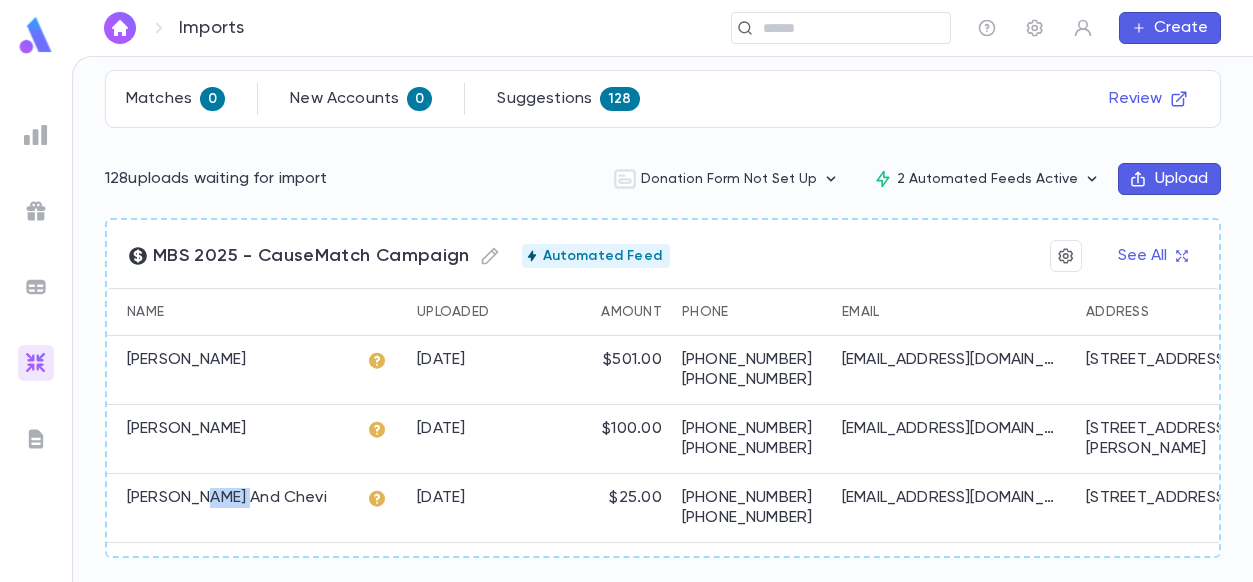 click on "[PERSON_NAME] And Chevi" at bounding box center [227, 498] 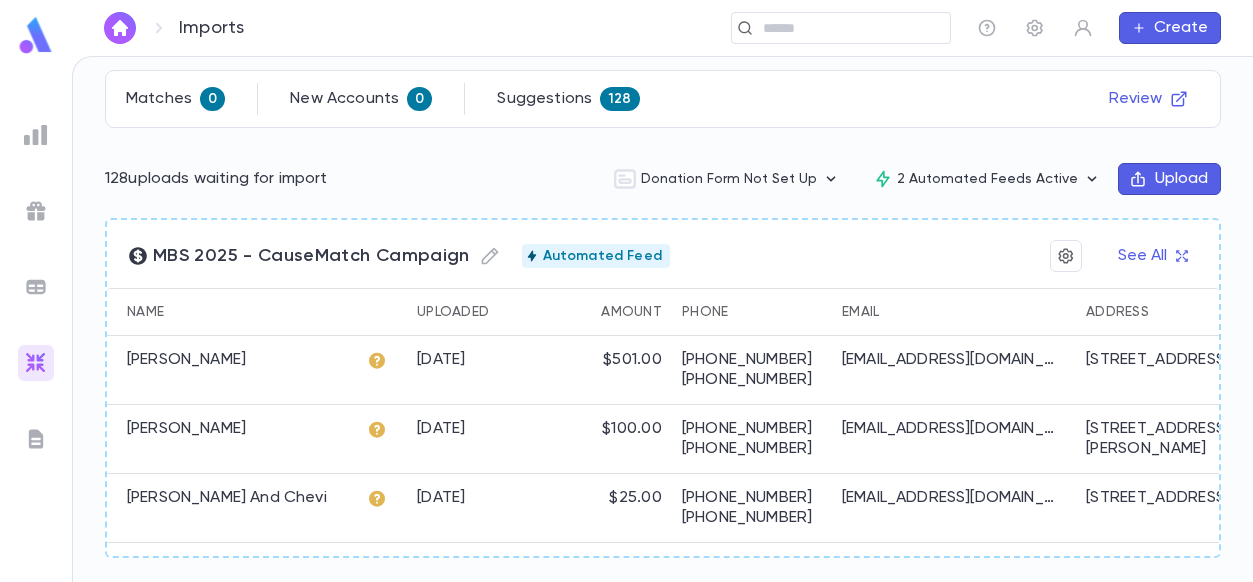 click on "128" at bounding box center [619, 99] 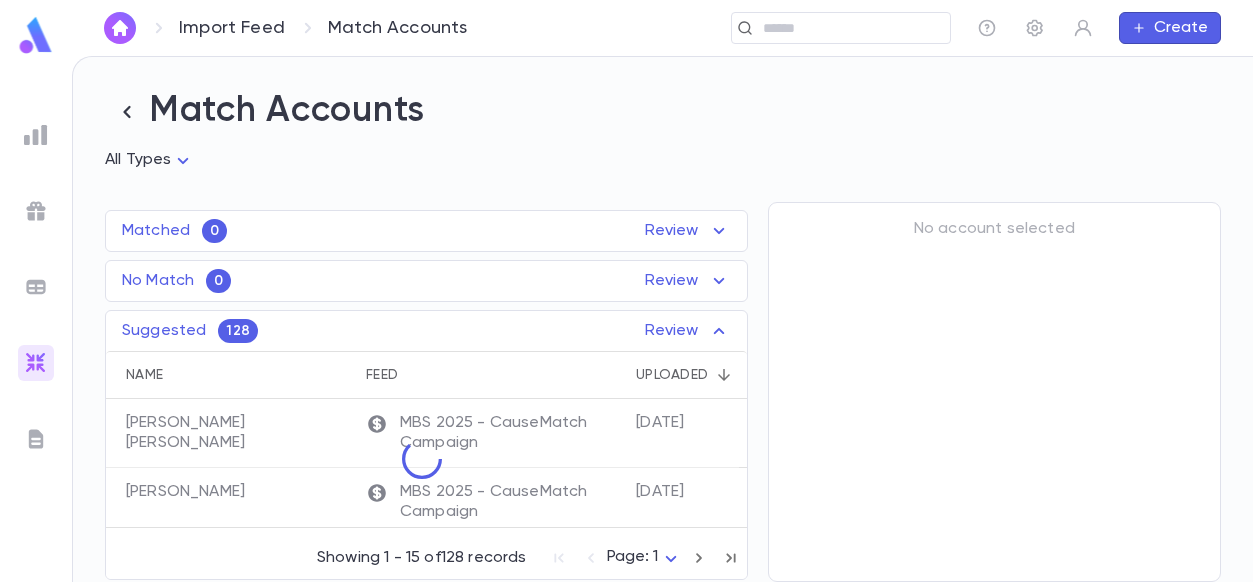 scroll, scrollTop: 0, scrollLeft: 0, axis: both 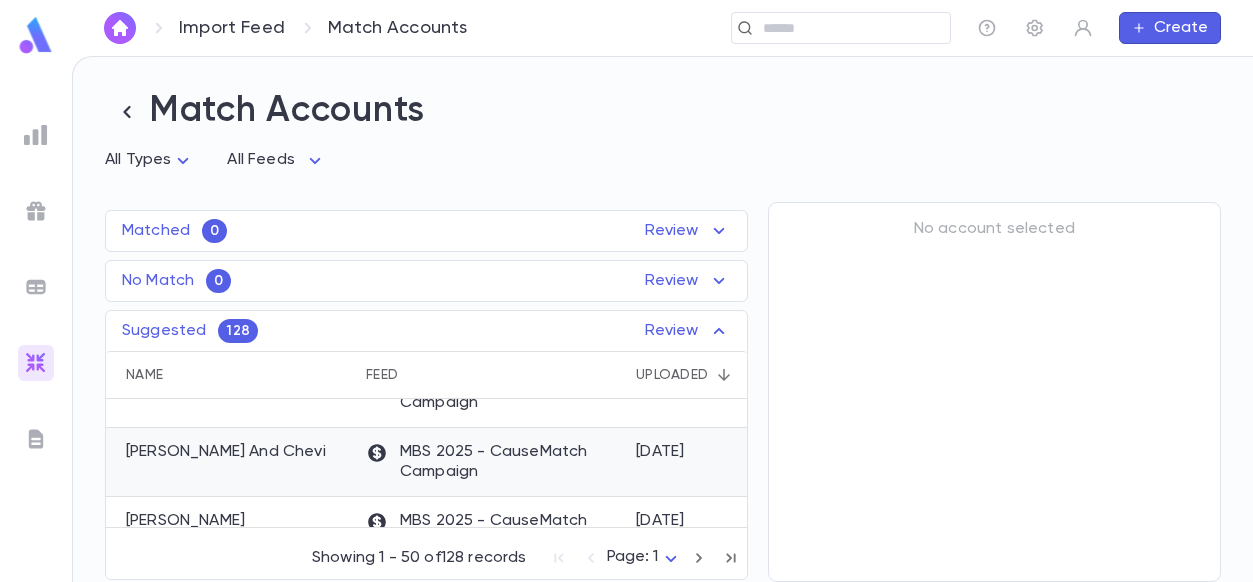 click on "[PERSON_NAME] And Chevi" at bounding box center [226, 452] 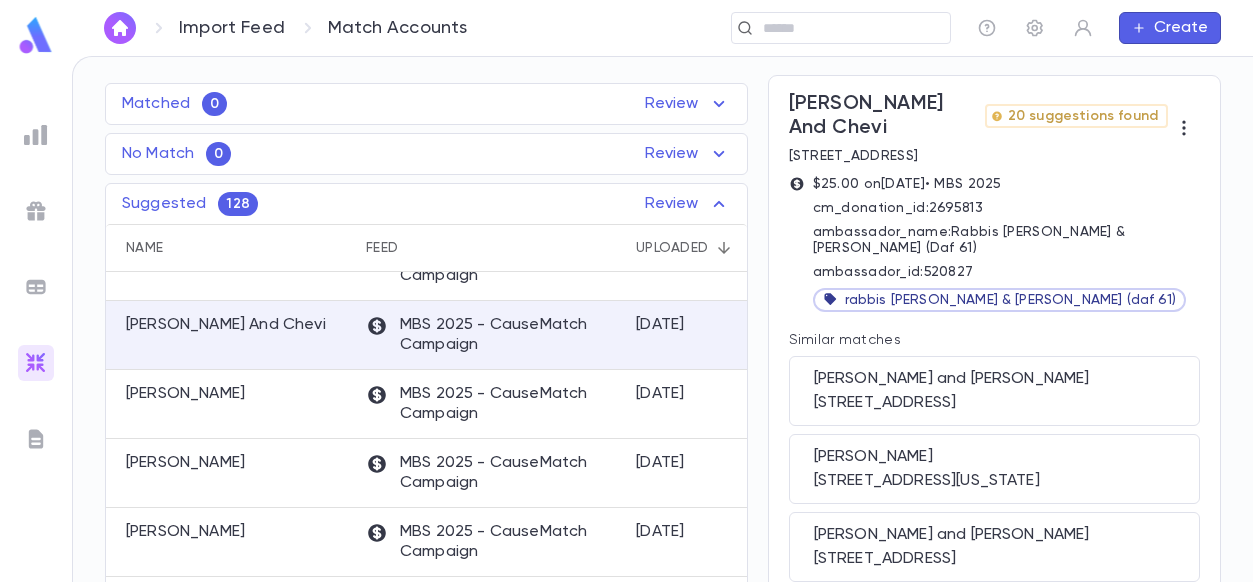 scroll, scrollTop: 128, scrollLeft: 0, axis: vertical 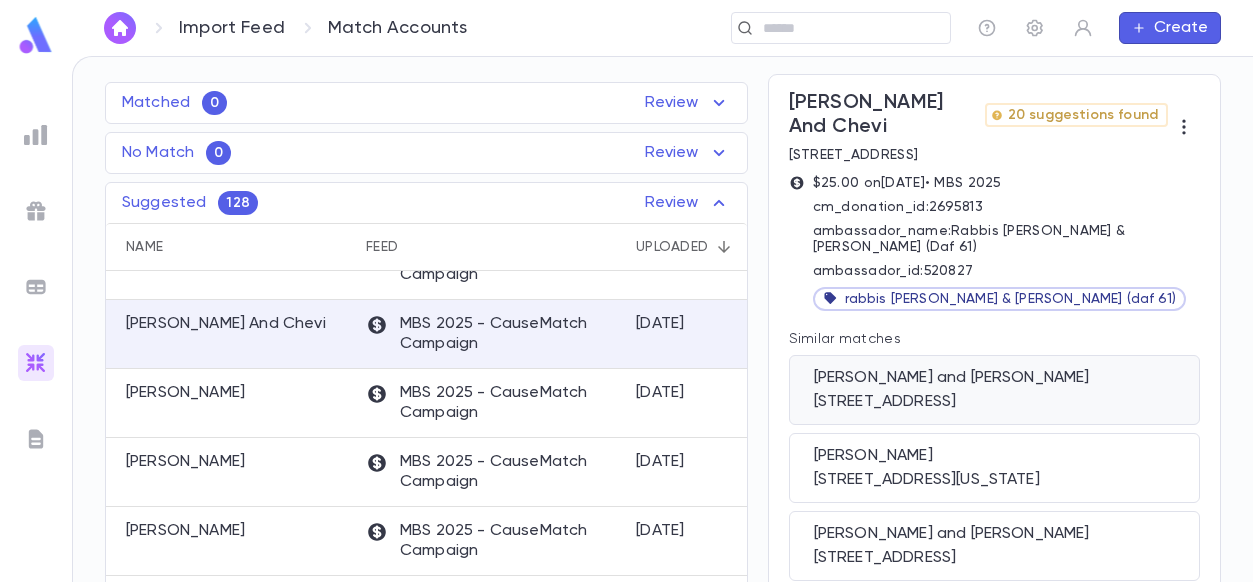 click on "[PERSON_NAME] and Chevi [STREET_ADDRESS]" at bounding box center [994, 390] 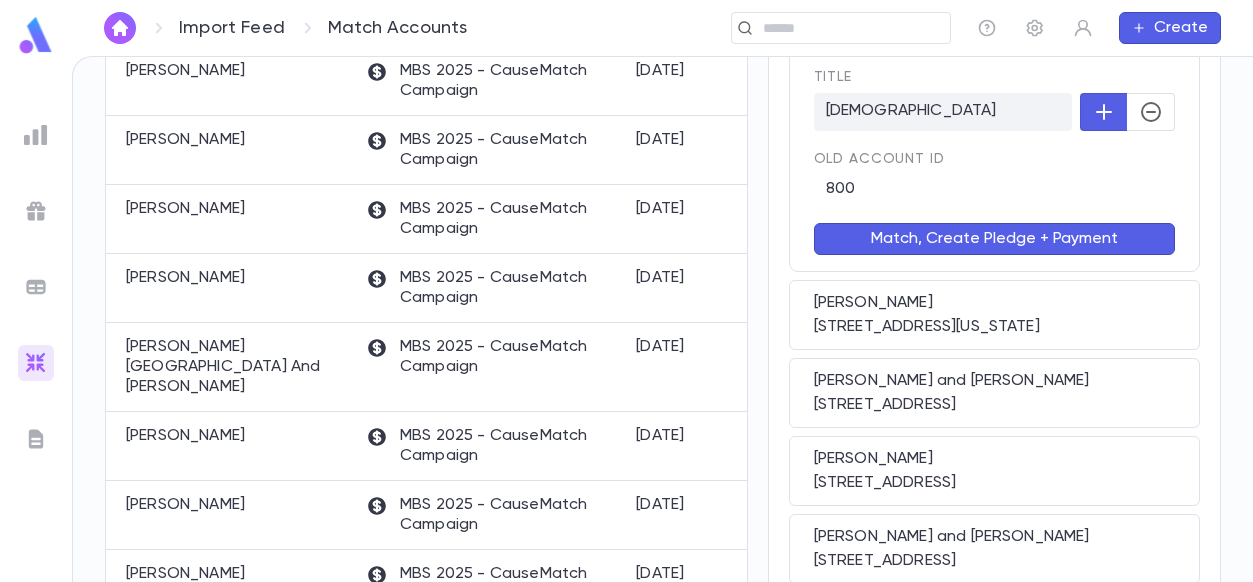 scroll, scrollTop: 1079, scrollLeft: 0, axis: vertical 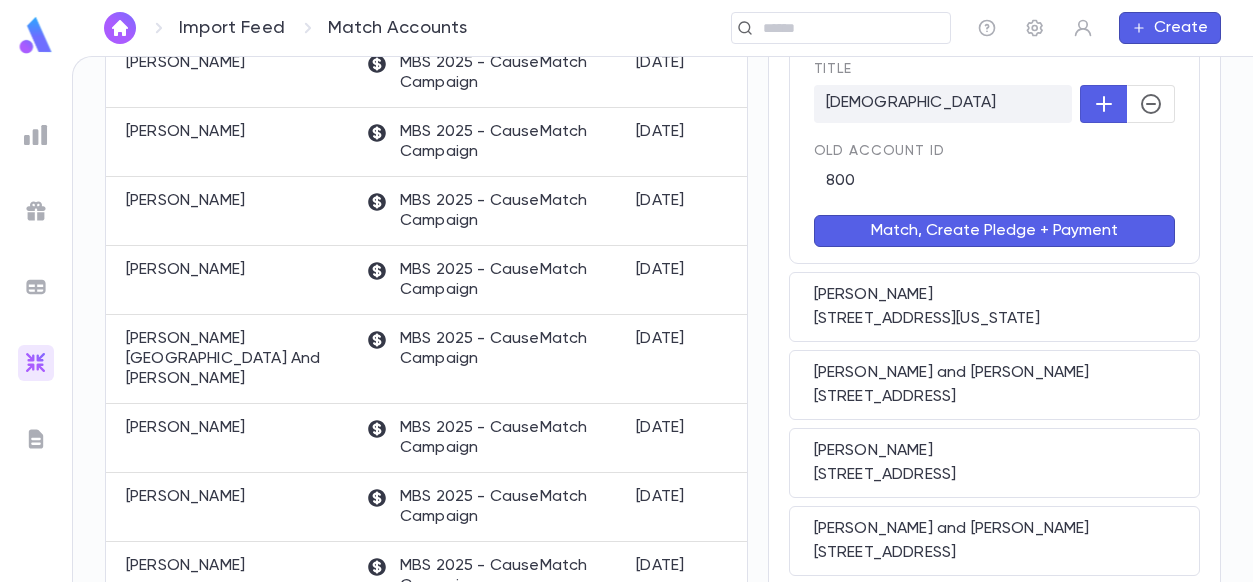 click on "Match, Create Pledge + Payment" at bounding box center (994, 231) 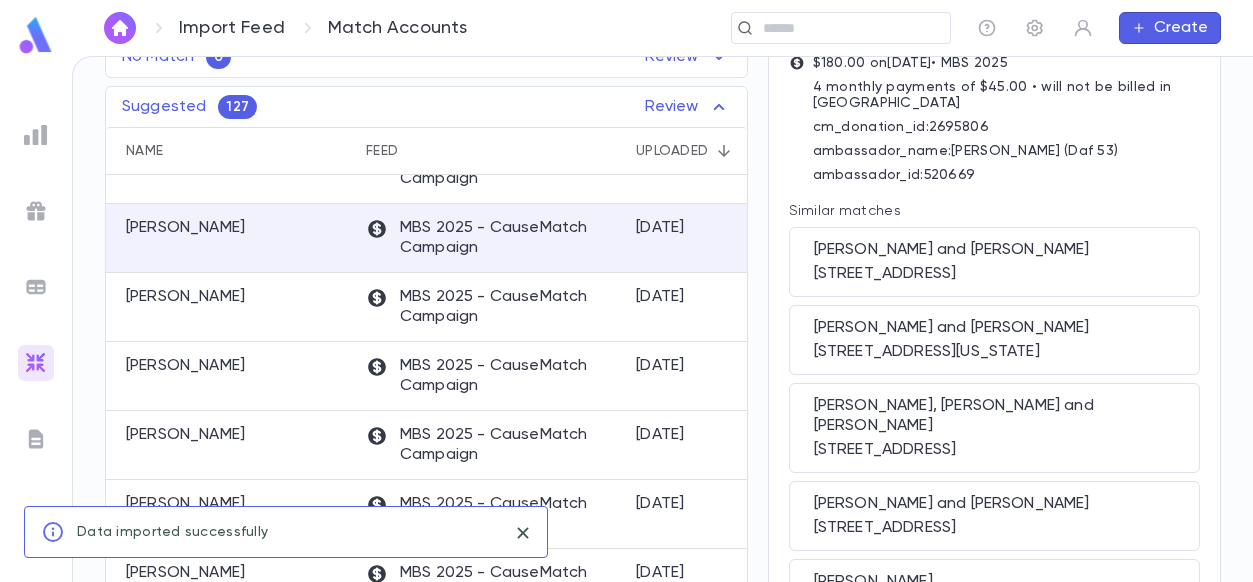 scroll, scrollTop: 254, scrollLeft: 0, axis: vertical 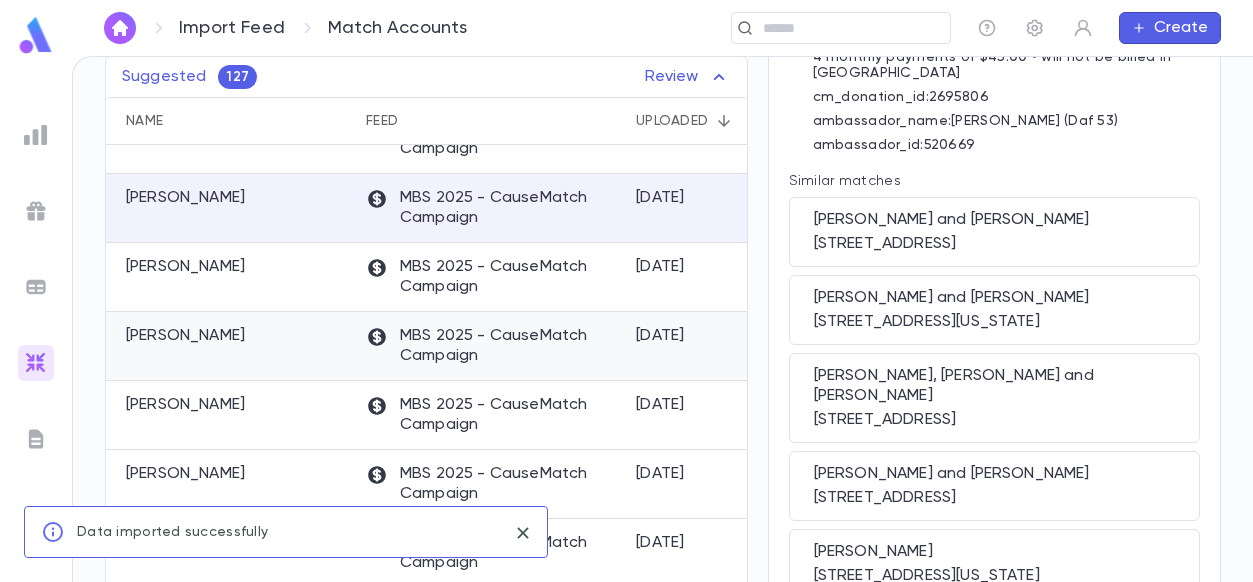 click on "[PERSON_NAME]" at bounding box center [185, 336] 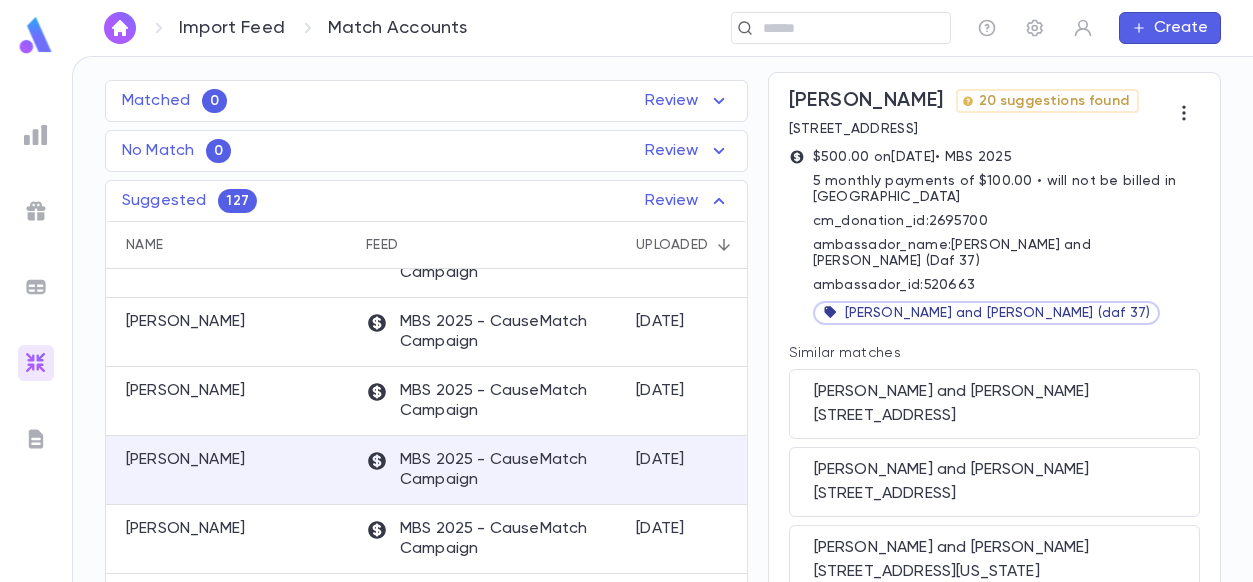 scroll, scrollTop: 133, scrollLeft: 0, axis: vertical 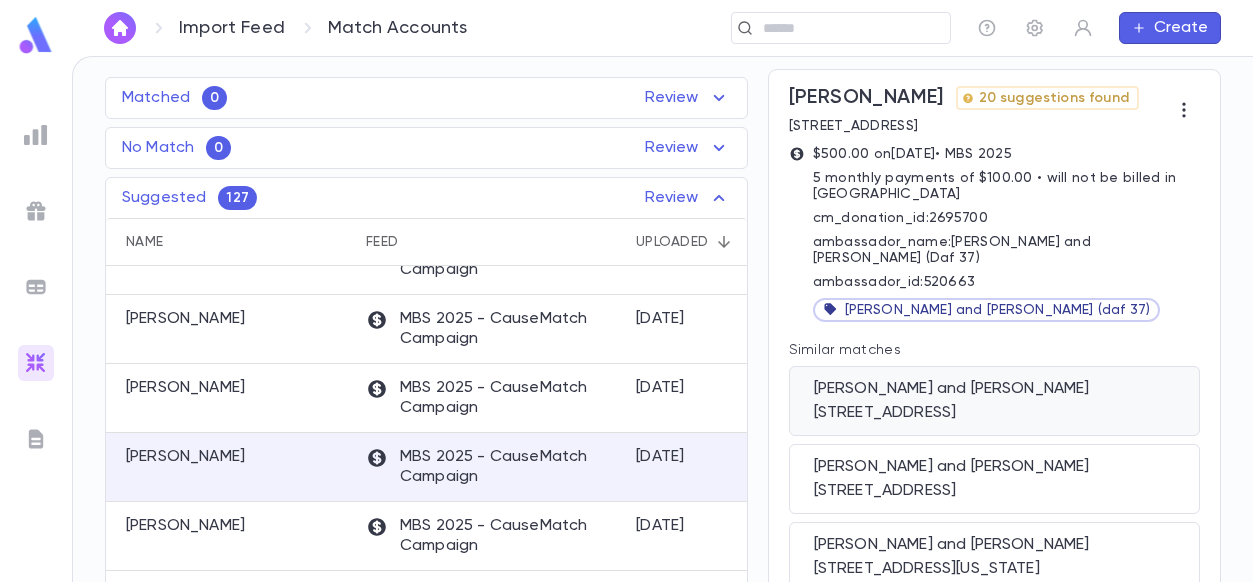 click on "[PERSON_NAME] and [PERSON_NAME]" at bounding box center (994, 389) 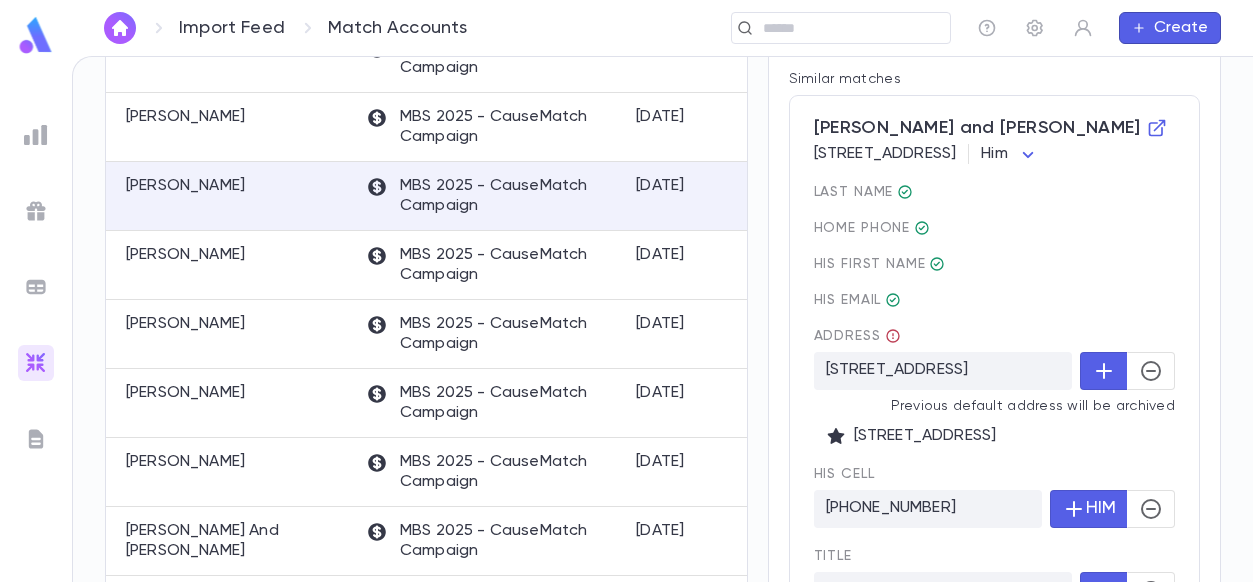 scroll, scrollTop: 405, scrollLeft: 0, axis: vertical 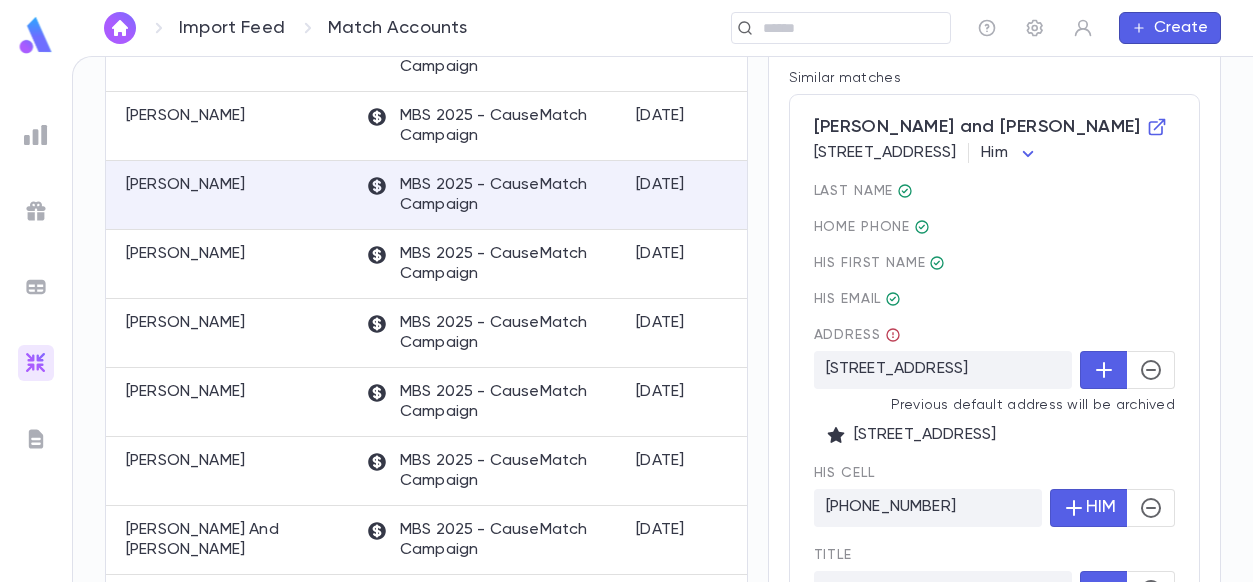 click on "[STREET_ADDRESS]" at bounding box center (943, 370) 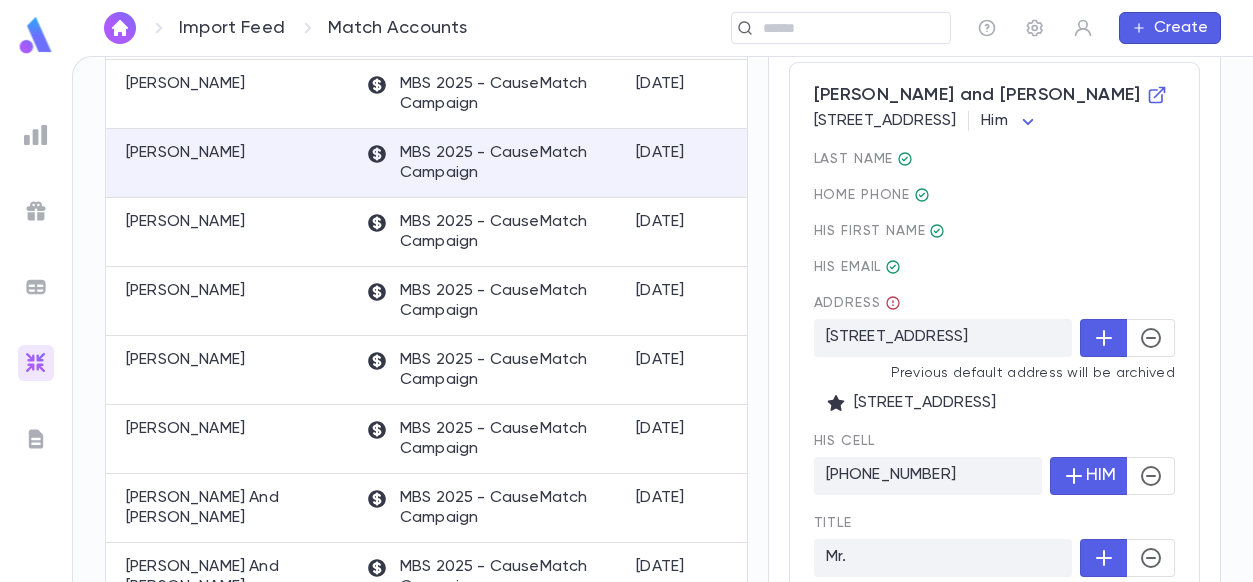 scroll, scrollTop: 465, scrollLeft: 0, axis: vertical 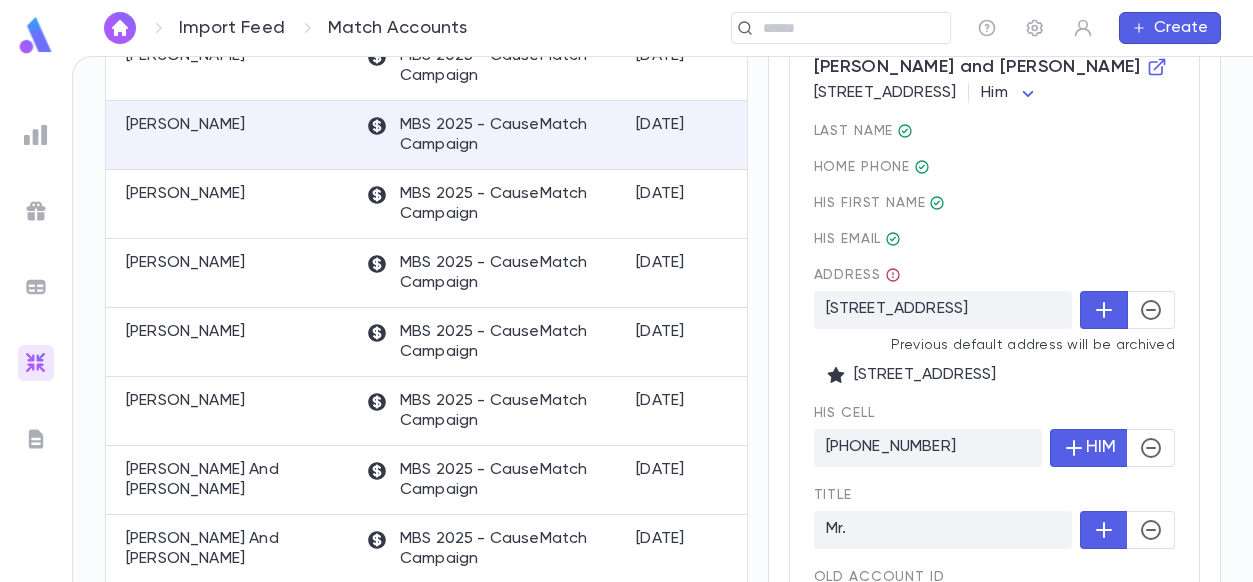click 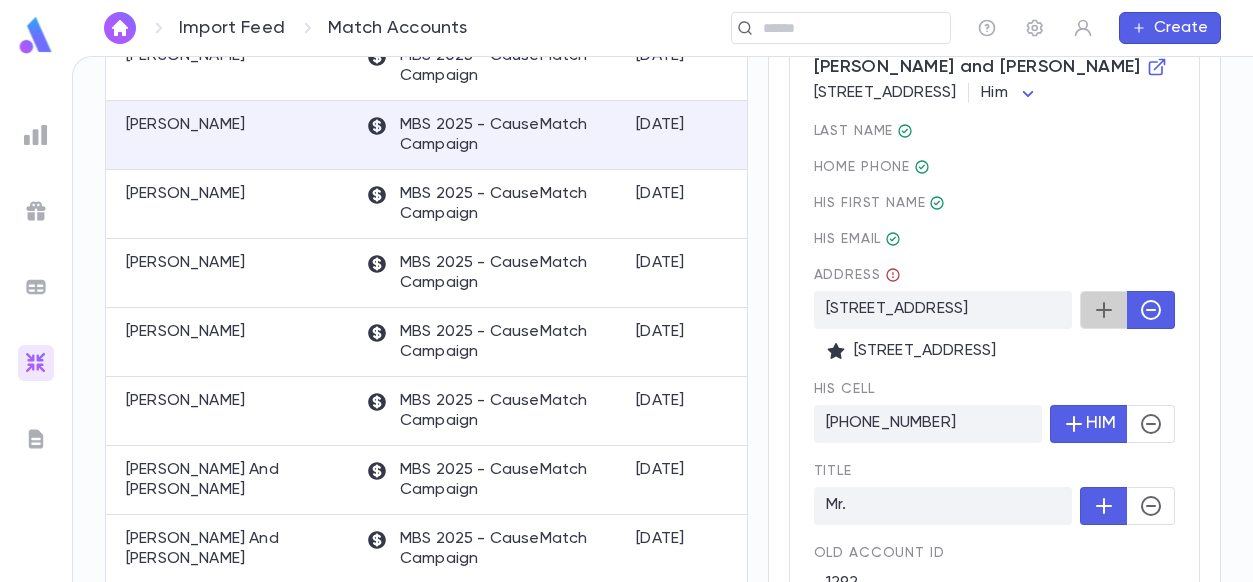 click 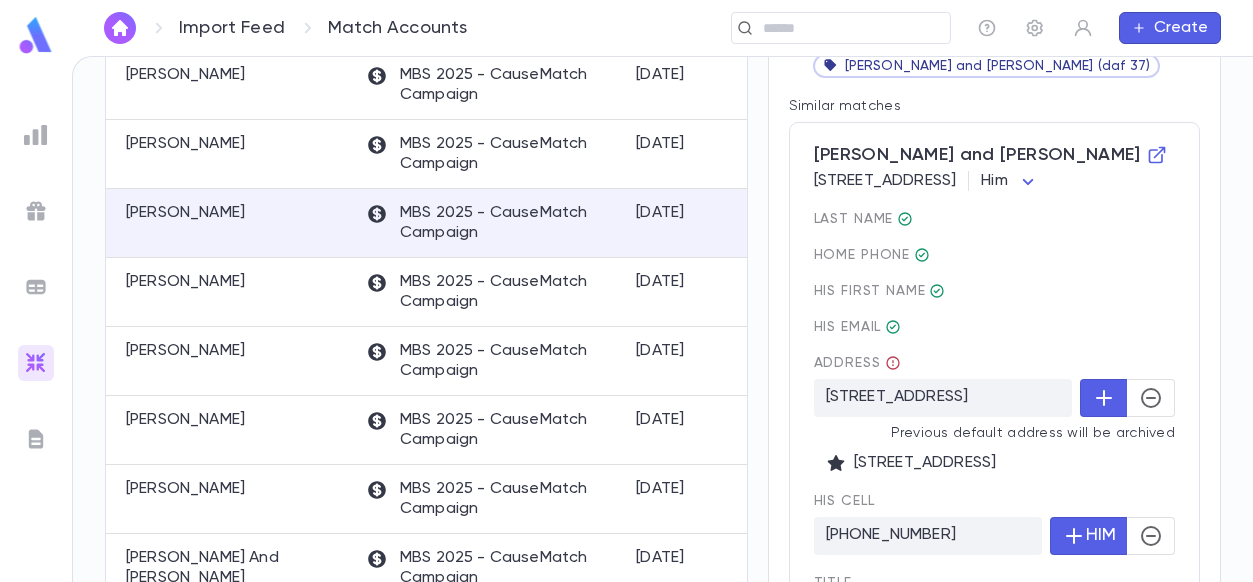 scroll, scrollTop: 352, scrollLeft: 0, axis: vertical 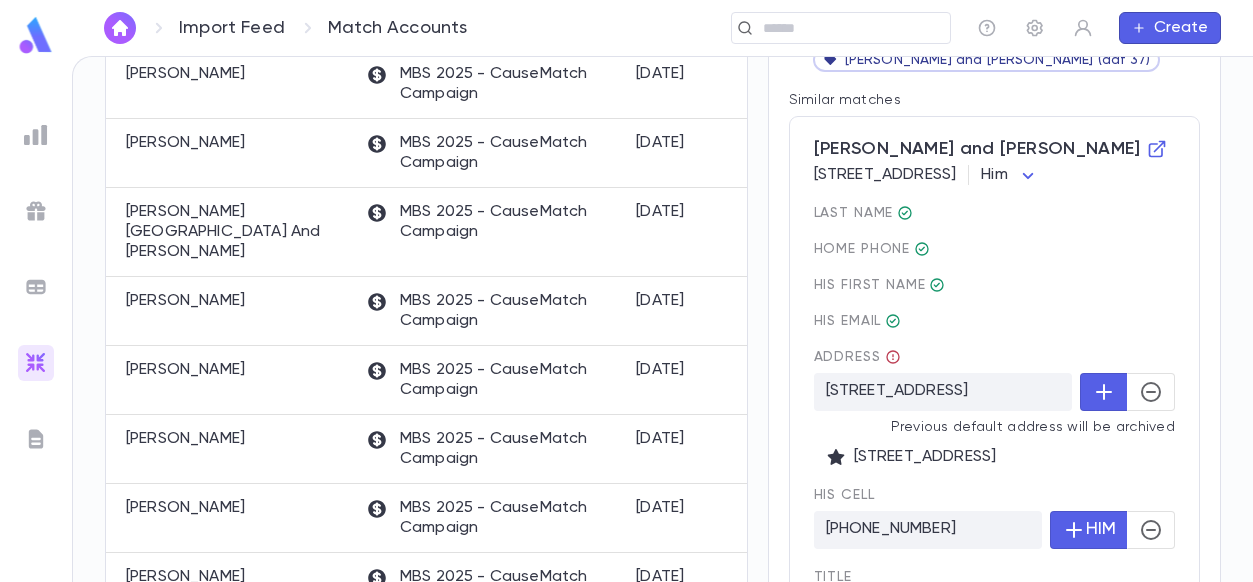 click on "[STREET_ADDRESS]" at bounding box center (943, 392) 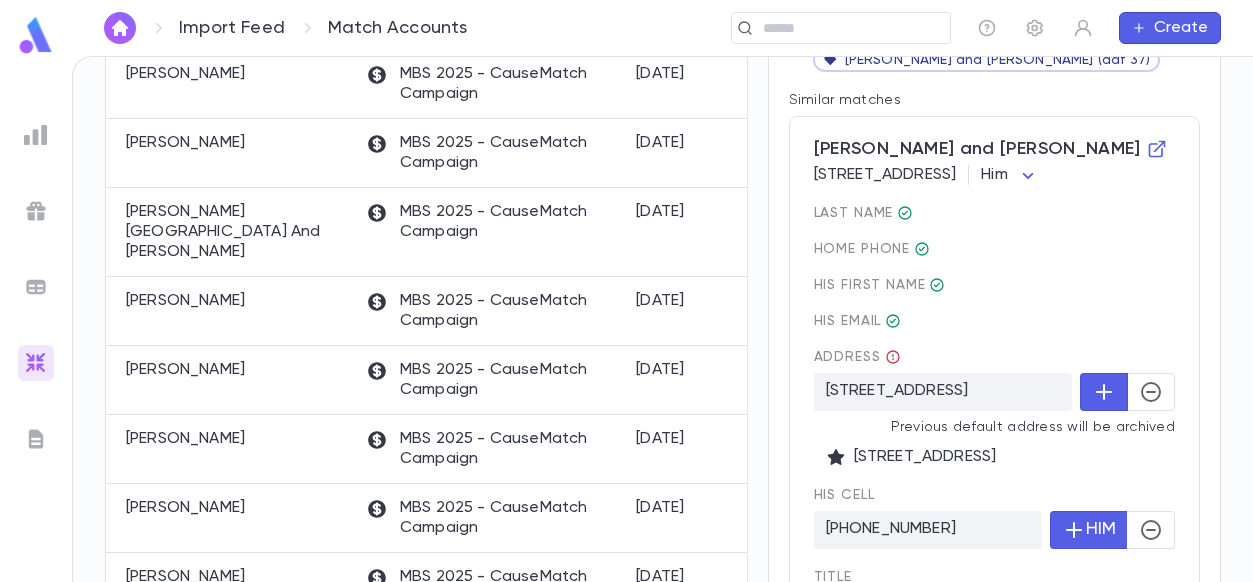 click 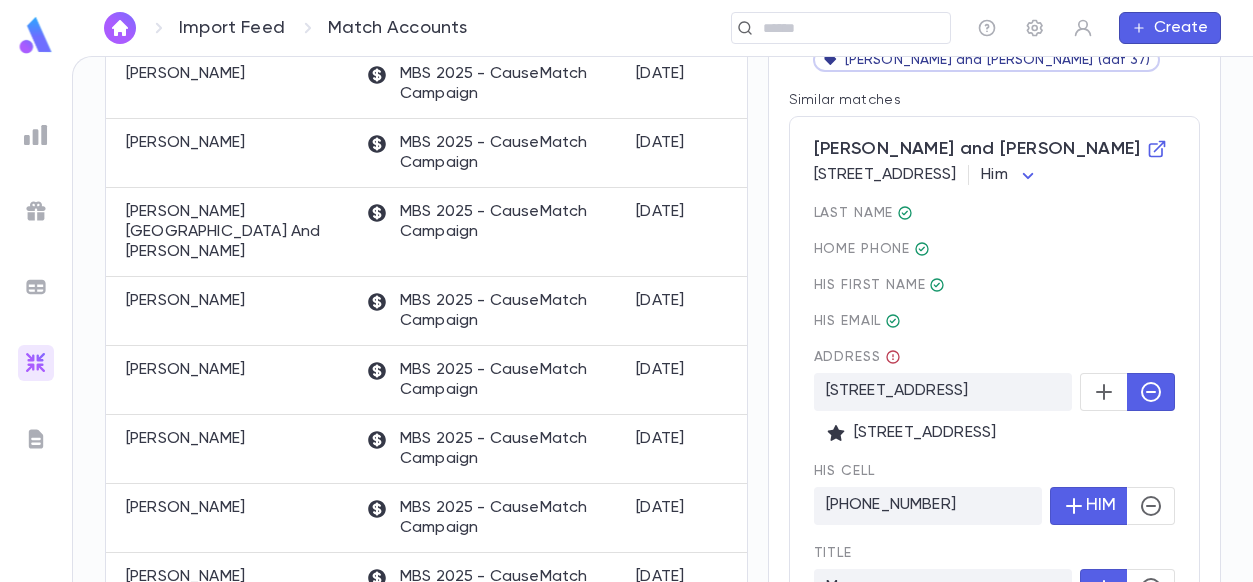 click 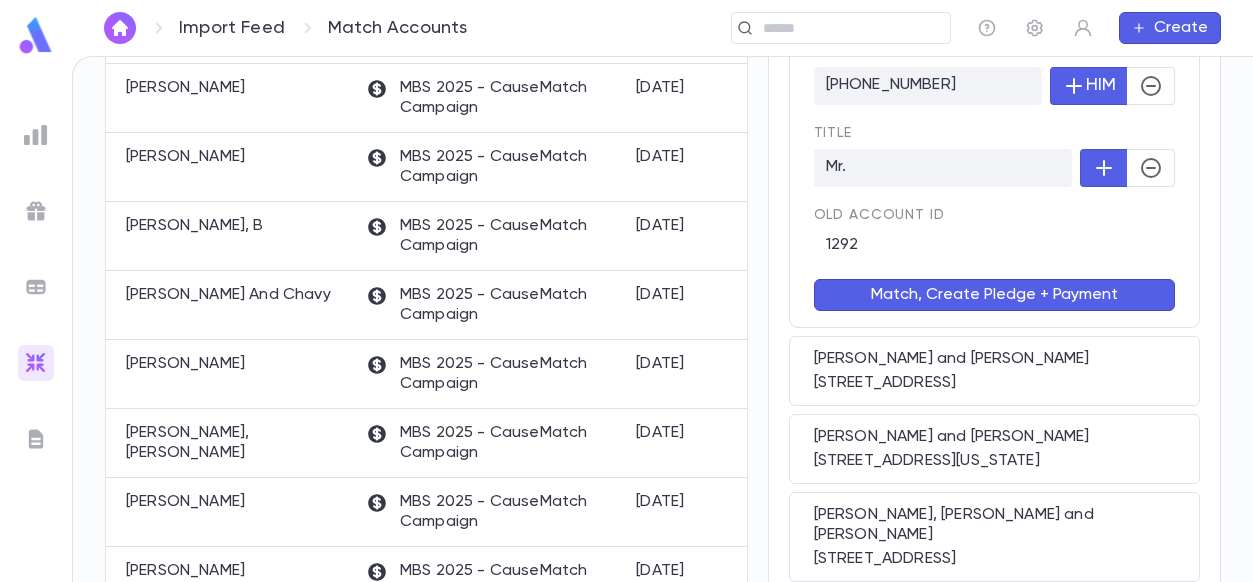 scroll, scrollTop: 811, scrollLeft: 0, axis: vertical 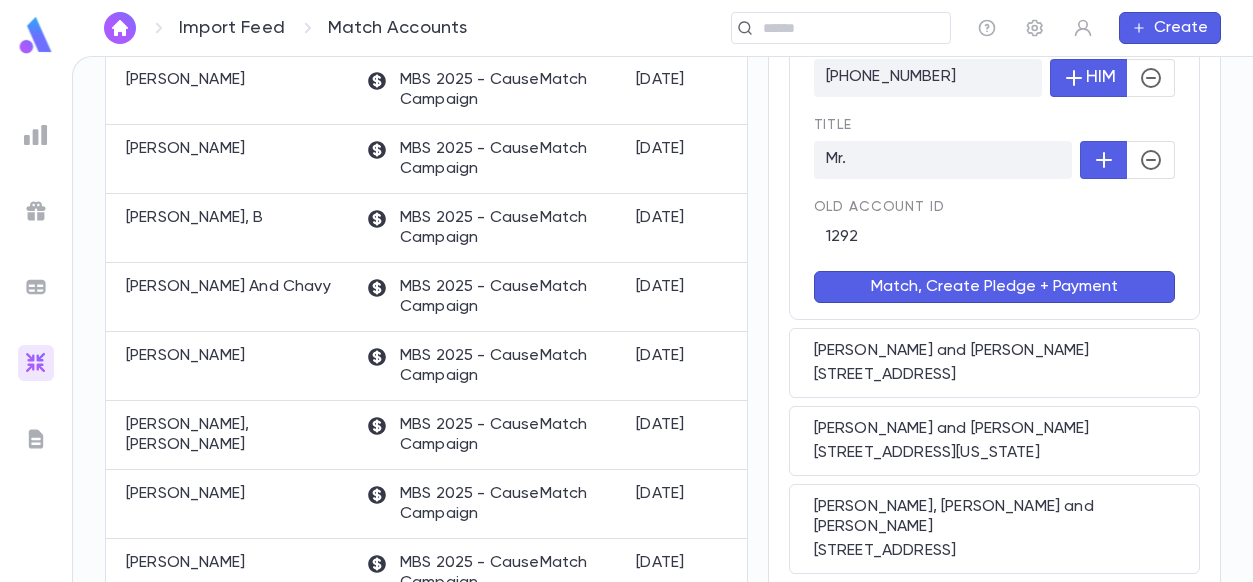 click on "Match, Create Pledge + Payment" at bounding box center (994, 287) 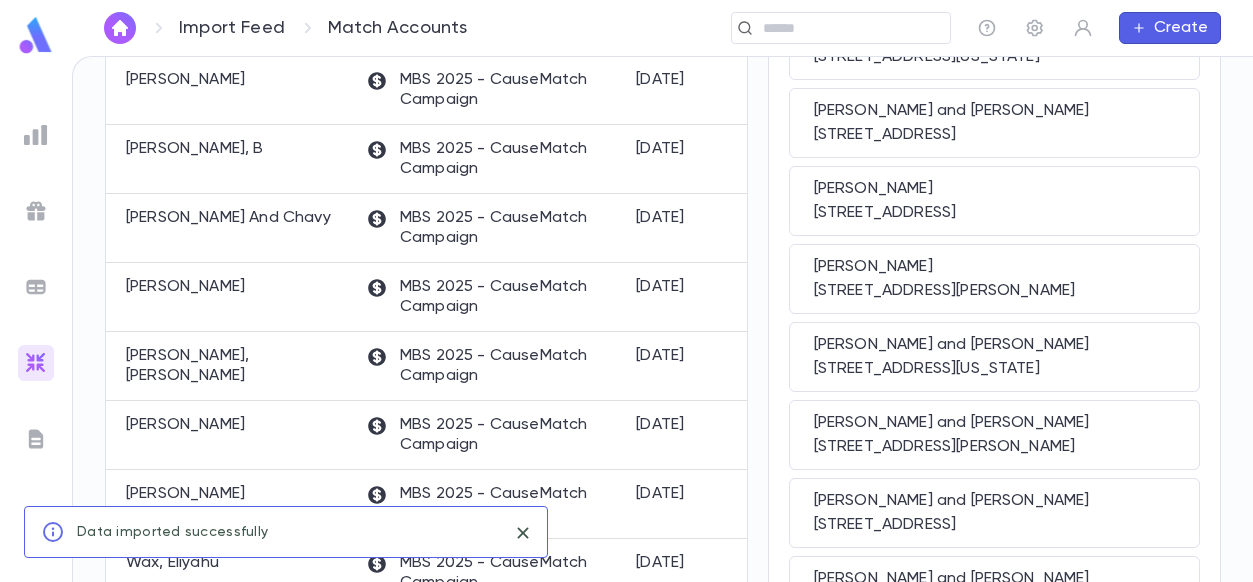 scroll, scrollTop: 0, scrollLeft: 0, axis: both 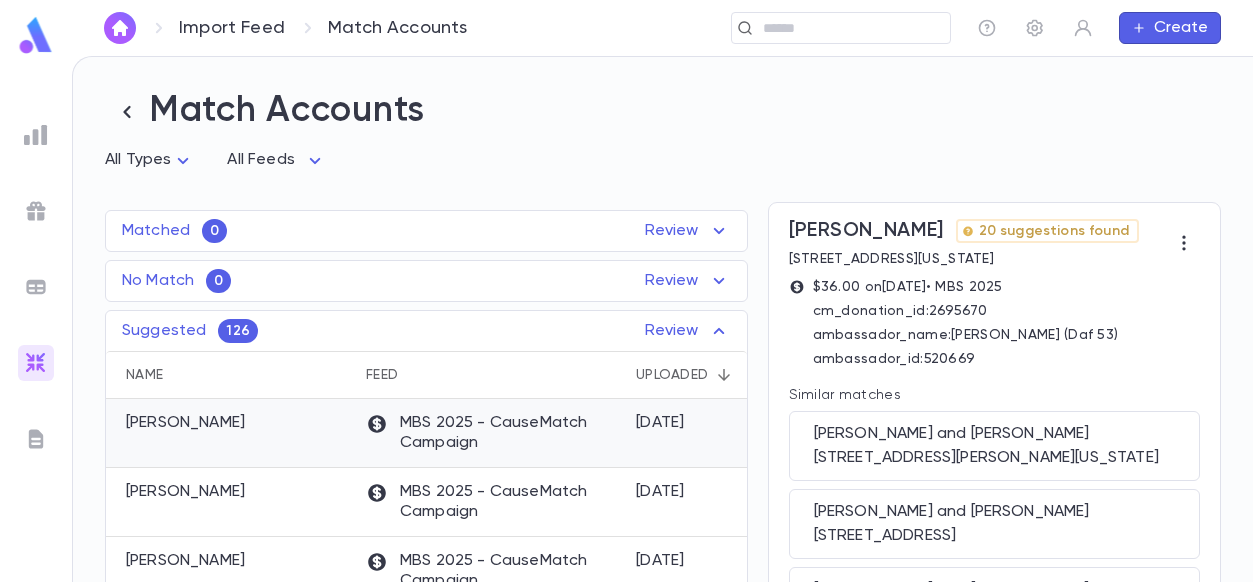 click on "[PERSON_NAME]" at bounding box center (231, 433) 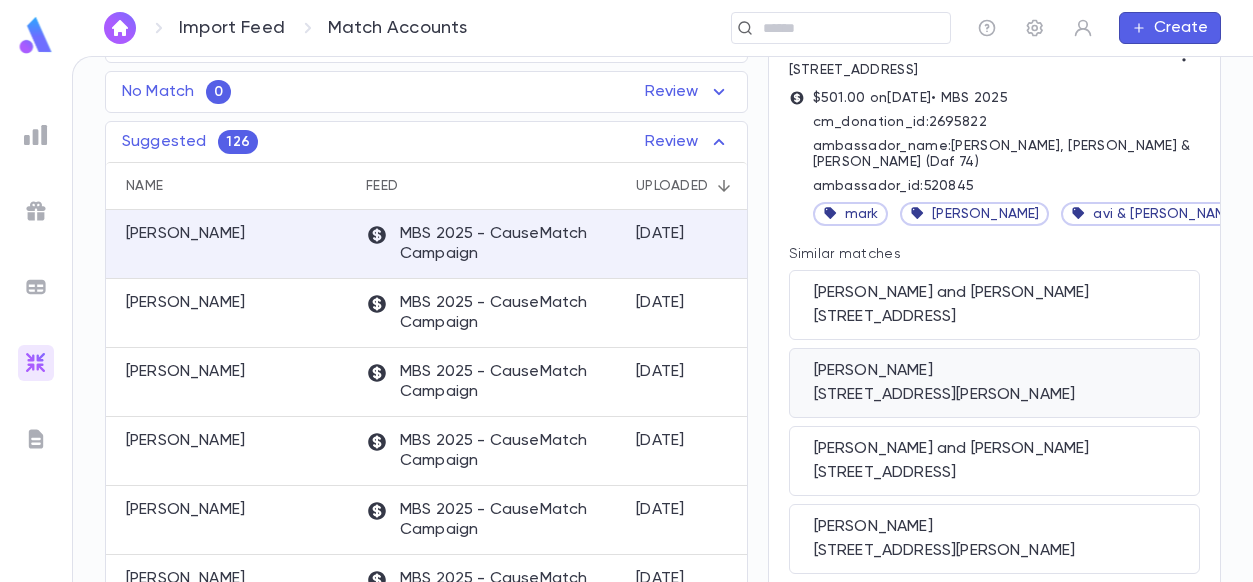 scroll, scrollTop: 191, scrollLeft: 0, axis: vertical 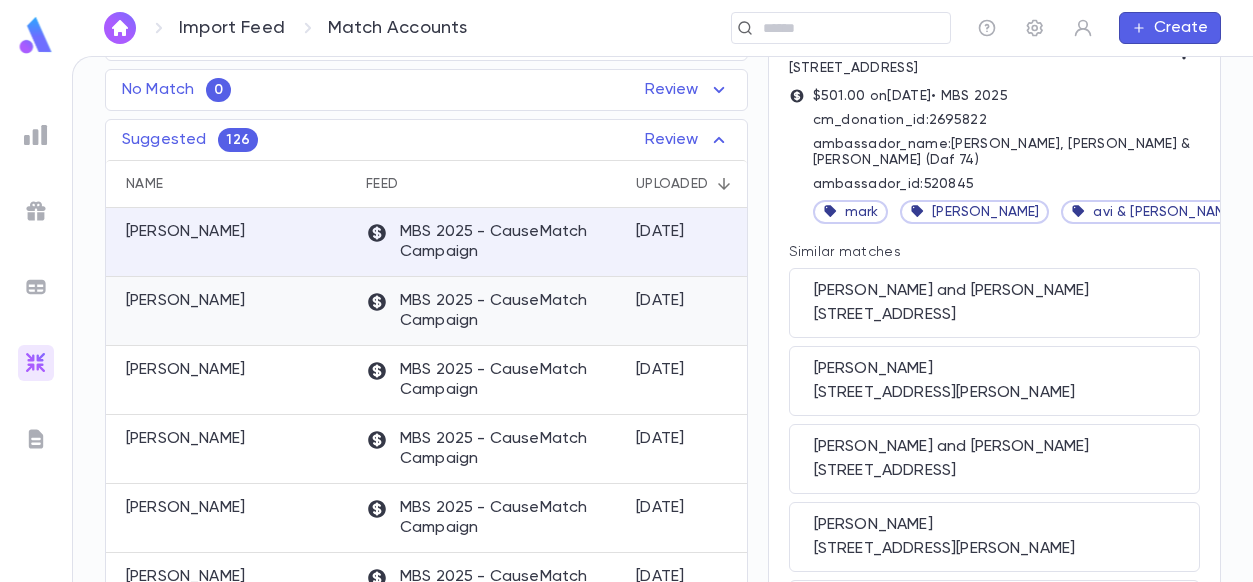 click on "[PERSON_NAME]" at bounding box center [231, 311] 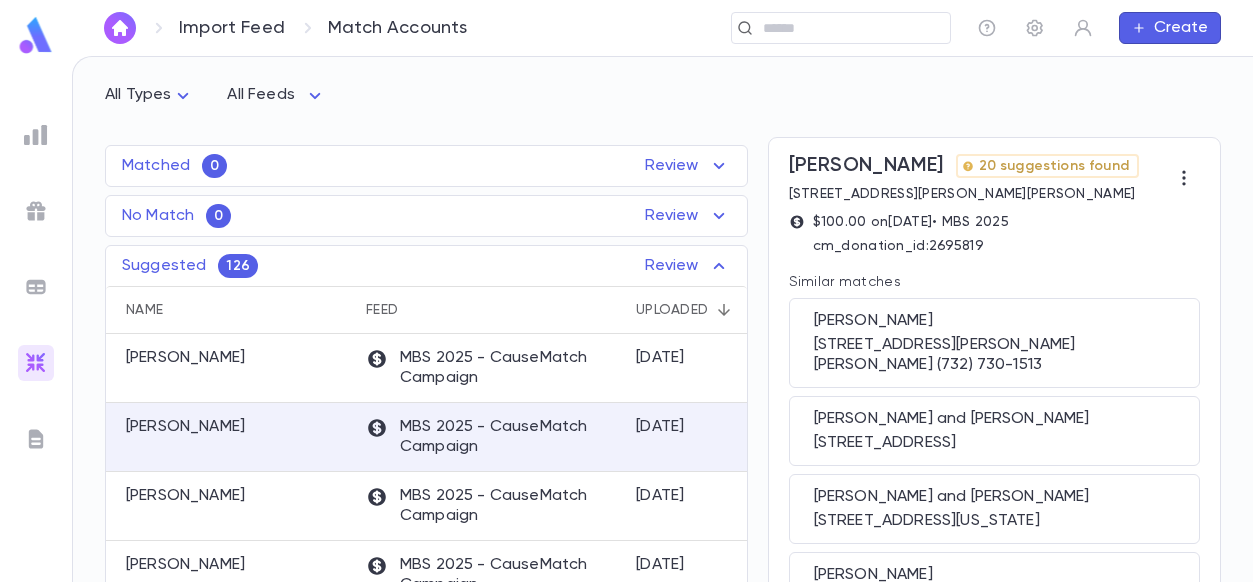scroll, scrollTop: 78, scrollLeft: 0, axis: vertical 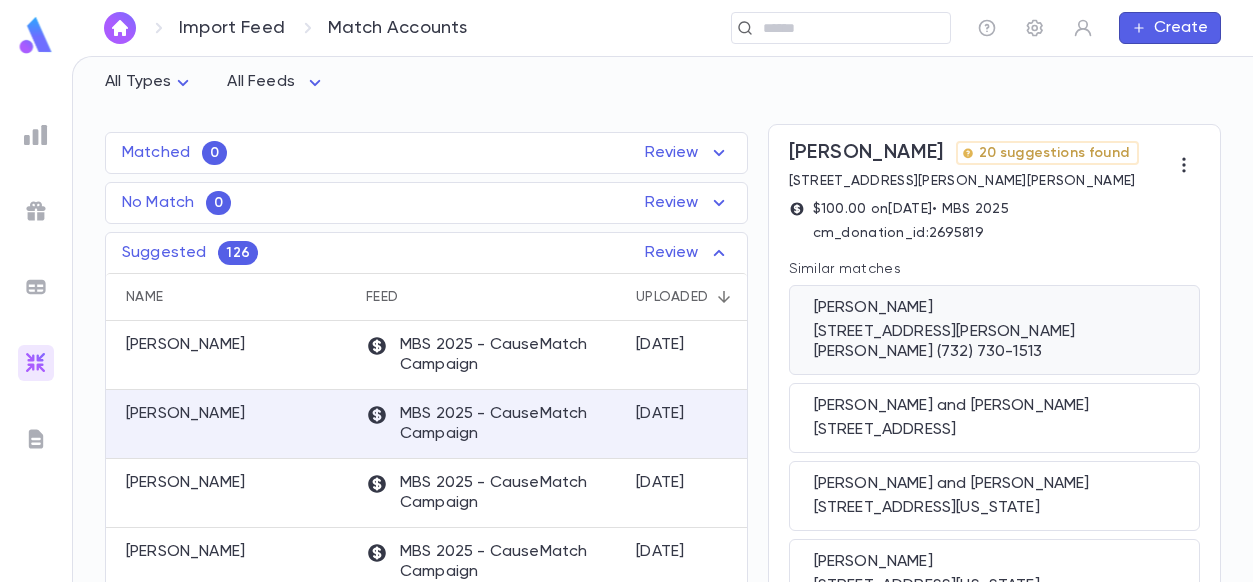 click on "[STREET_ADDRESS][PERSON_NAME][PERSON_NAME] (732) 730-1513" at bounding box center [994, 342] 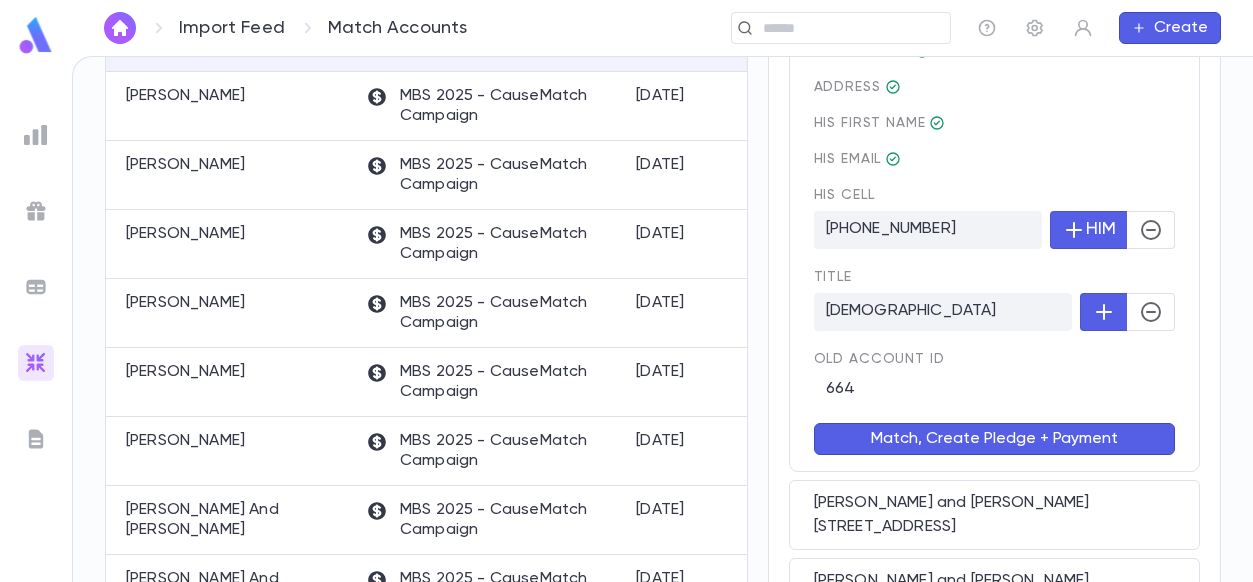 scroll, scrollTop: 461, scrollLeft: 0, axis: vertical 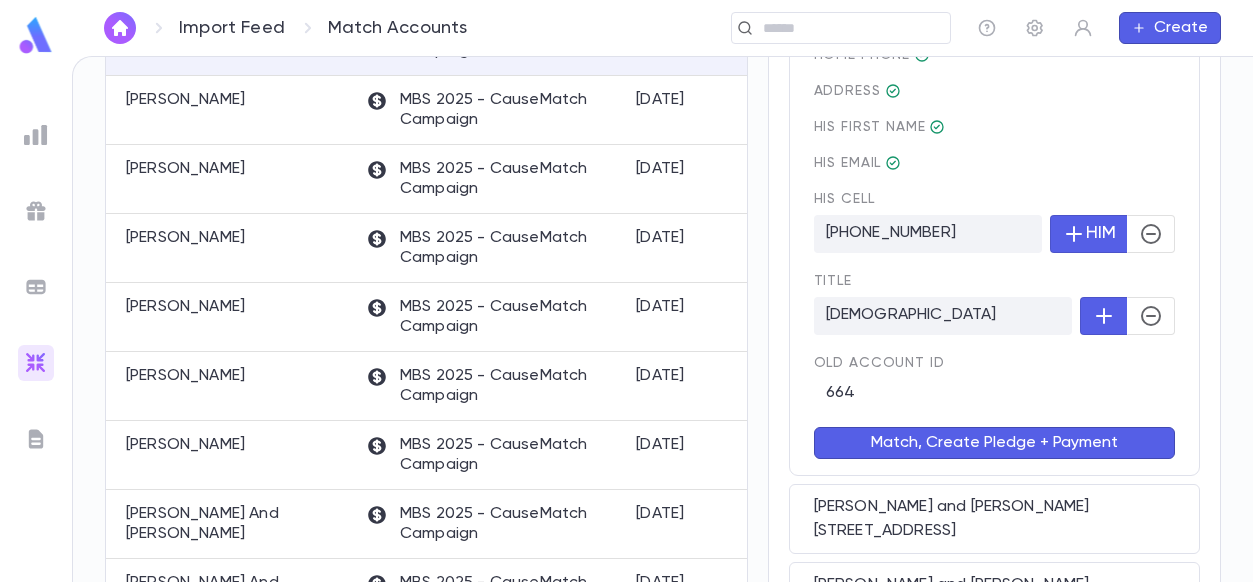 click on "Match, Create Pledge + Payment" at bounding box center [994, 443] 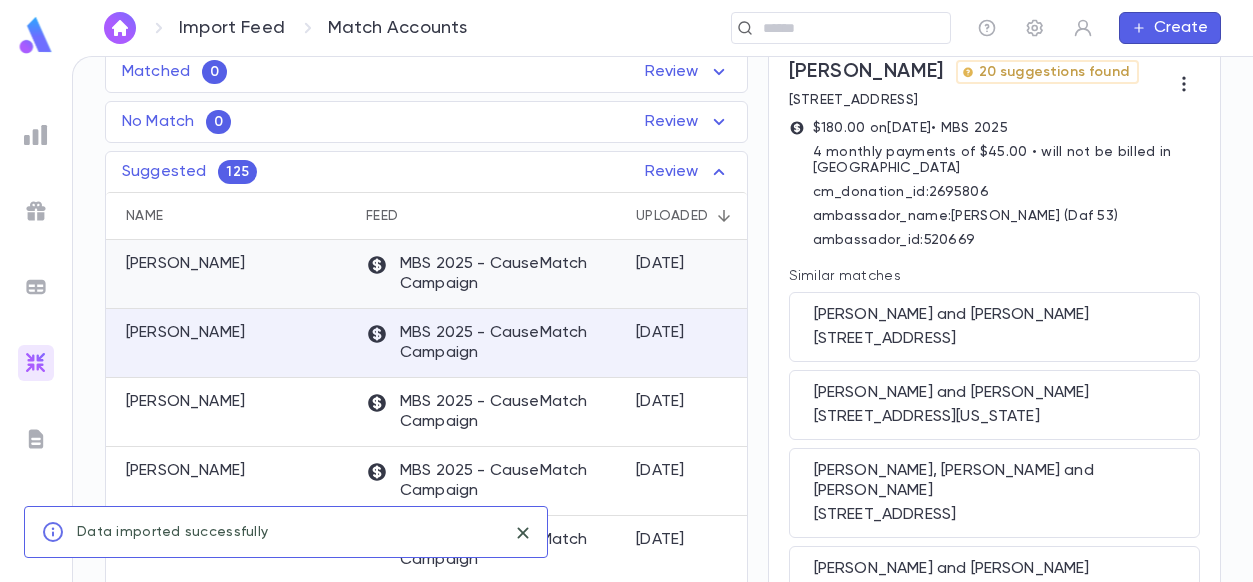 scroll, scrollTop: 160, scrollLeft: 0, axis: vertical 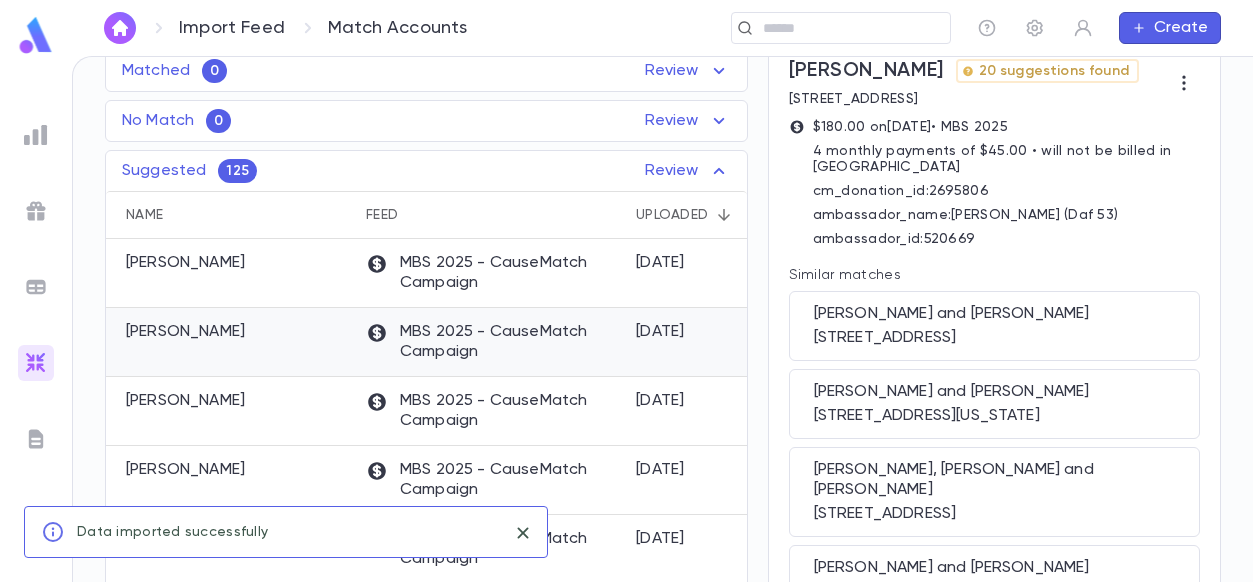 click on "[PERSON_NAME]" at bounding box center (185, 332) 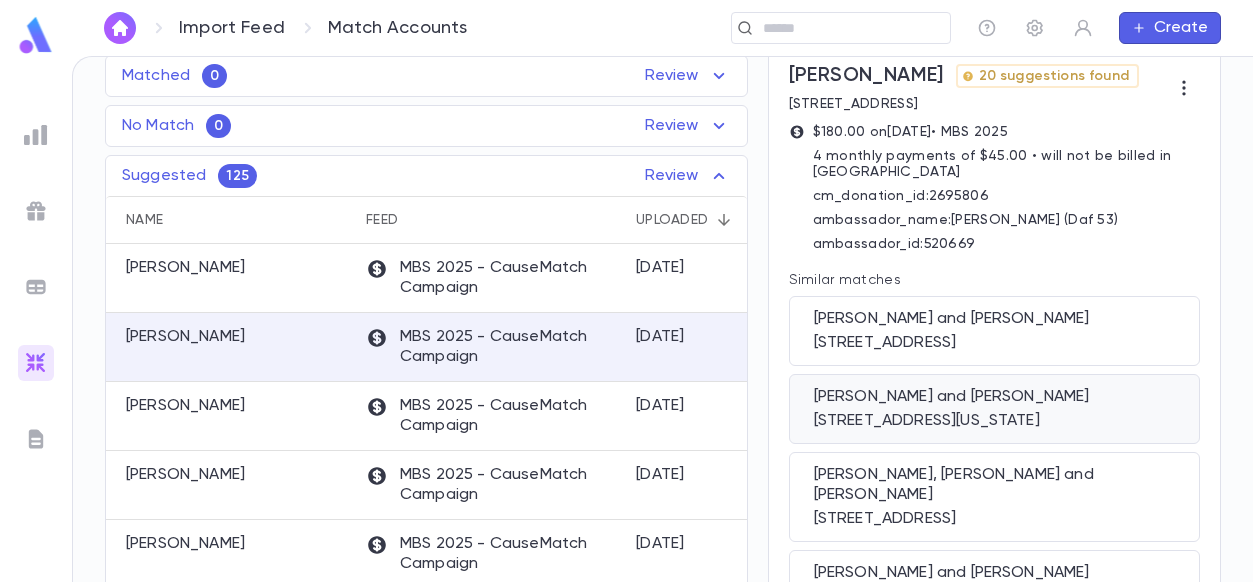 scroll, scrollTop: 127, scrollLeft: 0, axis: vertical 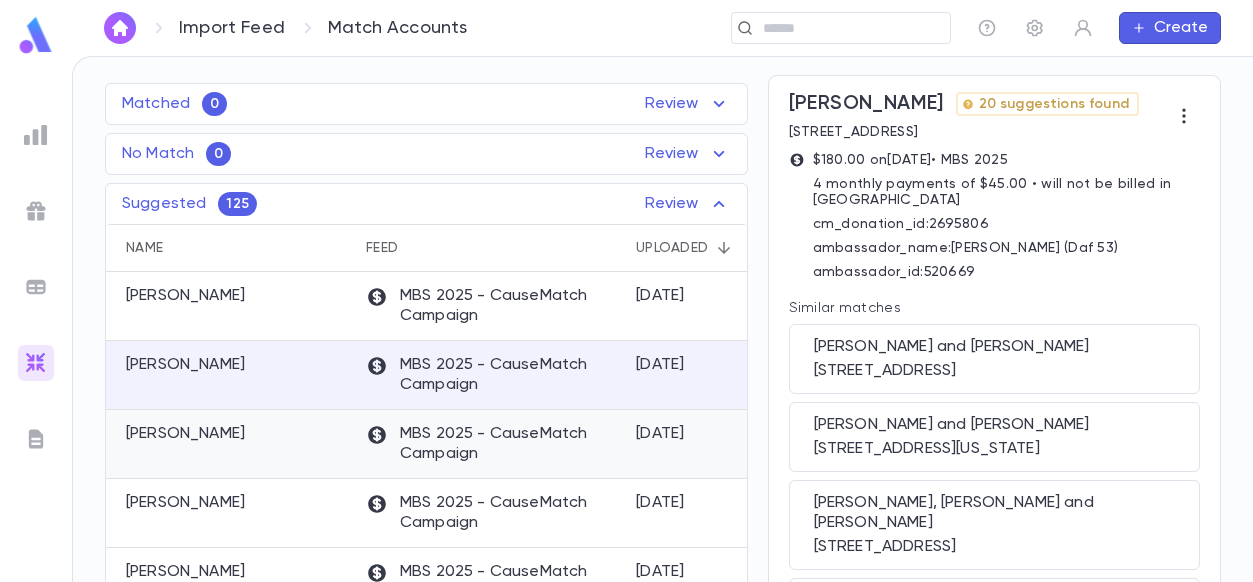 click on "[PERSON_NAME]" at bounding box center [185, 434] 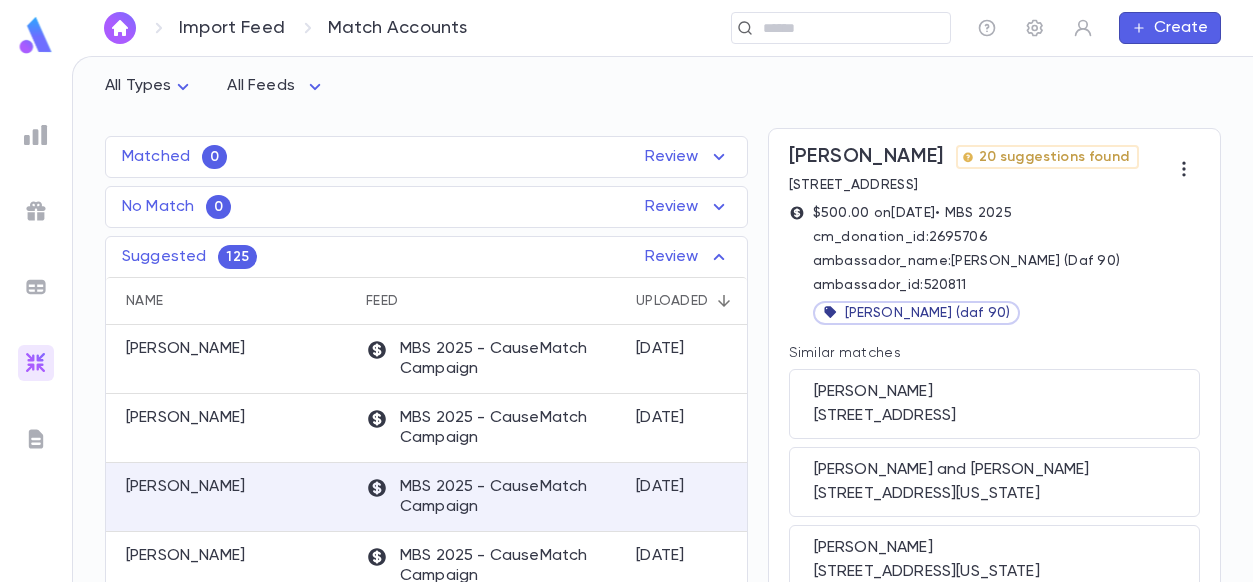scroll, scrollTop: 120, scrollLeft: 0, axis: vertical 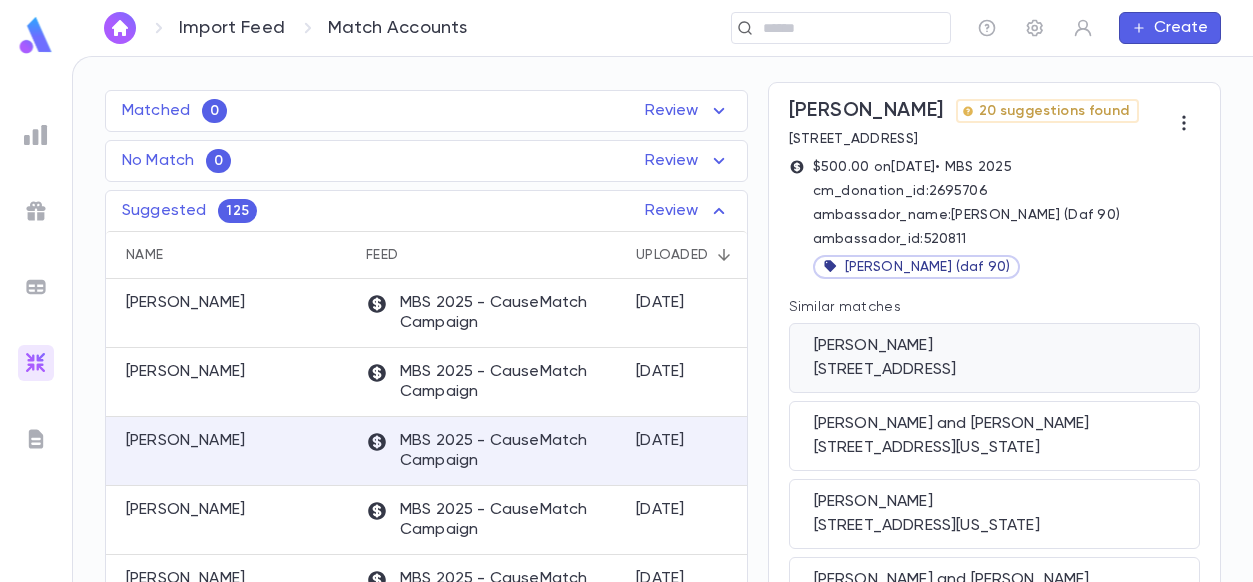 click on "[PERSON_NAME]" at bounding box center (994, 346) 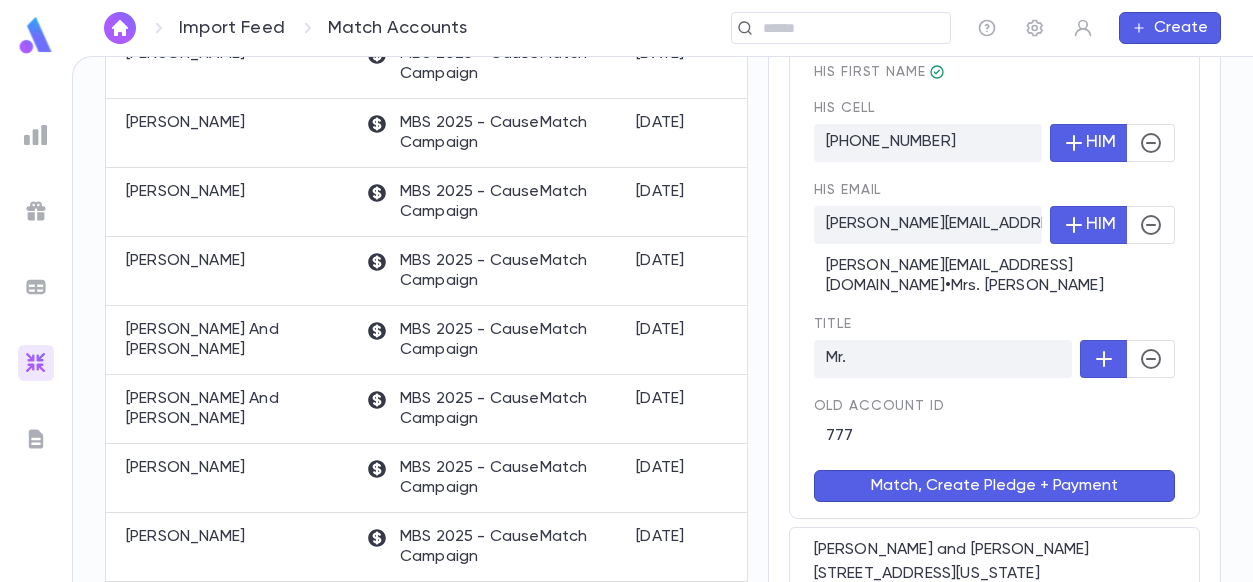 scroll, scrollTop: 577, scrollLeft: 0, axis: vertical 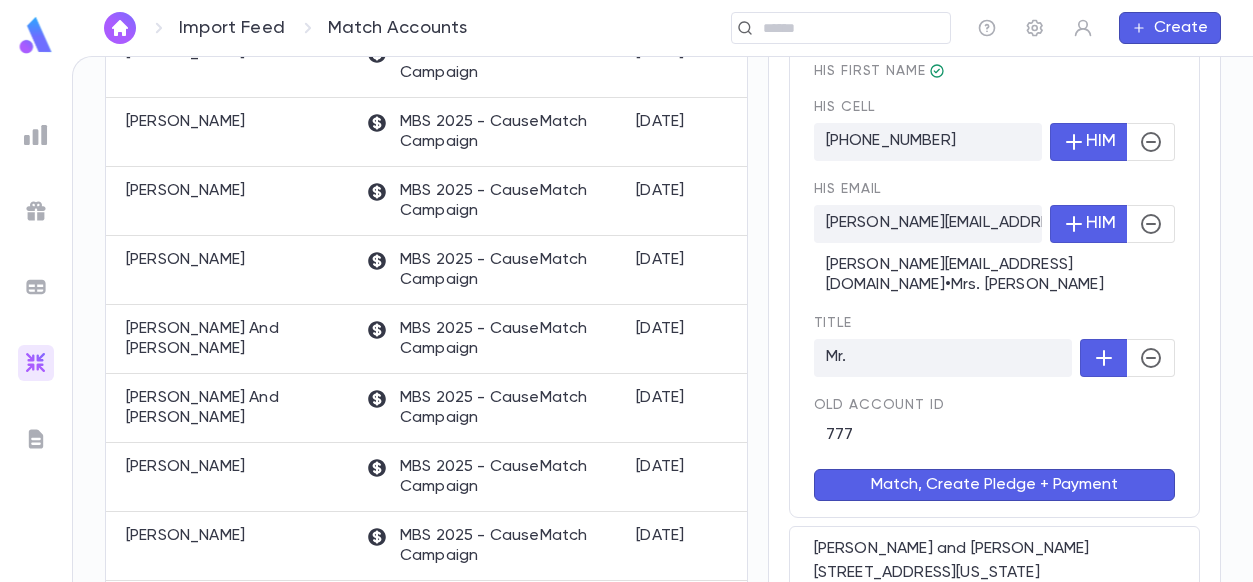 click on "[PERSON_NAME][EMAIL_ADDRESS][DOMAIN_NAME]" at bounding box center [928, 224] 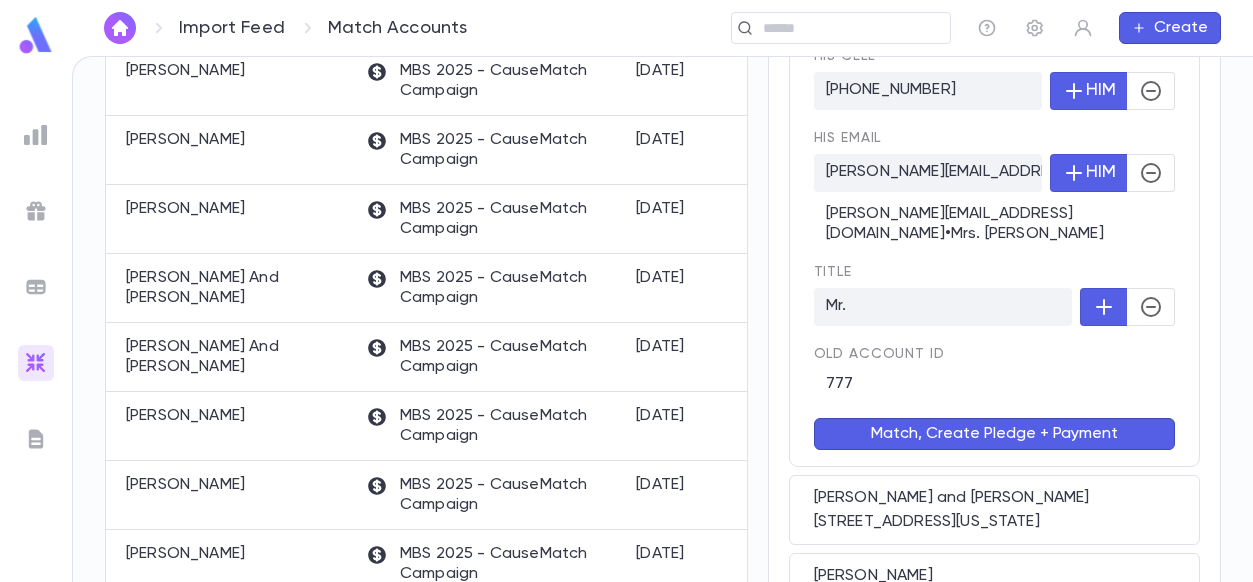scroll, scrollTop: 643, scrollLeft: 0, axis: vertical 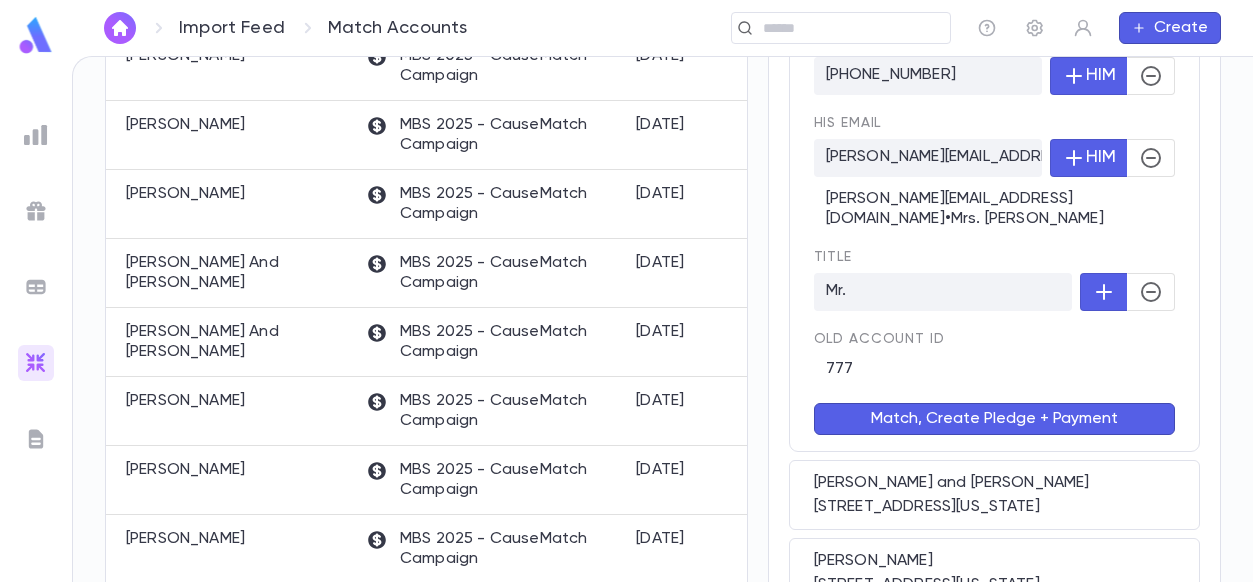click on "Match, Create Pledge + Payment" at bounding box center [994, 419] 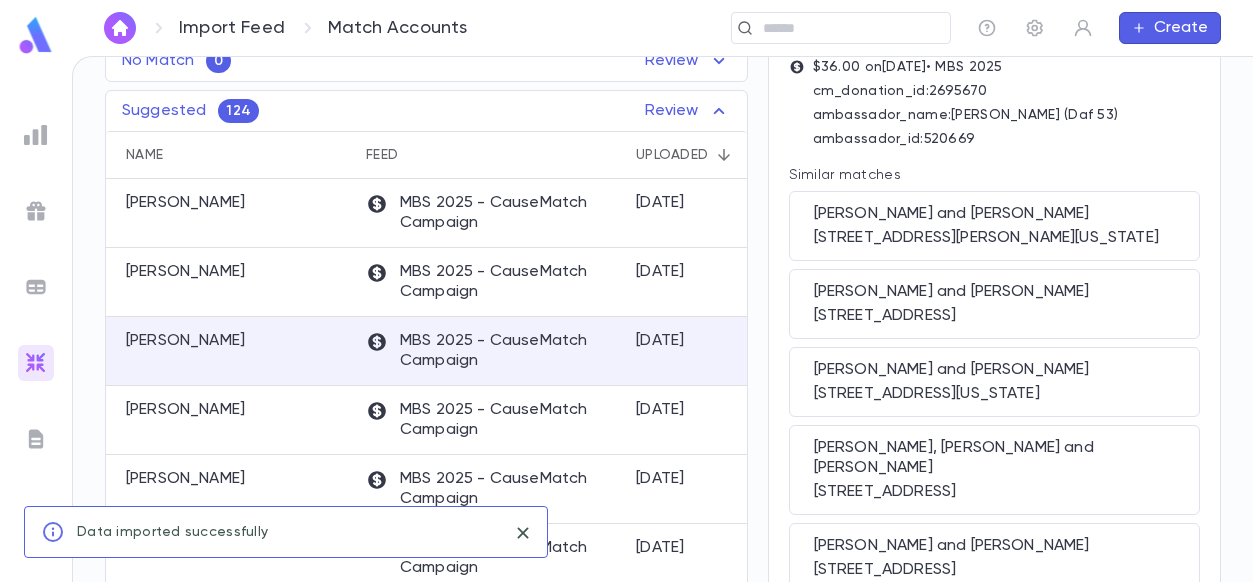 scroll, scrollTop: 223, scrollLeft: 0, axis: vertical 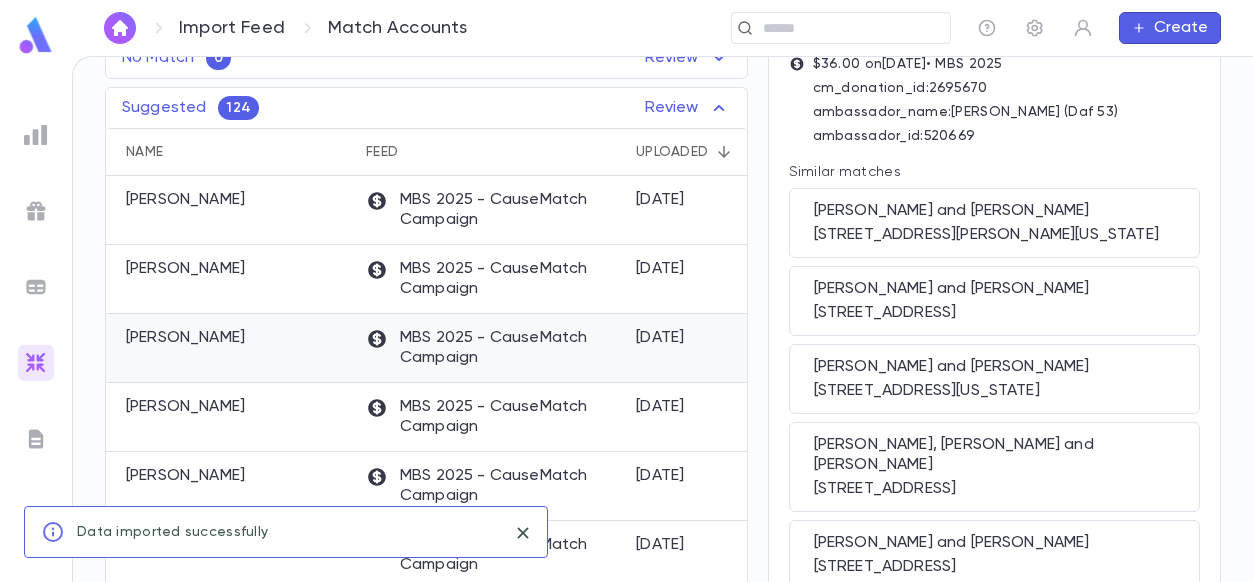 click on "[PERSON_NAME]" at bounding box center (185, 338) 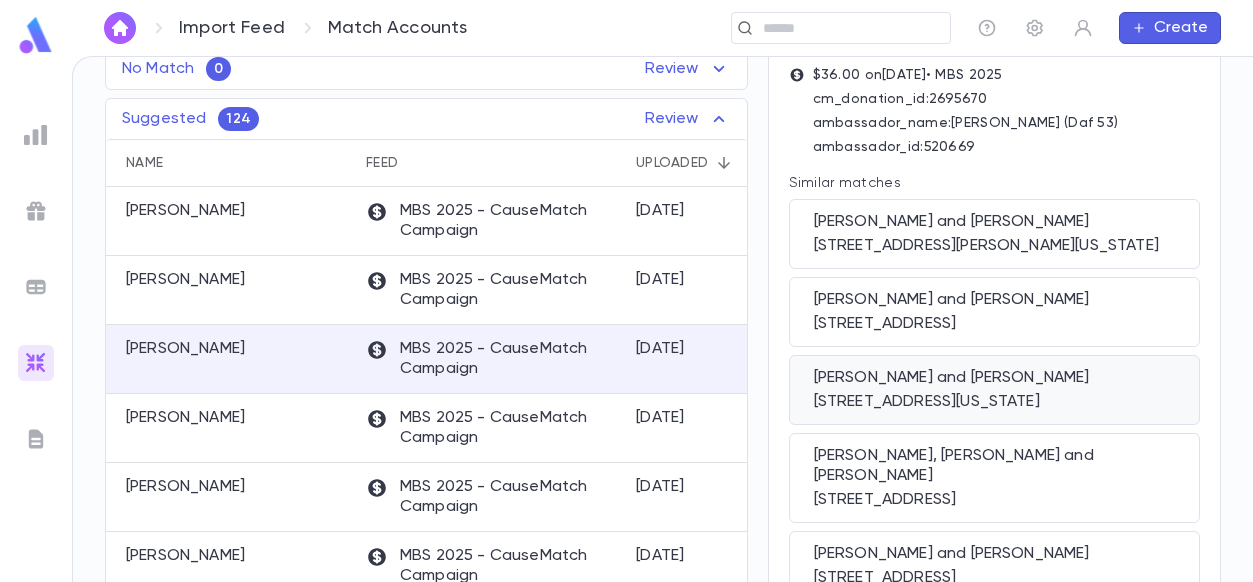 scroll, scrollTop: 218, scrollLeft: 0, axis: vertical 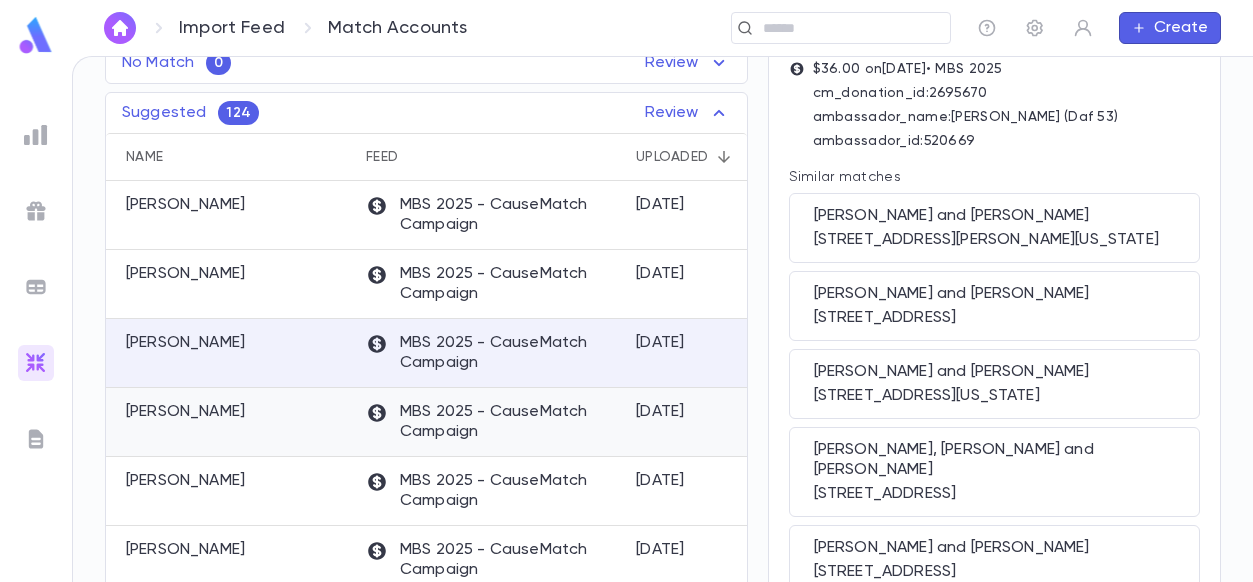click on "[PERSON_NAME]" at bounding box center [231, 422] 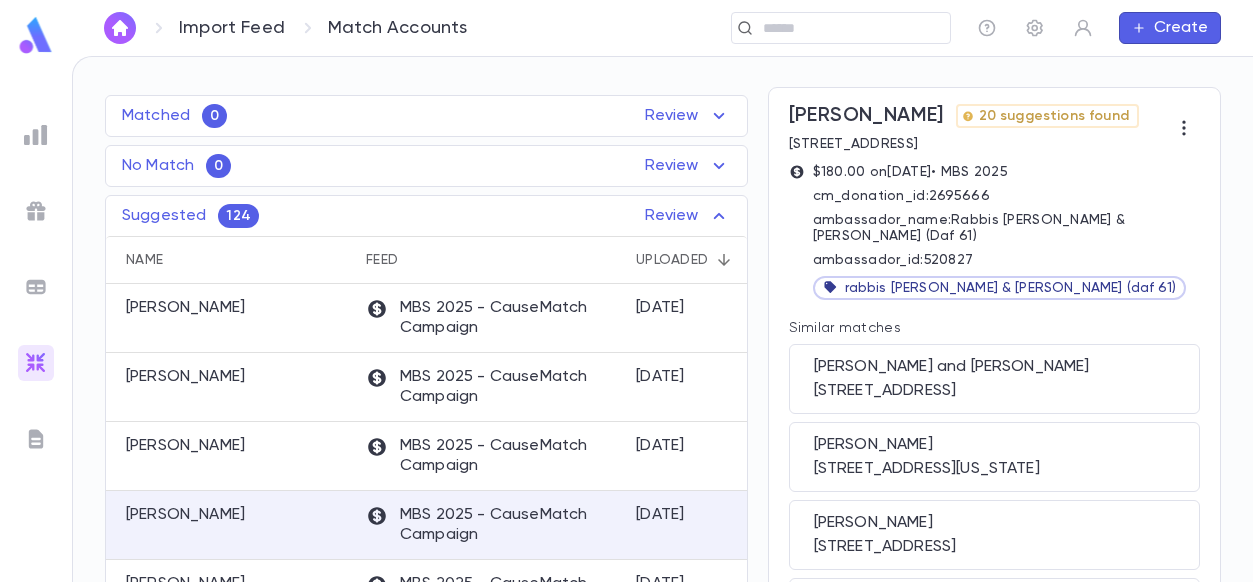 scroll, scrollTop: 120, scrollLeft: 0, axis: vertical 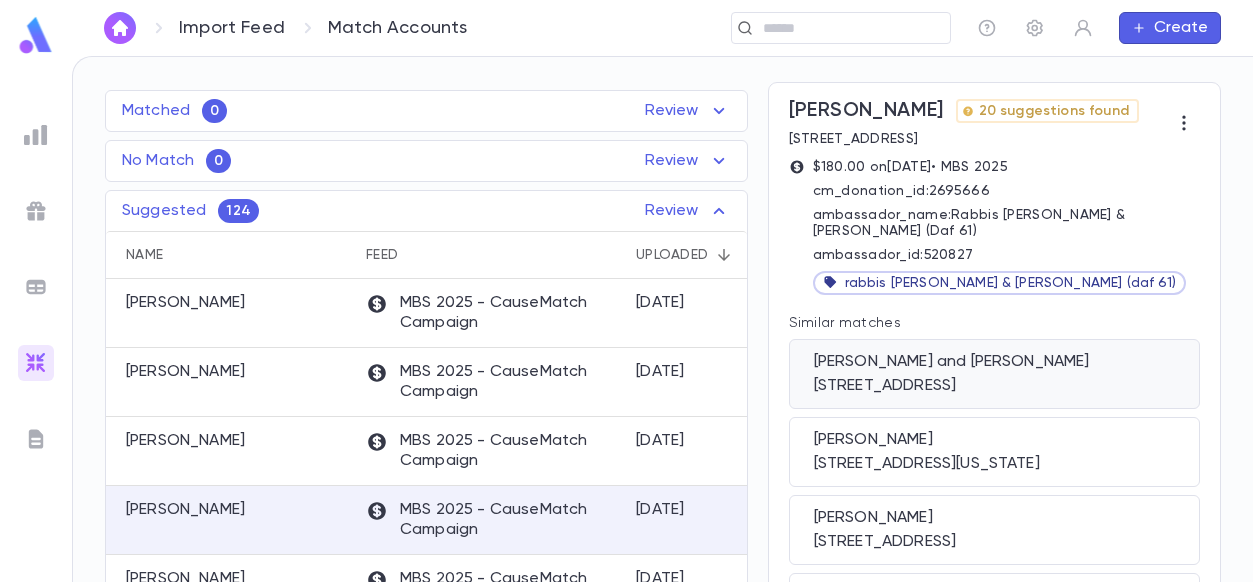 click on "[PERSON_NAME] and [PERSON_NAME]" at bounding box center [994, 362] 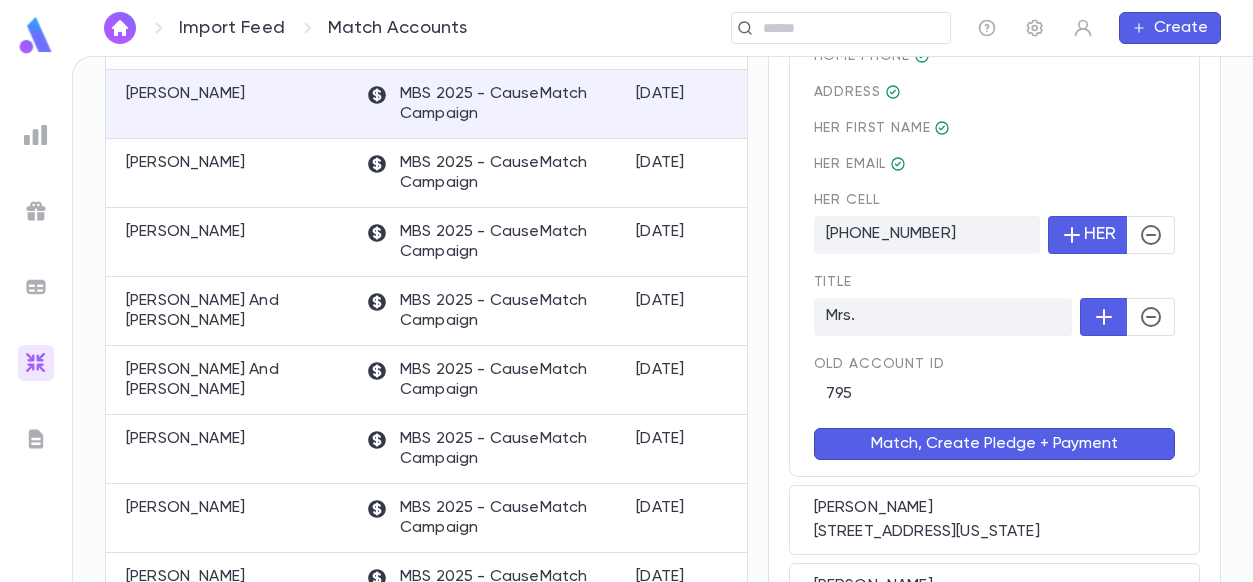 scroll, scrollTop: 538, scrollLeft: 0, axis: vertical 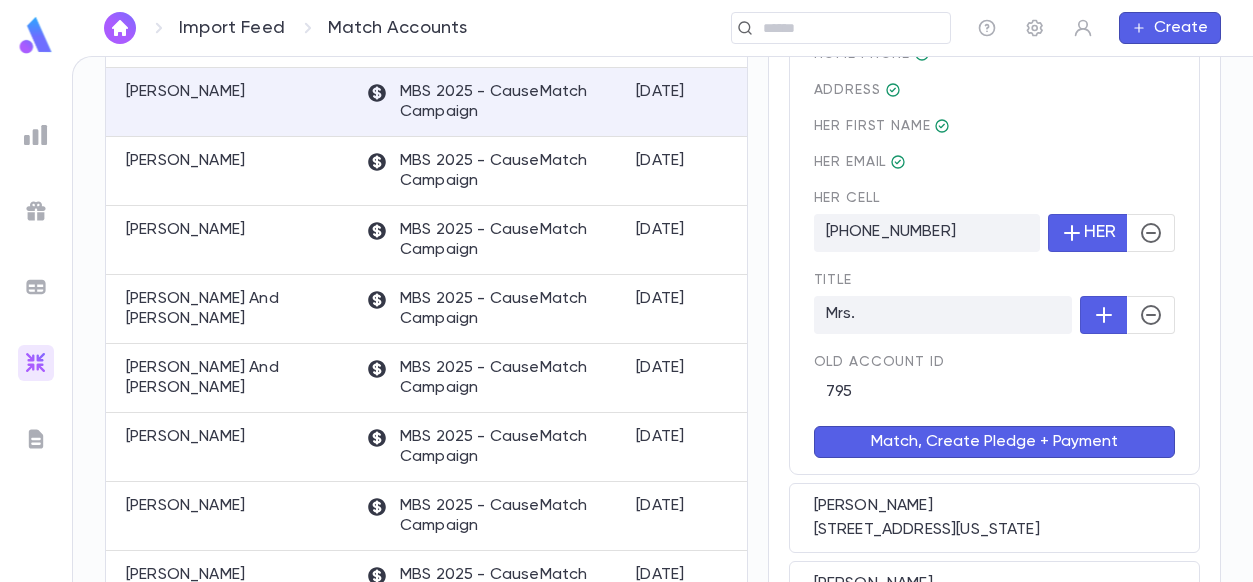 click on "Match, Create Pledge + Payment" at bounding box center (994, 442) 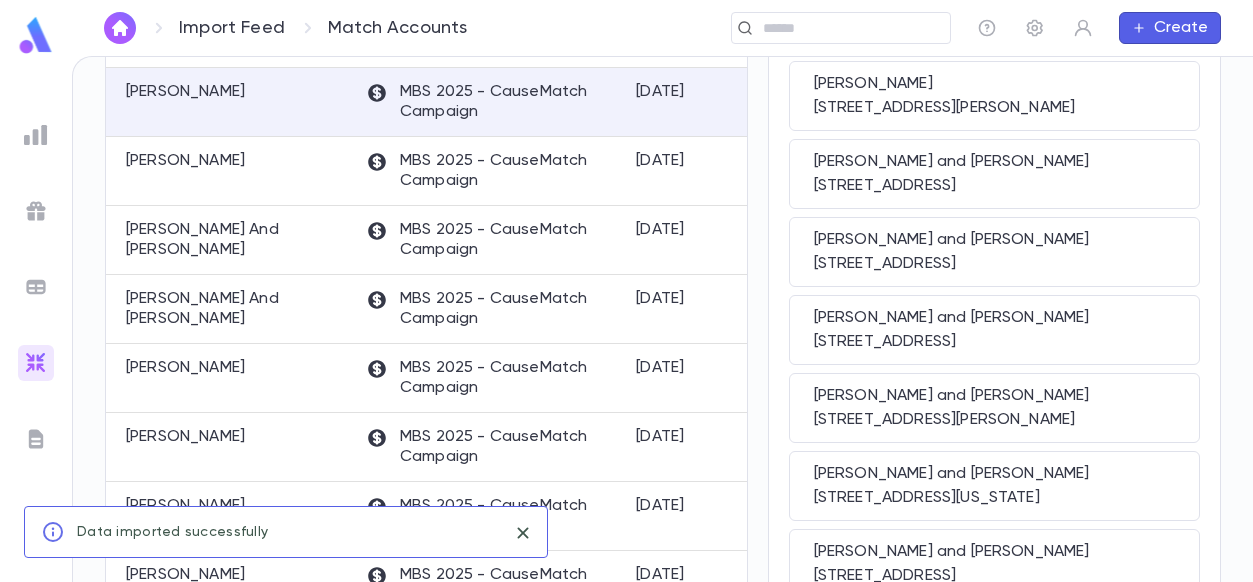 scroll, scrollTop: 0, scrollLeft: 0, axis: both 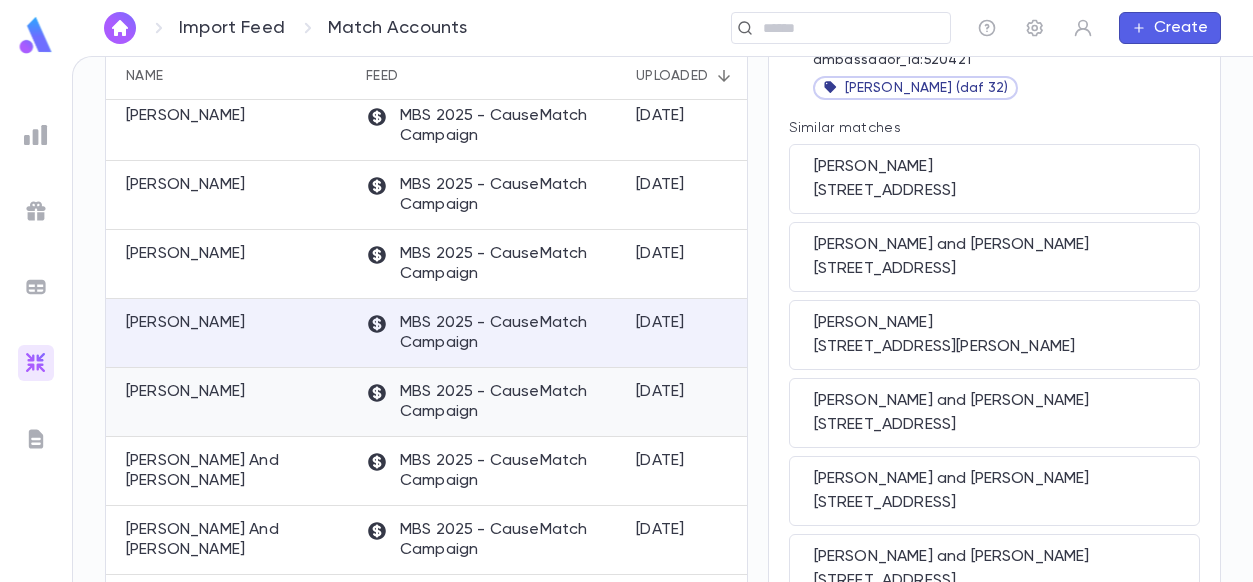 click on "[PERSON_NAME]" at bounding box center [231, 402] 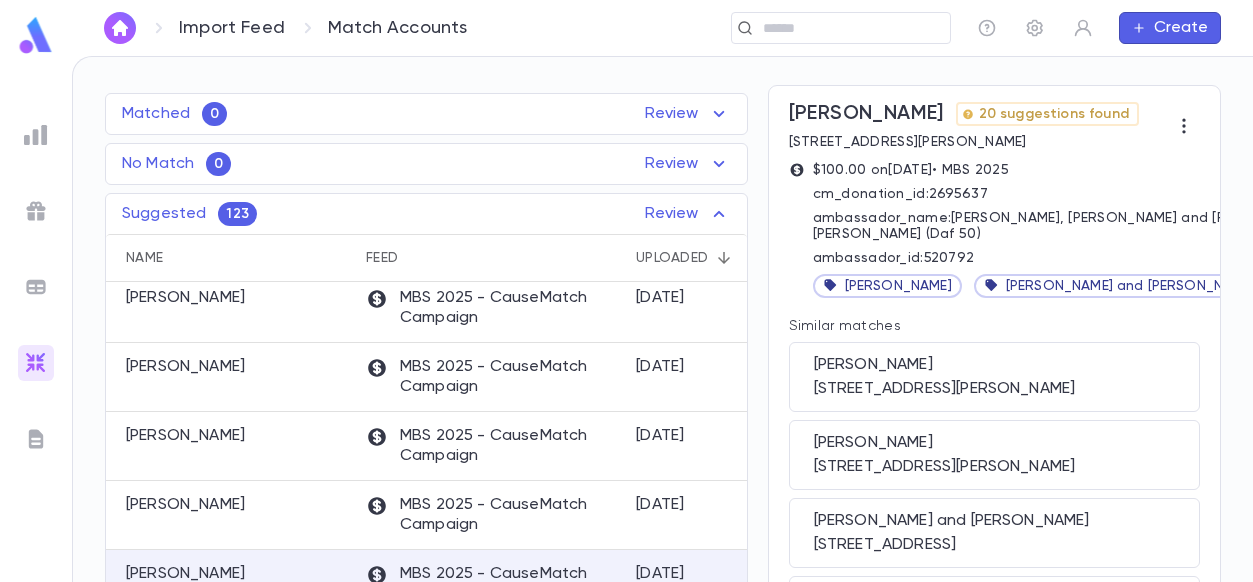 scroll, scrollTop: 119, scrollLeft: 0, axis: vertical 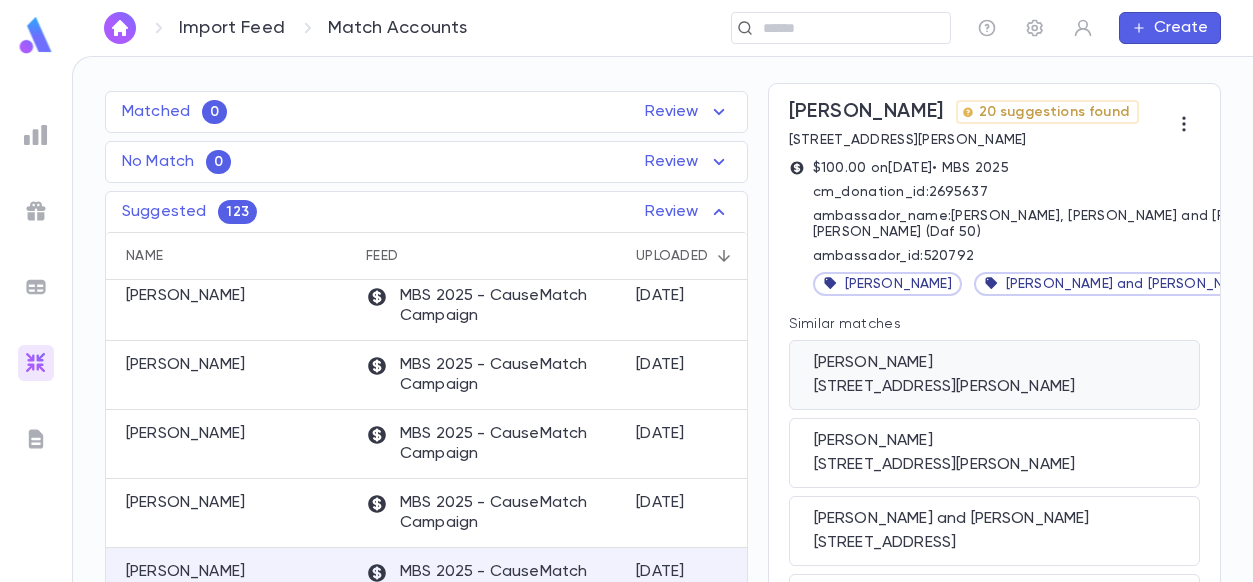 click on "[PERSON_NAME]" at bounding box center [994, 363] 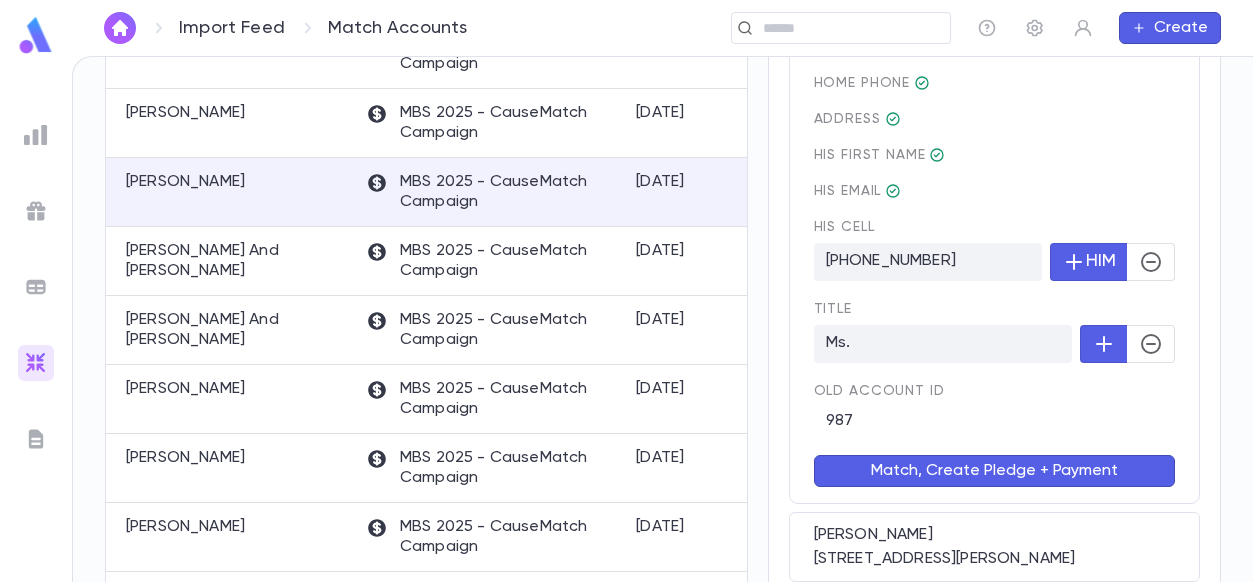 scroll, scrollTop: 510, scrollLeft: 0, axis: vertical 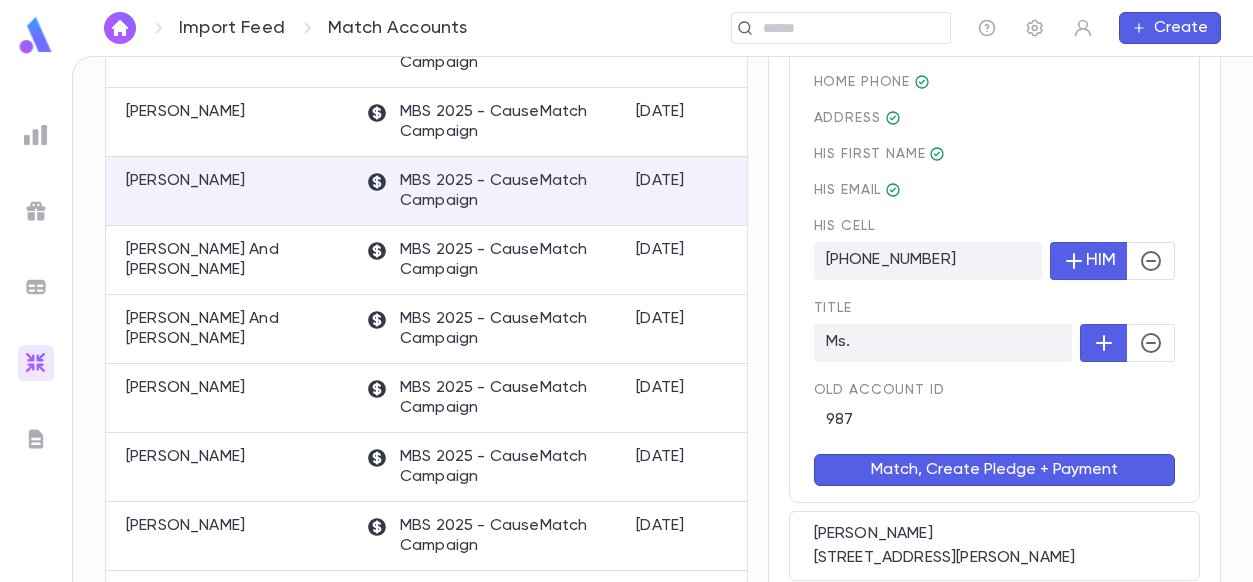 click on "Match, Create Pledge + Payment" at bounding box center [994, 470] 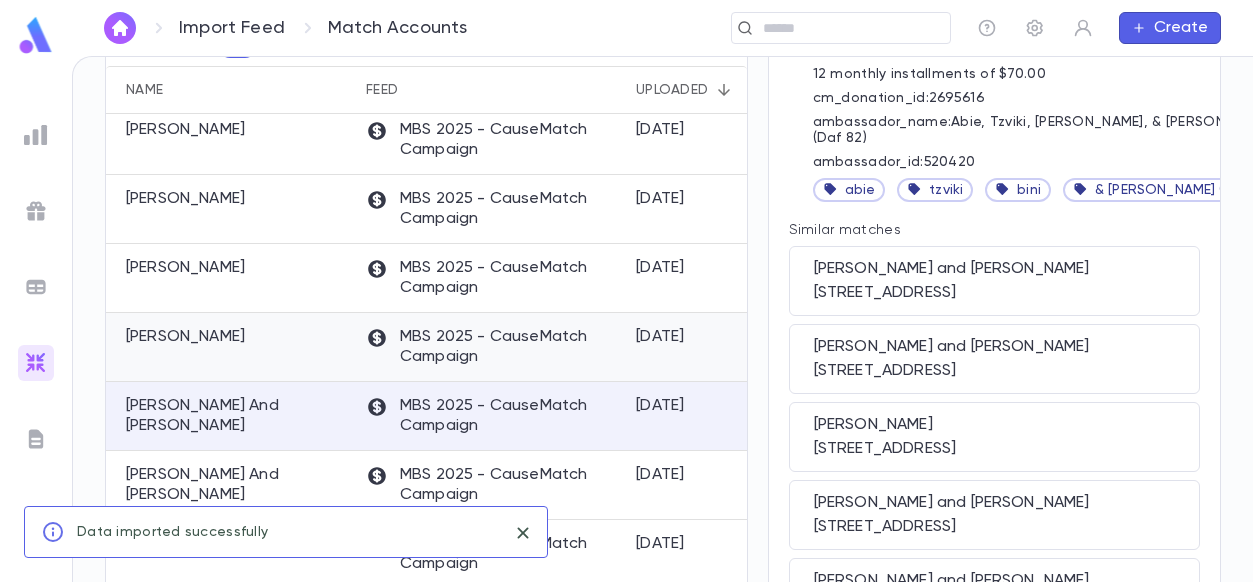 scroll, scrollTop: 312, scrollLeft: 0, axis: vertical 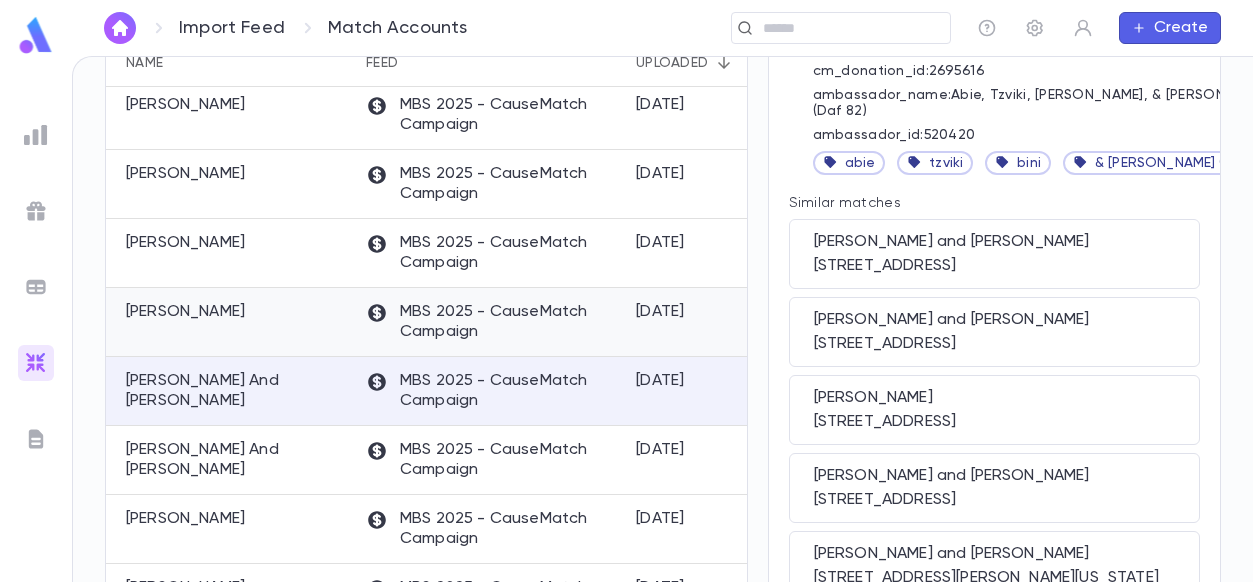 click on "[PERSON_NAME]" at bounding box center (231, 322) 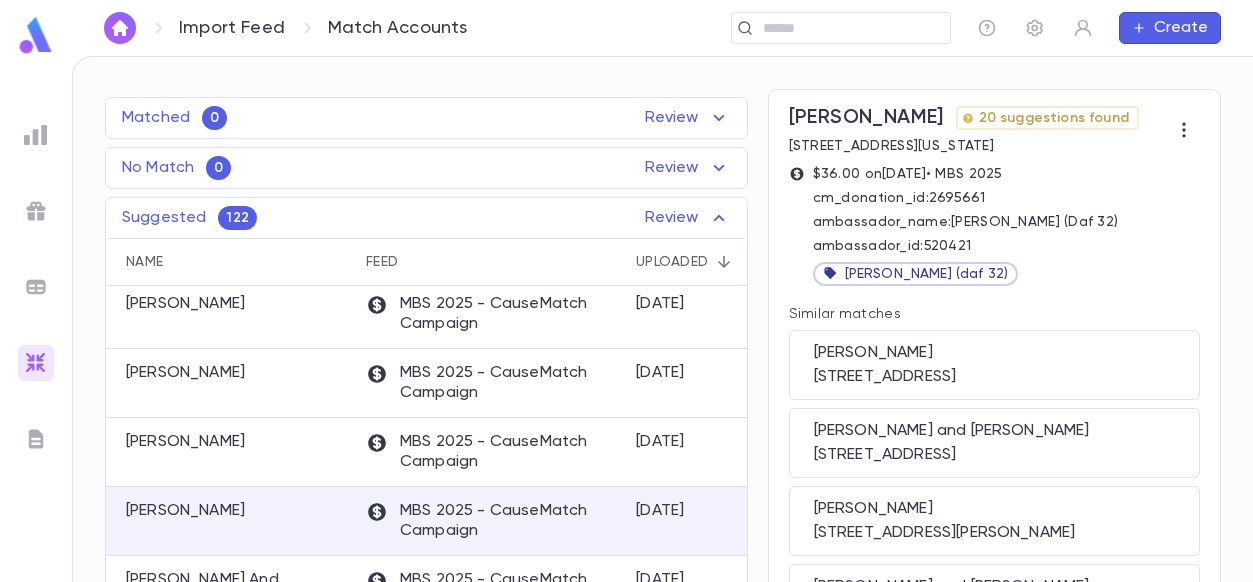 scroll, scrollTop: 122, scrollLeft: 0, axis: vertical 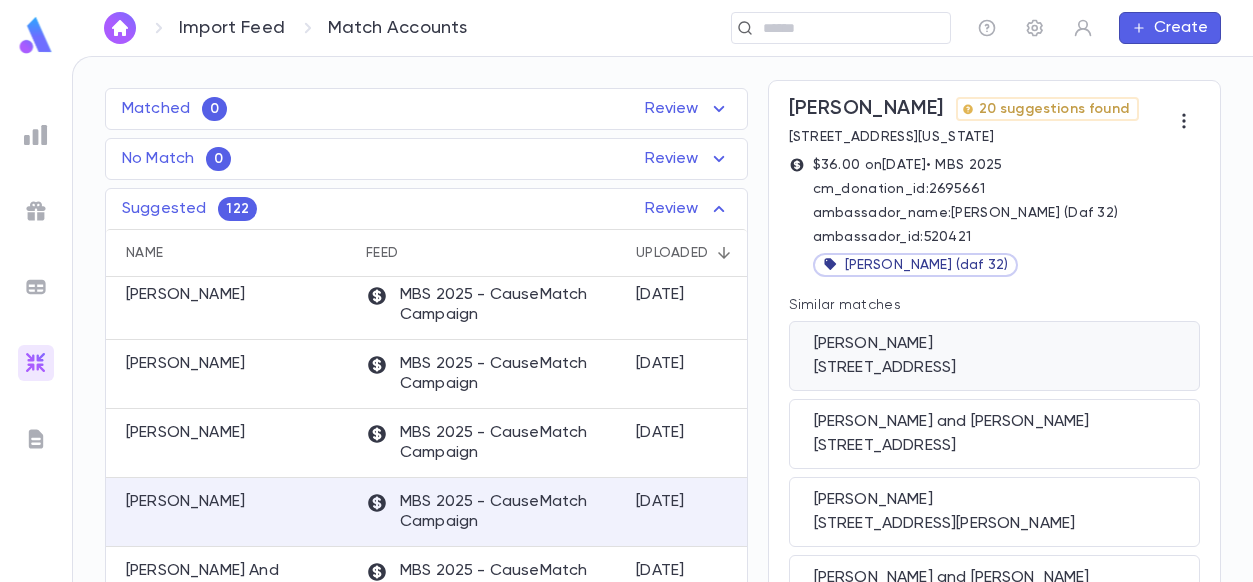 click on "[PERSON_NAME]" at bounding box center (994, 344) 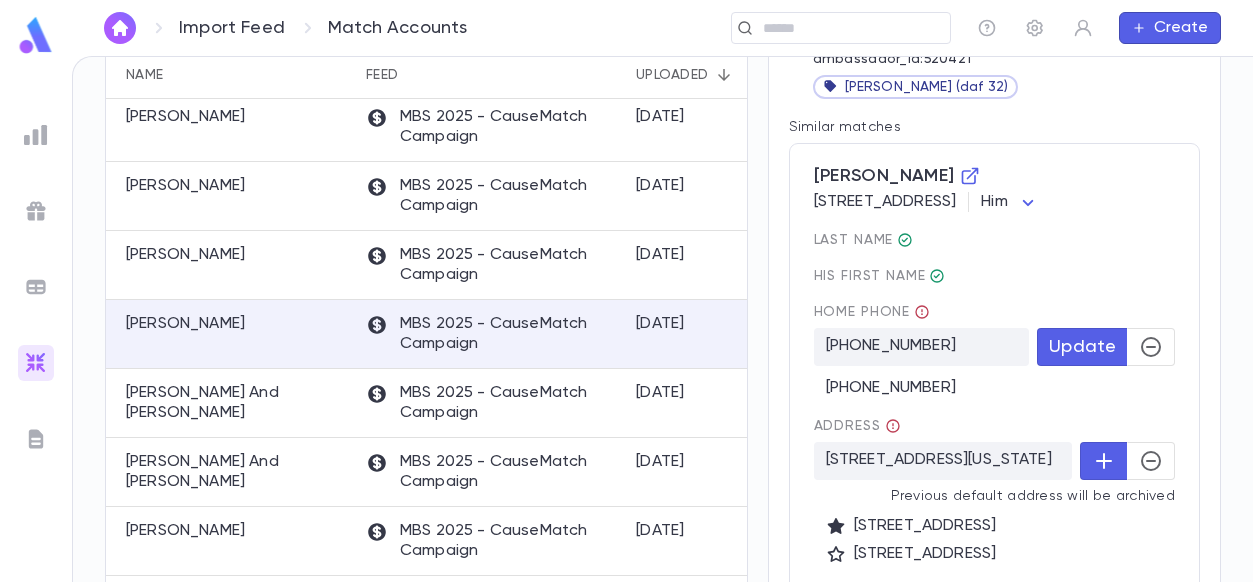 scroll, scrollTop: 316, scrollLeft: 0, axis: vertical 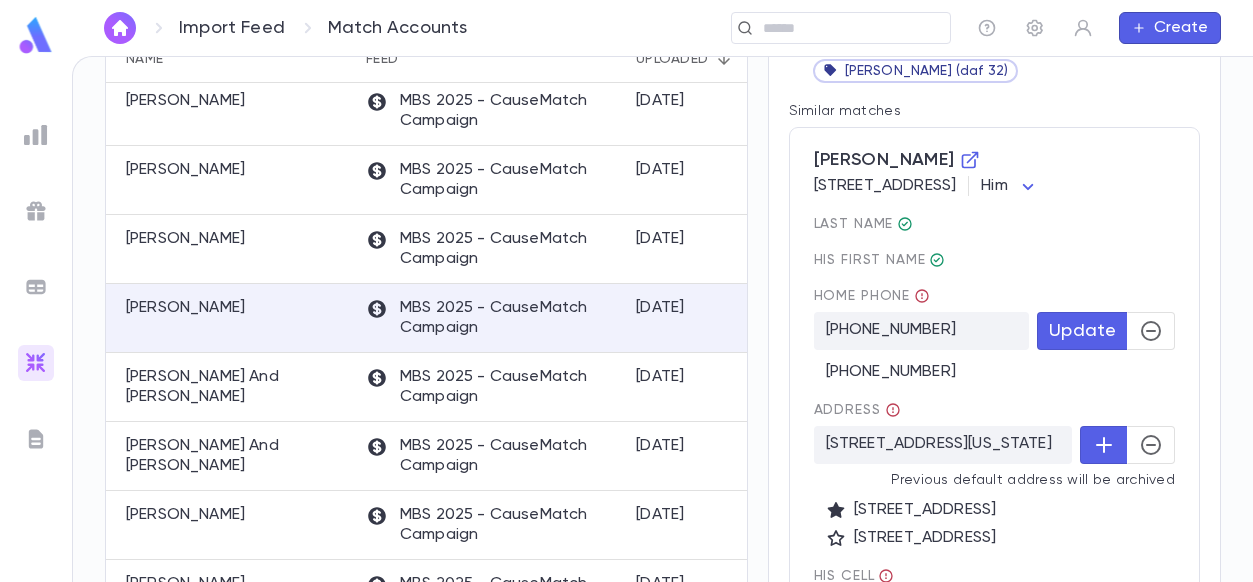 click 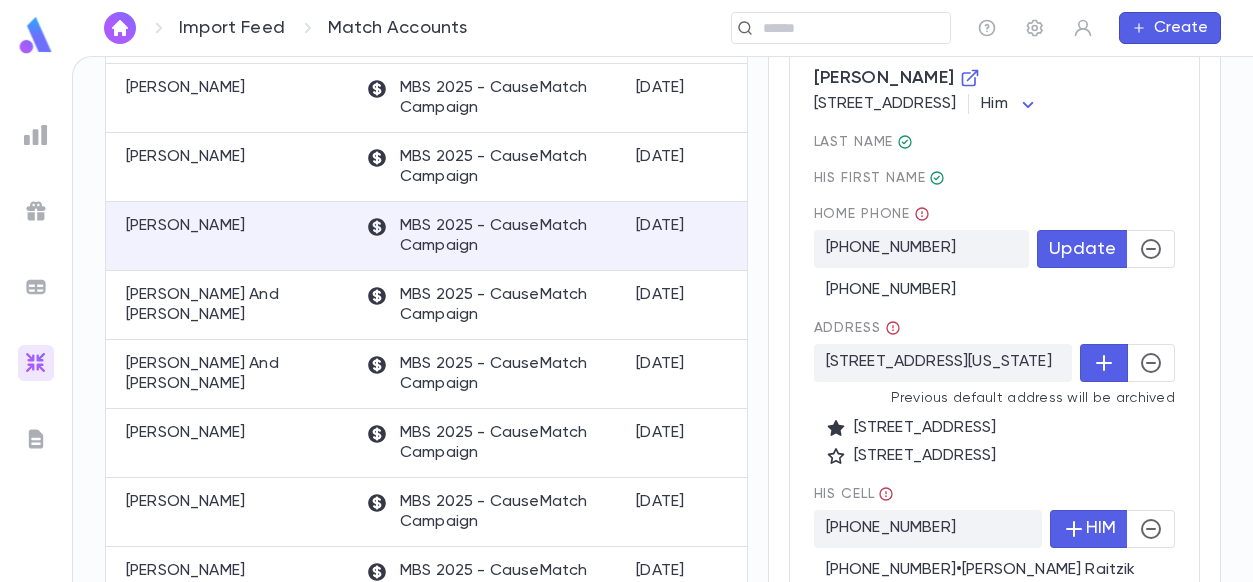 click 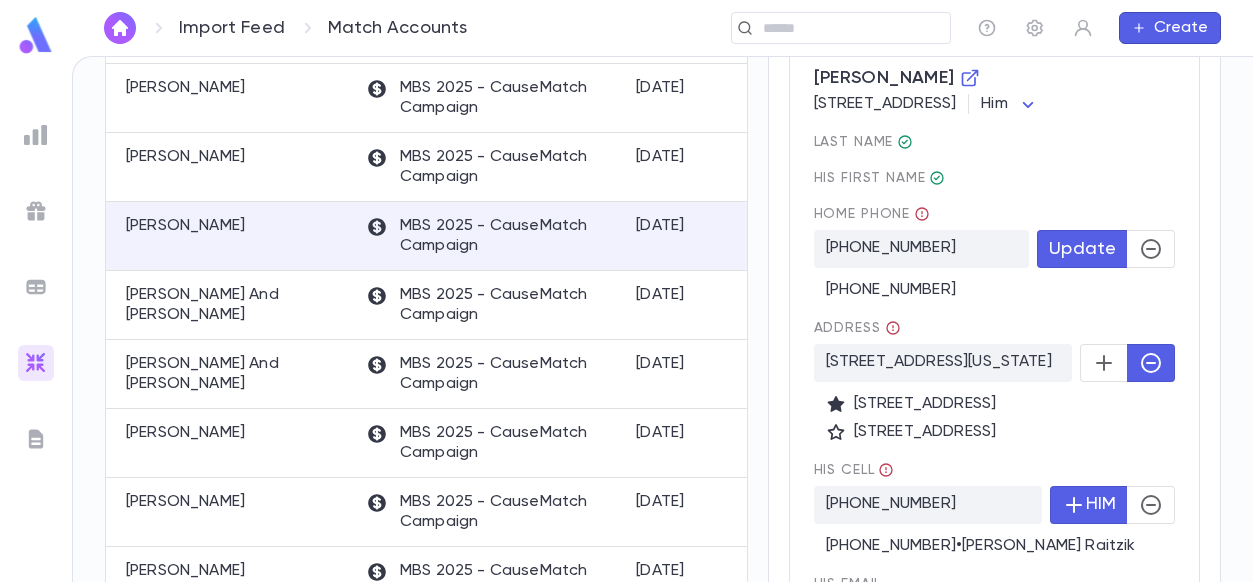 click 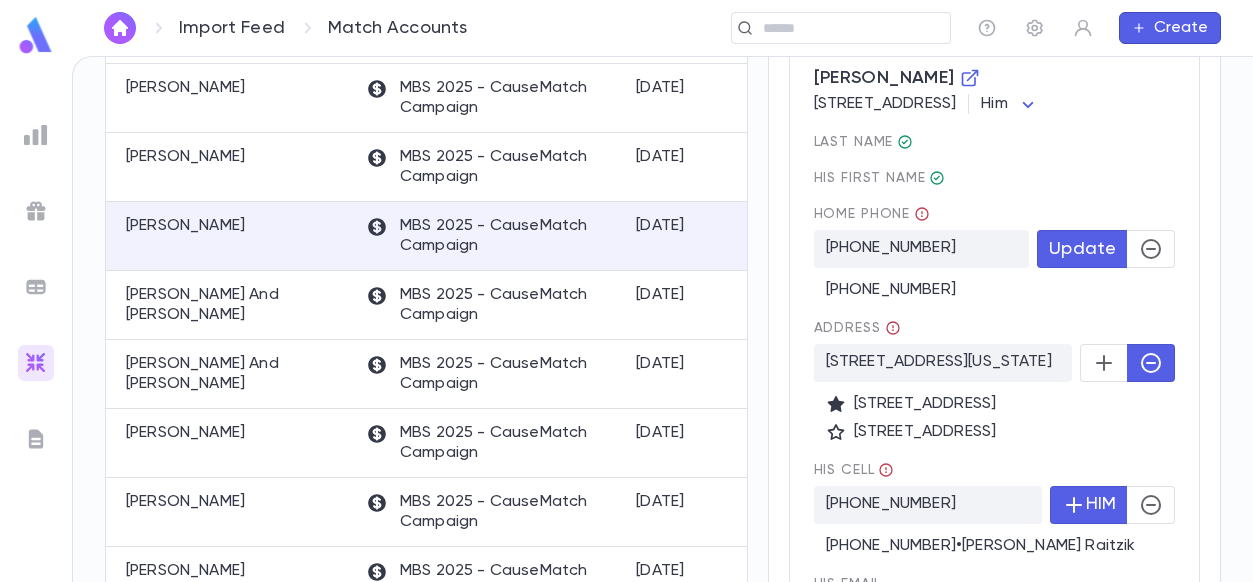 click on "[STREET_ADDRESS][US_STATE]" at bounding box center [943, 363] 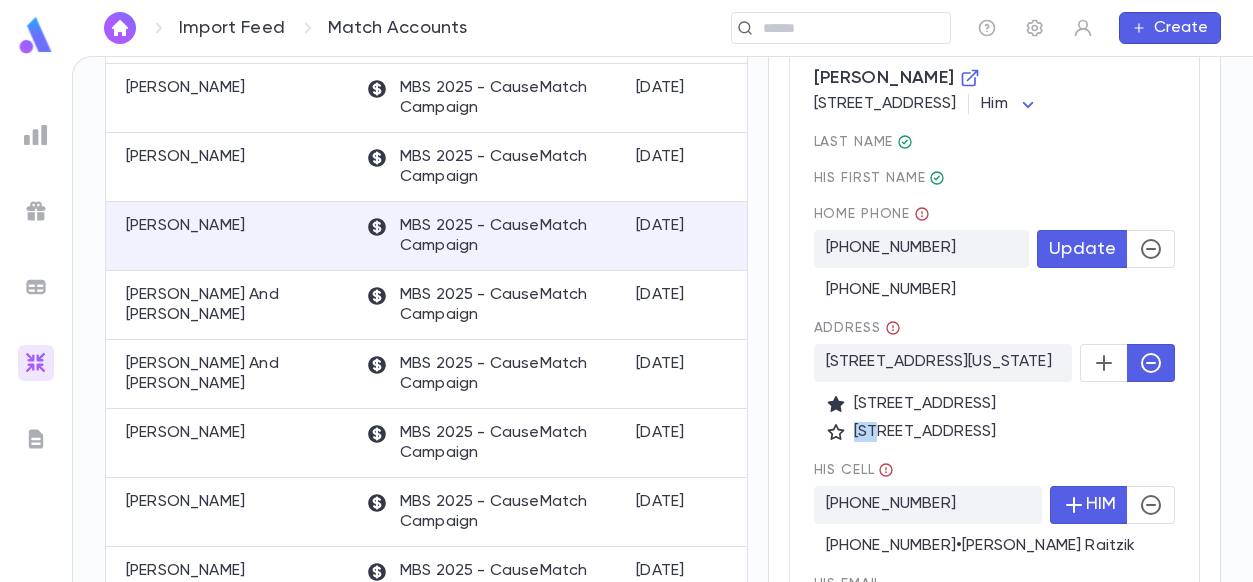 click 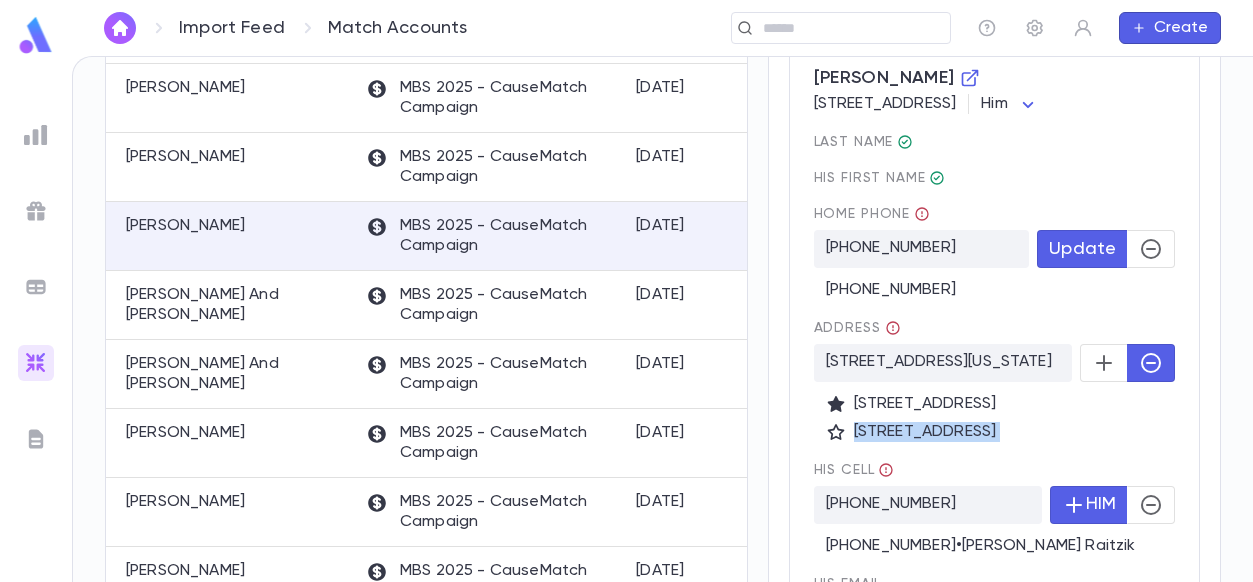 click 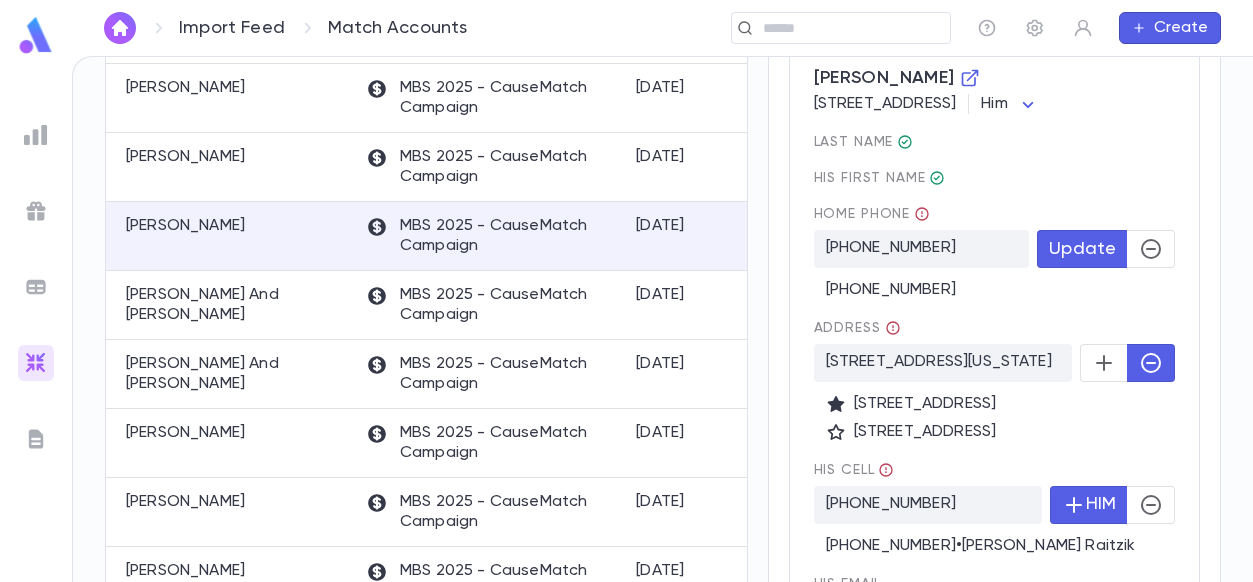 click 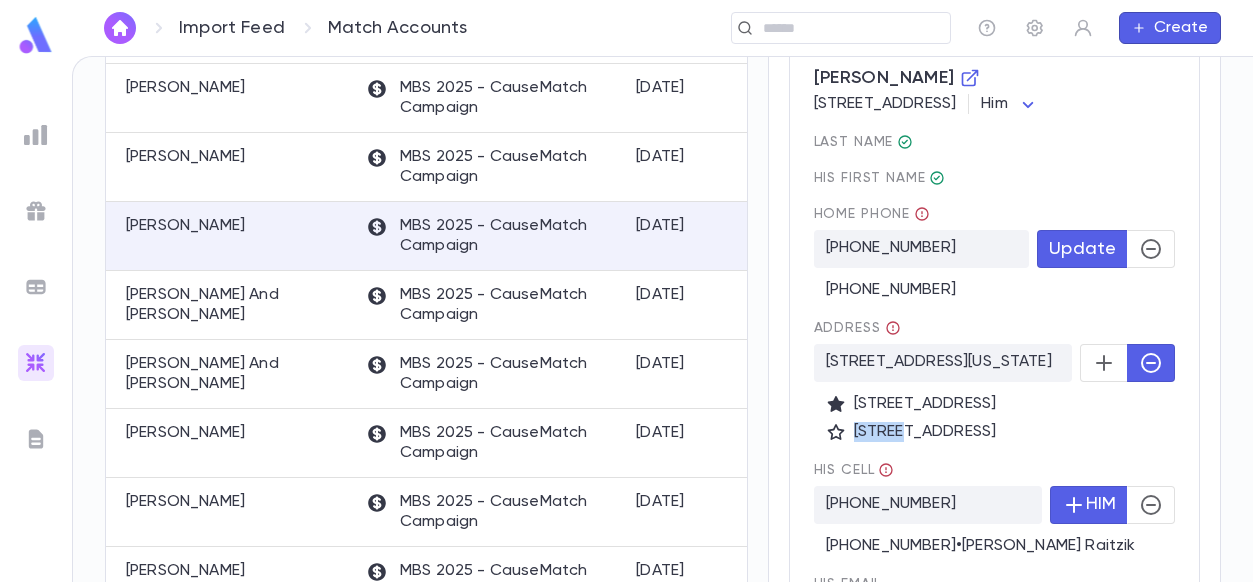 drag, startPoint x: 840, startPoint y: 431, endPoint x: 880, endPoint y: 426, distance: 40.311287 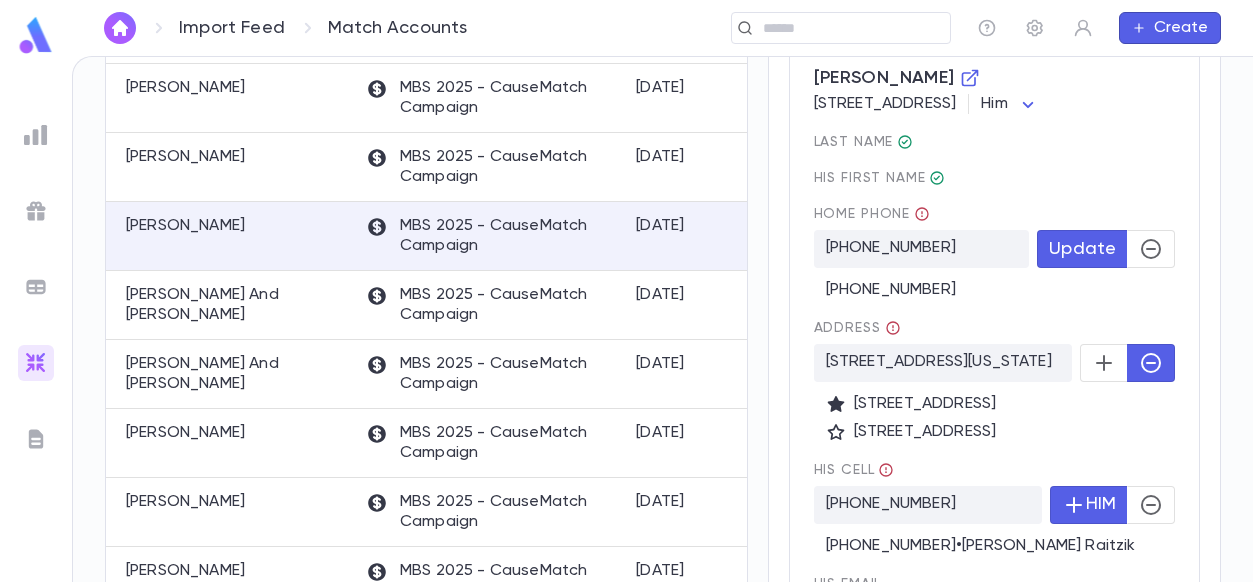 click 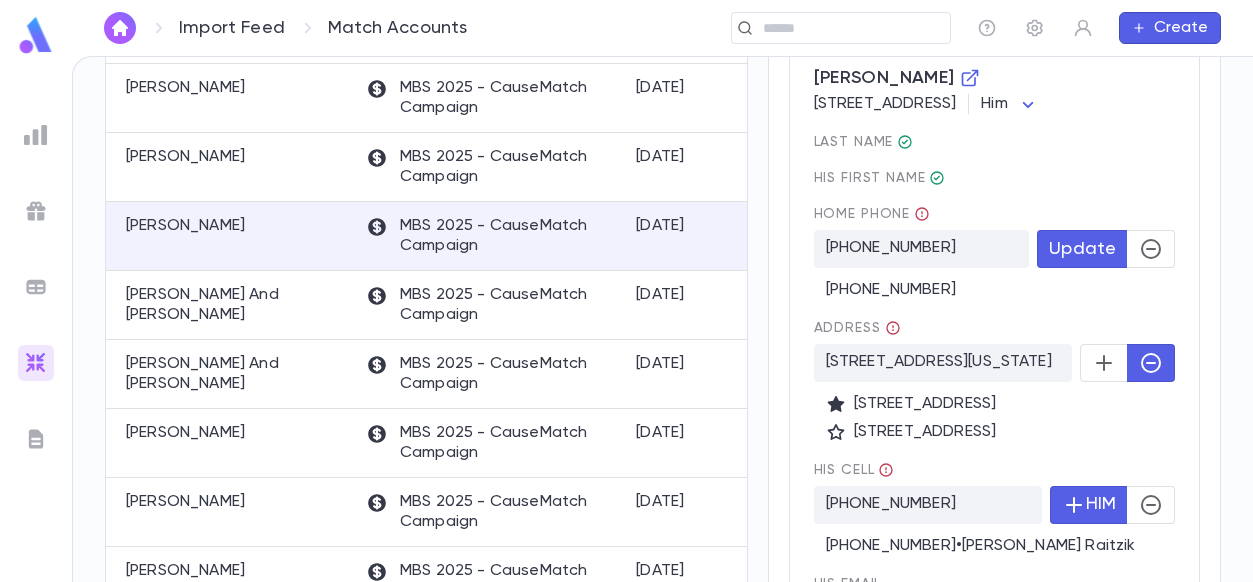 click at bounding box center [1104, 363] 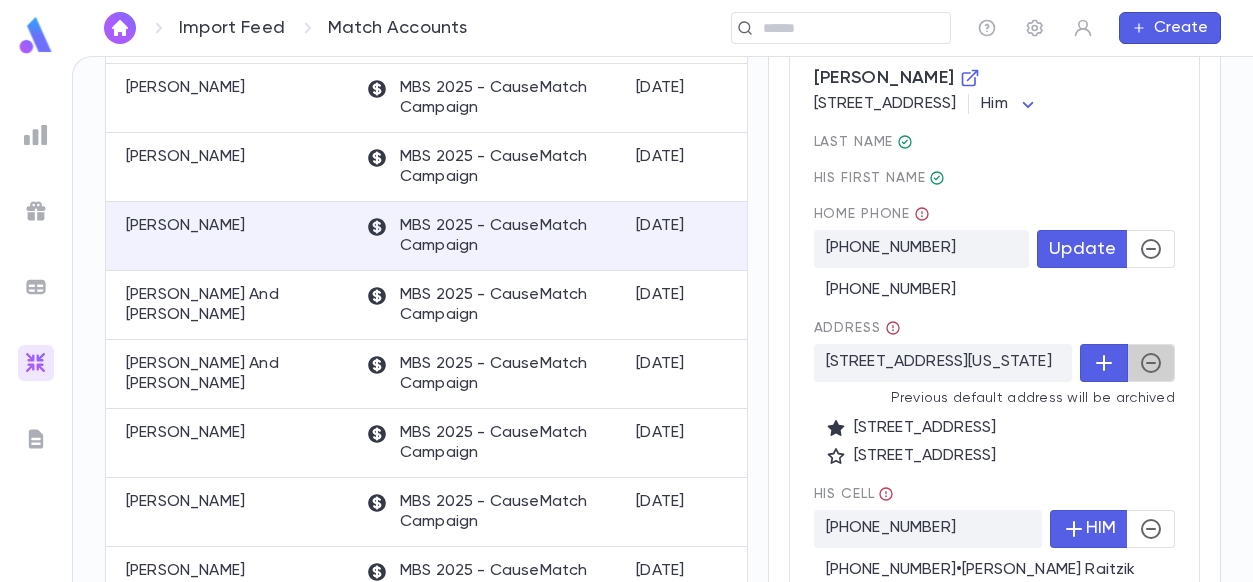 click 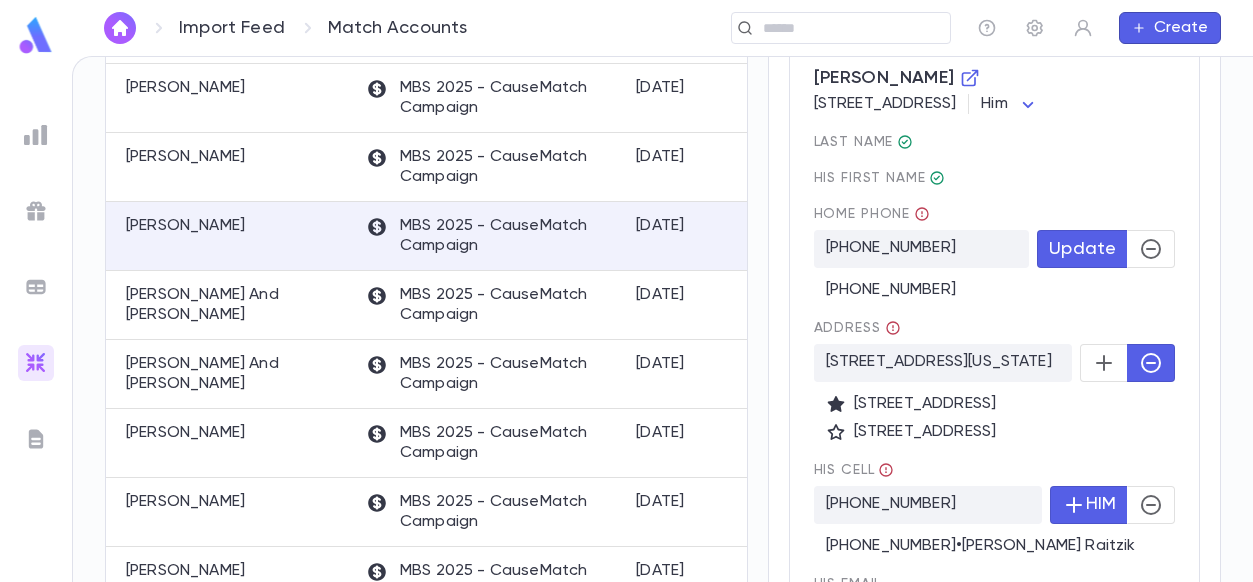 click on "[STREET_ADDRESS][US_STATE]" at bounding box center [943, 363] 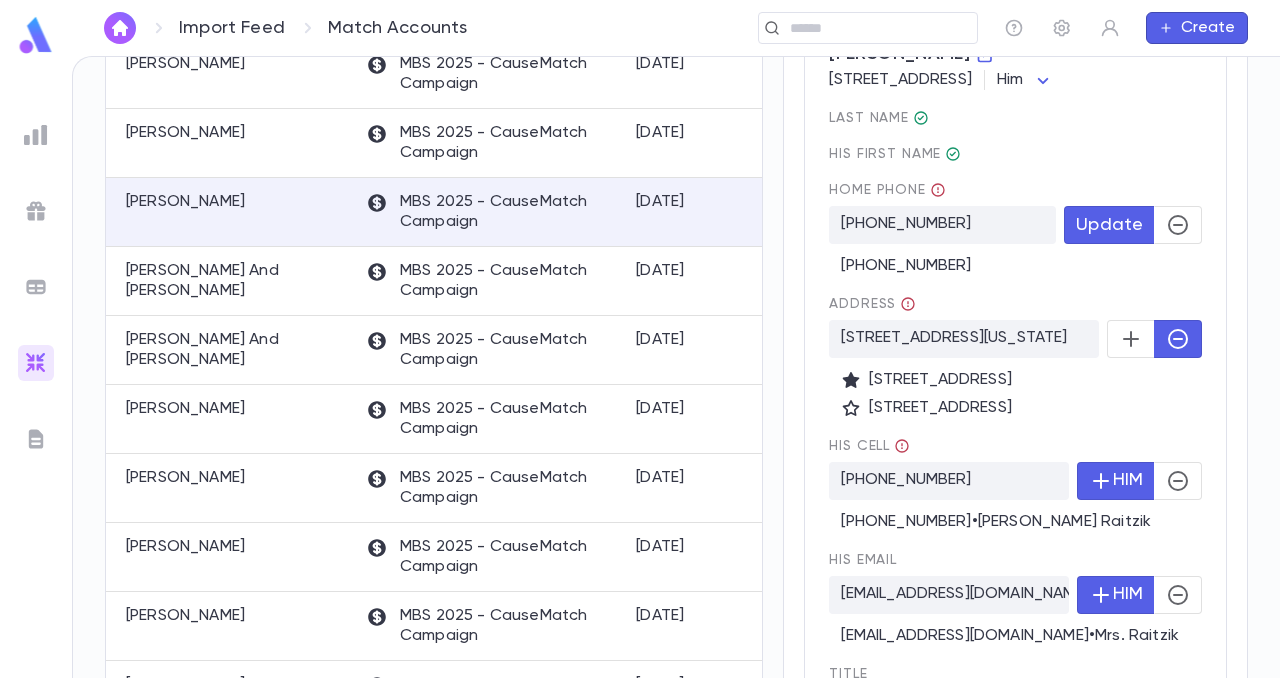 scroll, scrollTop: 417, scrollLeft: 0, axis: vertical 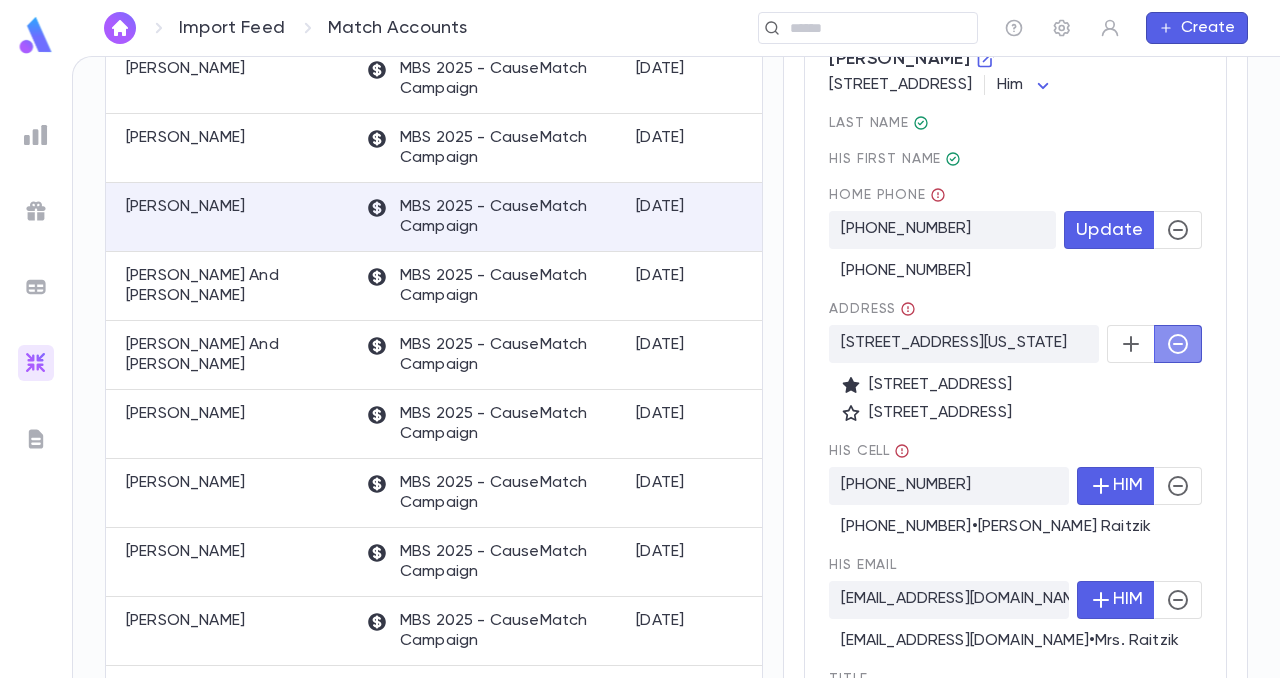 click at bounding box center (1178, 344) 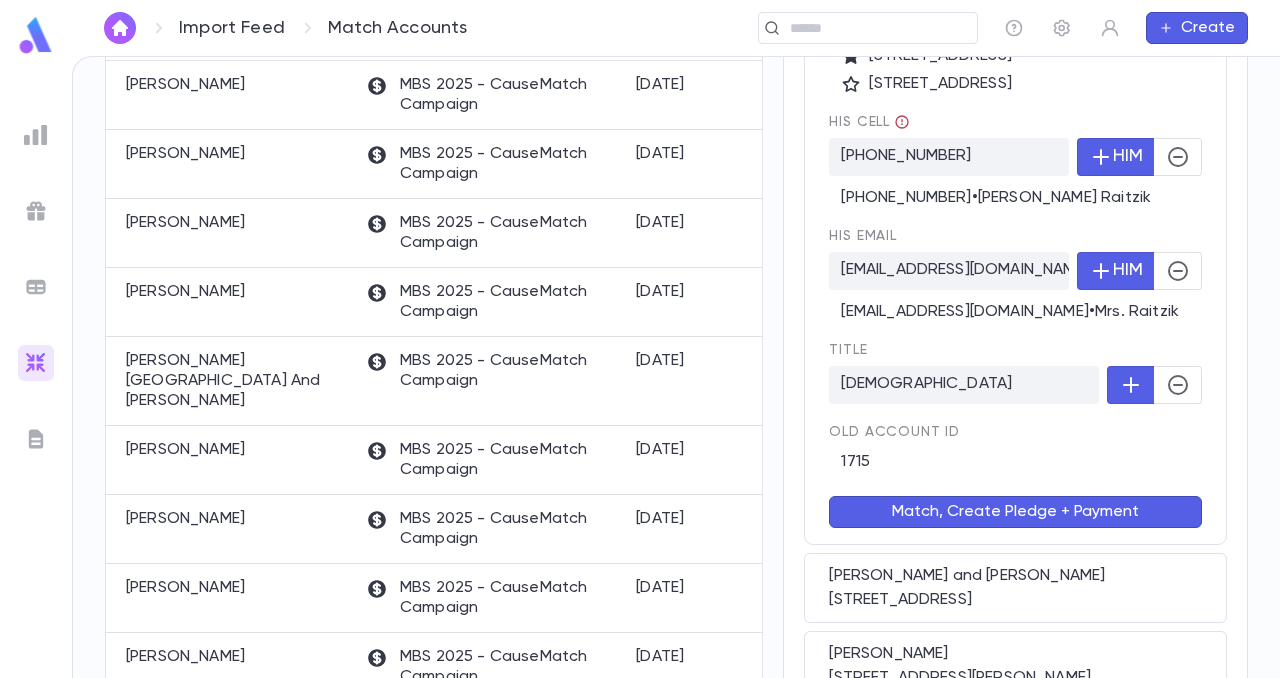 scroll, scrollTop: 747, scrollLeft: 0, axis: vertical 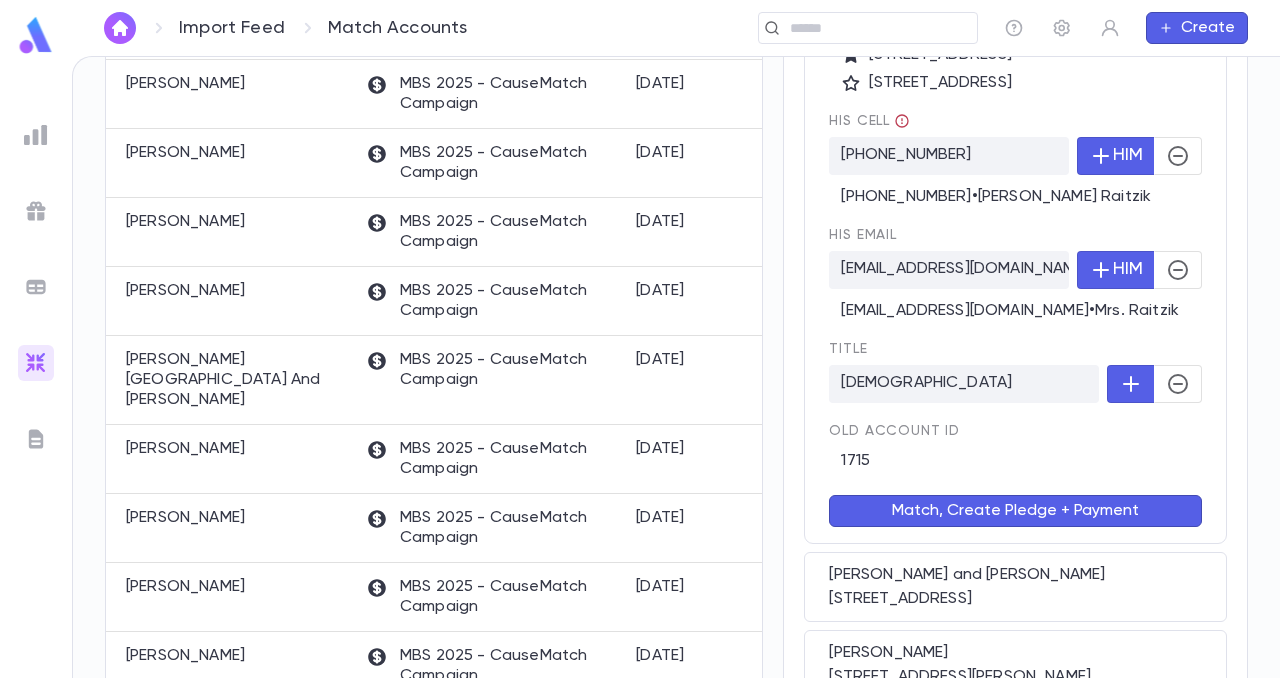 click on "Match, Create Pledge + Payment" at bounding box center [1015, 511] 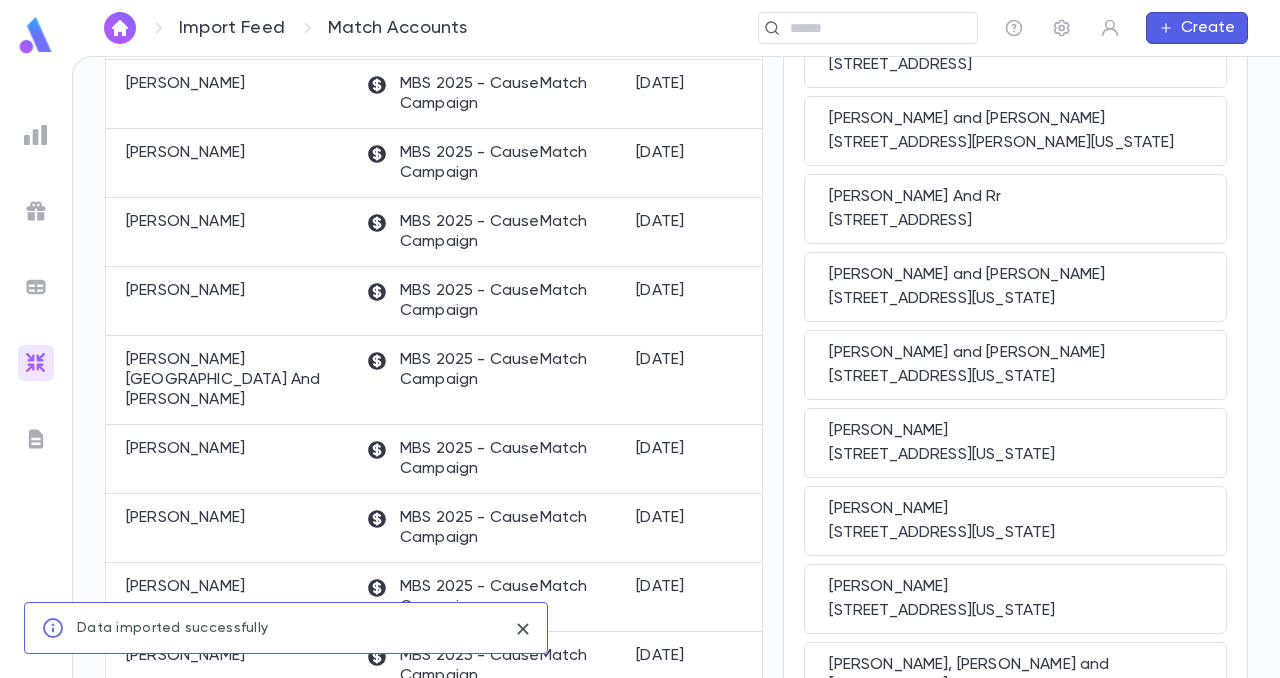 scroll, scrollTop: 0, scrollLeft: 0, axis: both 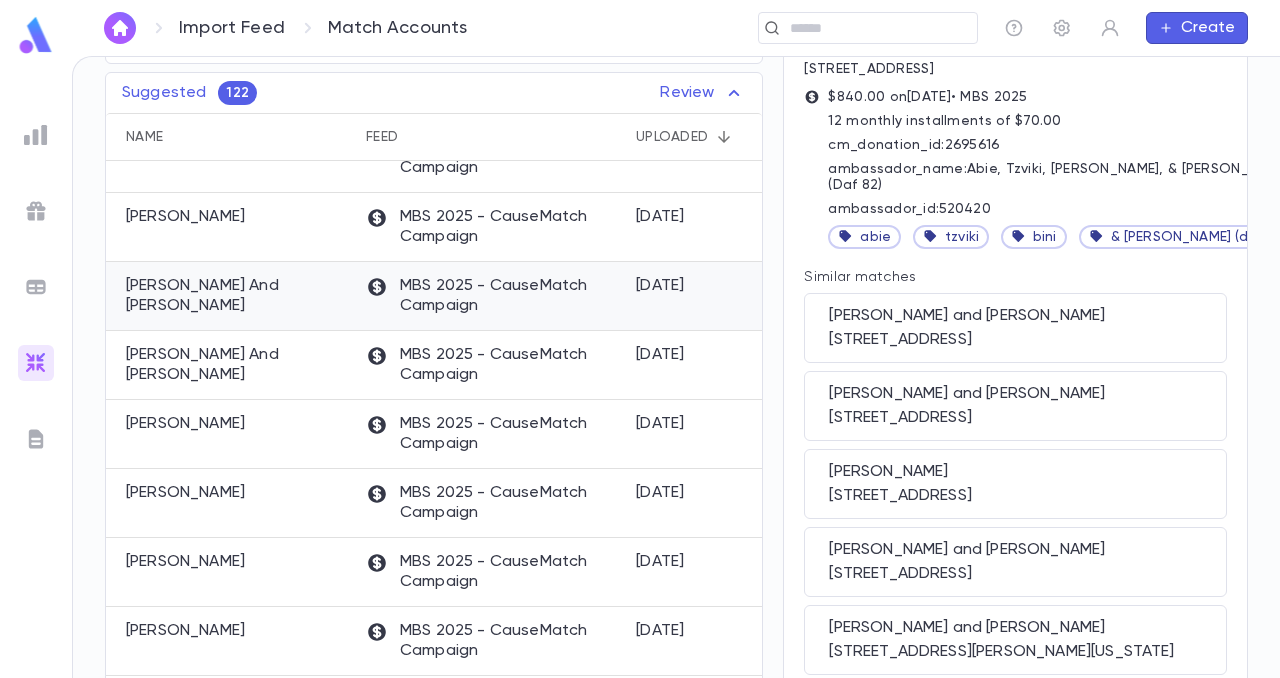 click on "[PERSON_NAME] And [PERSON_NAME]" at bounding box center (231, 296) 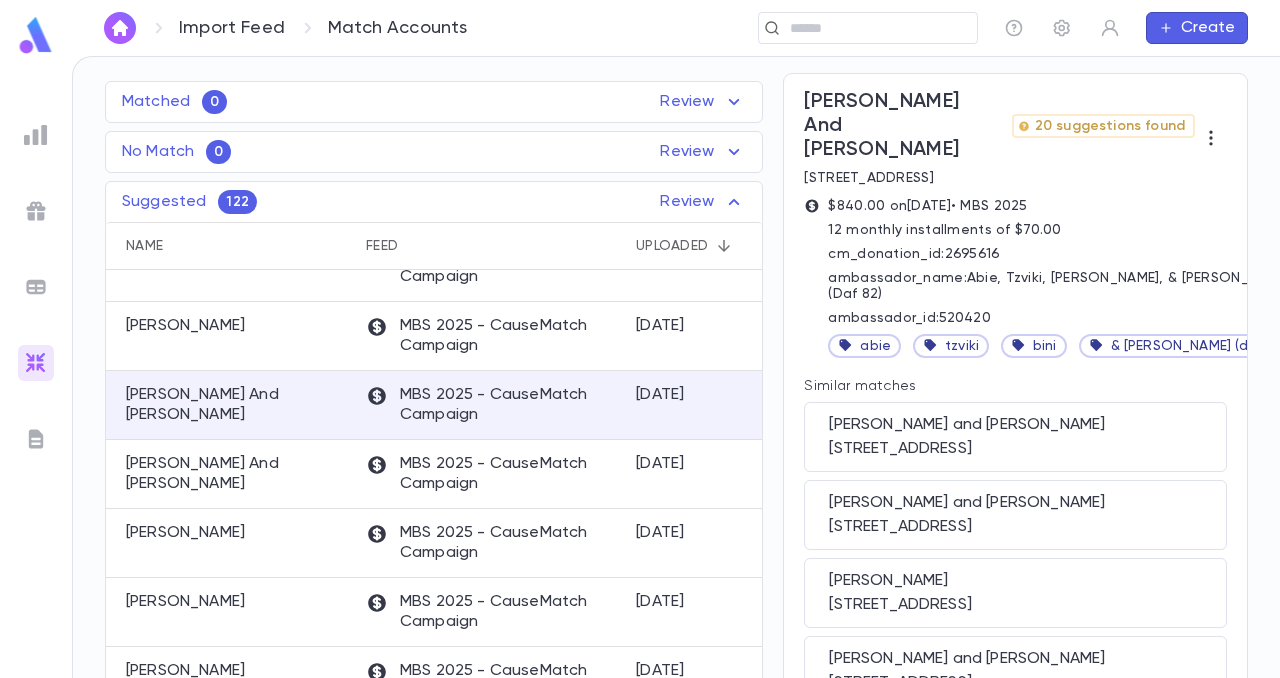 scroll, scrollTop: 124, scrollLeft: 0, axis: vertical 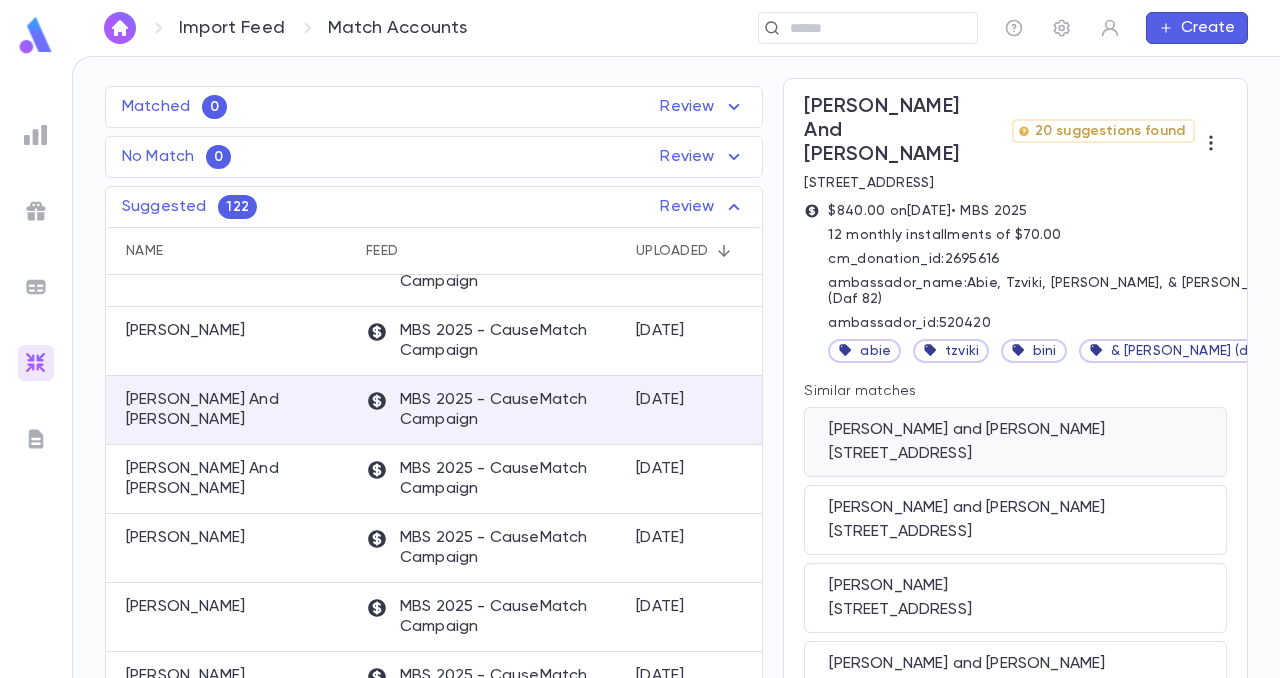 click on "[PERSON_NAME] and [PERSON_NAME]" at bounding box center [1015, 430] 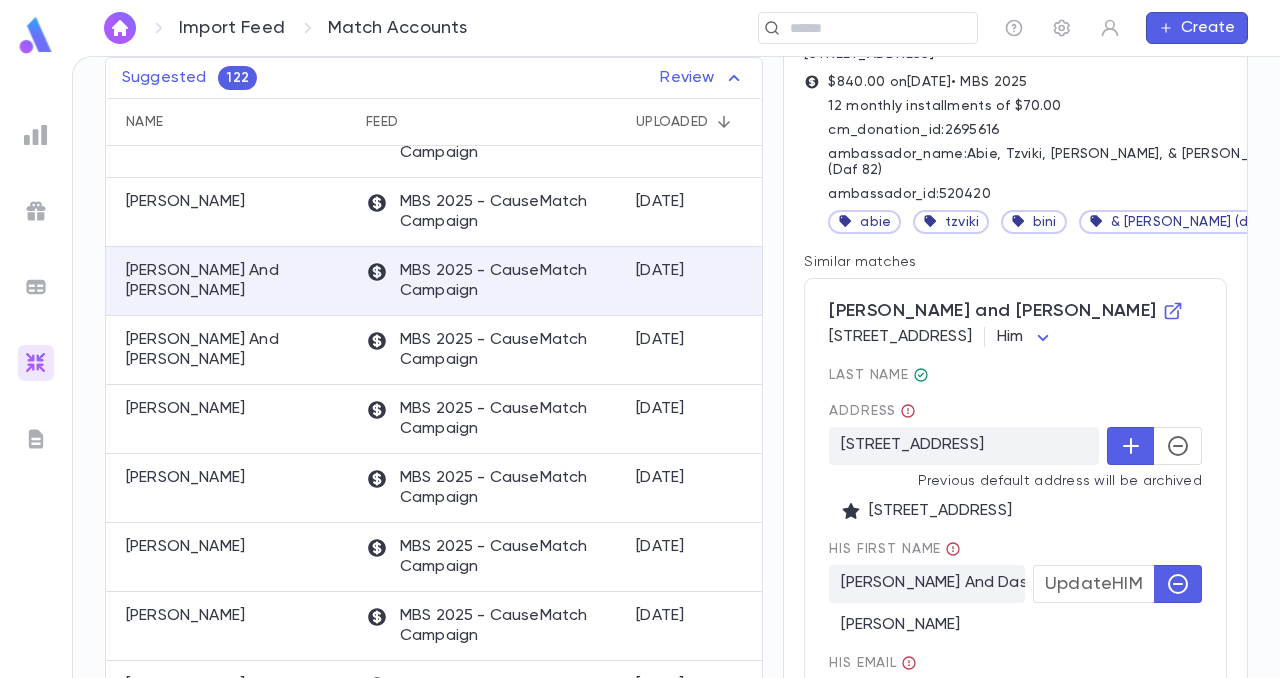 scroll, scrollTop: 256, scrollLeft: 0, axis: vertical 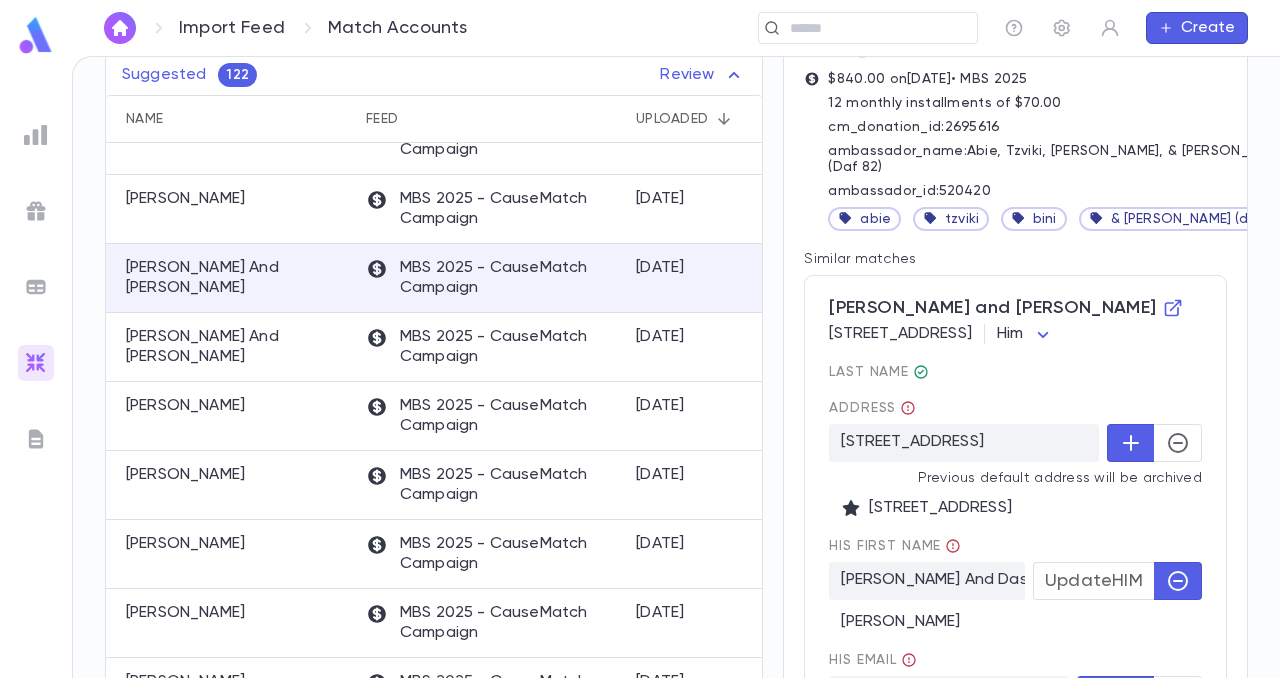click on "[STREET_ADDRESS]" at bounding box center (964, 443) 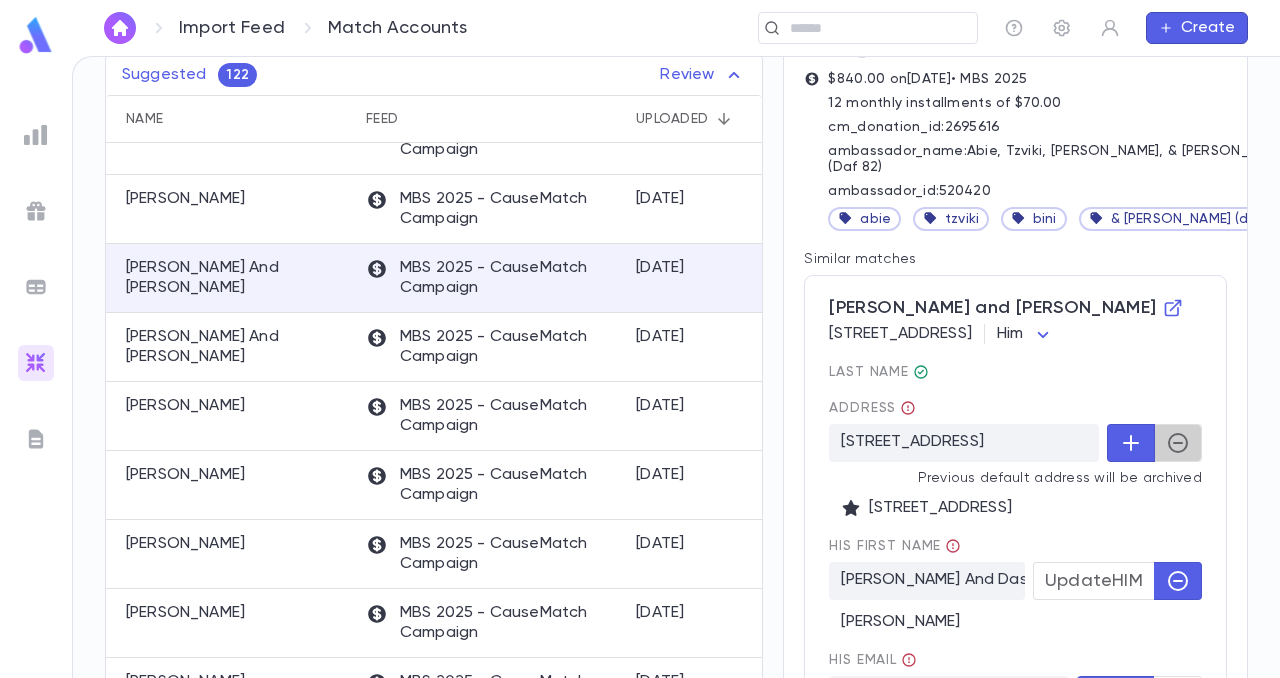 click 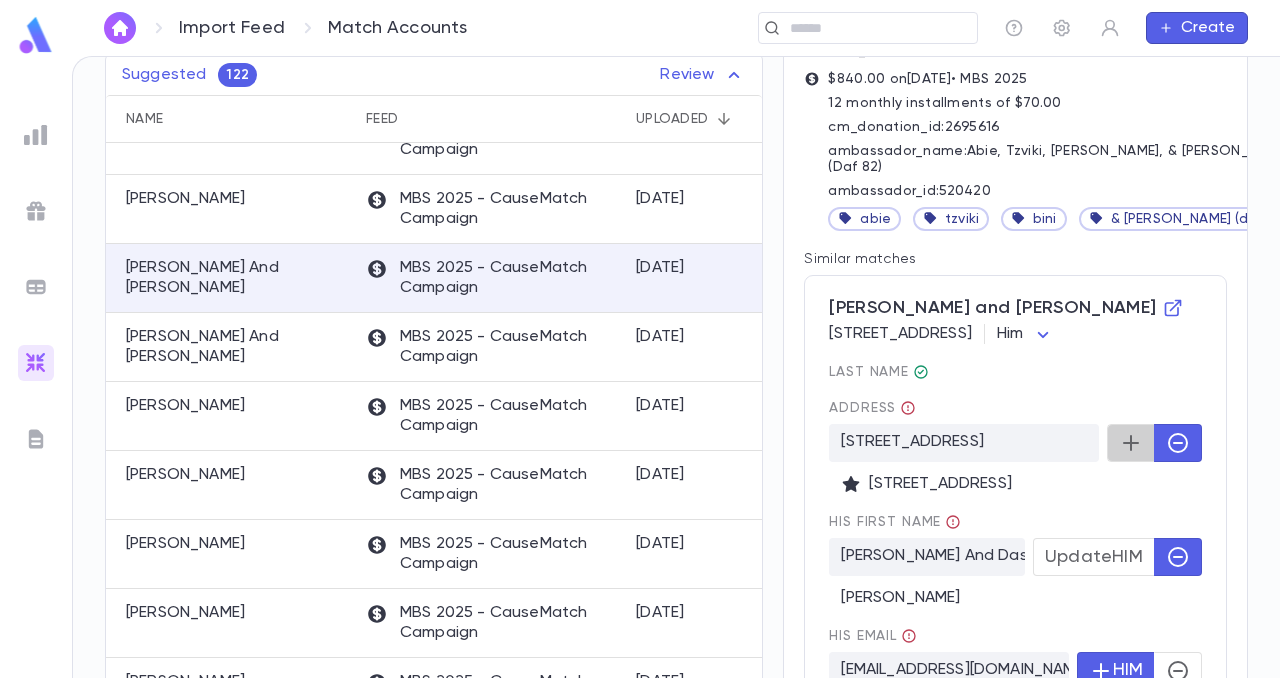 click 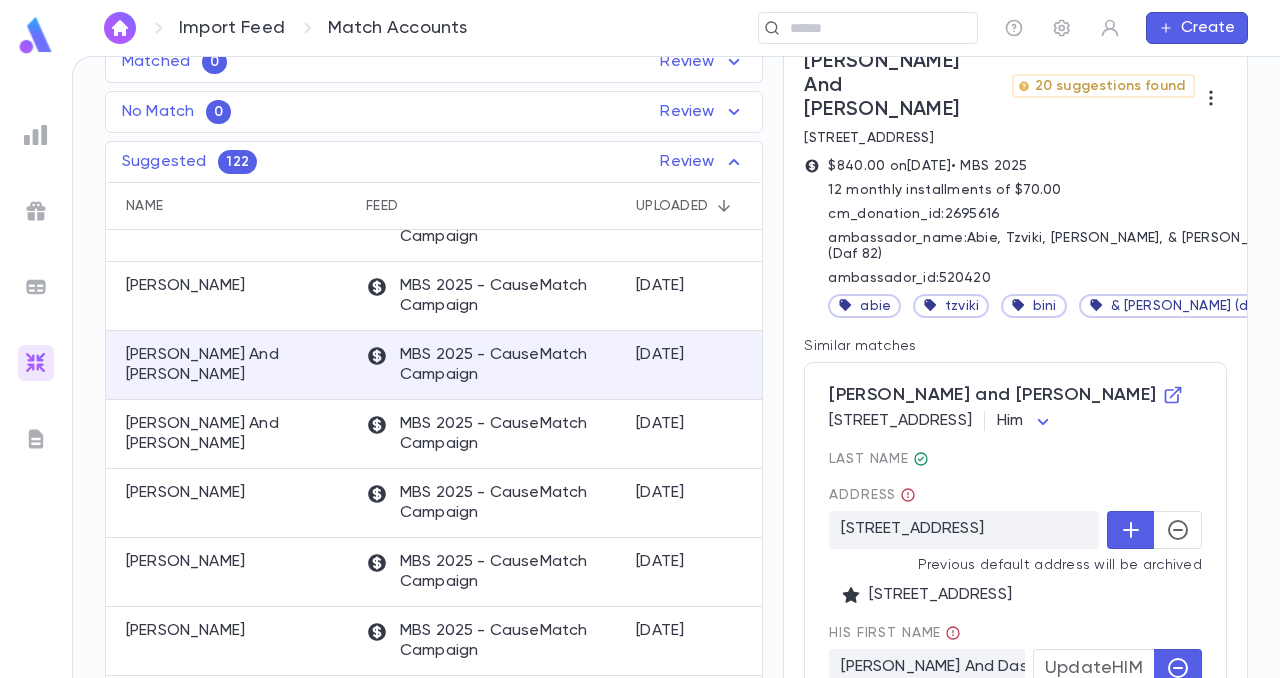 scroll, scrollTop: 176, scrollLeft: 0, axis: vertical 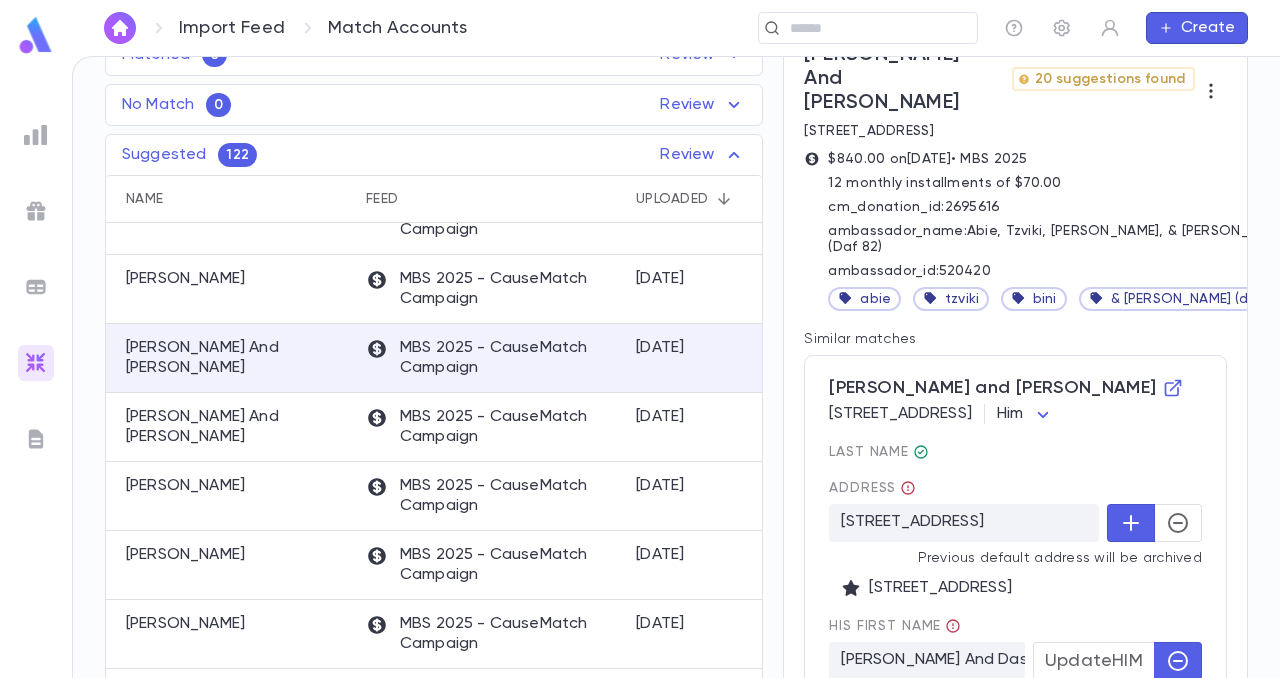 click 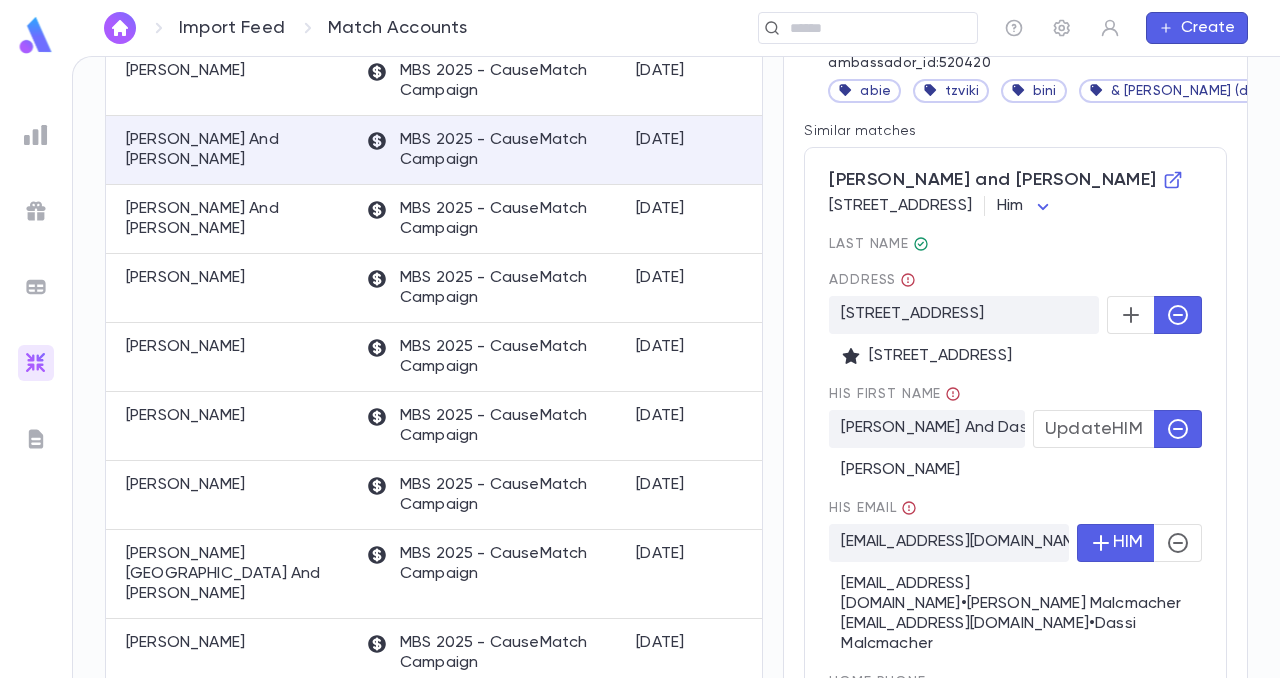 scroll, scrollTop: 390, scrollLeft: 0, axis: vertical 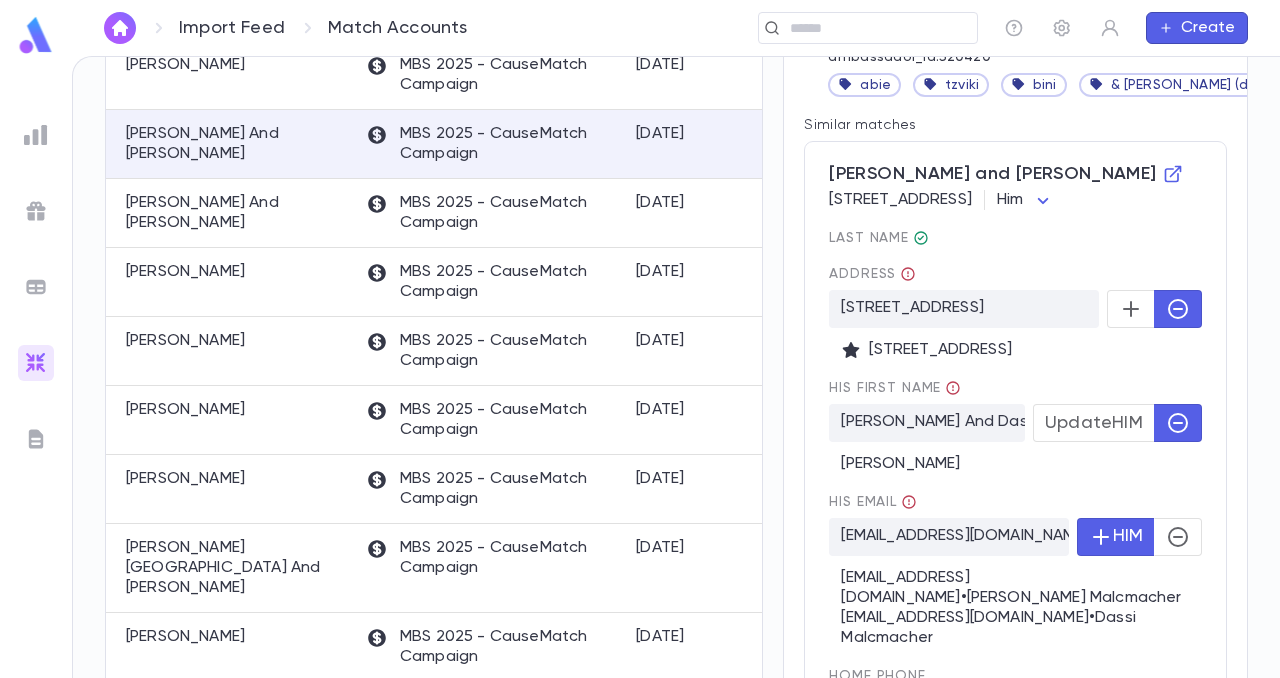 click 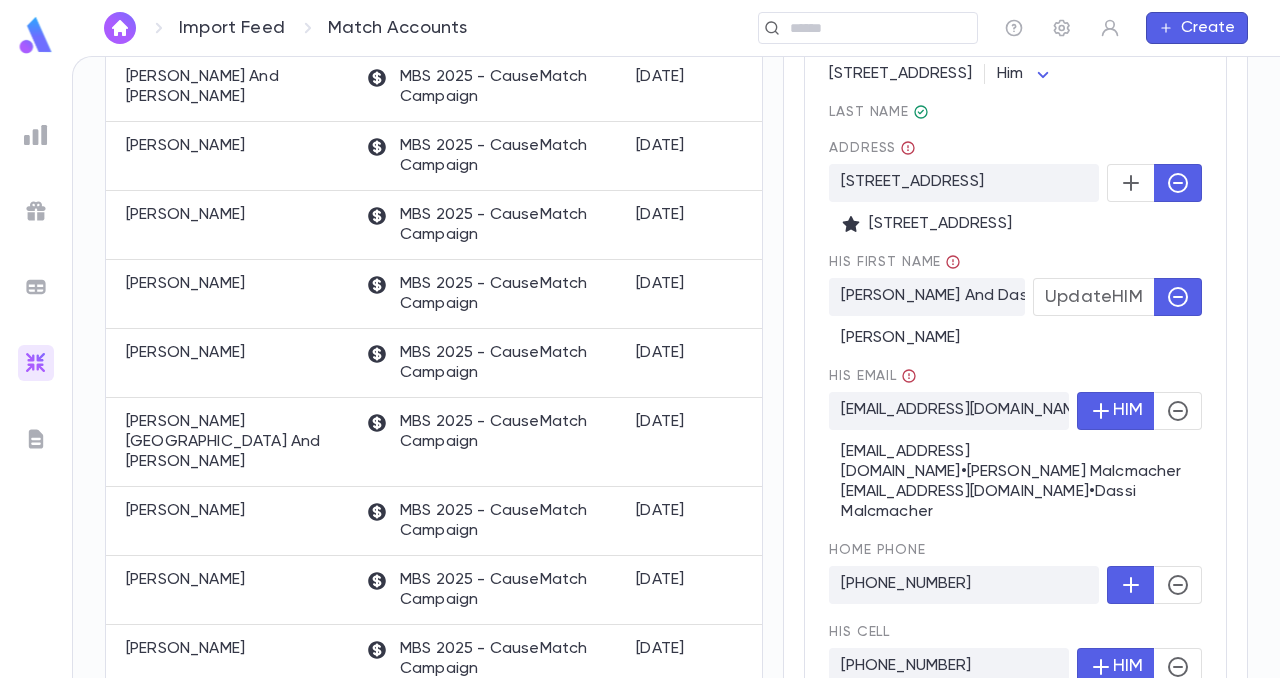 scroll, scrollTop: 521, scrollLeft: 0, axis: vertical 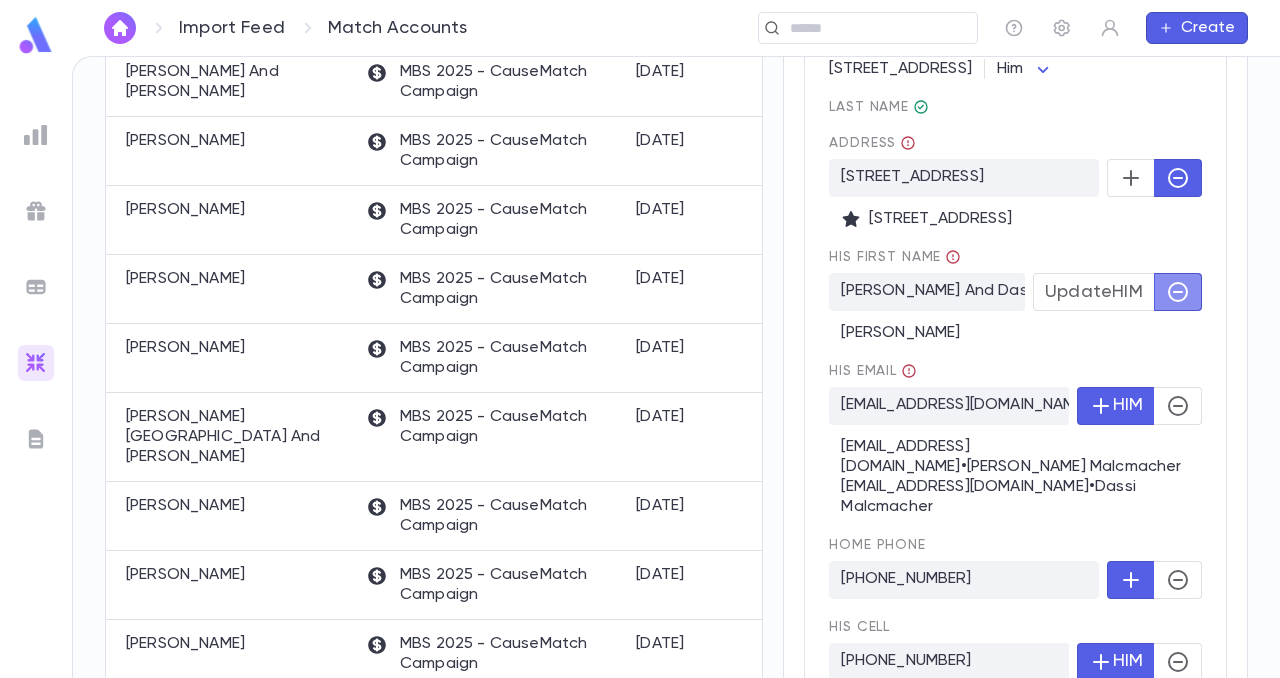 click 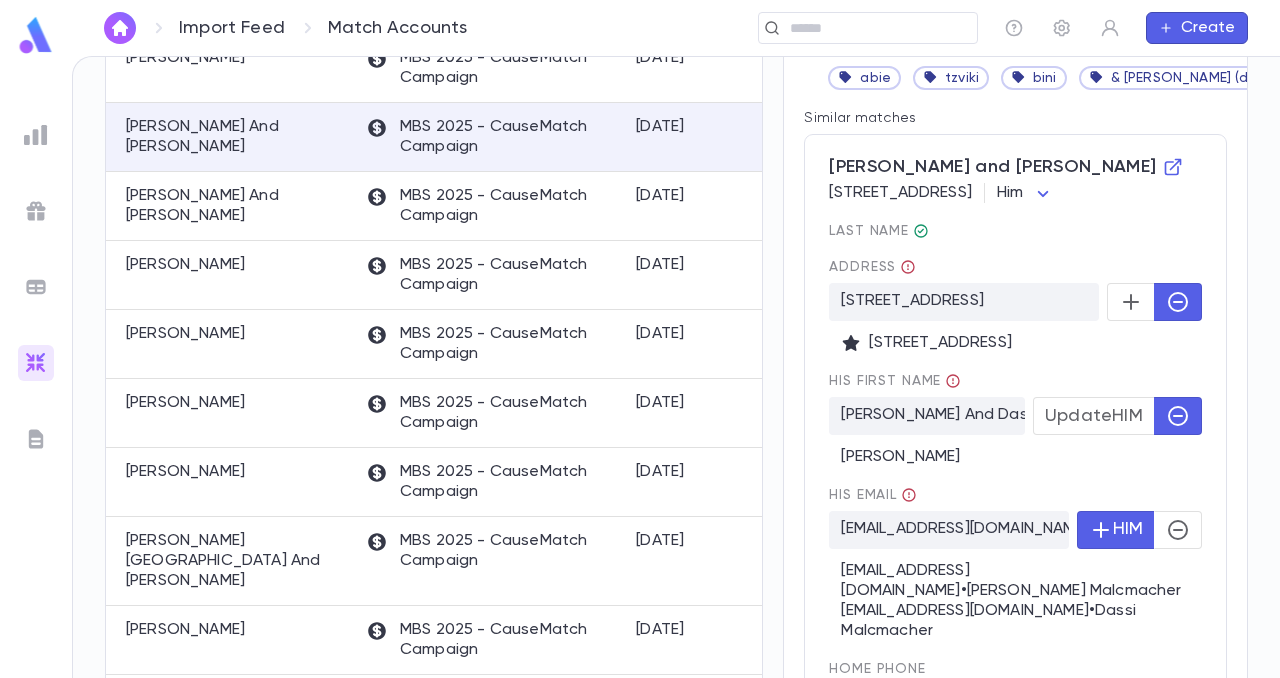 scroll, scrollTop: 391, scrollLeft: 0, axis: vertical 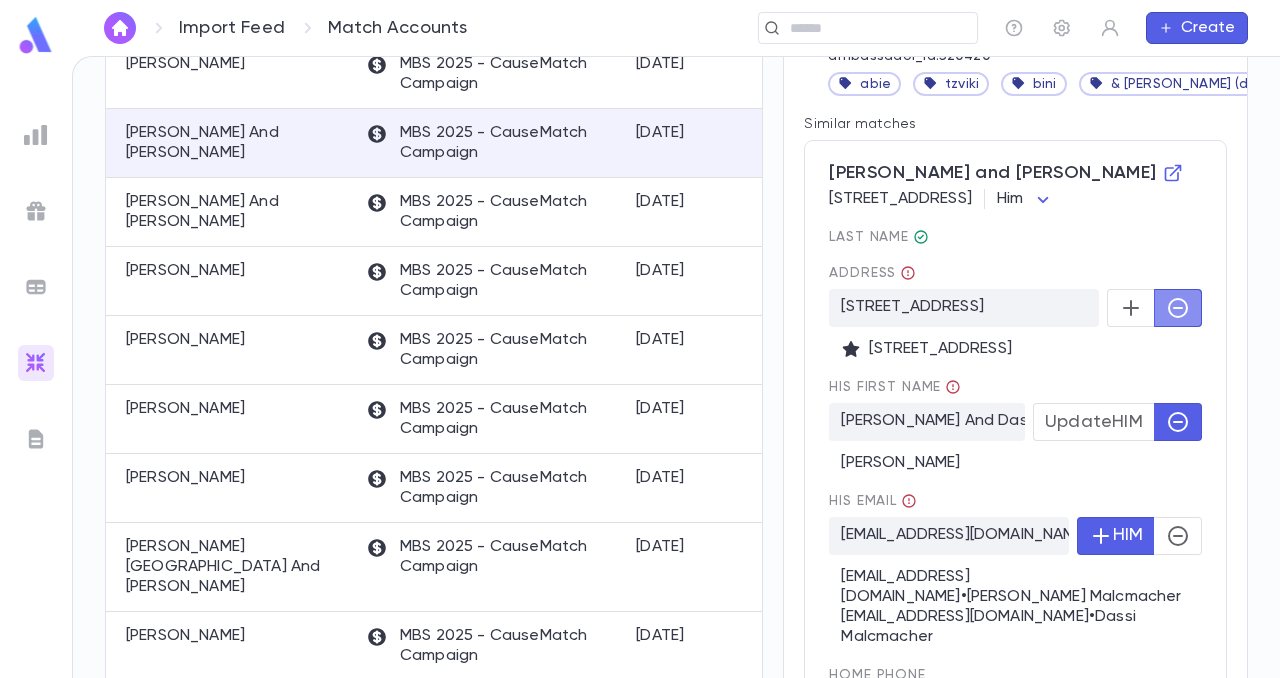 click 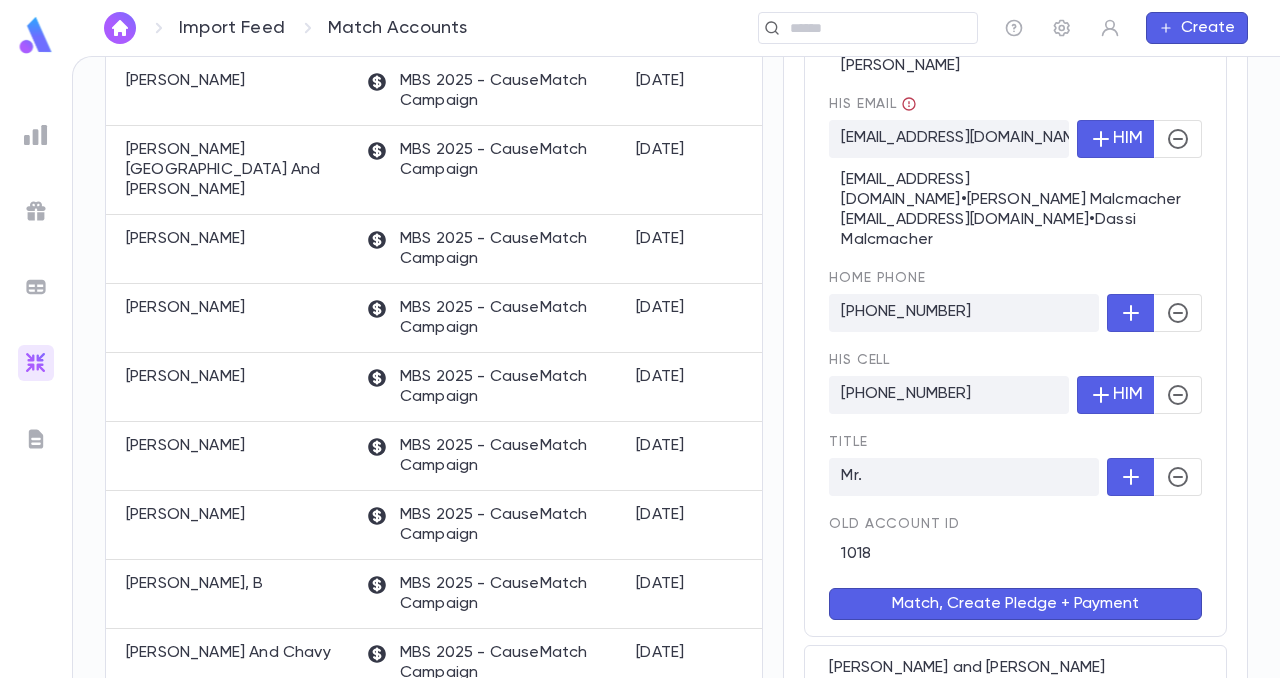 scroll, scrollTop: 808, scrollLeft: 0, axis: vertical 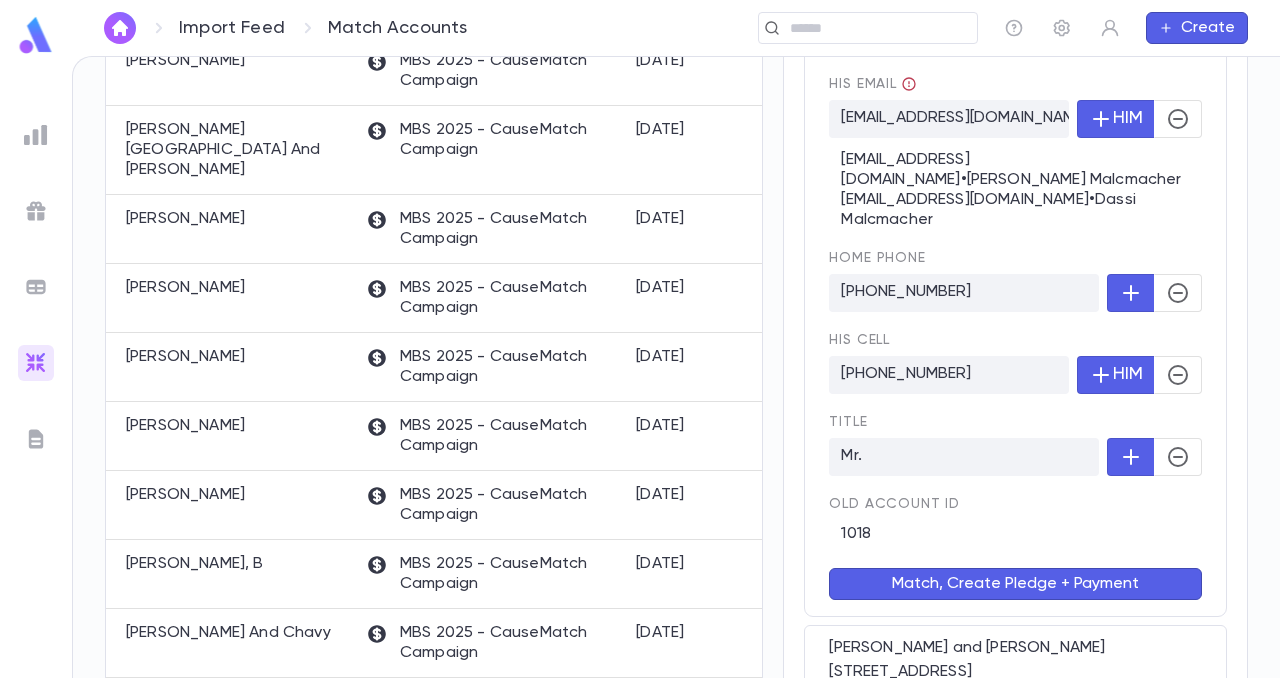 click on "Match, Create Pledge + Payment" at bounding box center [1015, 584] 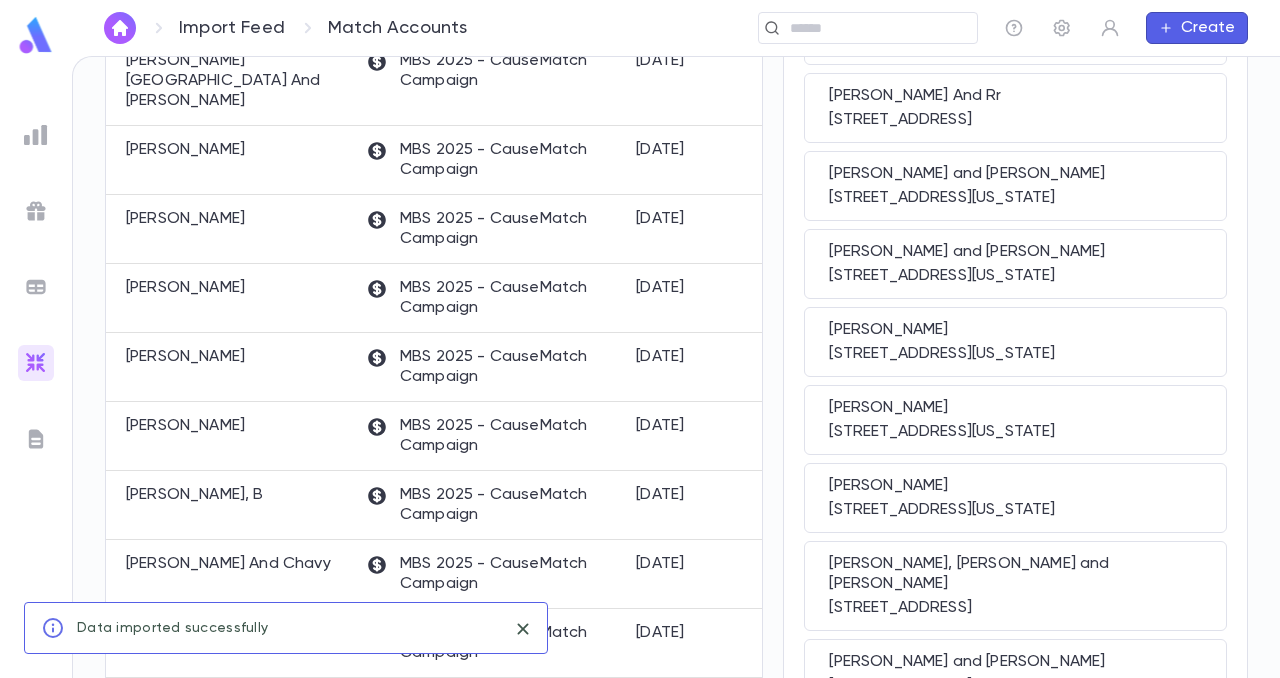 scroll, scrollTop: 0, scrollLeft: 0, axis: both 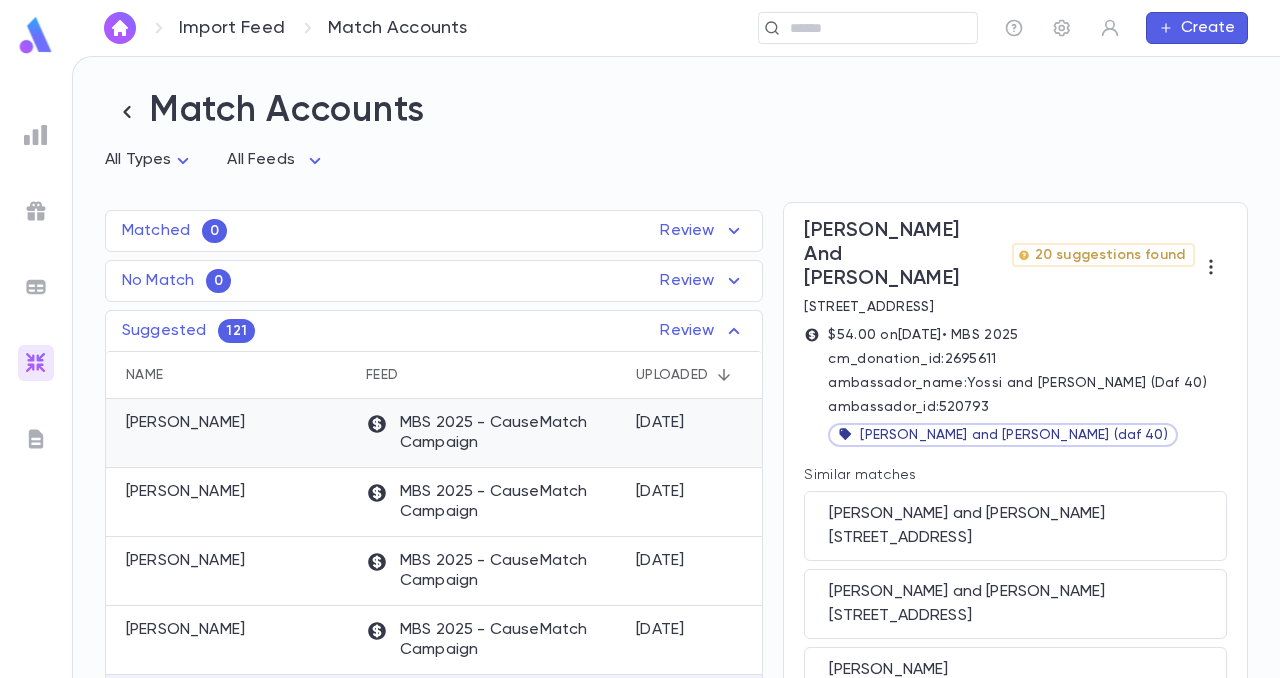 click on "[PERSON_NAME]" at bounding box center [185, 423] 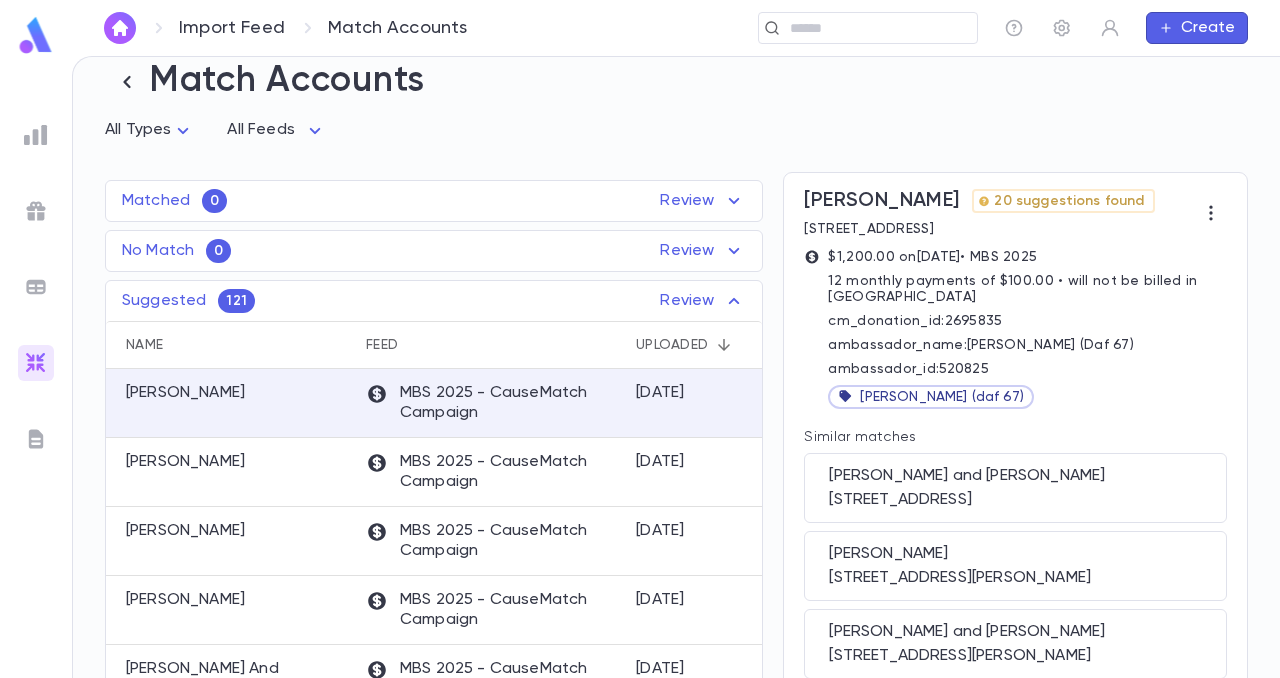 scroll, scrollTop: 31, scrollLeft: 0, axis: vertical 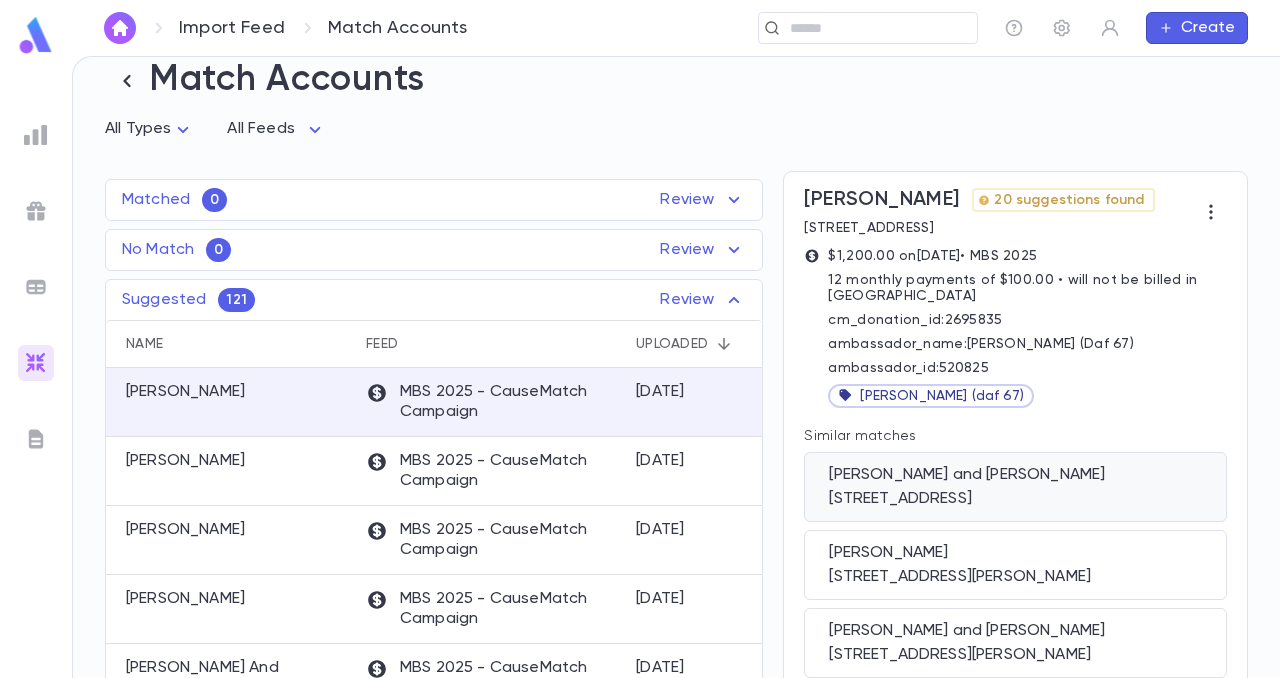click on "[PERSON_NAME] and [PERSON_NAME]" at bounding box center (1015, 475) 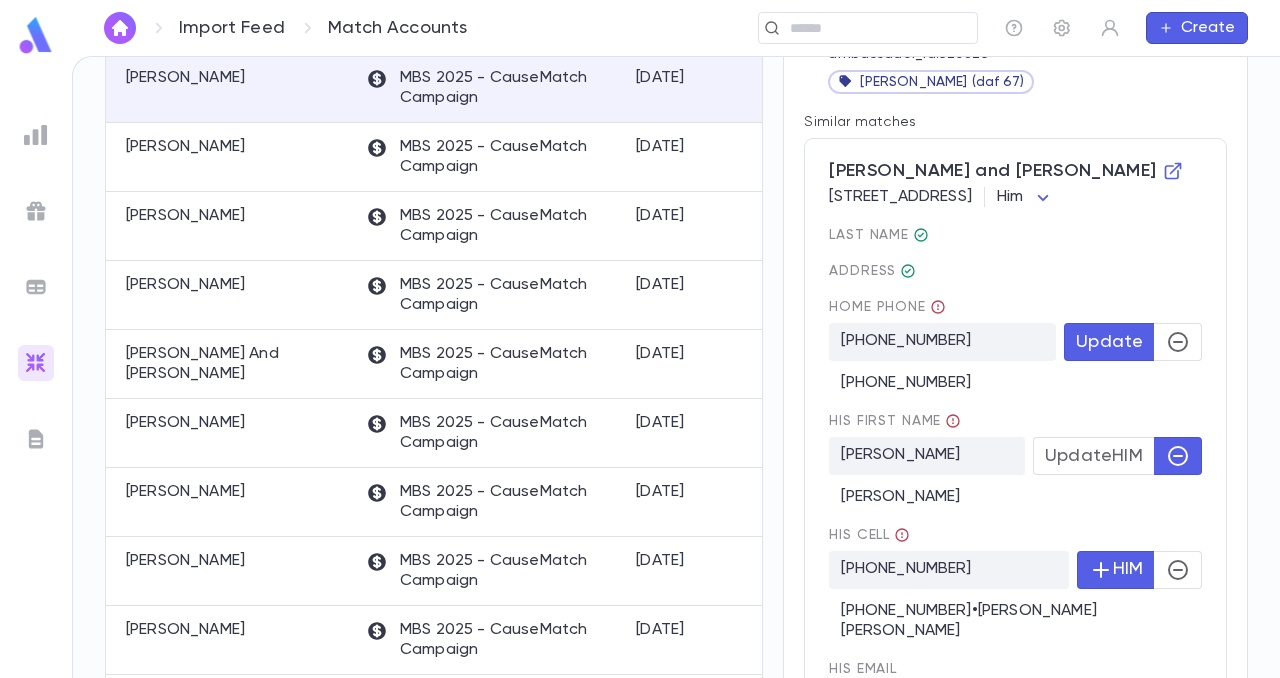 scroll, scrollTop: 399, scrollLeft: 0, axis: vertical 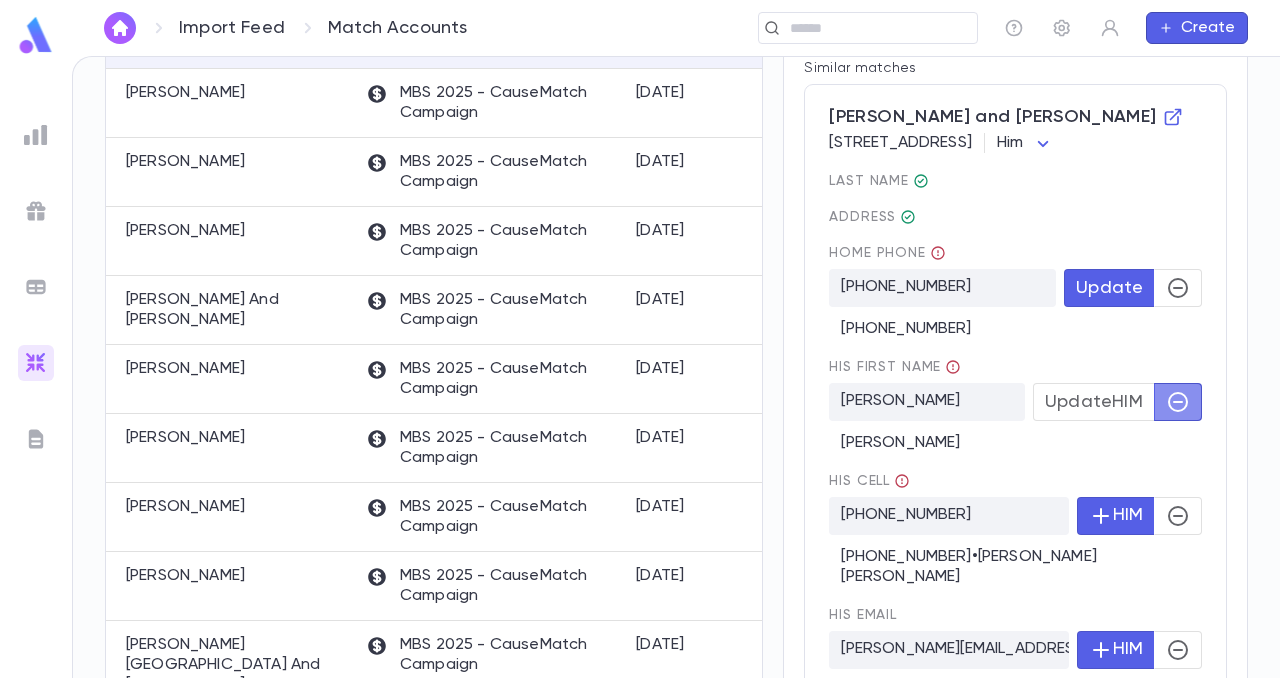click 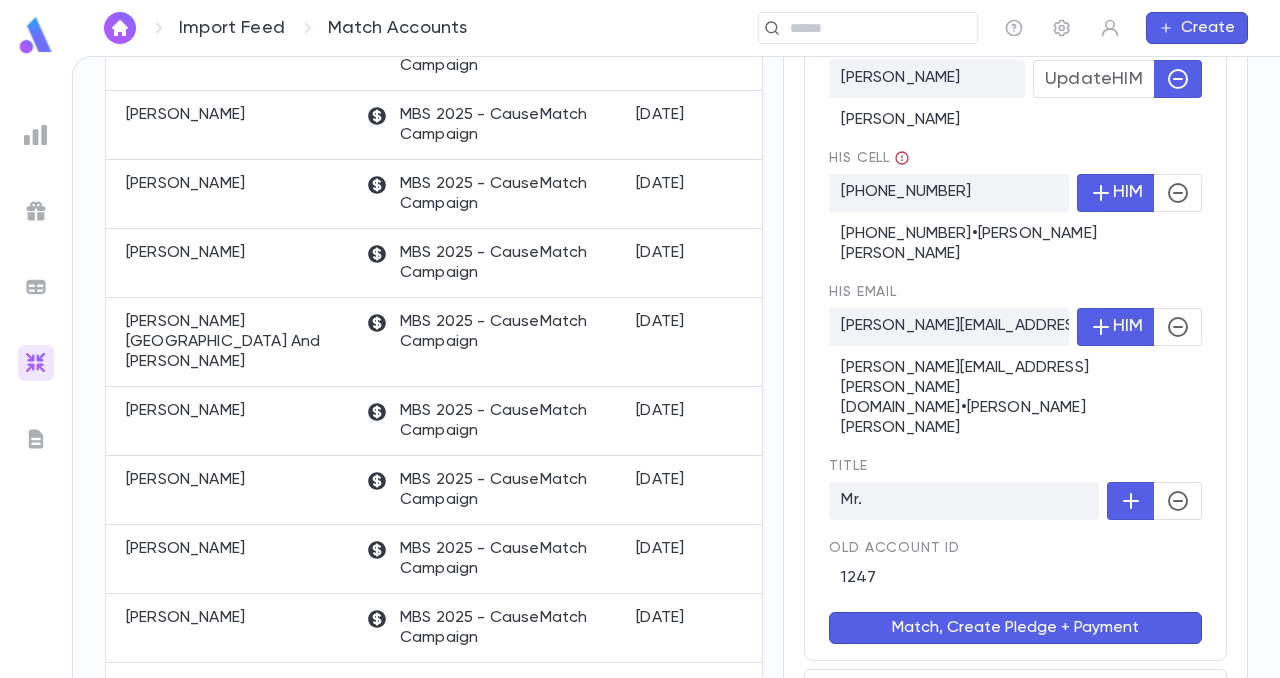 scroll, scrollTop: 721, scrollLeft: 0, axis: vertical 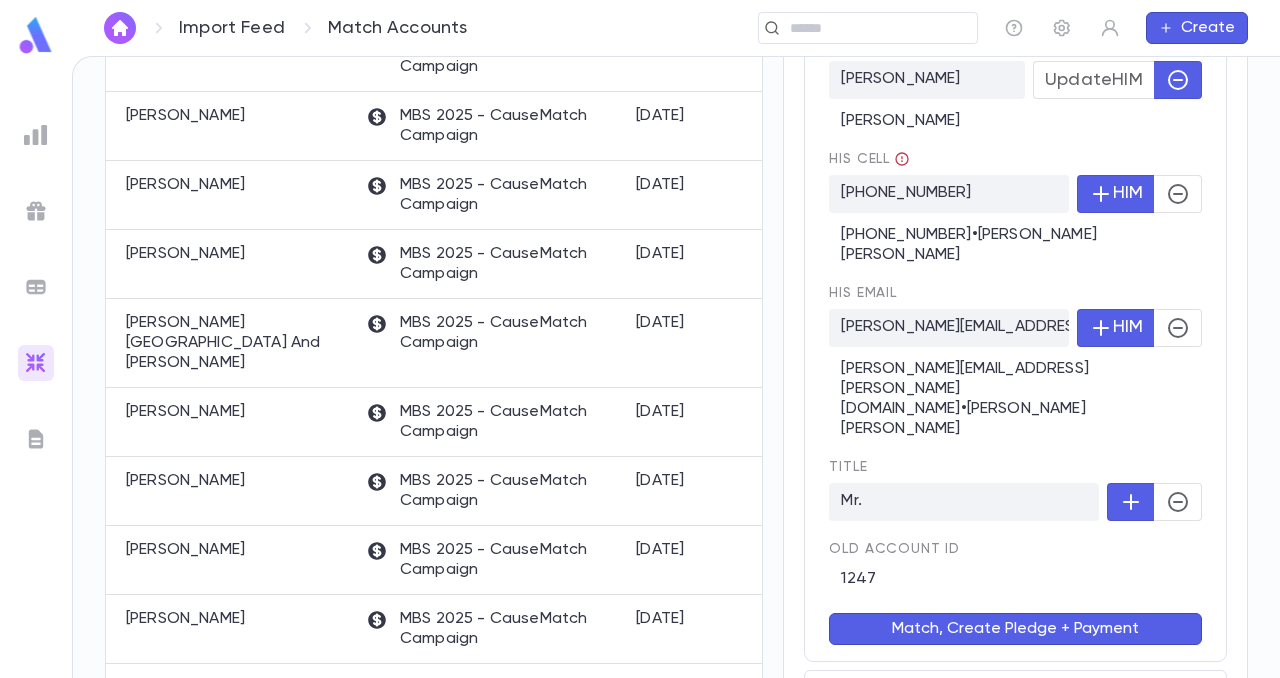 click on "Match, Create Pledge + Payment" at bounding box center (1015, 629) 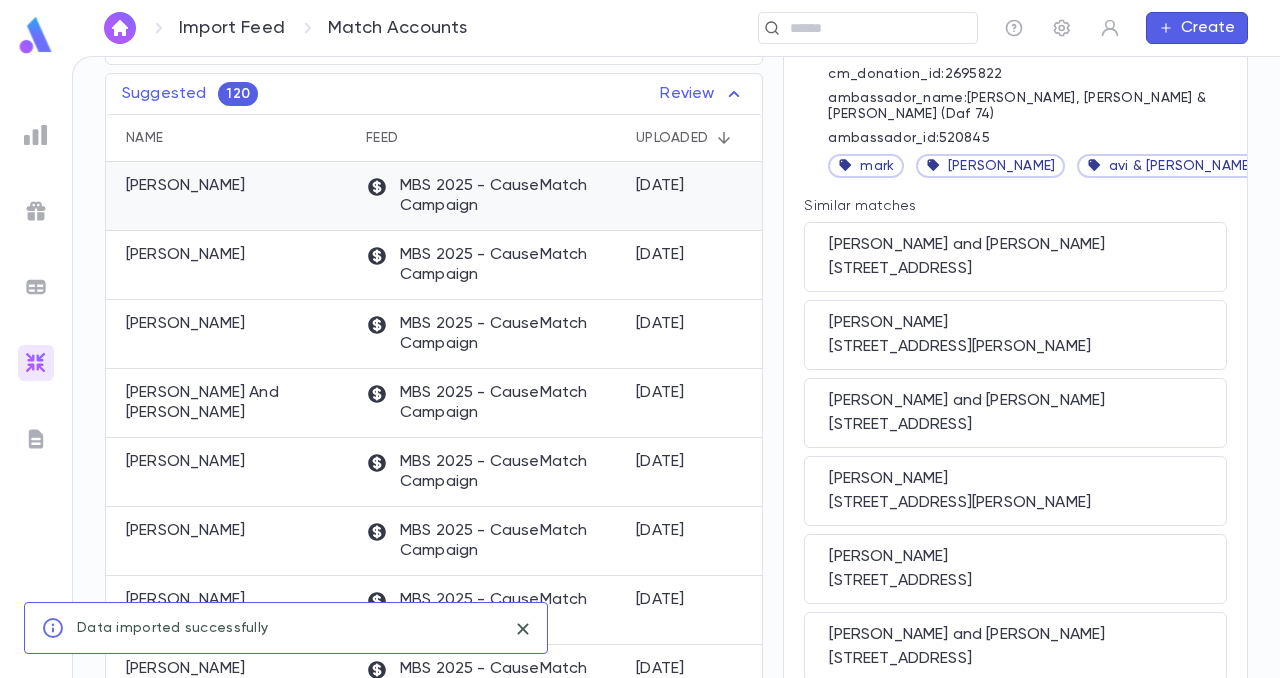 scroll, scrollTop: 237, scrollLeft: 0, axis: vertical 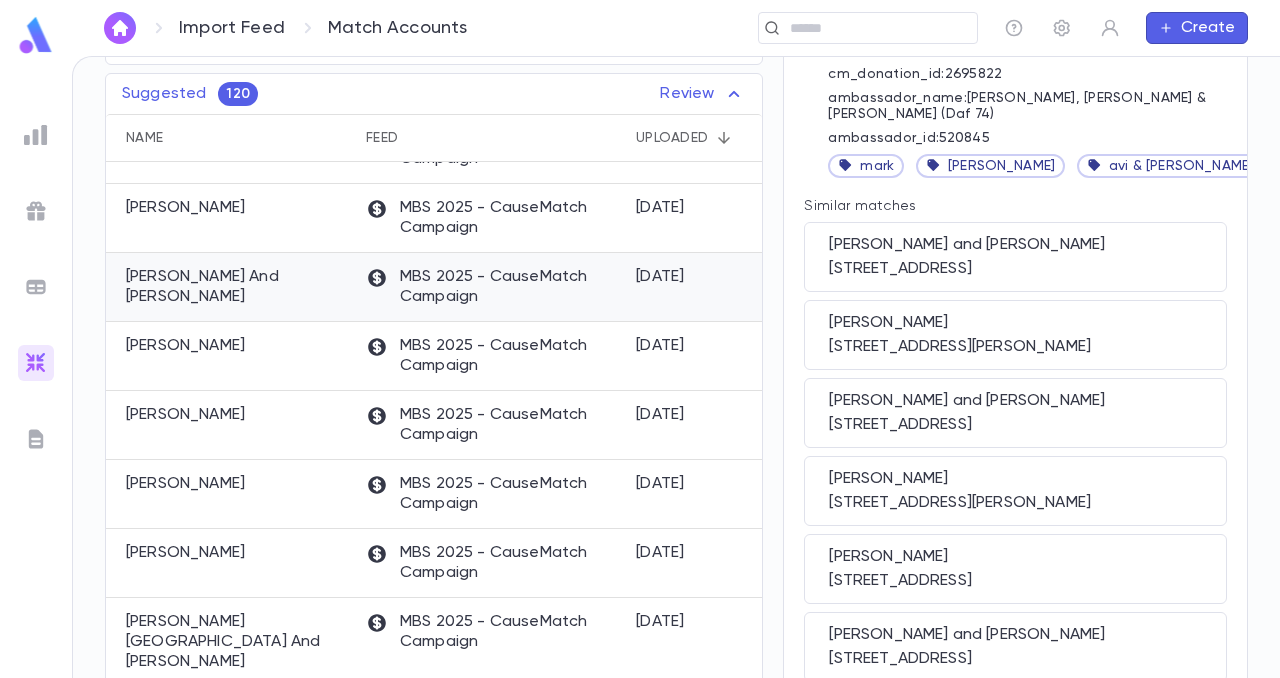 click on "[PERSON_NAME] And [PERSON_NAME]" at bounding box center [236, 287] 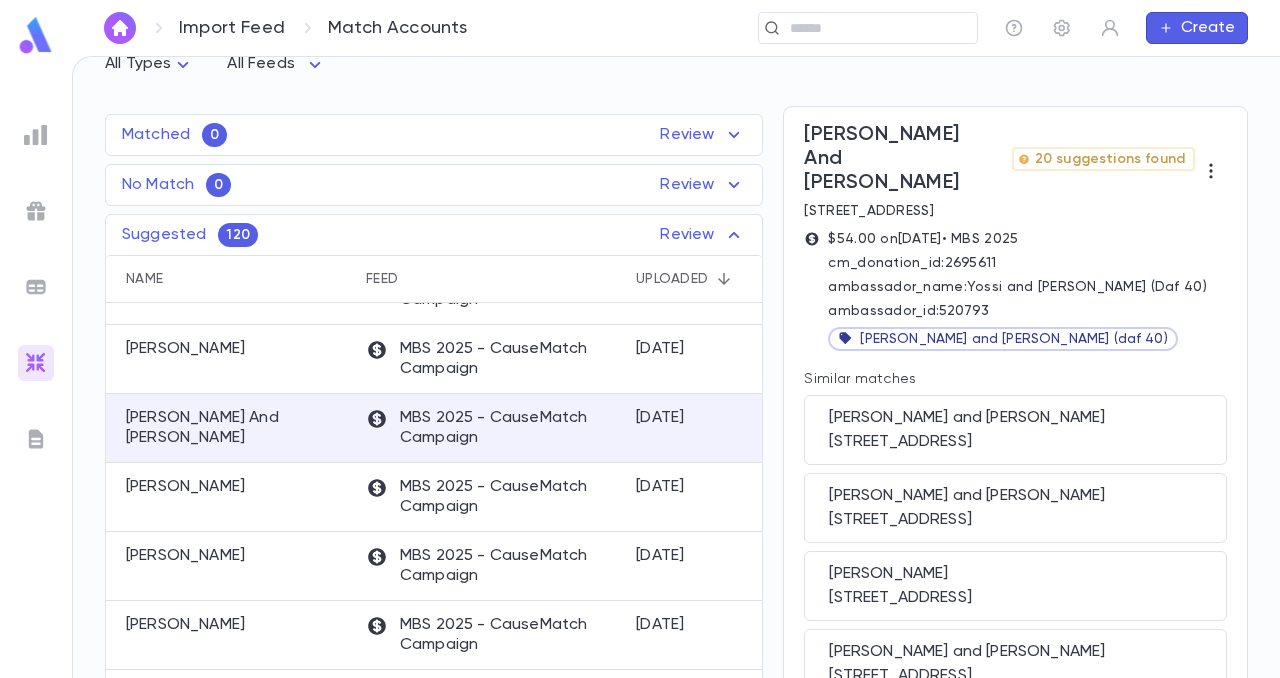scroll, scrollTop: 103, scrollLeft: 0, axis: vertical 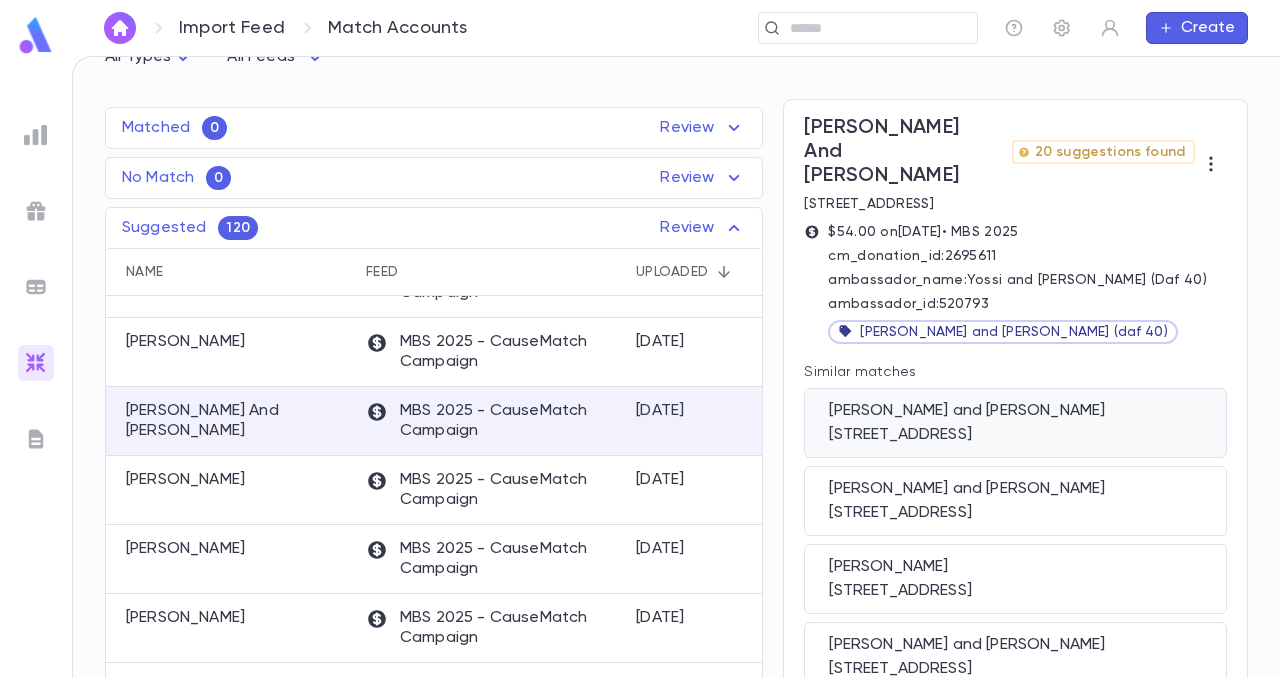 click on "[PERSON_NAME] and Dassi [STREET_ADDRESS]" at bounding box center (1015, 423) 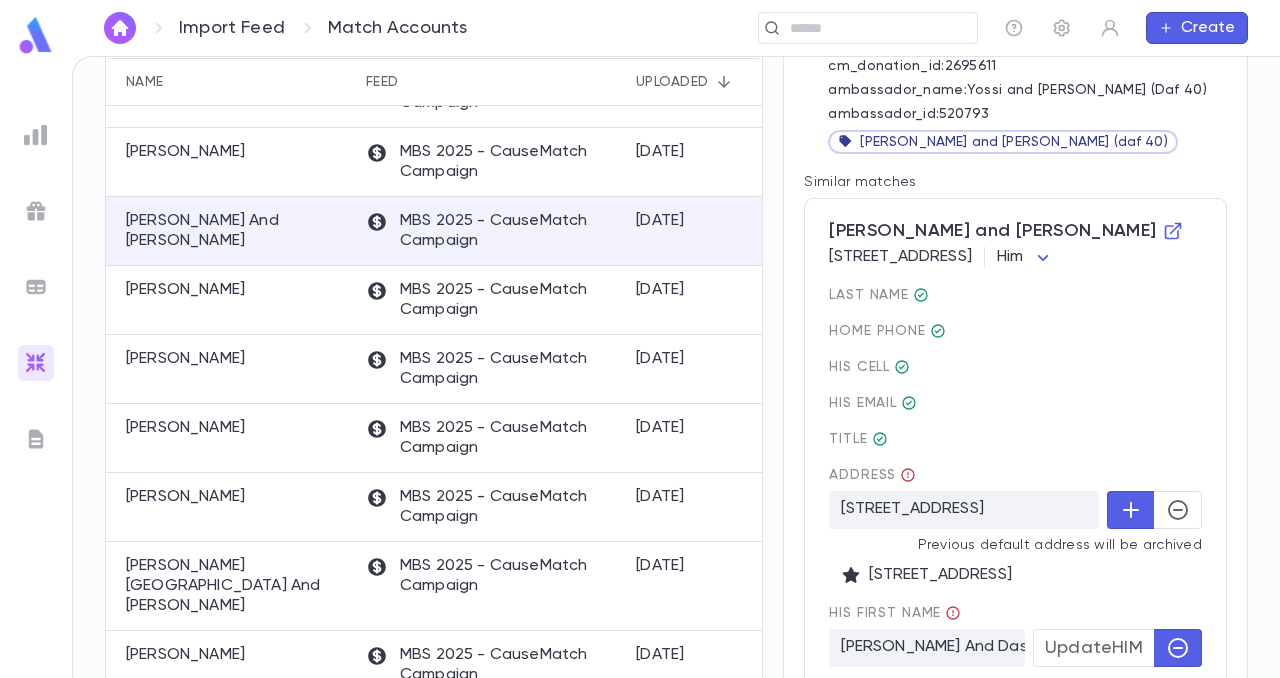 scroll, scrollTop: 304, scrollLeft: 0, axis: vertical 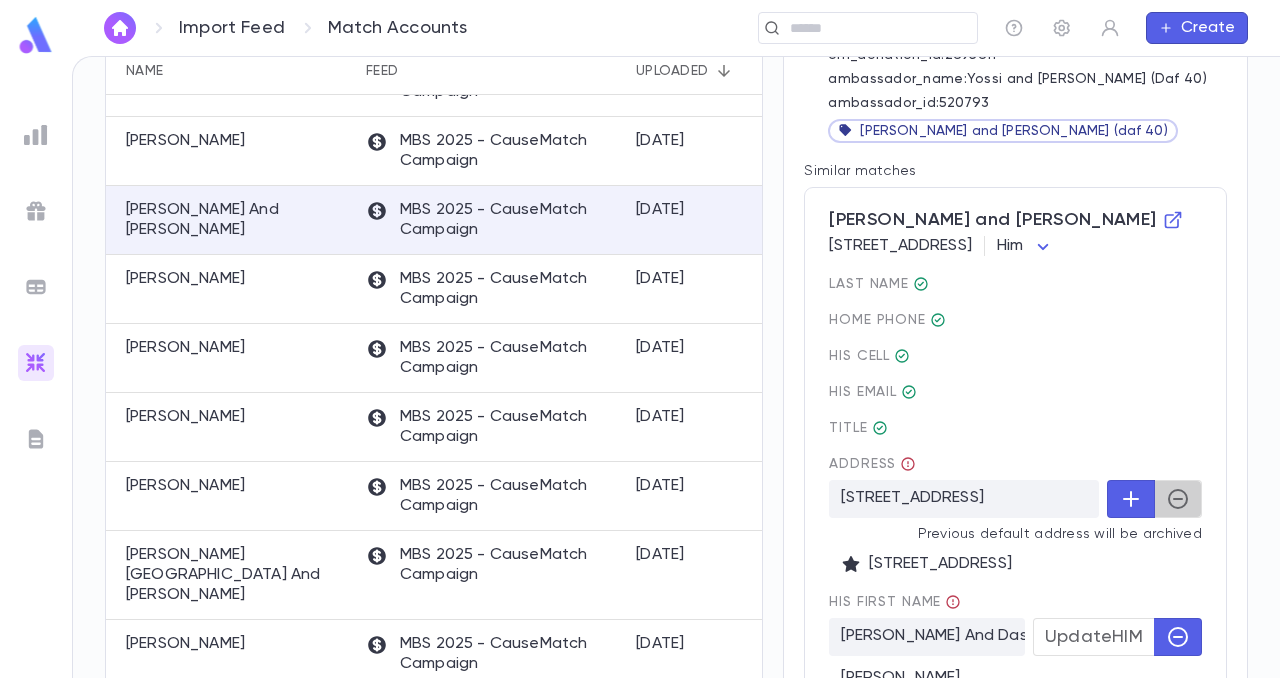 click 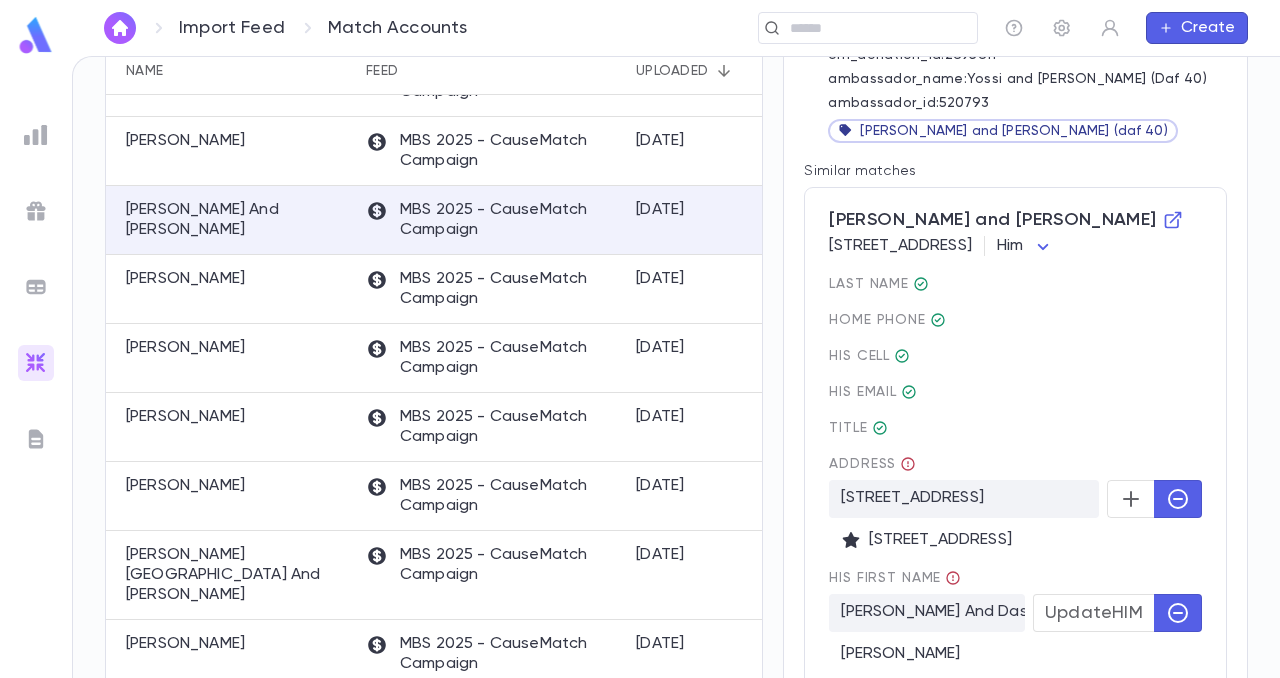 click 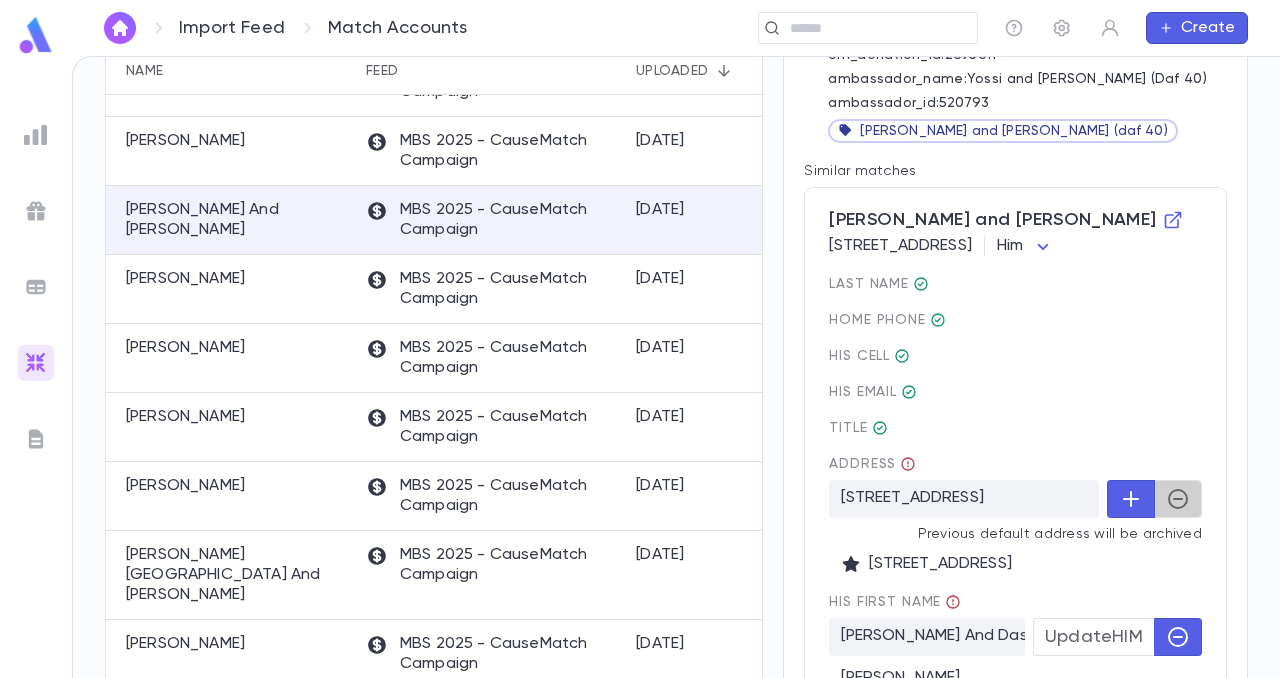 click 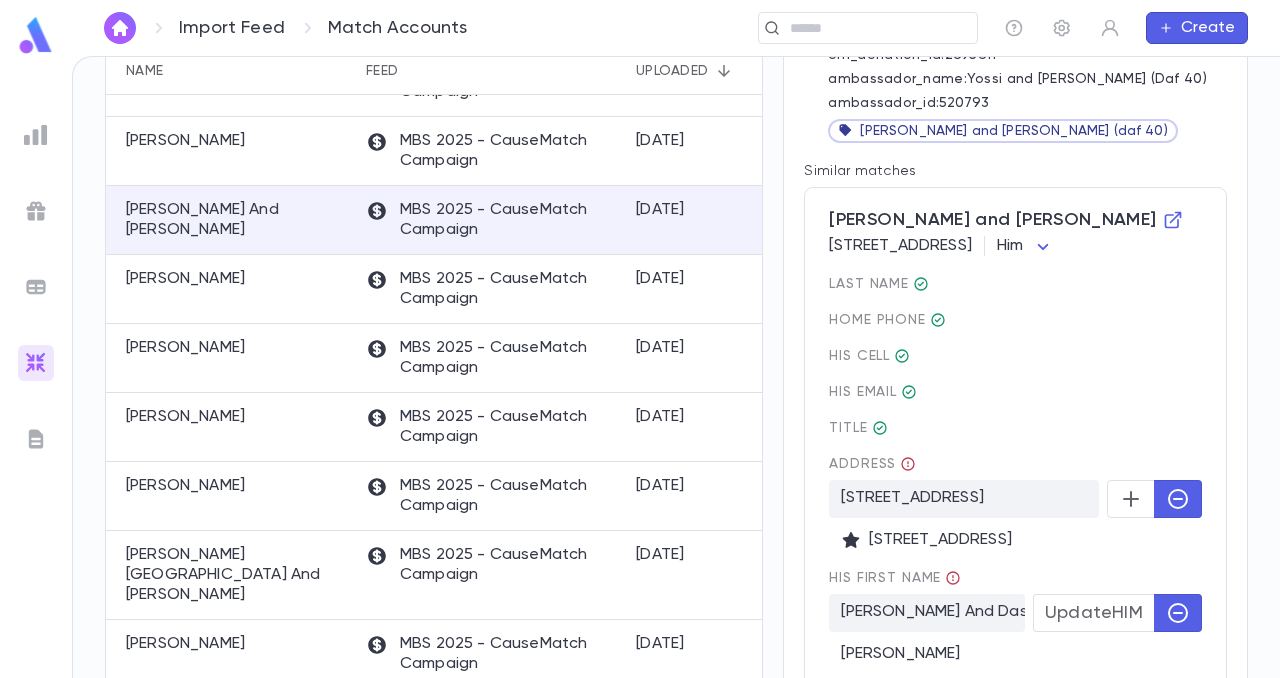 click 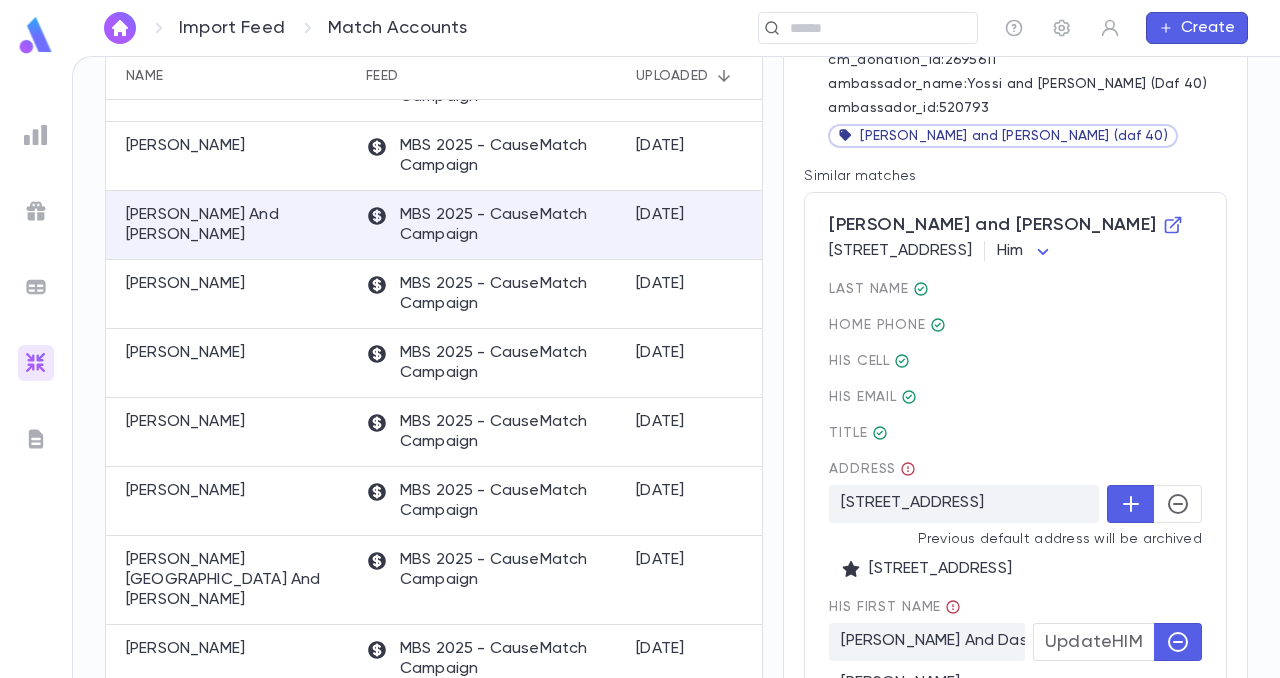 scroll, scrollTop: 309, scrollLeft: 0, axis: vertical 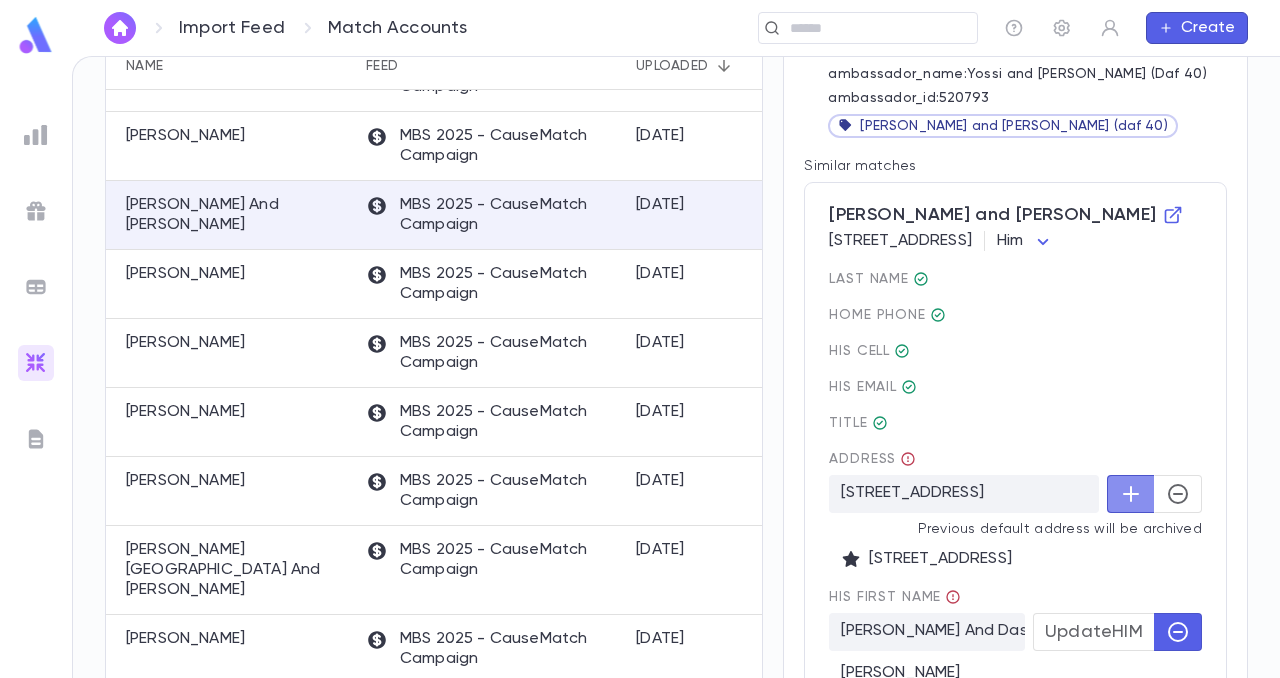 click at bounding box center (1131, 494) 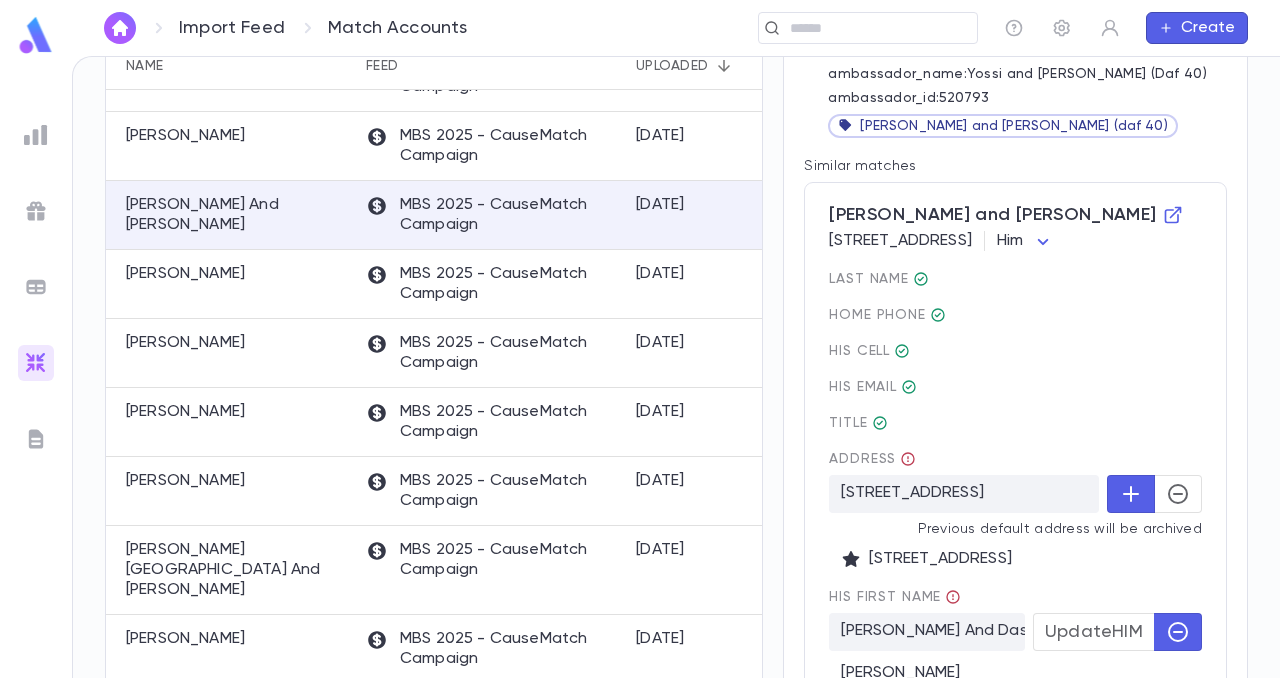 click at bounding box center (1178, 494) 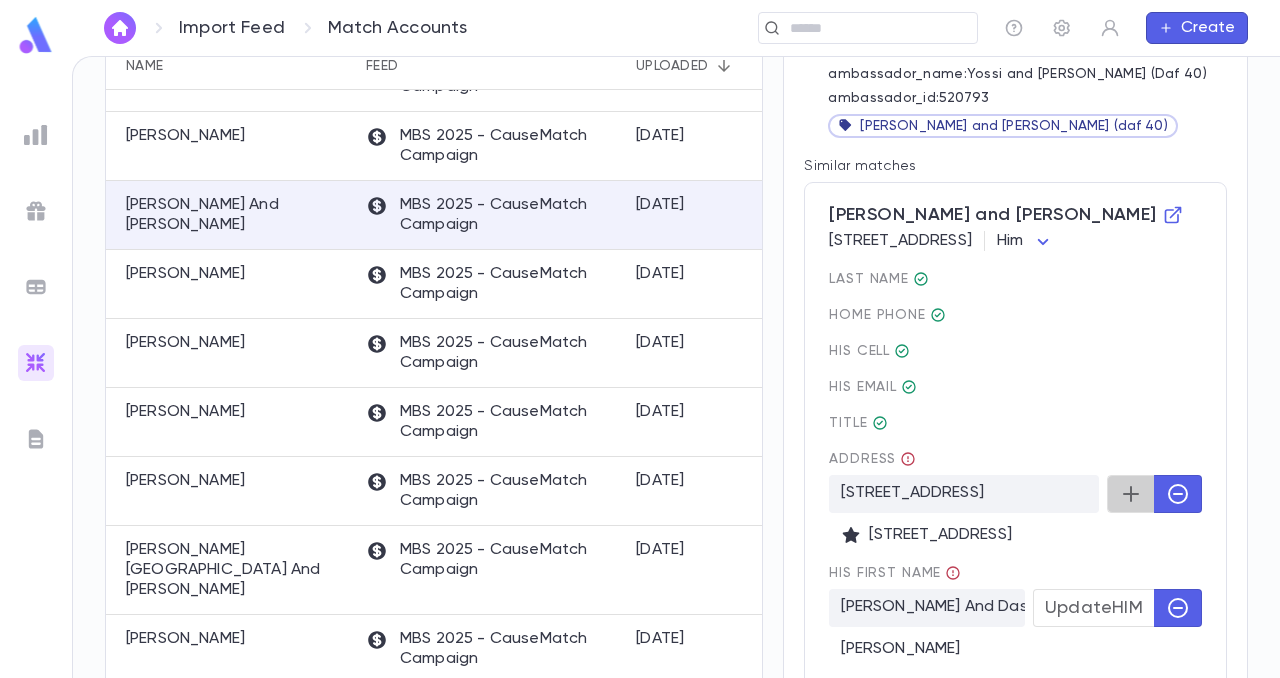 click 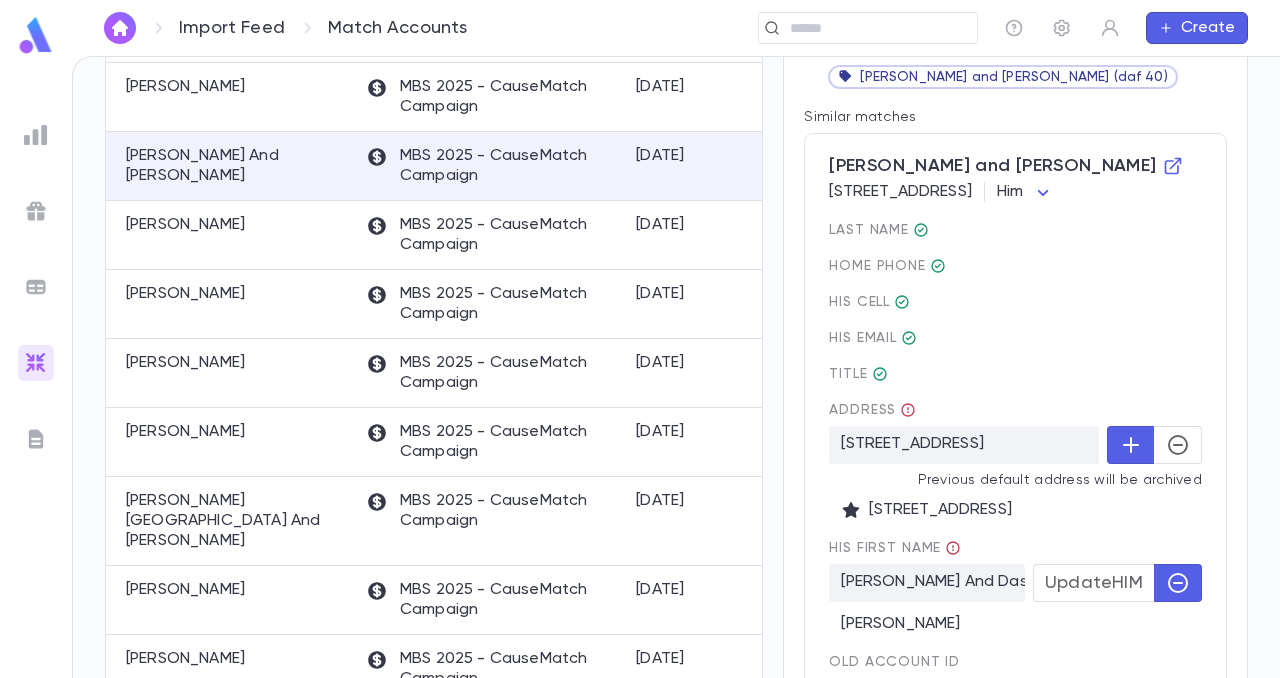 scroll, scrollTop: 382, scrollLeft: 0, axis: vertical 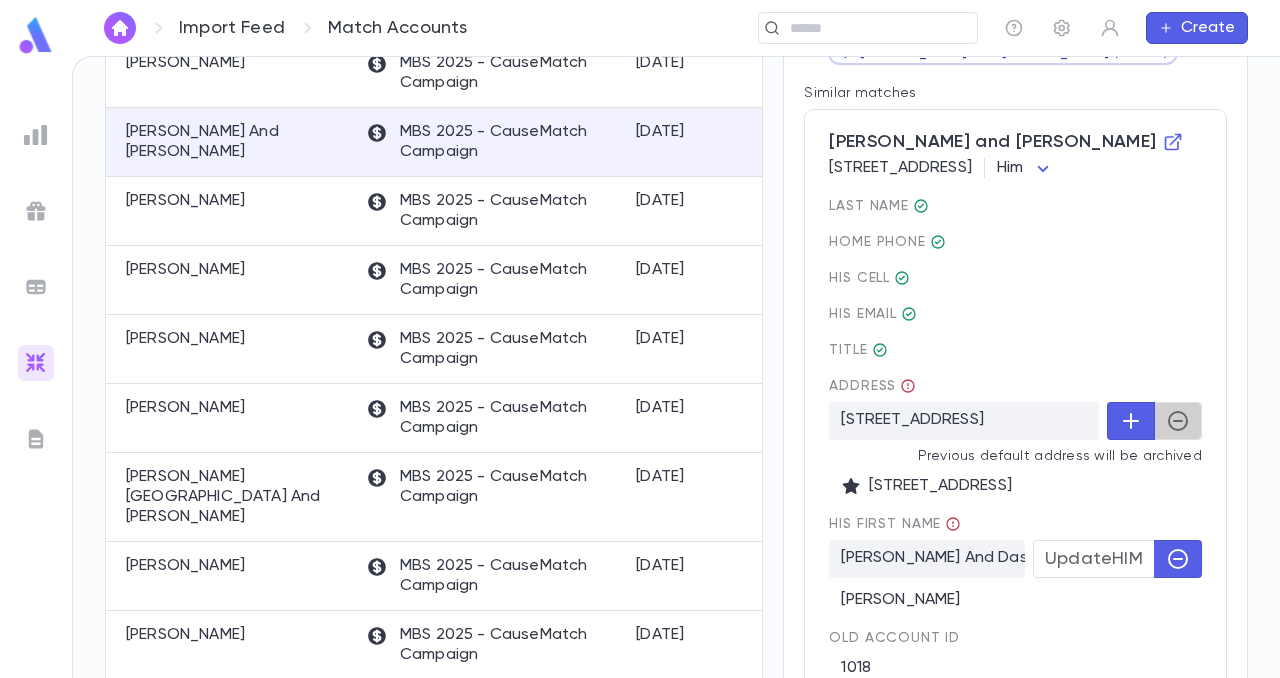 click 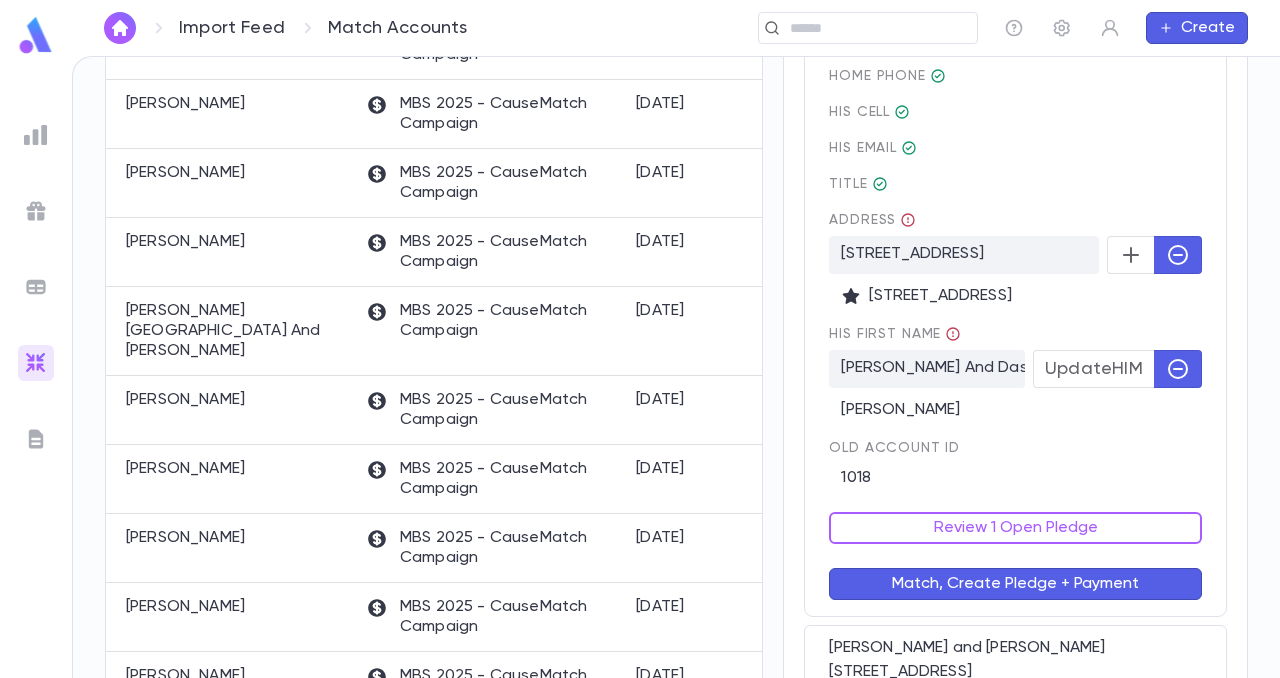 scroll, scrollTop: 556, scrollLeft: 0, axis: vertical 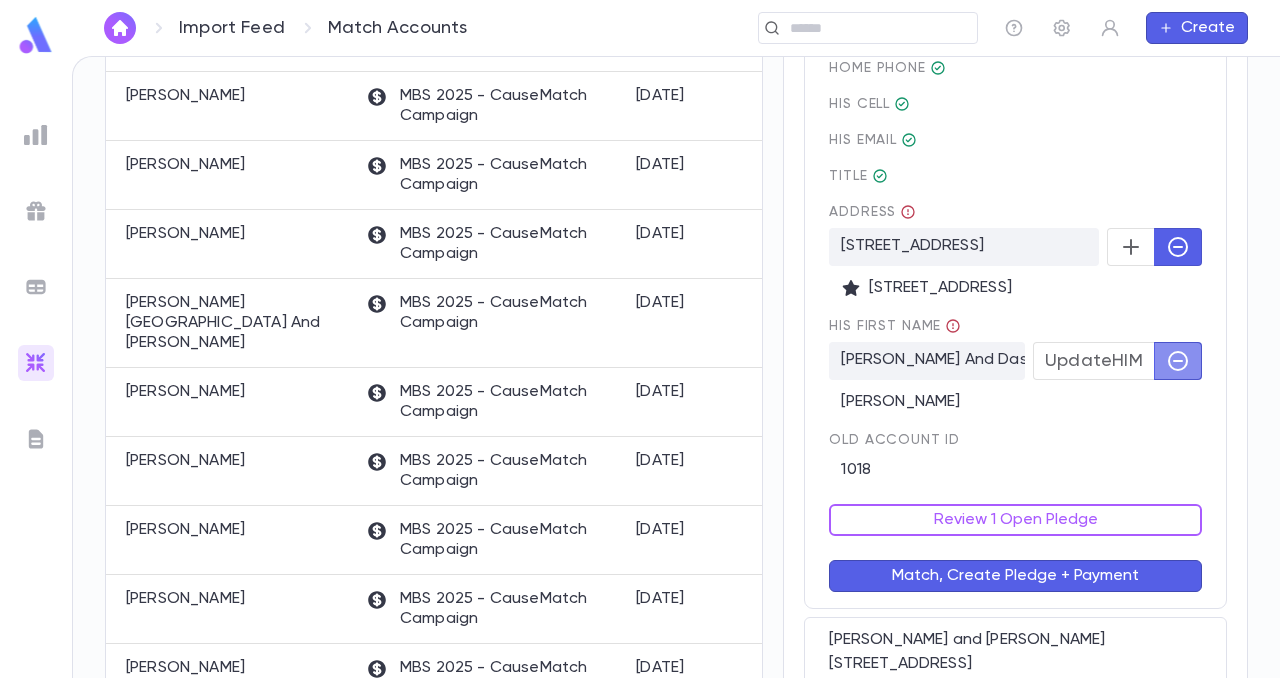 click 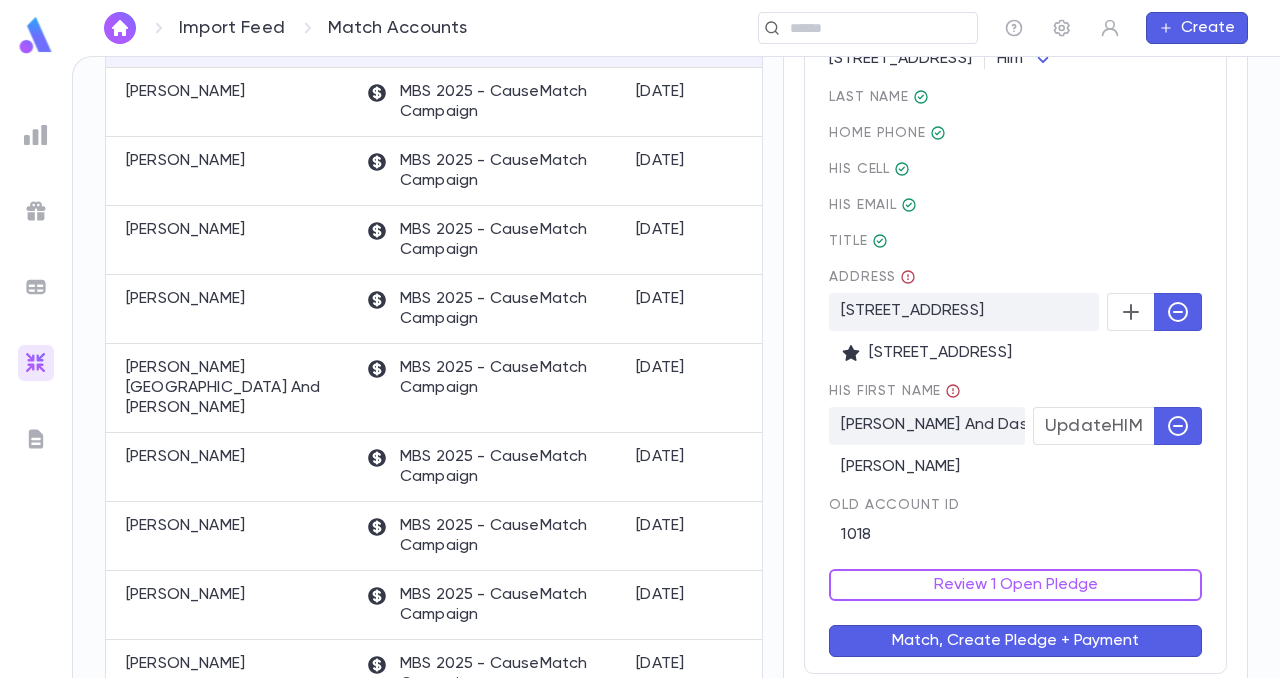 scroll, scrollTop: 478, scrollLeft: 0, axis: vertical 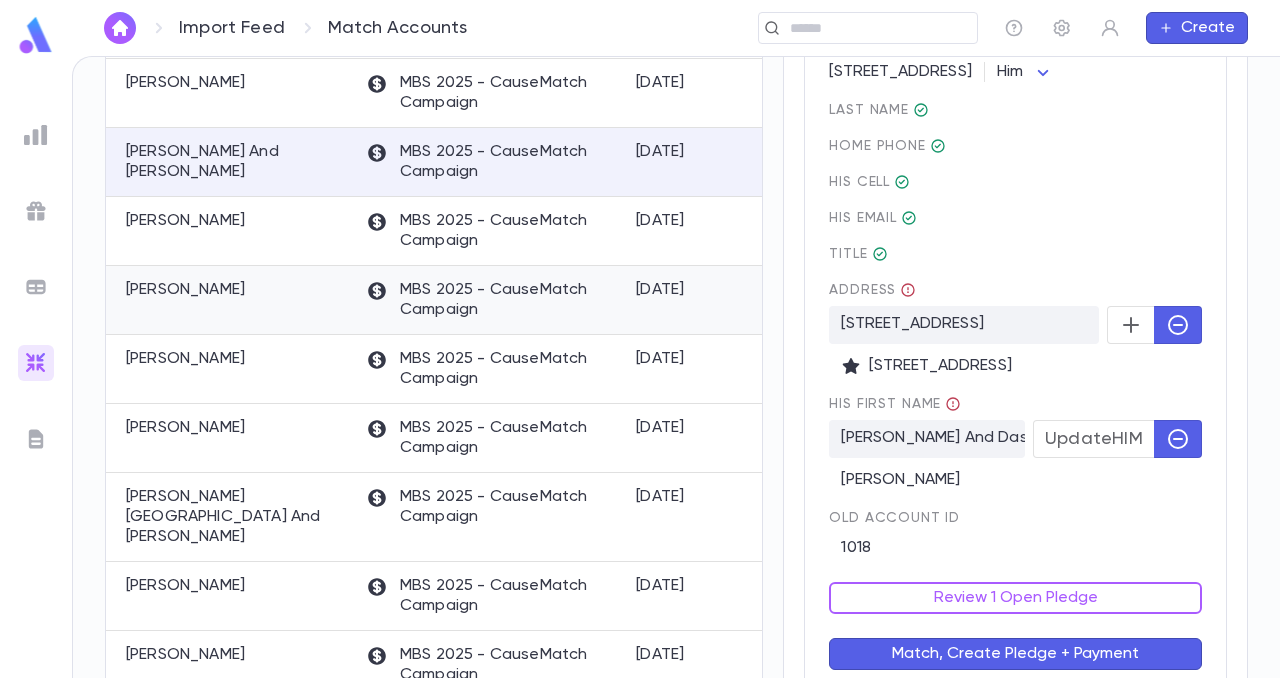click on "[PERSON_NAME]" at bounding box center (185, 290) 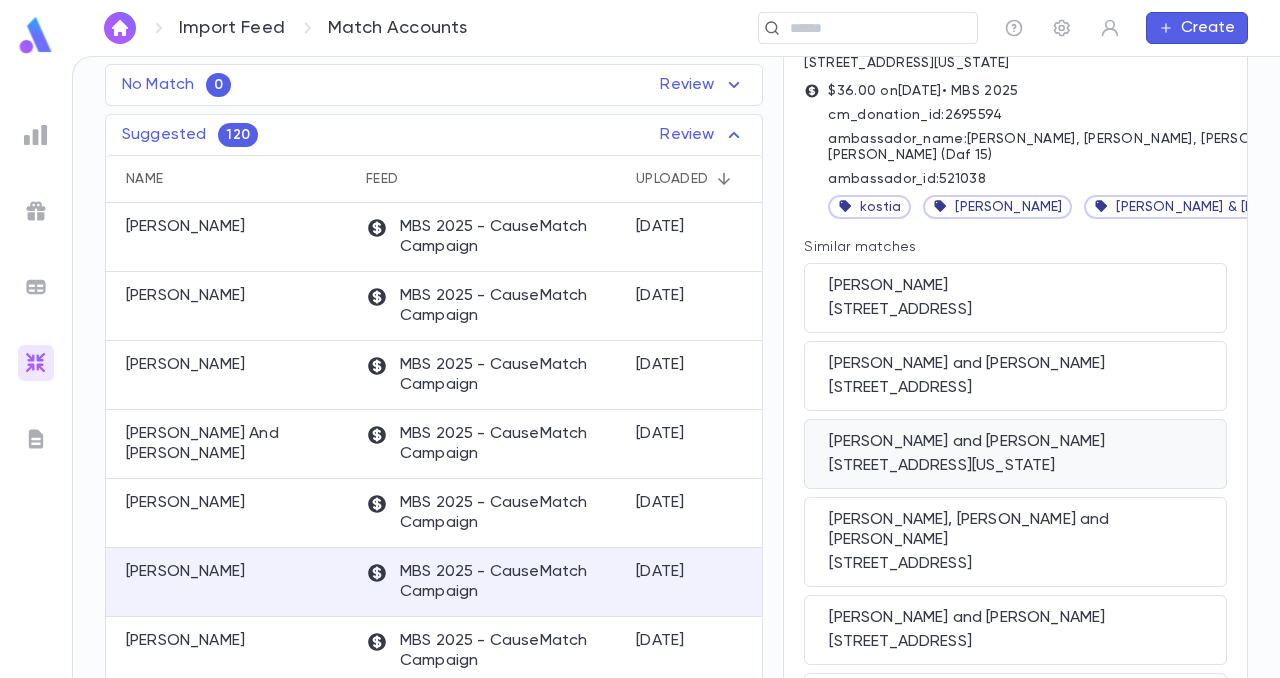scroll, scrollTop: 239, scrollLeft: 0, axis: vertical 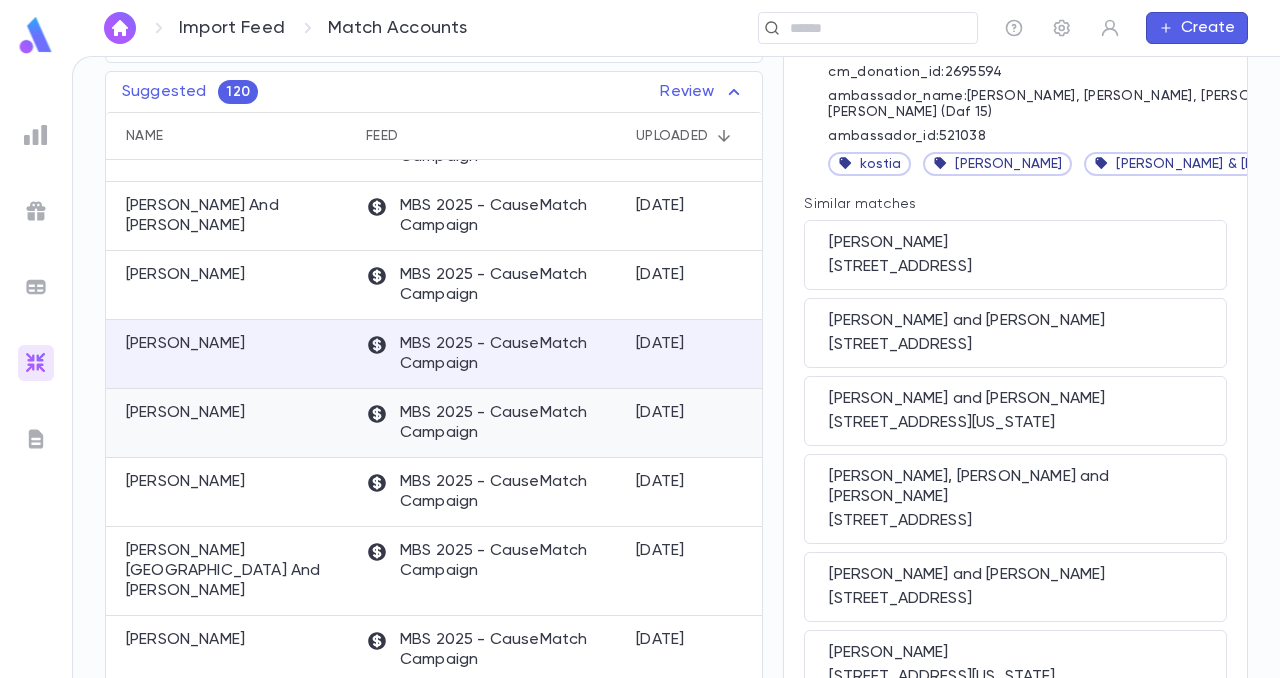 click on "[PERSON_NAME]" at bounding box center (185, 413) 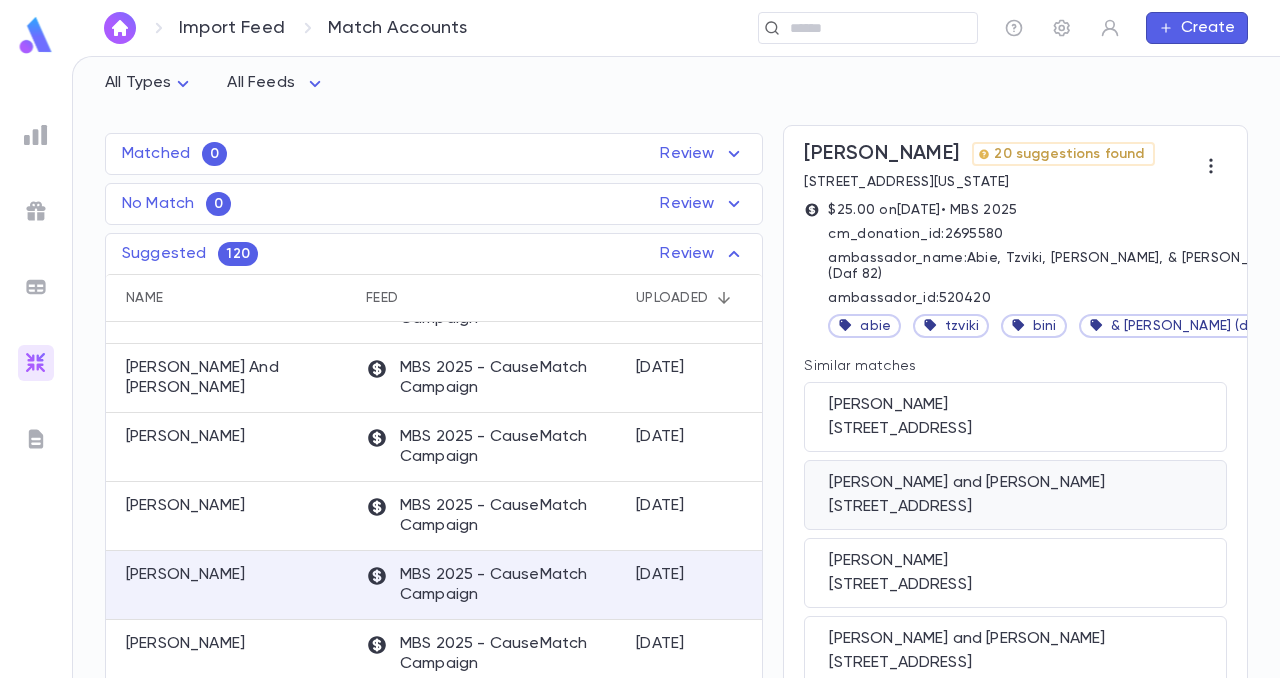 scroll, scrollTop: 81, scrollLeft: 0, axis: vertical 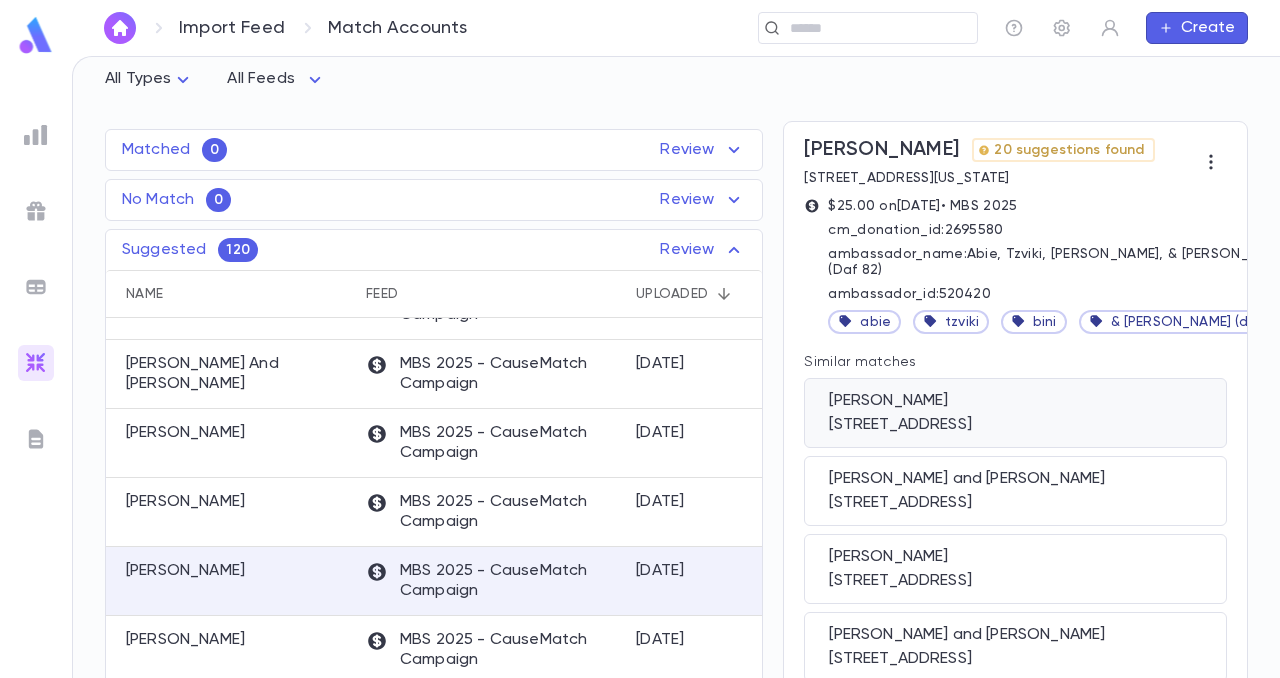 click on "[PERSON_NAME]" at bounding box center [1015, 401] 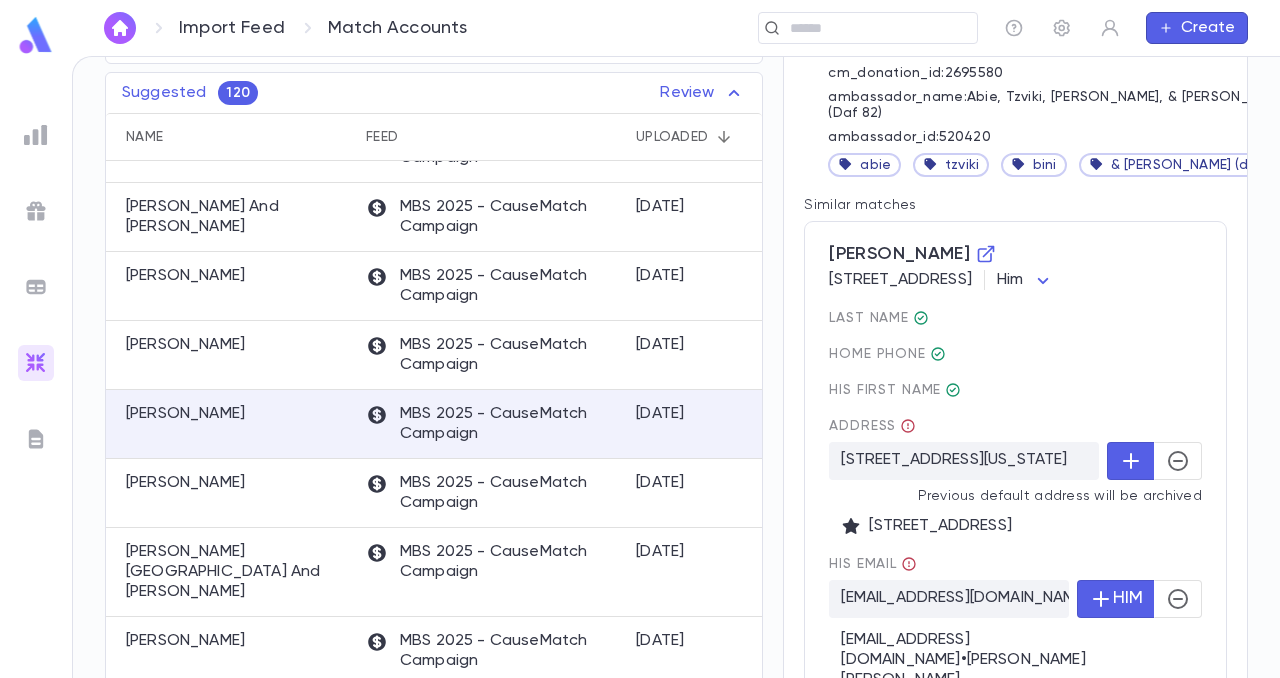 scroll, scrollTop: 248, scrollLeft: 0, axis: vertical 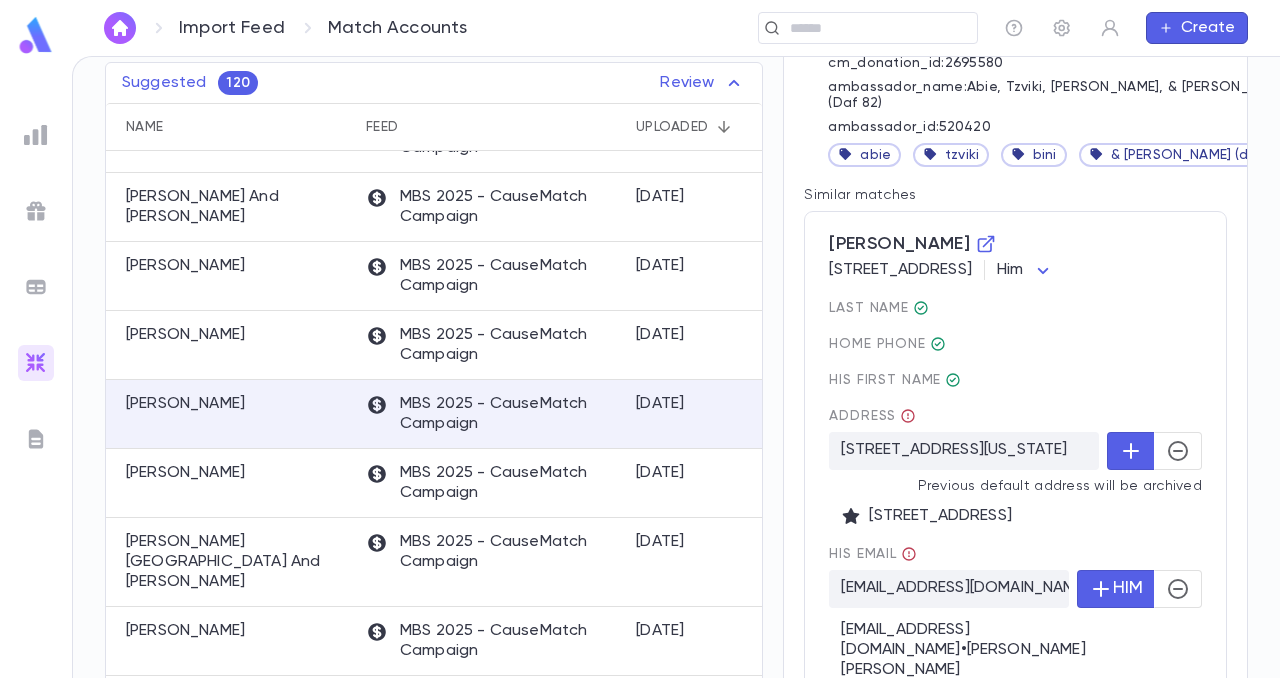 click on "[STREET_ADDRESS][US_STATE]" at bounding box center (964, 451) 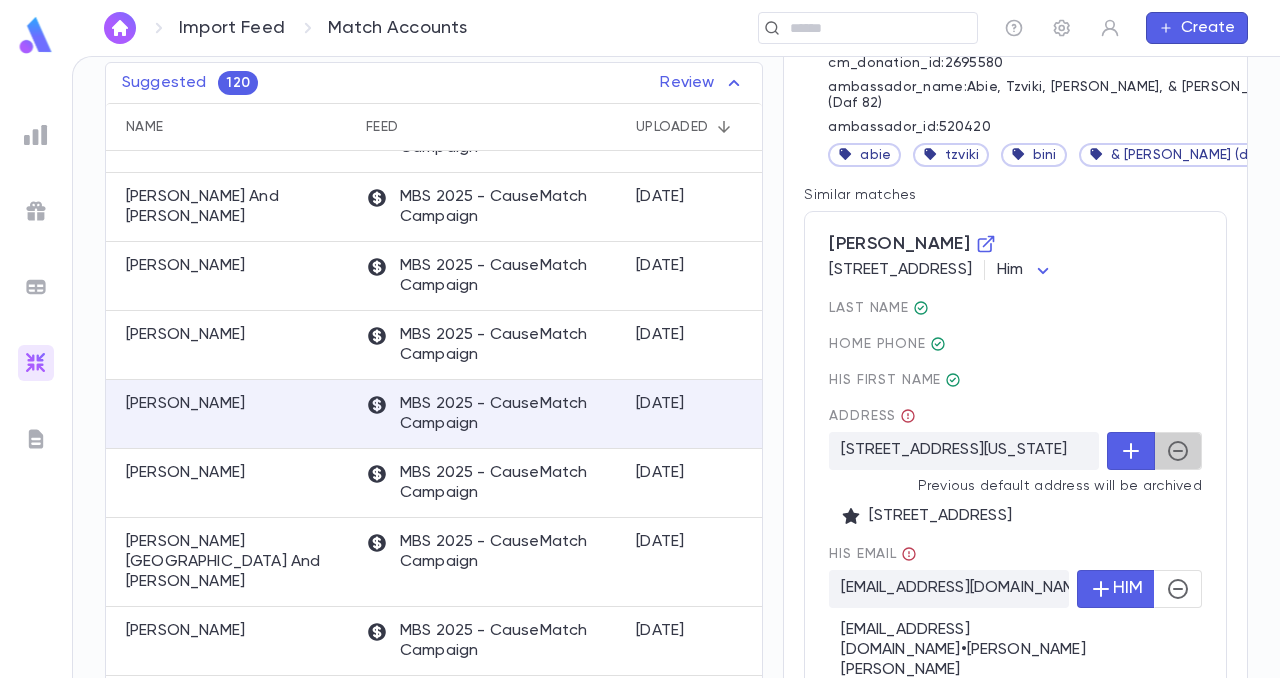 click 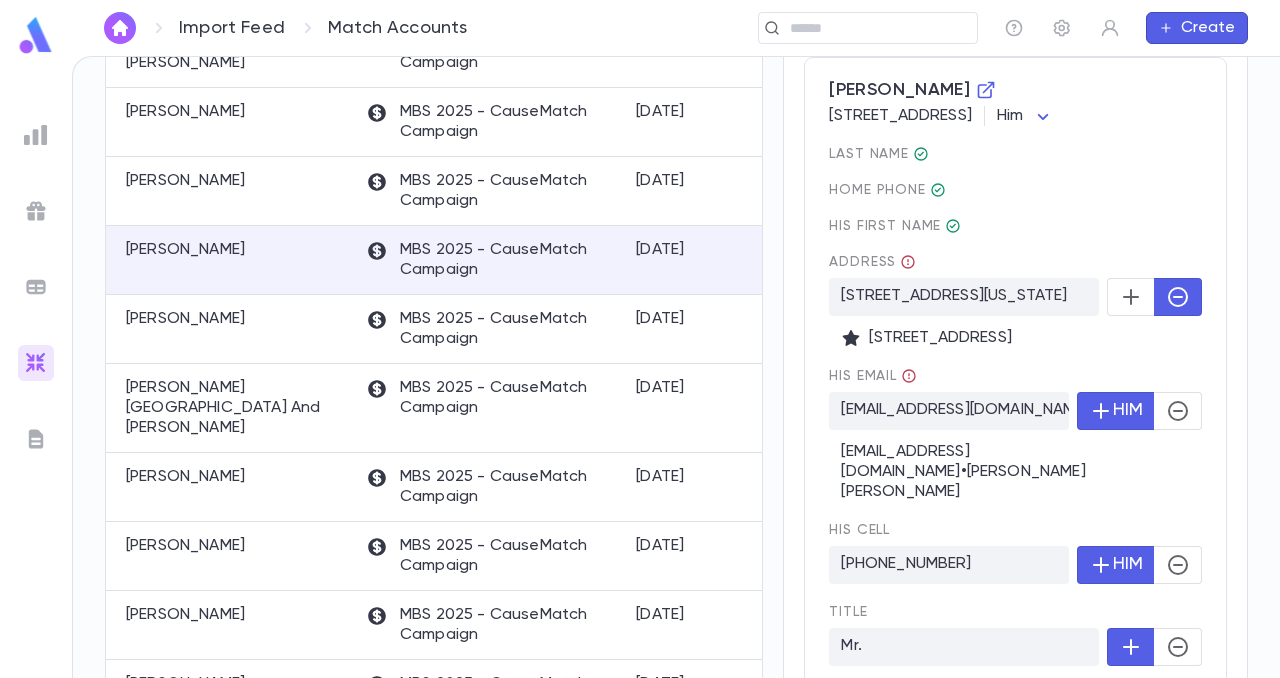 scroll, scrollTop: 403, scrollLeft: 0, axis: vertical 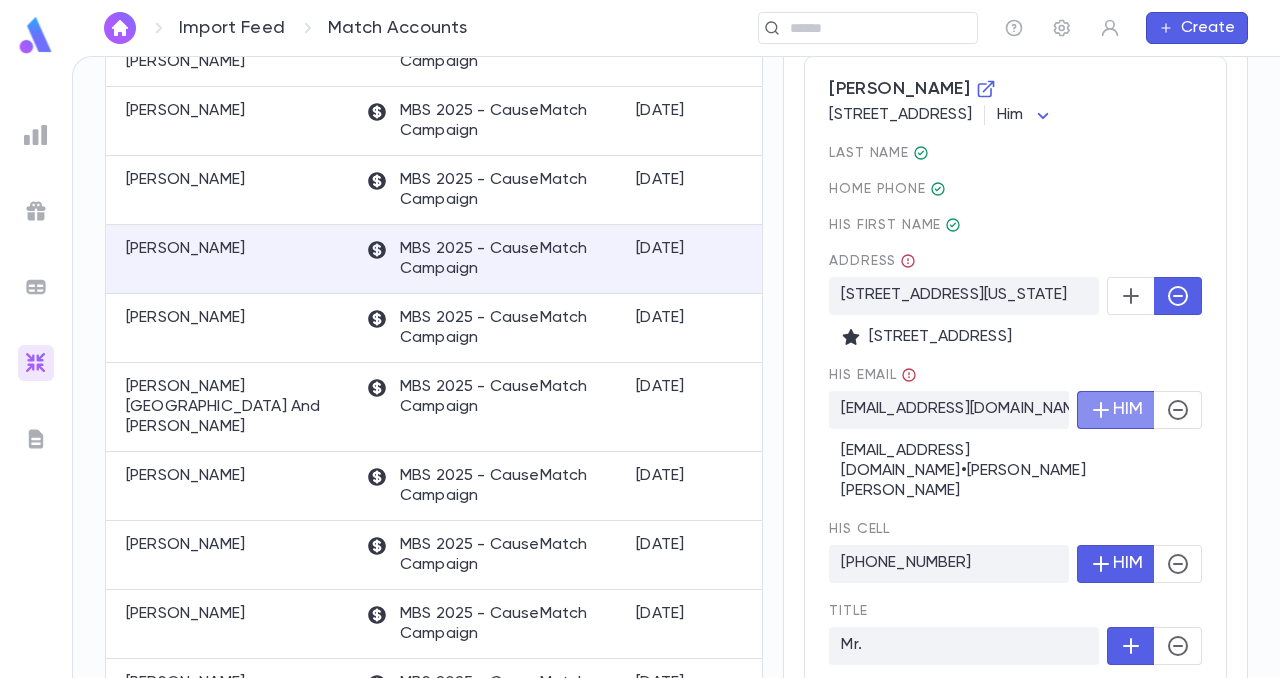 click 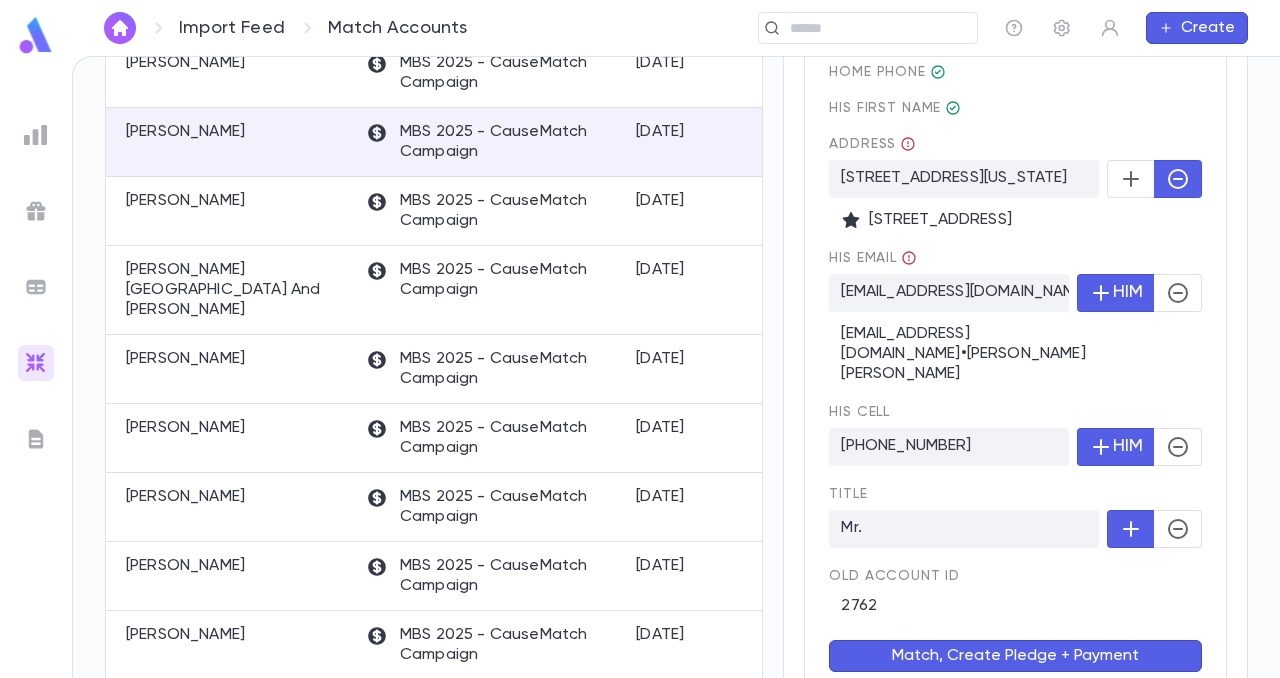scroll, scrollTop: 522, scrollLeft: 0, axis: vertical 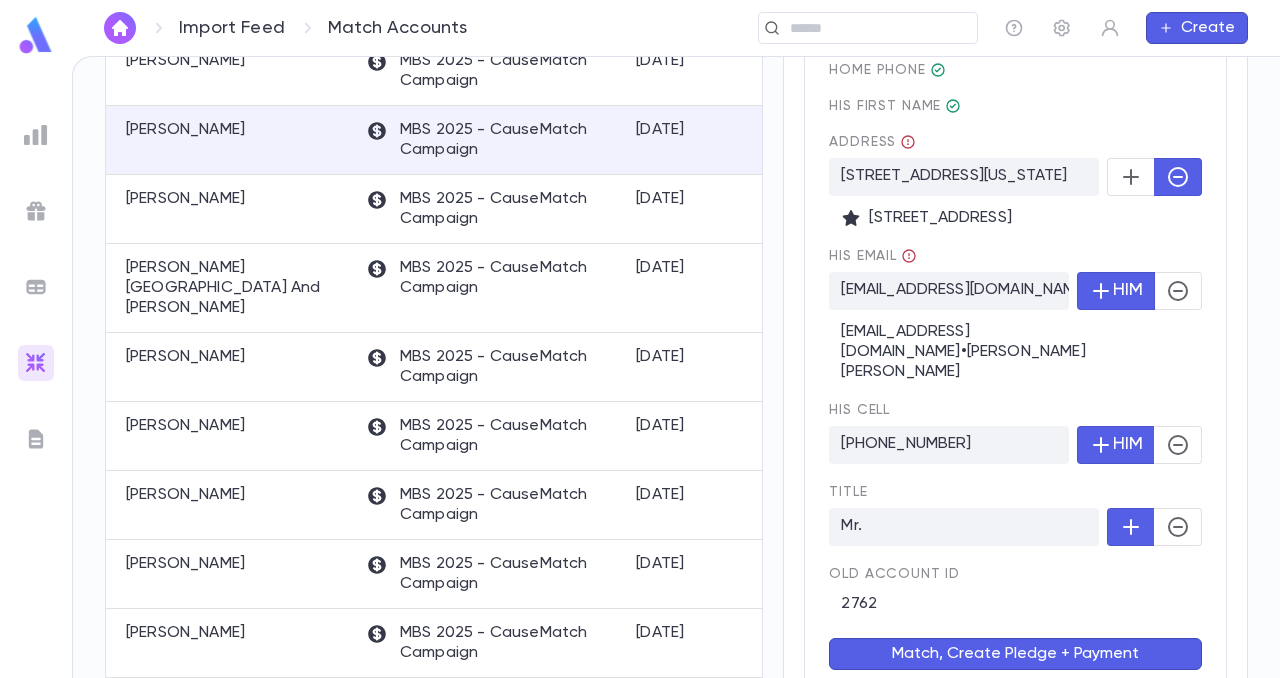 click at bounding box center (1178, 291) 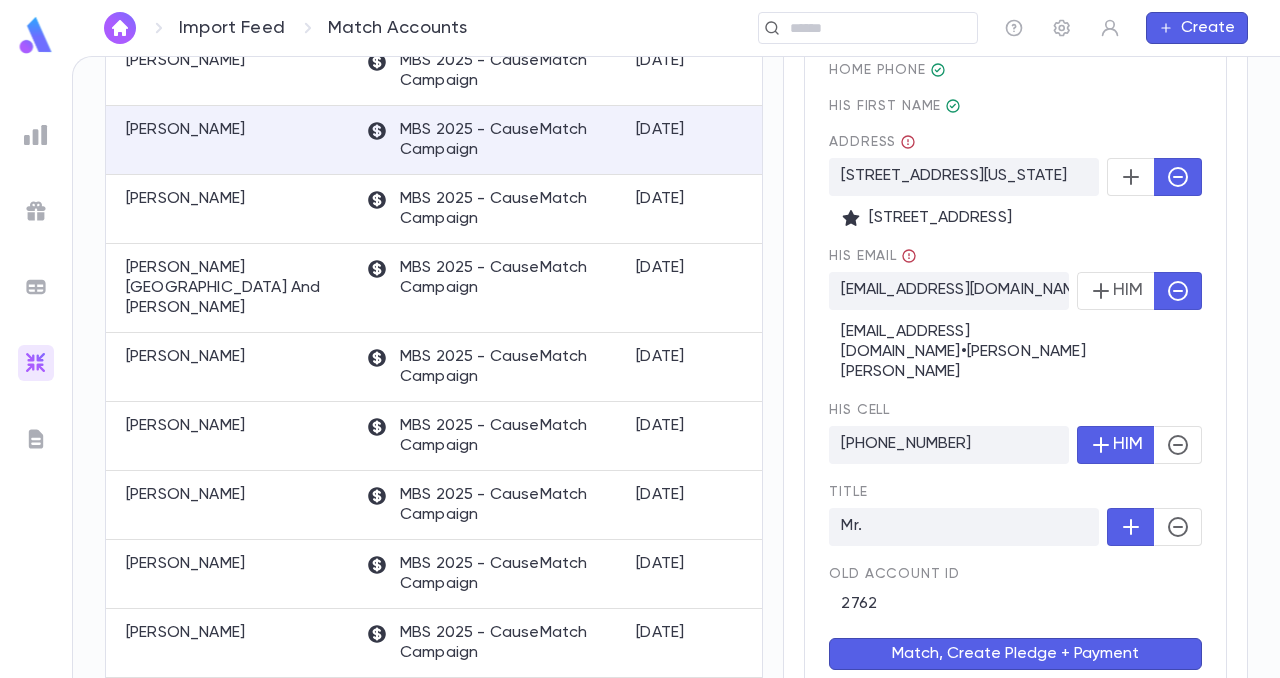 click on "HIM" at bounding box center [1116, 291] 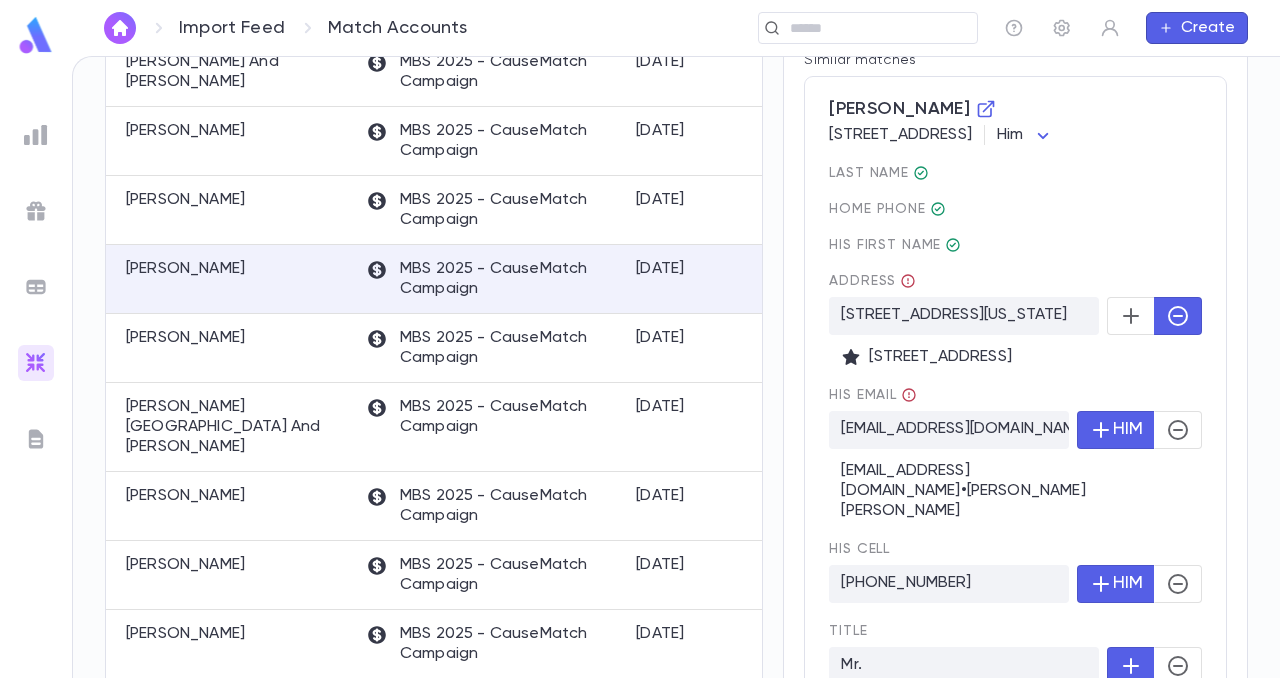 scroll, scrollTop: 384, scrollLeft: 0, axis: vertical 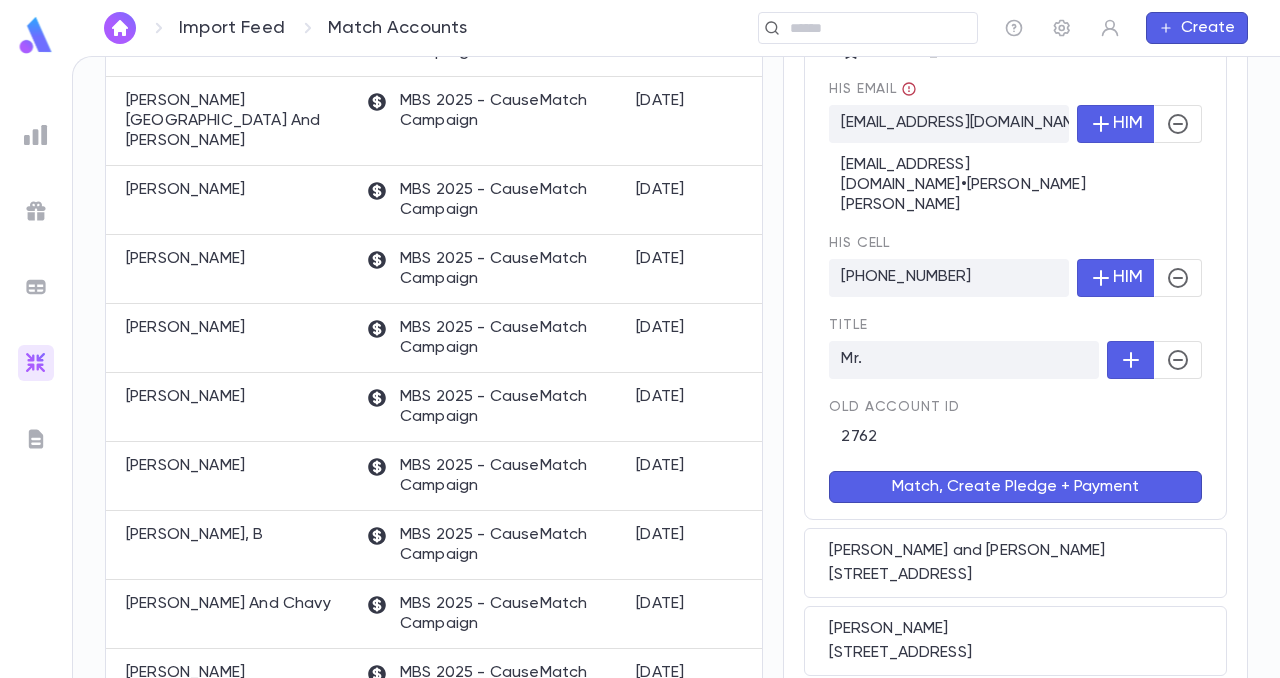 click on "Match, Create Pledge + Payment" at bounding box center [1015, 487] 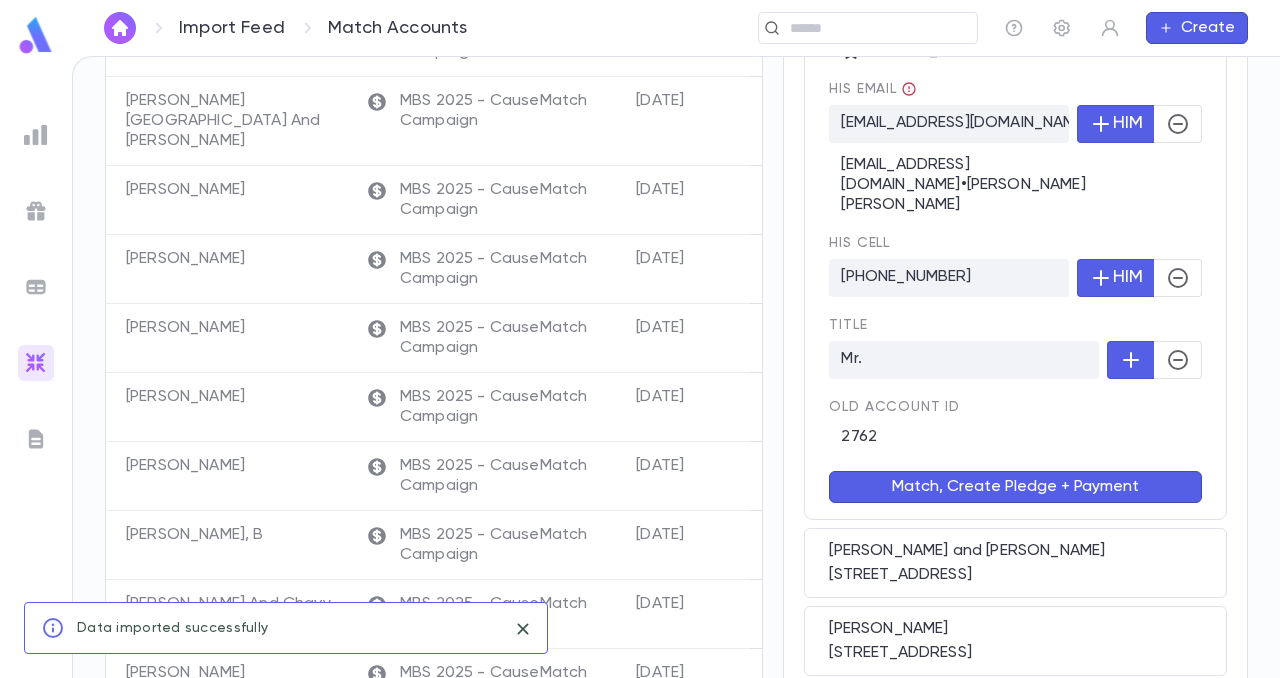 scroll, scrollTop: 0, scrollLeft: 0, axis: both 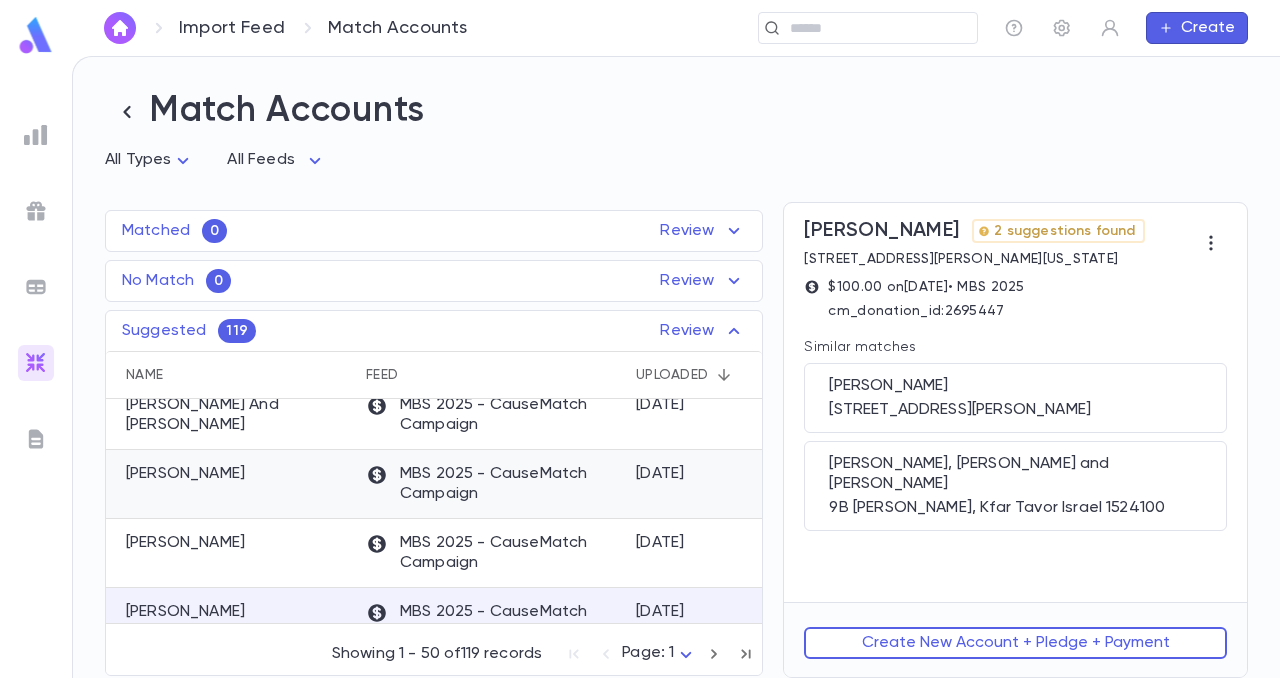 click on "[PERSON_NAME]" at bounding box center (231, 484) 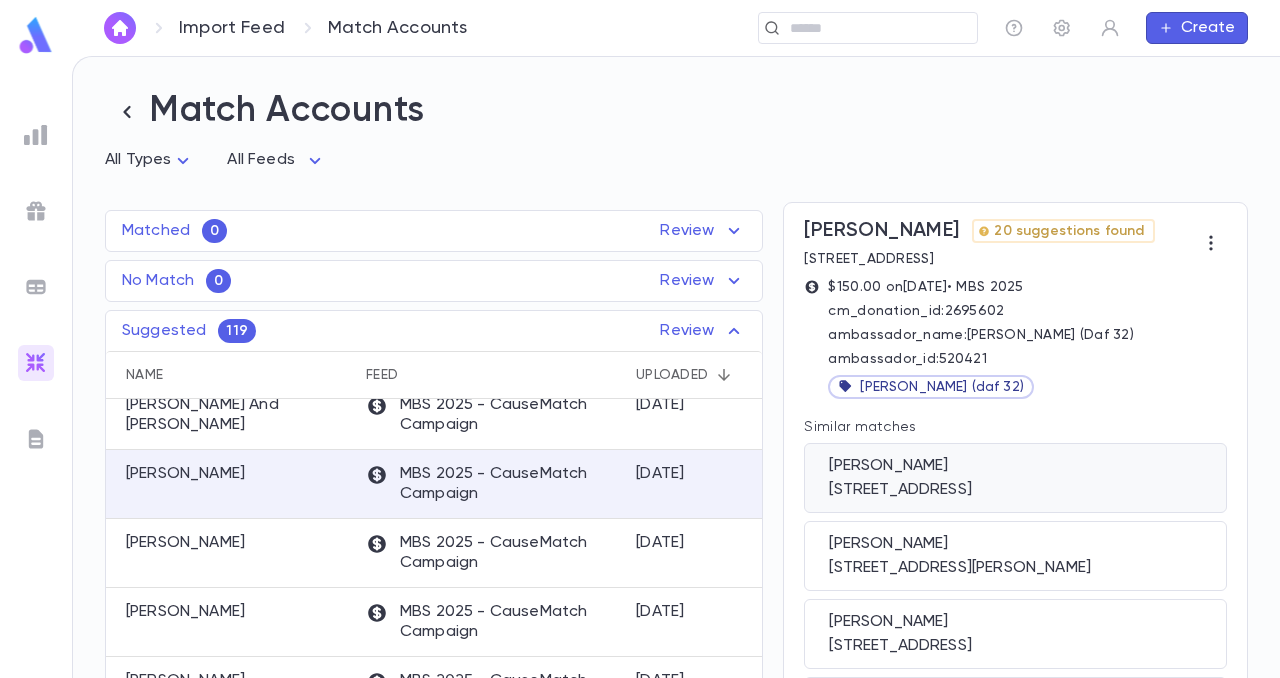 click on "[PERSON_NAME]" at bounding box center [1015, 466] 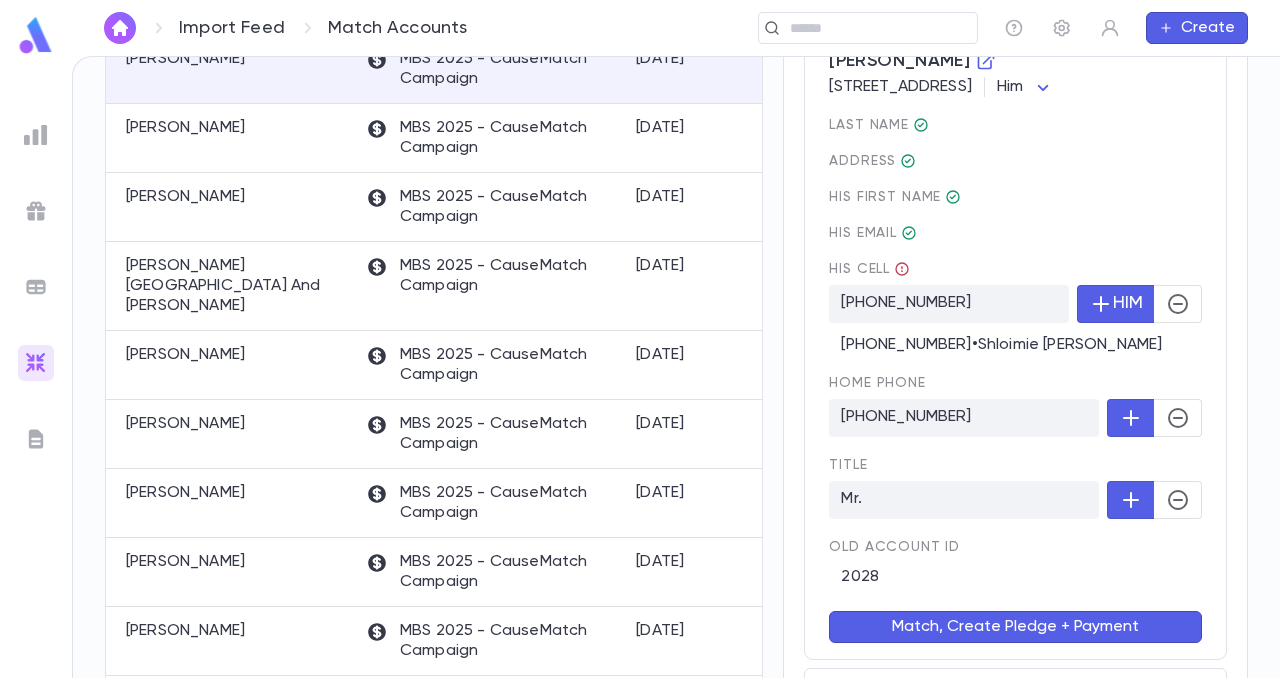 scroll, scrollTop: 424, scrollLeft: 0, axis: vertical 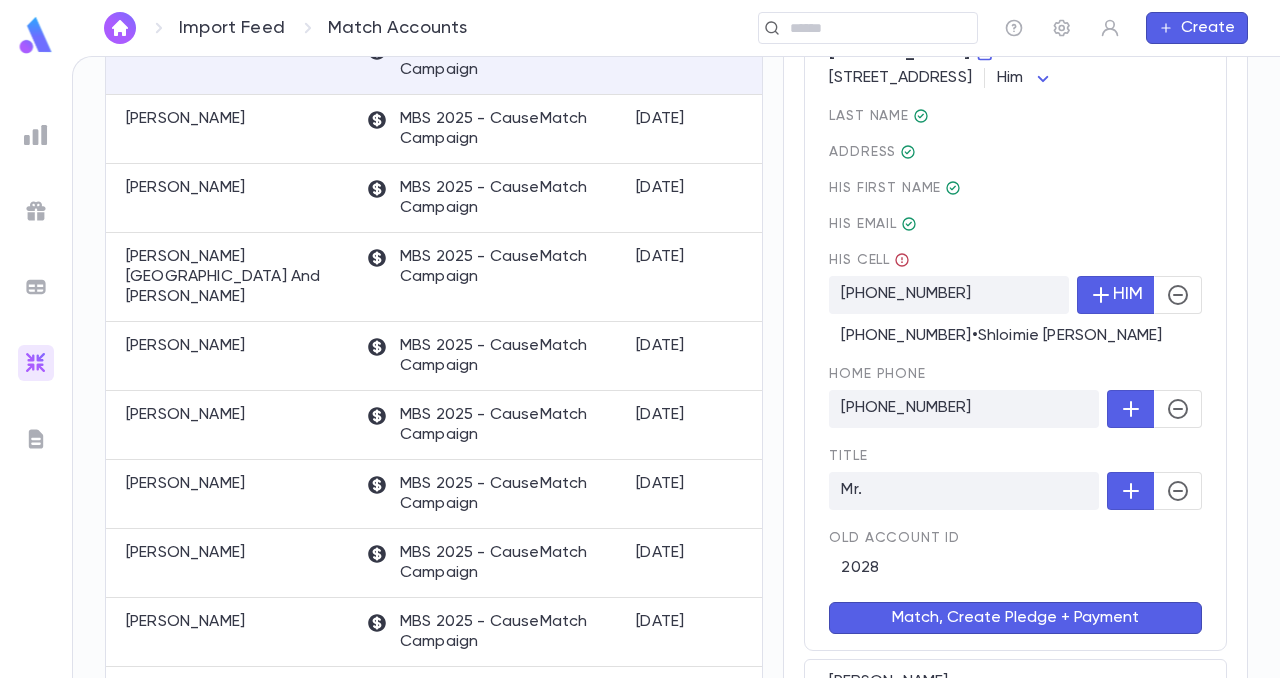 click on "Match, Create Pledge + Payment" at bounding box center (1015, 618) 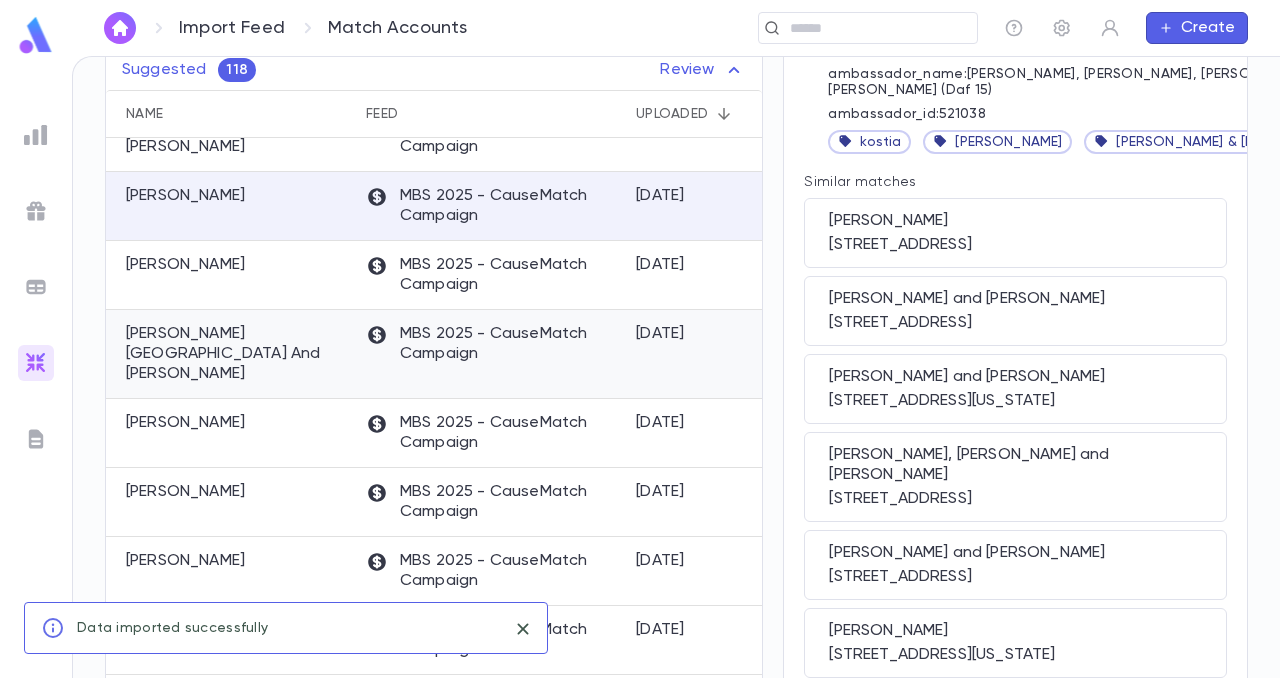scroll, scrollTop: 272, scrollLeft: 0, axis: vertical 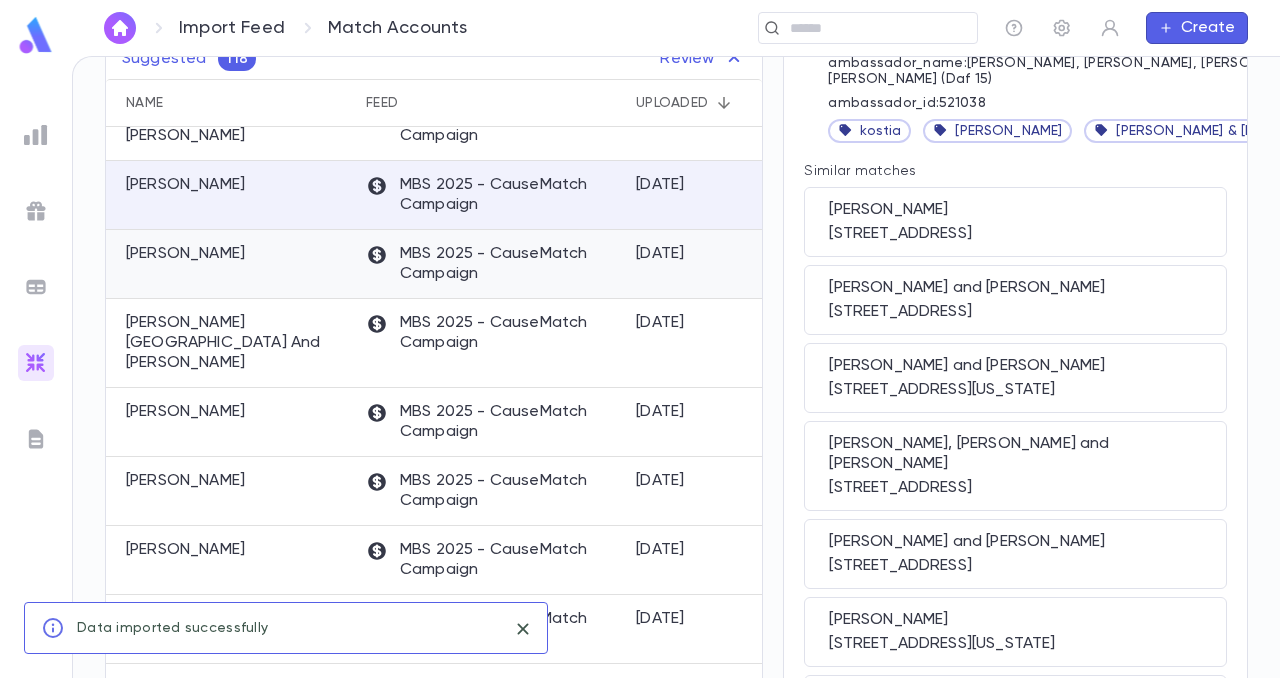 click on "[PERSON_NAME]" at bounding box center [231, 264] 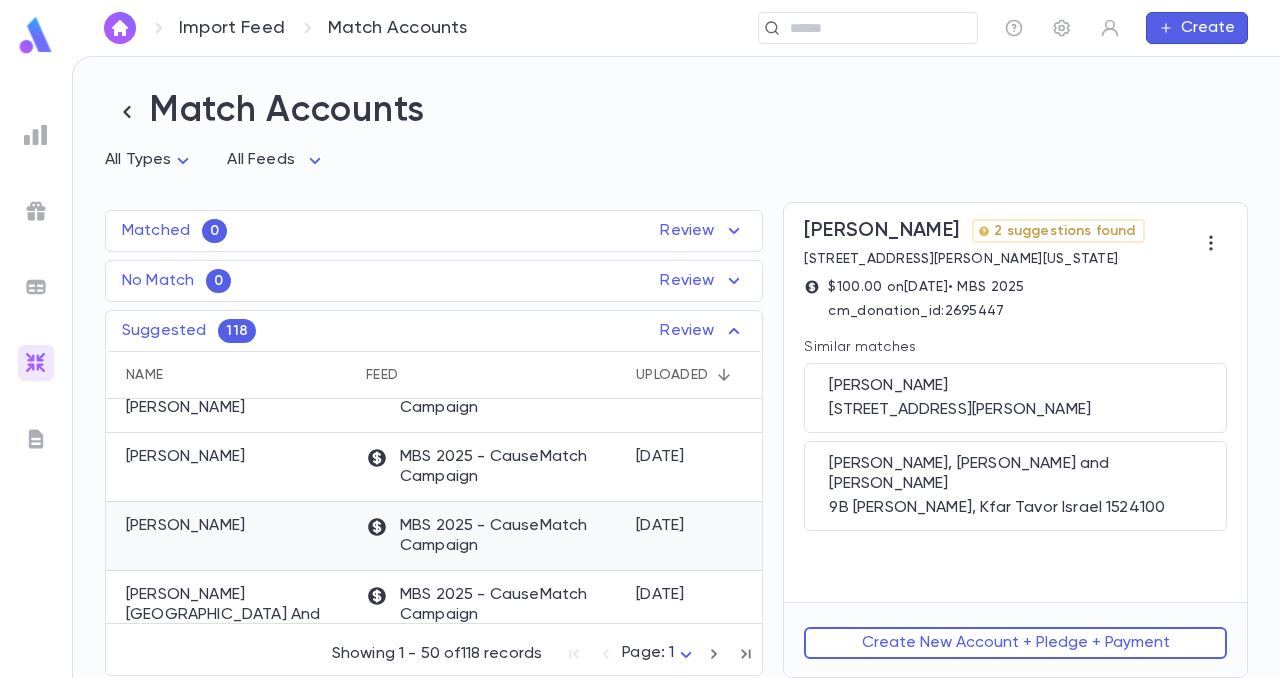 scroll, scrollTop: 0, scrollLeft: 0, axis: both 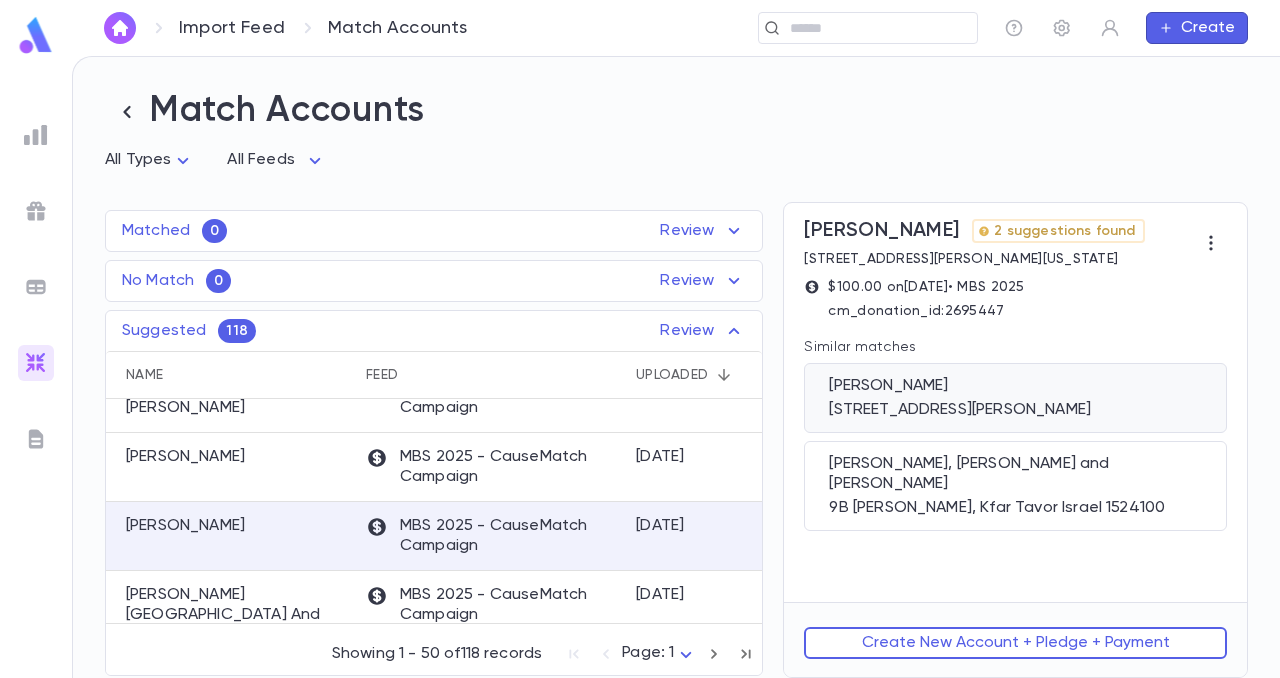 click on "[PERSON_NAME]" at bounding box center (1015, 386) 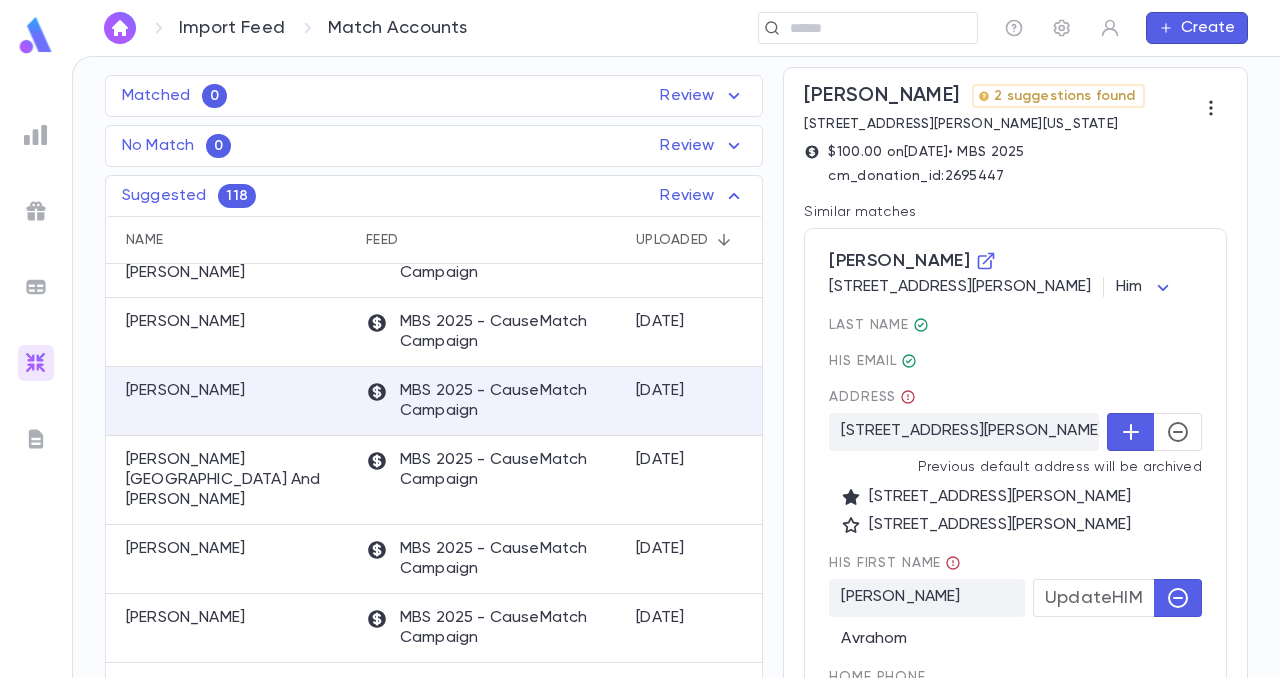 scroll, scrollTop: 138, scrollLeft: 0, axis: vertical 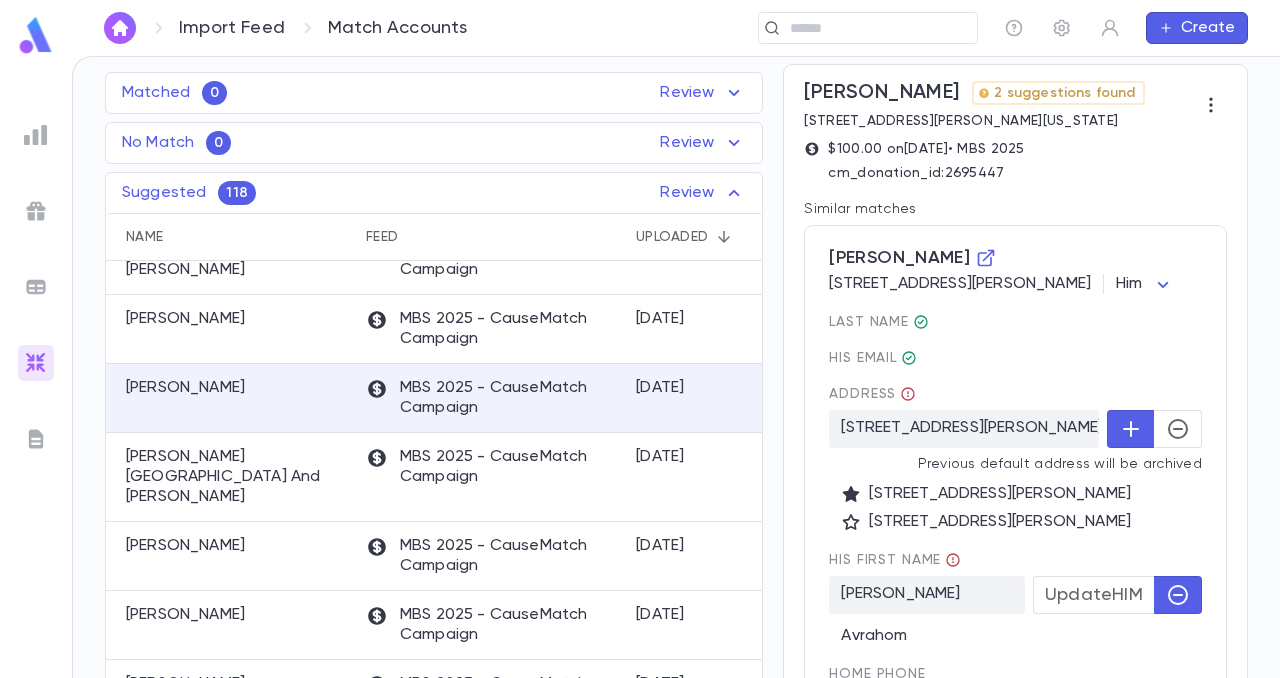 click on "[STREET_ADDRESS][PERSON_NAME][US_STATE]" at bounding box center [964, 429] 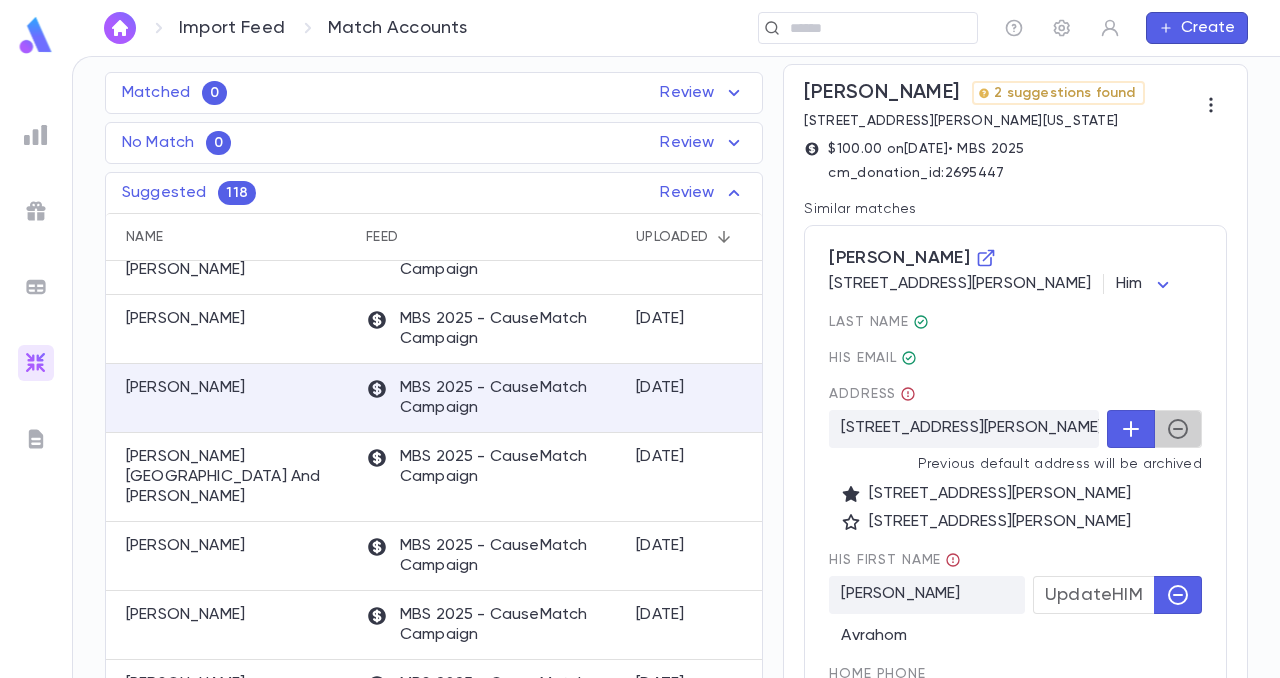 click 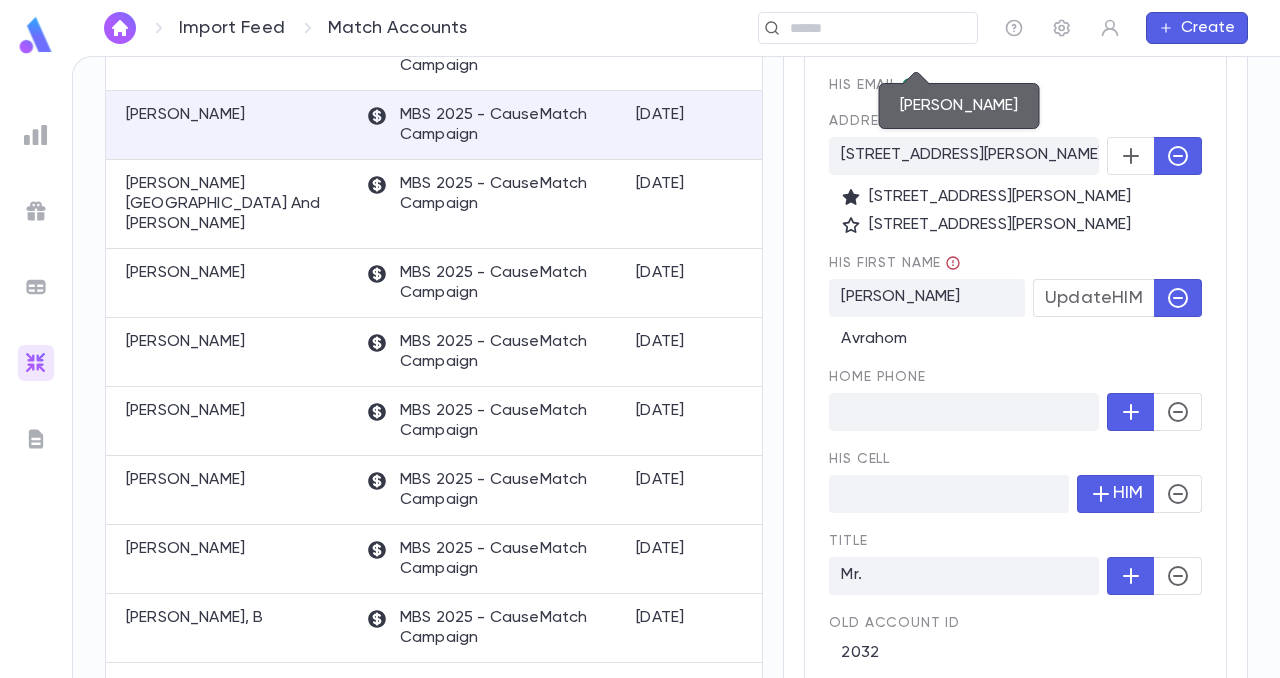 scroll, scrollTop: 418, scrollLeft: 0, axis: vertical 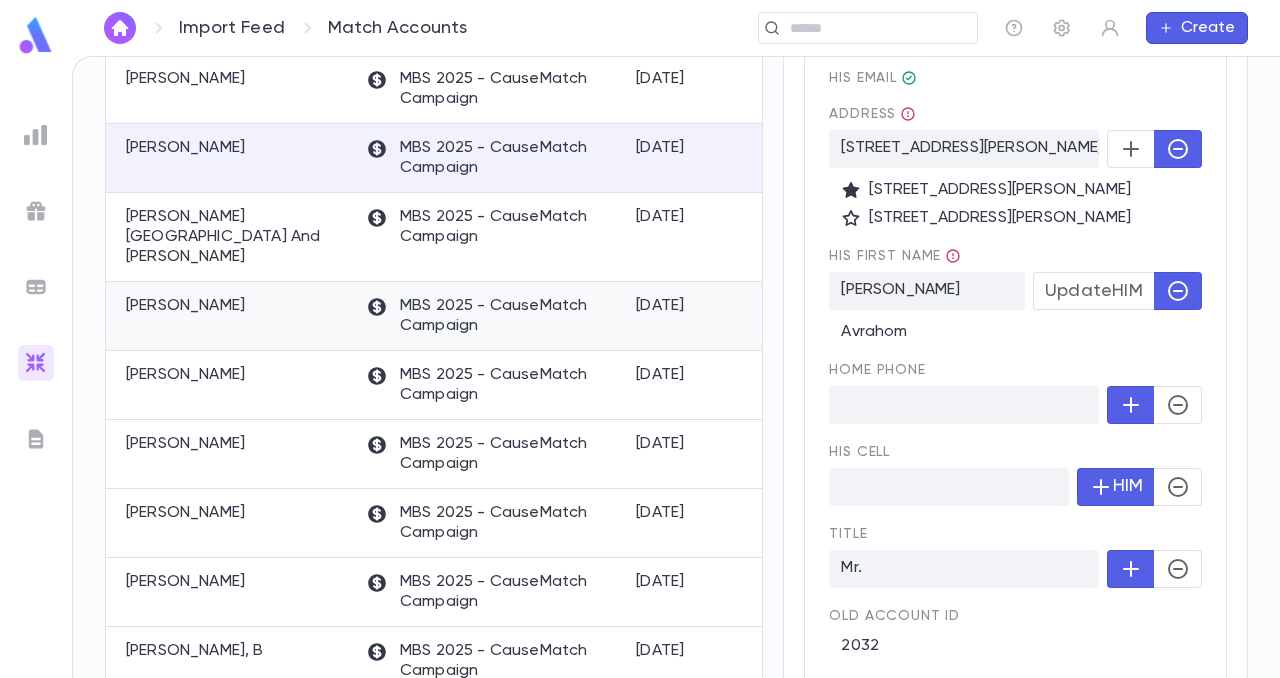 click on "[PERSON_NAME]" at bounding box center [185, 306] 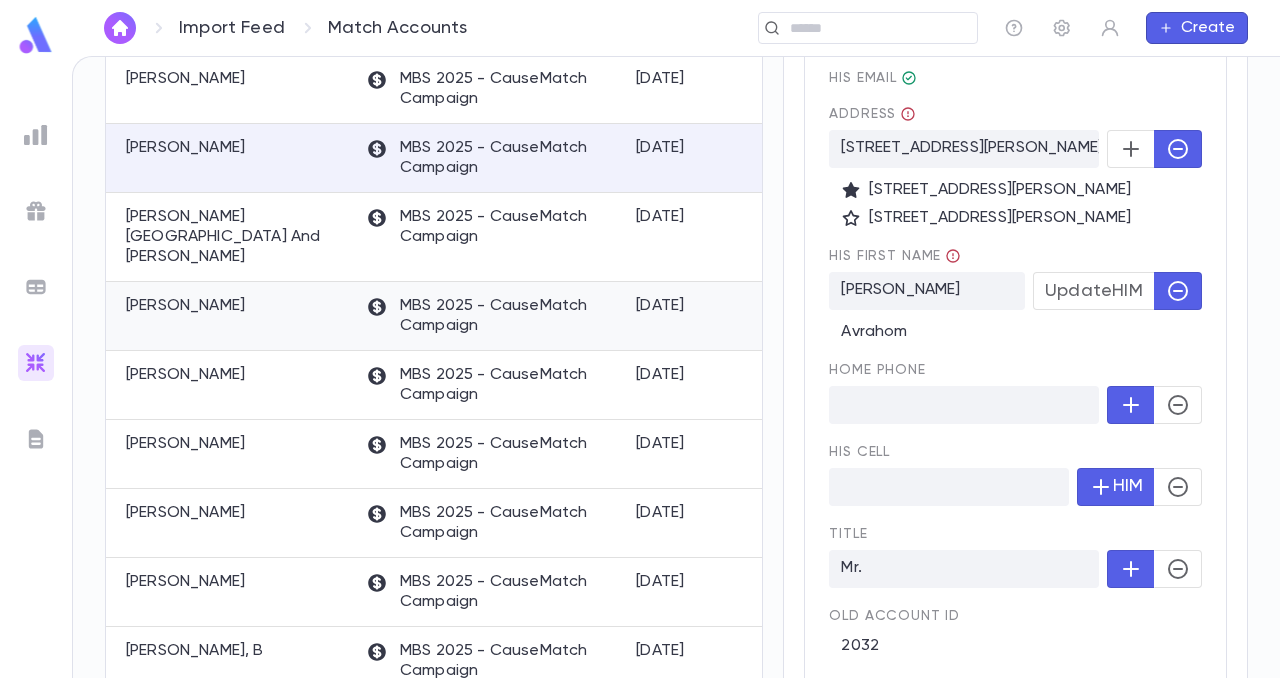 click on "[PERSON_NAME]" at bounding box center (185, 306) 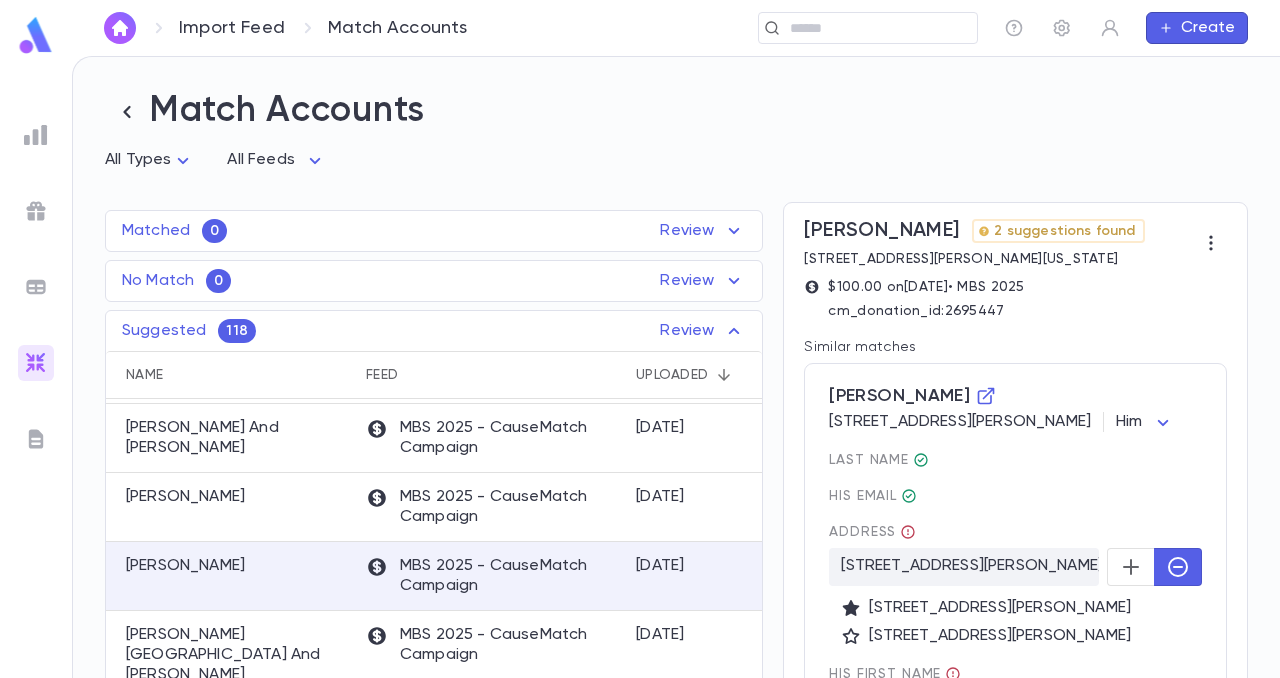 click on "No Match 0 Review Name Feed Uploaded Phone Email Address No  records  found" at bounding box center [434, 281] 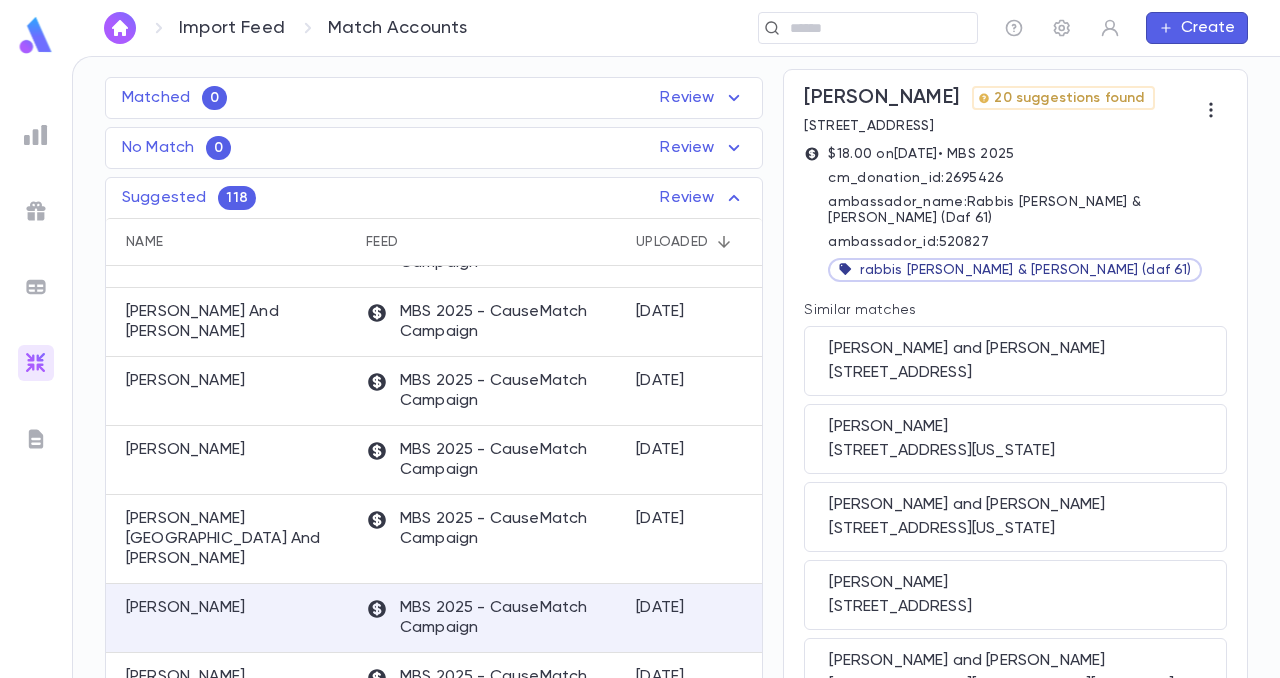 scroll, scrollTop: 129, scrollLeft: 0, axis: vertical 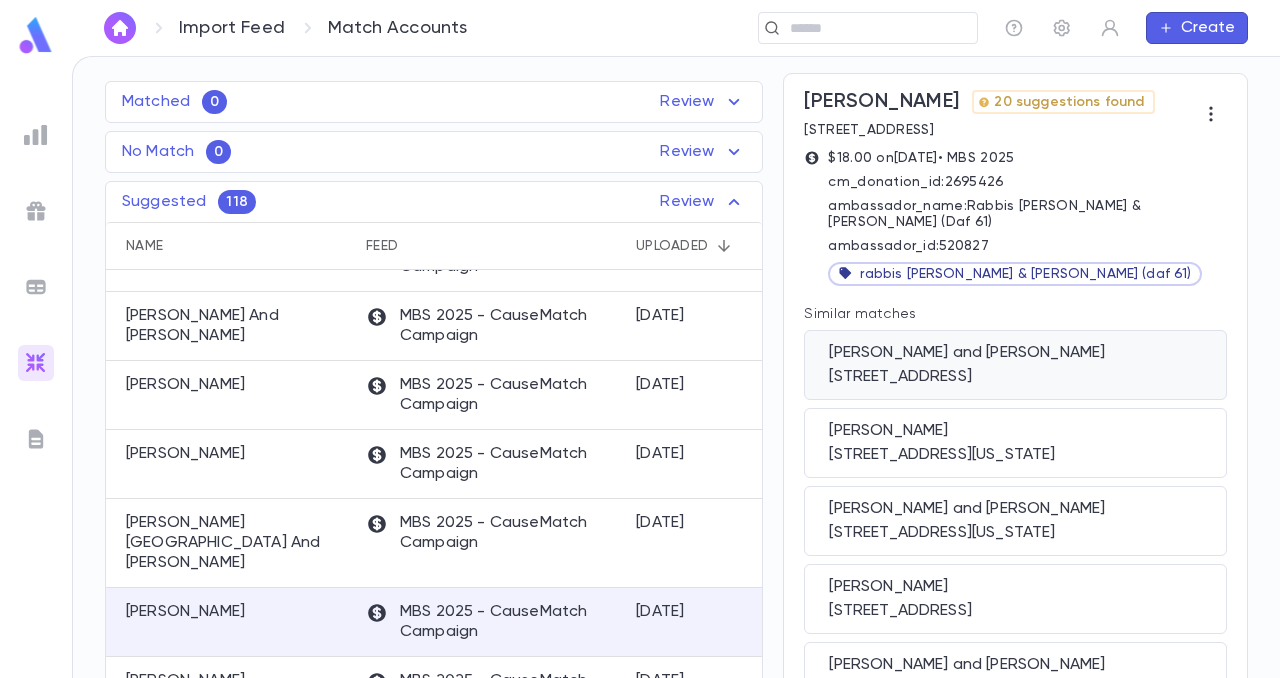 click on "[STREET_ADDRESS]" at bounding box center (1015, 377) 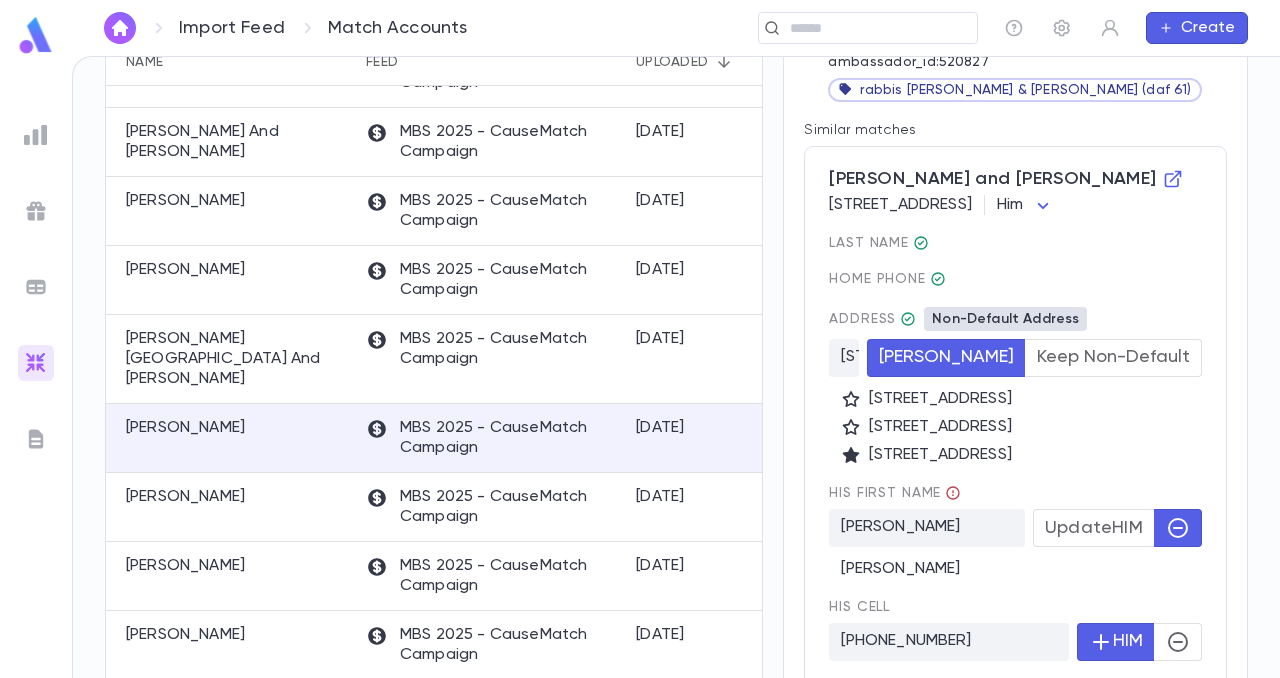 scroll, scrollTop: 318, scrollLeft: 0, axis: vertical 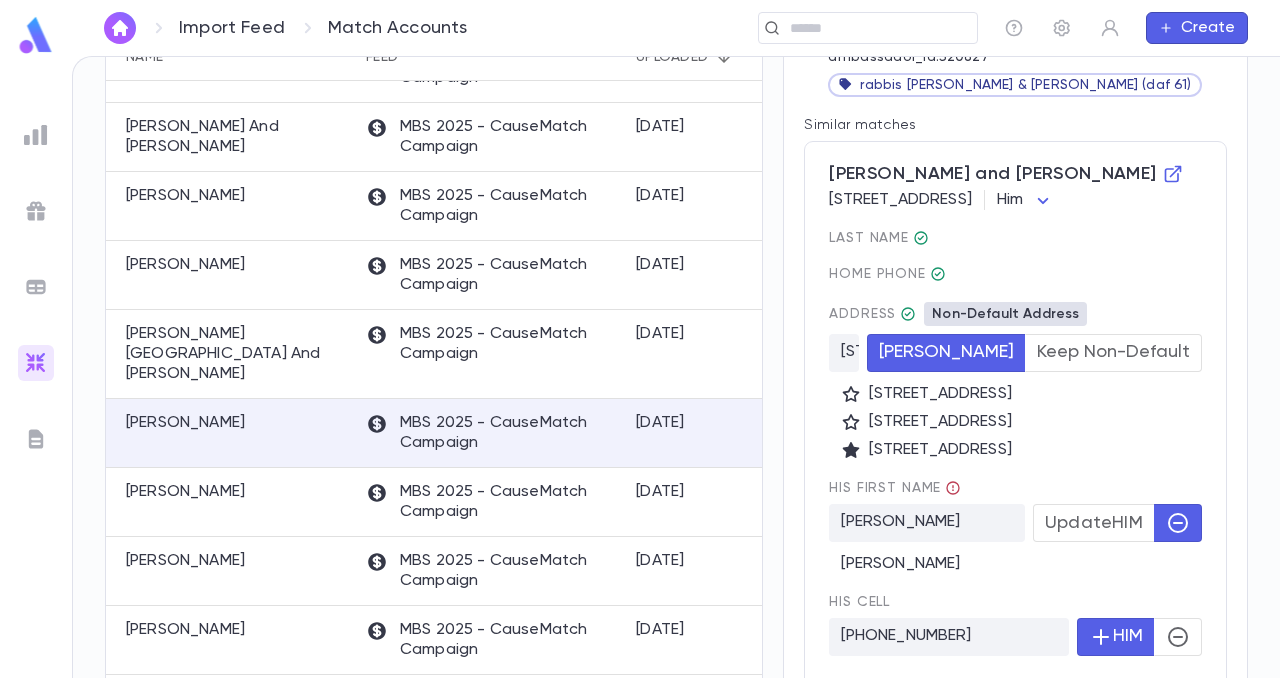 click 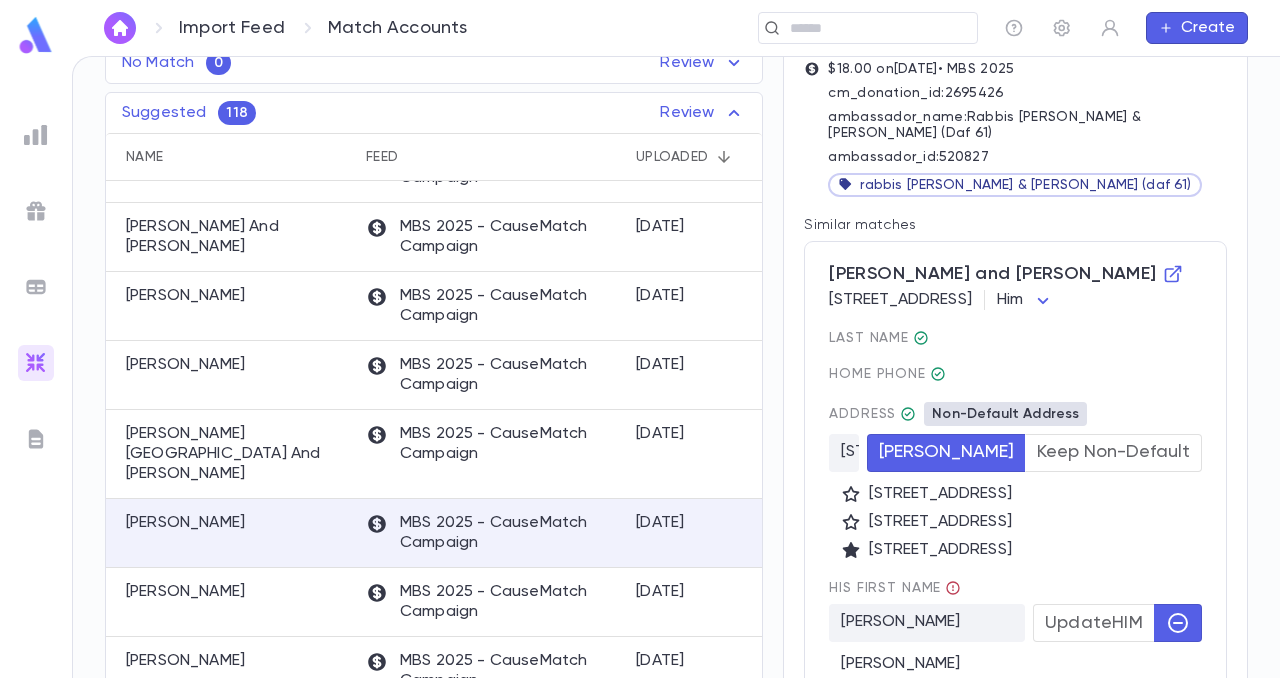 scroll, scrollTop: 226, scrollLeft: 0, axis: vertical 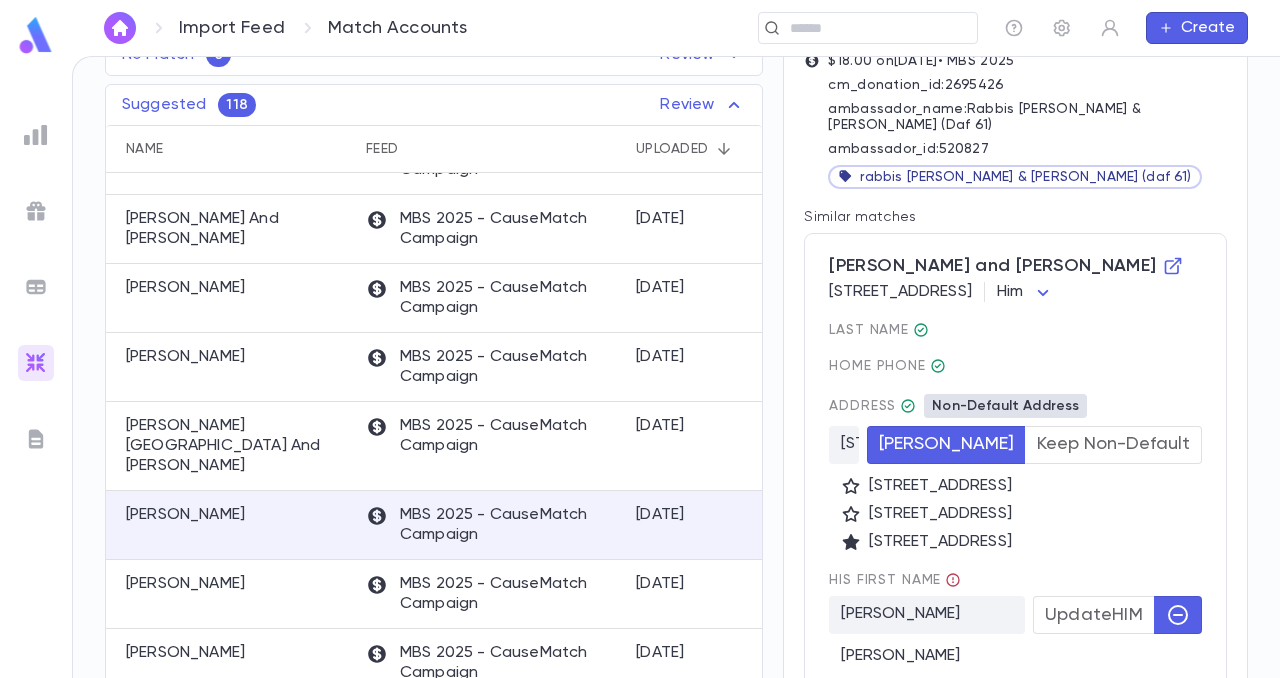 click on "Non-Default Address" at bounding box center [1005, 406] 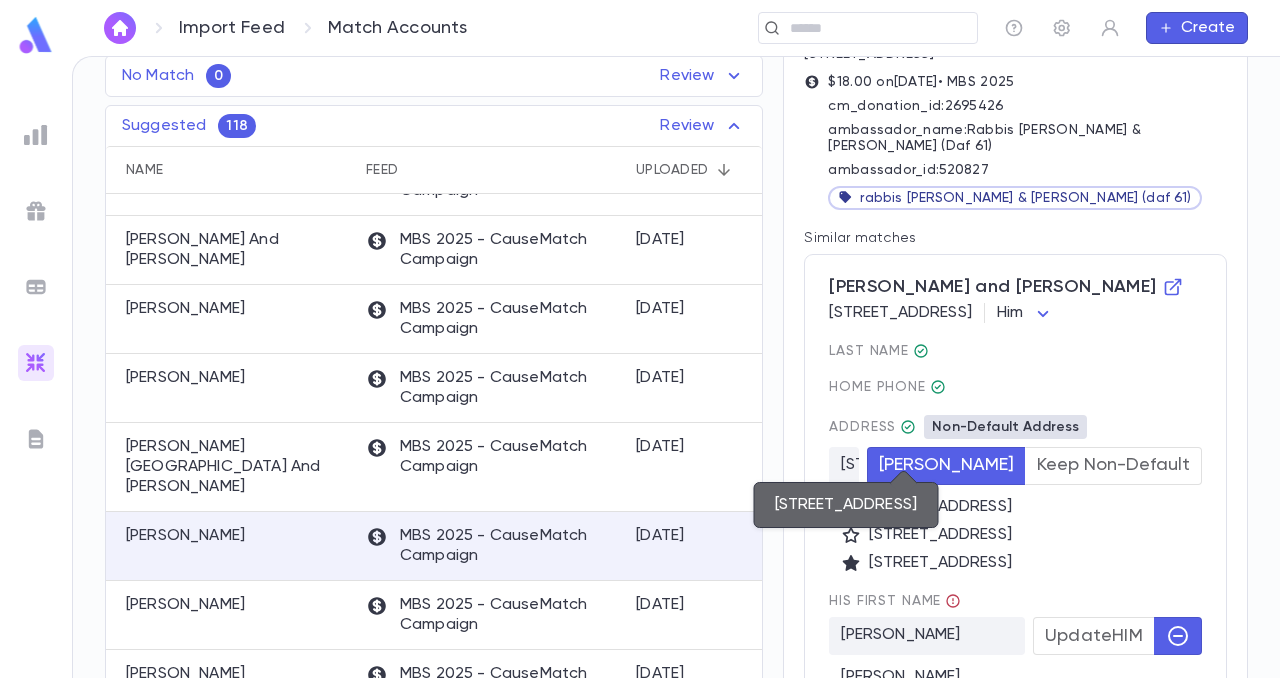 scroll, scrollTop: 193, scrollLeft: 0, axis: vertical 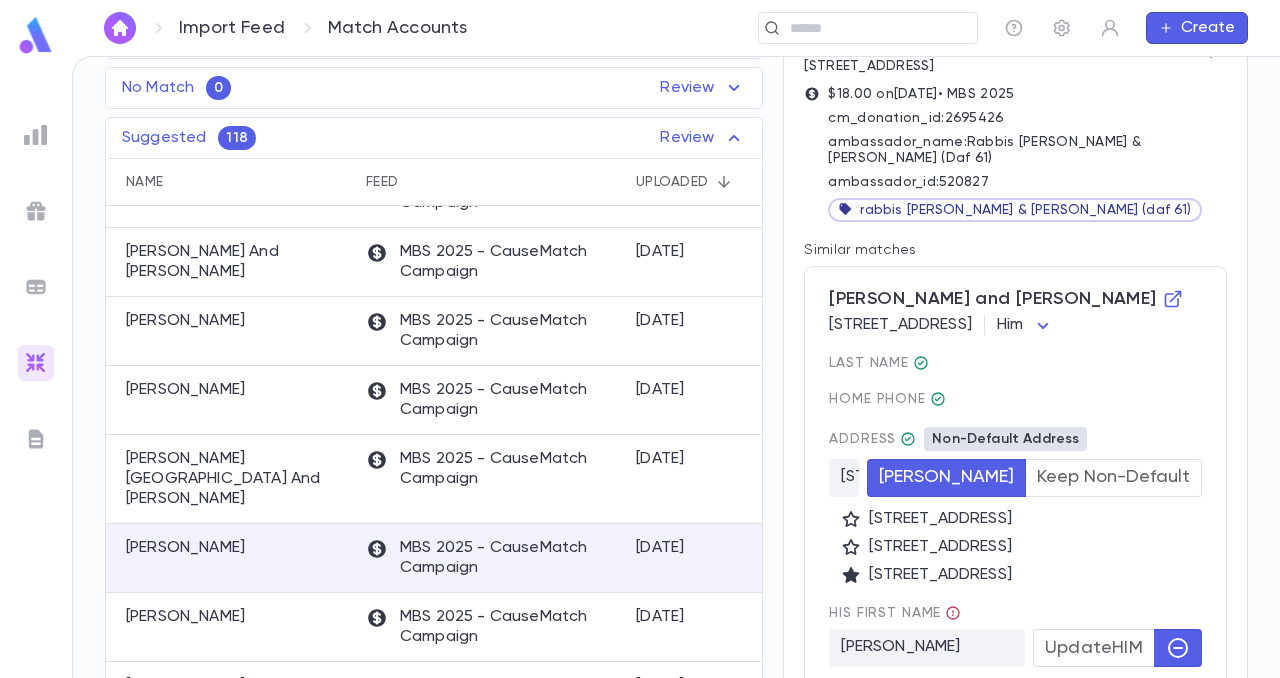 click on "Keep Non-Default" at bounding box center (1113, 478) 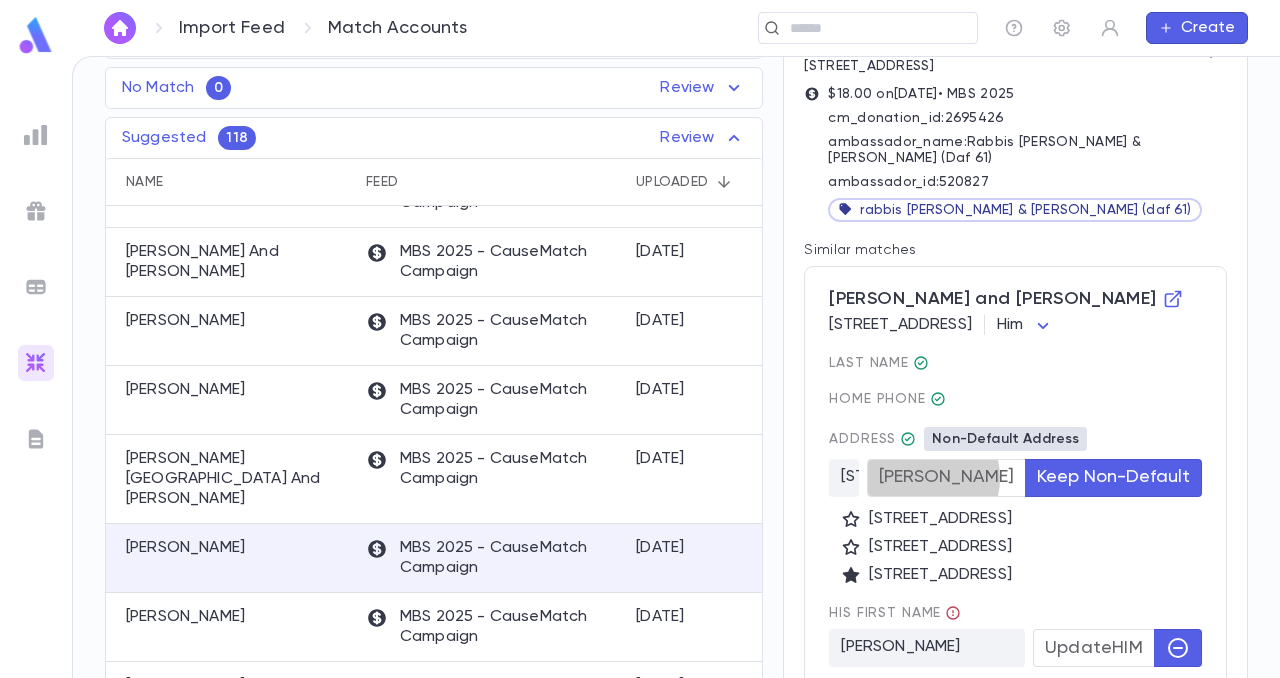 click on "[PERSON_NAME]" at bounding box center (946, 478) 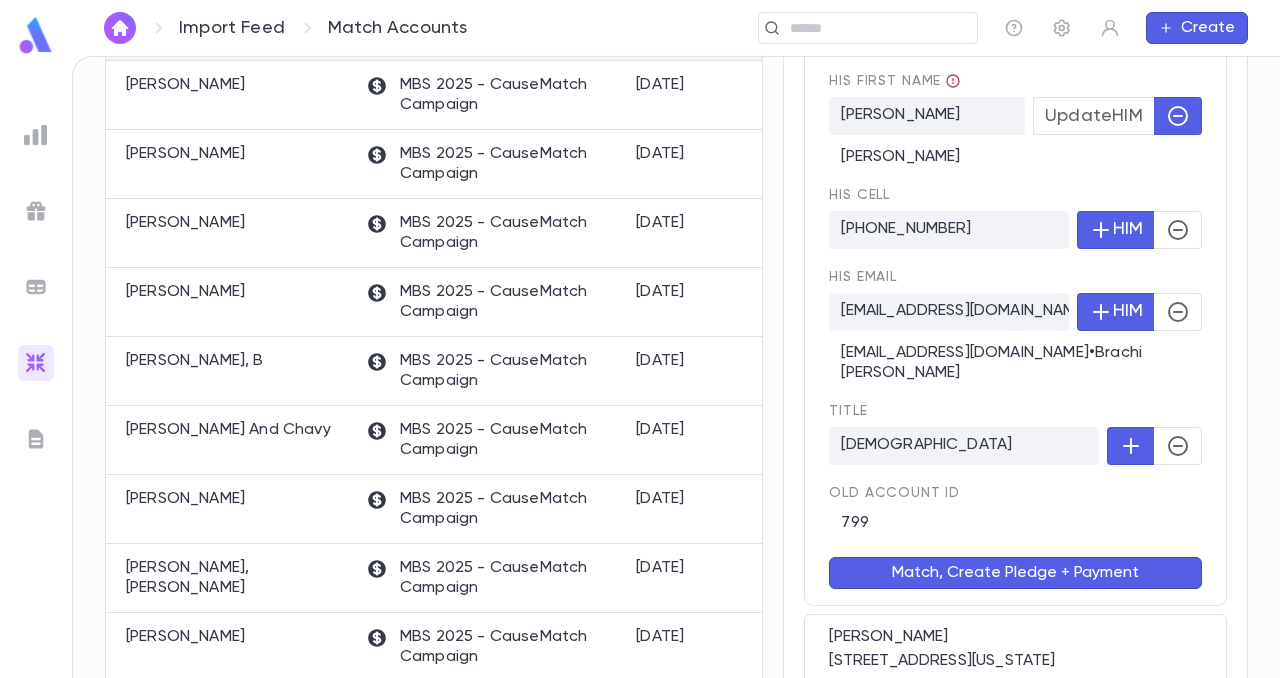 scroll, scrollTop: 799, scrollLeft: 0, axis: vertical 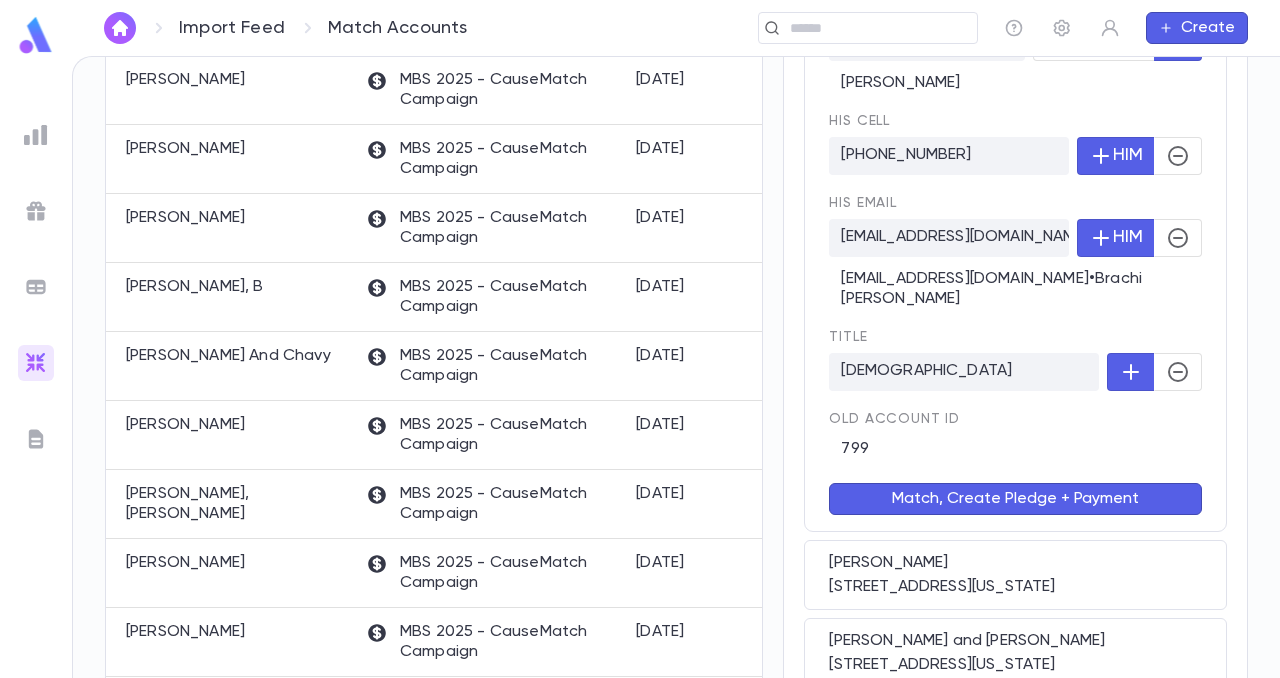 click on "Match, Create Pledge + Payment" at bounding box center (1015, 499) 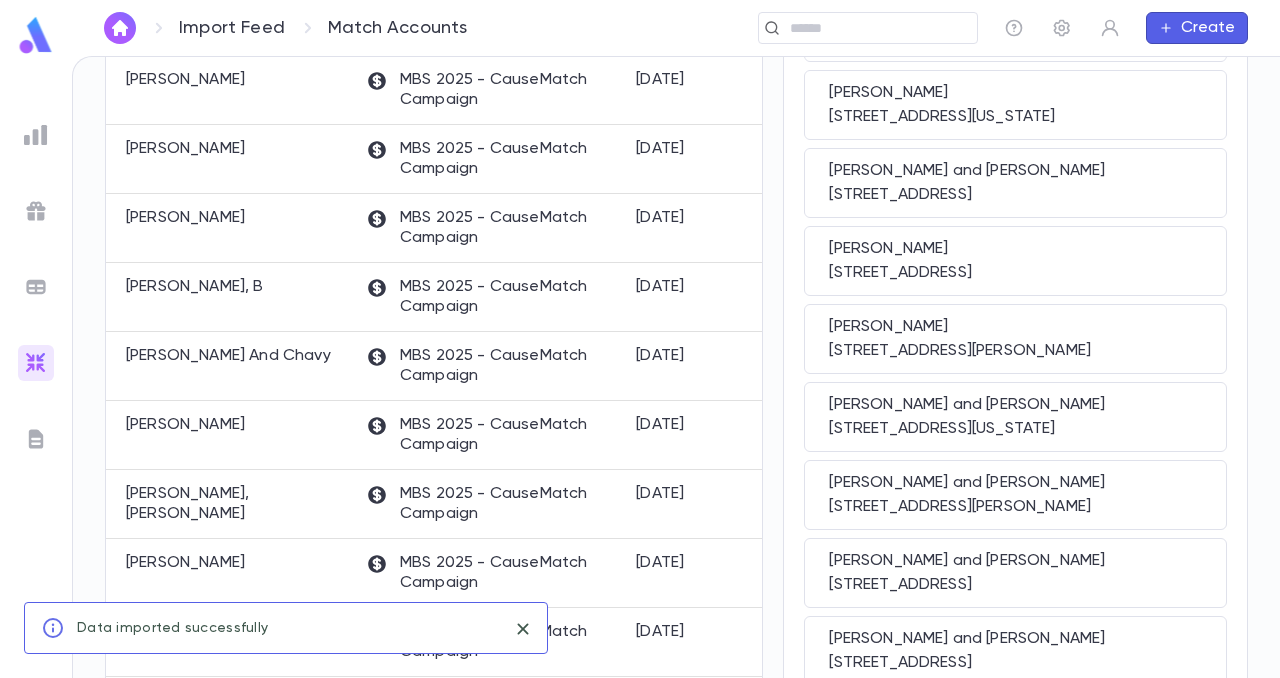 scroll, scrollTop: 0, scrollLeft: 0, axis: both 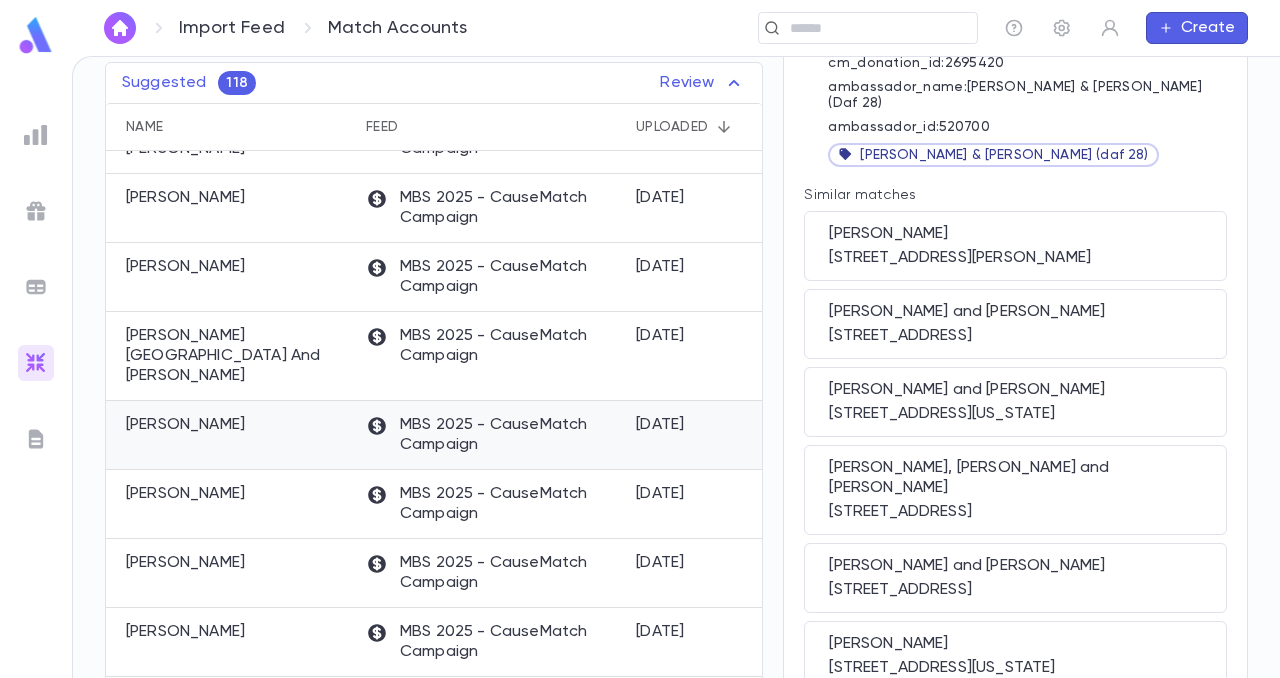 click on "[PERSON_NAME]" at bounding box center [185, 425] 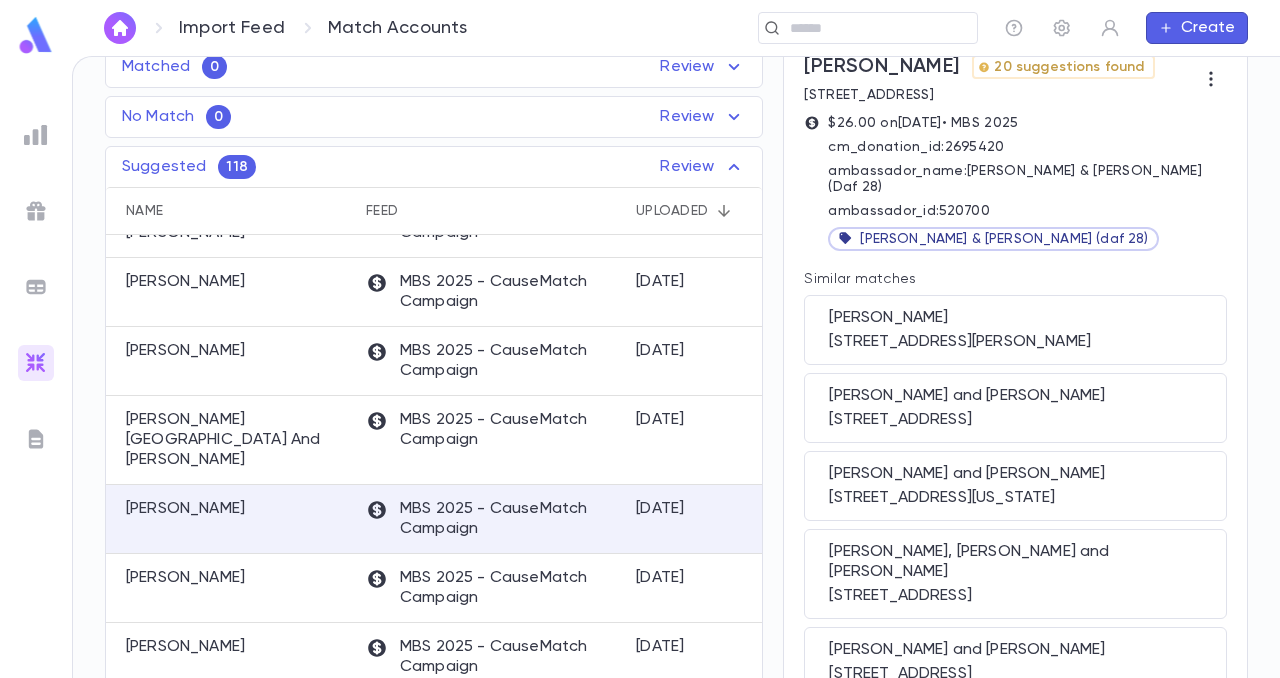 scroll, scrollTop: 173, scrollLeft: 0, axis: vertical 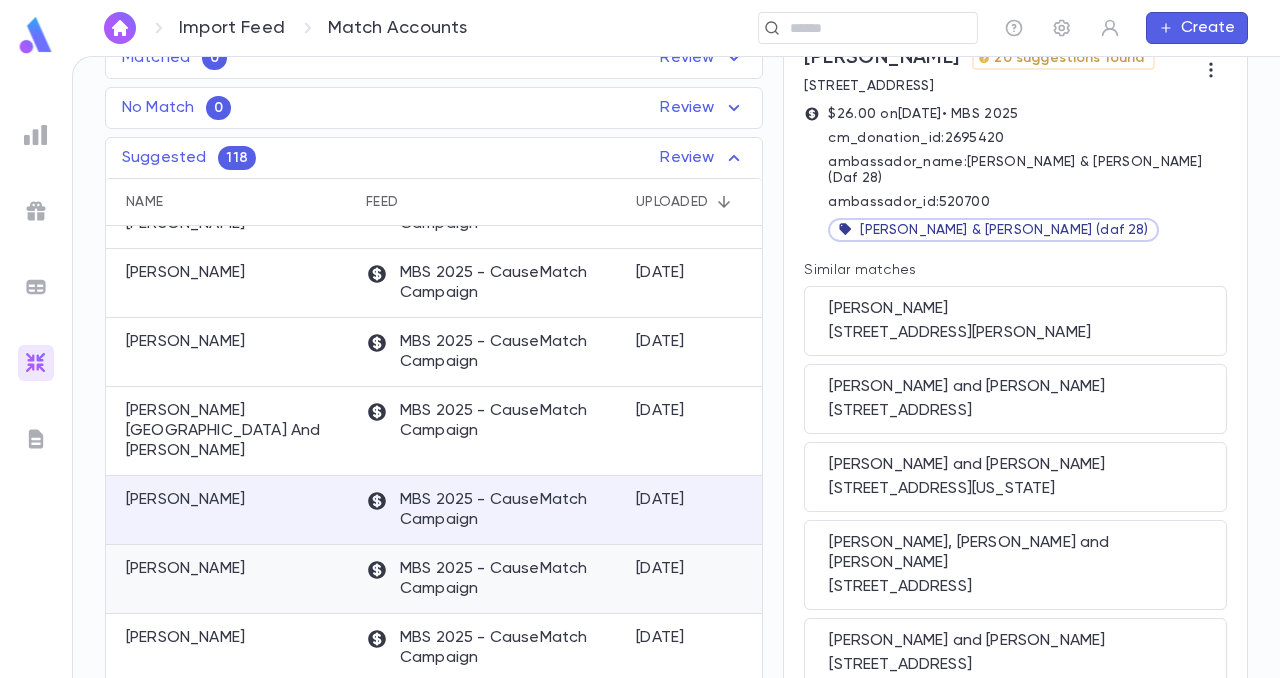 click on "[PERSON_NAME]" at bounding box center (231, 579) 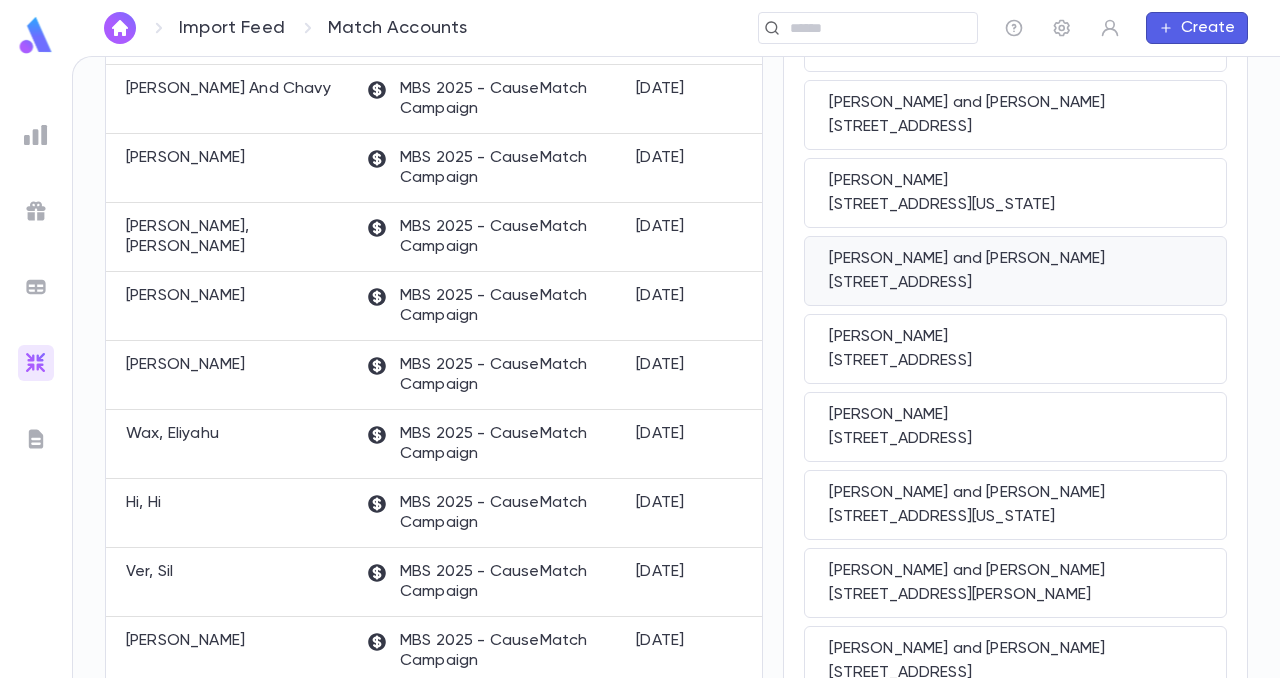 scroll, scrollTop: 930, scrollLeft: 0, axis: vertical 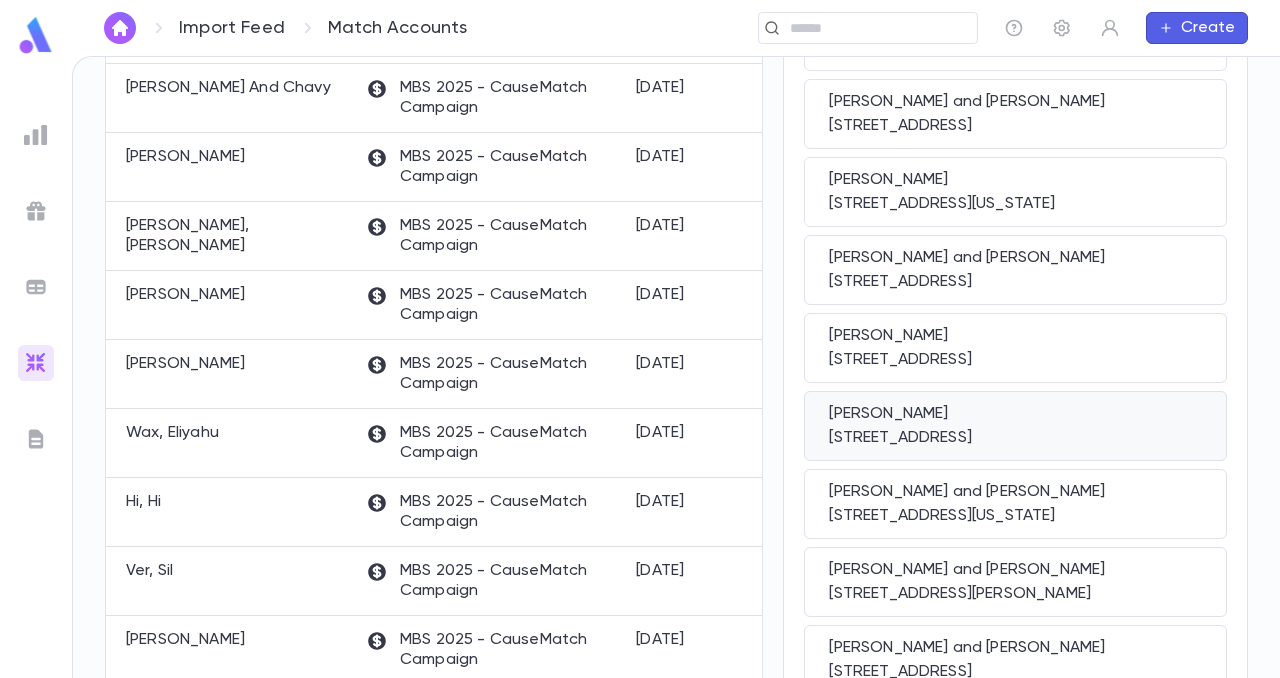 click on "[PERSON_NAME]" at bounding box center (1015, 414) 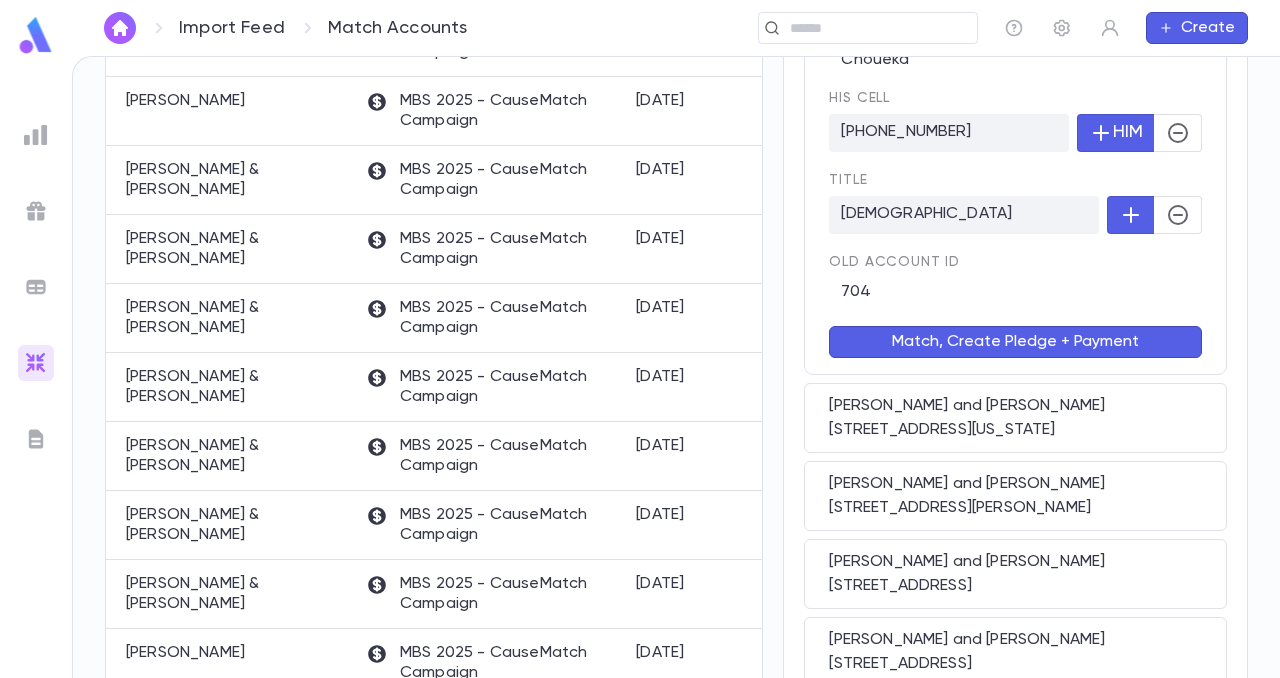 scroll, scrollTop: 1677, scrollLeft: 0, axis: vertical 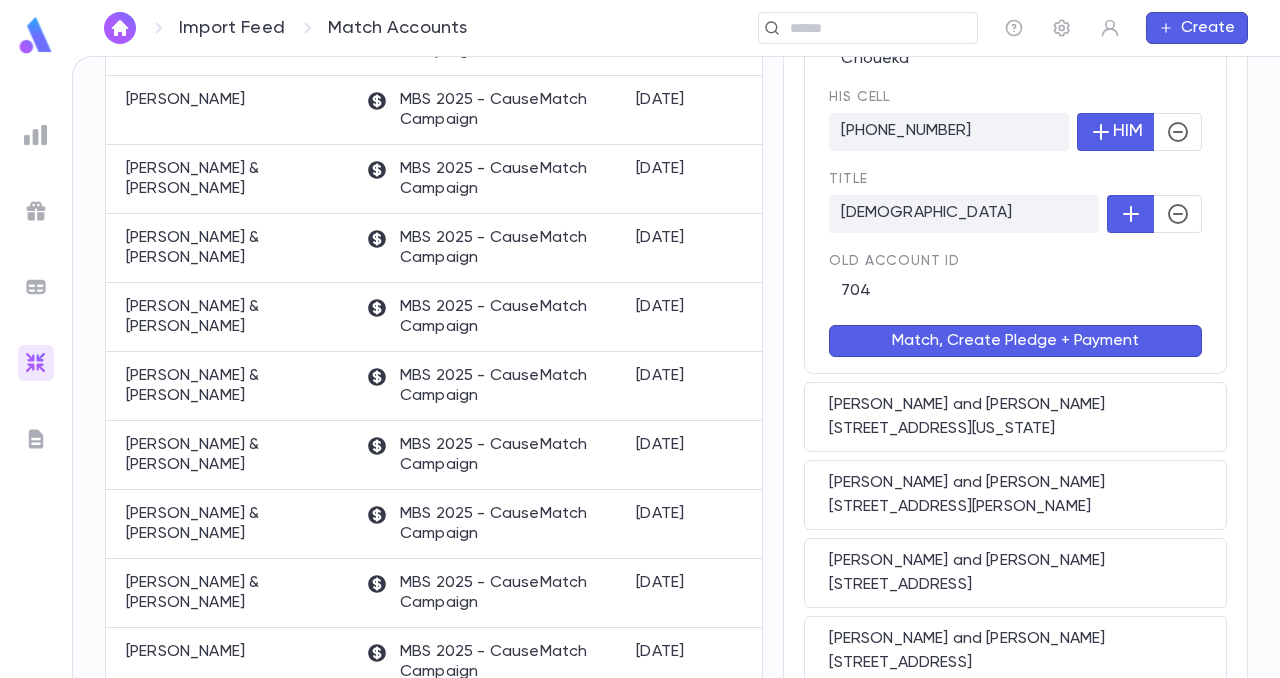 click on "Match, Create Pledge + Payment" at bounding box center (1015, 341) 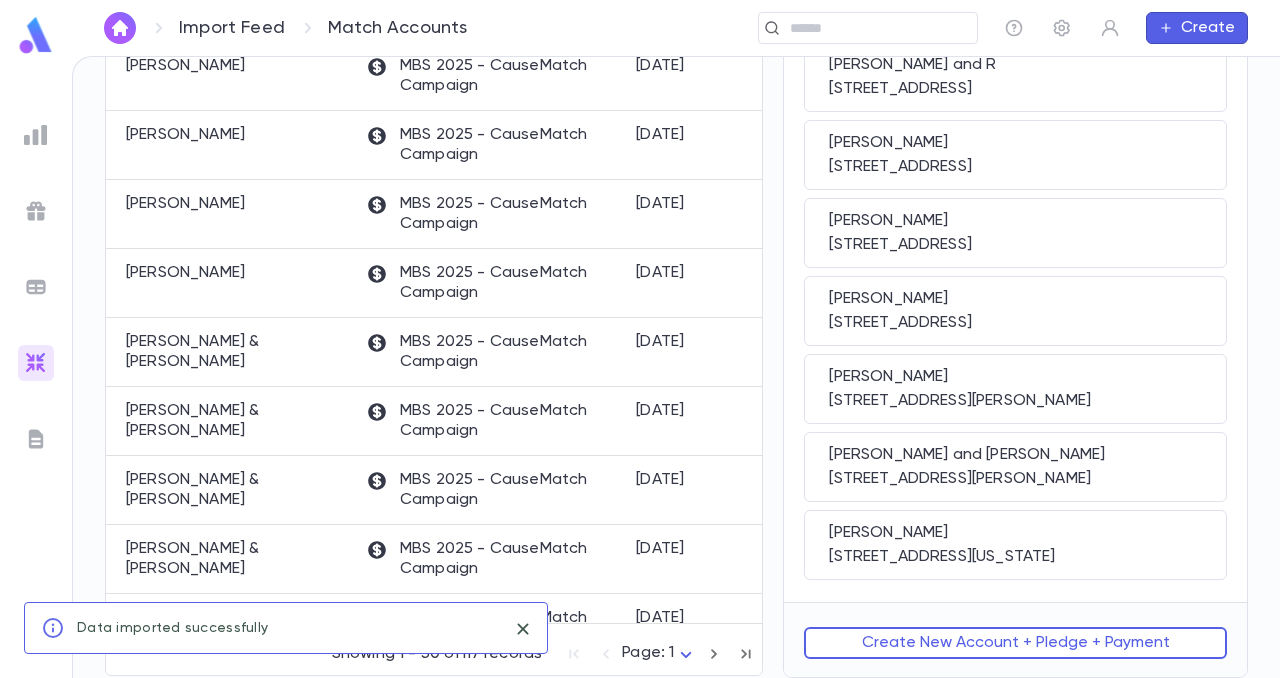 scroll, scrollTop: 0, scrollLeft: 0, axis: both 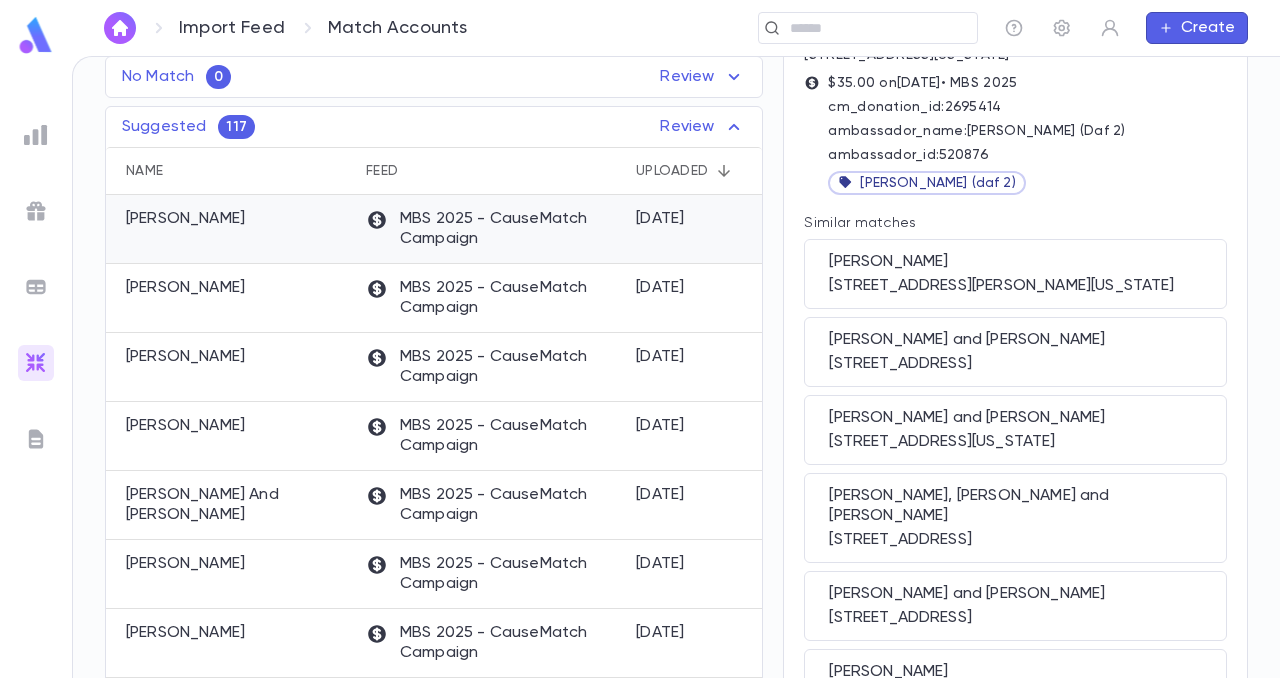 click 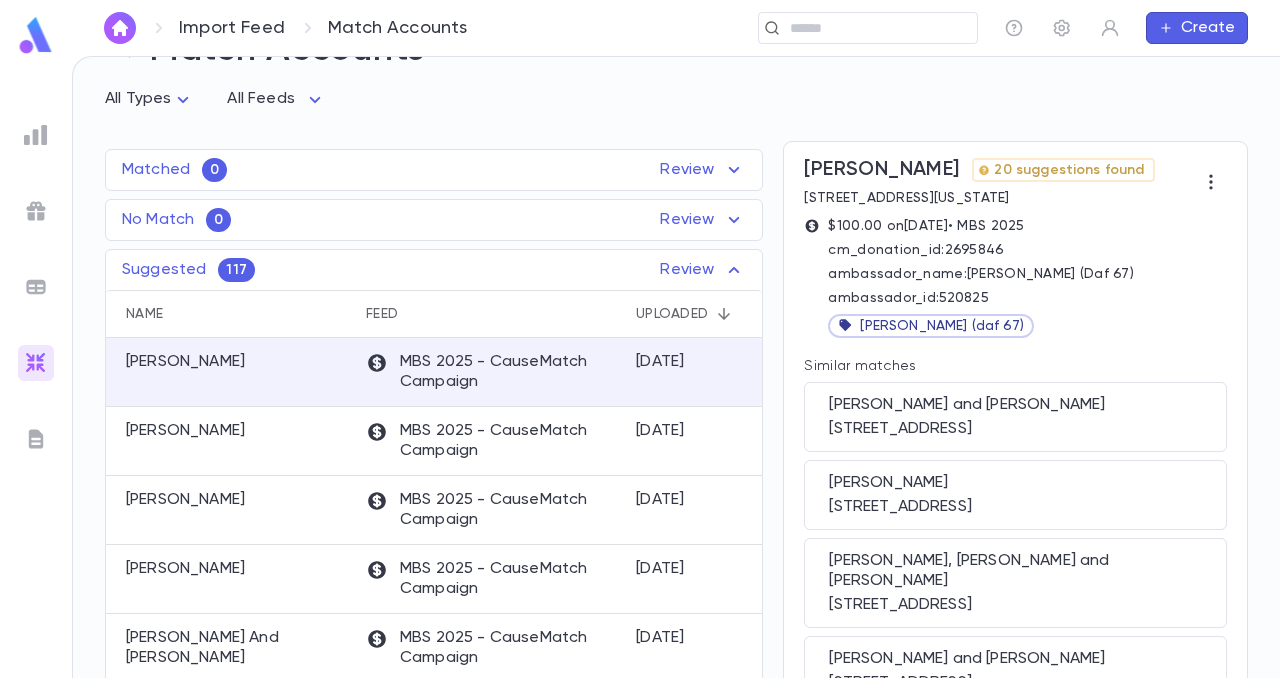 scroll, scrollTop: 70, scrollLeft: 0, axis: vertical 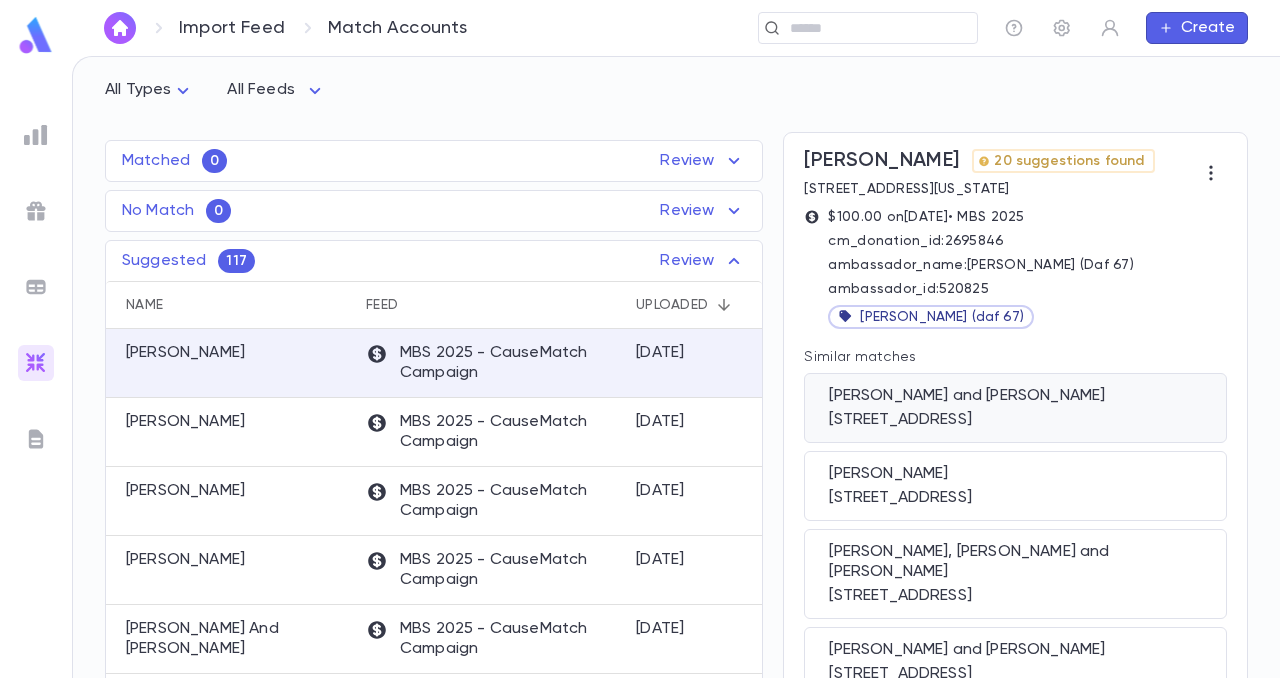 click on "[PERSON_NAME] and [PERSON_NAME]" at bounding box center (1015, 396) 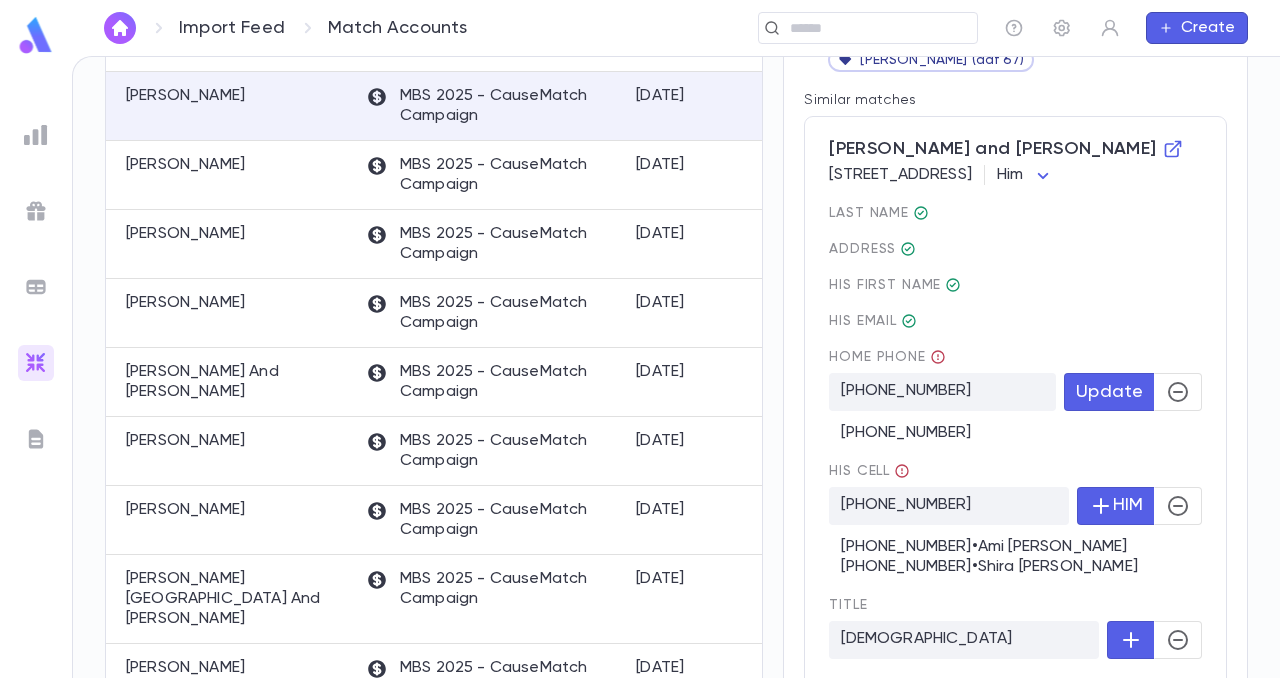scroll, scrollTop: 333, scrollLeft: 0, axis: vertical 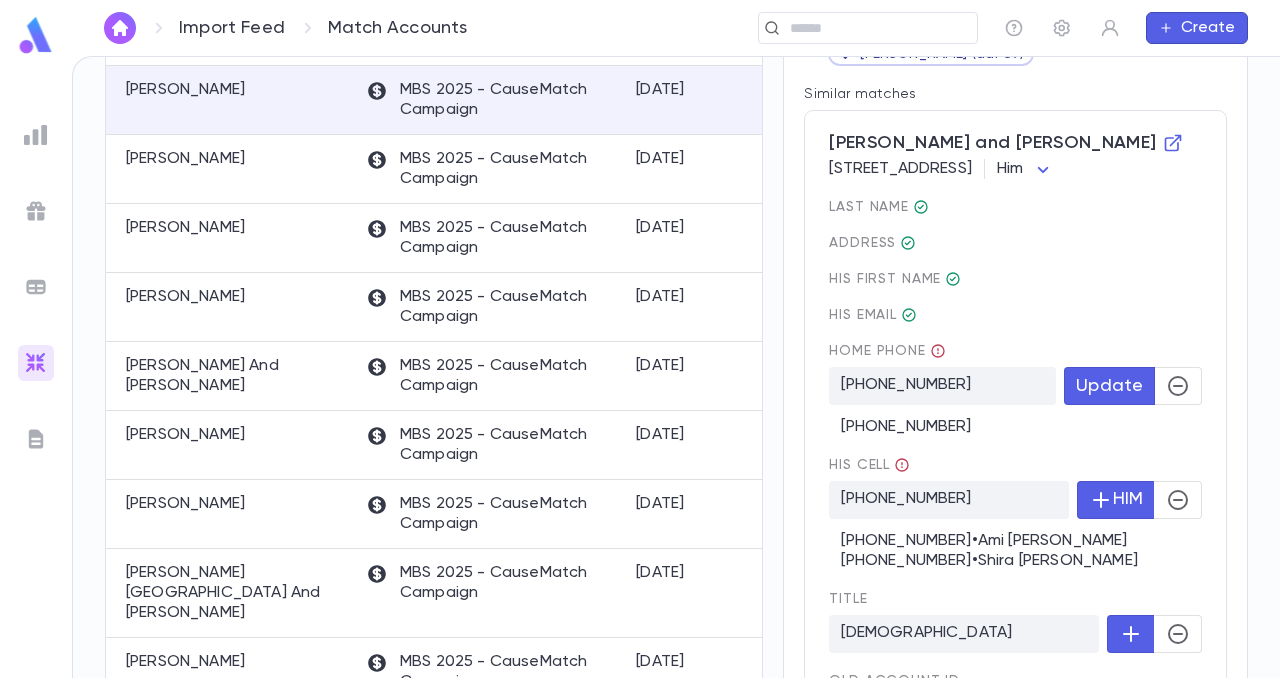 click 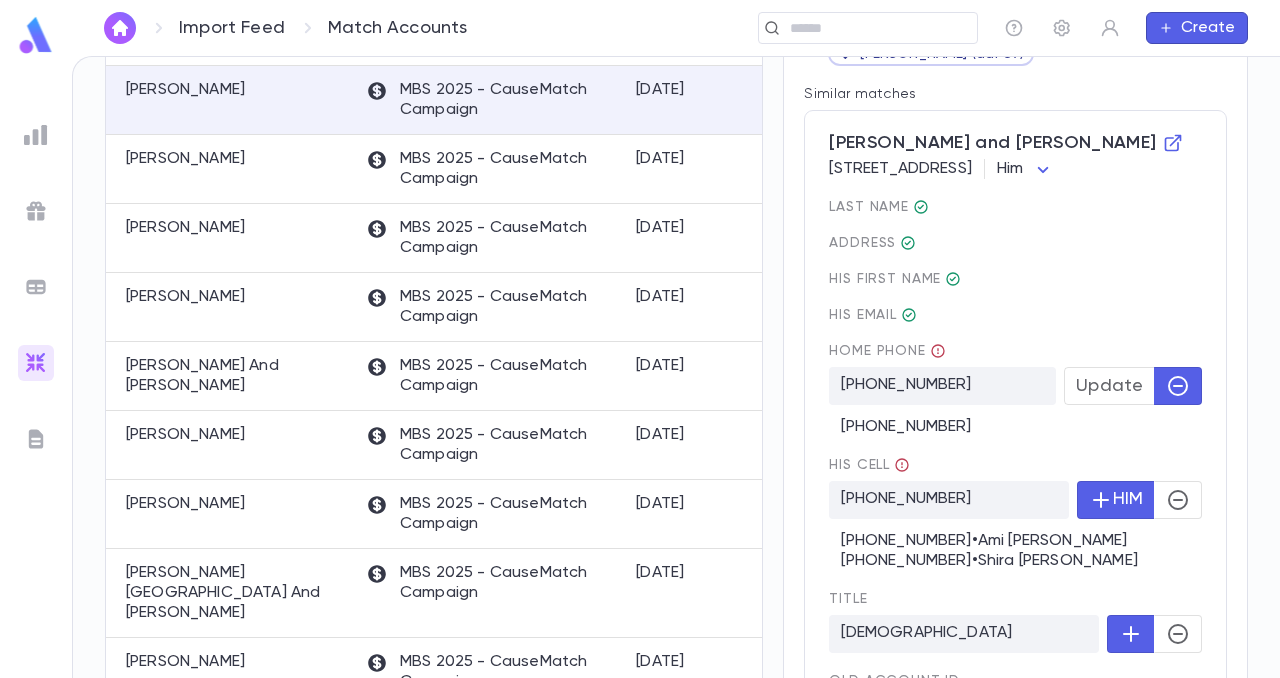 click on "Update" at bounding box center (1109, 386) 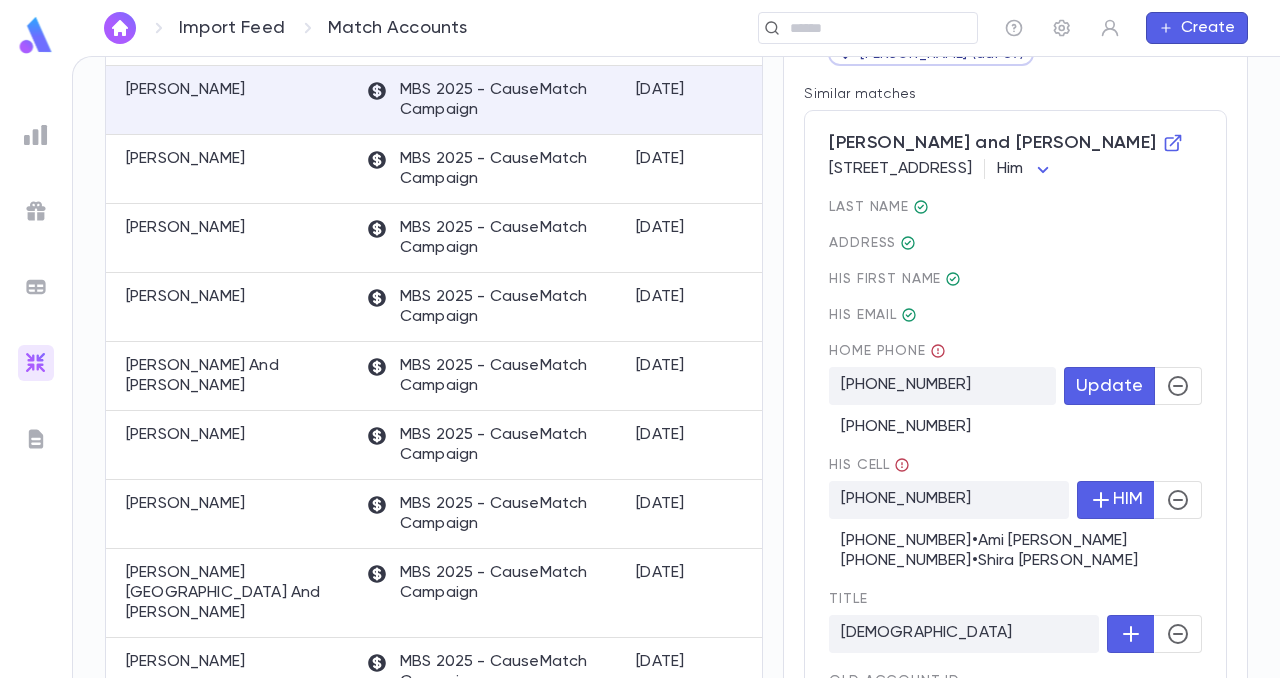 click 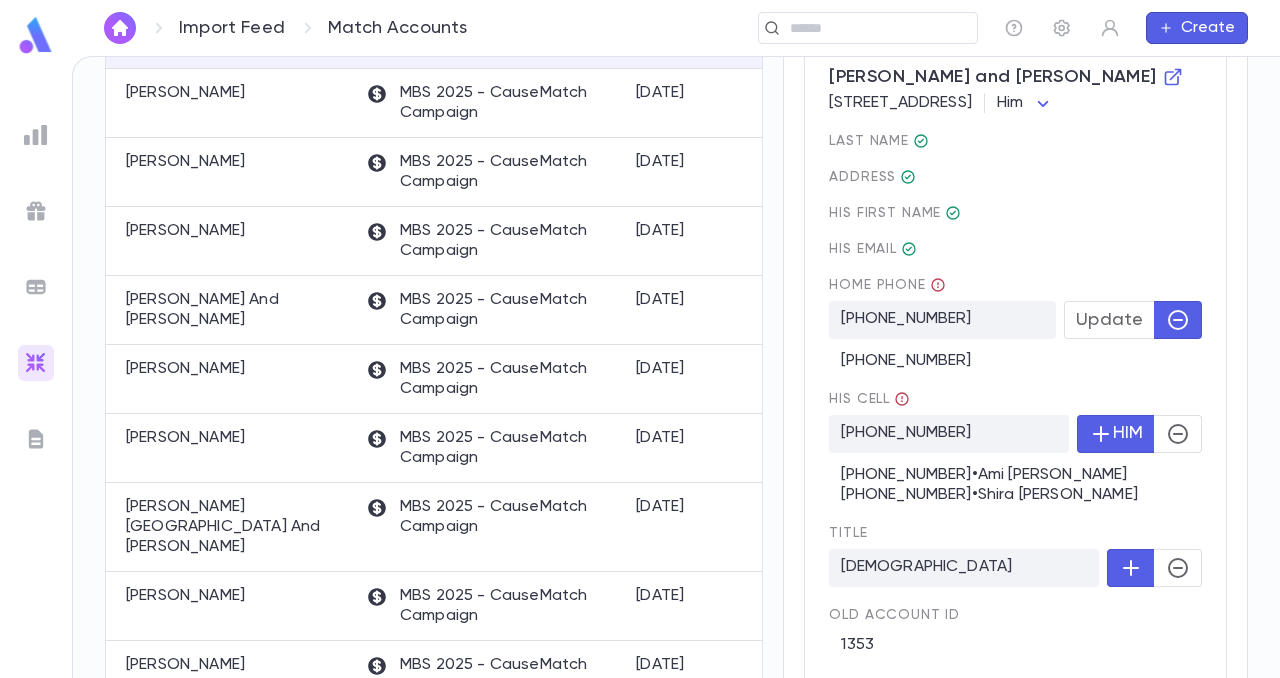 scroll, scrollTop: 400, scrollLeft: 0, axis: vertical 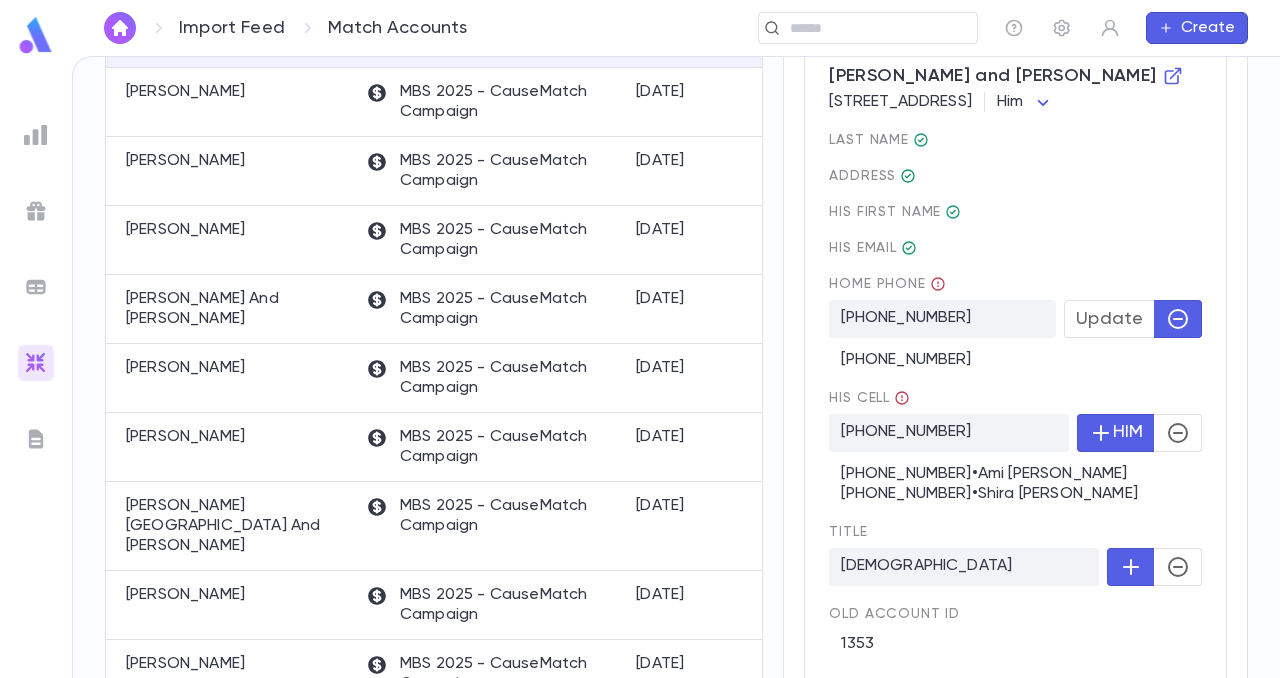 click 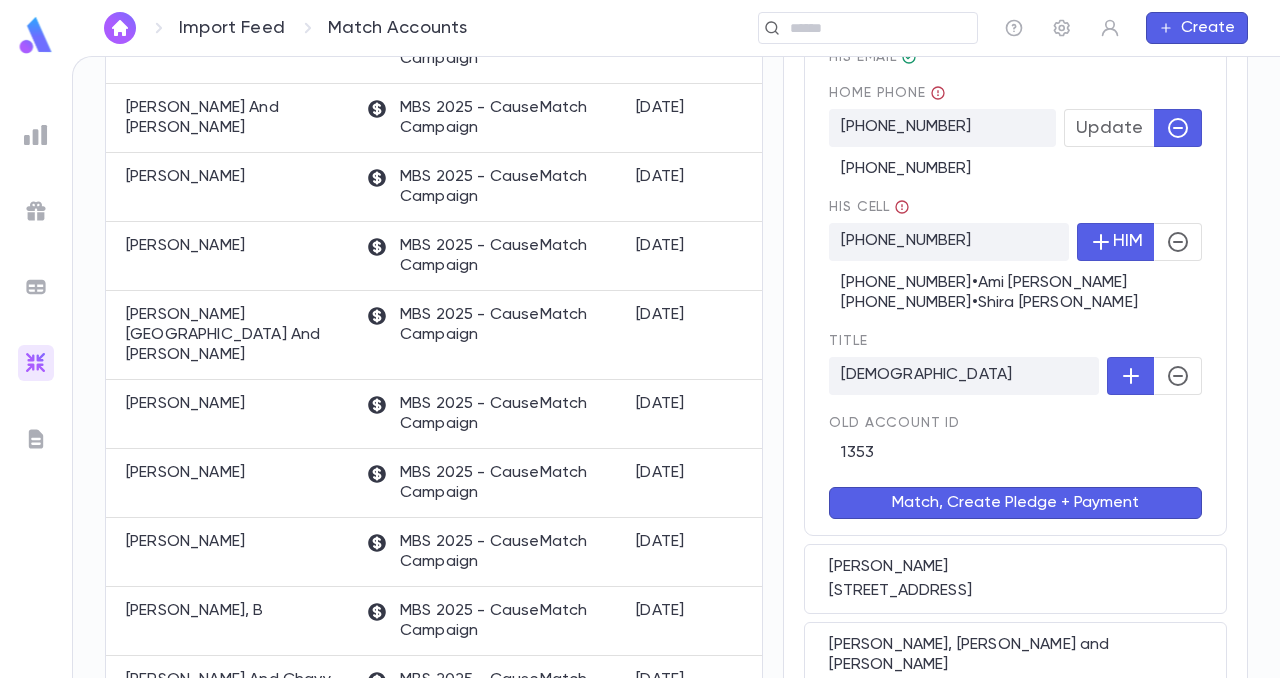 scroll, scrollTop: 592, scrollLeft: 0, axis: vertical 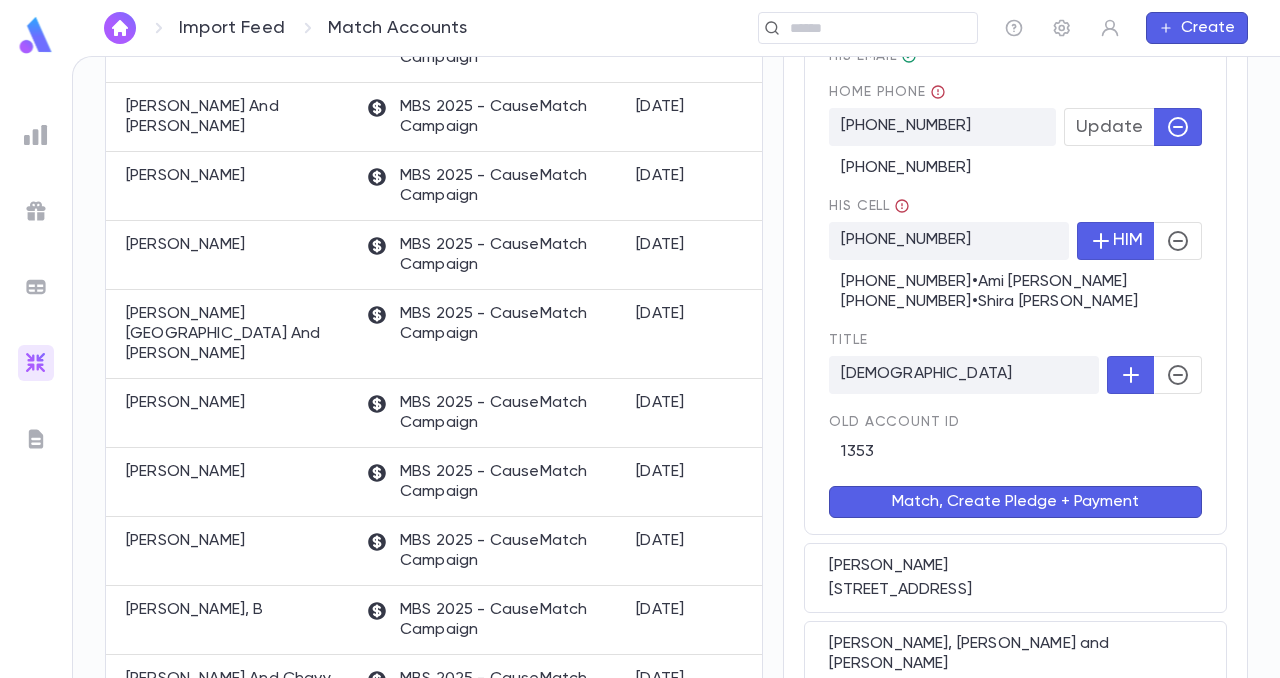 click on "Match, Create Pledge + Payment" at bounding box center [1015, 502] 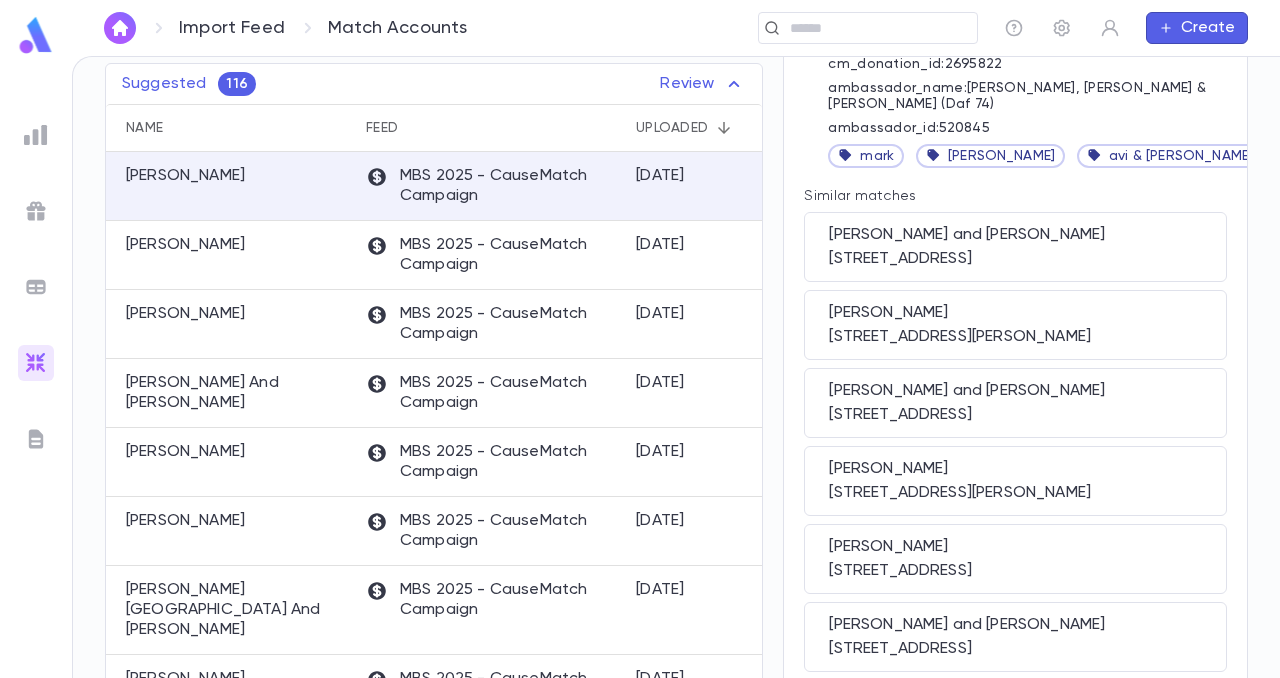 scroll, scrollTop: 256, scrollLeft: 0, axis: vertical 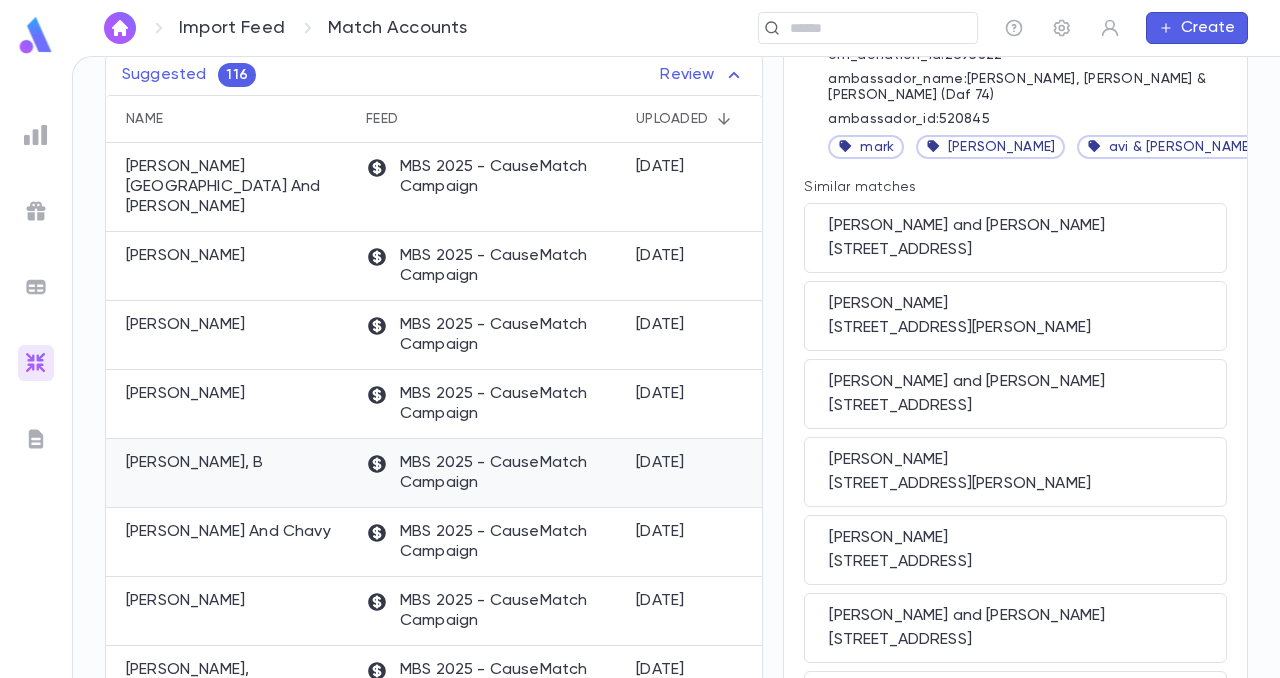 click on "[PERSON_NAME], B" at bounding box center [231, 473] 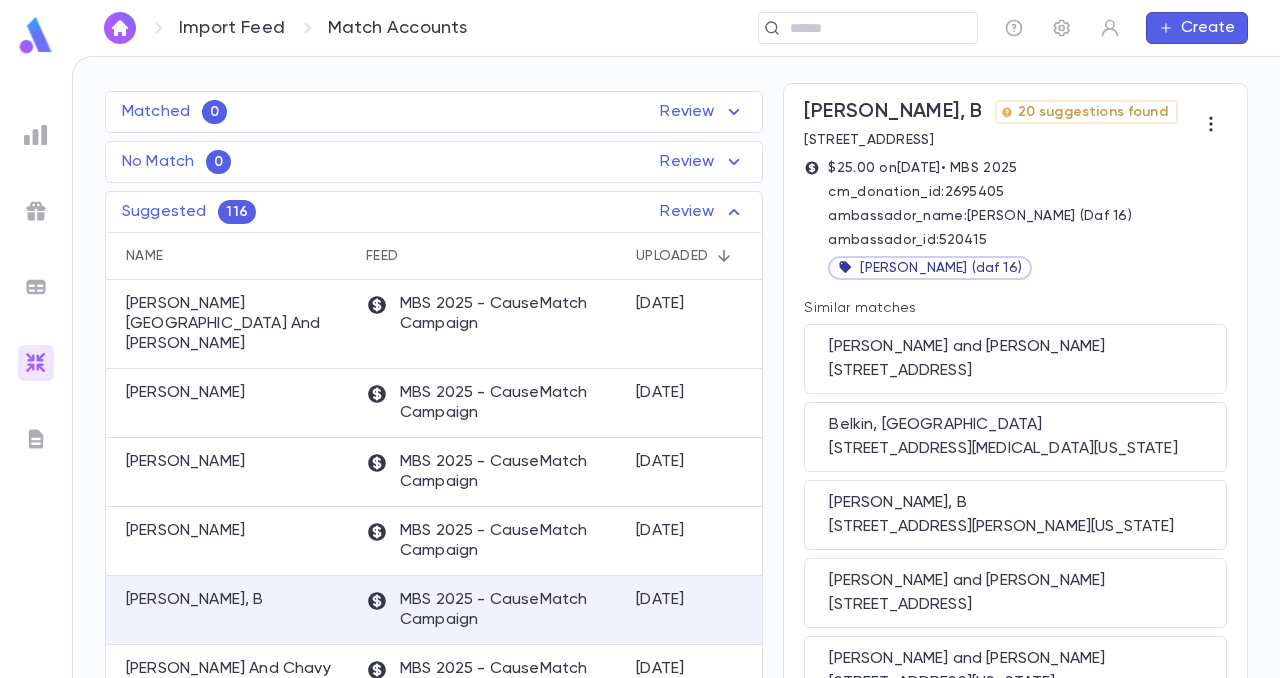 scroll, scrollTop: 122, scrollLeft: 0, axis: vertical 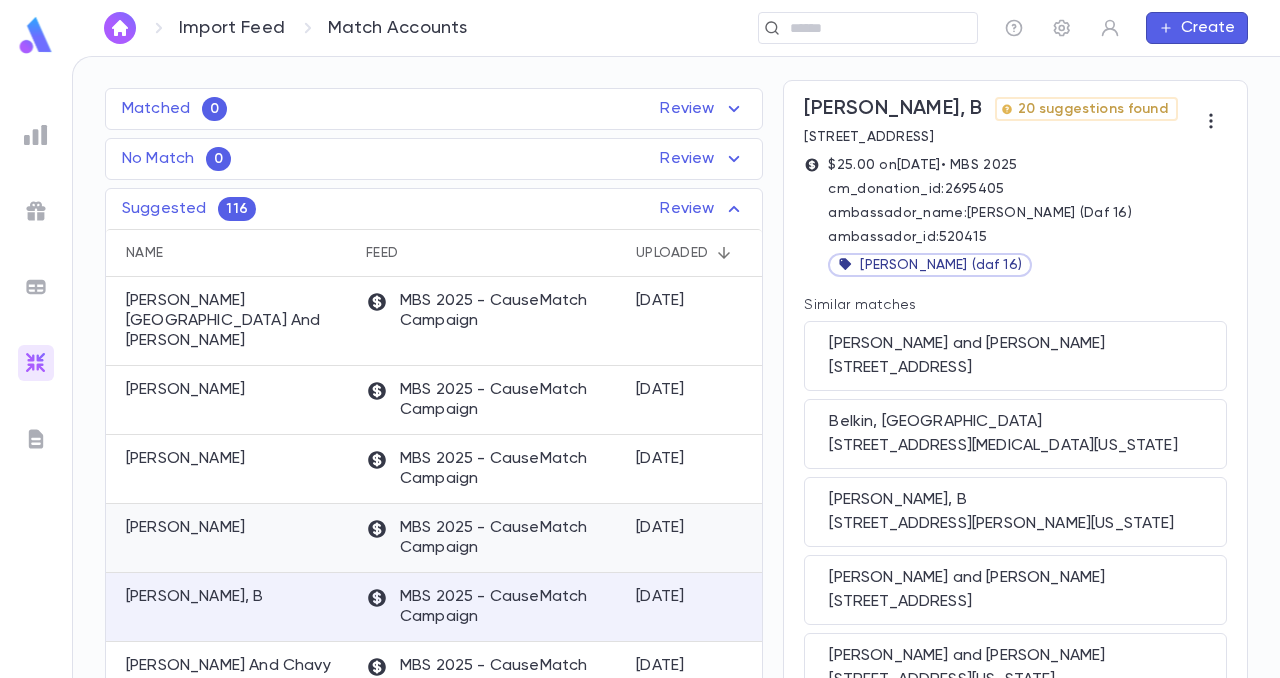 click on "[PERSON_NAME]" at bounding box center (231, 538) 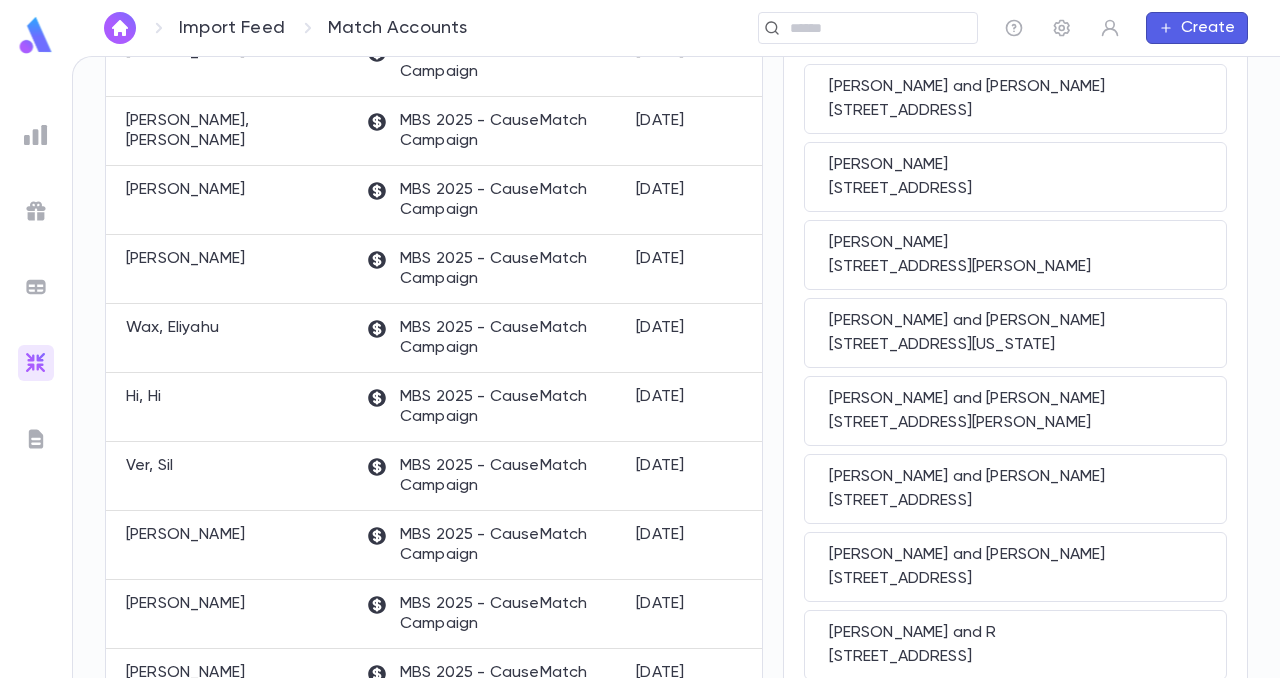 scroll, scrollTop: 845, scrollLeft: 0, axis: vertical 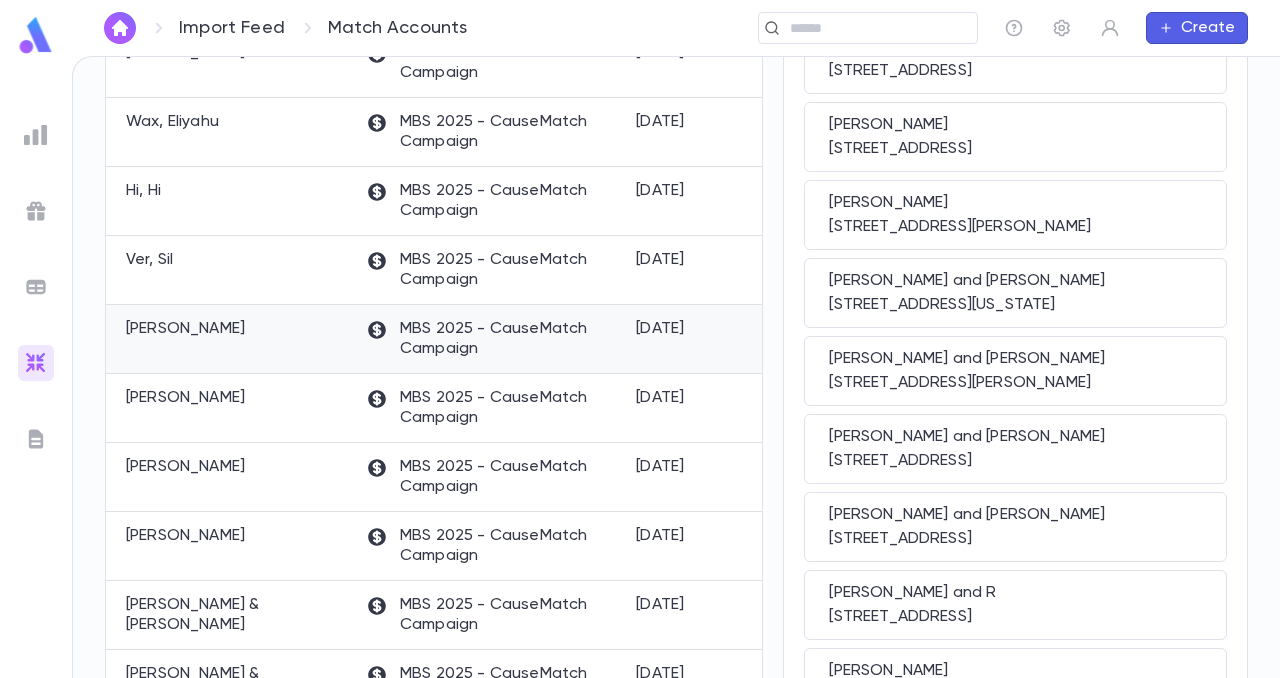 click on "[PERSON_NAME]" at bounding box center [185, 329] 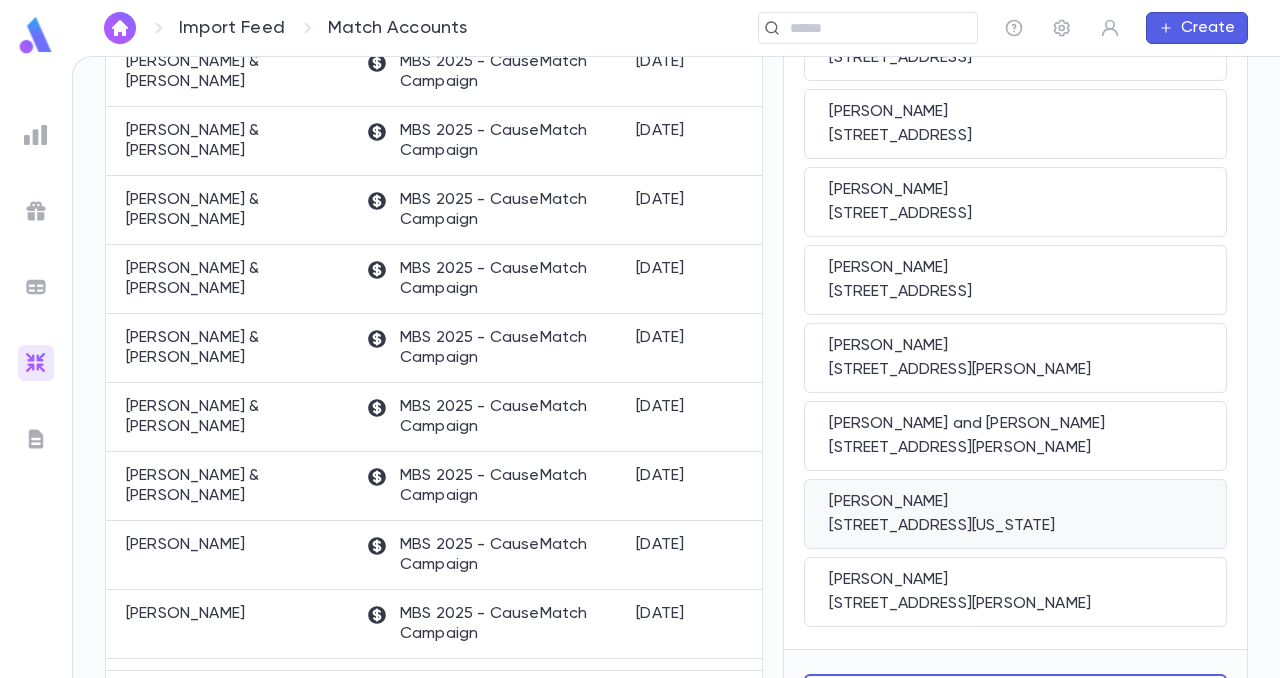 scroll, scrollTop: 1475, scrollLeft: 0, axis: vertical 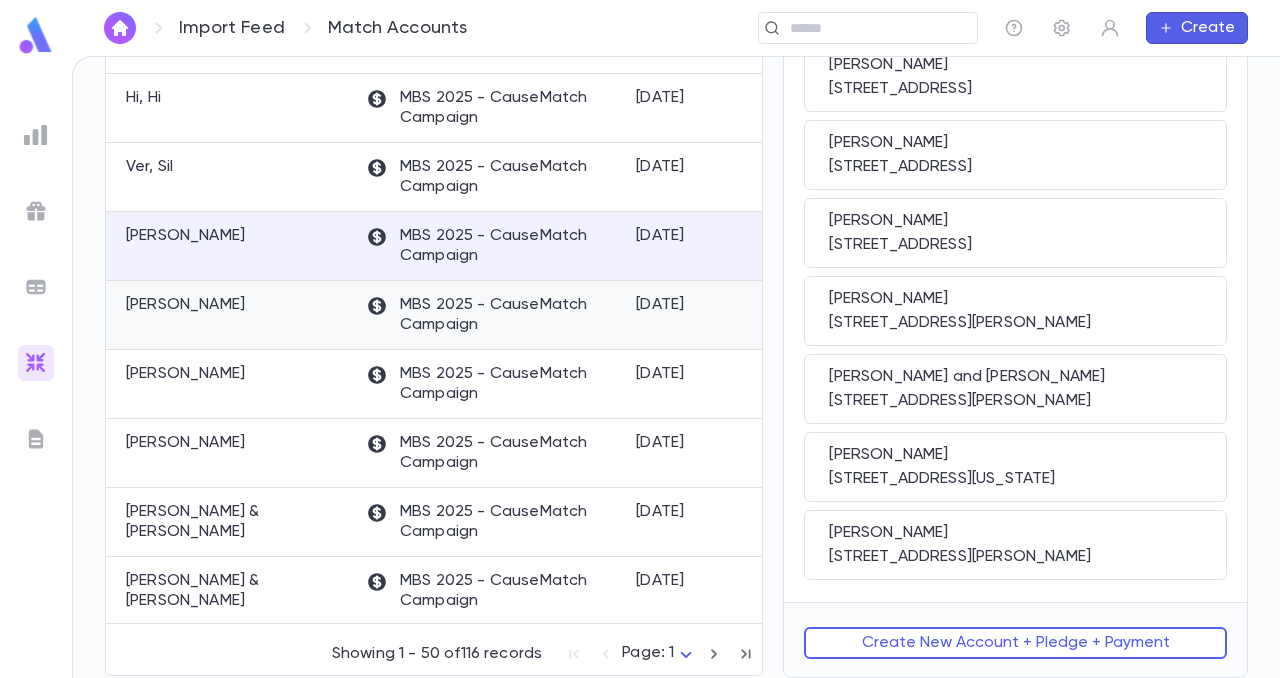 click on "[PERSON_NAME]" at bounding box center (231, 315) 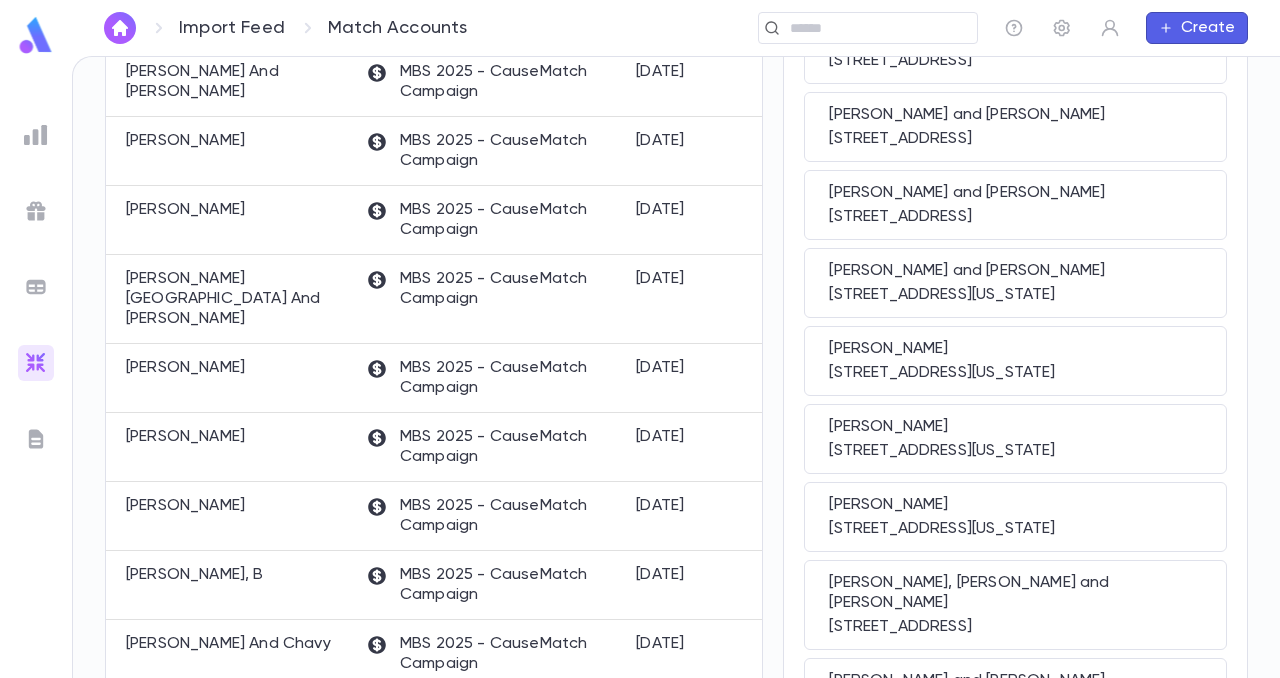 scroll, scrollTop: 0, scrollLeft: 0, axis: both 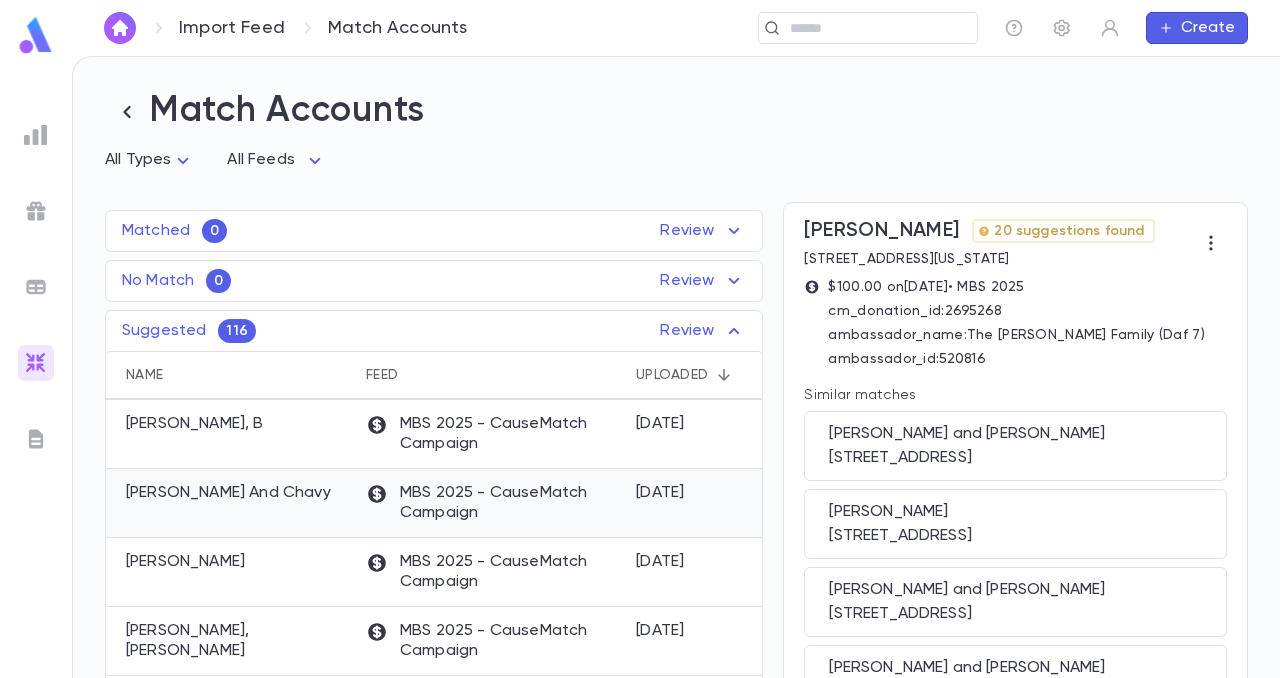 click on "[PERSON_NAME] And Chavy" at bounding box center (228, 493) 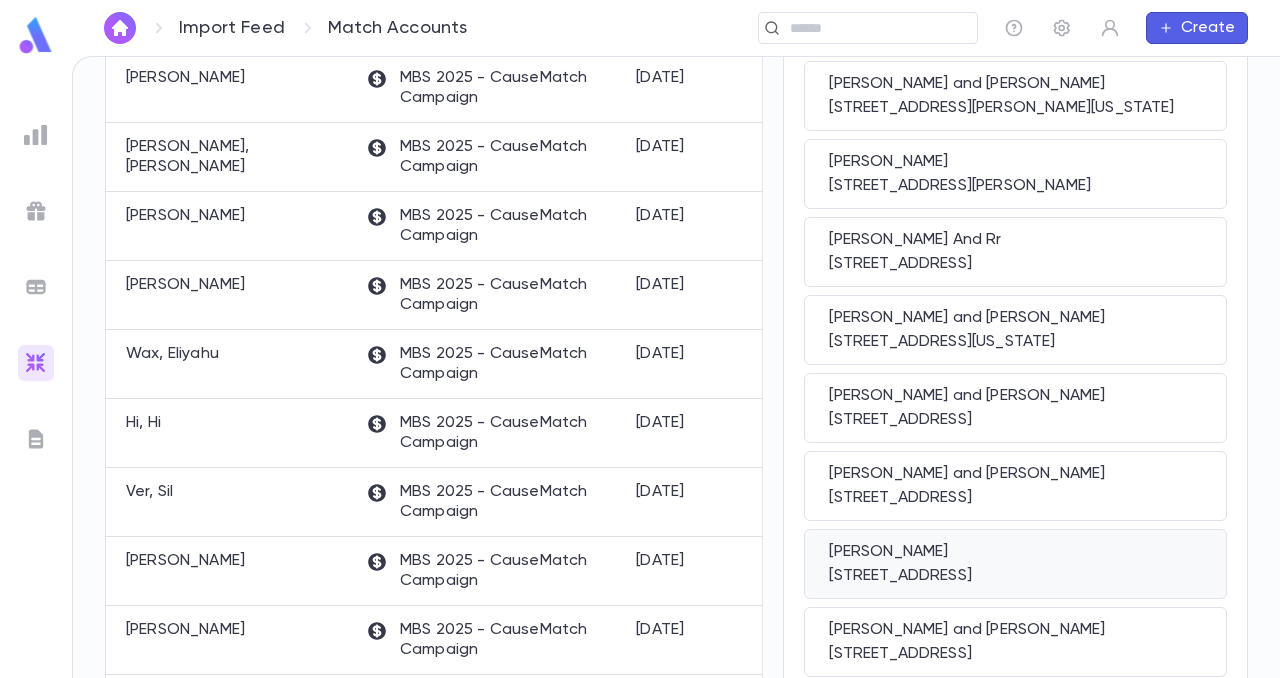 scroll, scrollTop: 501, scrollLeft: 0, axis: vertical 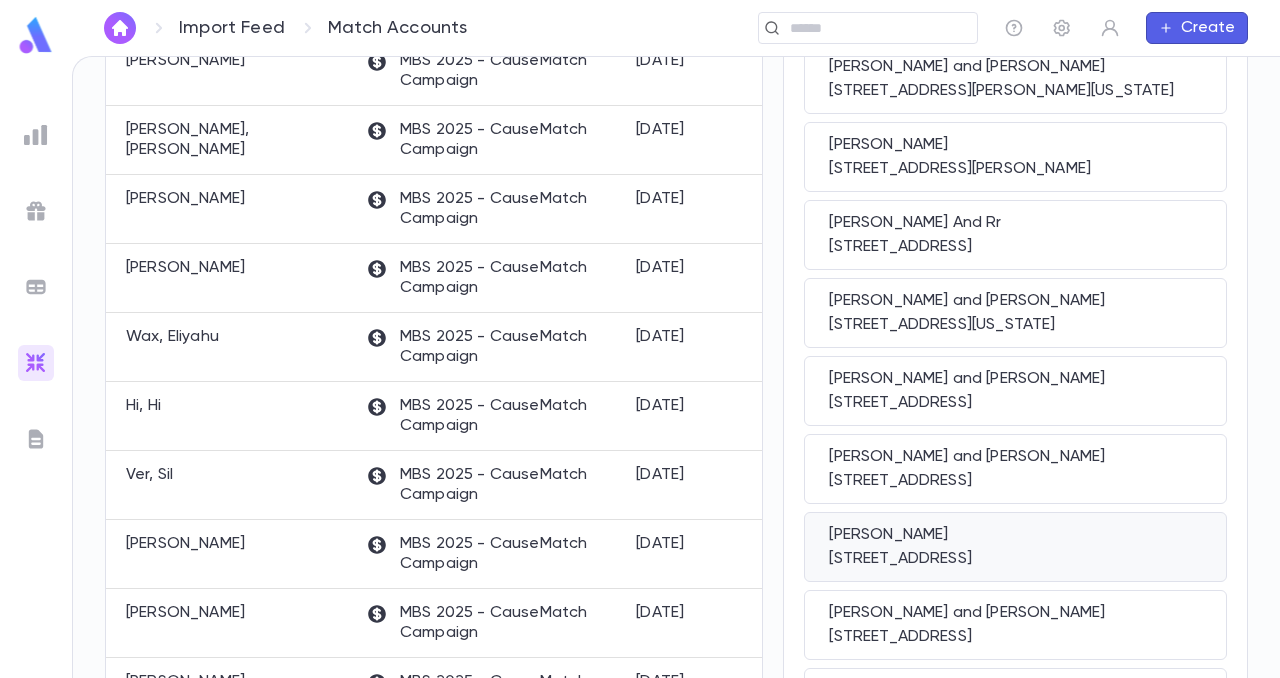 click on "[PERSON_NAME]" at bounding box center [1015, 535] 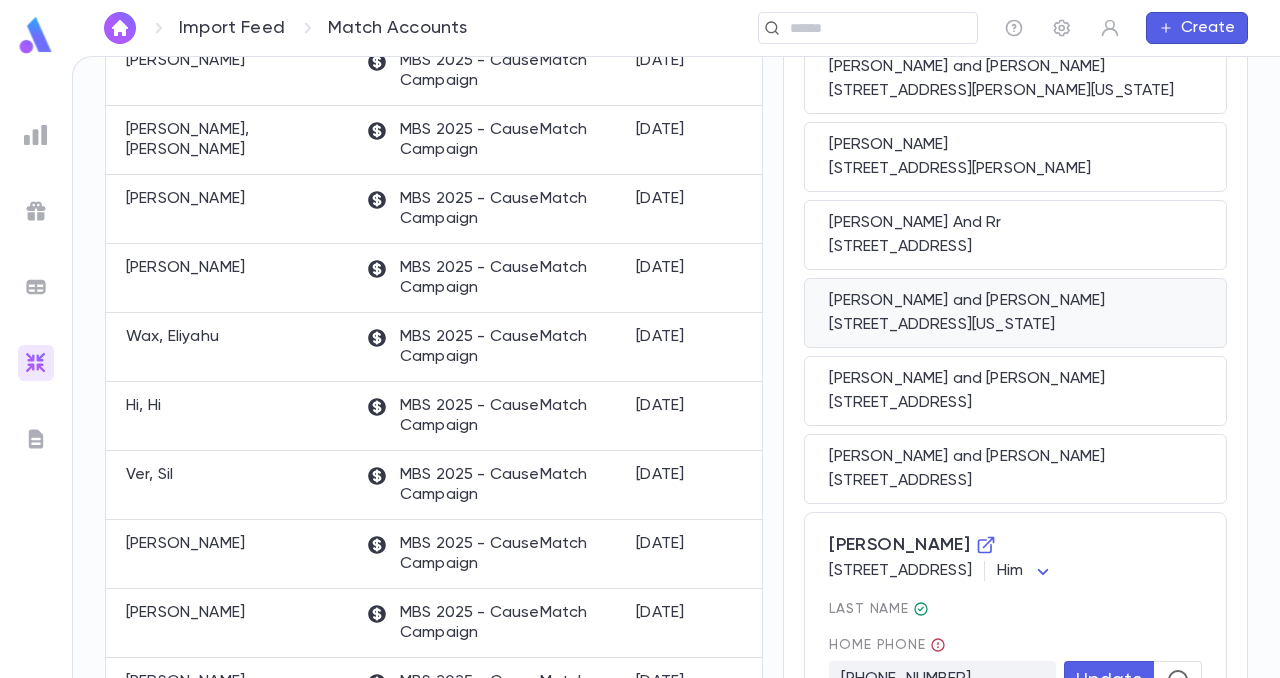 scroll, scrollTop: 689, scrollLeft: 0, axis: vertical 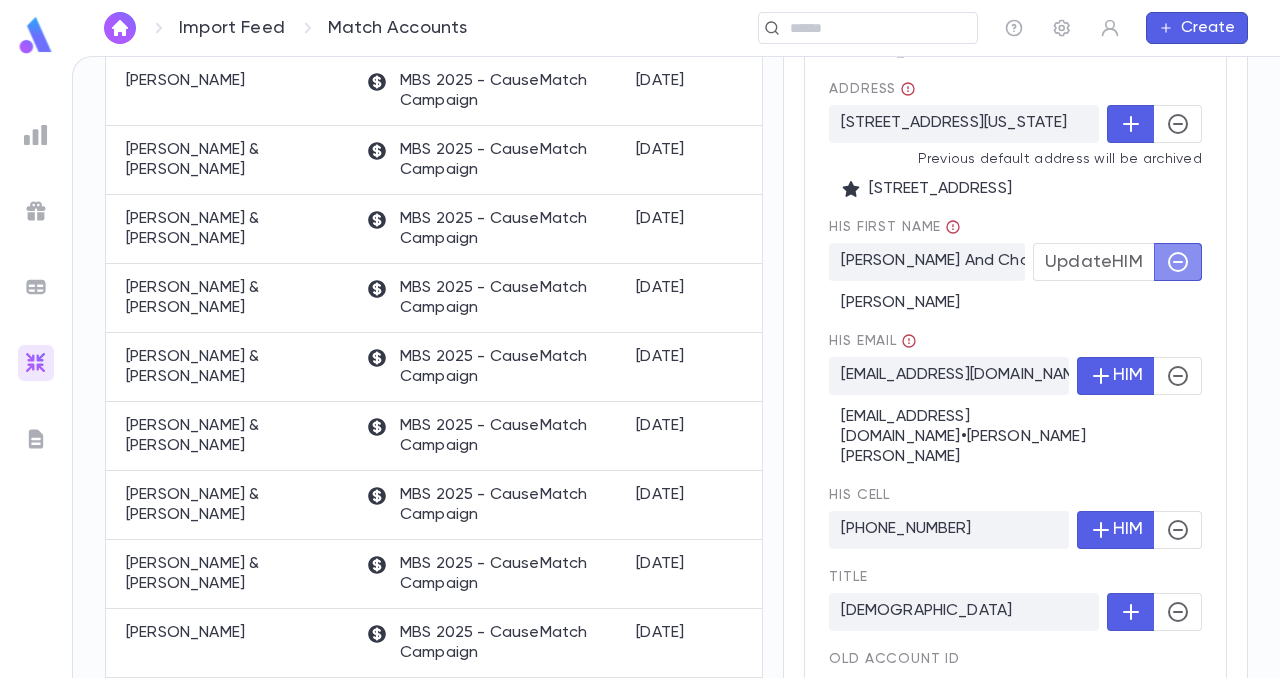 click 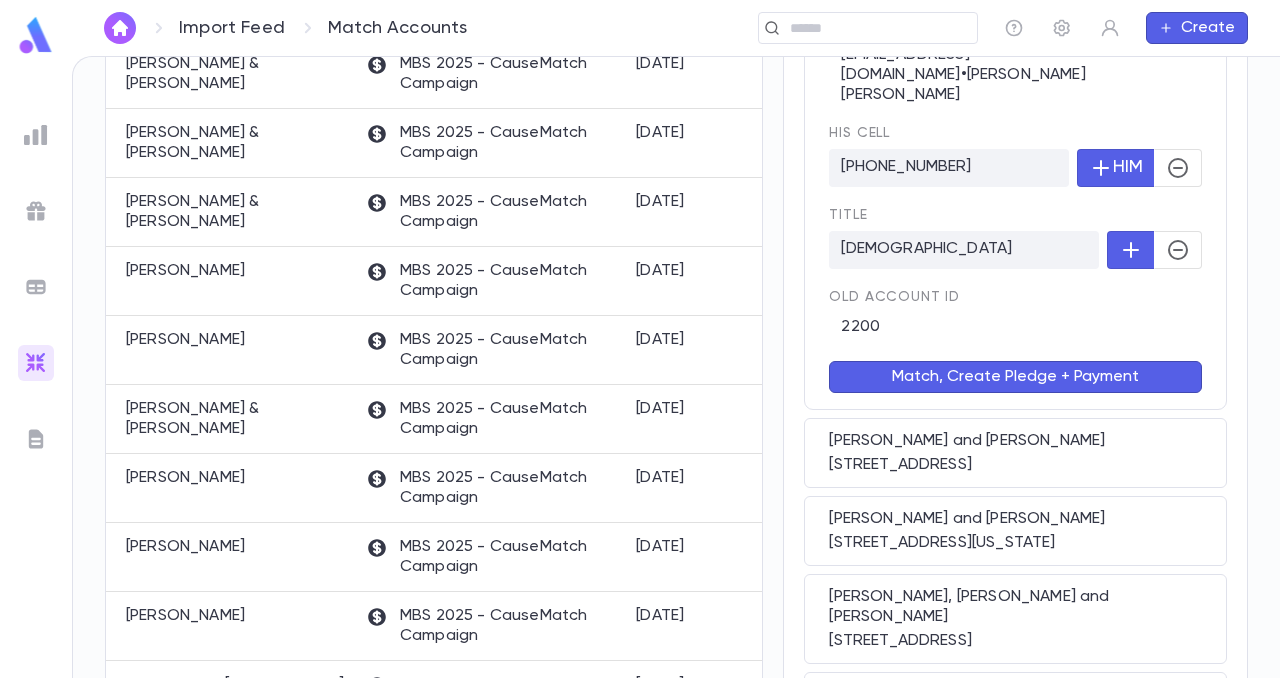 scroll, scrollTop: 1551, scrollLeft: 0, axis: vertical 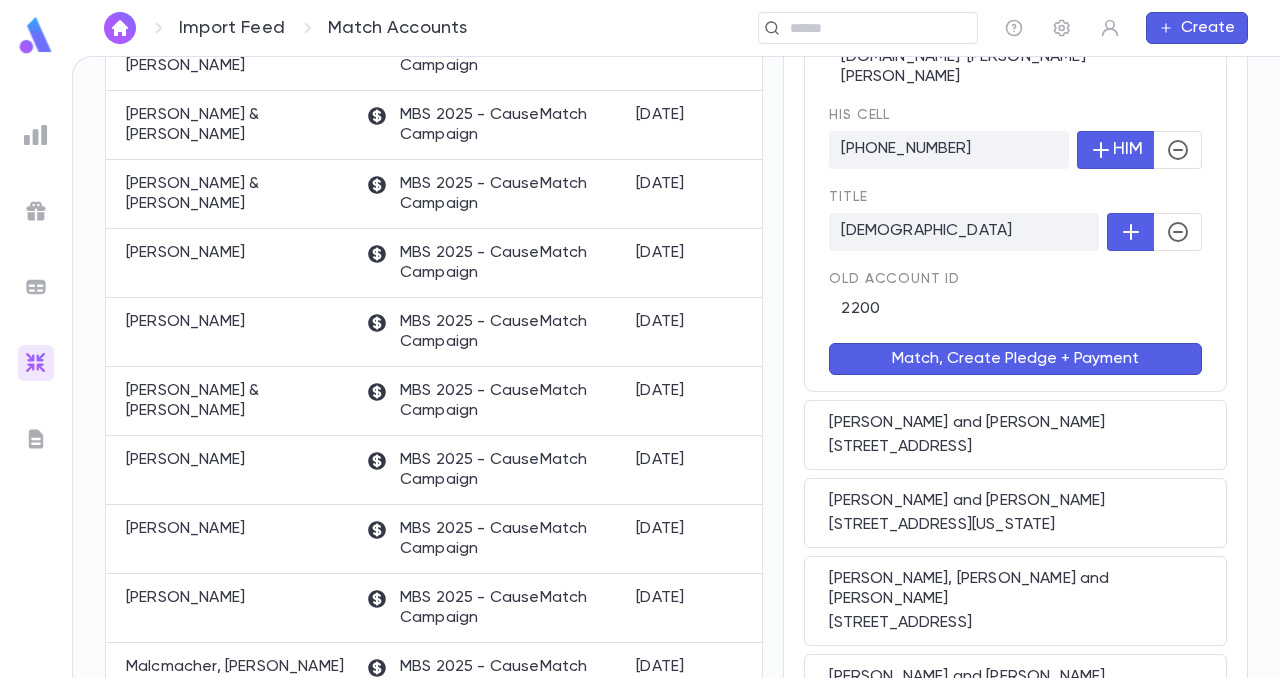 click on "Match, Create Pledge + Payment" at bounding box center [1015, 359] 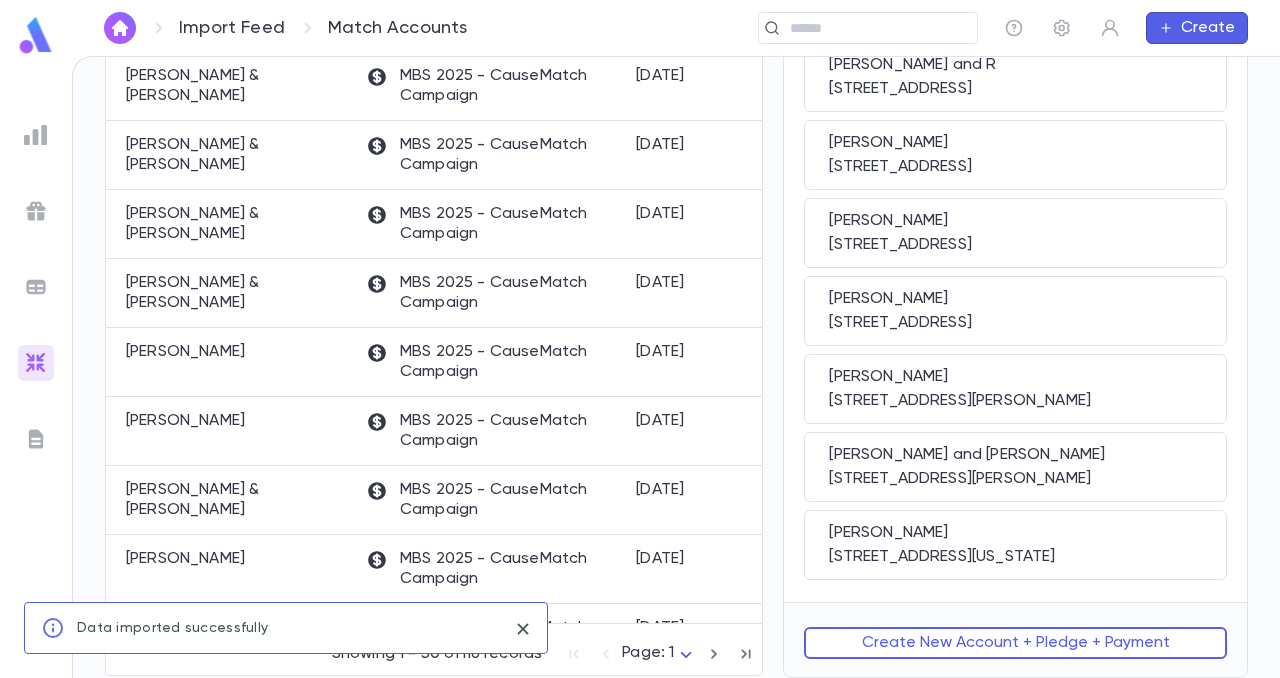 scroll, scrollTop: 0, scrollLeft: 0, axis: both 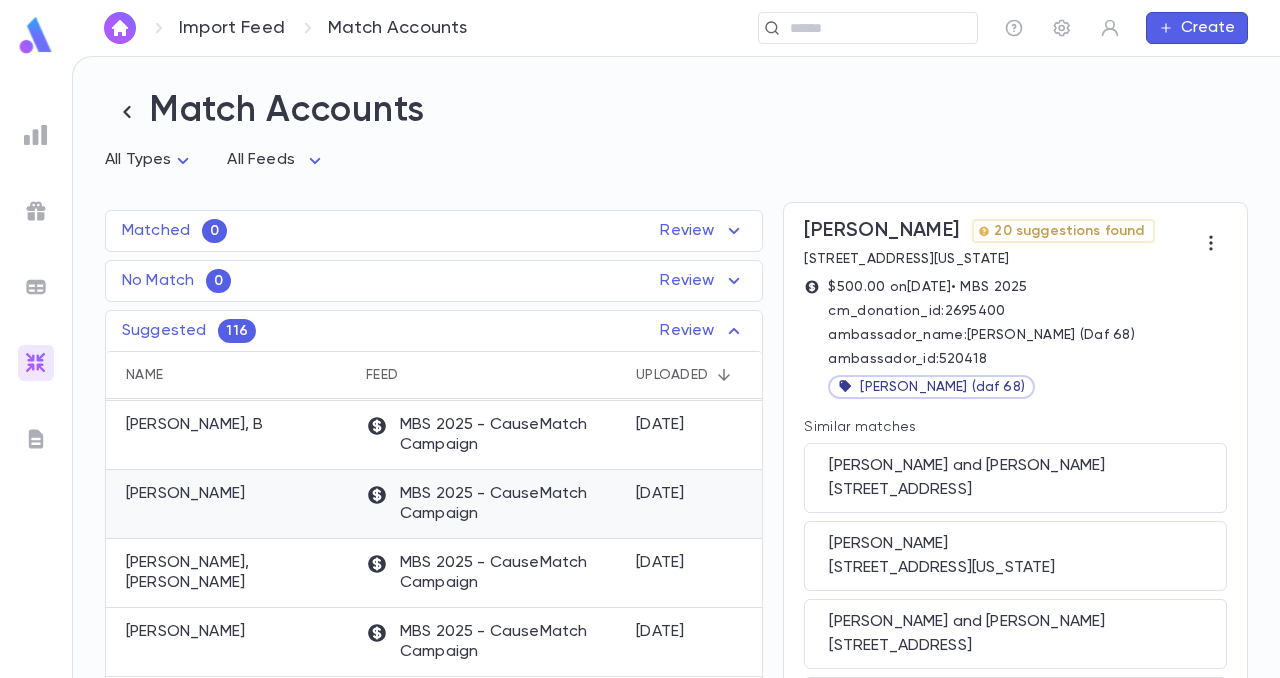 click on "[PERSON_NAME]" at bounding box center [231, 504] 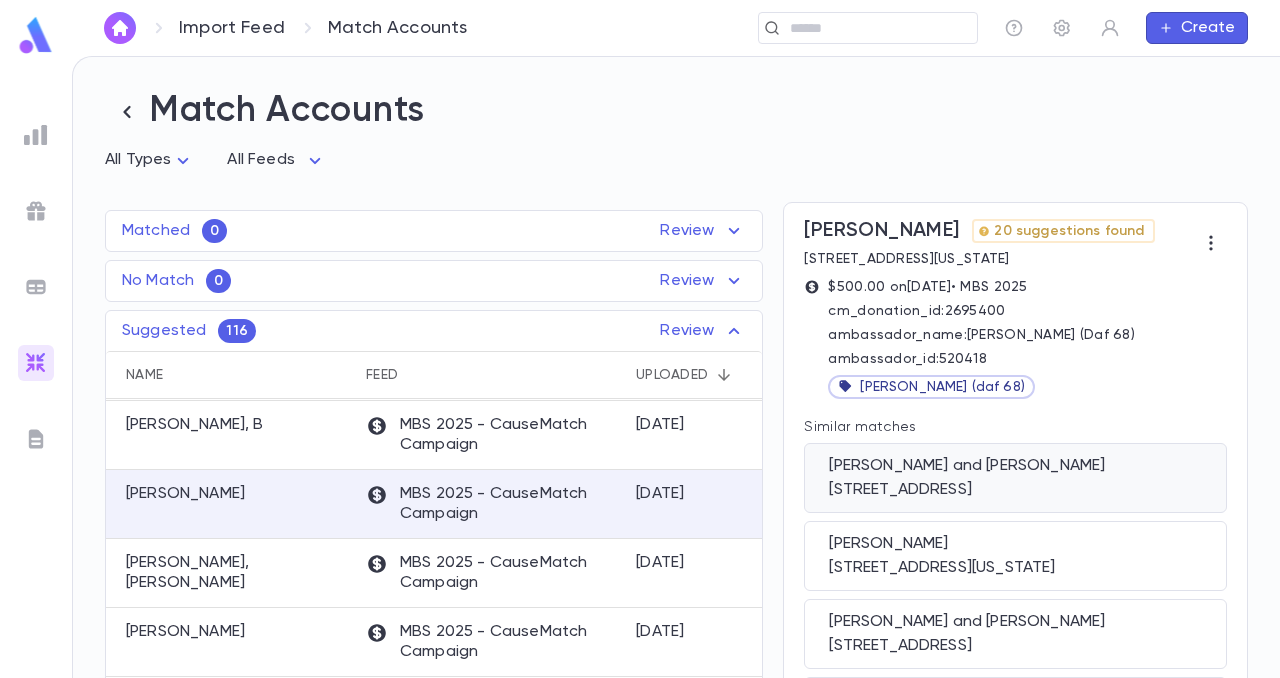 click on "[PERSON_NAME] and [PERSON_NAME]" at bounding box center [1015, 466] 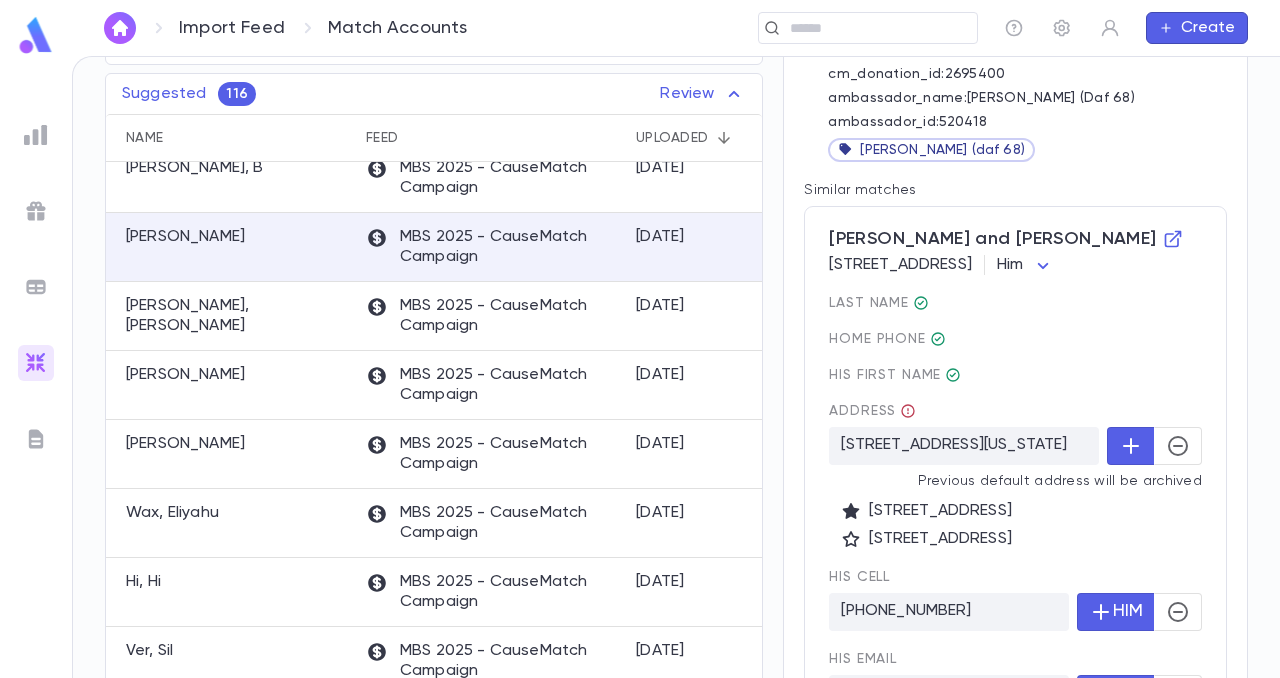 scroll, scrollTop: 240, scrollLeft: 0, axis: vertical 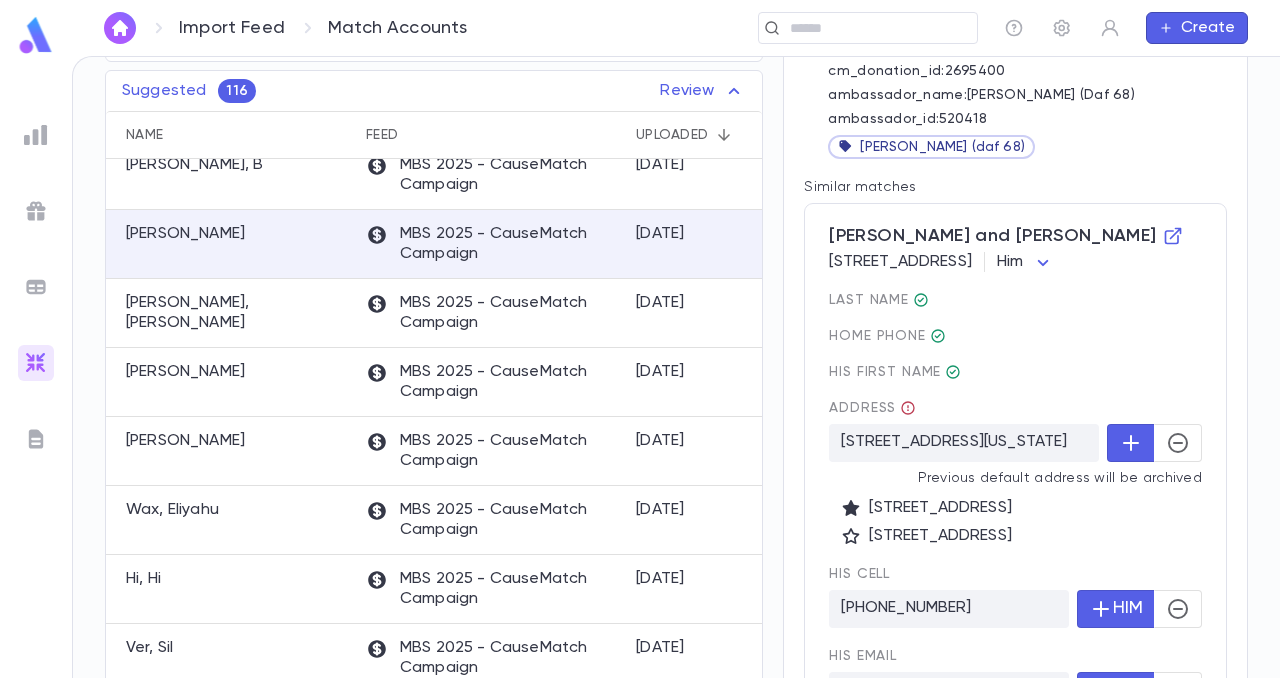 click on "Address" at bounding box center (872, 408) 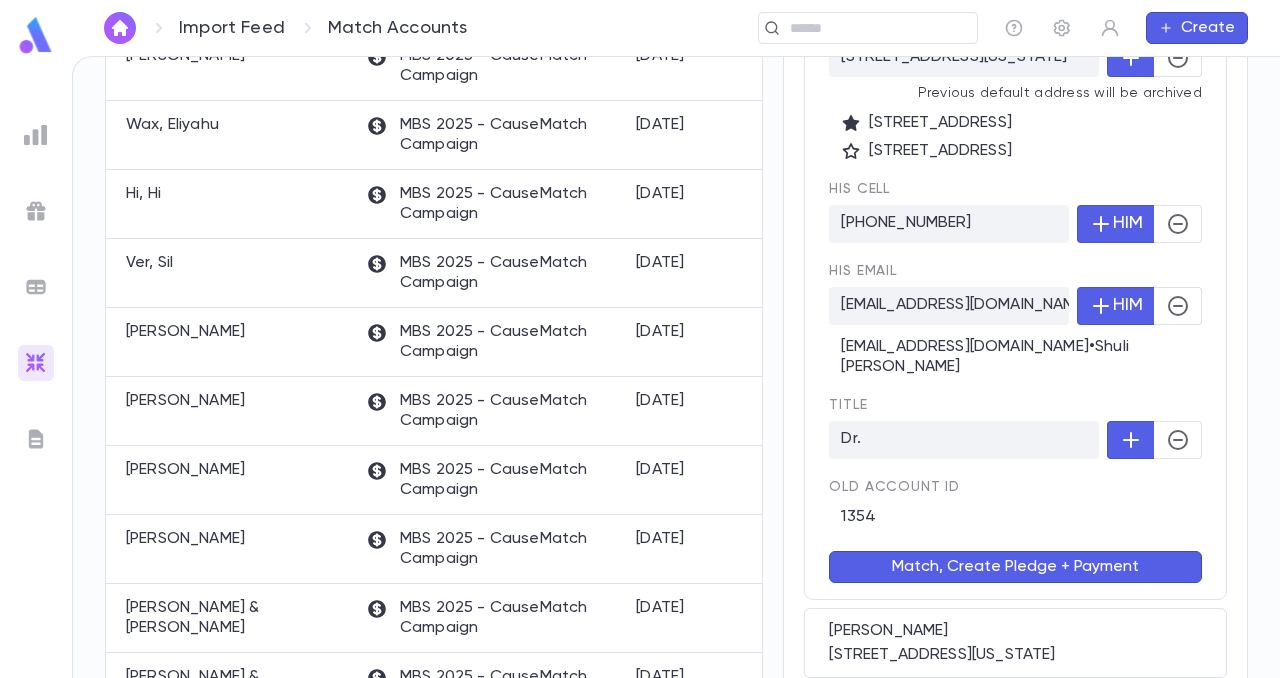 scroll, scrollTop: 645, scrollLeft: 0, axis: vertical 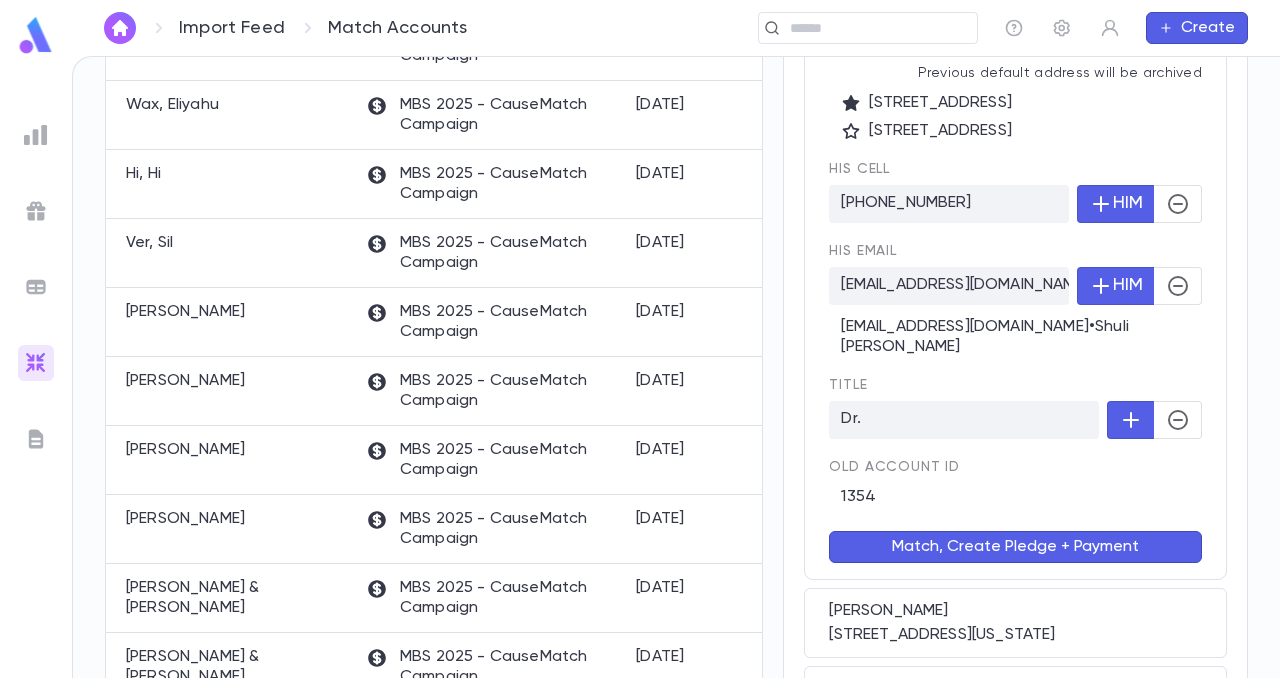 click on "Match, Create Pledge + Payment" at bounding box center [1015, 547] 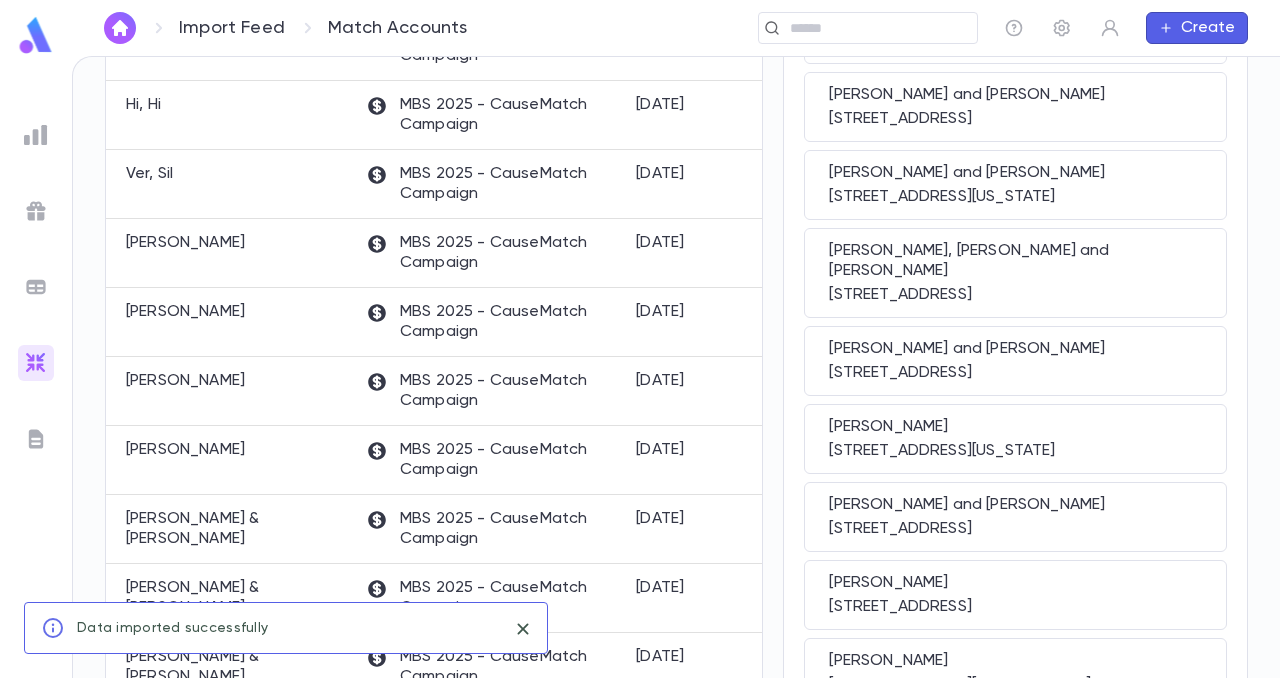 scroll, scrollTop: 0, scrollLeft: 0, axis: both 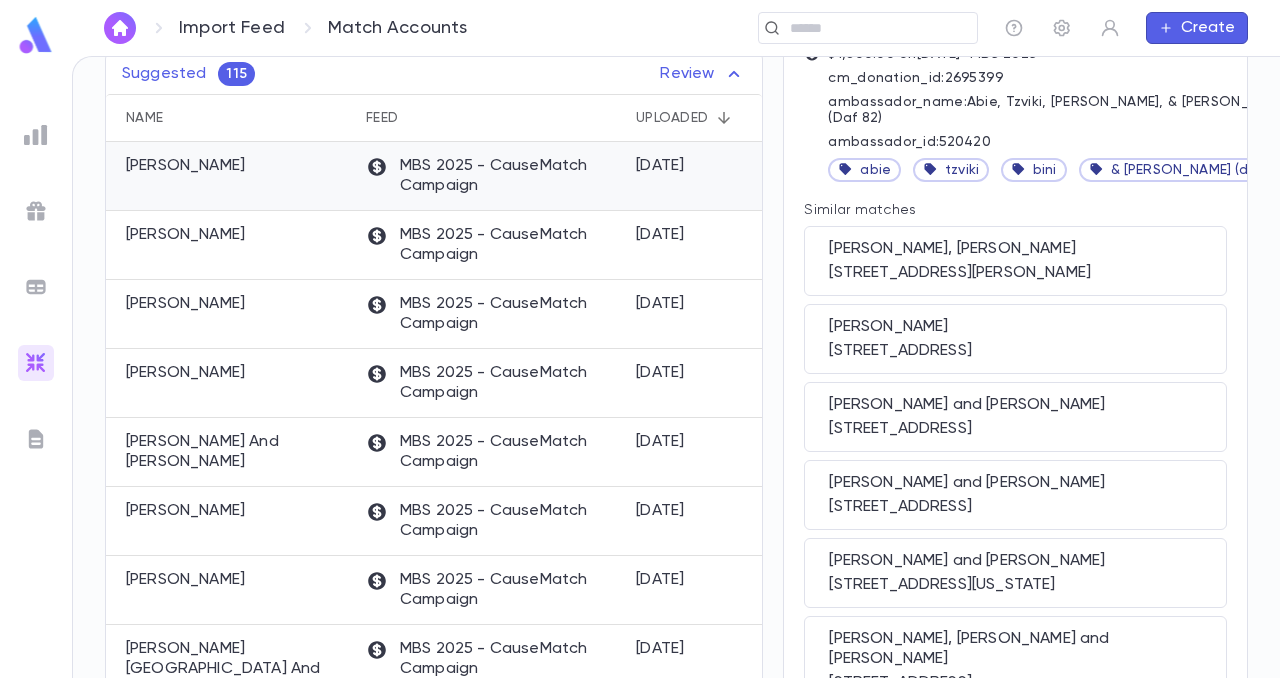 click on "MBS 2025 - CauseMatch Campaign" at bounding box center [491, 176] 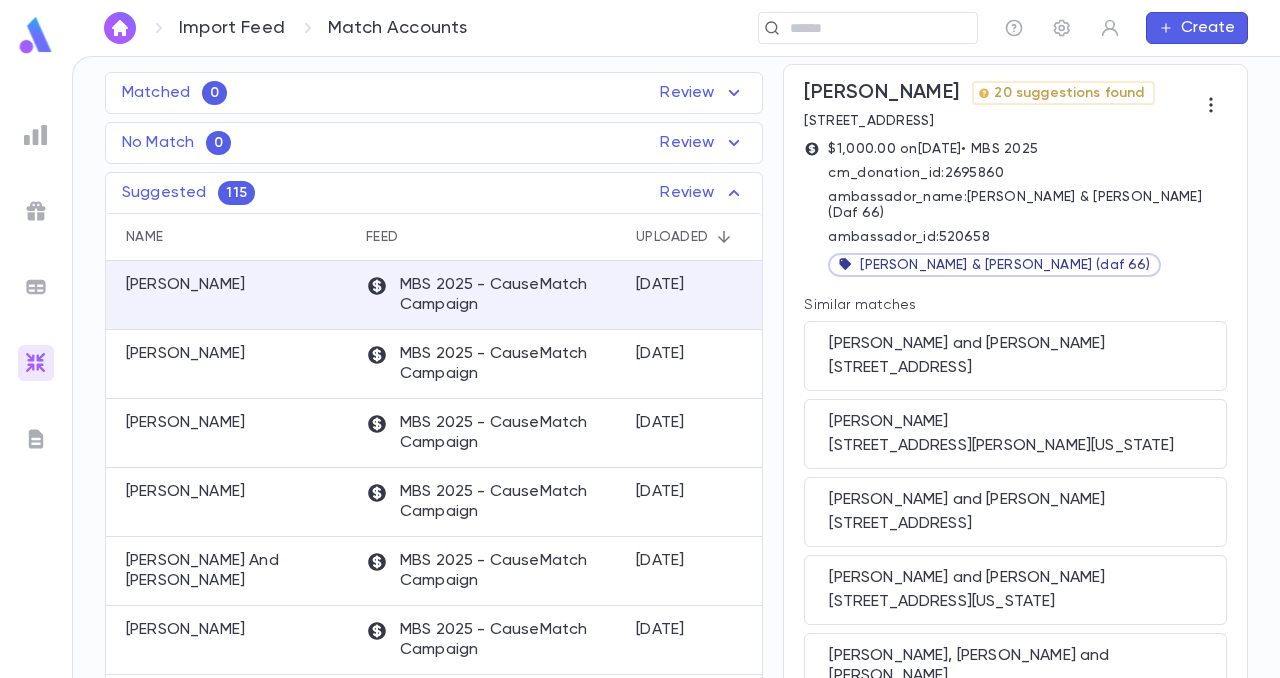 scroll, scrollTop: 140, scrollLeft: 0, axis: vertical 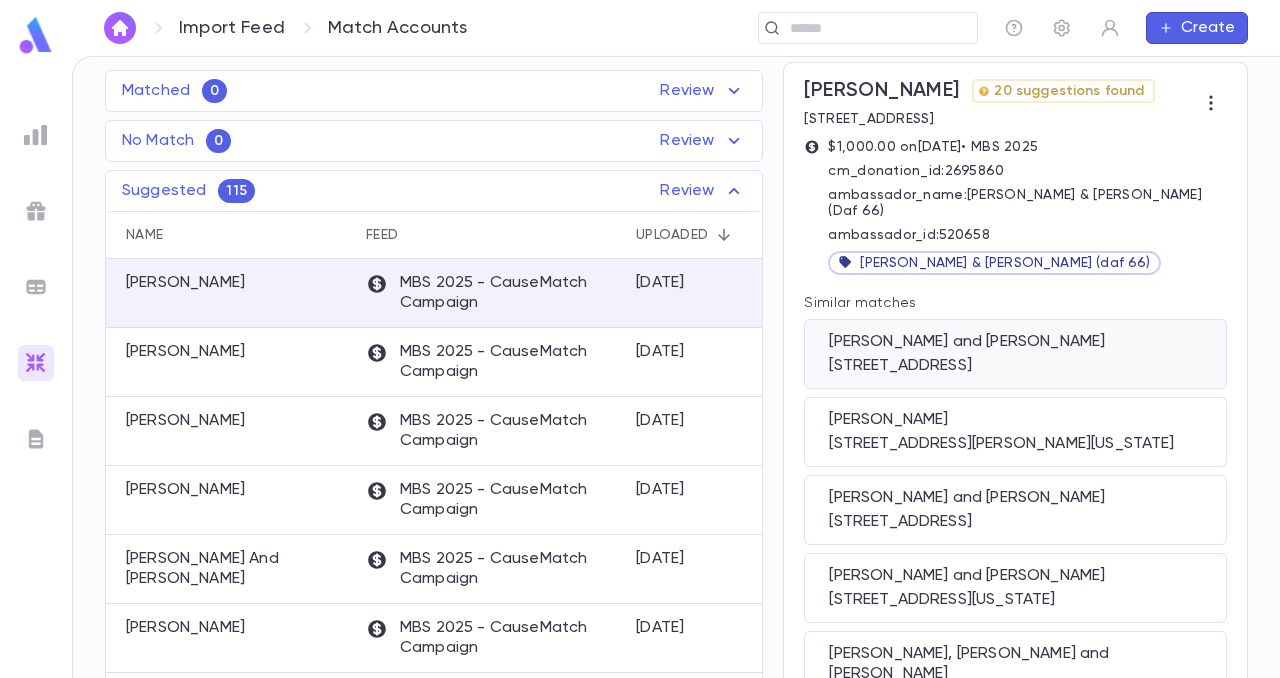 click on "[PERSON_NAME] and [PERSON_NAME]" at bounding box center (1015, 342) 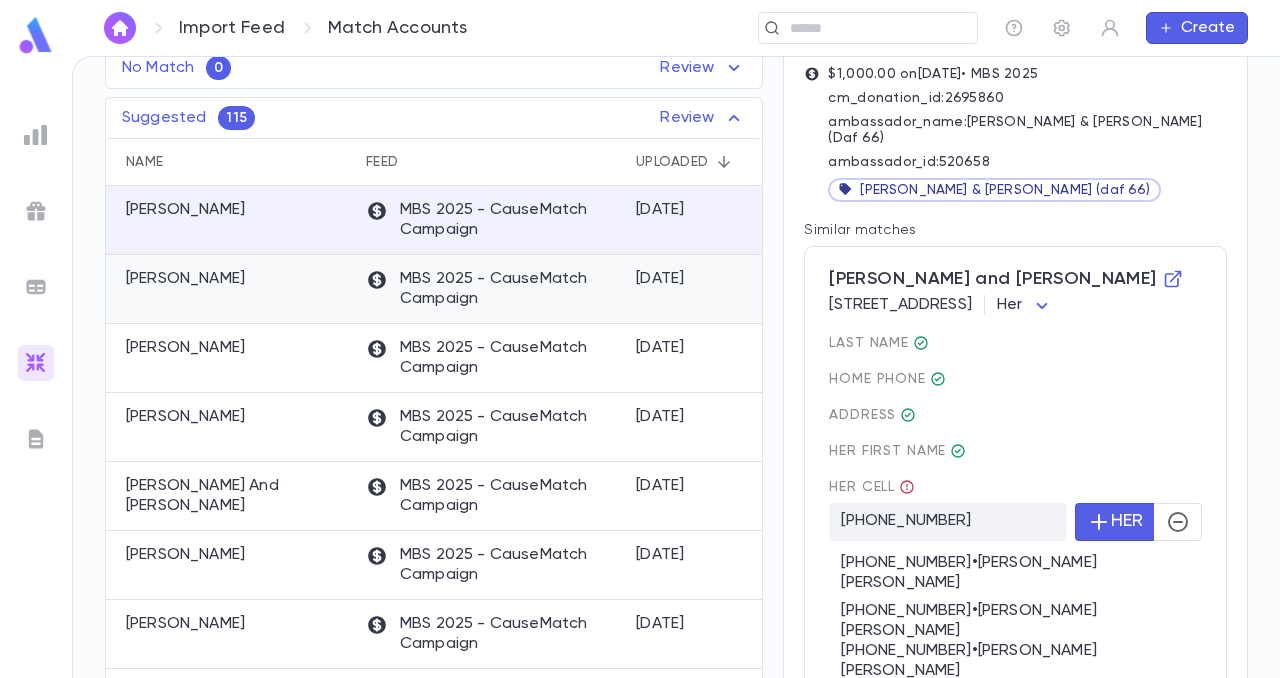 scroll, scrollTop: 221, scrollLeft: 0, axis: vertical 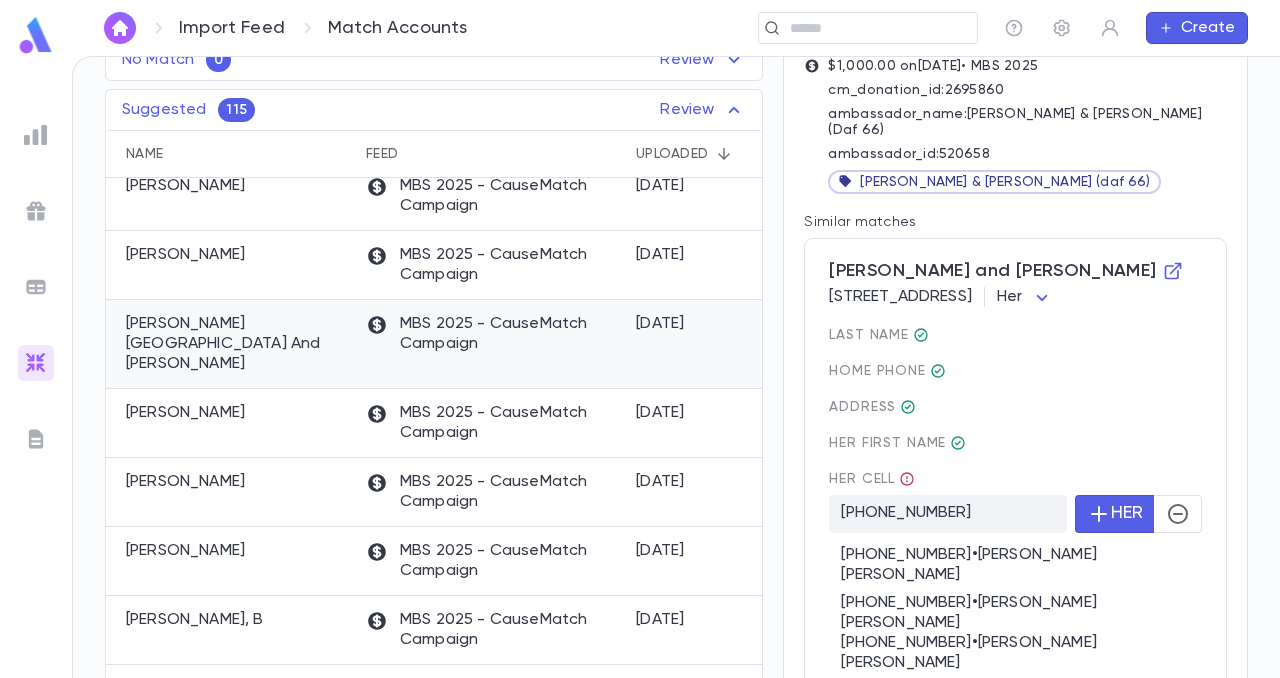 click on "[PERSON_NAME][GEOGRAPHIC_DATA] And [PERSON_NAME]" at bounding box center (236, 344) 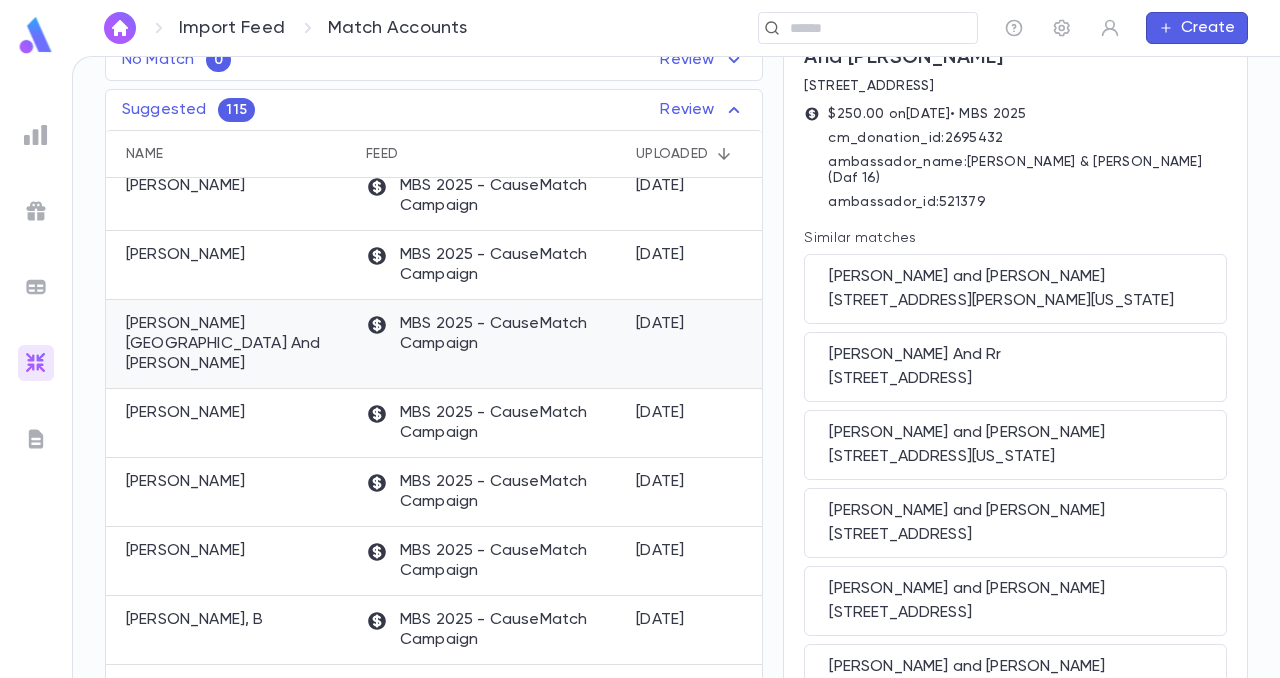 scroll, scrollTop: 0, scrollLeft: 0, axis: both 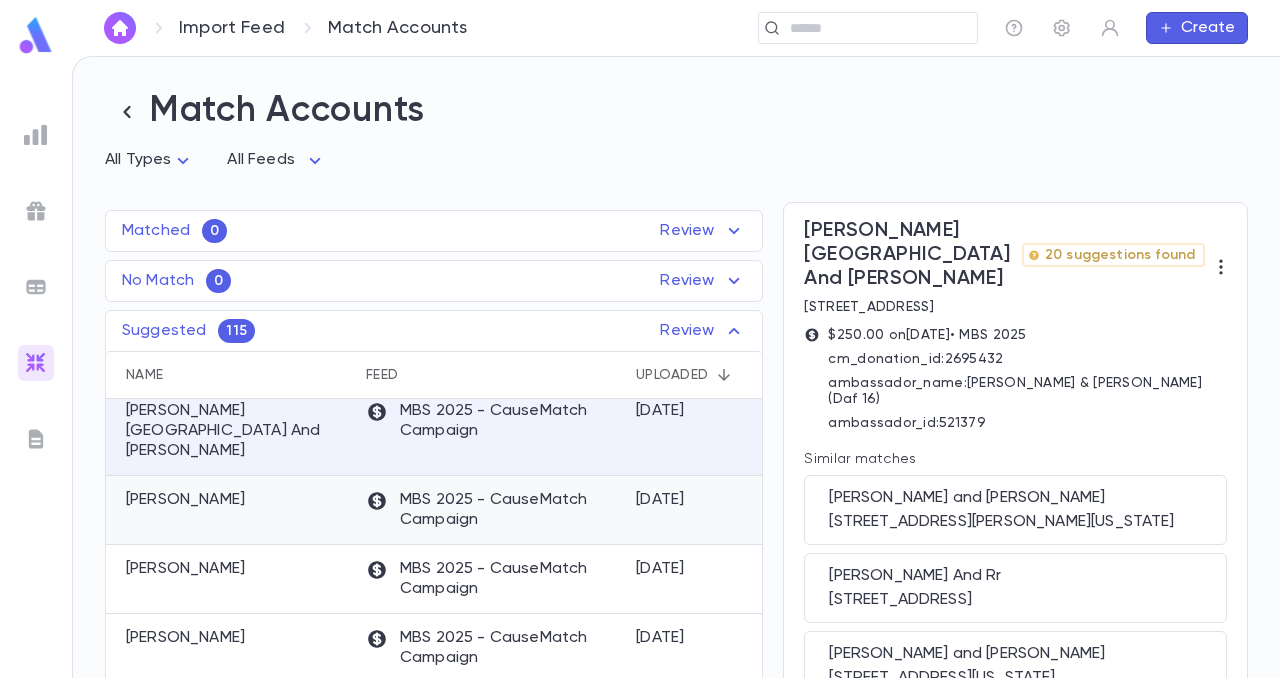 click on "[PERSON_NAME]" at bounding box center [185, 500] 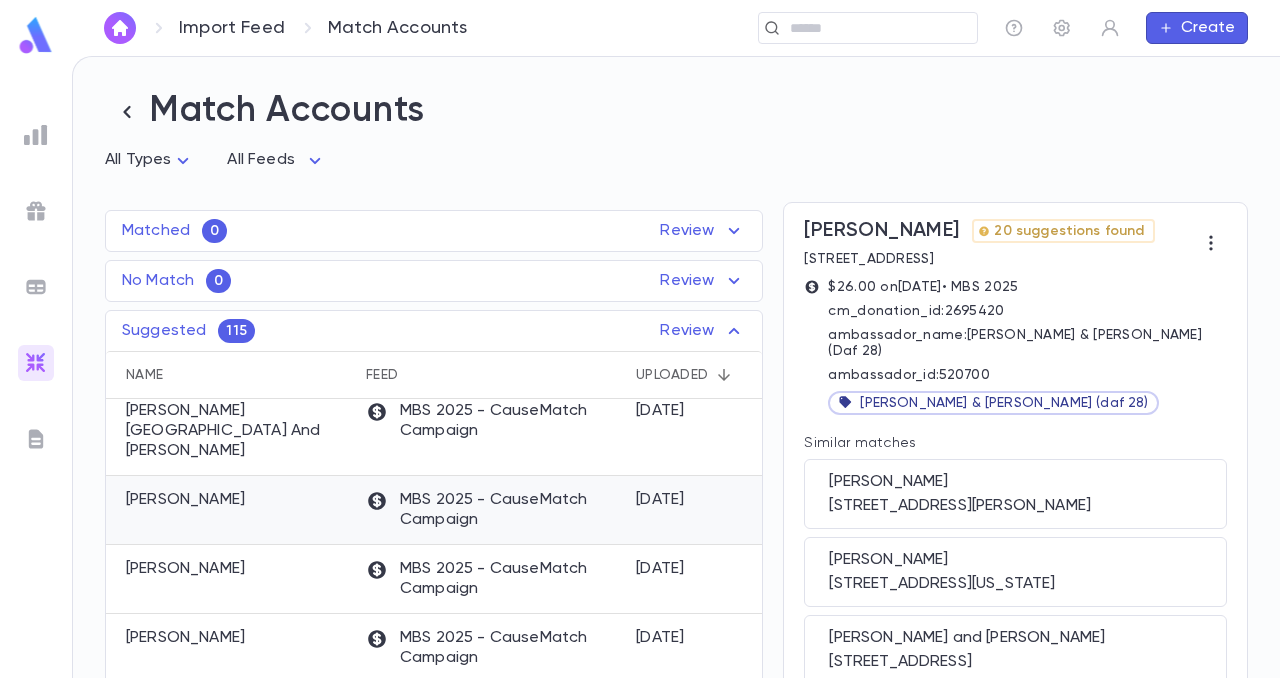click on "[PERSON_NAME]" at bounding box center [185, 500] 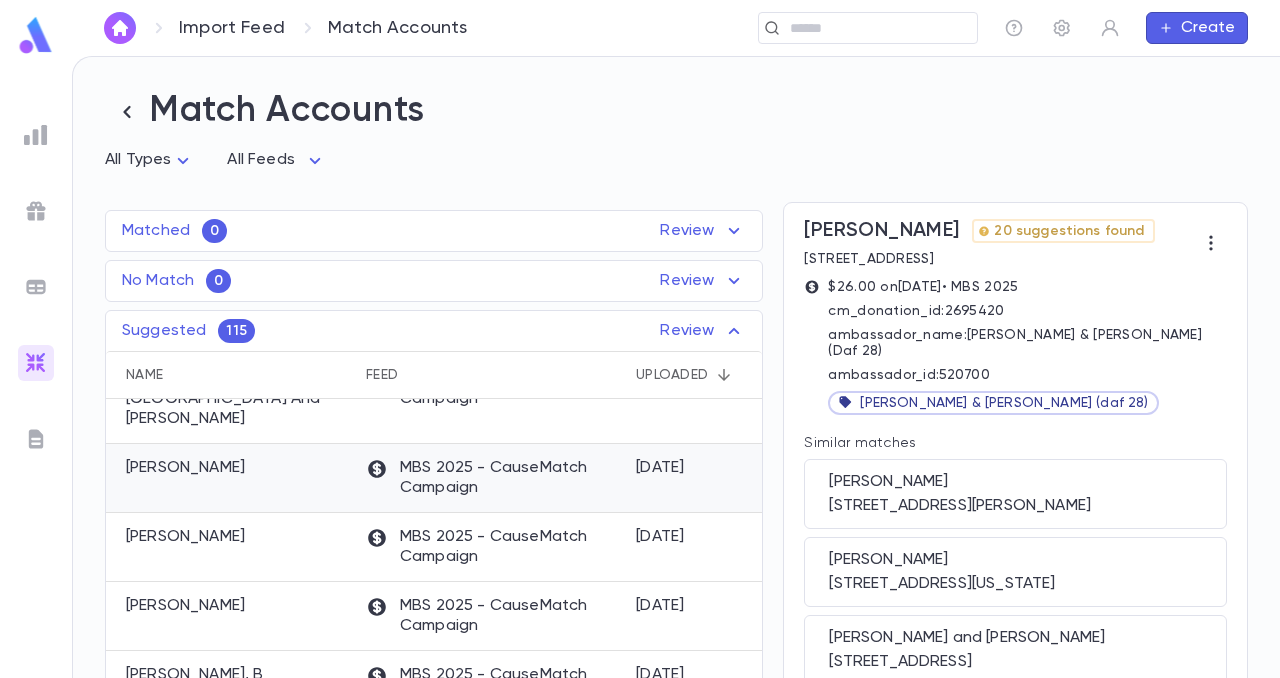 scroll, scrollTop: 555, scrollLeft: 0, axis: vertical 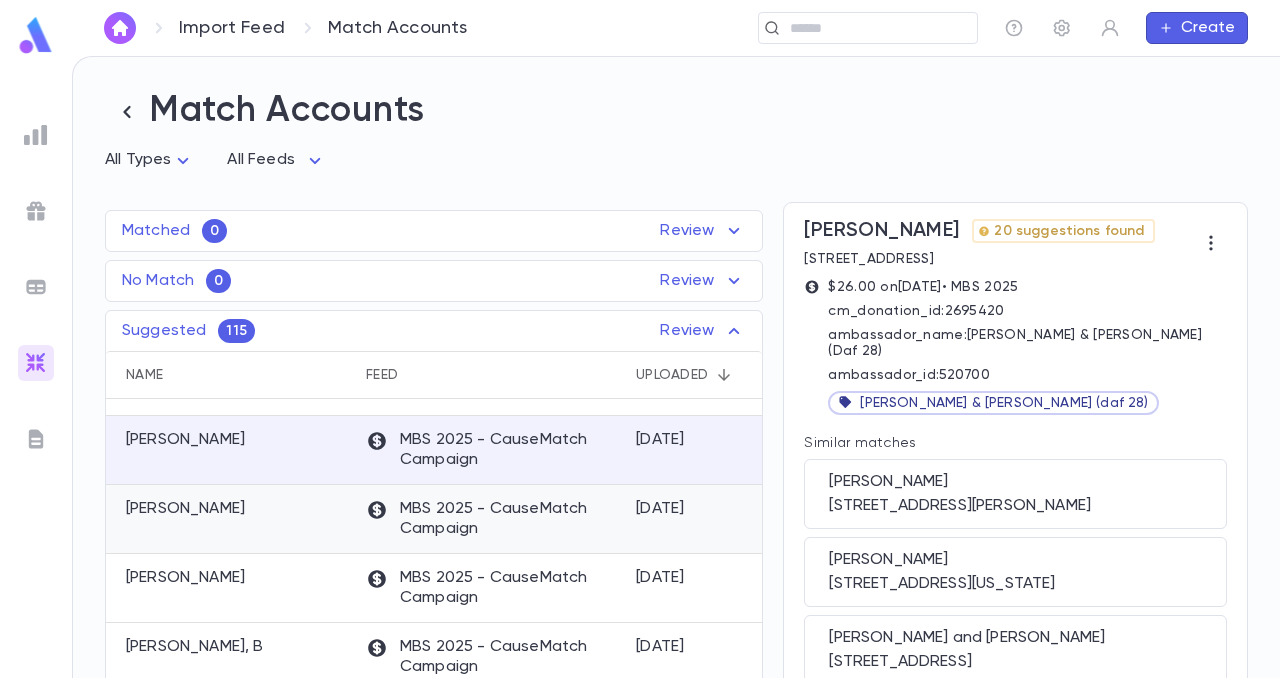 click on "[PERSON_NAME]" at bounding box center (185, 509) 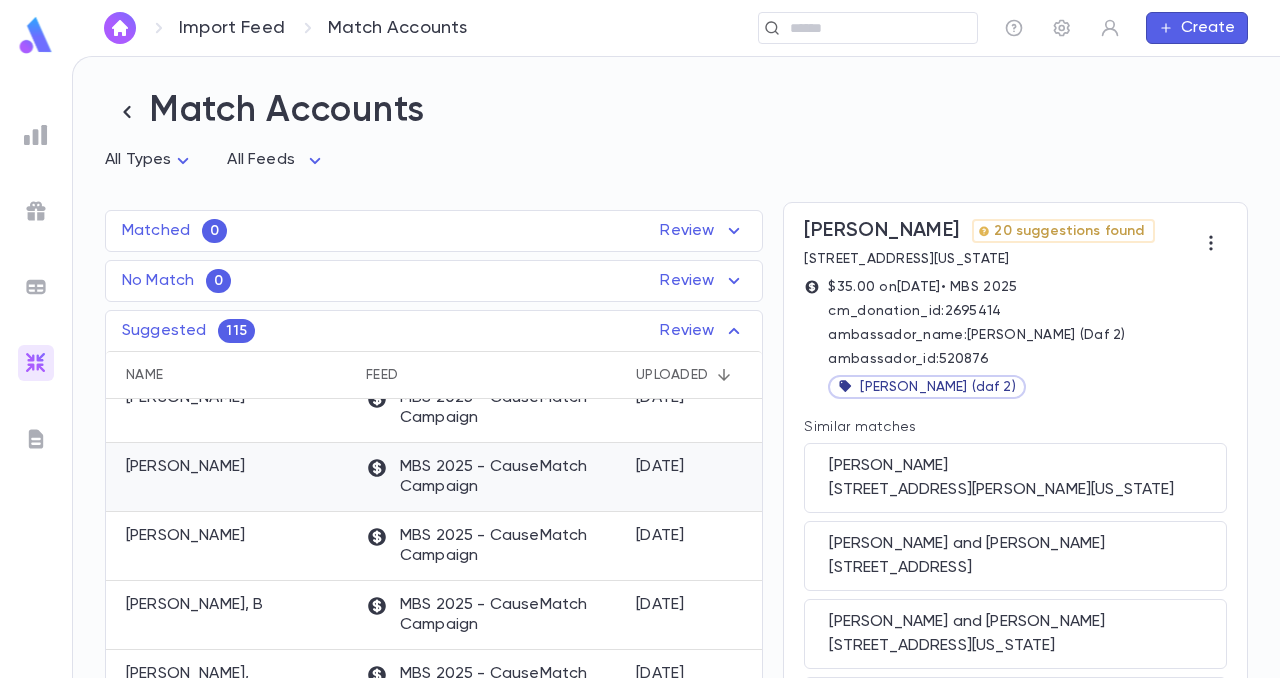 scroll, scrollTop: 599, scrollLeft: 0, axis: vertical 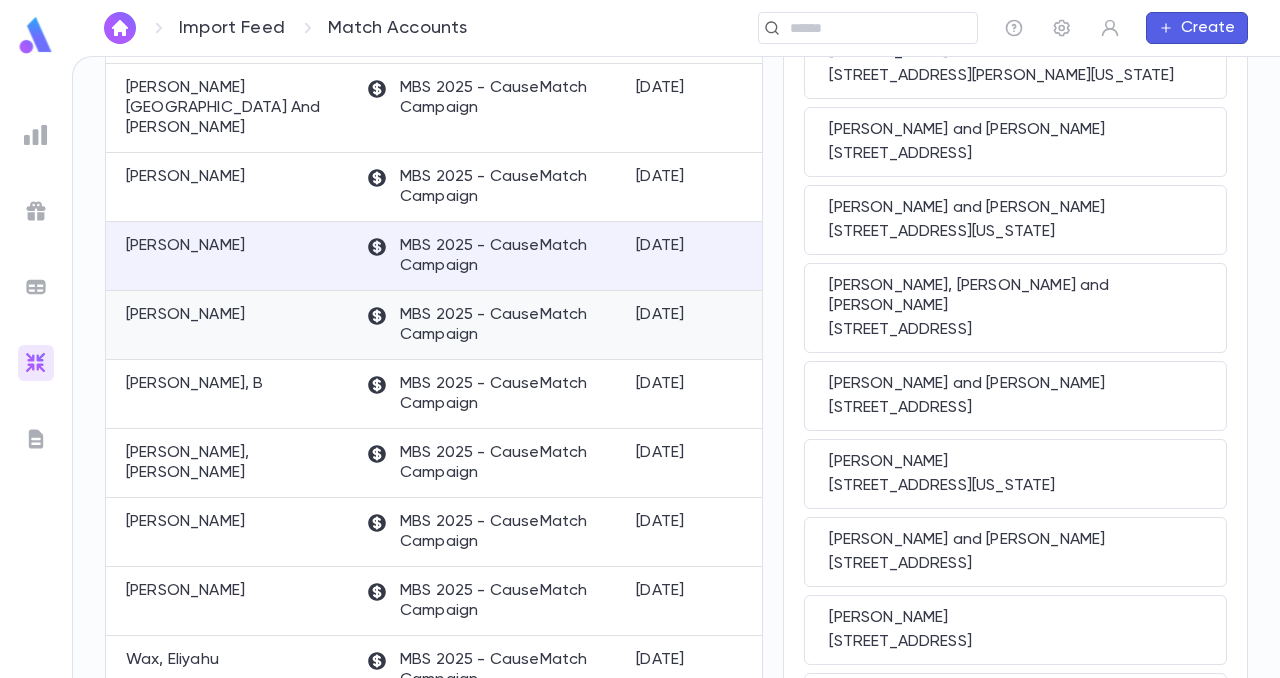 click on "[PERSON_NAME]" at bounding box center (185, 315) 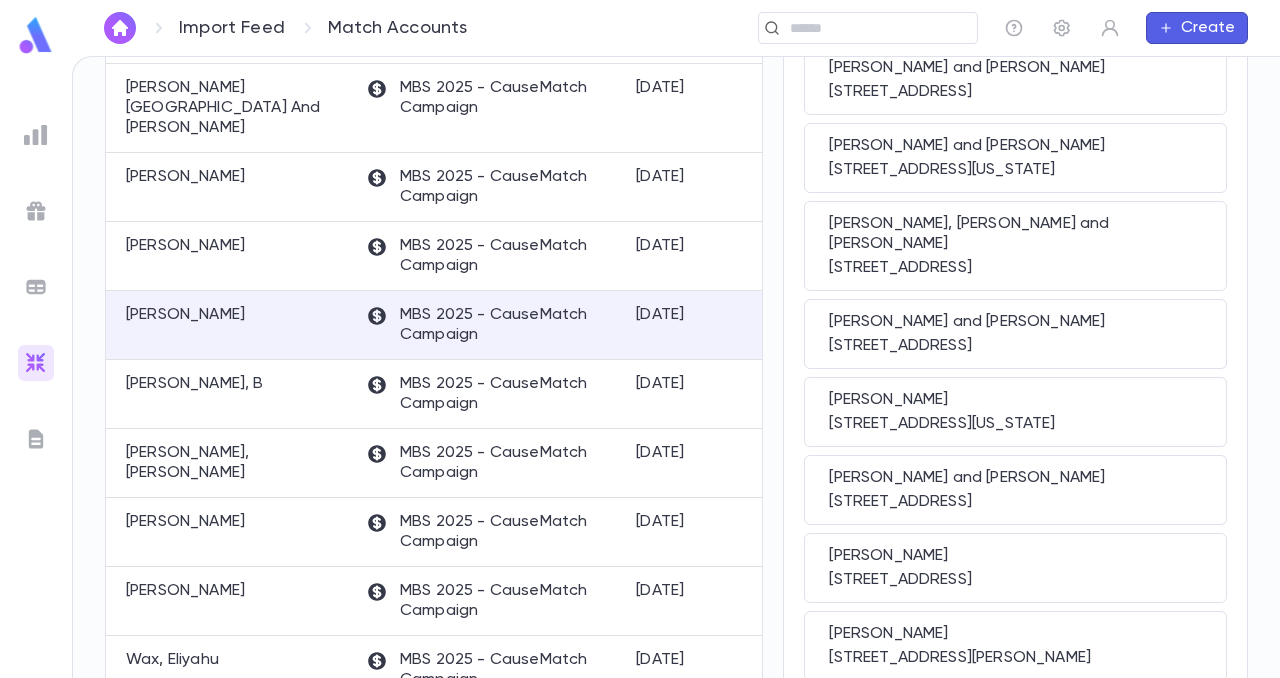 scroll, scrollTop: 0, scrollLeft: 0, axis: both 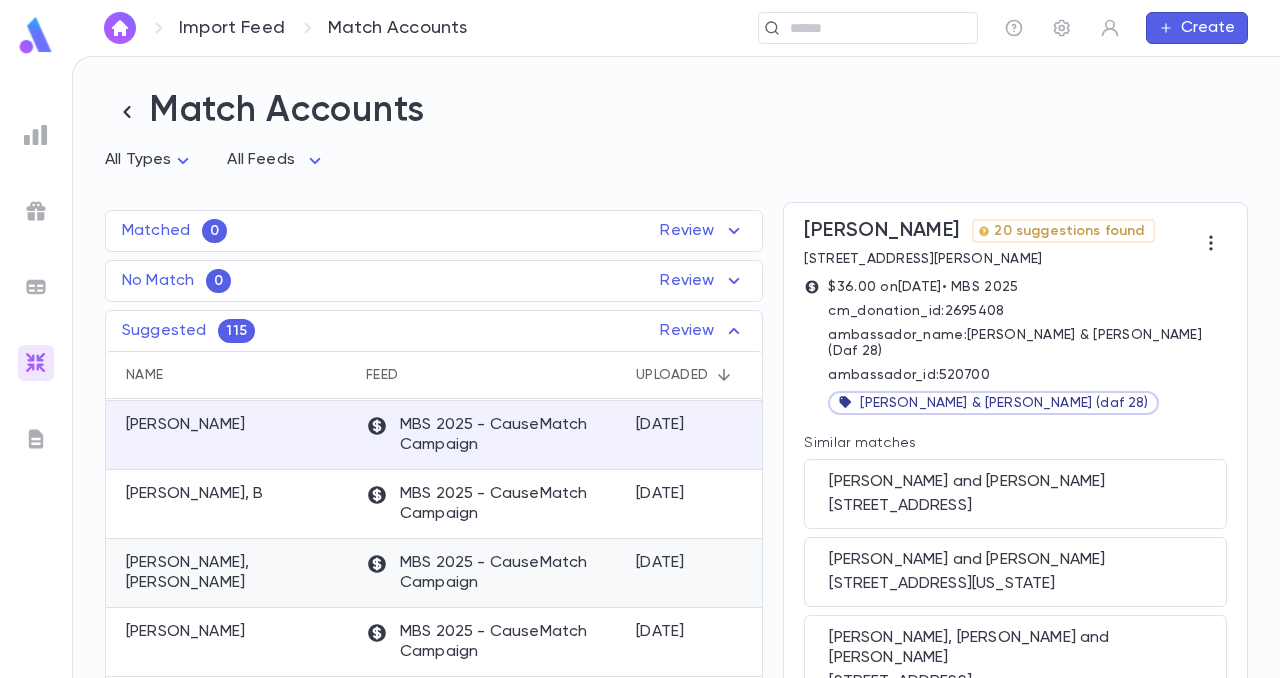 click on "[PERSON_NAME], [PERSON_NAME]" at bounding box center (236, 573) 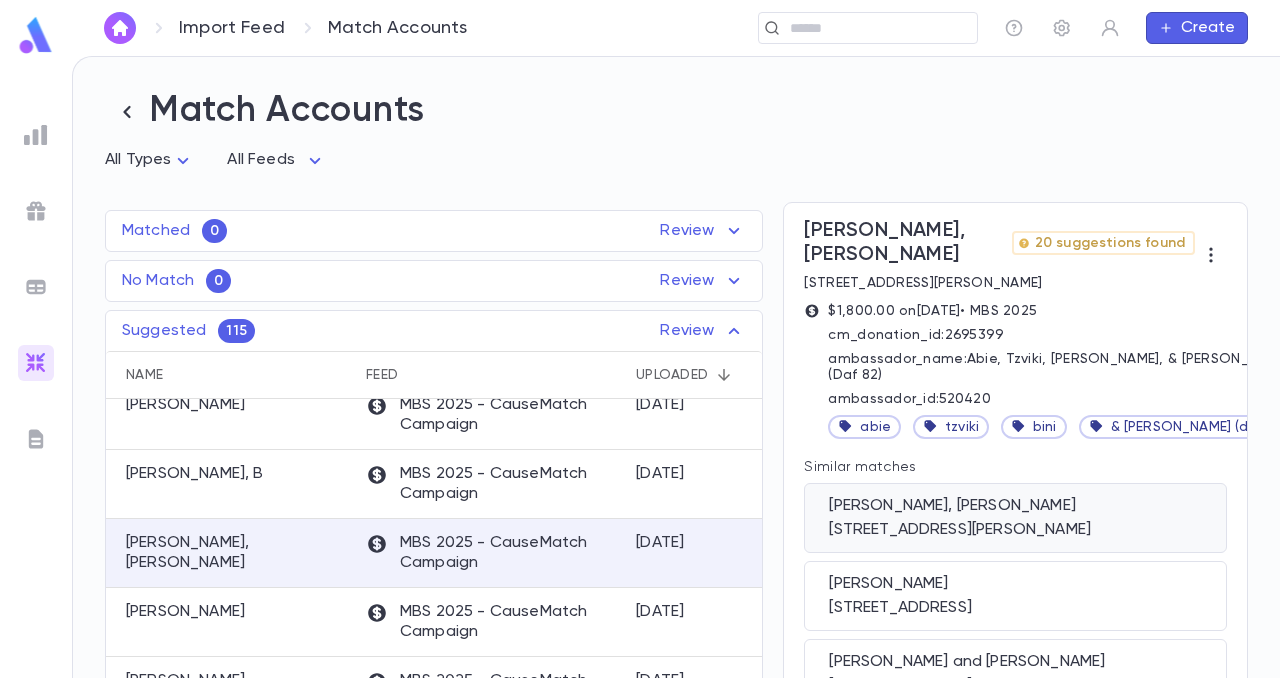click on "[PERSON_NAME], [PERSON_NAME]" at bounding box center [1015, 506] 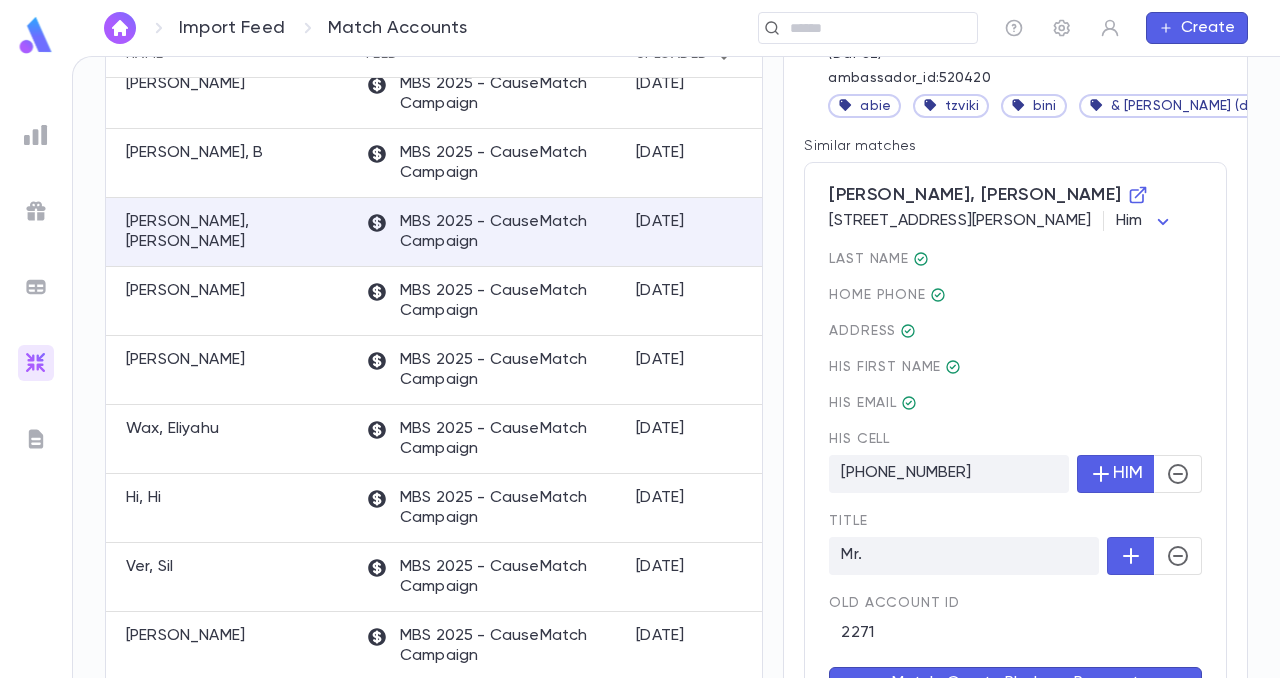 scroll, scrollTop: 328, scrollLeft: 0, axis: vertical 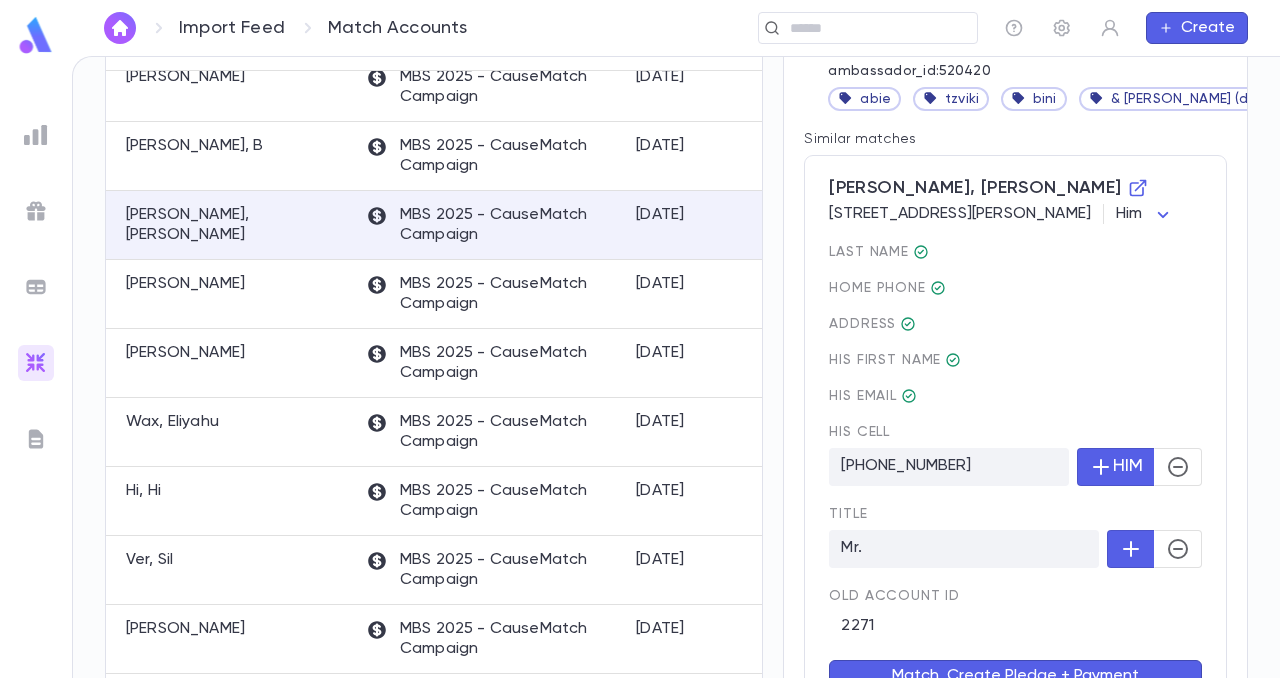 click on "Match, Create Pledge + Payment" at bounding box center [1015, 676] 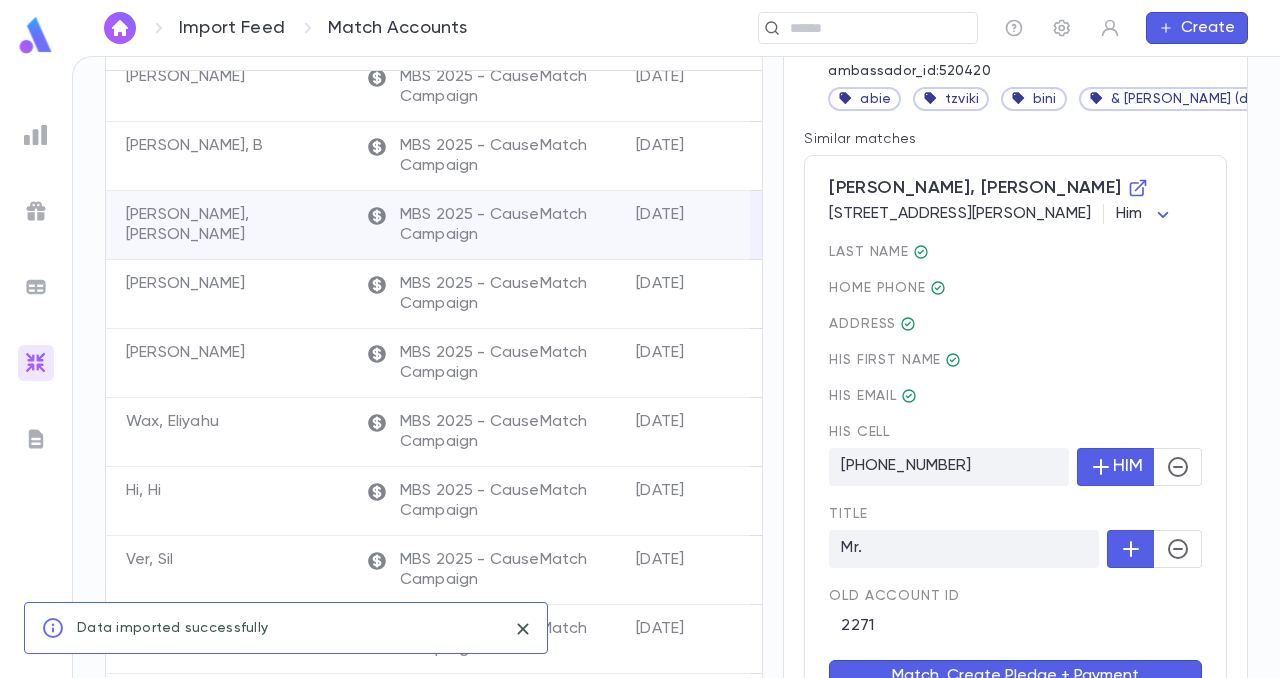 scroll, scrollTop: 0, scrollLeft: 0, axis: both 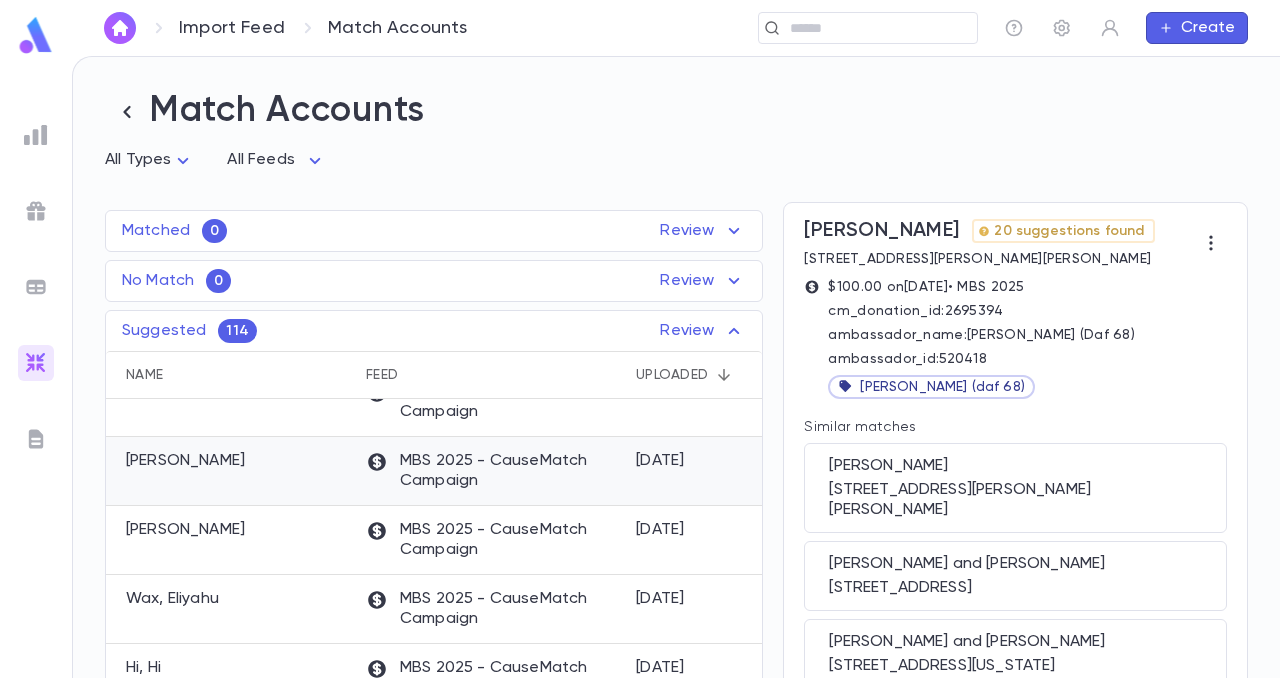 click on "[PERSON_NAME]" at bounding box center [185, 461] 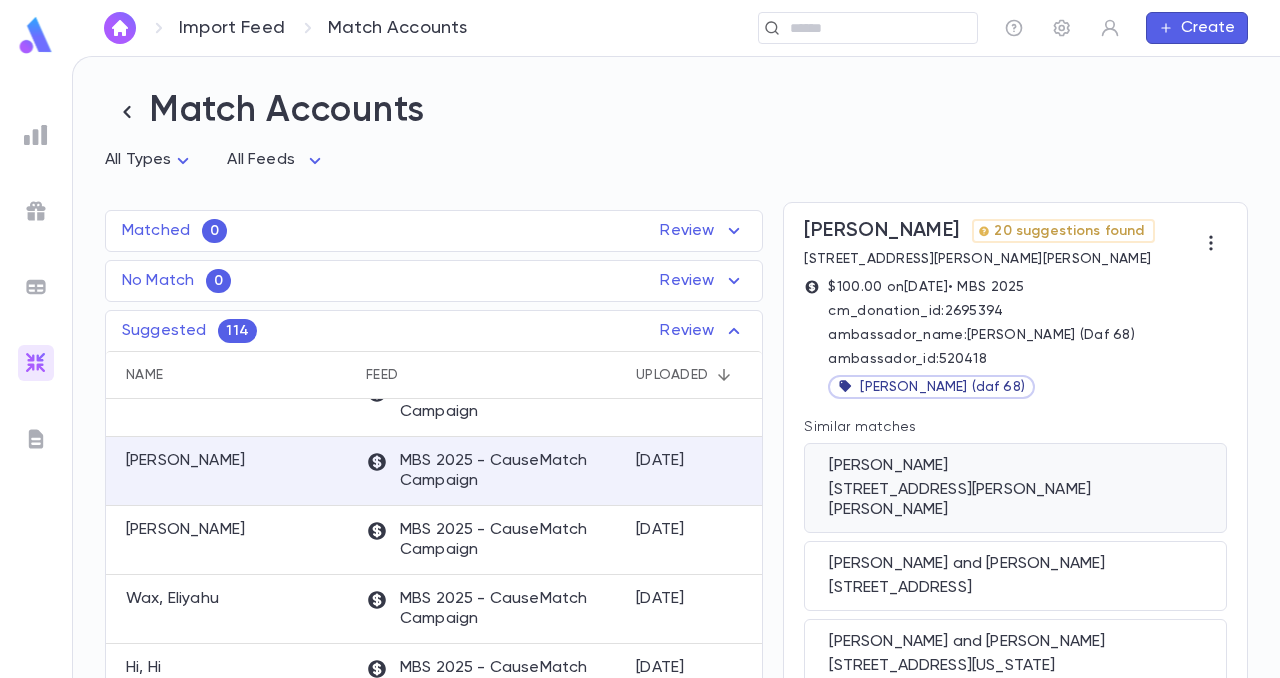 click on "[PERSON_NAME]" at bounding box center [1015, 466] 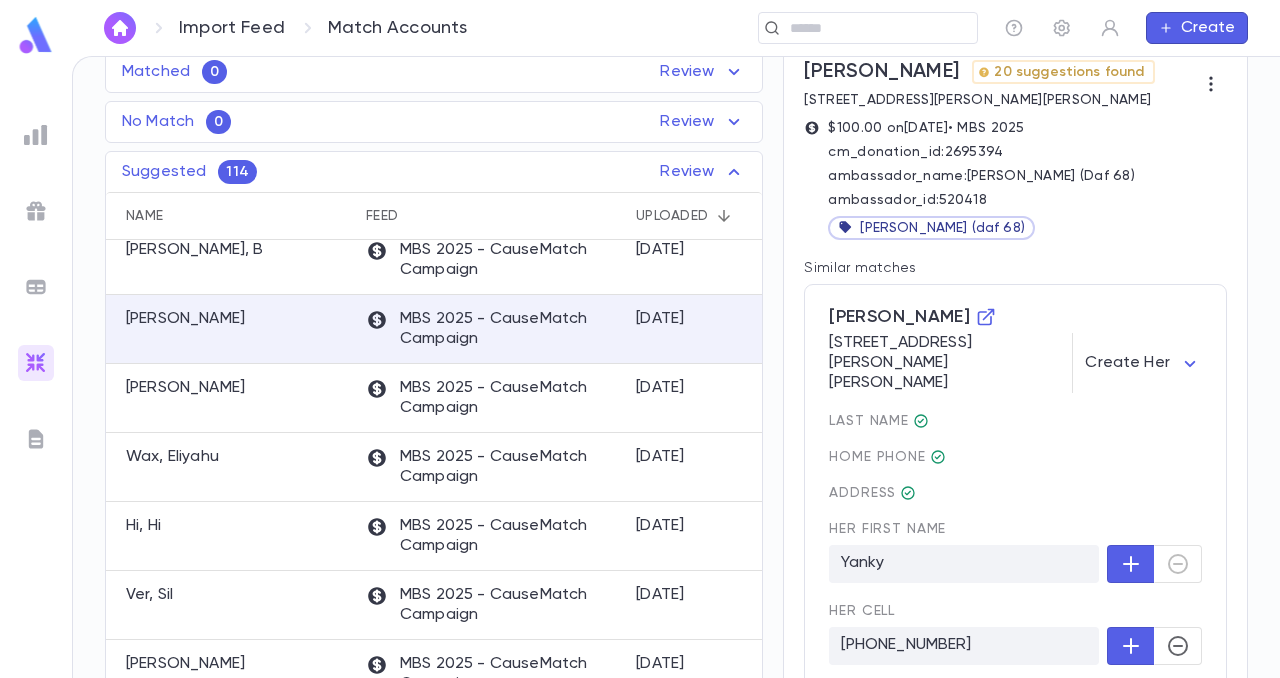 scroll, scrollTop: 162, scrollLeft: 0, axis: vertical 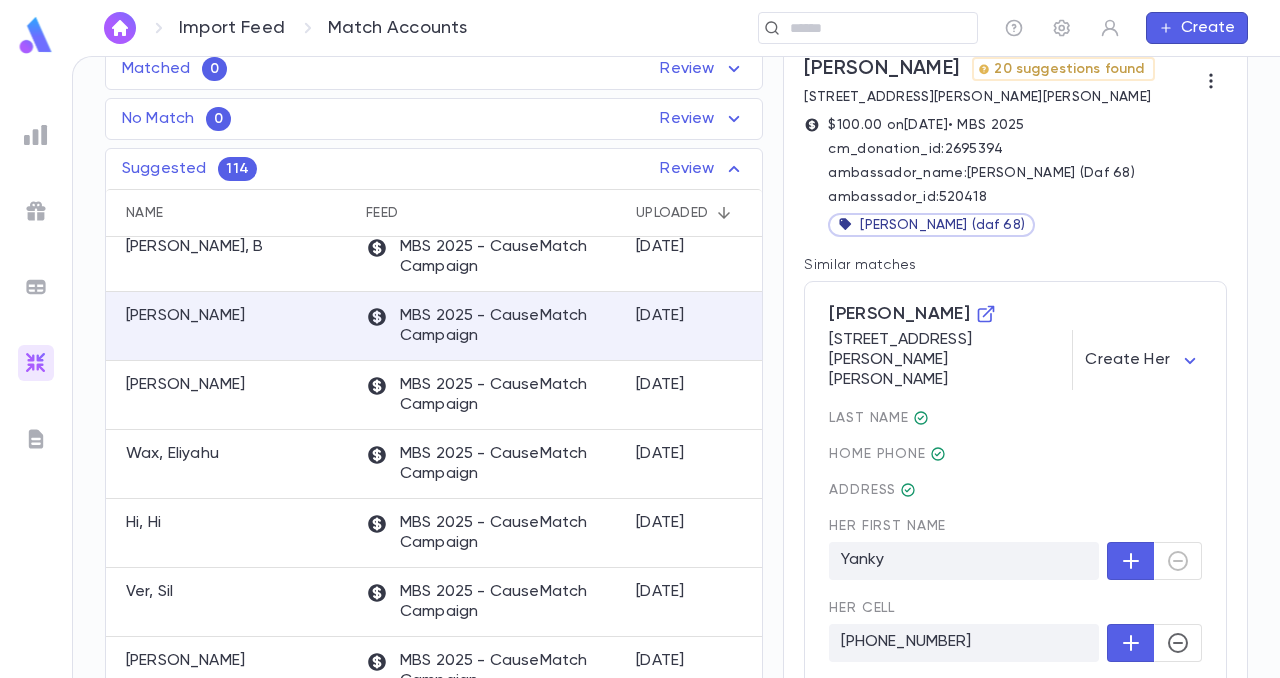 click at bounding box center (1154, 561) 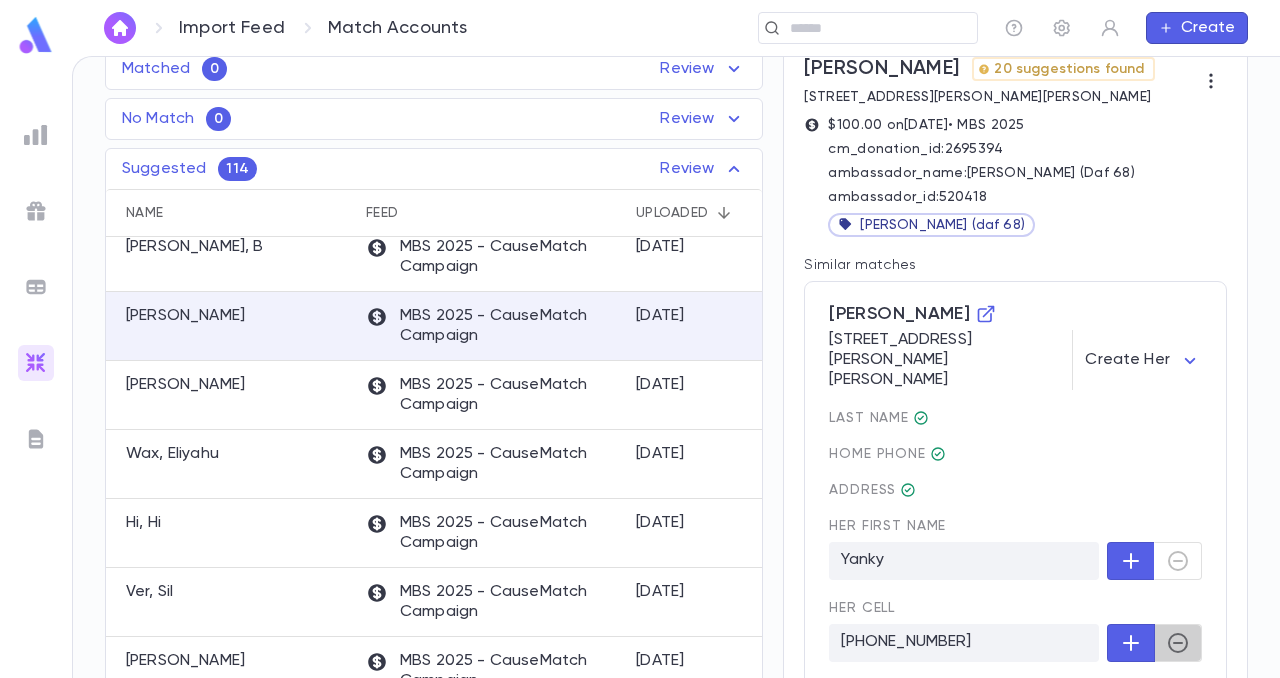 click 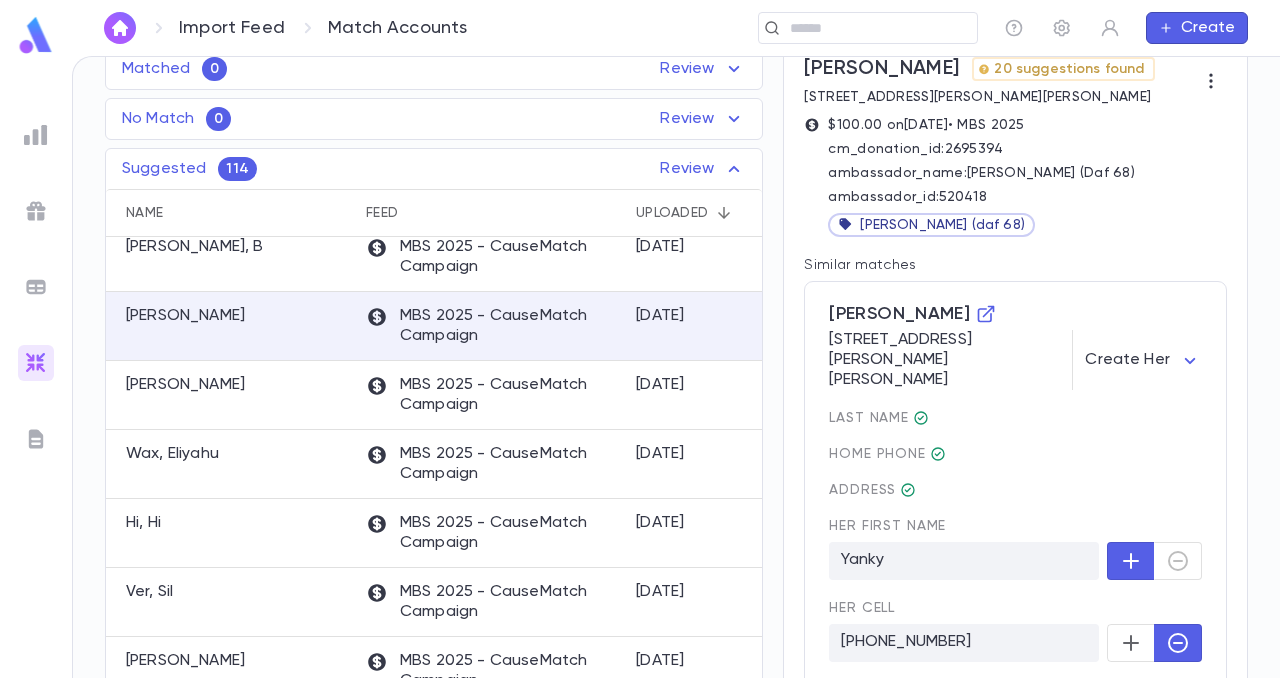 click 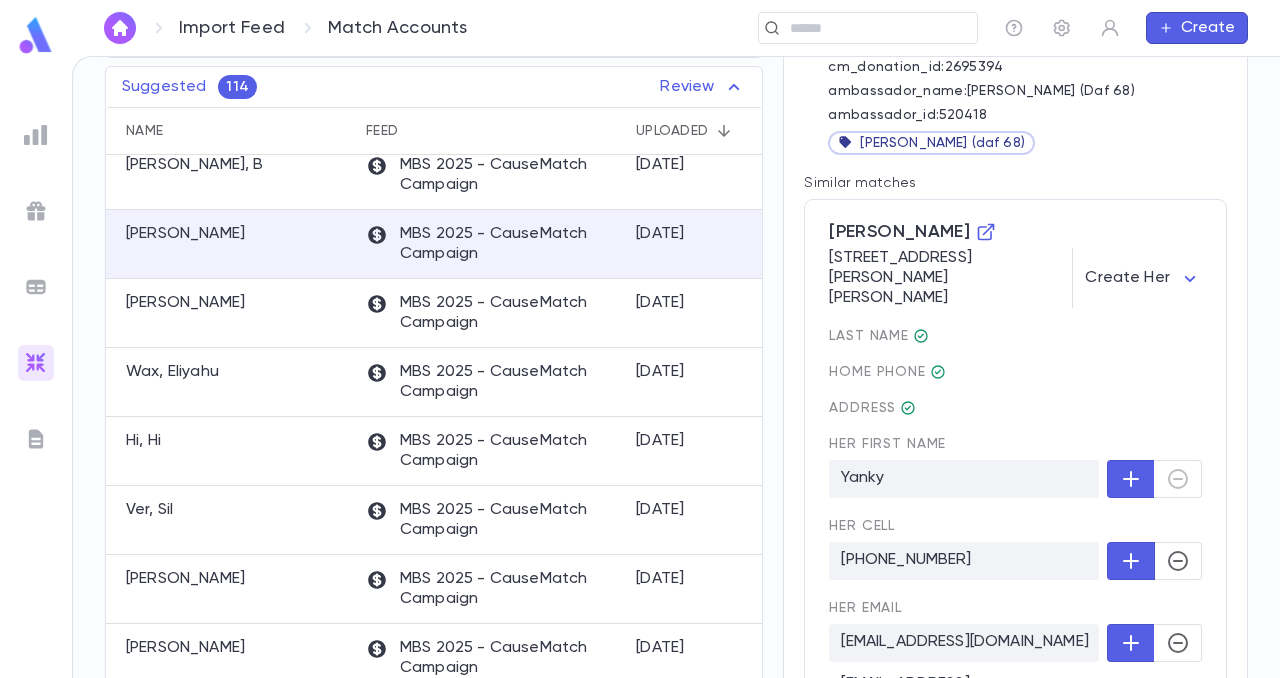 scroll, scrollTop: 260, scrollLeft: 0, axis: vertical 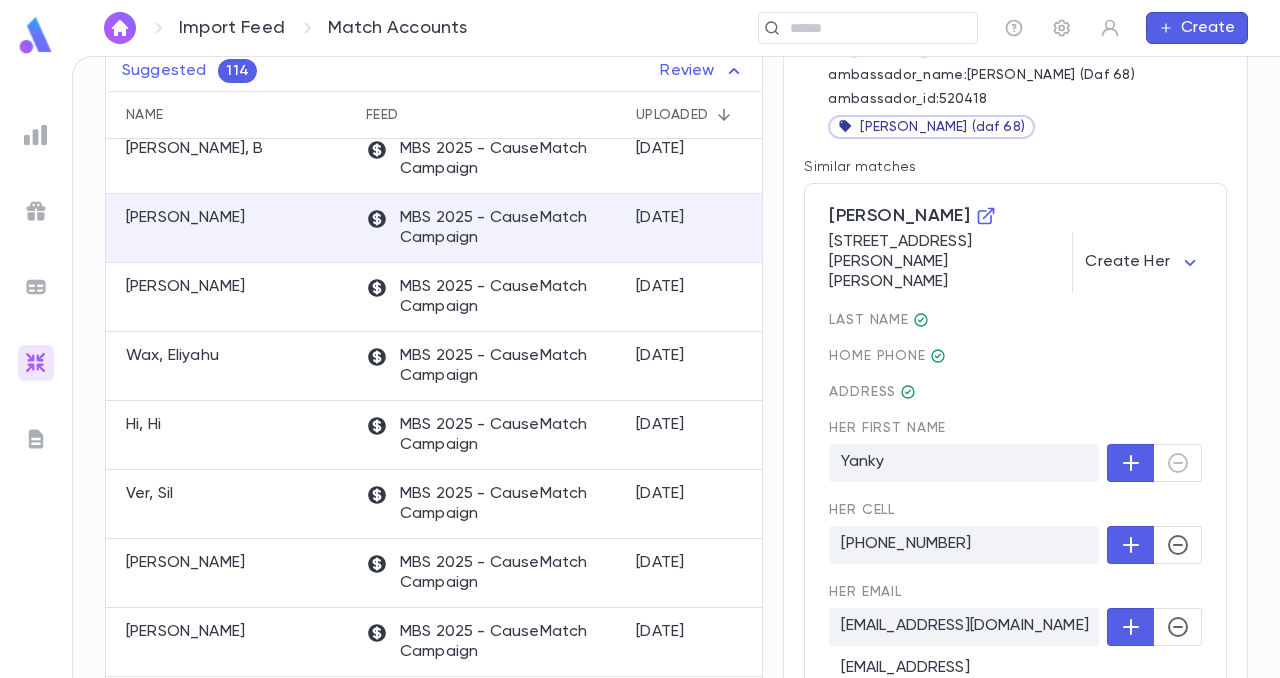 click at bounding box center [1154, 463] 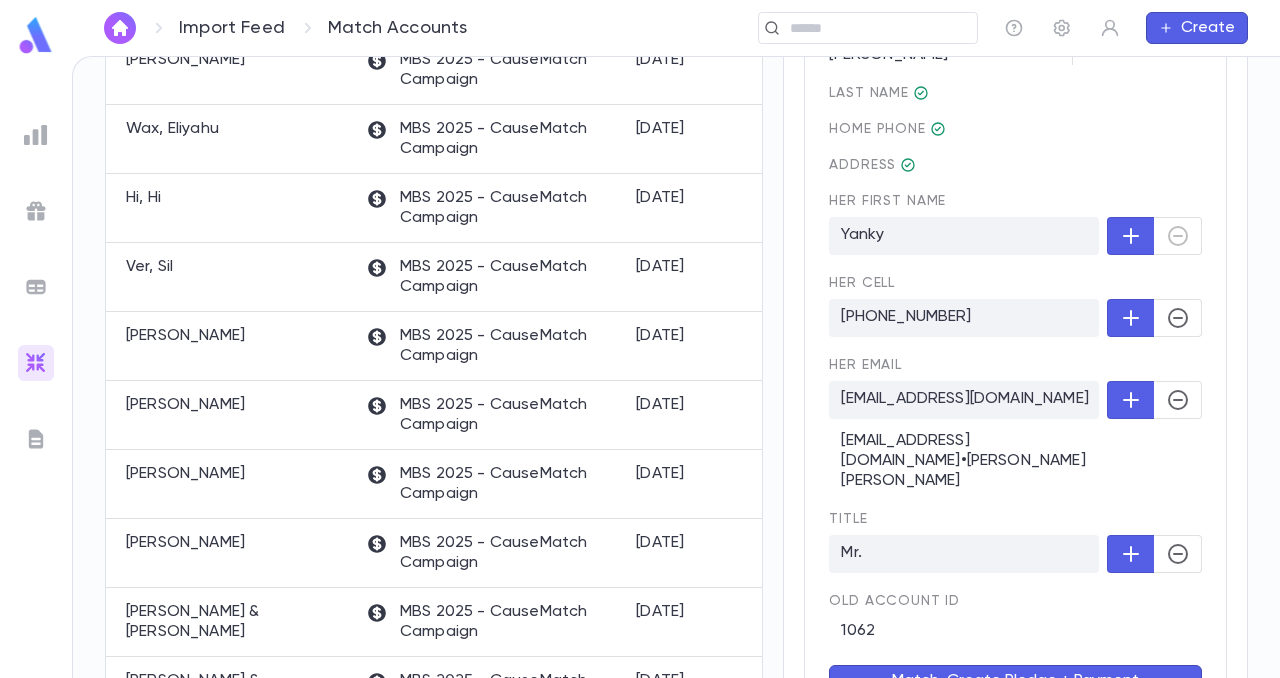 scroll, scrollTop: 529, scrollLeft: 0, axis: vertical 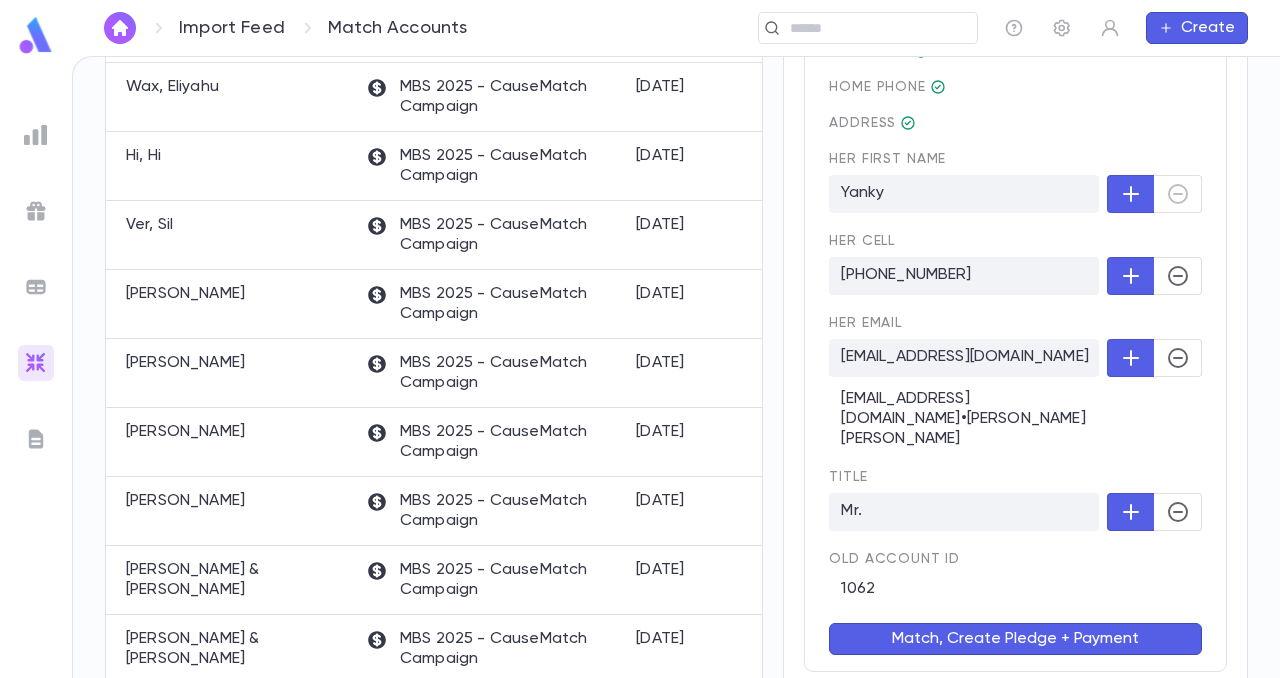 click on "Match, Create Pledge + Payment" at bounding box center (1015, 639) 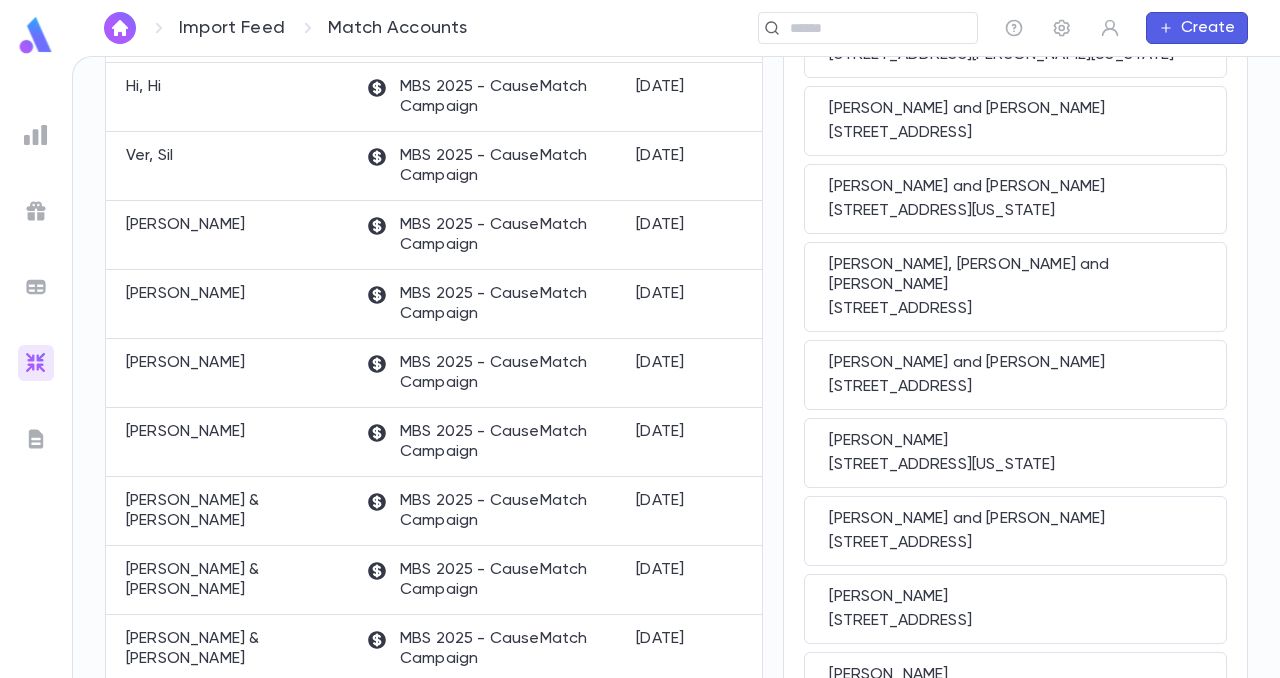 scroll, scrollTop: 0, scrollLeft: 0, axis: both 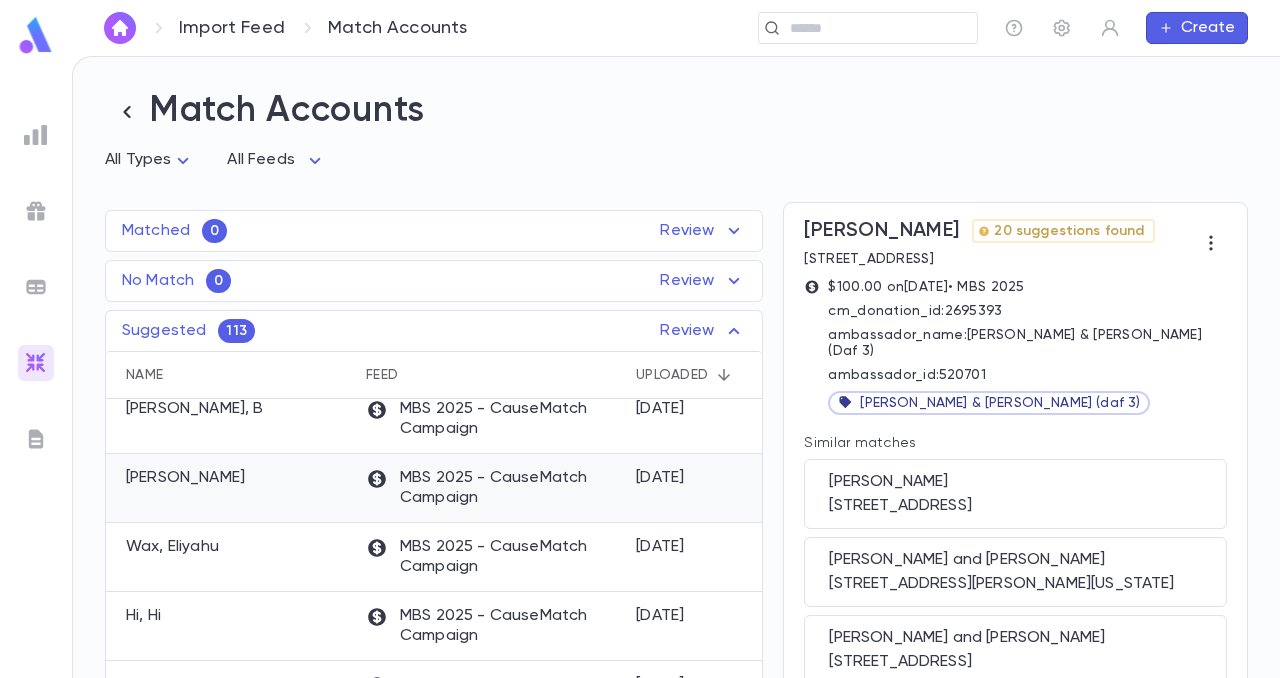 click on "MBS 2025 - CauseMatch Campaign" at bounding box center (491, 488) 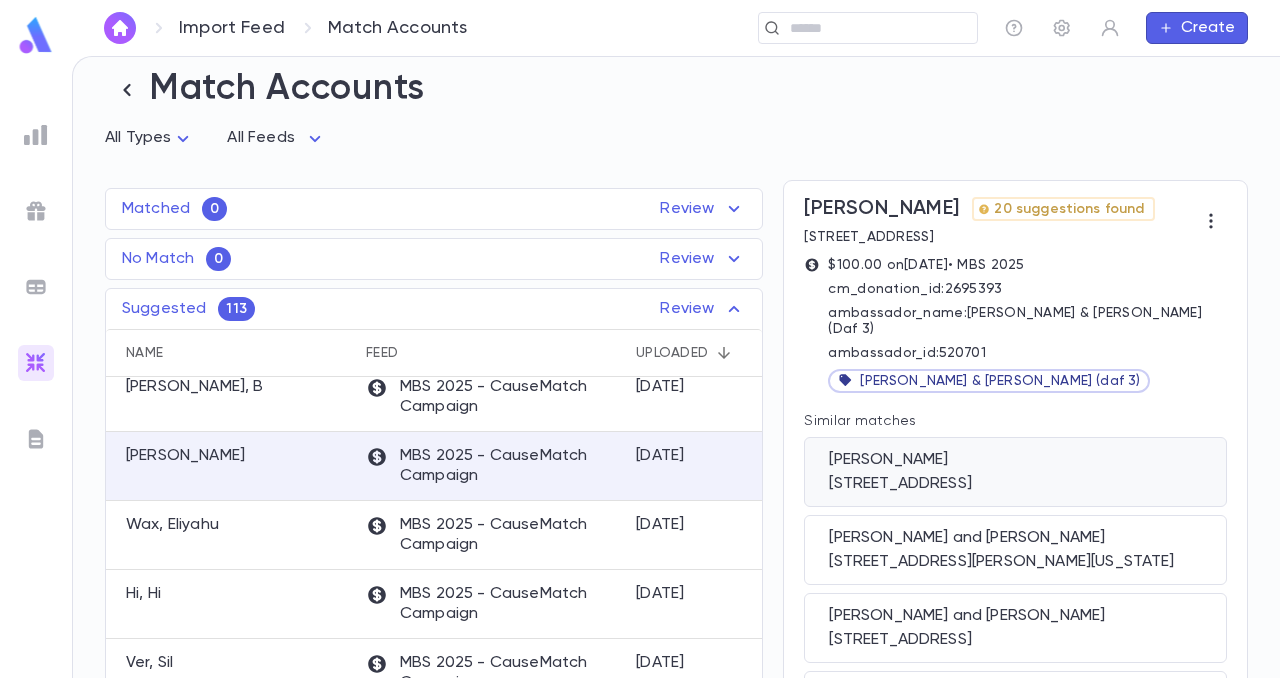 scroll, scrollTop: 29, scrollLeft: 0, axis: vertical 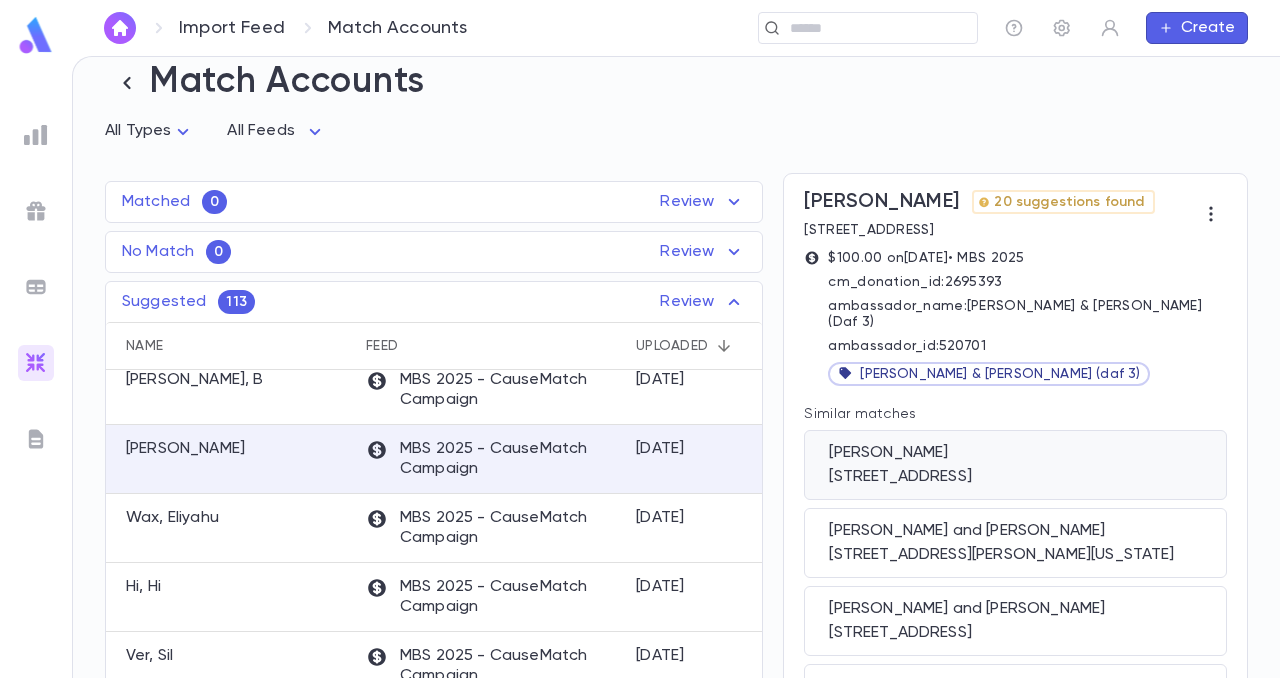 click on "[PERSON_NAME]" at bounding box center [1015, 453] 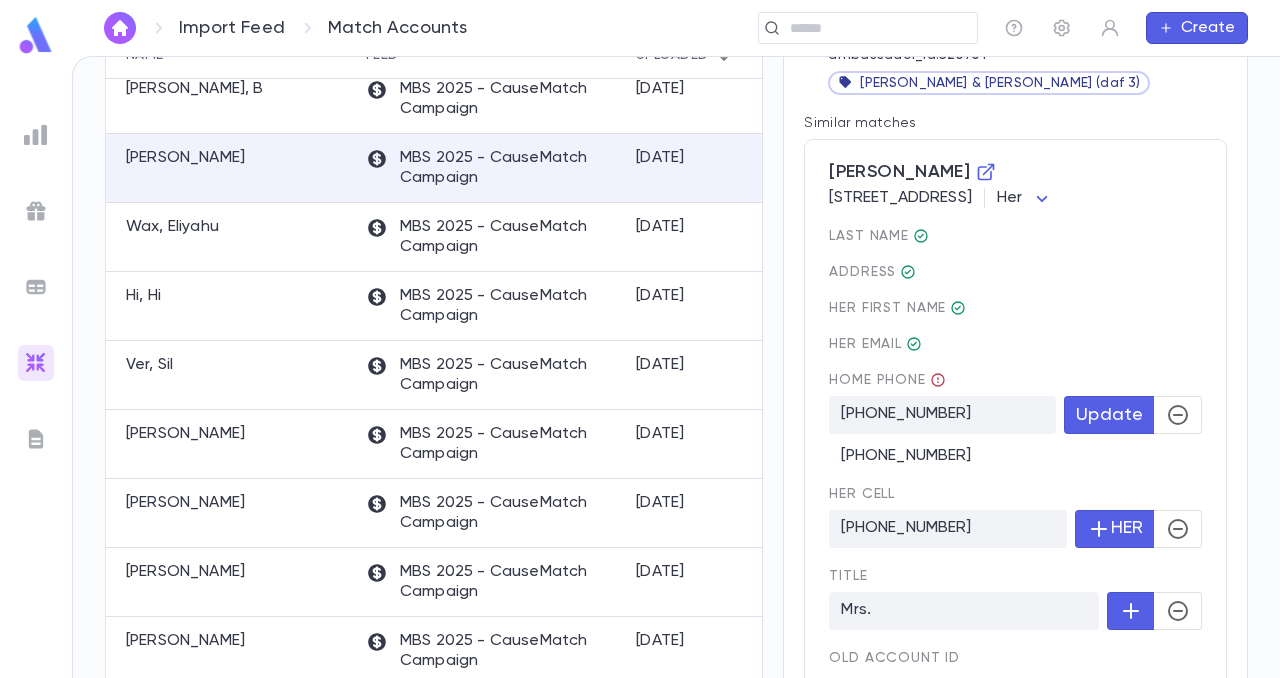 scroll, scrollTop: 321, scrollLeft: 0, axis: vertical 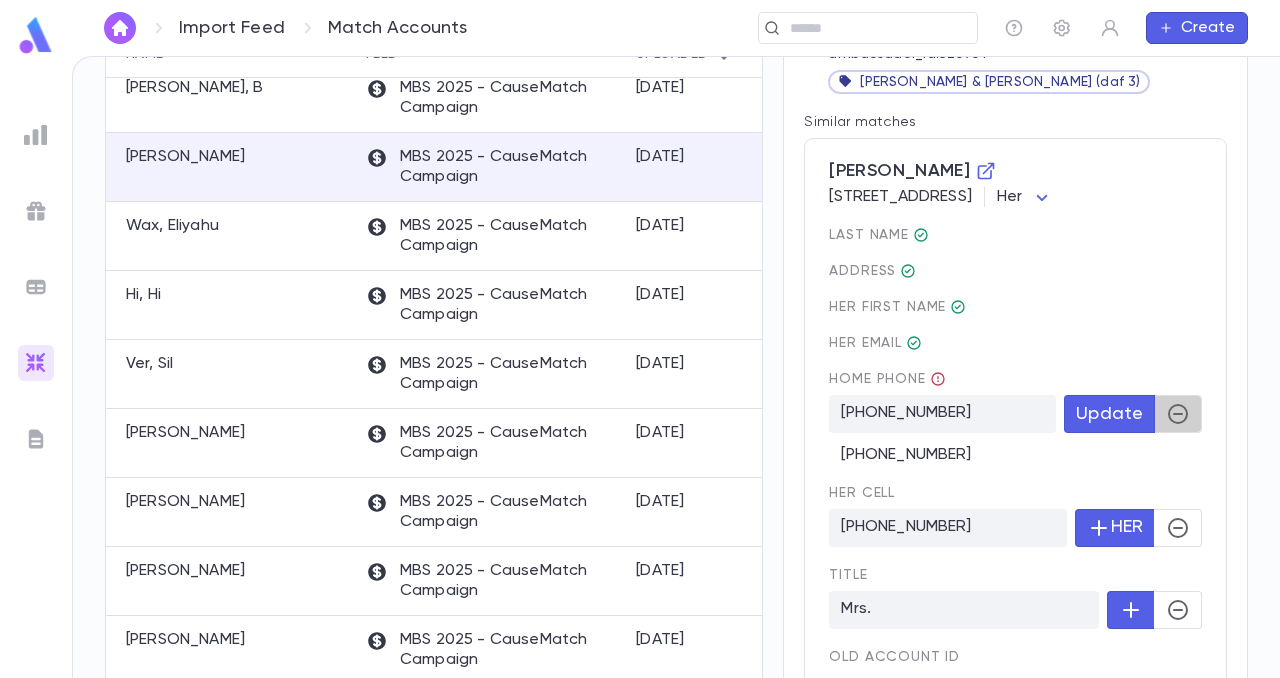 click 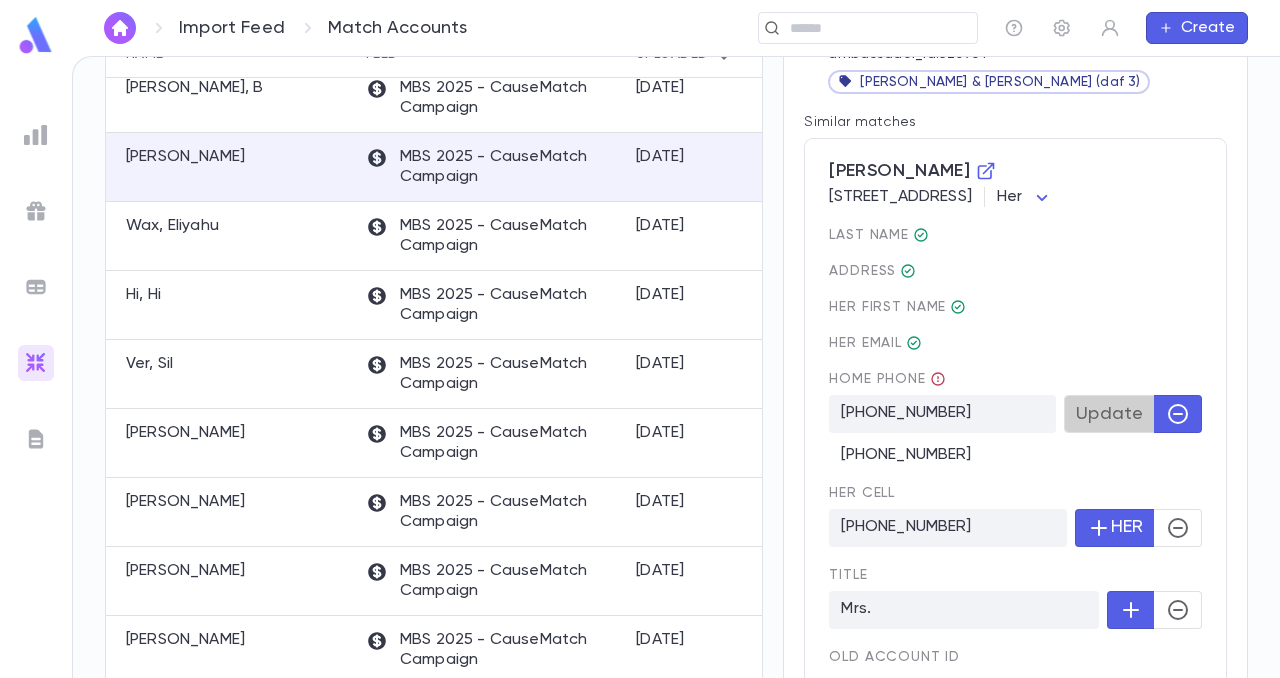 click on "Update" at bounding box center [1109, 414] 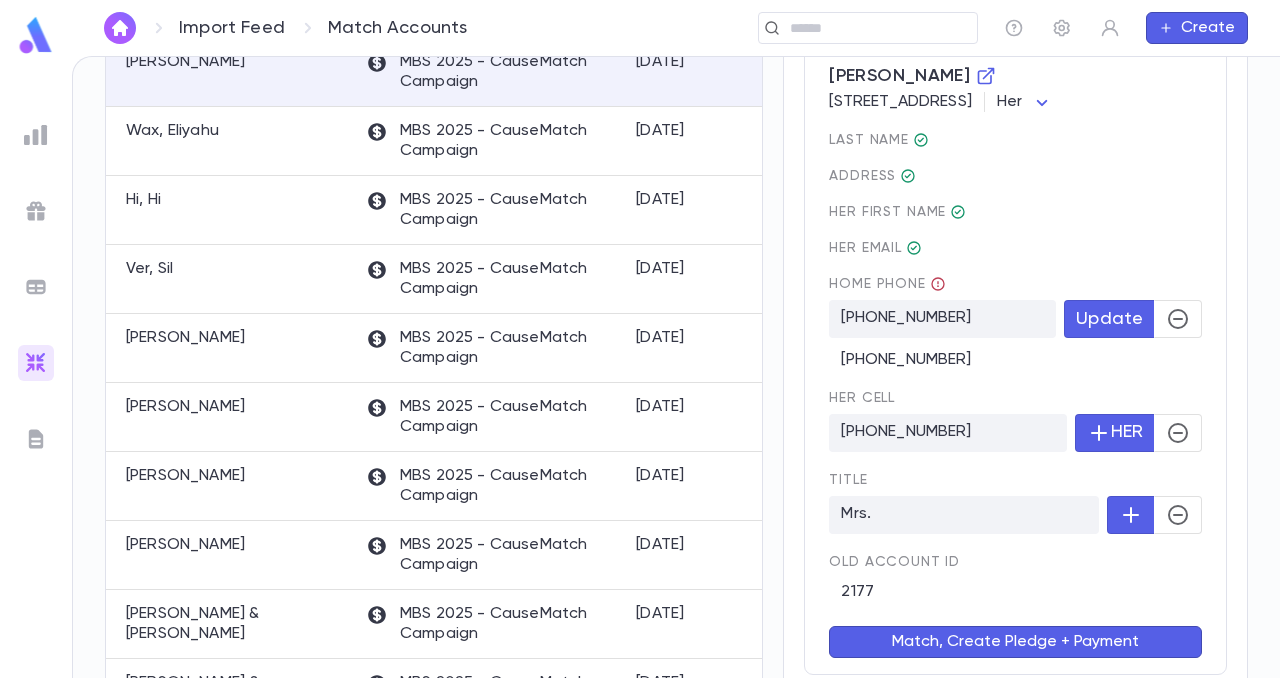 scroll, scrollTop: 465, scrollLeft: 0, axis: vertical 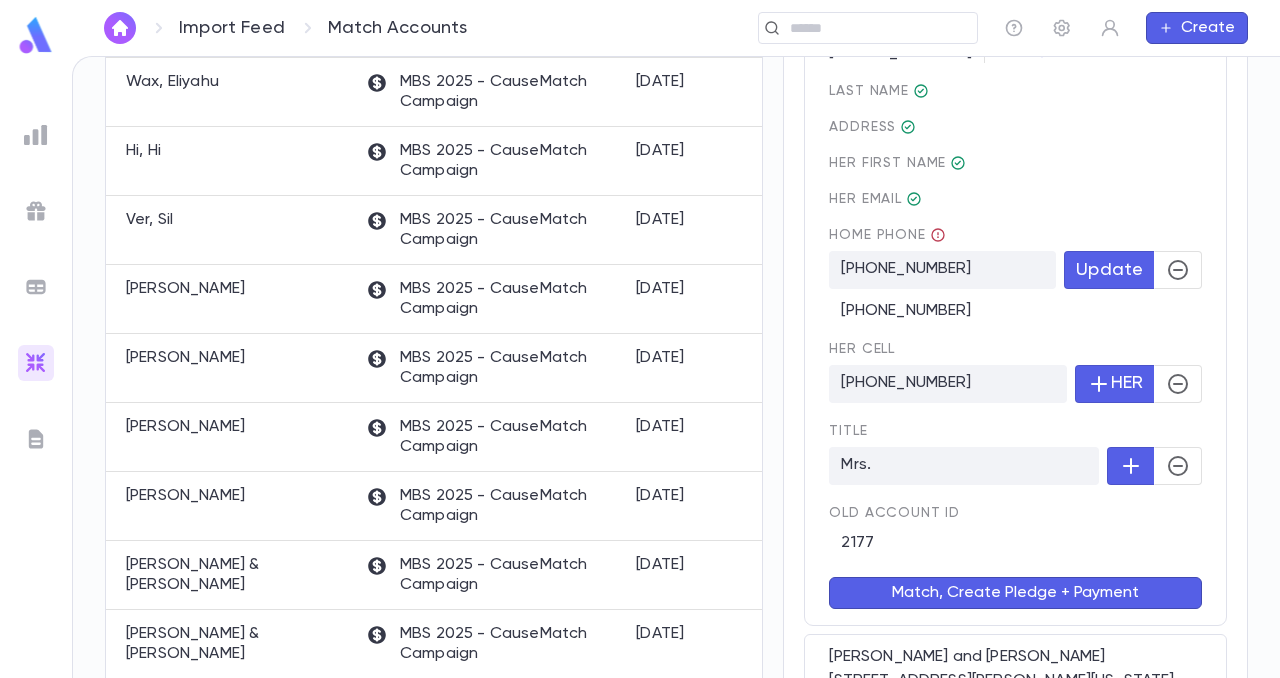 click on "Match, Create Pledge + Payment" at bounding box center (1015, 593) 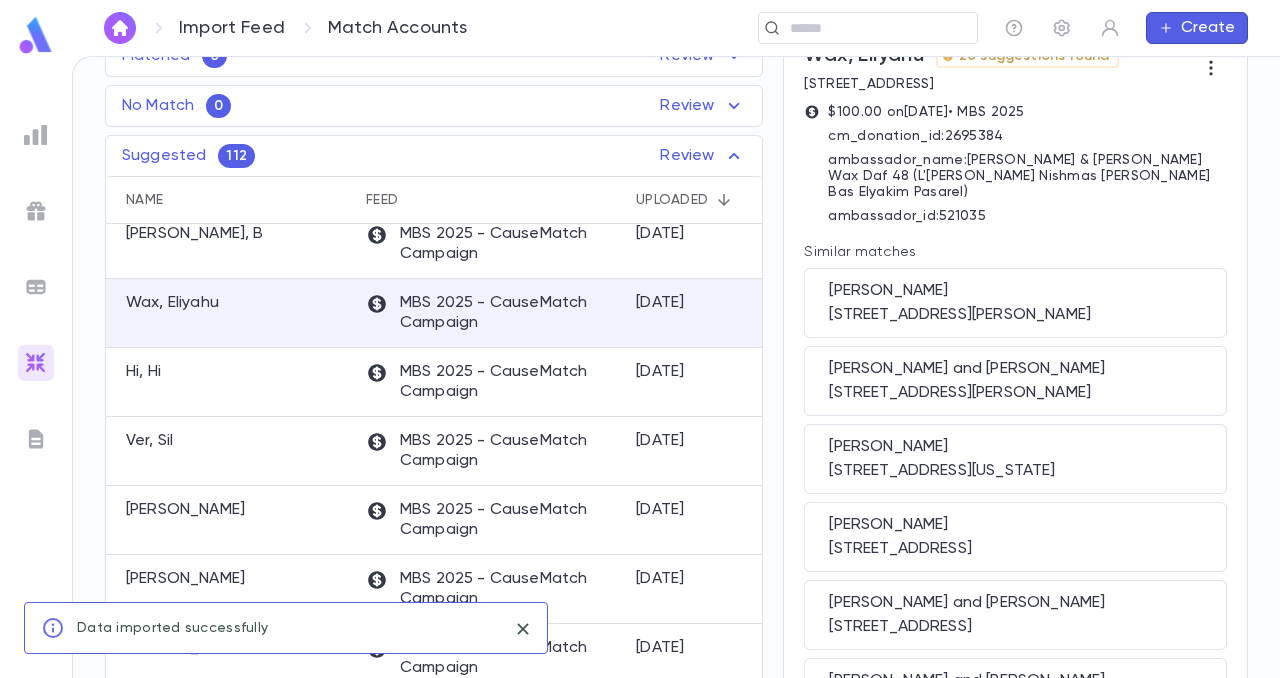 scroll, scrollTop: 182, scrollLeft: 0, axis: vertical 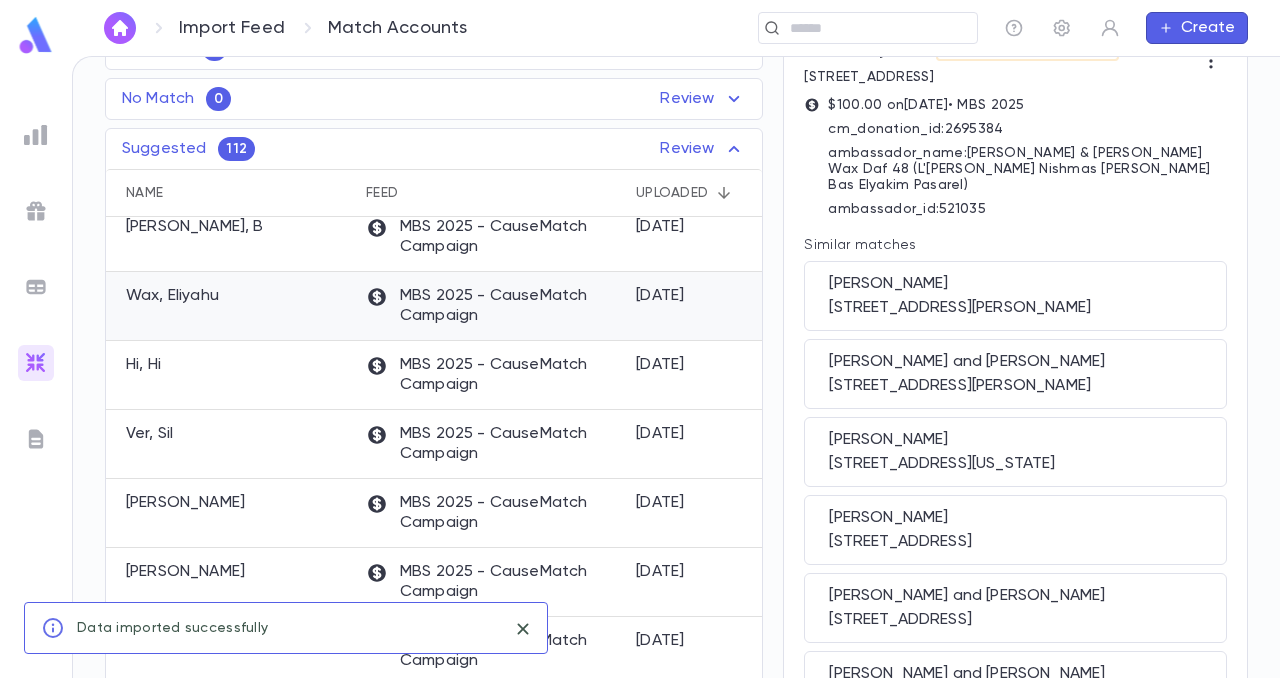 click on "MBS 2025 - CauseMatch Campaign" at bounding box center (491, 306) 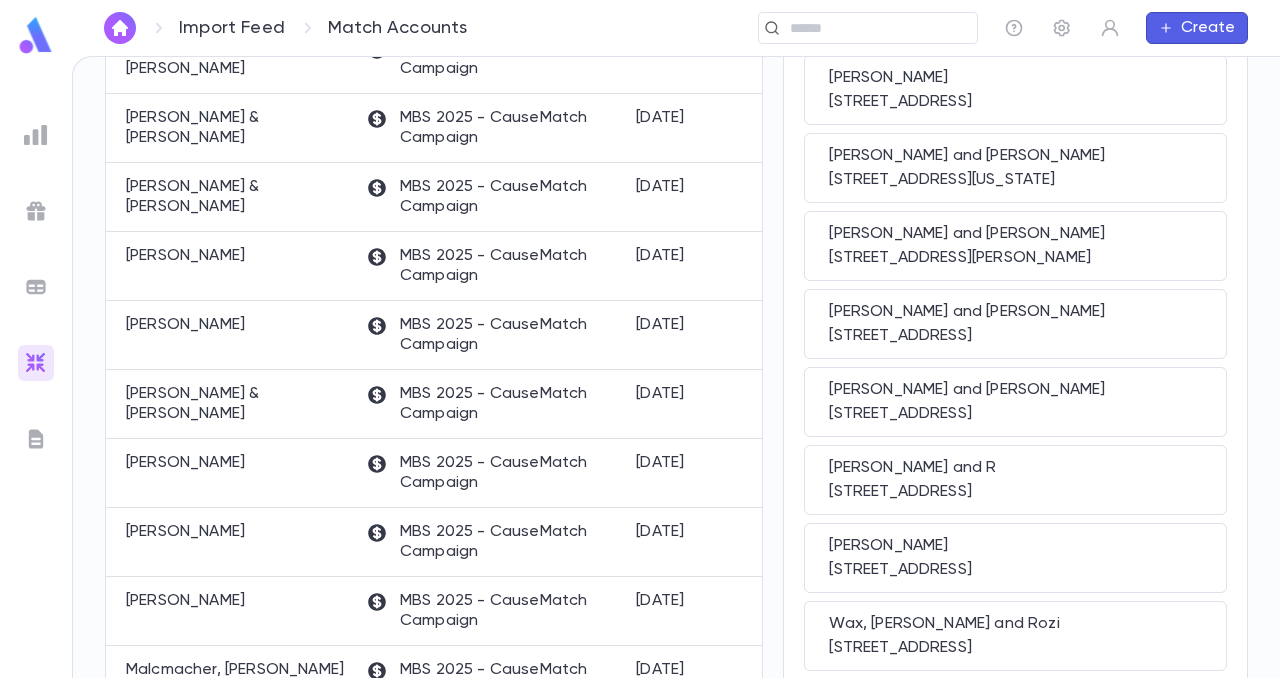 scroll, scrollTop: 1210, scrollLeft: 0, axis: vertical 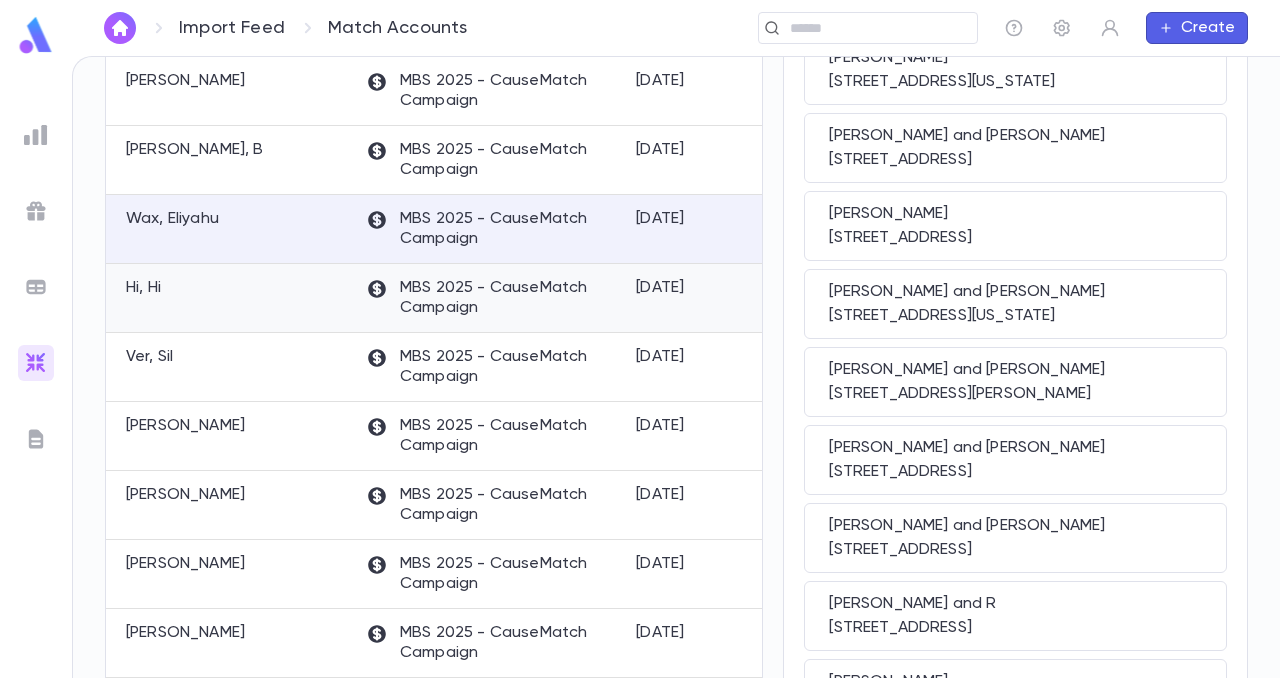 click on "Hi, Hi" at bounding box center [231, 298] 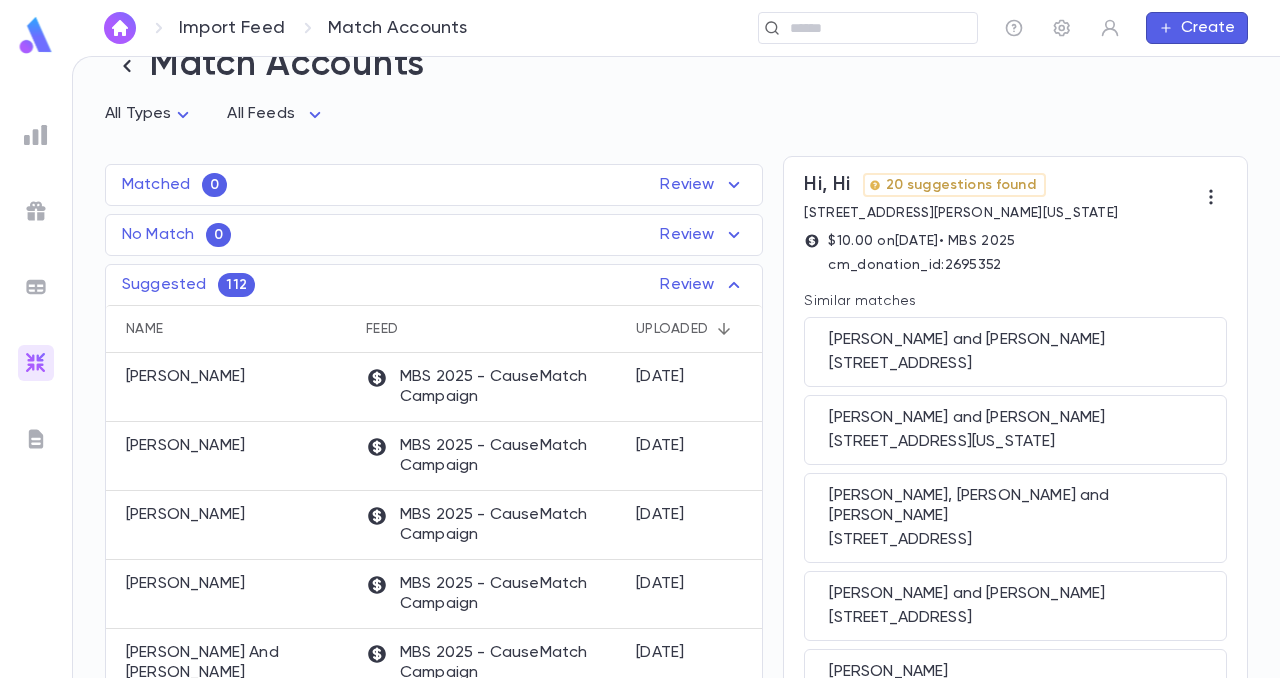 scroll, scrollTop: 44, scrollLeft: 0, axis: vertical 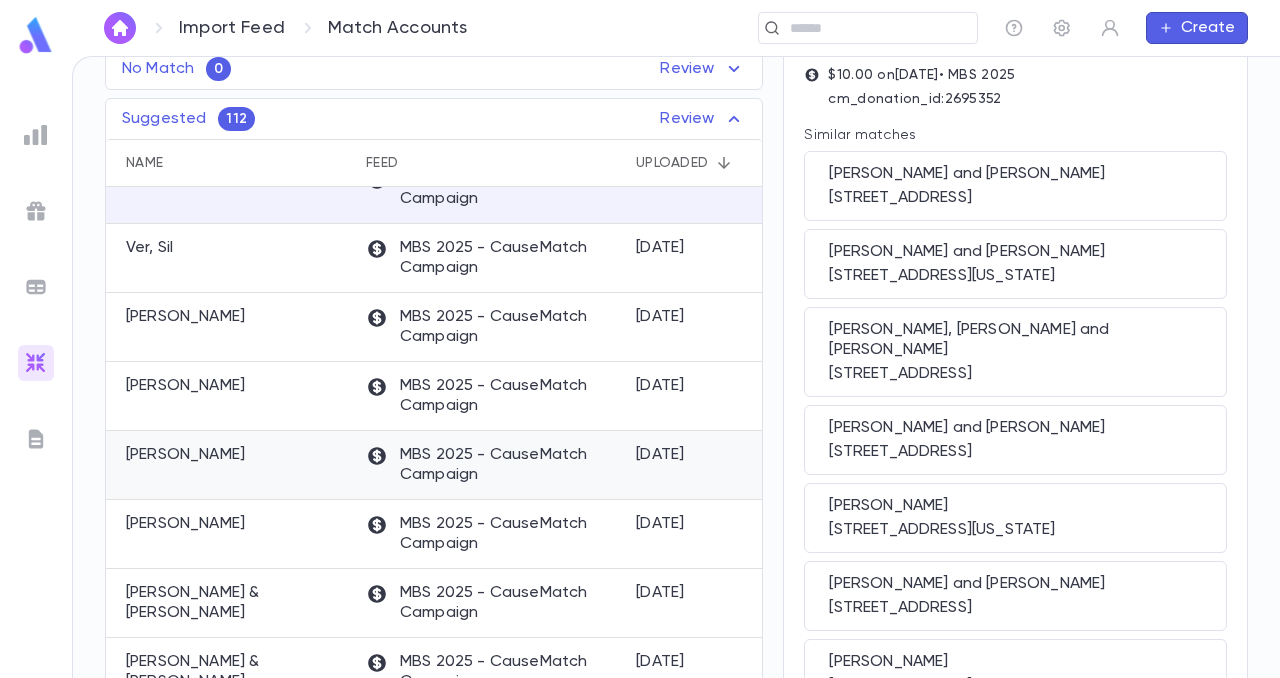click on "[PERSON_NAME]" at bounding box center [231, 465] 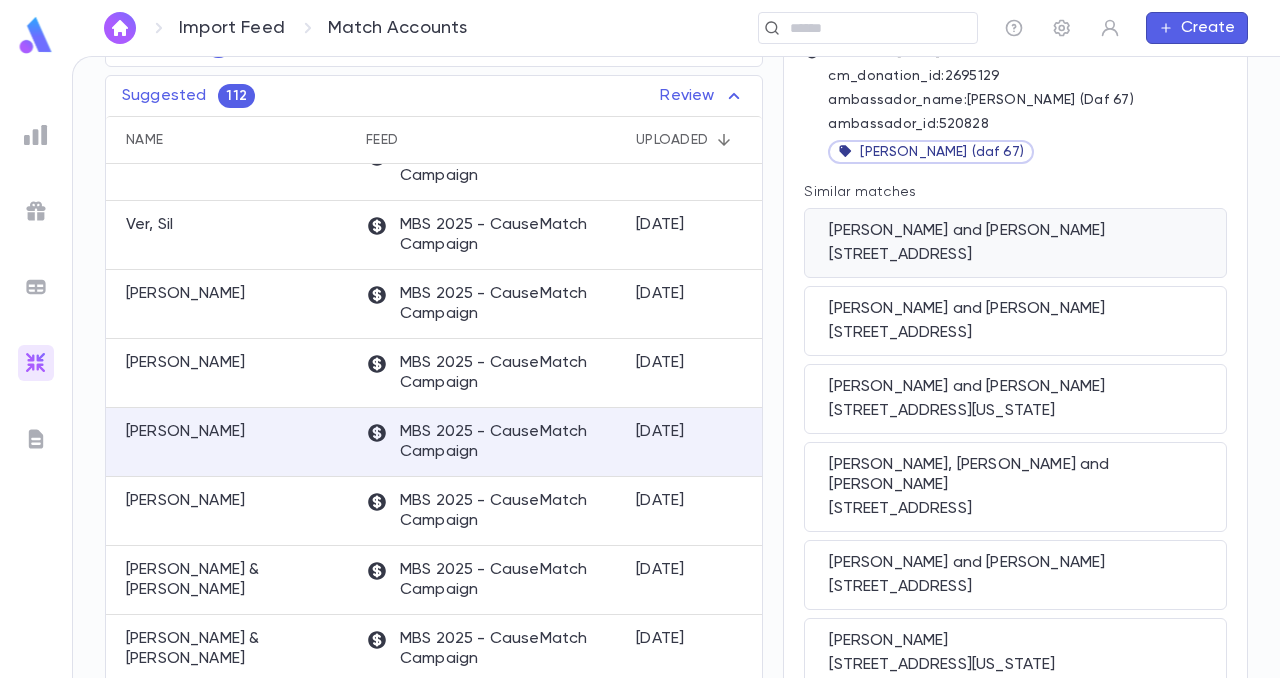 scroll, scrollTop: 258, scrollLeft: 0, axis: vertical 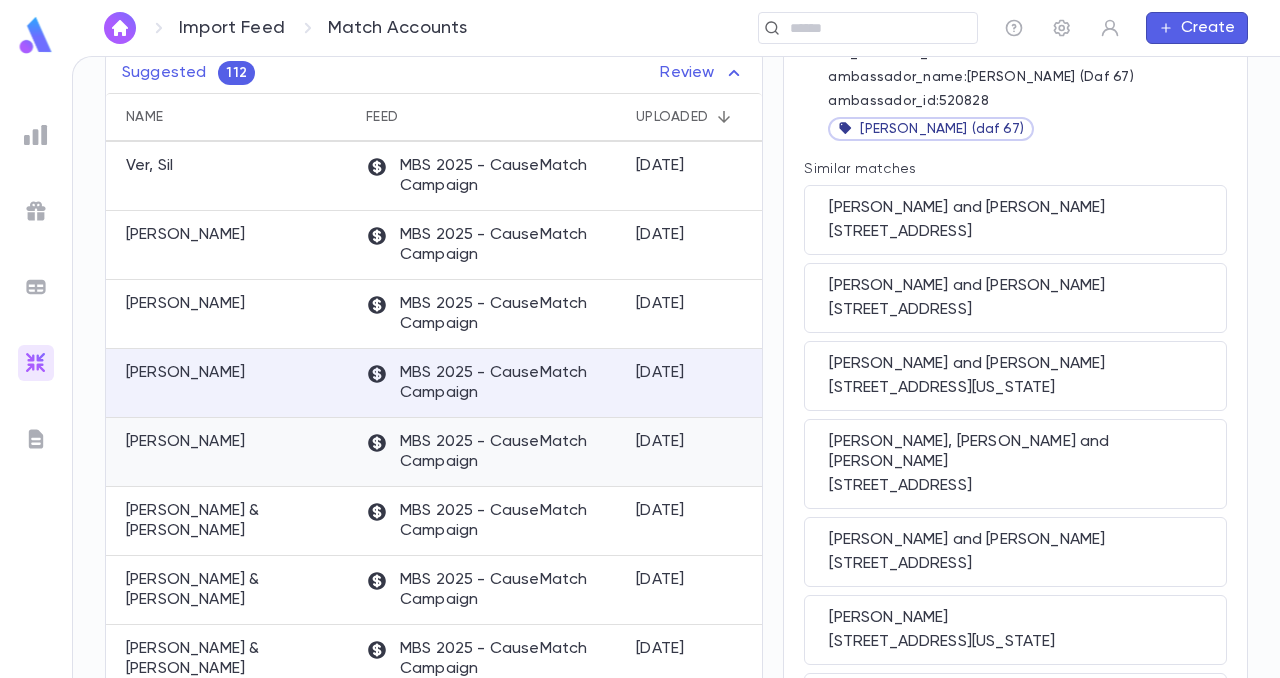 click on "[PERSON_NAME]" at bounding box center (231, 452) 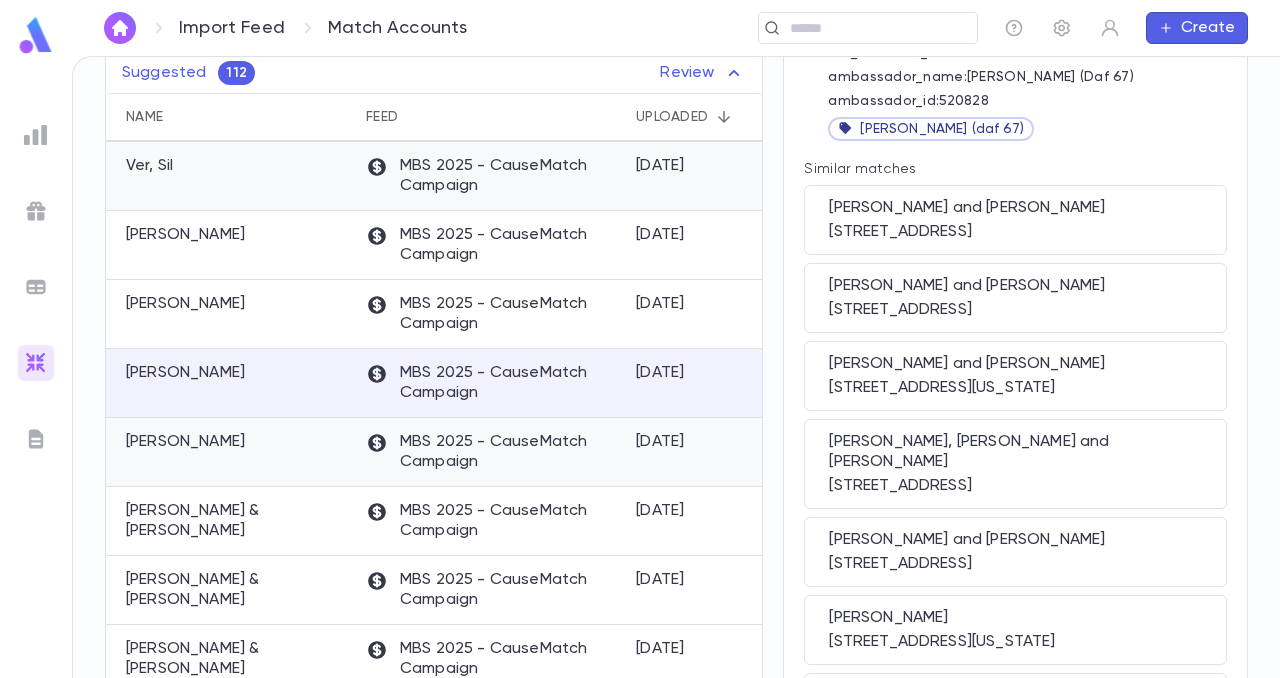 scroll, scrollTop: 0, scrollLeft: 0, axis: both 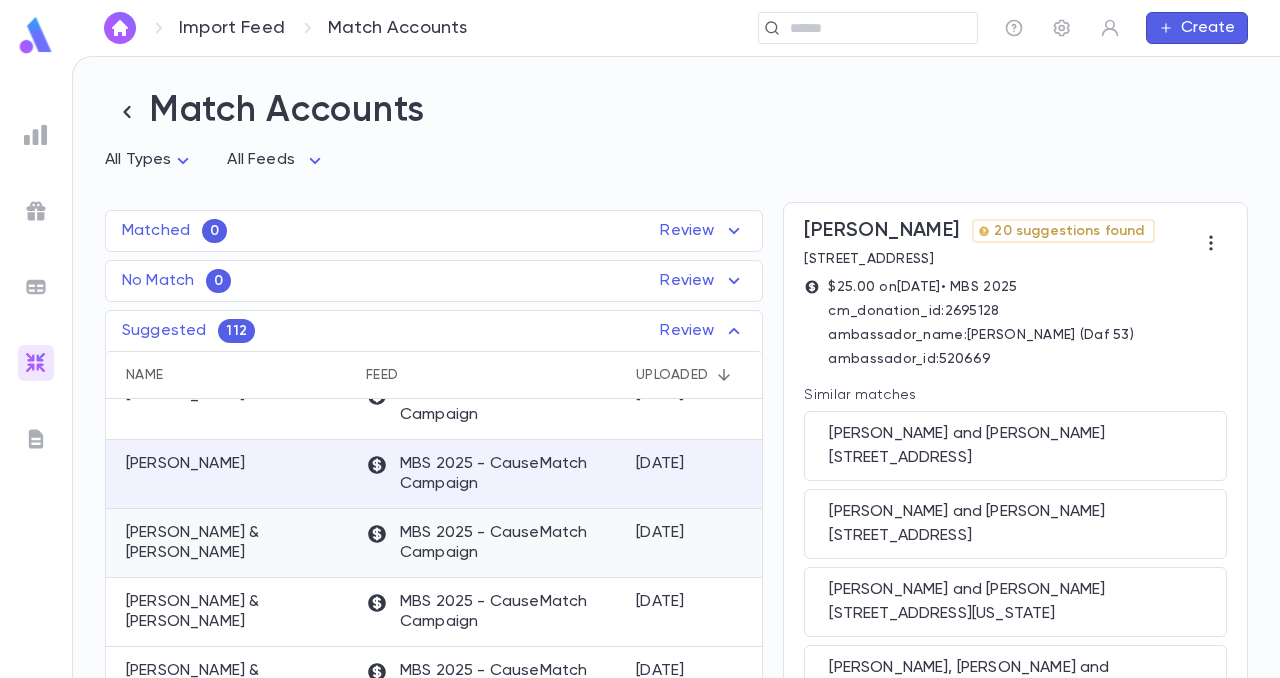 click on "MBS 2025 - CauseMatch Campaign" at bounding box center [491, 543] 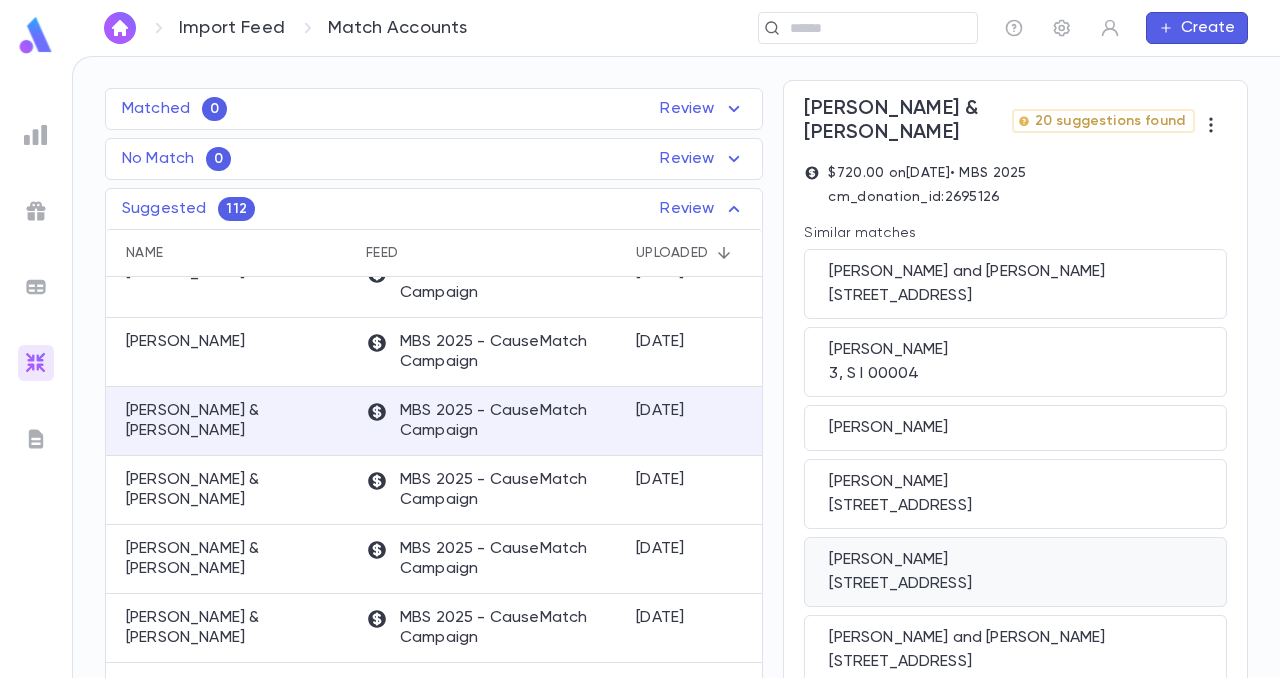 scroll, scrollTop: 127, scrollLeft: 0, axis: vertical 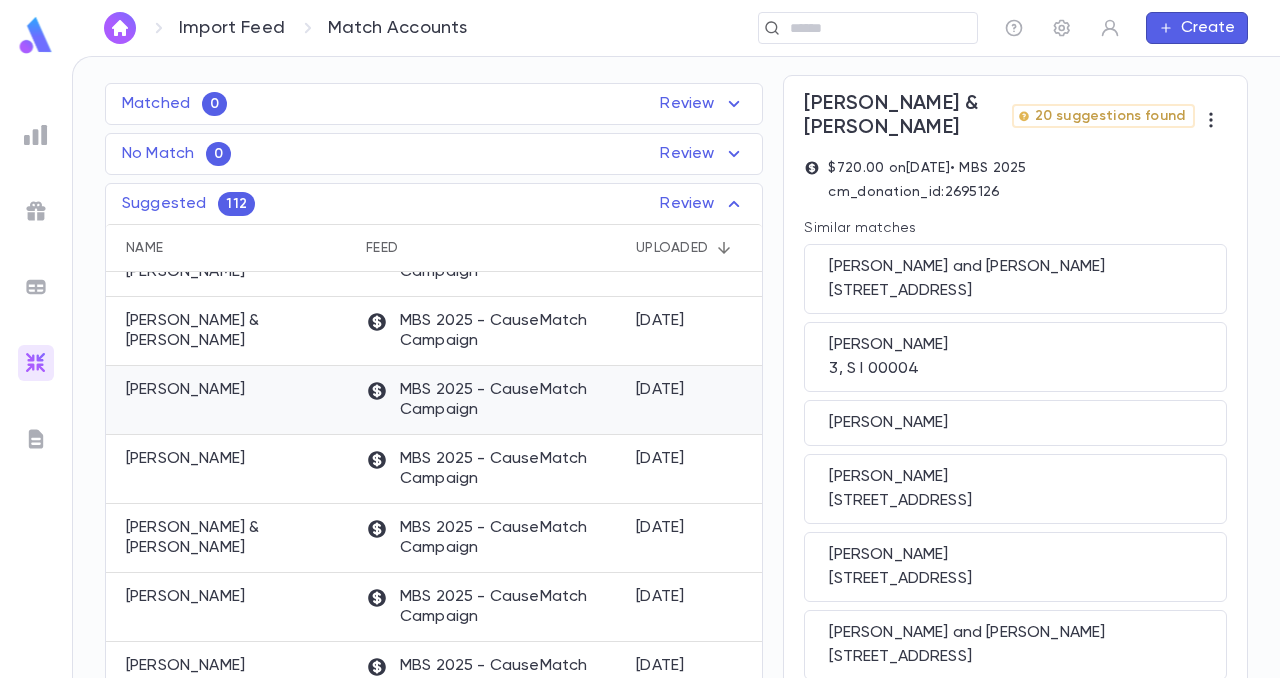 click on "[PERSON_NAME]" at bounding box center [231, 400] 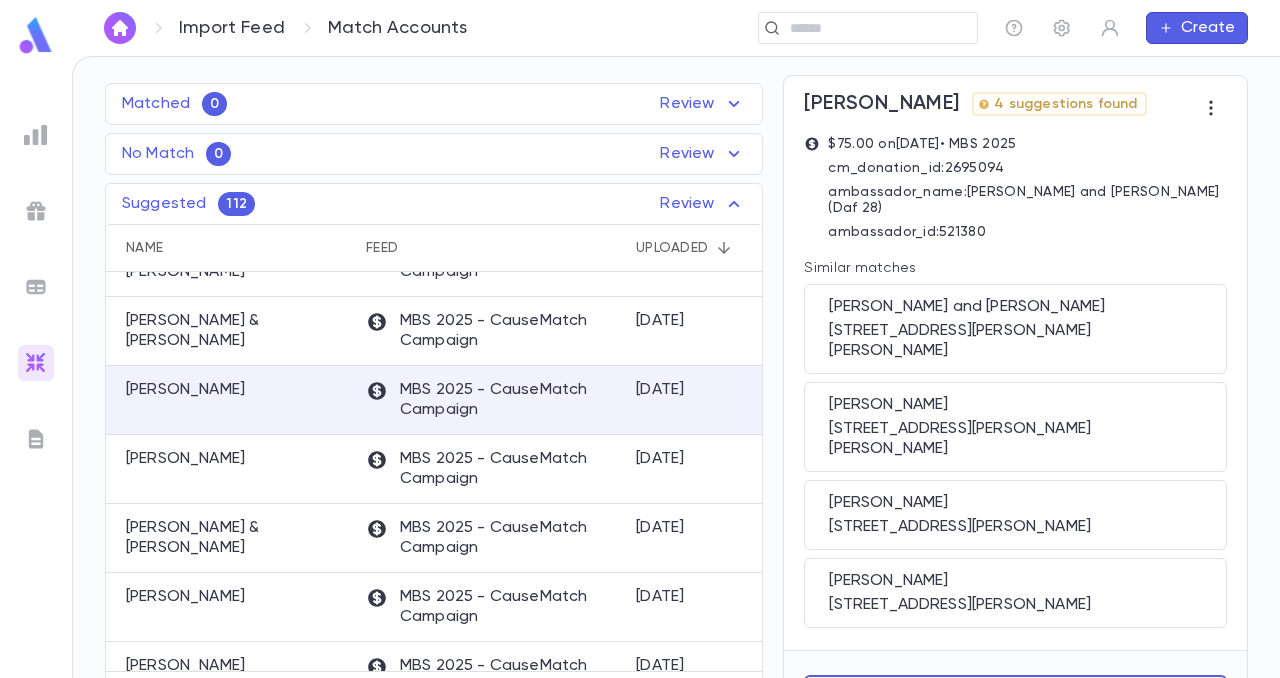 scroll, scrollTop: 0, scrollLeft: 0, axis: both 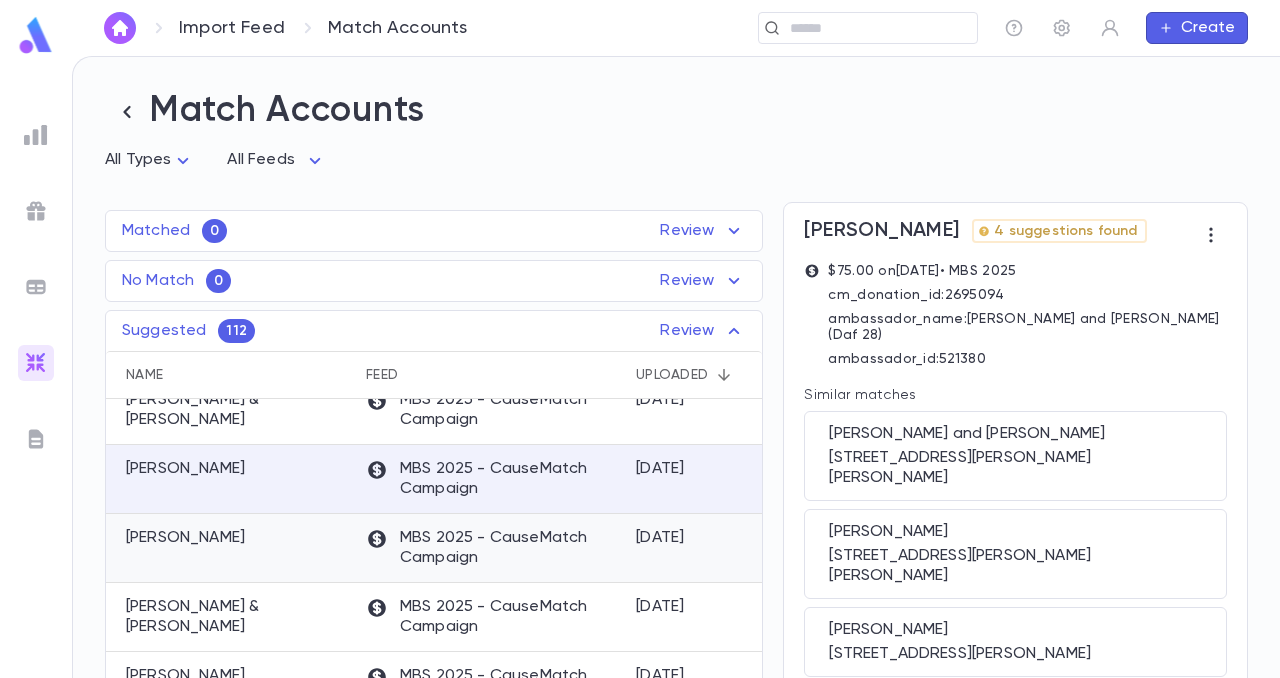 click on "[PERSON_NAME]" at bounding box center (231, 548) 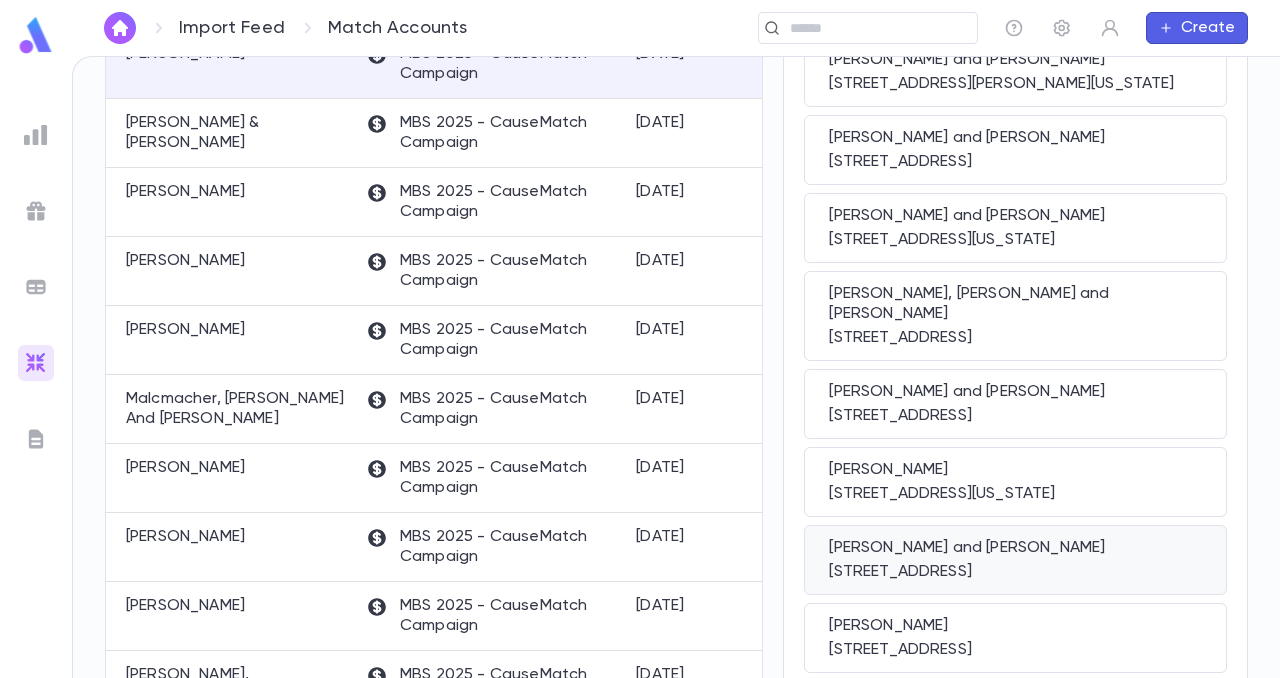 scroll, scrollTop: 495, scrollLeft: 0, axis: vertical 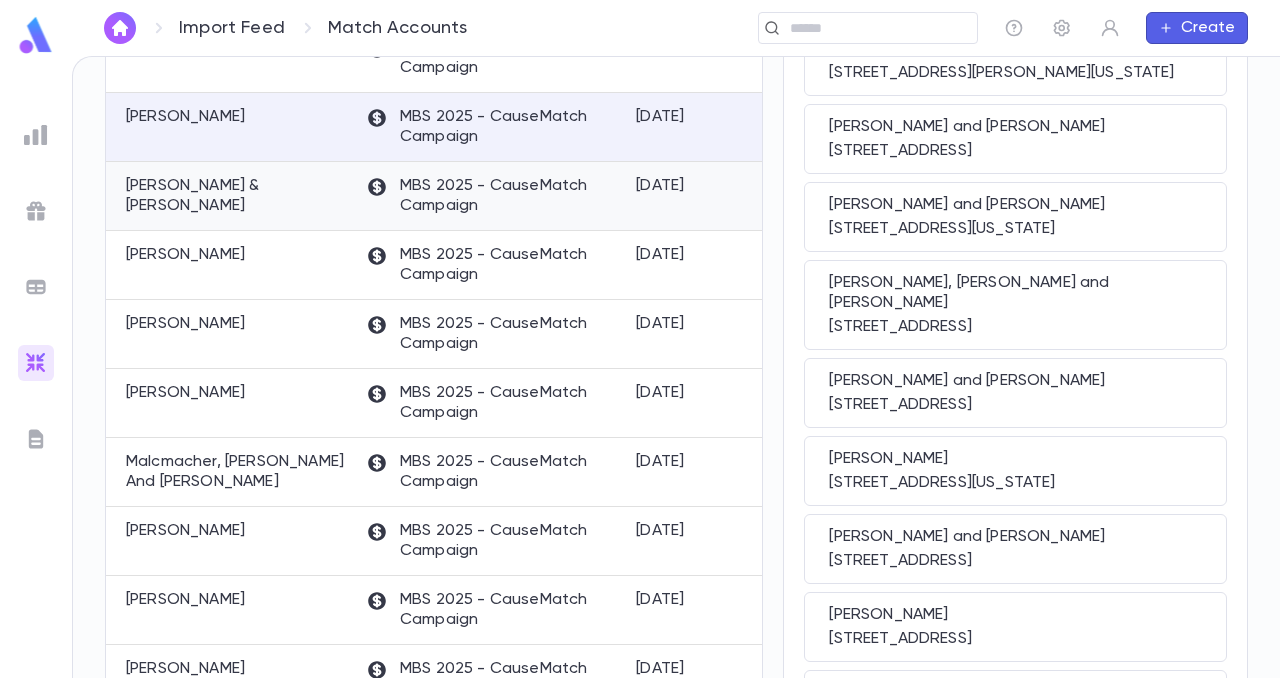 click on "[PERSON_NAME] & [PERSON_NAME]" at bounding box center [236, 196] 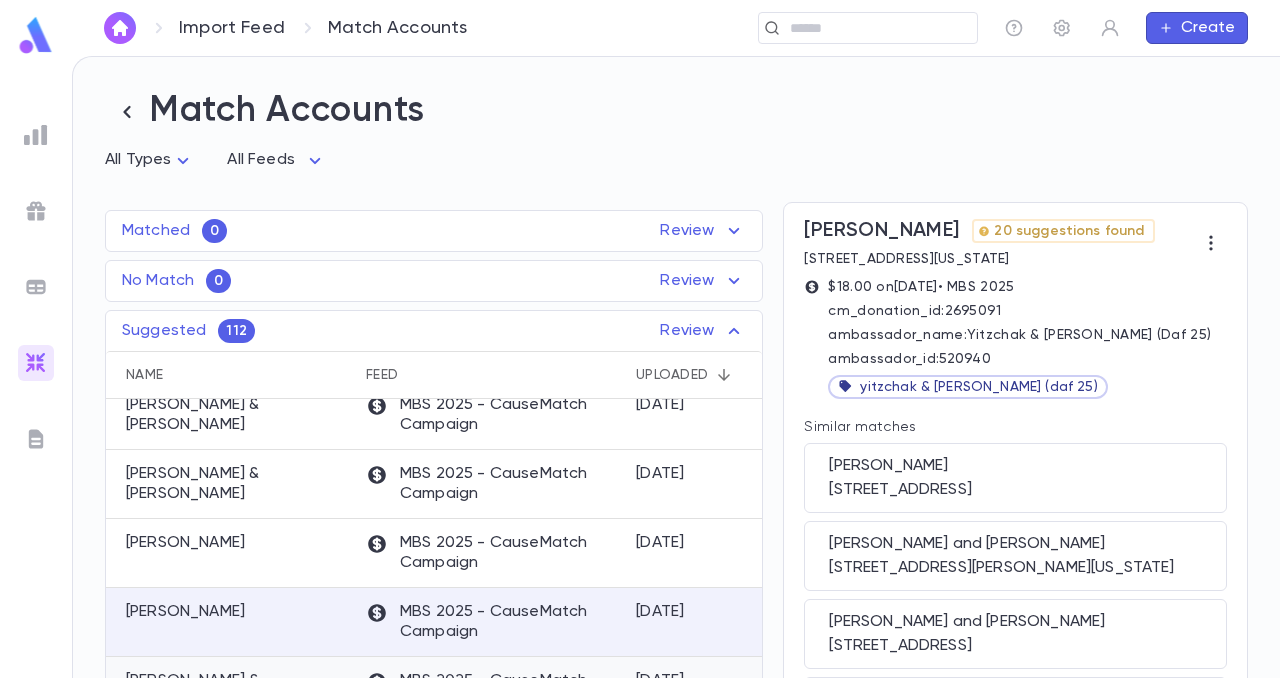 click on "Matched 0 Review Name Feed Uploaded Phone Email Address No  records  found No Match 0 Review Name Feed Uploaded Phone Email Address No  records  found Suggested 112 Review Name Feed Uploaded Phone Email Address [PERSON_NAME] & [PERSON_NAME] MBS 2025 - CauseMatch Campaign [DATE] [EMAIL_ADDRESS][DOMAIN_NAME] $400.00  [PERSON_NAME] & [PERSON_NAME] MBS 2025 - CauseMatch Campaign [DATE] [EMAIL_ADDRESS][DOMAIN_NAME] $100.00  [PERSON_NAME] & [PERSON_NAME] MBS 2025 - CauseMatch Campaign [DATE] [EMAIL_ADDRESS][DOMAIN_NAME] $100.00 [PERSON_NAME] MBS 2025 - CauseMatch Campaign [DATE] [EMAIL_ADDRESS][DOMAIN_NAME] $75.00 [PERSON_NAME] MBS 2025 - CauseMatch Campaign [DATE] [PHONE_NUMBER] [PHONE_NUMBER] [EMAIL_ADDRESS][DOMAIN_NAME] [STREET_ADDRESS][US_STATE] $18.00 [PERSON_NAME] & [PERSON_NAME] MBS 2025 - CauseMatch Campaign [DATE] [PHONE_NUMBER] [PHONE_NUMBER] [EMAIL_ADDRESS][DOMAIN_NAME] [STREET_ADDRESS] $10.00 [PERSON_NAME] MBS 2025 - CauseMatch Campaign [DATE] [PHONE_NUMBER] [PHONE_NUMBER] [EMAIL_ADDRESS][DOMAIN_NAME] $18.00" at bounding box center [424, 1147] 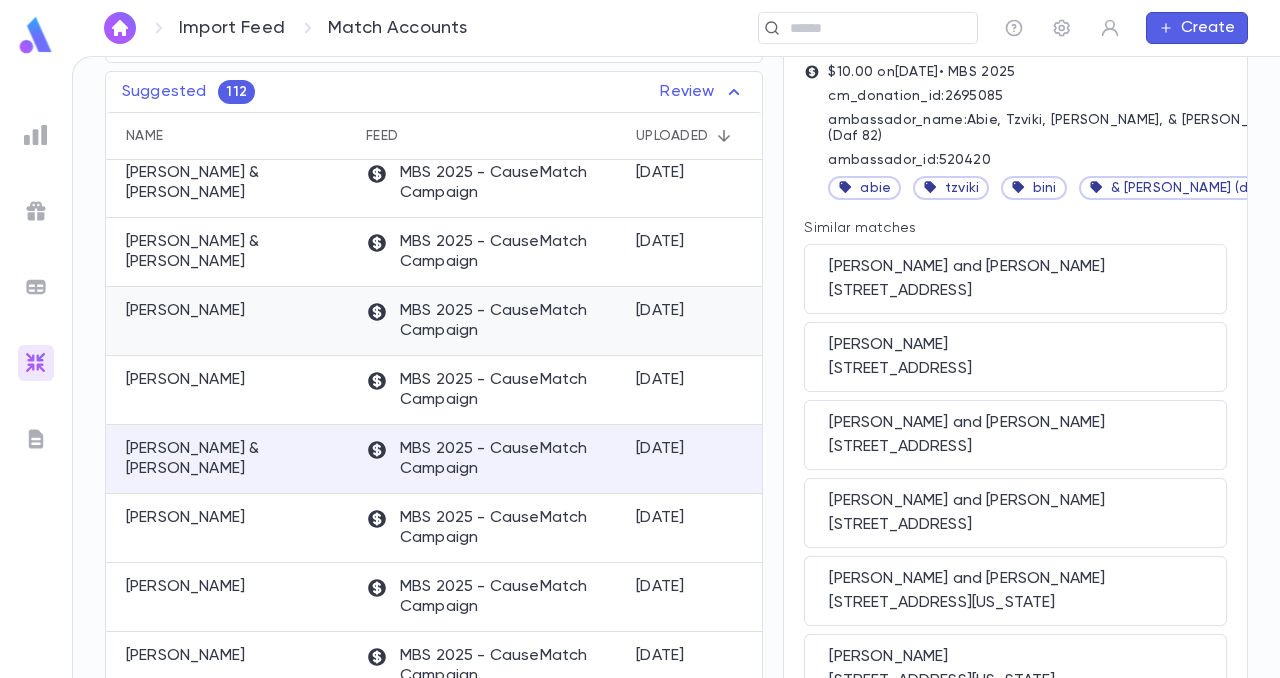 scroll, scrollTop: 240, scrollLeft: 0, axis: vertical 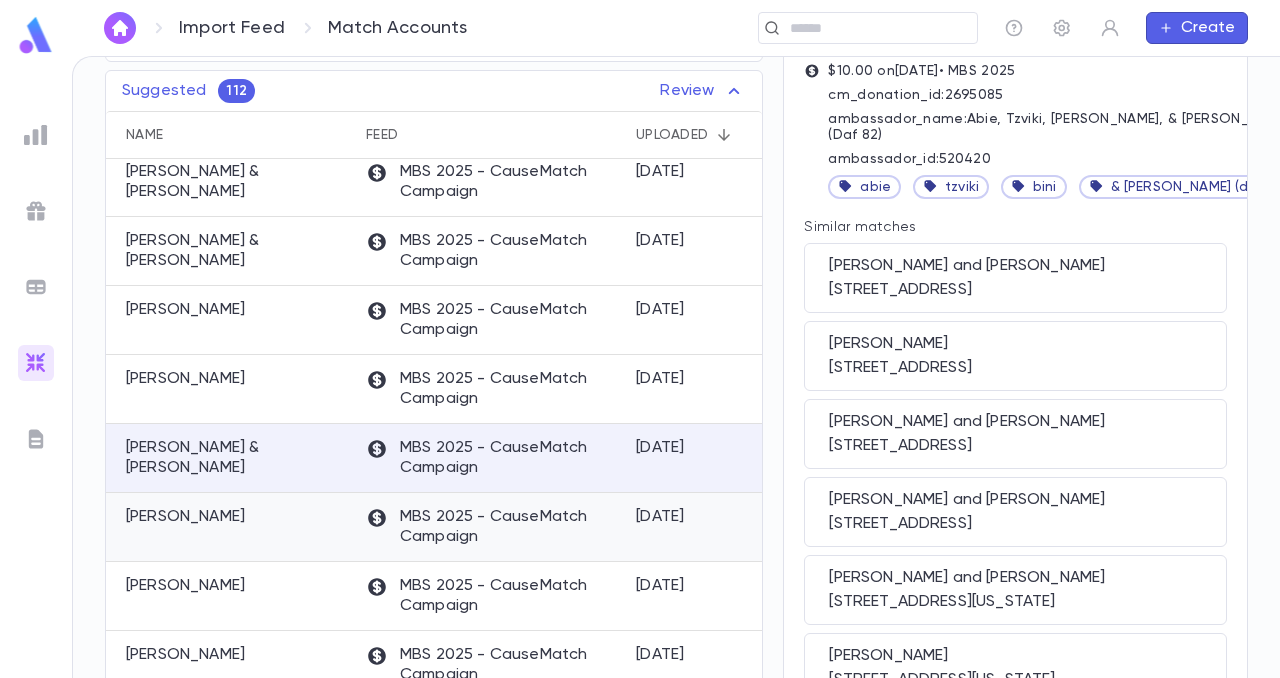 click on "[PERSON_NAME]" at bounding box center [231, 527] 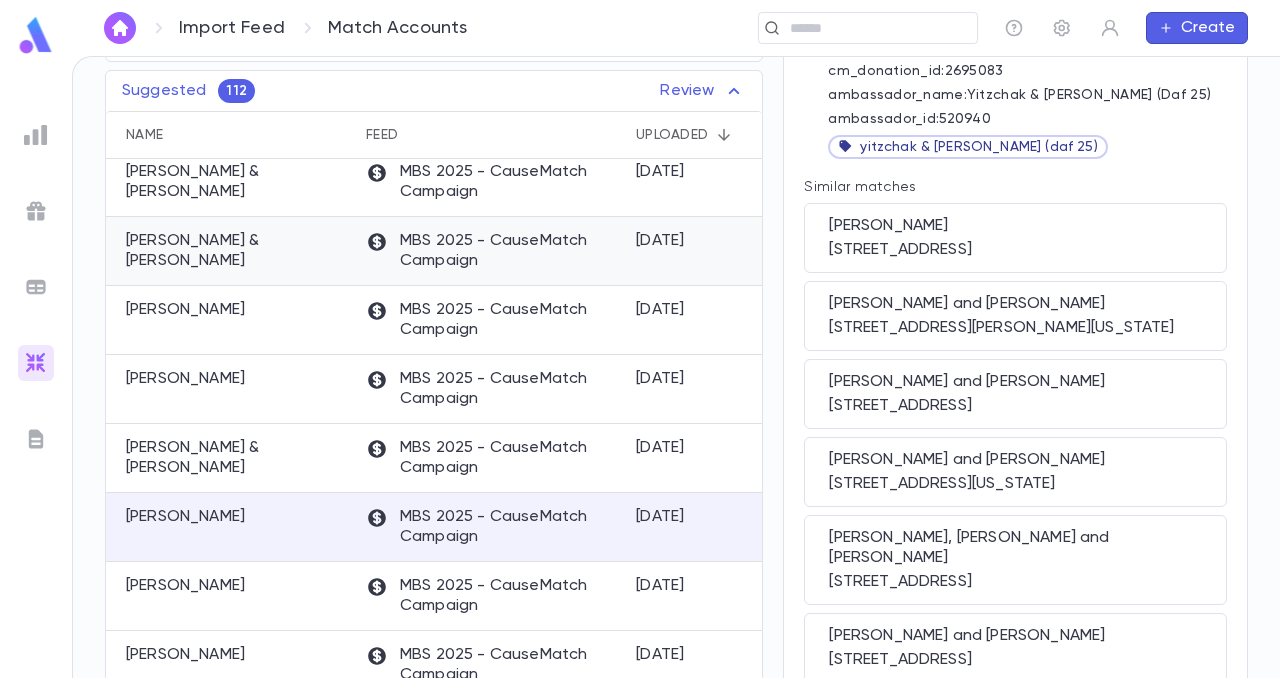 scroll, scrollTop: 0, scrollLeft: 0, axis: both 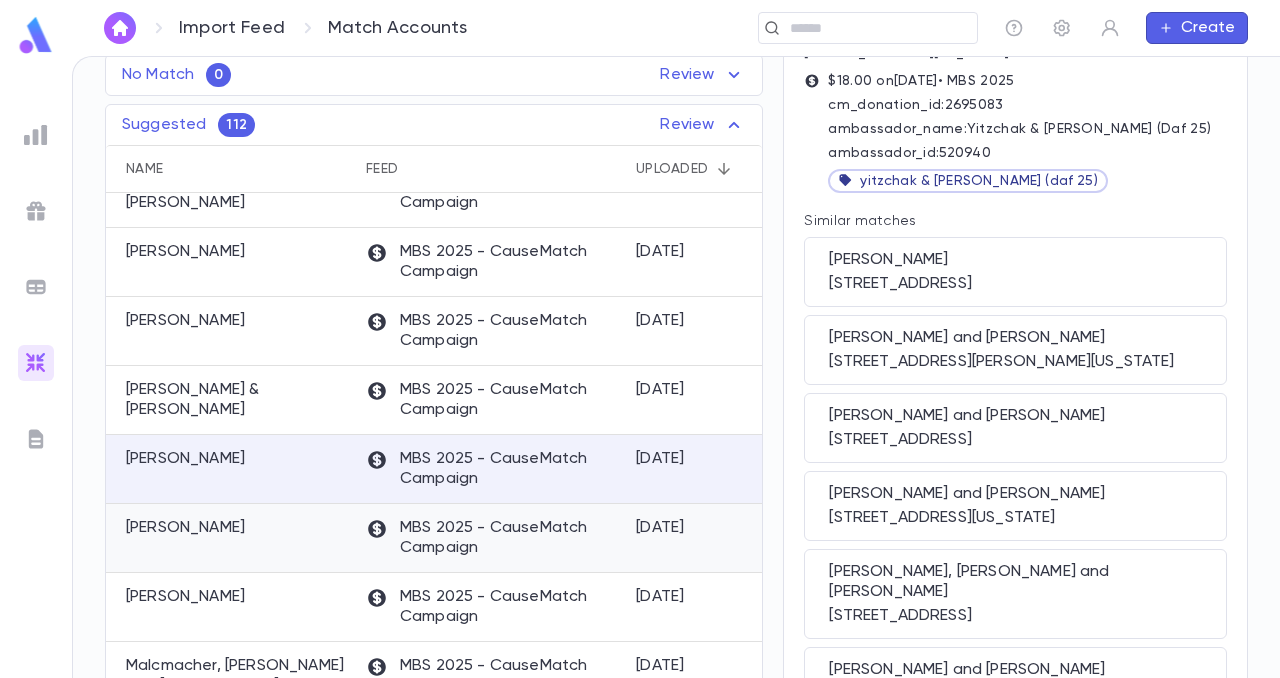 click on "[PERSON_NAME]" at bounding box center (185, 528) 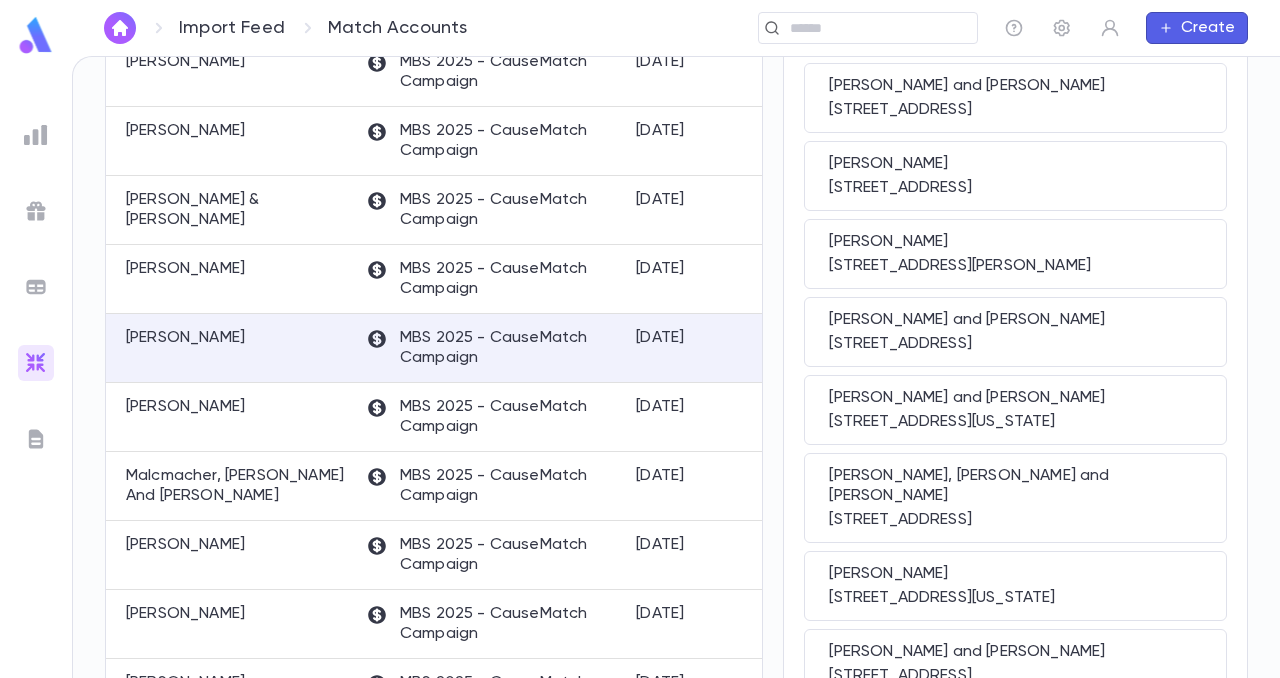 scroll, scrollTop: 410, scrollLeft: 0, axis: vertical 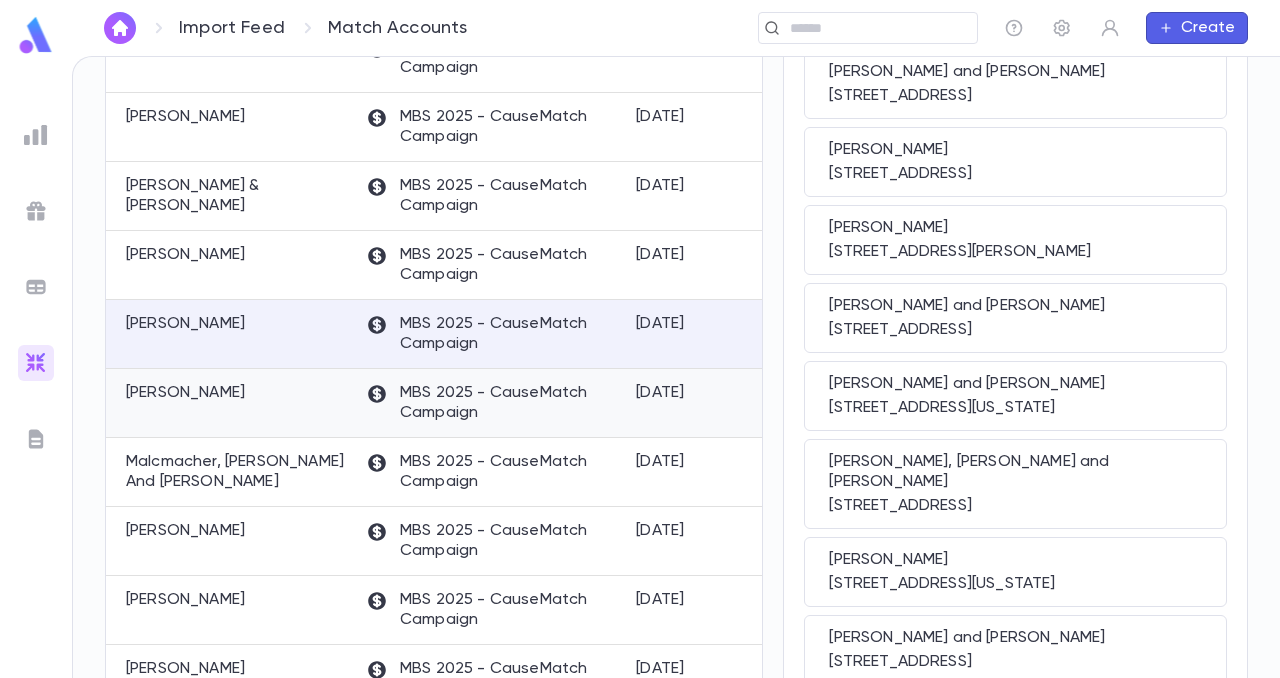 click on "[PERSON_NAME]" at bounding box center (185, 393) 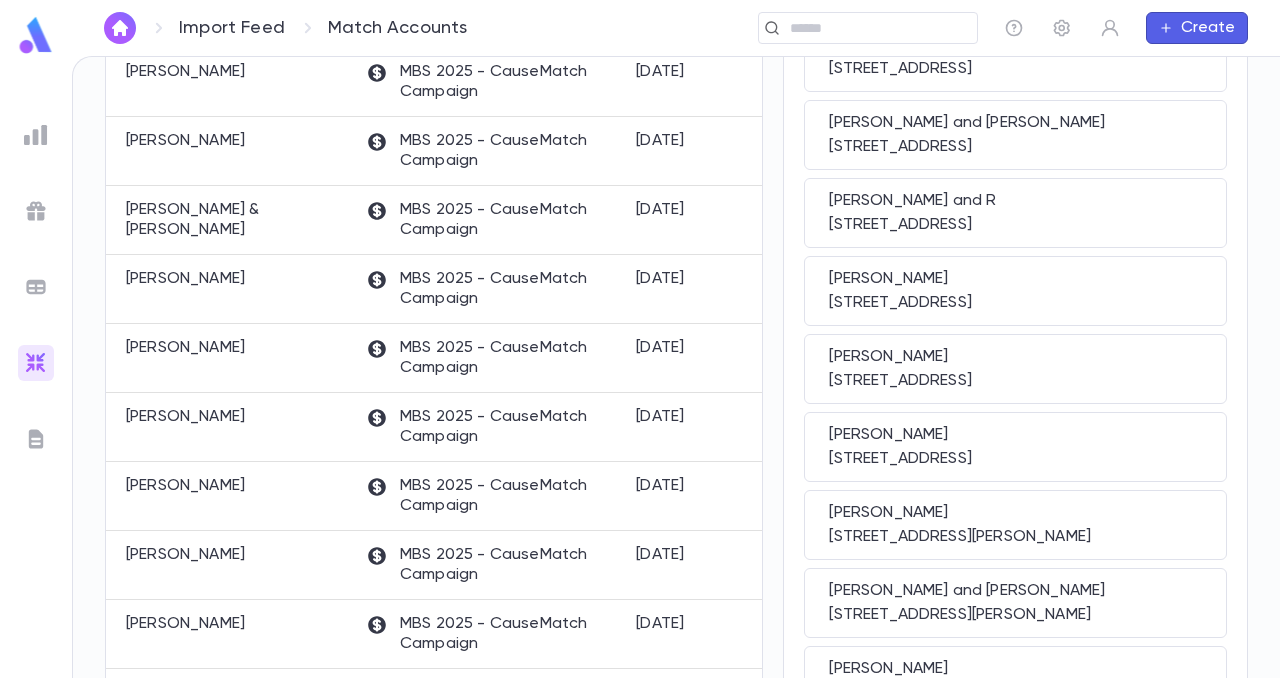 scroll, scrollTop: 1443, scrollLeft: 0, axis: vertical 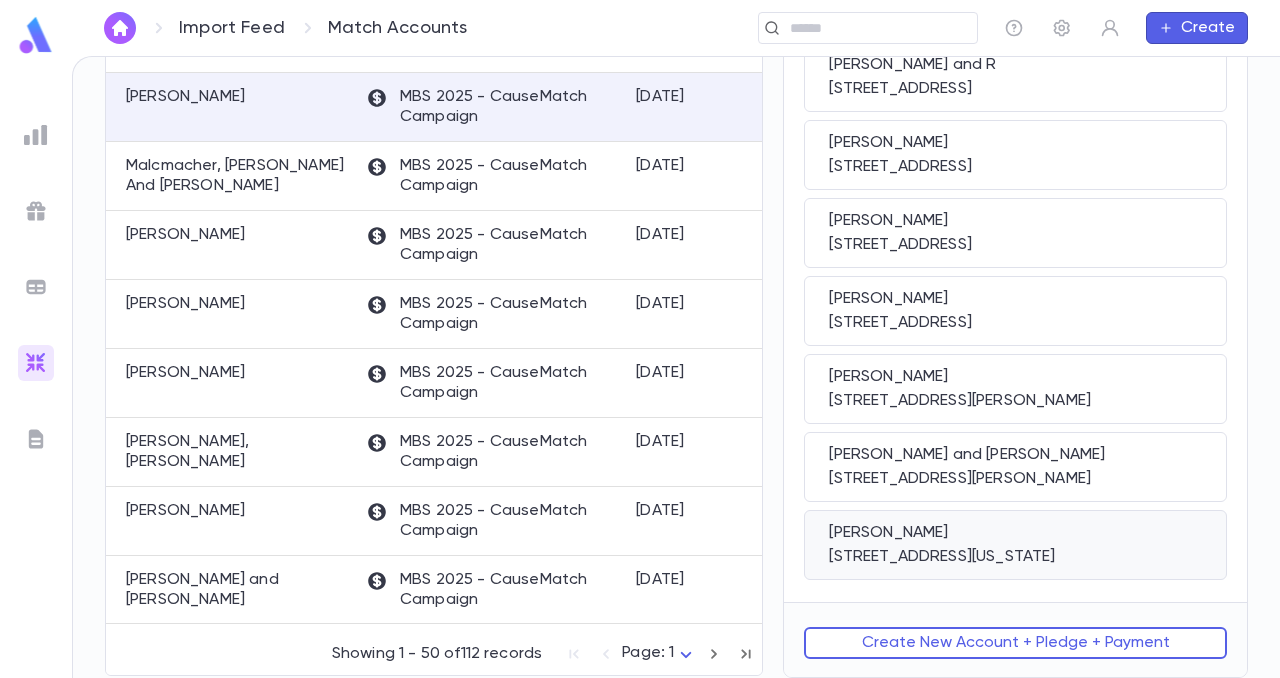 drag, startPoint x: 1163, startPoint y: 570, endPoint x: 818, endPoint y: 556, distance: 345.28394 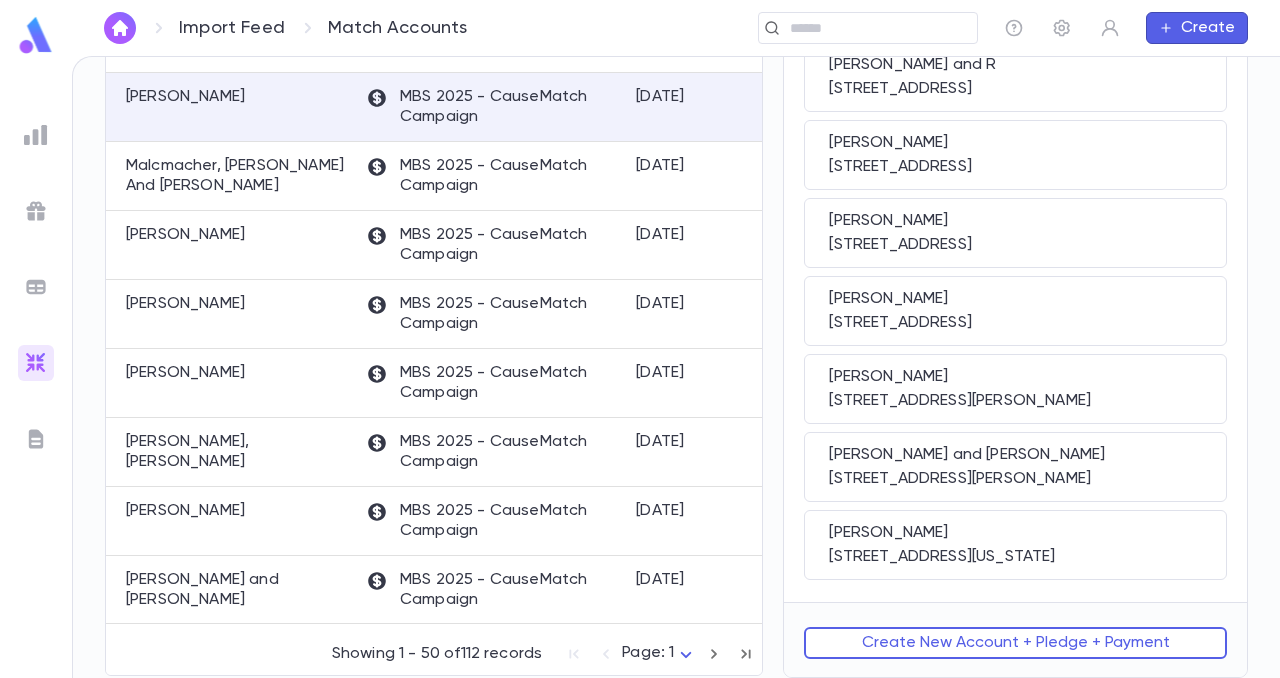 scroll, scrollTop: 967, scrollLeft: 0, axis: vertical 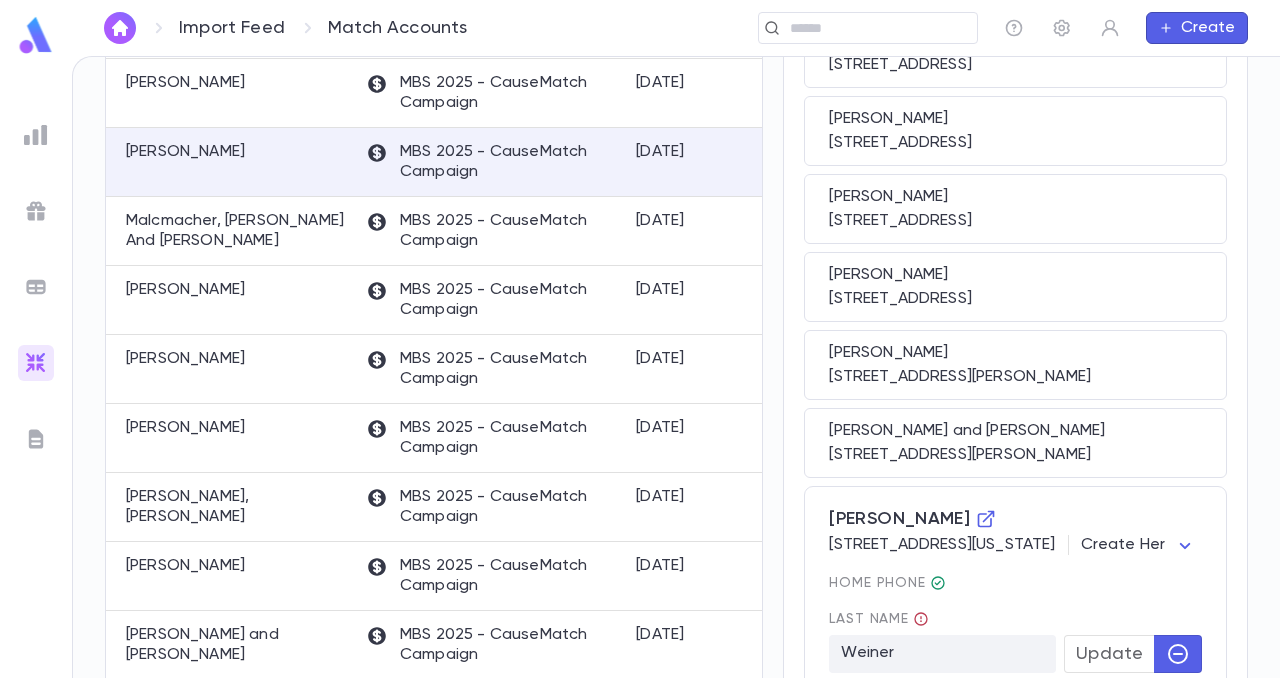 click on "[PERSON_NAME] 20 suggestions found [STREET_ADDRESS] $250.00   on  [DATE]  •   MBS 2025 cm_donation_id :  2695072 ambassador_name :  [PERSON_NAME] & [PERSON_NAME] (Daf 16) ambassador_id :  521379 Similar   matches [PERSON_NAME] [STREET_ADDRESS] [PERSON_NAME] and [PERSON_NAME] [STREET_ADDRESS][GEOGRAPHIC_DATA][PERSON_NAME] [STREET_ADDRESS][US_STATE] [PERSON_NAME], Zevy and [PERSON_NAME] [STREET_ADDRESS][GEOGRAPHIC_DATA][PERSON_NAME][PERSON_NAME] [STREET_ADDRESS][GEOGRAPHIC_DATA][PERSON_NAME][STREET_ADDRESS][US_STATE]-[GEOGRAPHIC_DATA][PERSON_NAME][PERSON_NAME][STREET_ADDRESS][PERSON_NAME] [STREET_ADDRESS][GEOGRAPHIC_DATA][PERSON_NAME] [STREET_ADDRESS][PERSON_NAME] [PERSON_NAME] and [PERSON_NAME] [STREET_ADDRESS][US_STATE] [GEOGRAPHIC_DATA][PERSON_NAME] and [PERSON_NAME] [STREET_ADDRESS][PERSON_NAME] [PERSON_NAME] and [PERSON_NAME] [STREET_ADDRESS]" at bounding box center (1015, 71) 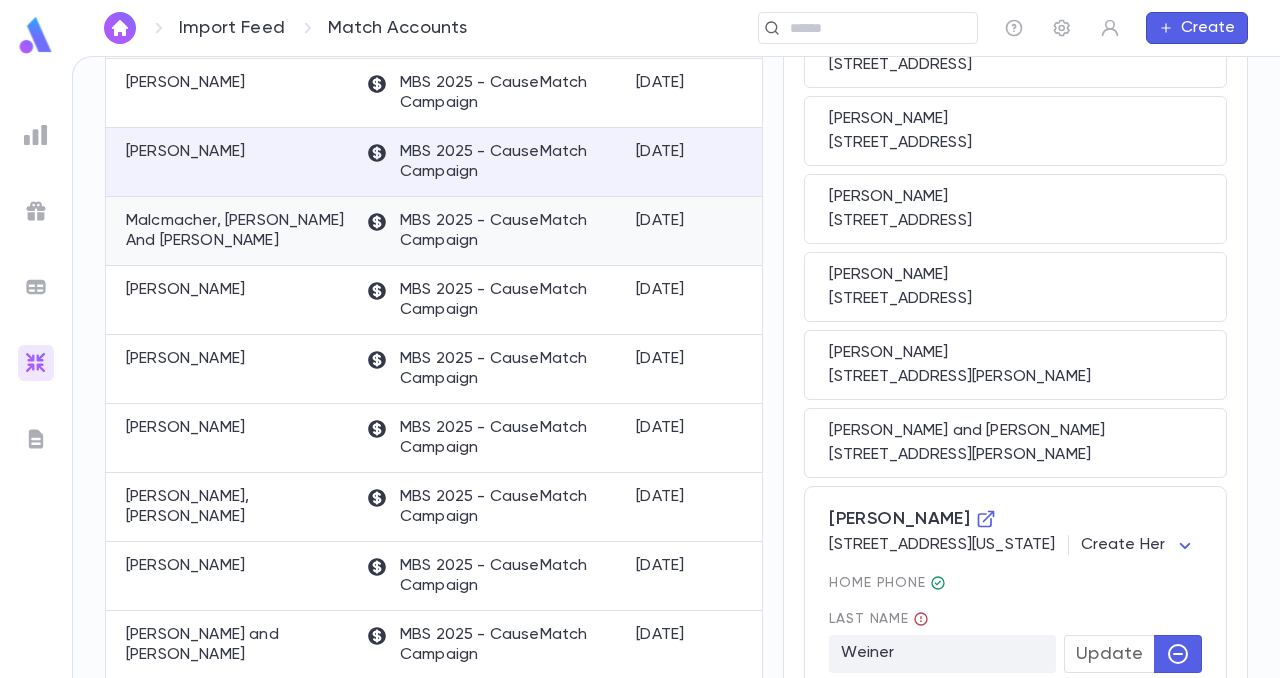 click on "Malcmacher, [PERSON_NAME] And [PERSON_NAME]" at bounding box center (236, 231) 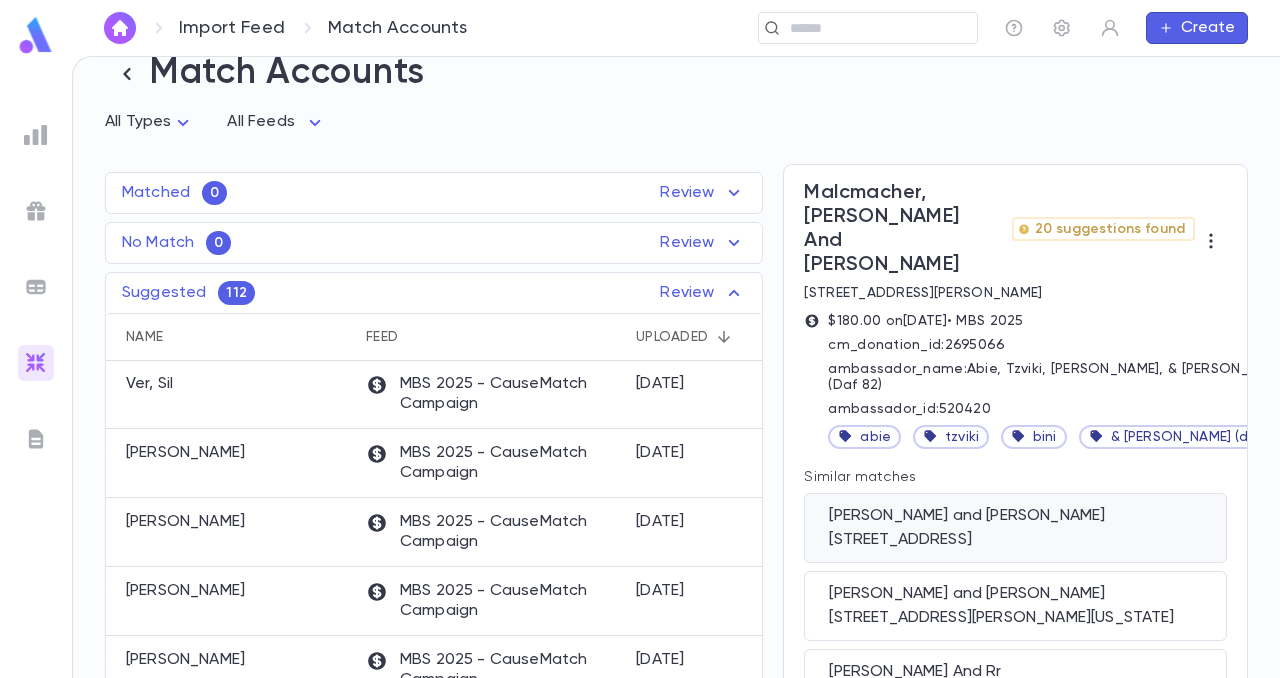 scroll, scrollTop: 48, scrollLeft: 0, axis: vertical 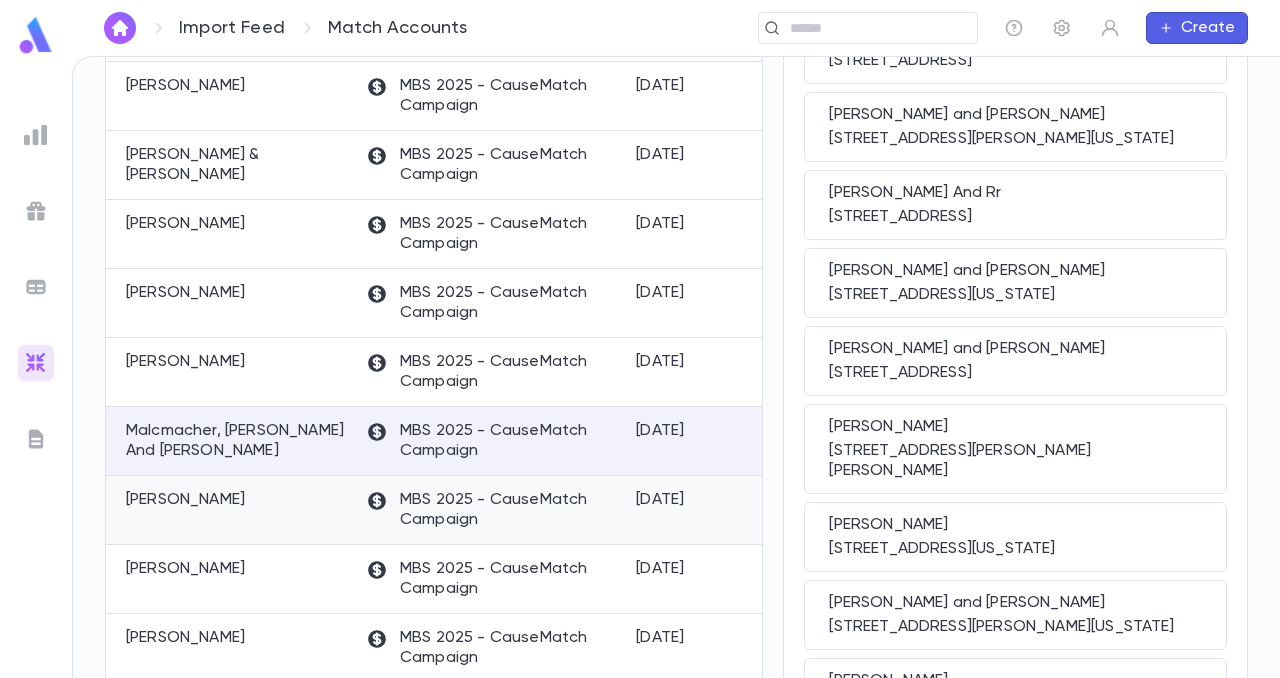 click on "[PERSON_NAME]" at bounding box center [185, 500] 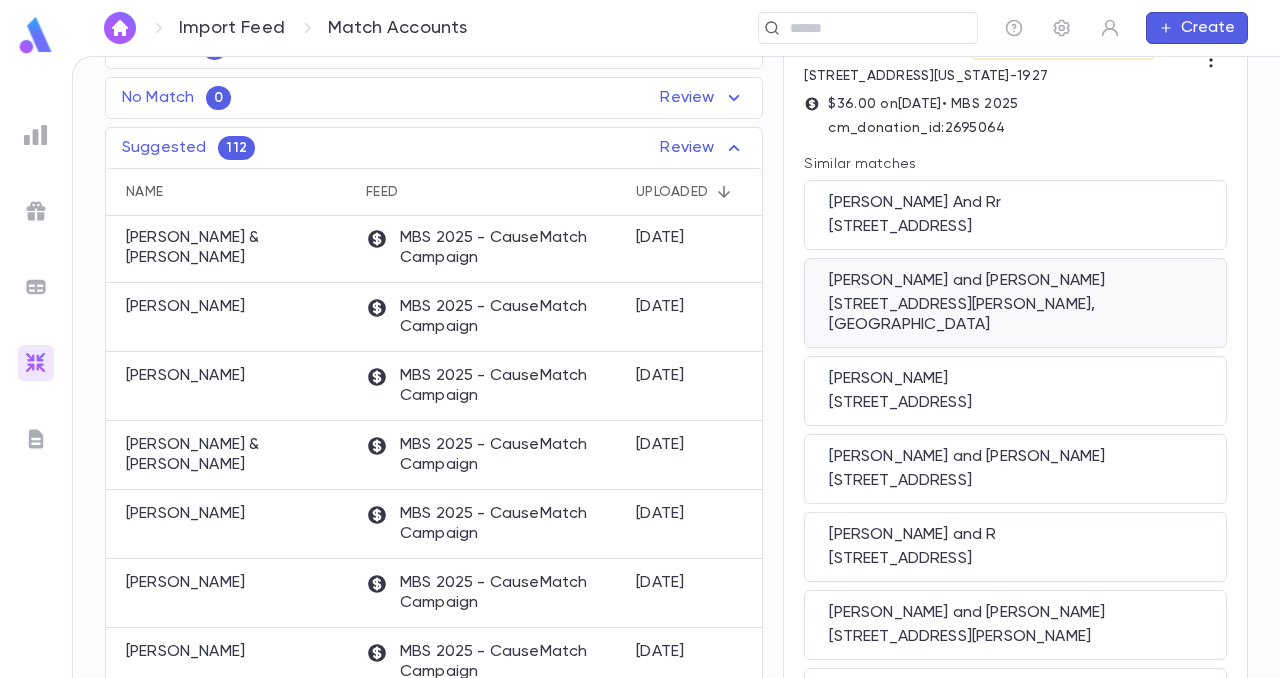 scroll, scrollTop: 197, scrollLeft: 0, axis: vertical 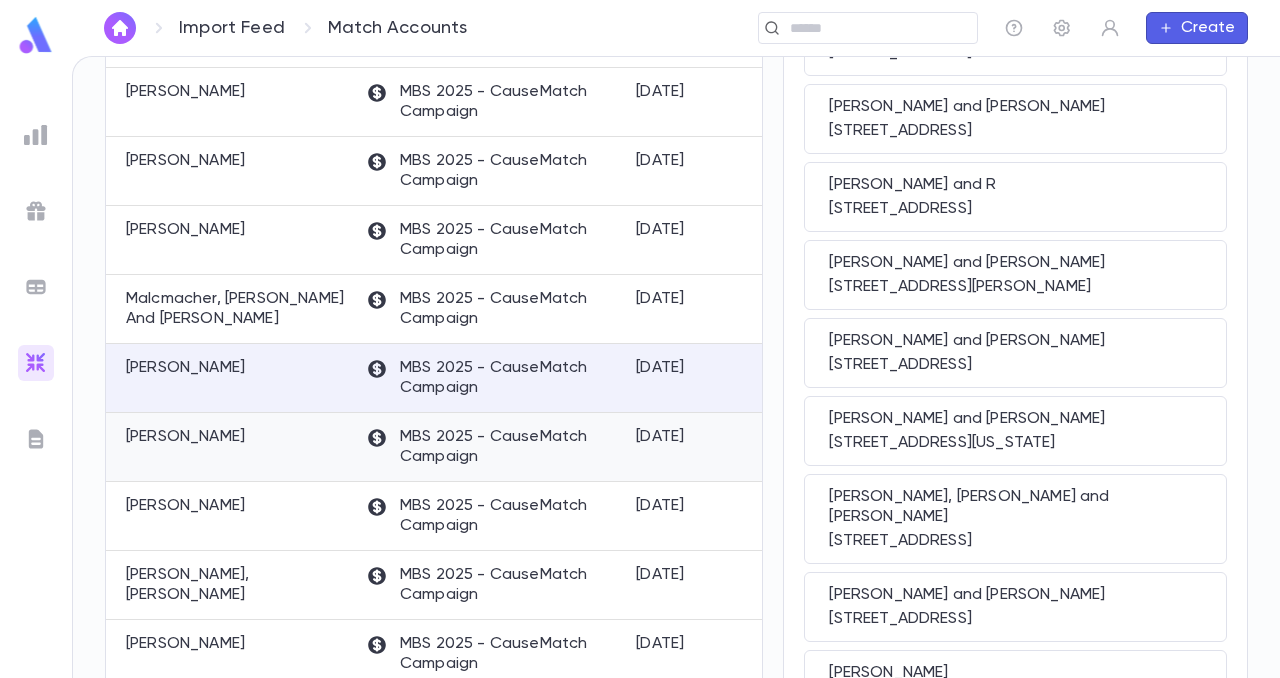 click on "[PERSON_NAME]" at bounding box center (185, 437) 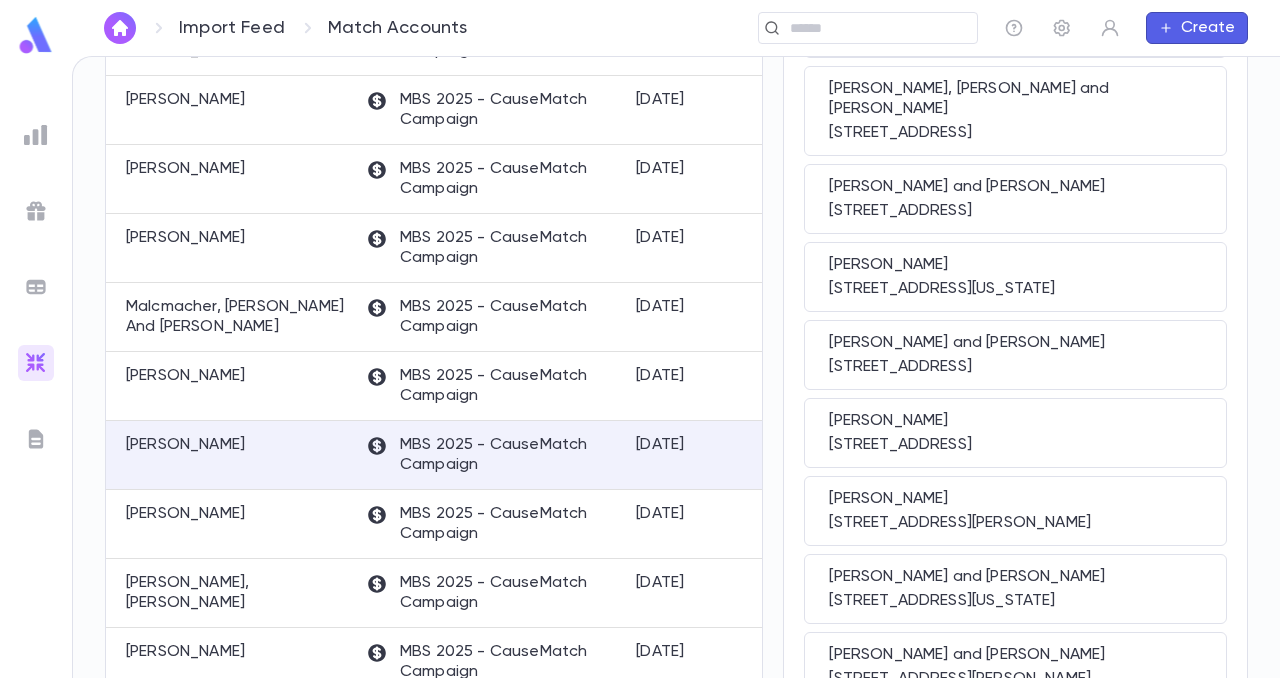 scroll, scrollTop: 0, scrollLeft: 0, axis: both 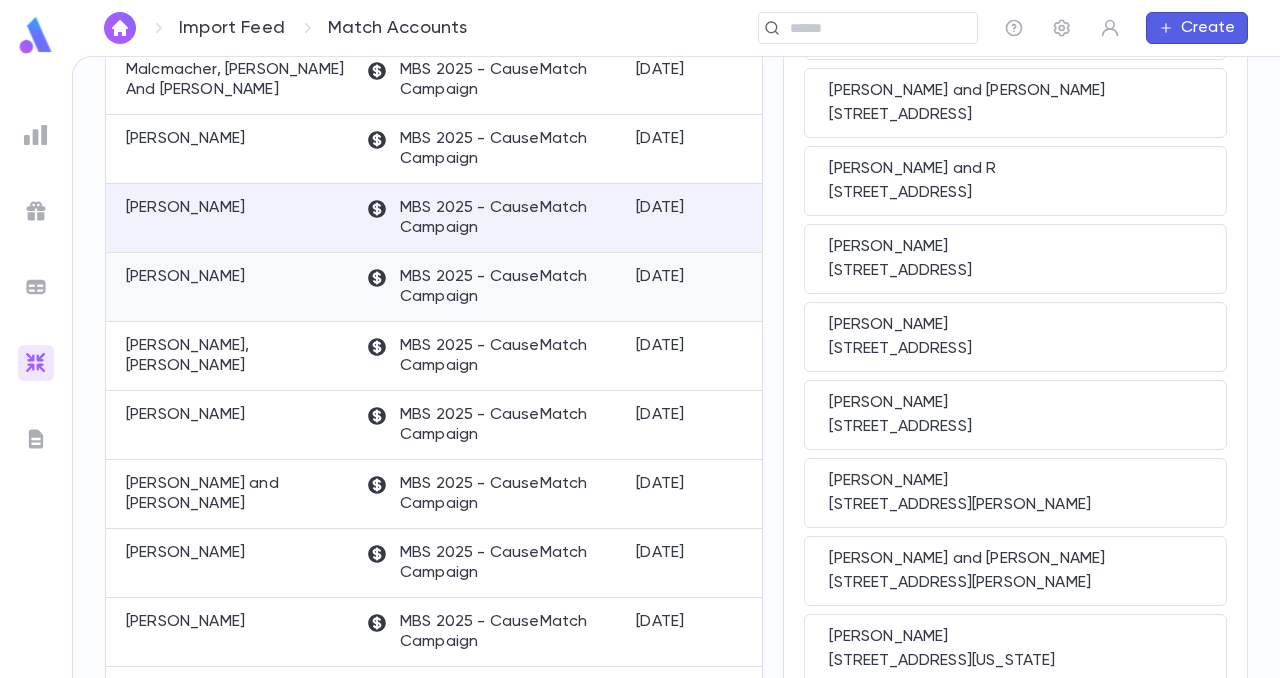 click on "[PERSON_NAME]" at bounding box center (231, 287) 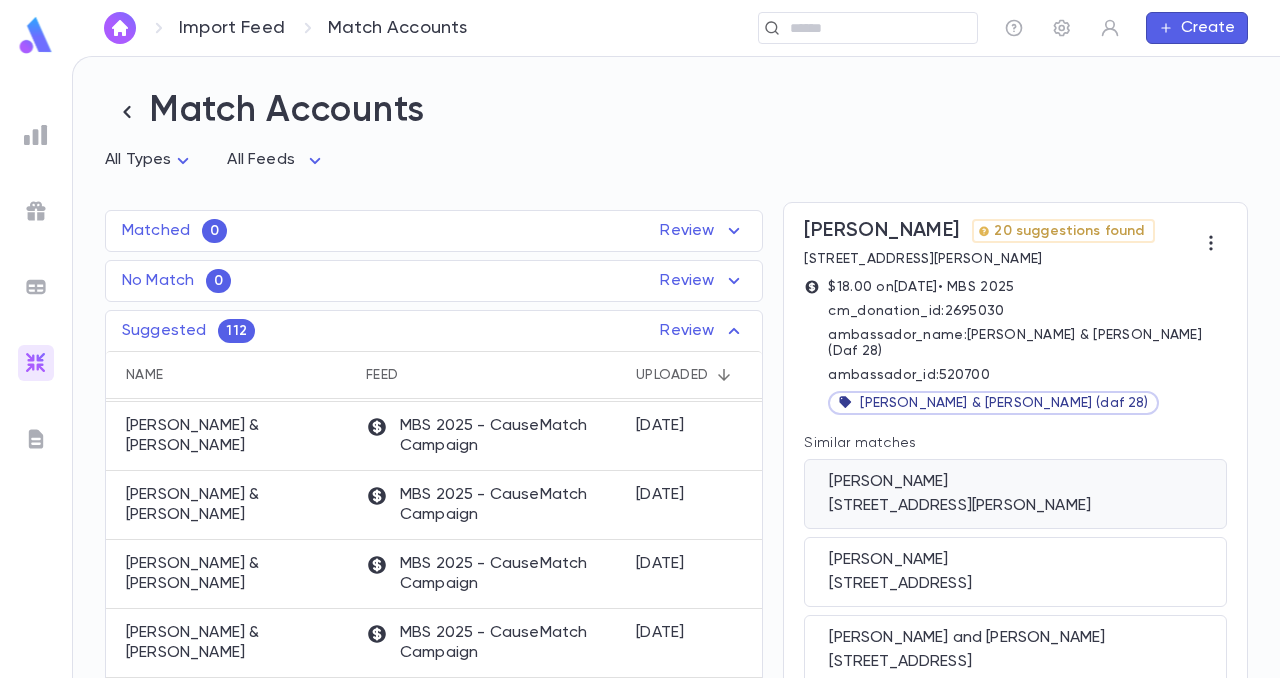 click on "[PERSON_NAME]" at bounding box center [1015, 482] 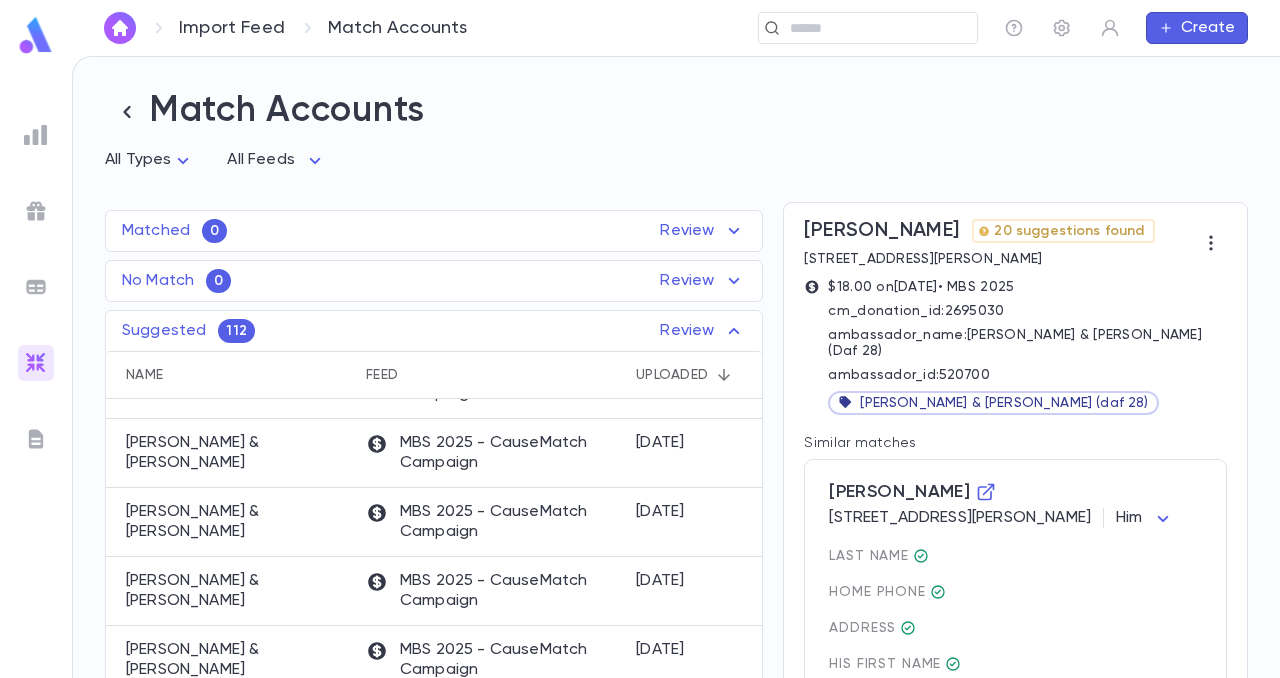 scroll, scrollTop: 1255, scrollLeft: 0, axis: vertical 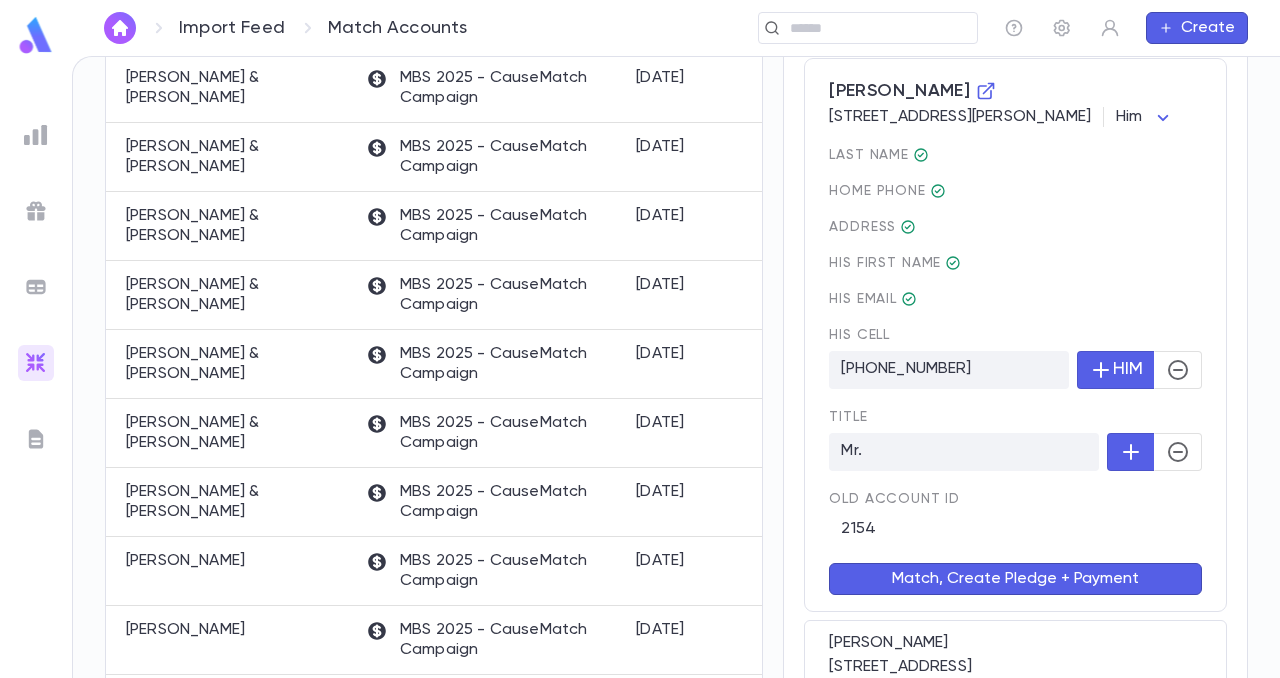 click on "Match, Create Pledge + Payment" at bounding box center [1015, 579] 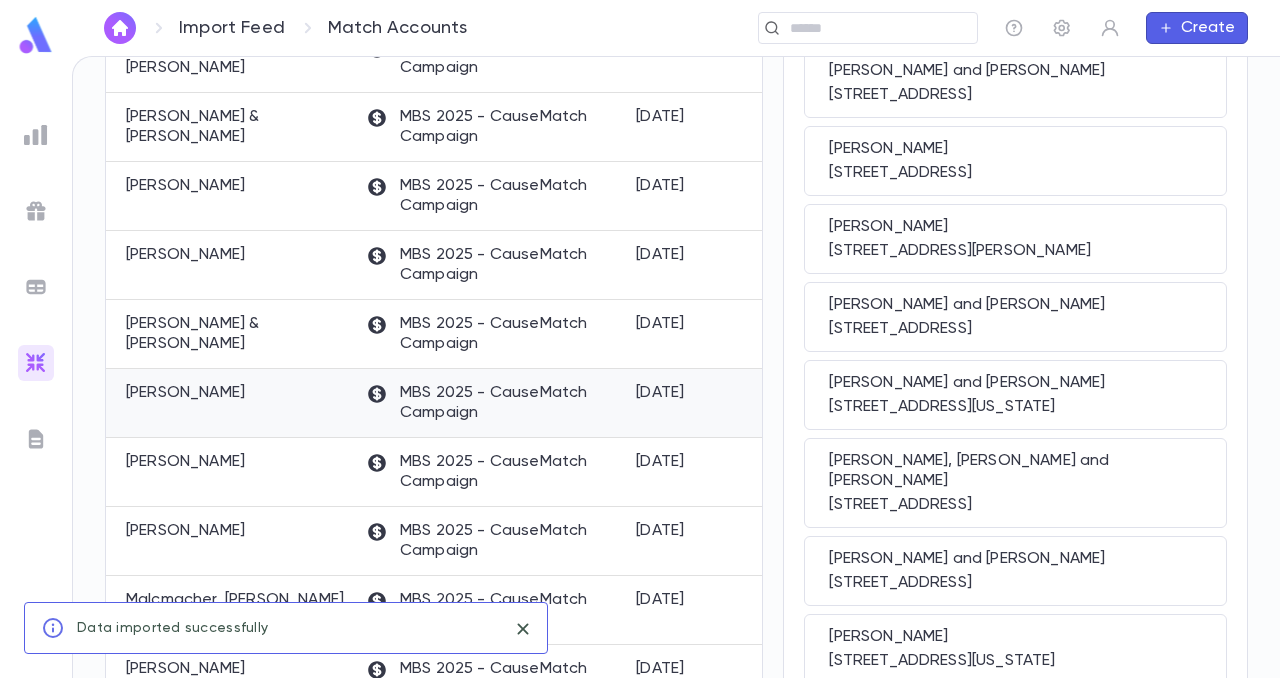 scroll, scrollTop: 440, scrollLeft: 0, axis: vertical 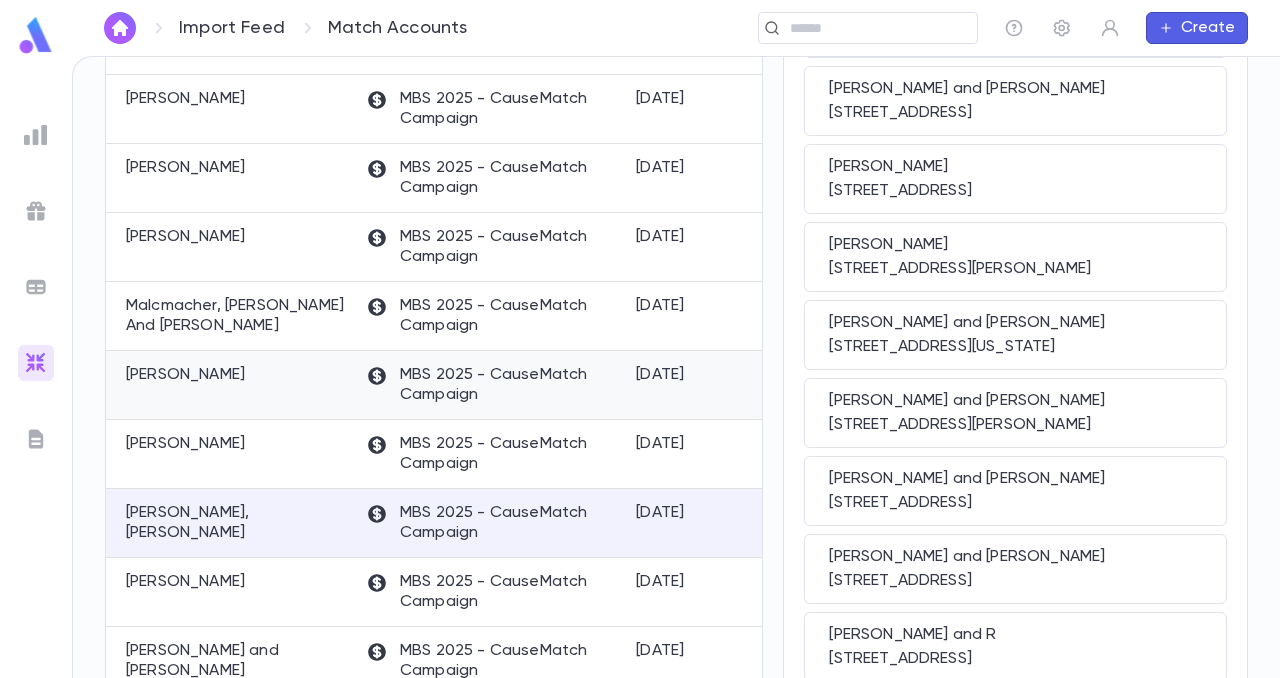 click on "[PERSON_NAME]" at bounding box center (185, 375) 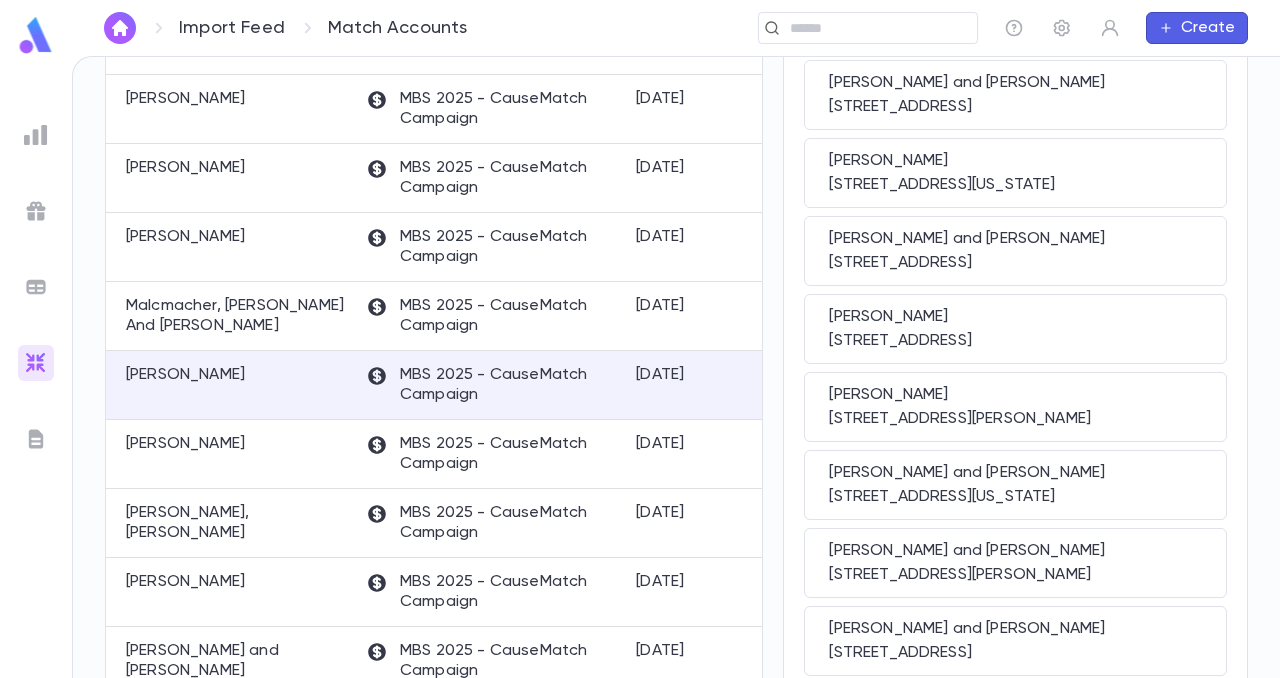 scroll, scrollTop: 0, scrollLeft: 0, axis: both 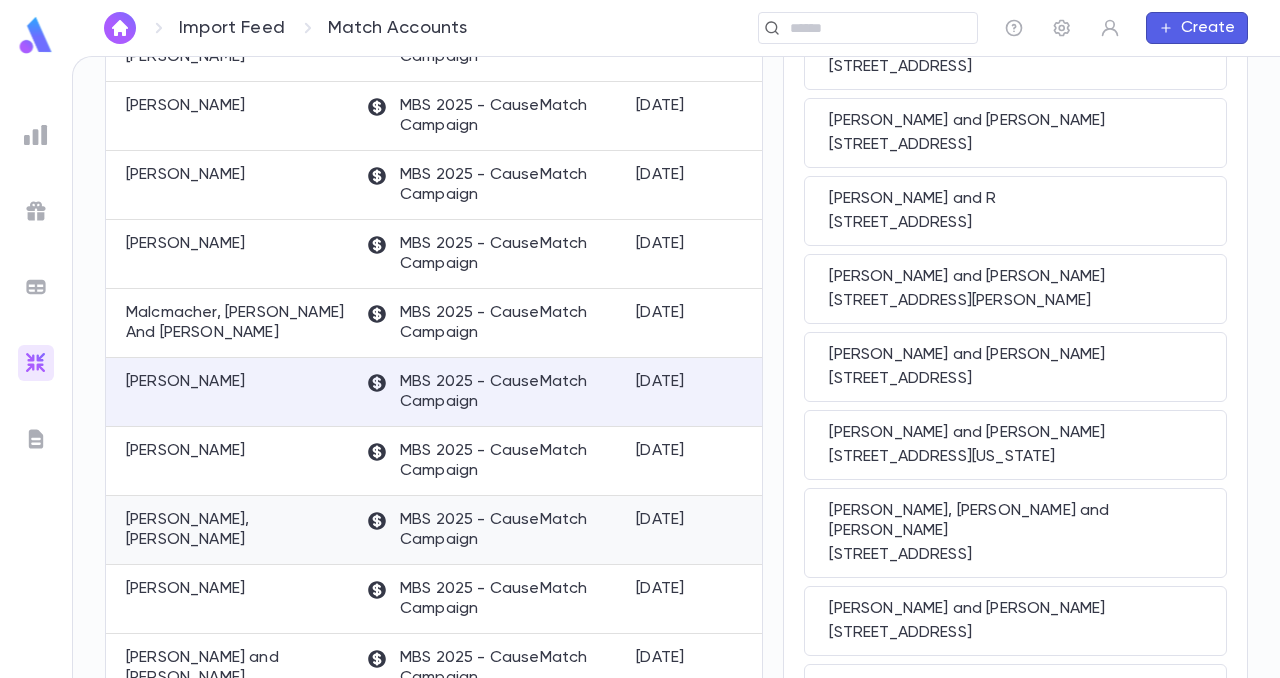 click on "[PERSON_NAME], [PERSON_NAME]" at bounding box center (236, 530) 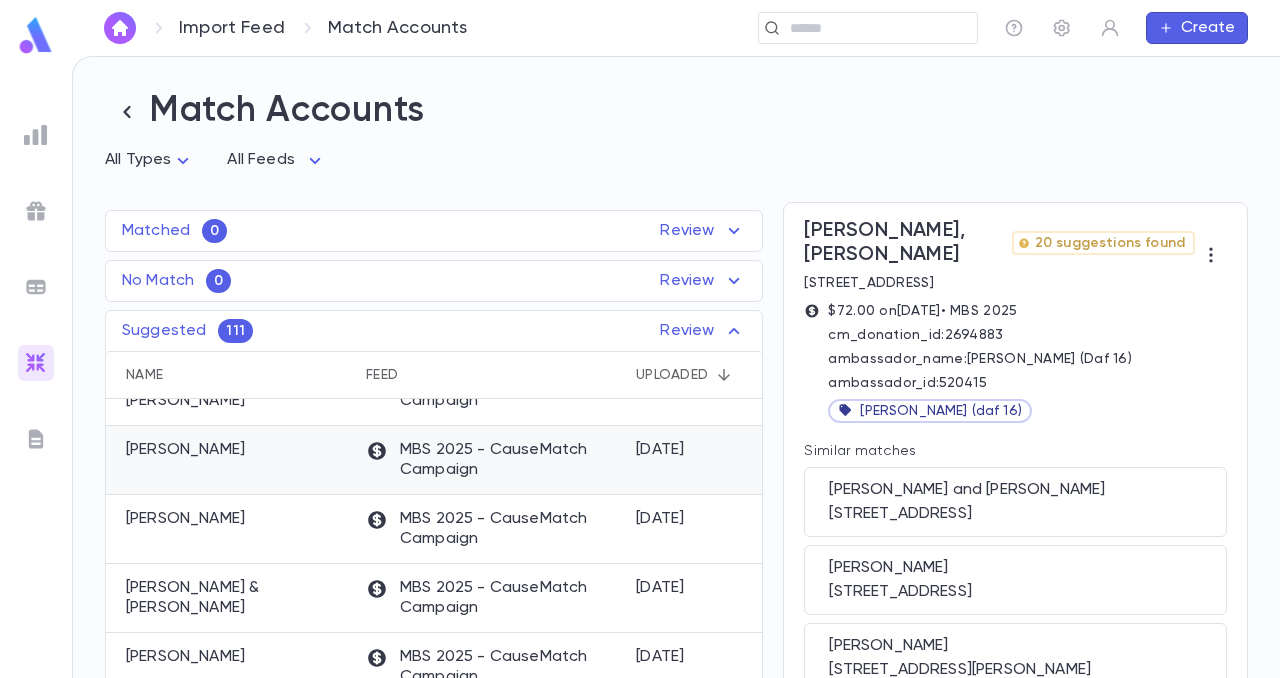 scroll, scrollTop: 1447, scrollLeft: 0, axis: vertical 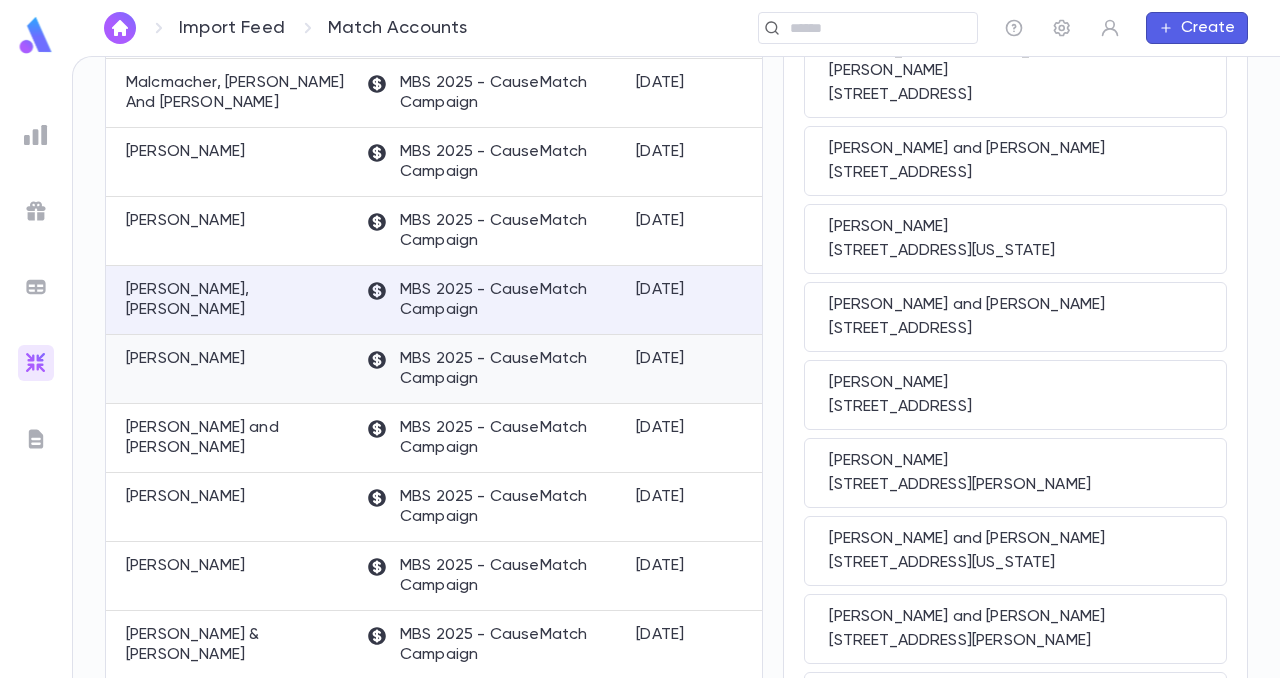 click on "[PERSON_NAME]" at bounding box center (185, 359) 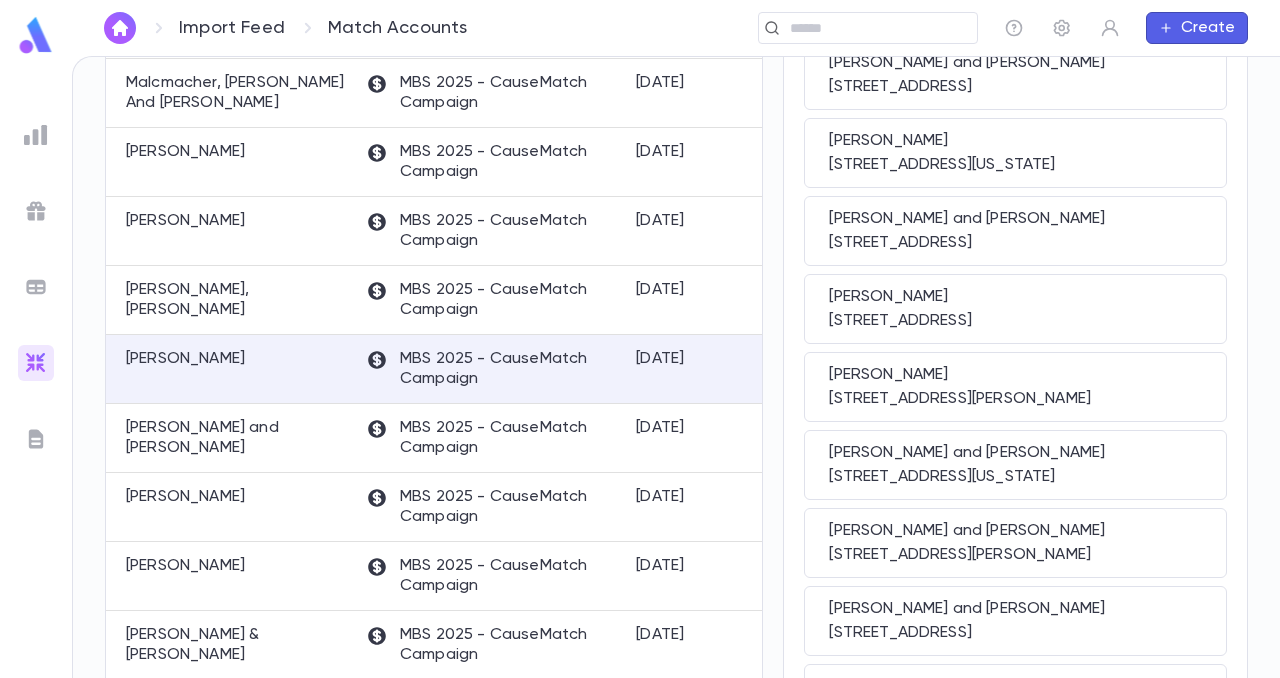 scroll, scrollTop: 0, scrollLeft: 0, axis: both 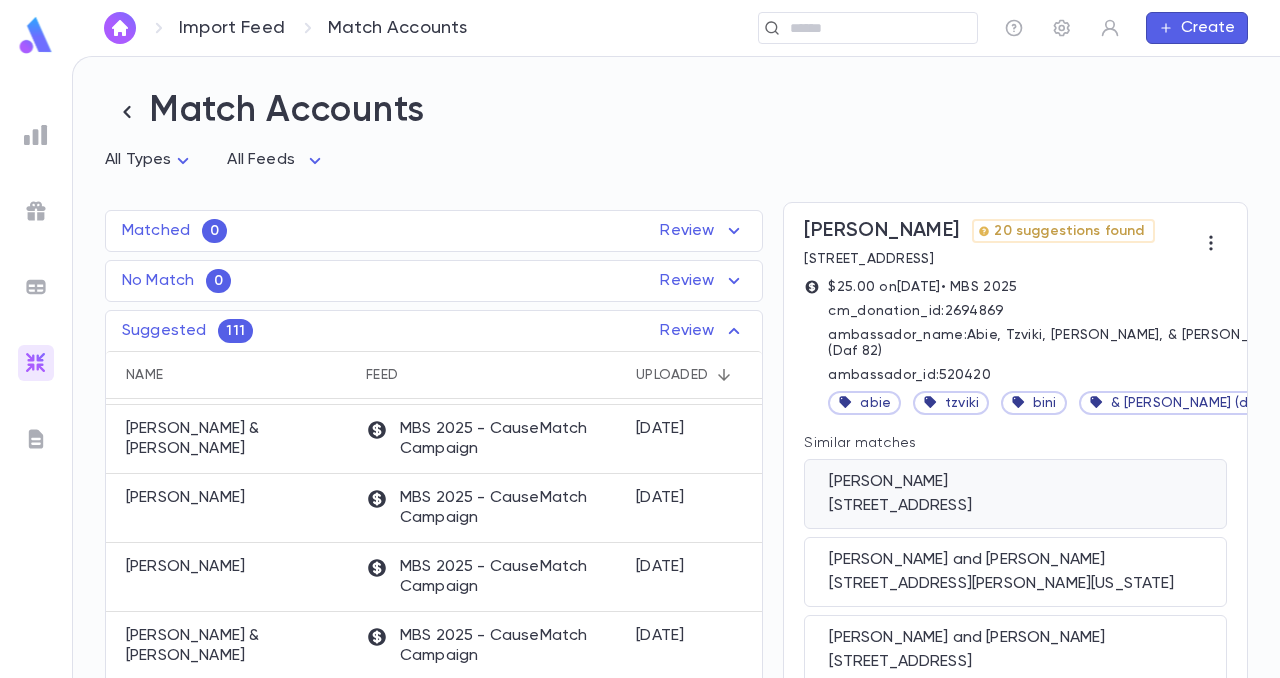 click on "[PERSON_NAME]" at bounding box center (1015, 482) 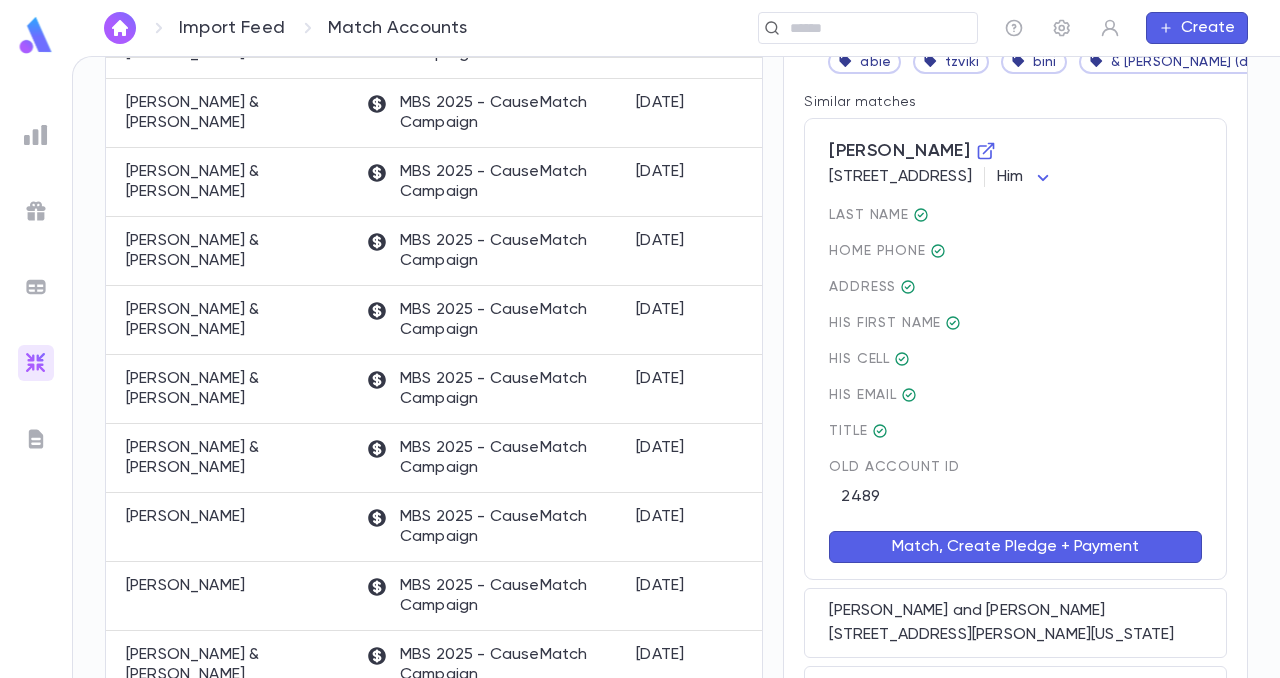scroll, scrollTop: 340, scrollLeft: 0, axis: vertical 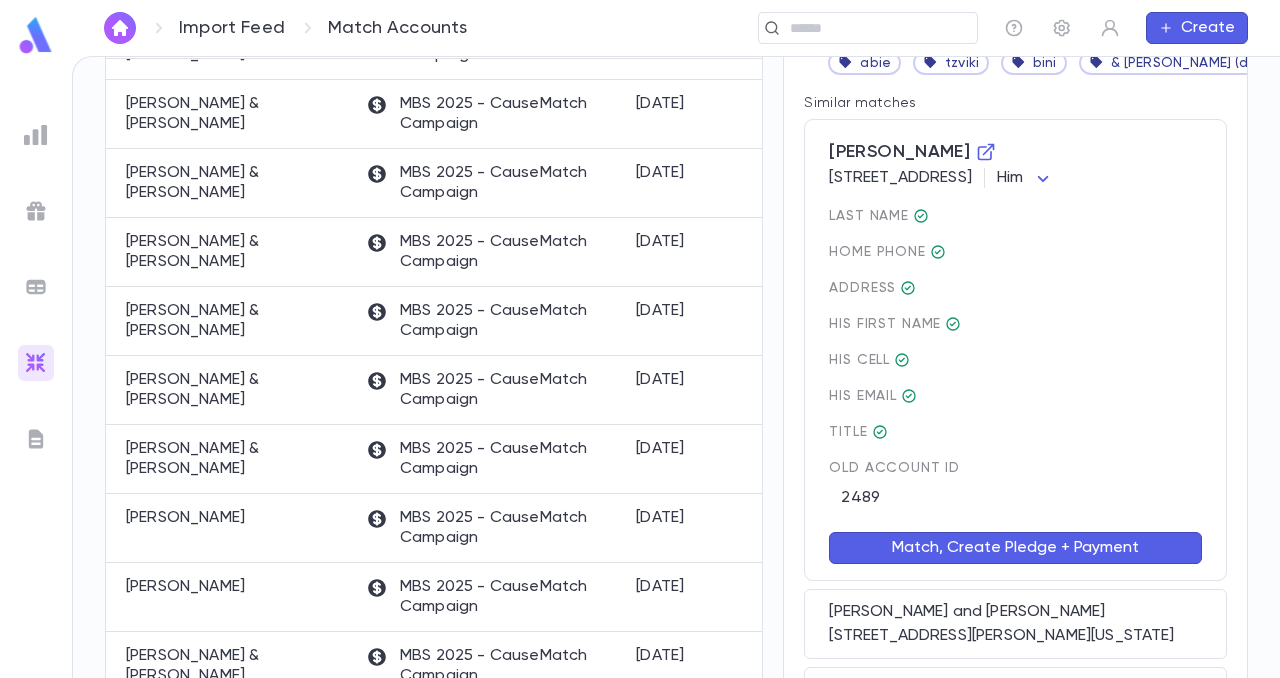 click on "Match, Create Pledge + Payment" at bounding box center [1015, 548] 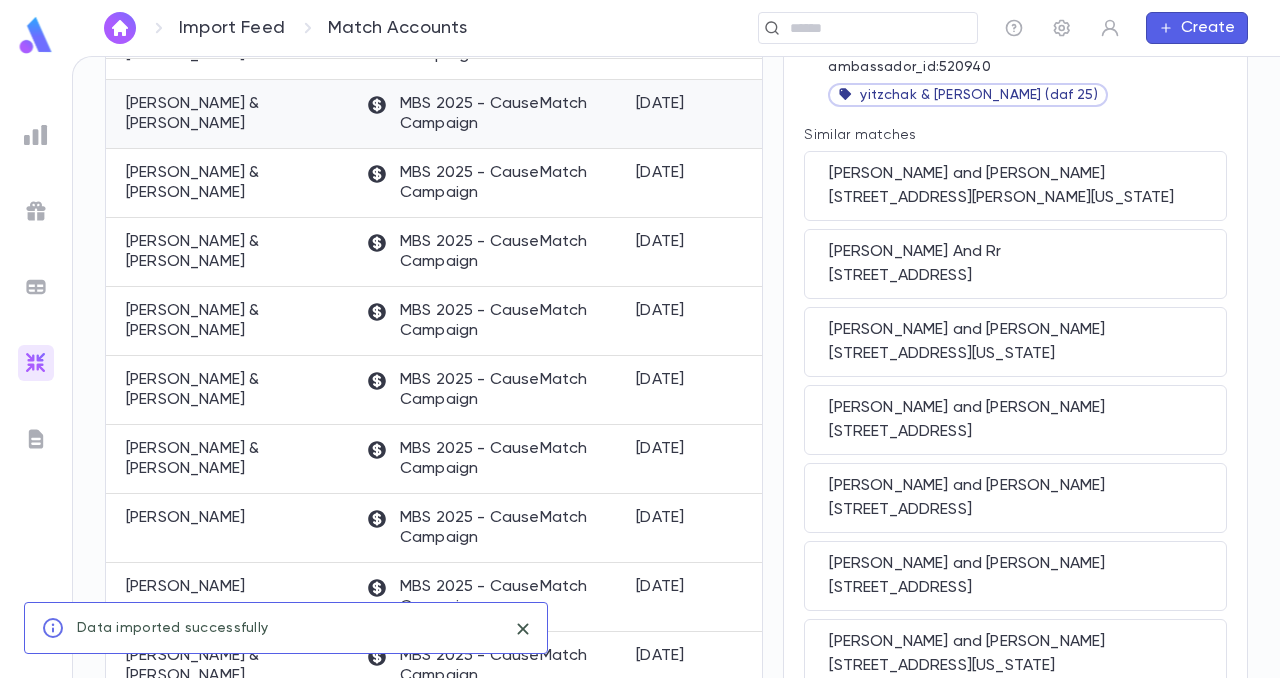 scroll, scrollTop: 0, scrollLeft: 0, axis: both 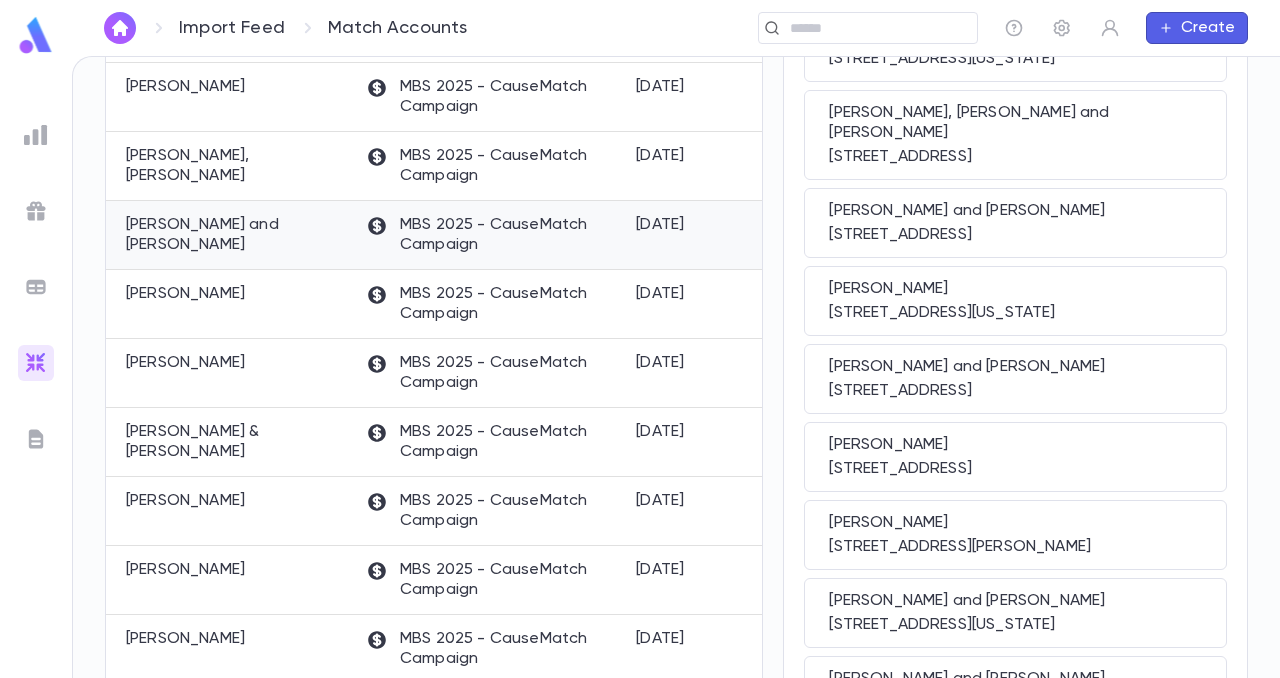click on "[PERSON_NAME] and [PERSON_NAME]" at bounding box center (236, 235) 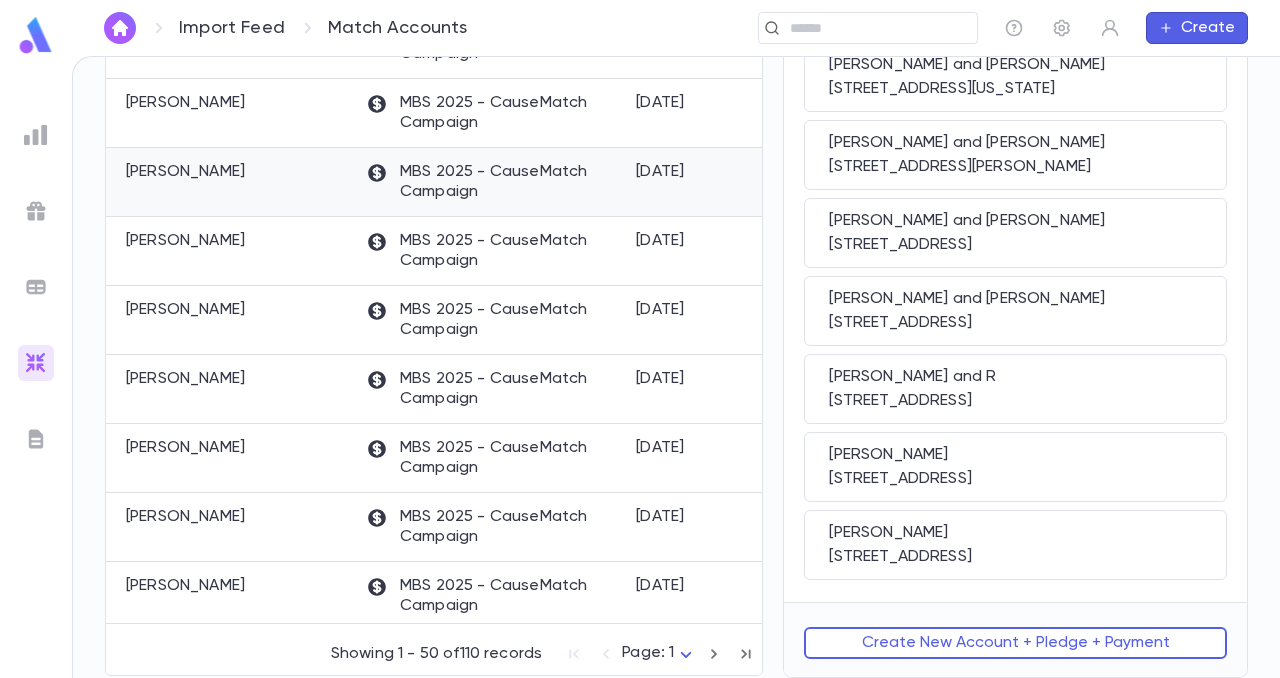 scroll, scrollTop: 1498, scrollLeft: 0, axis: vertical 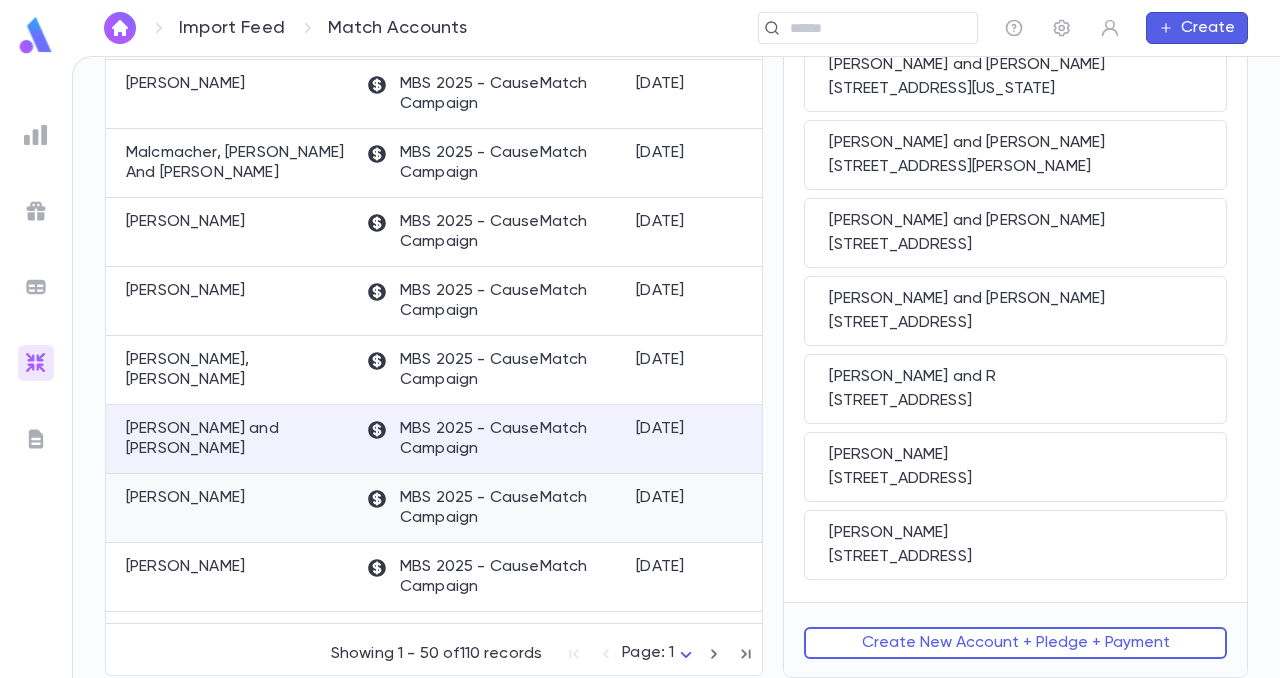 click on "[PERSON_NAME]" at bounding box center [231, 508] 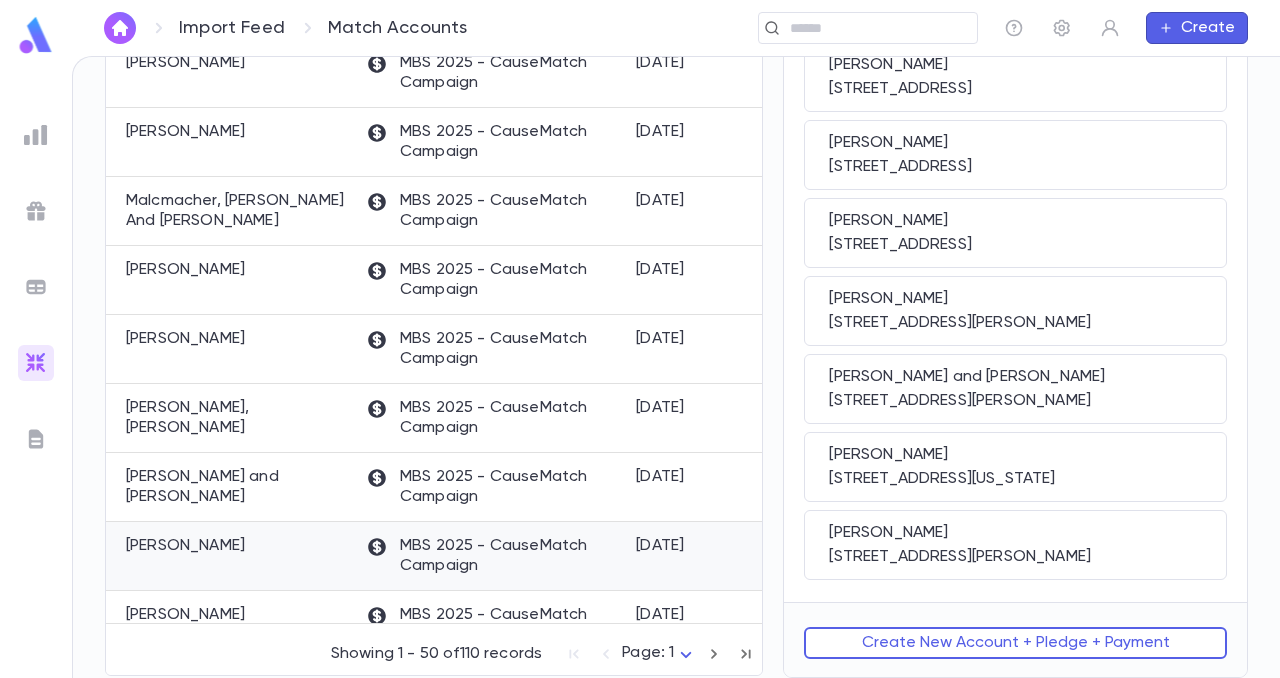 scroll, scrollTop: 0, scrollLeft: 0, axis: both 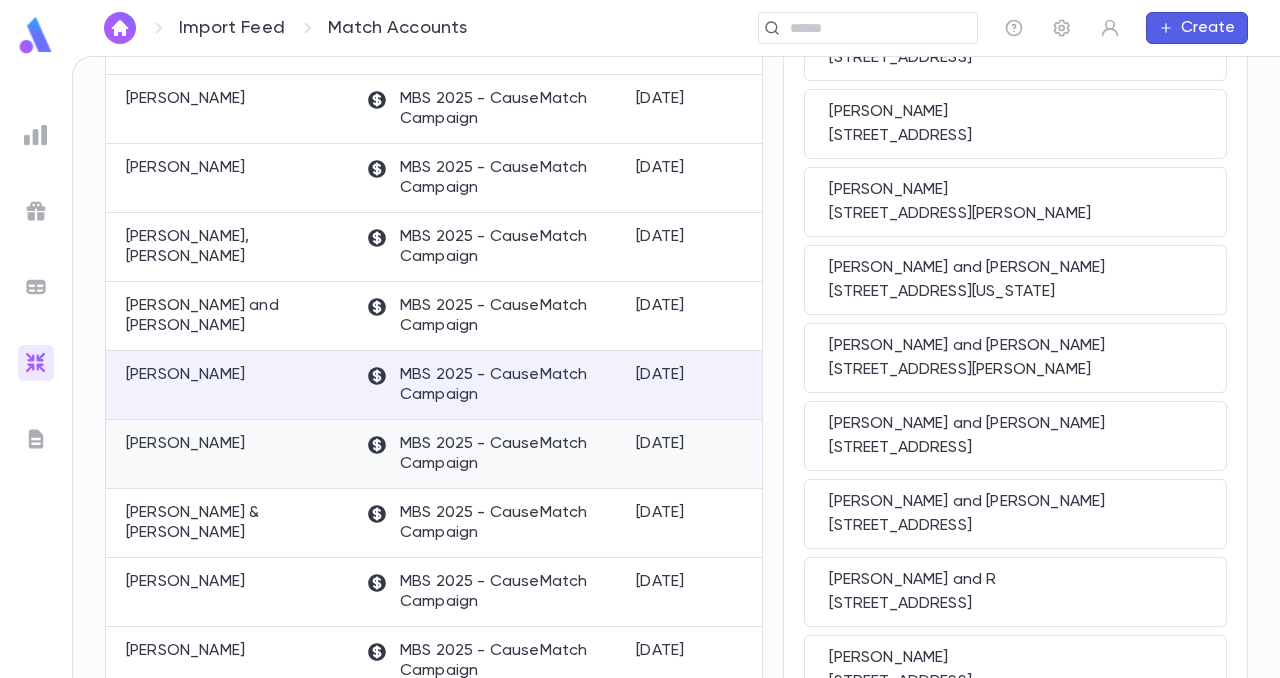 click on "[PERSON_NAME]" at bounding box center [185, 444] 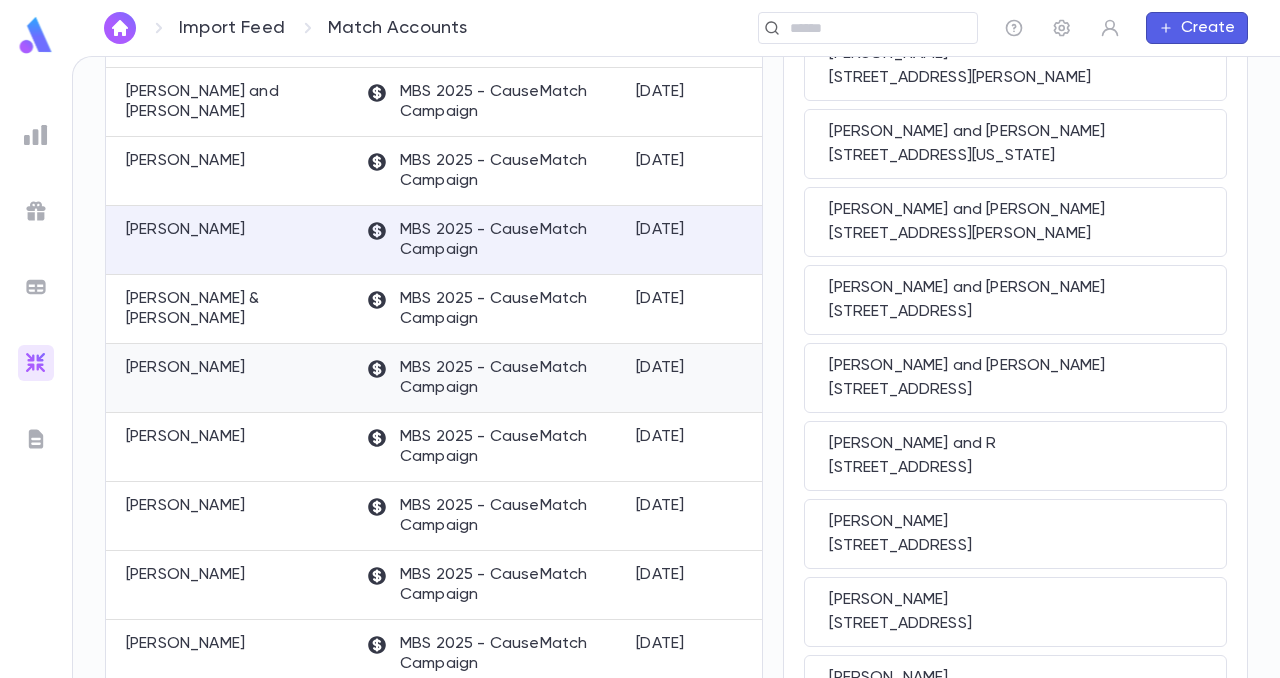 scroll, scrollTop: 1069, scrollLeft: 0, axis: vertical 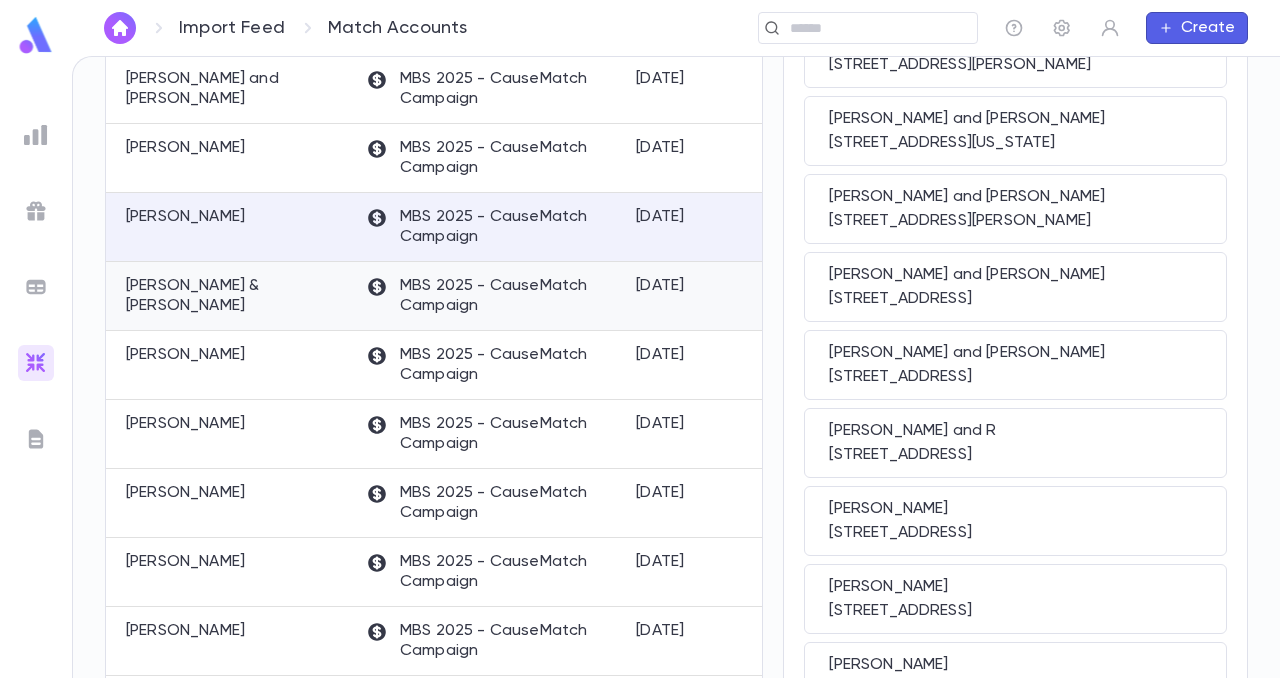 click on "[PERSON_NAME] & [PERSON_NAME]" at bounding box center [236, 296] 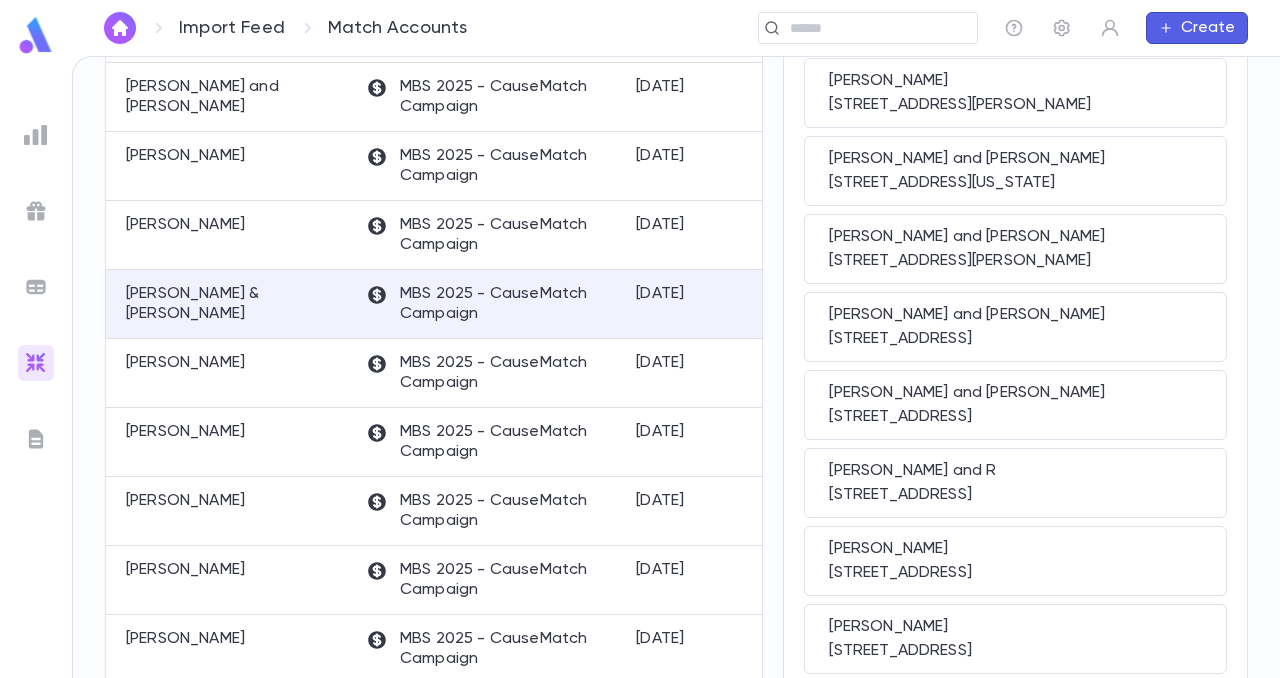scroll, scrollTop: 0, scrollLeft: 0, axis: both 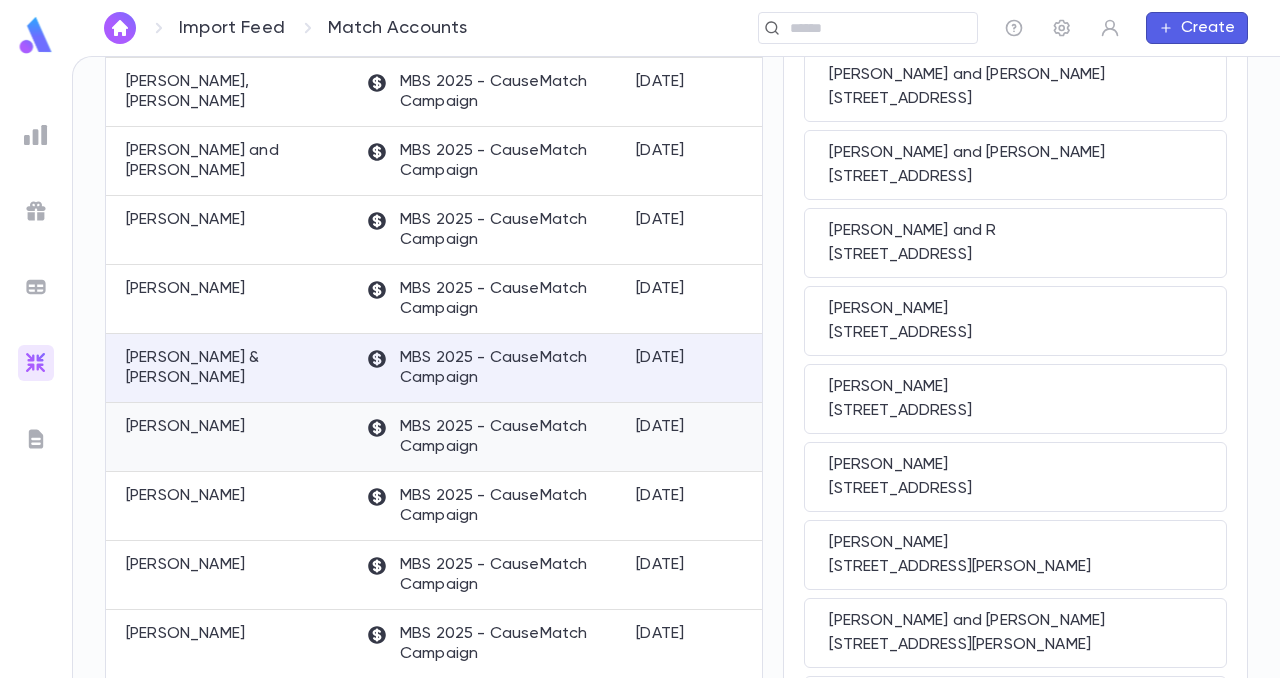 click on "[PERSON_NAME]" at bounding box center (185, 427) 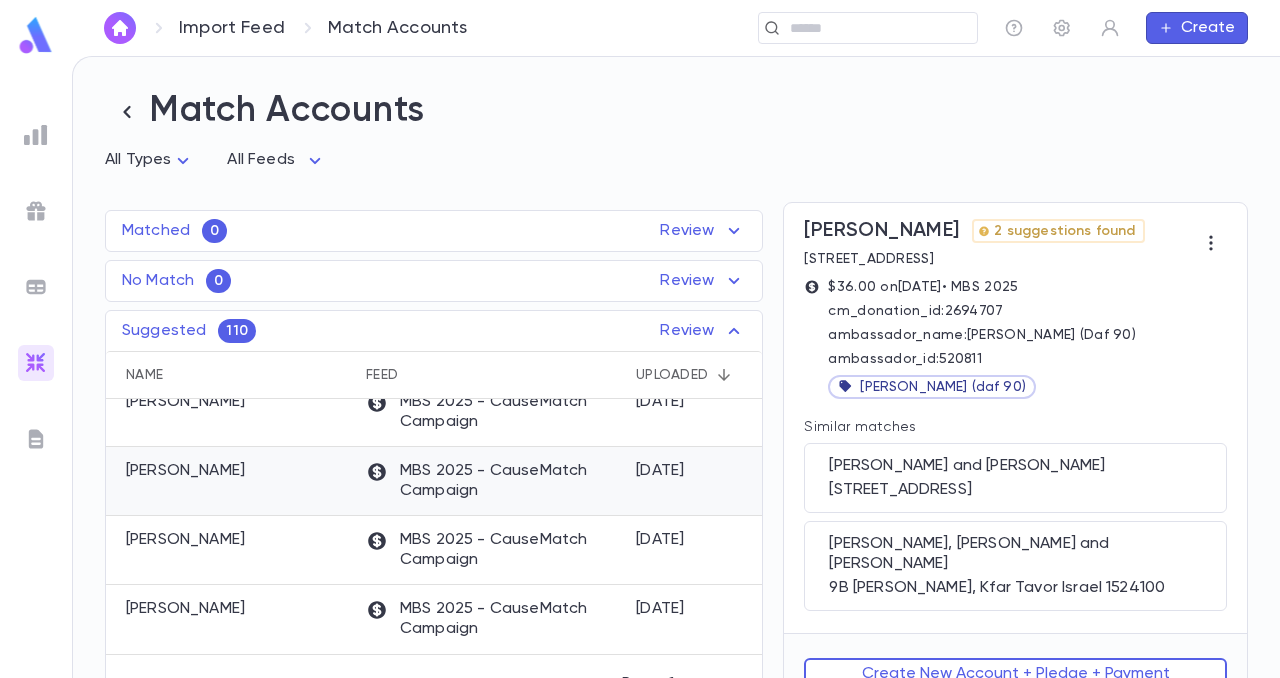 scroll, scrollTop: 2950, scrollLeft: 0, axis: vertical 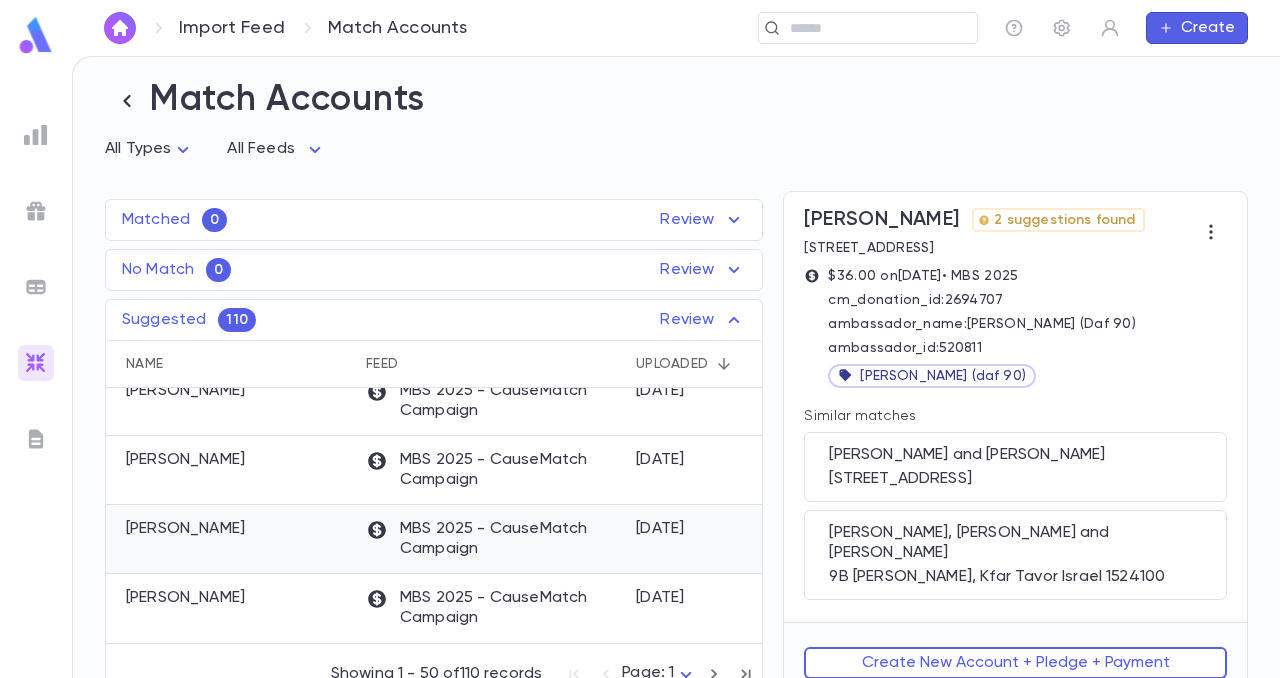 click on "[PERSON_NAME]" at bounding box center [231, 539] 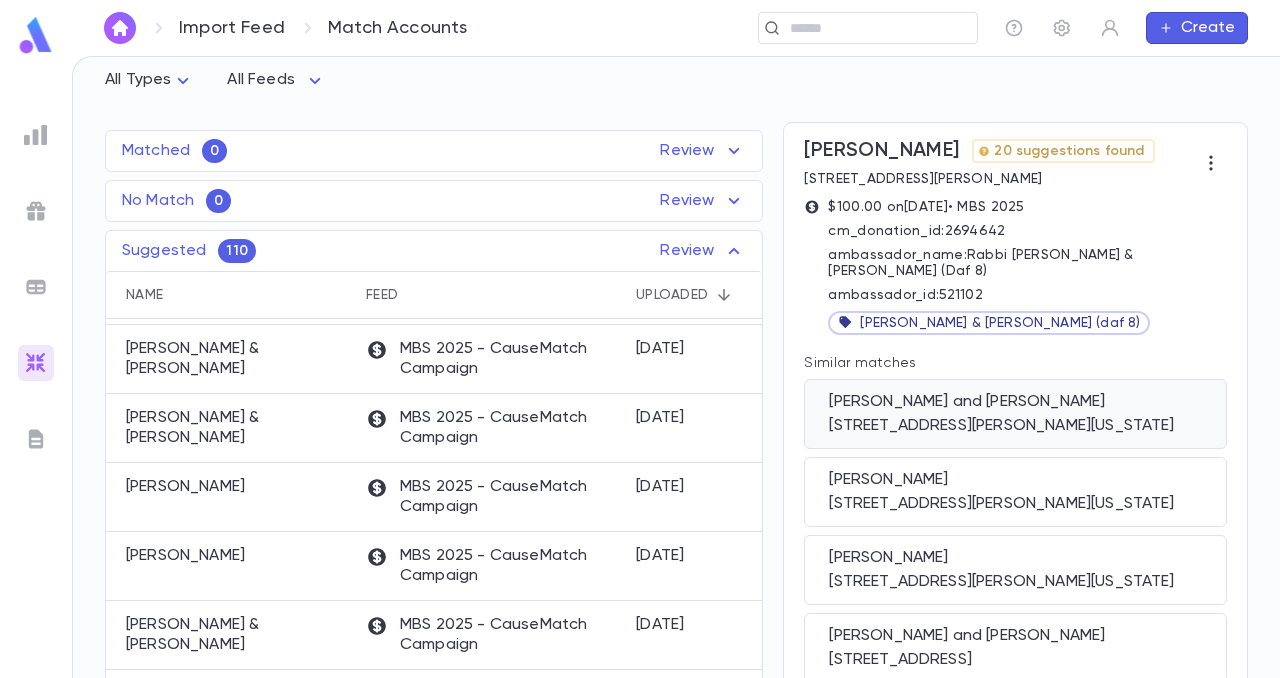 scroll, scrollTop: 84, scrollLeft: 0, axis: vertical 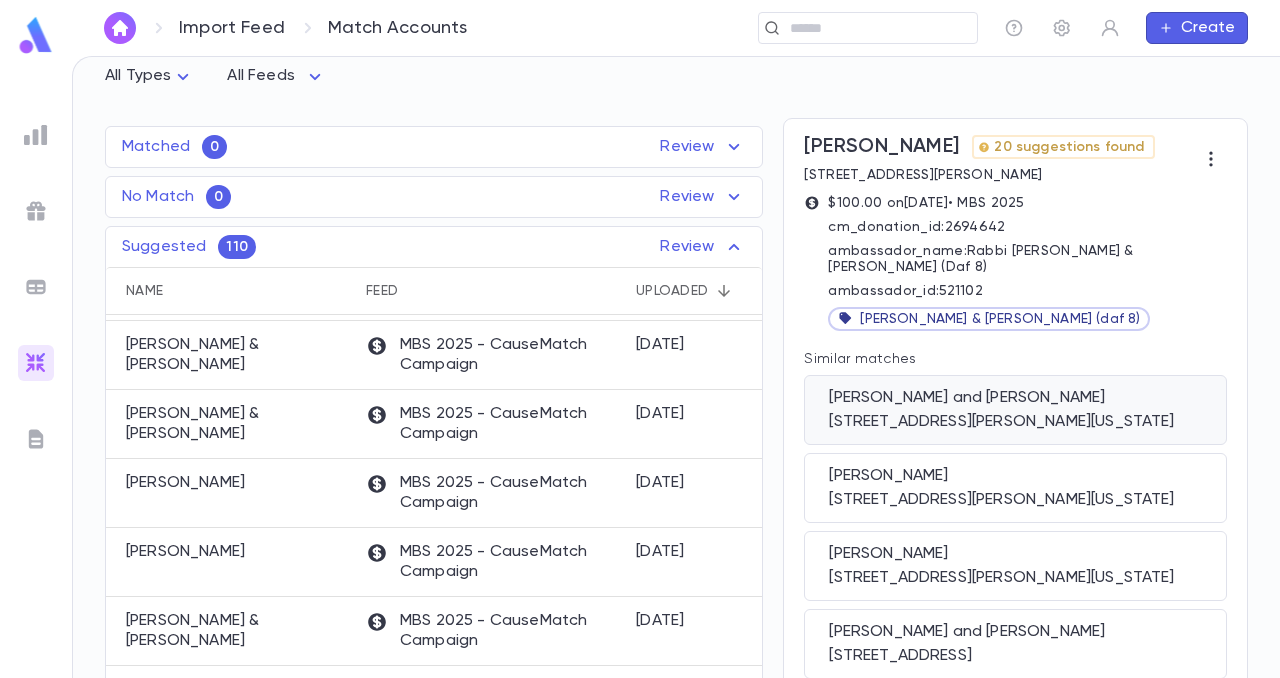 click on "[PERSON_NAME] and [PERSON_NAME]" at bounding box center [1015, 398] 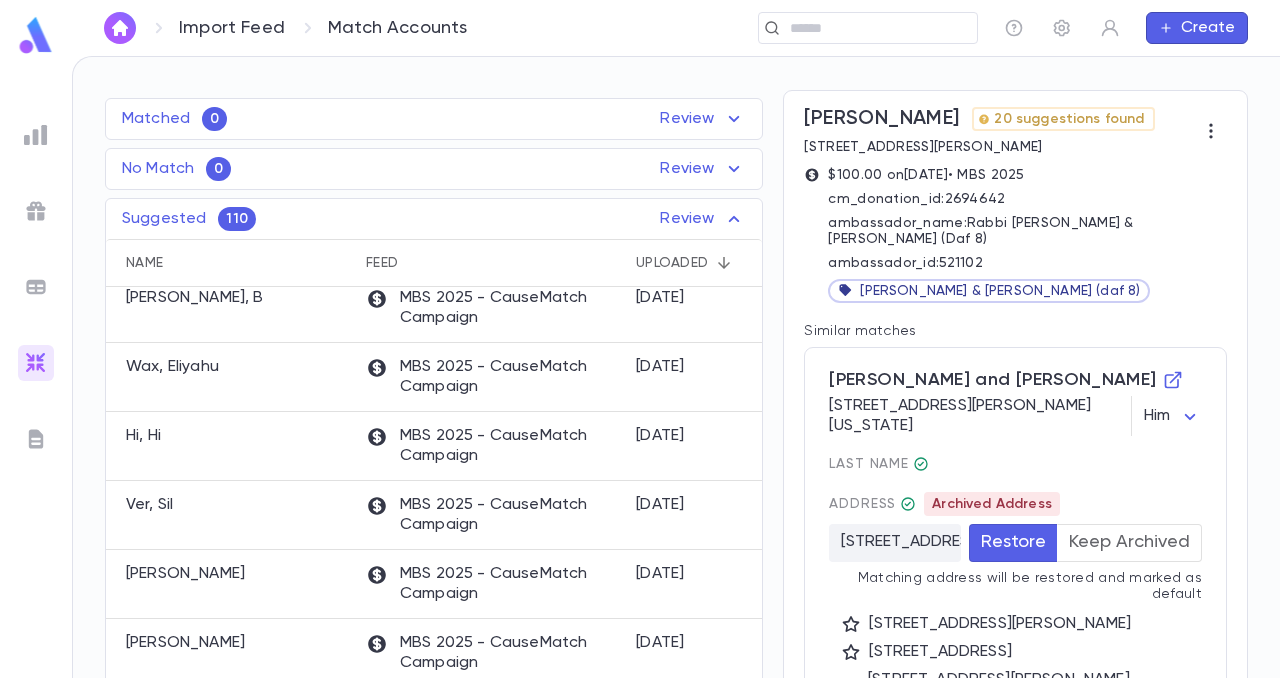 scroll, scrollTop: 109, scrollLeft: 0, axis: vertical 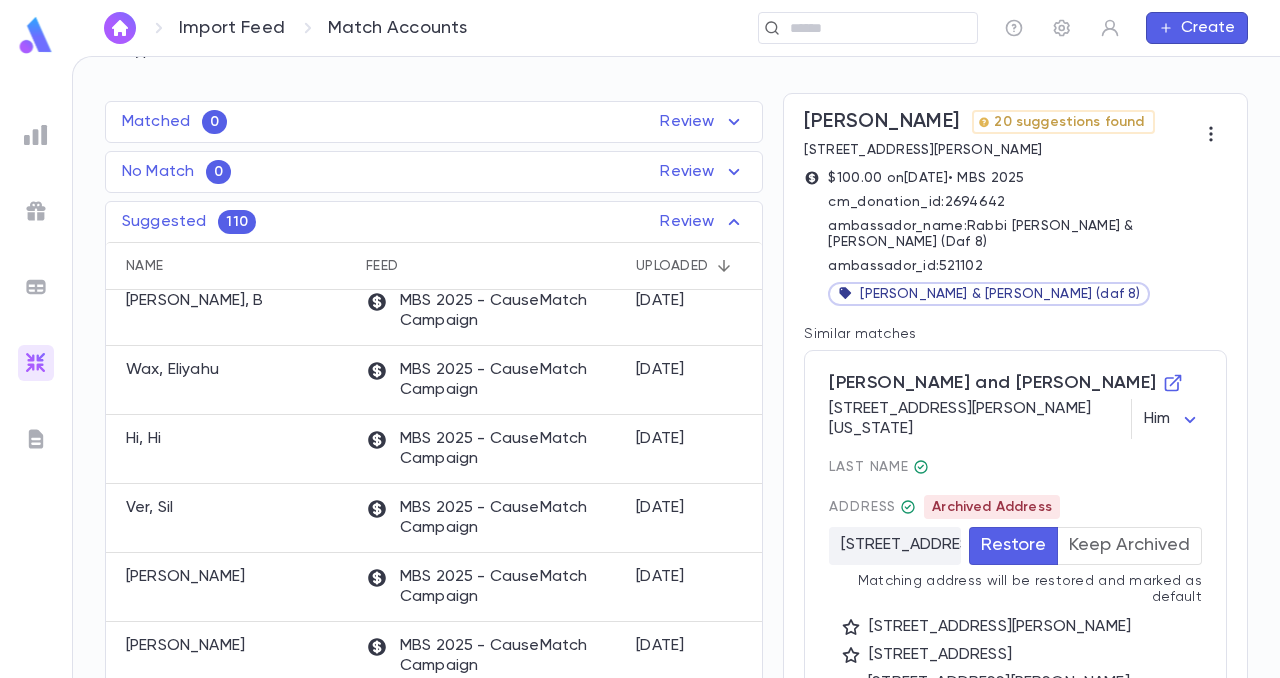 click on "Keep Archived" at bounding box center [1129, 546] 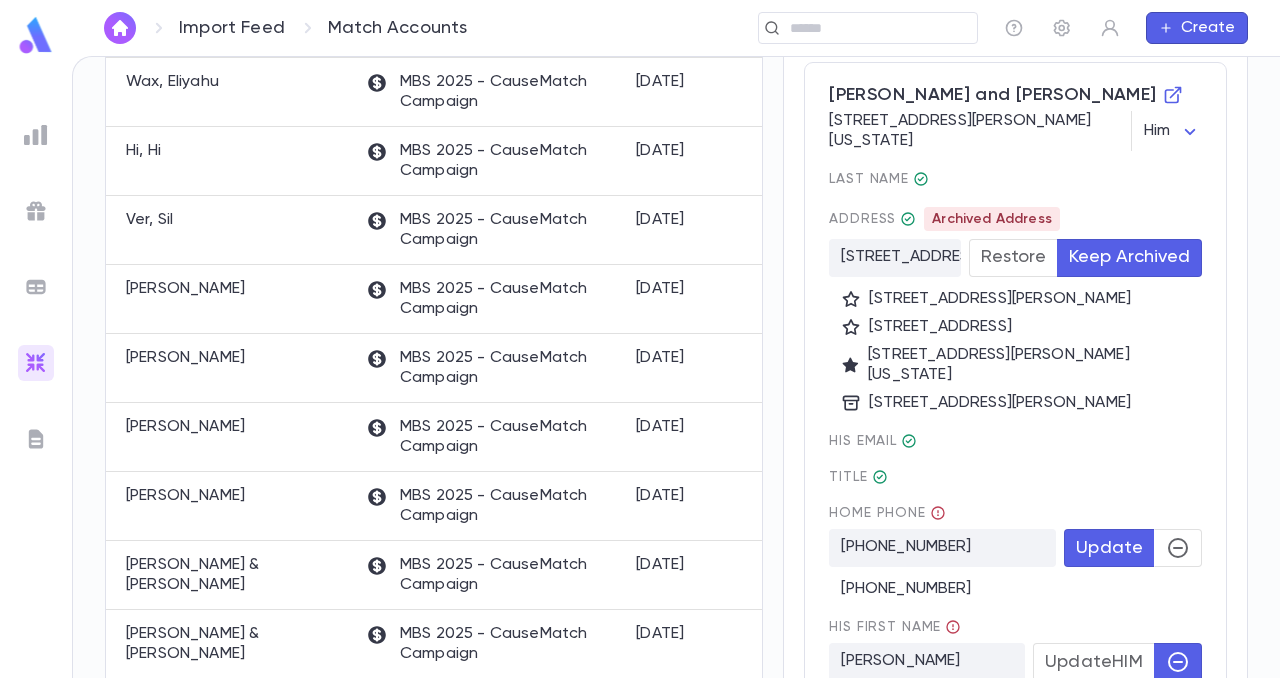 scroll, scrollTop: 394, scrollLeft: 0, axis: vertical 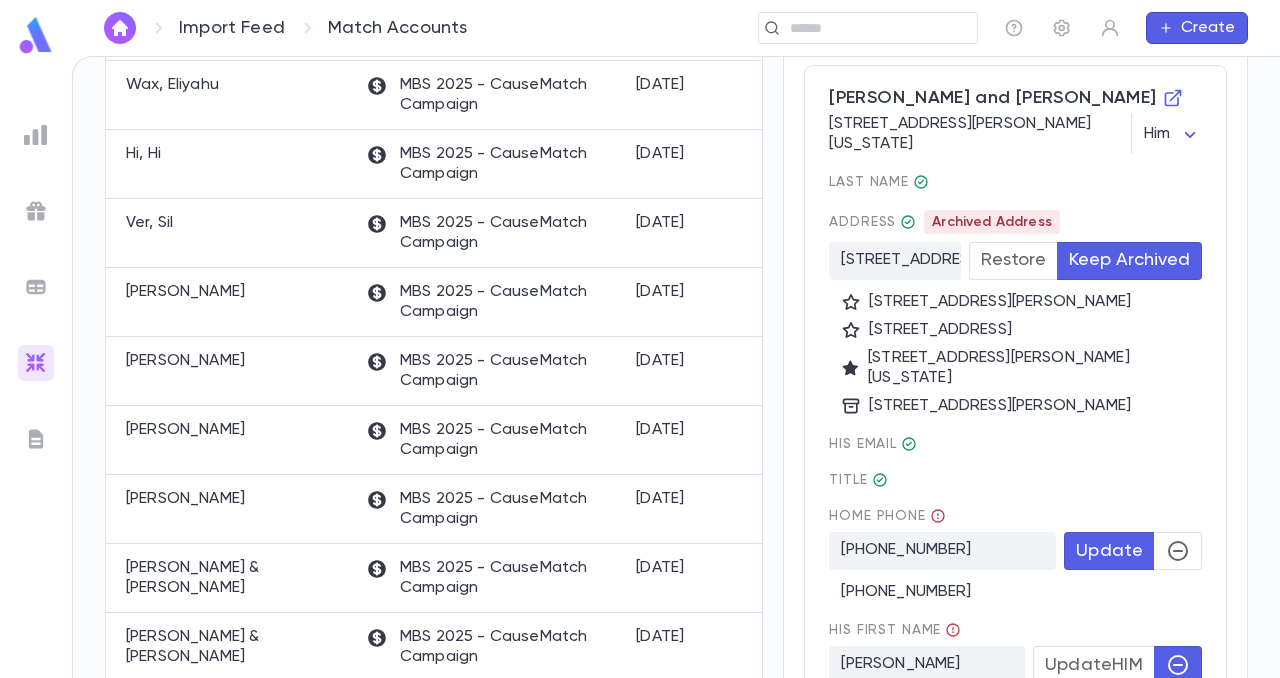 click on "Keep Archived" at bounding box center [1129, 261] 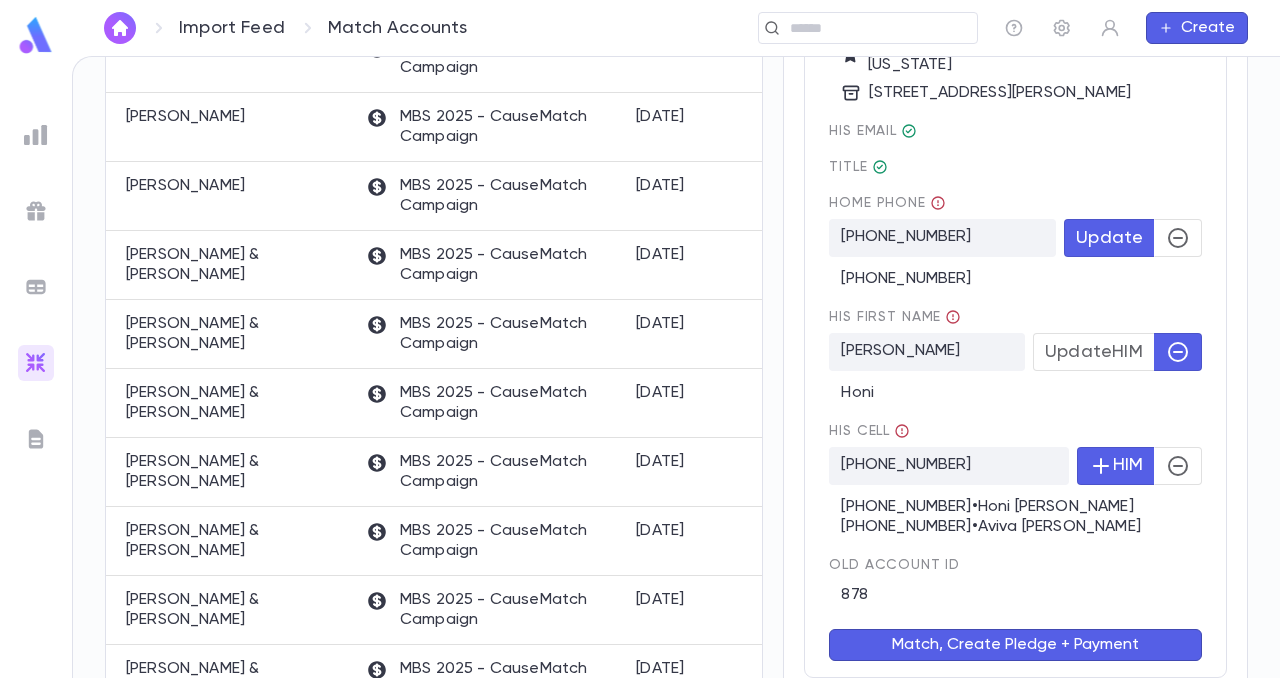 scroll, scrollTop: 711, scrollLeft: 0, axis: vertical 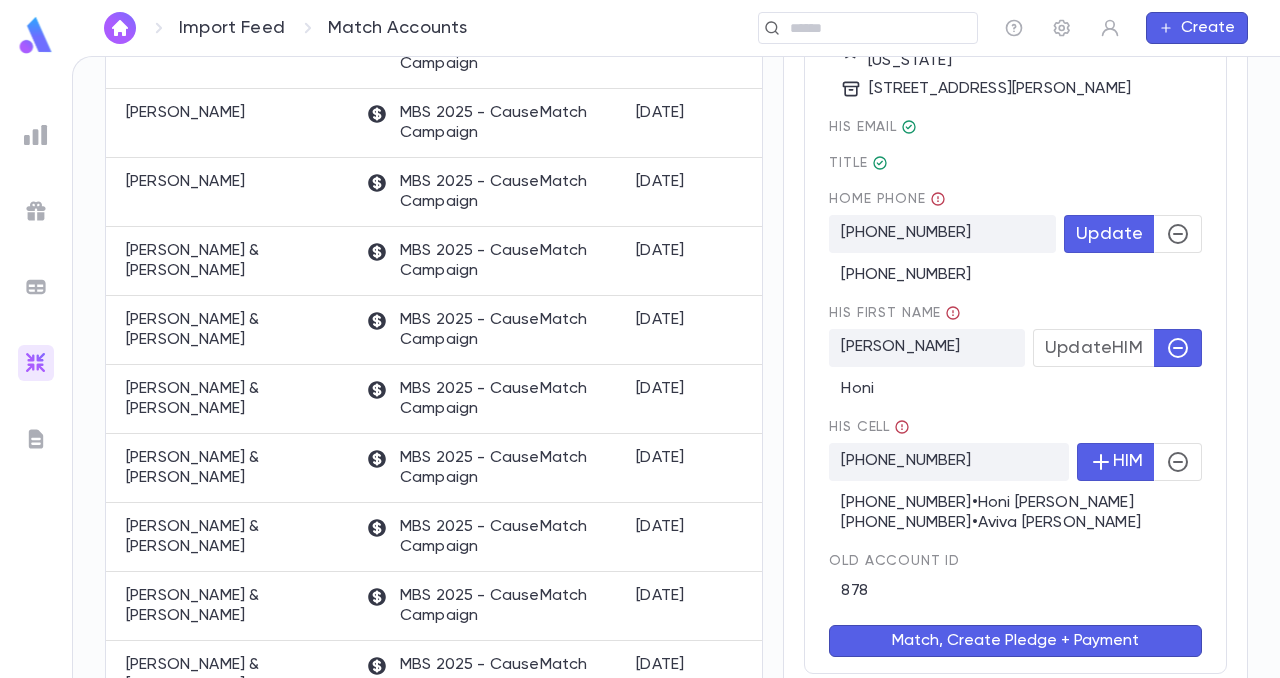 click 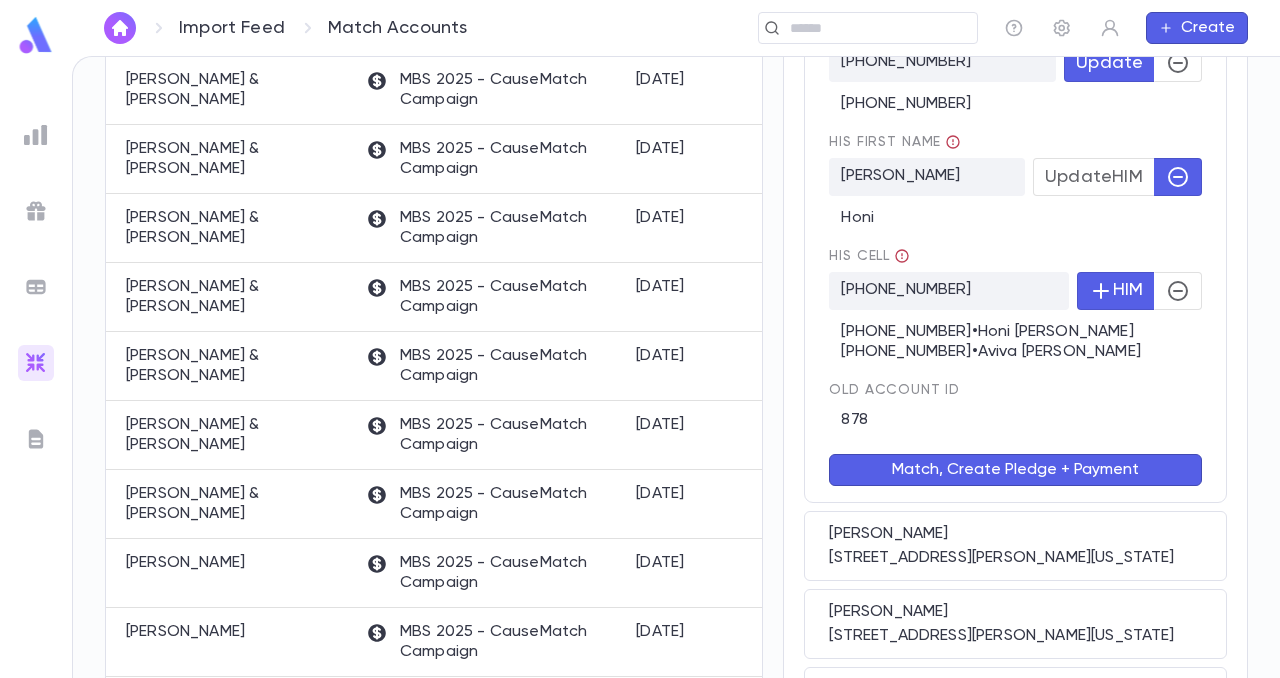 scroll, scrollTop: 931, scrollLeft: 0, axis: vertical 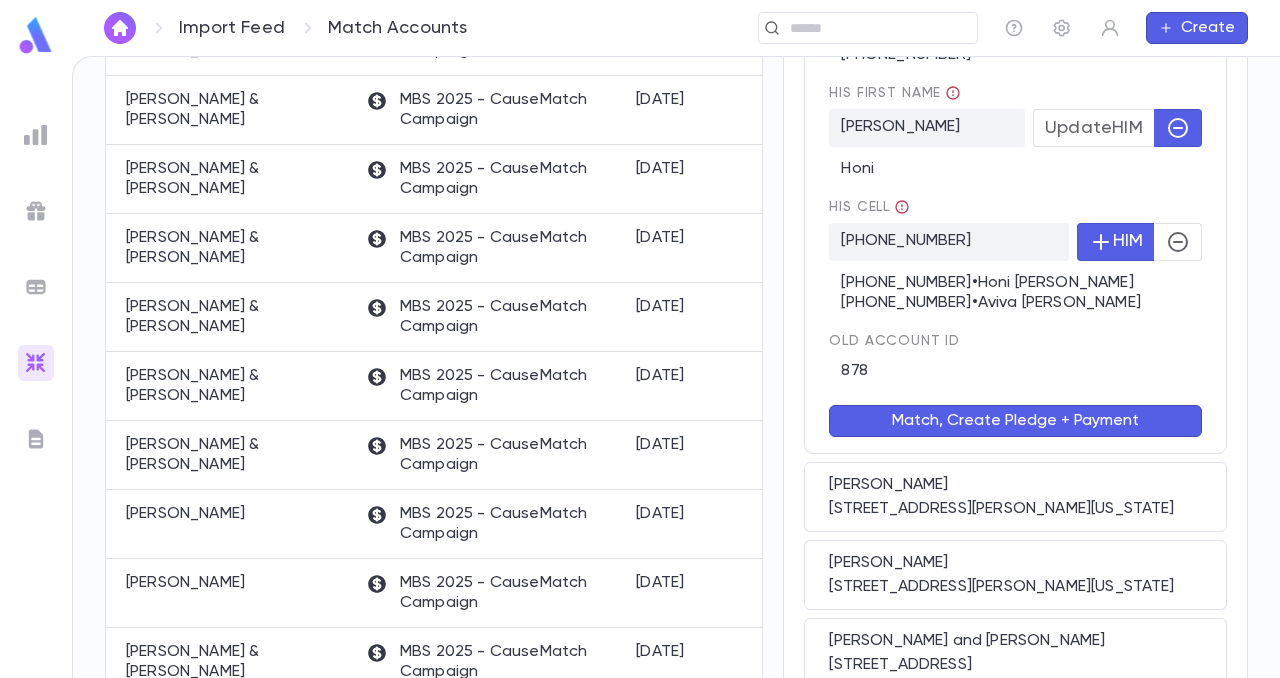 click on "Match, Create Pledge + Payment" at bounding box center [1015, 421] 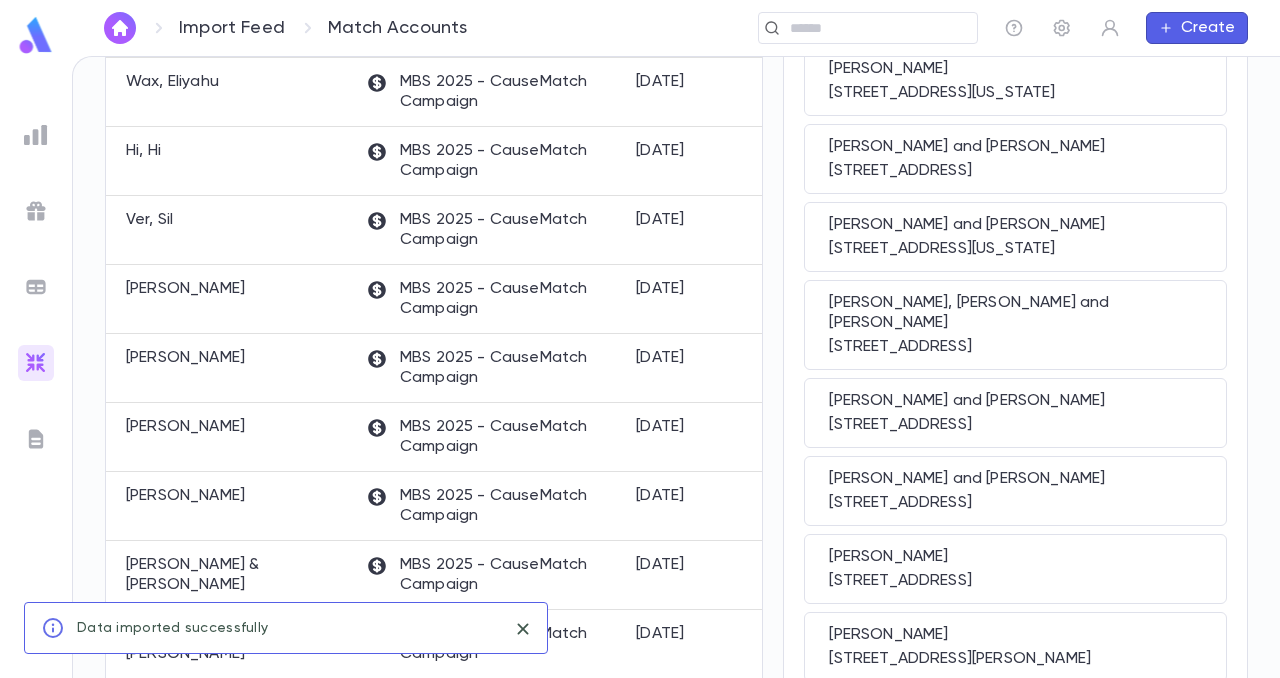 scroll, scrollTop: 964, scrollLeft: 0, axis: vertical 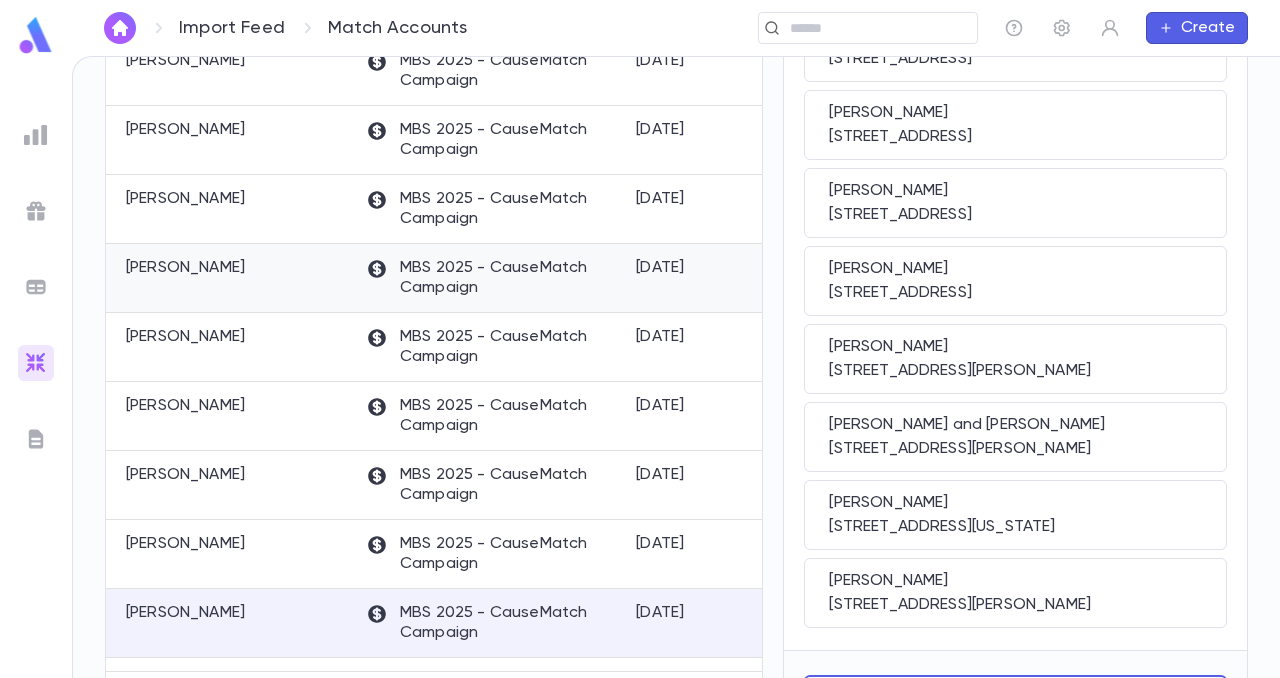 click on "[PERSON_NAME]" at bounding box center (185, 268) 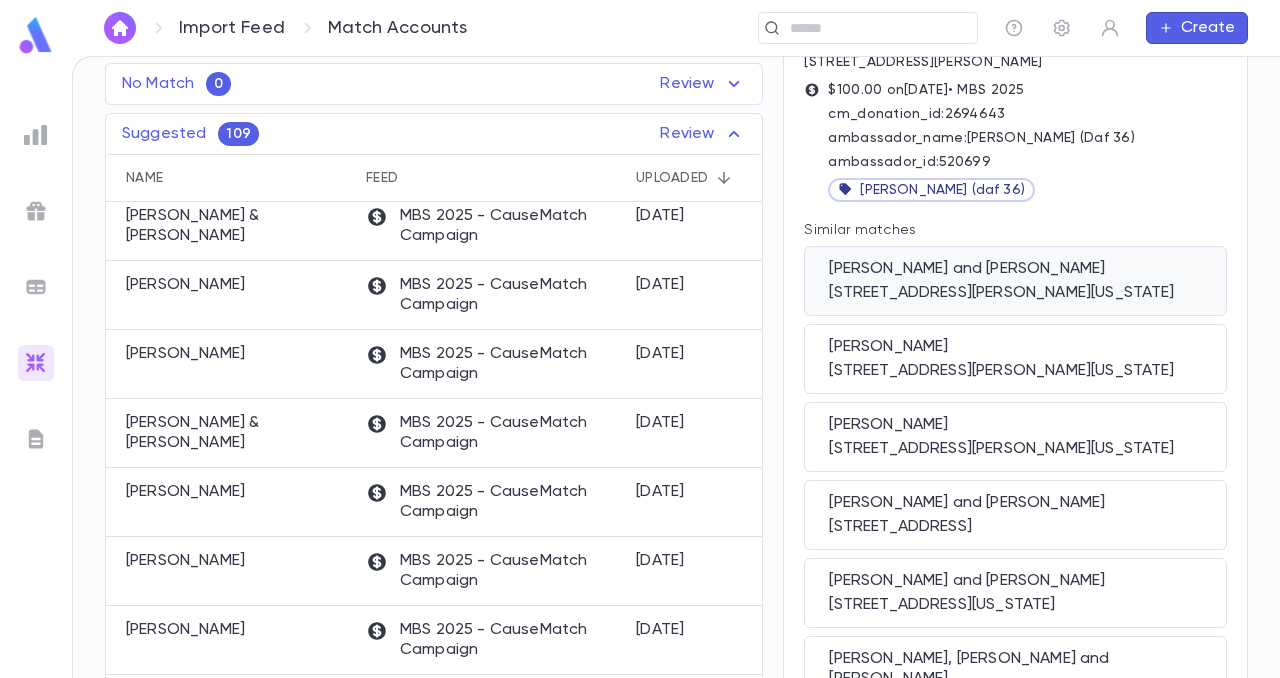 scroll, scrollTop: 216, scrollLeft: 0, axis: vertical 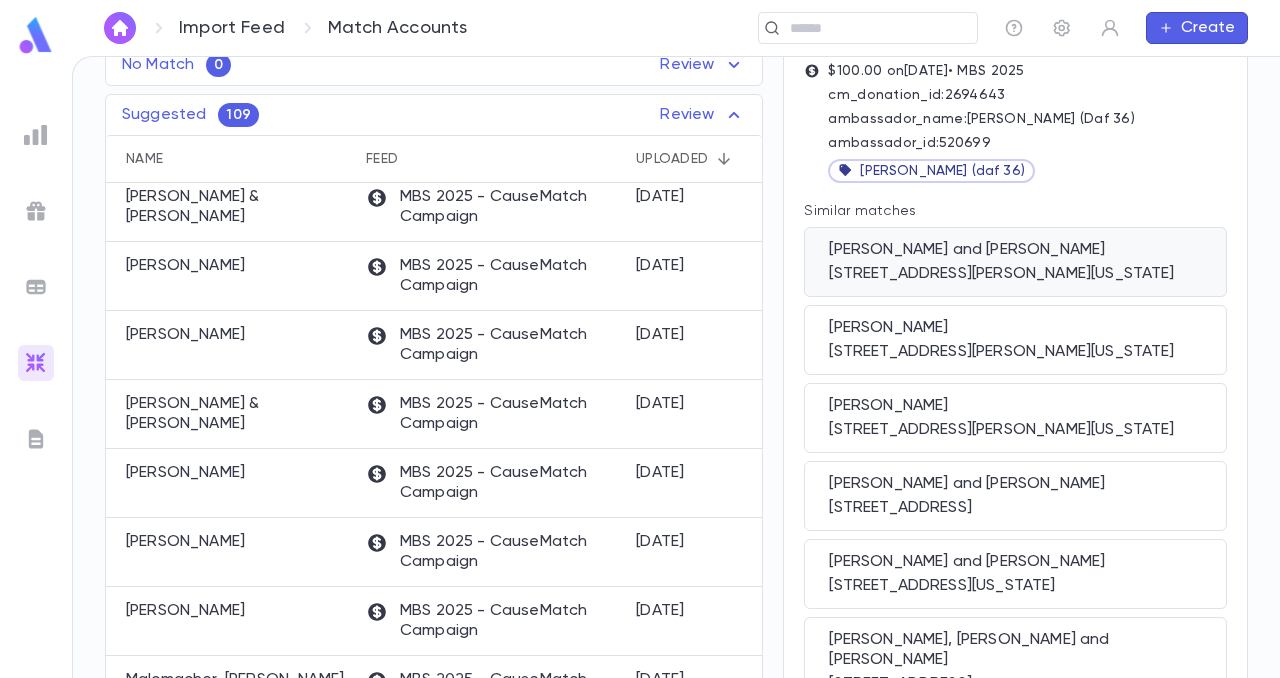 click on "[PERSON_NAME] and [PERSON_NAME]" at bounding box center [1015, 250] 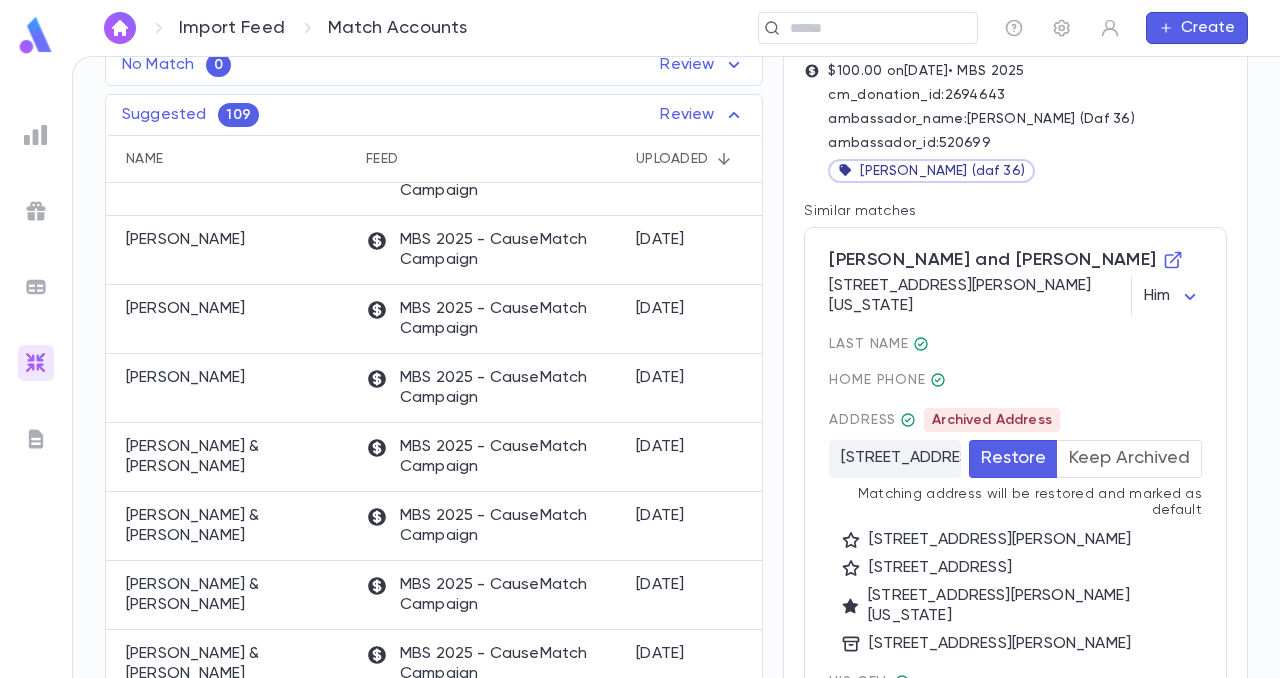 scroll, scrollTop: 862, scrollLeft: 0, axis: vertical 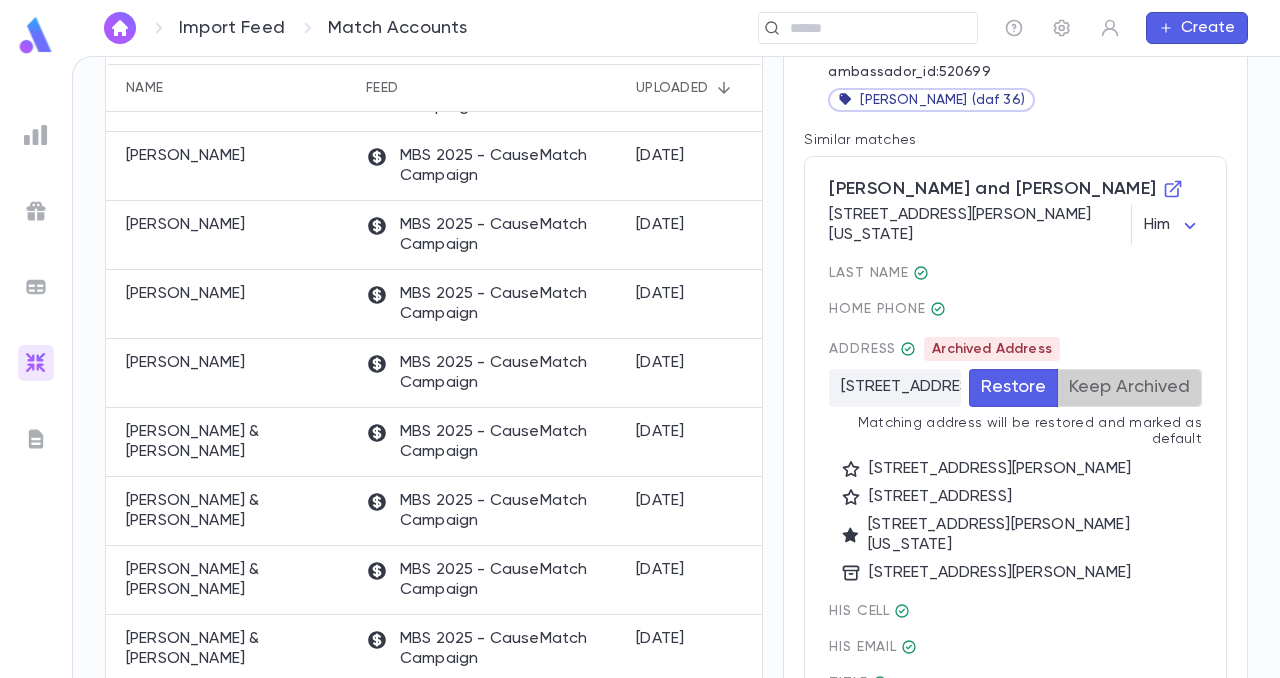 click on "Keep Archived" at bounding box center [1129, 388] 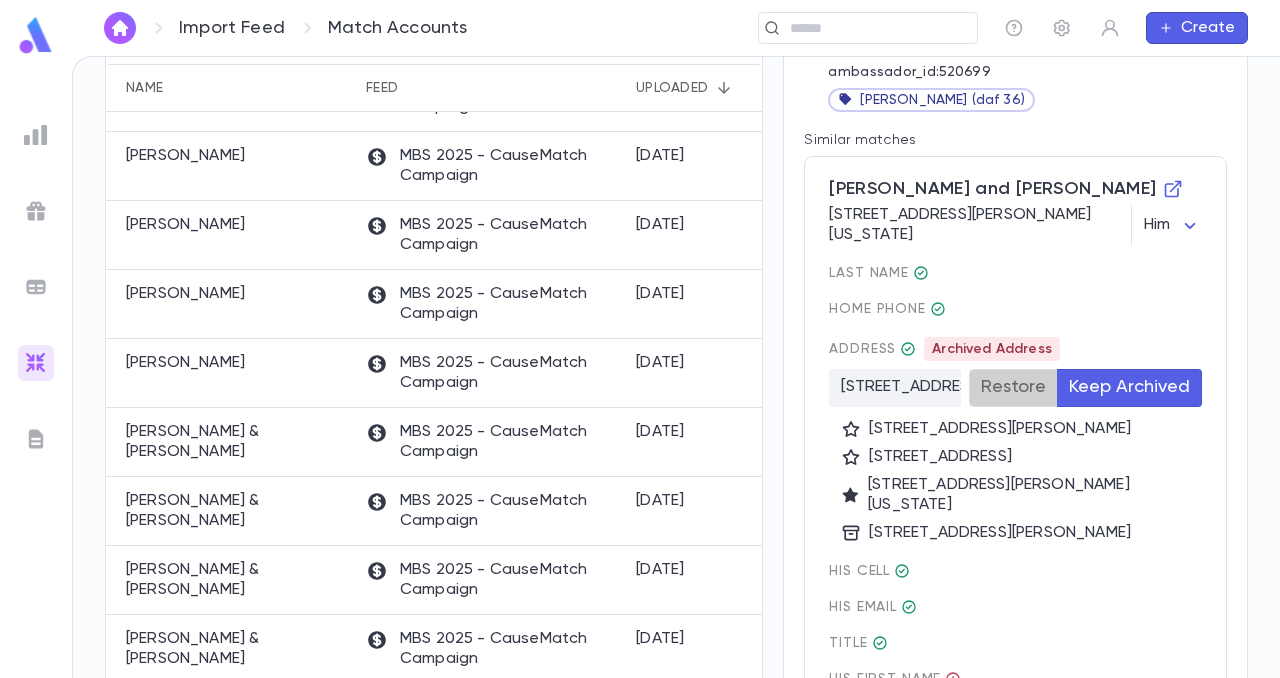 click on "Restore" at bounding box center [1013, 388] 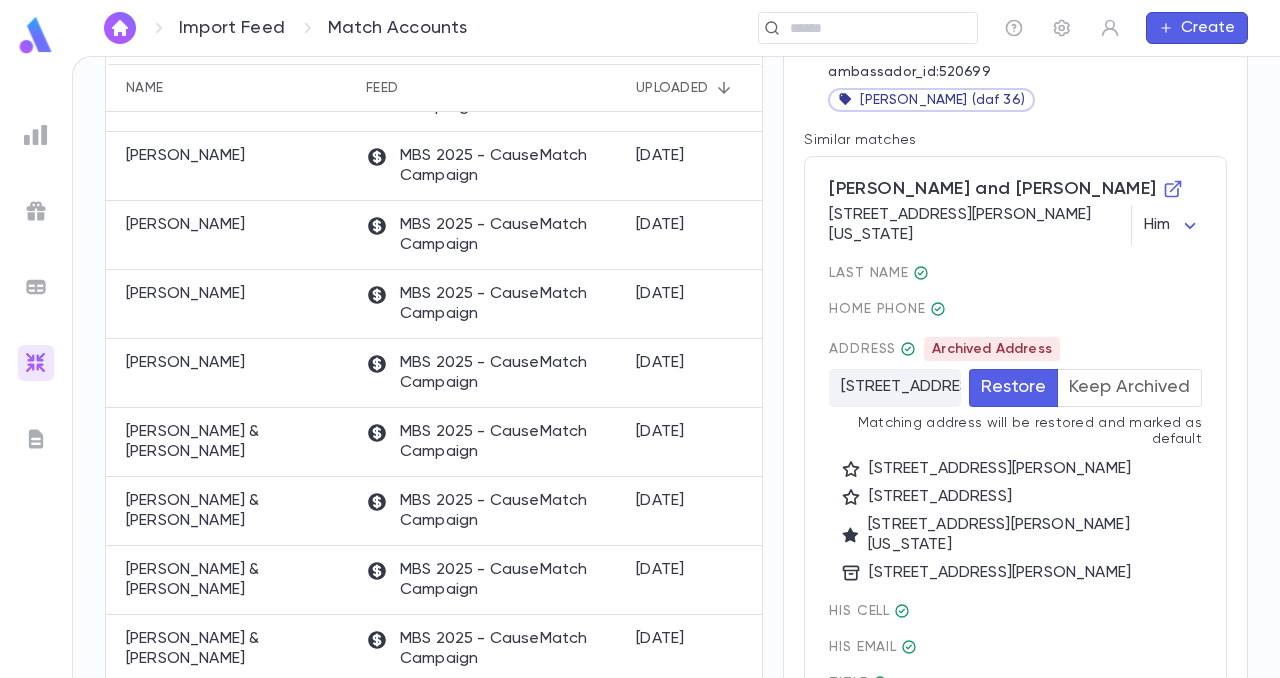 click on "Keep Archived" at bounding box center [1129, 388] 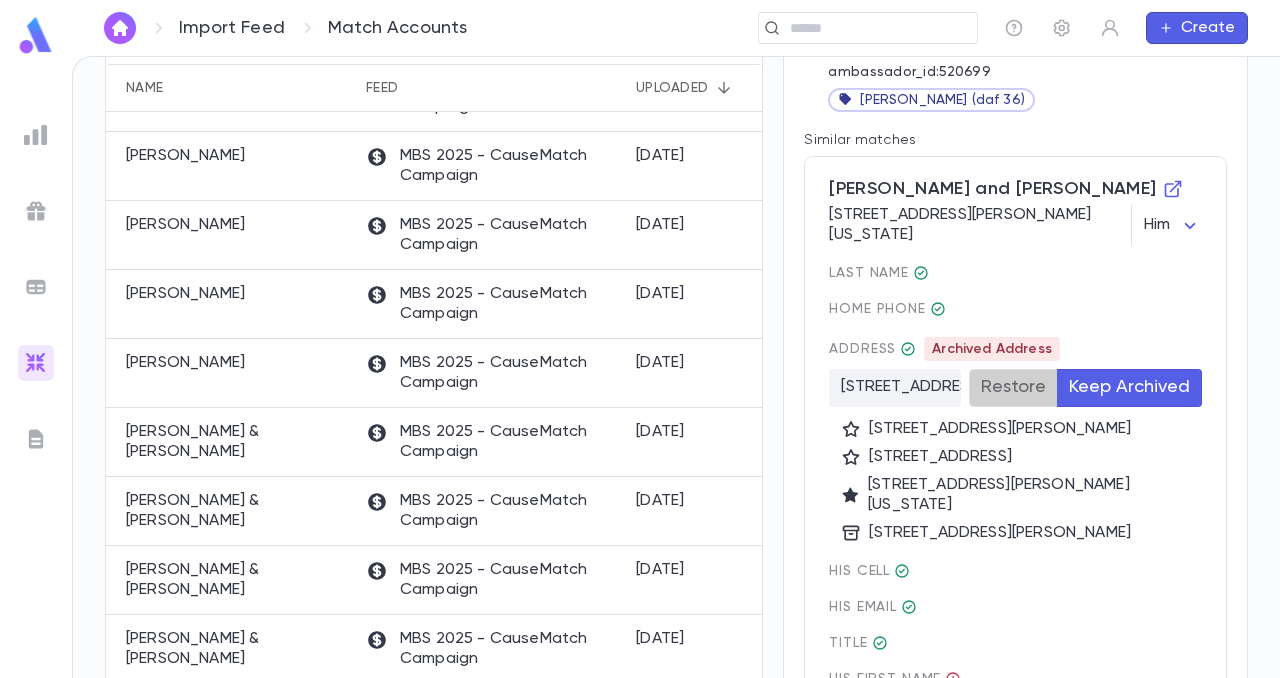 click on "Restore" at bounding box center (1013, 388) 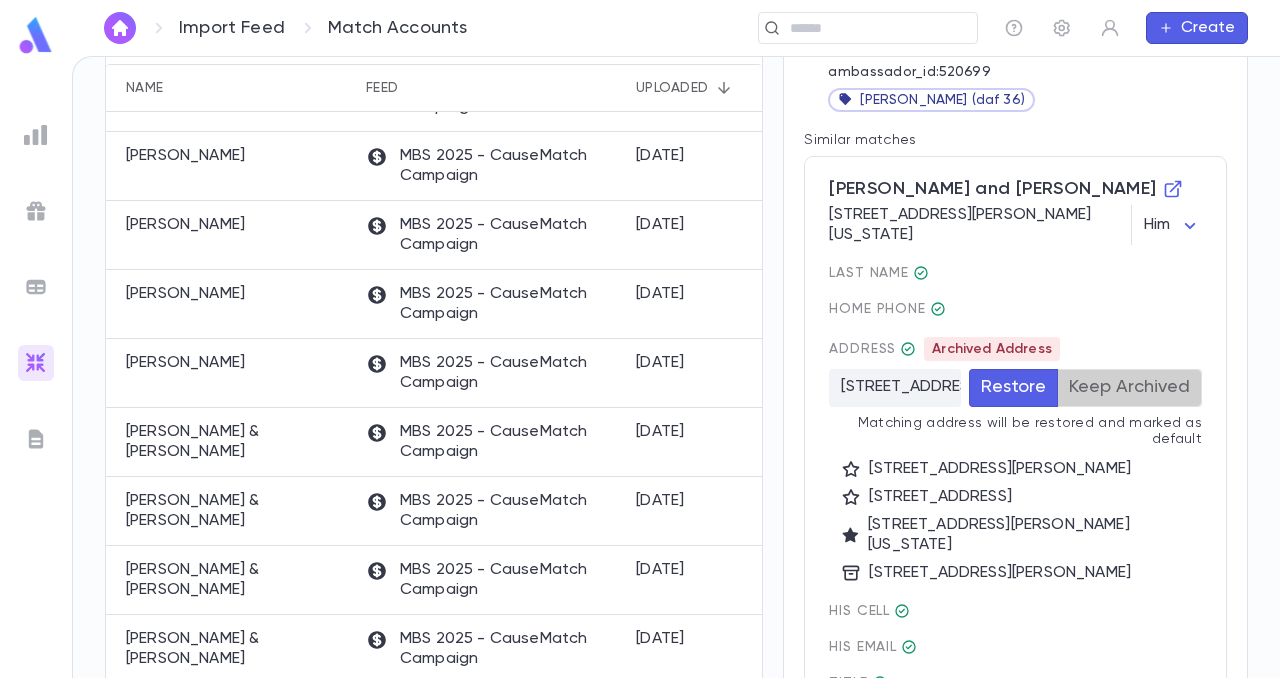 click on "Keep Archived" at bounding box center (1129, 388) 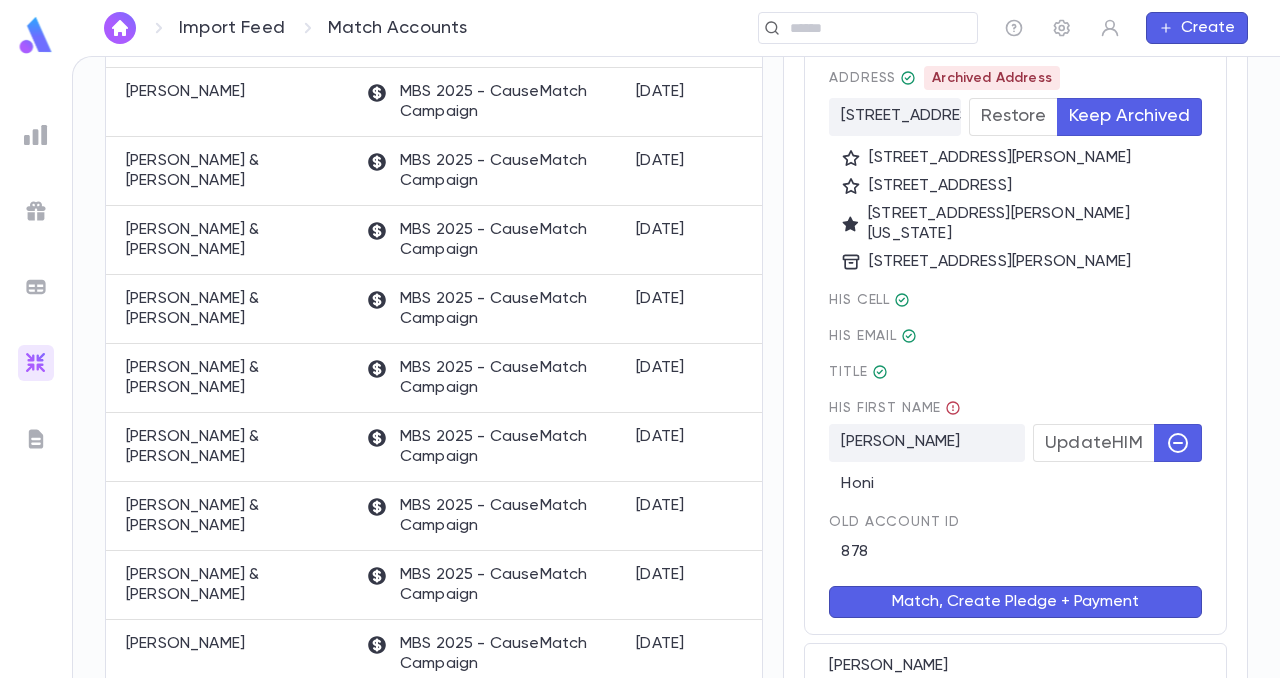 scroll, scrollTop: 600, scrollLeft: 0, axis: vertical 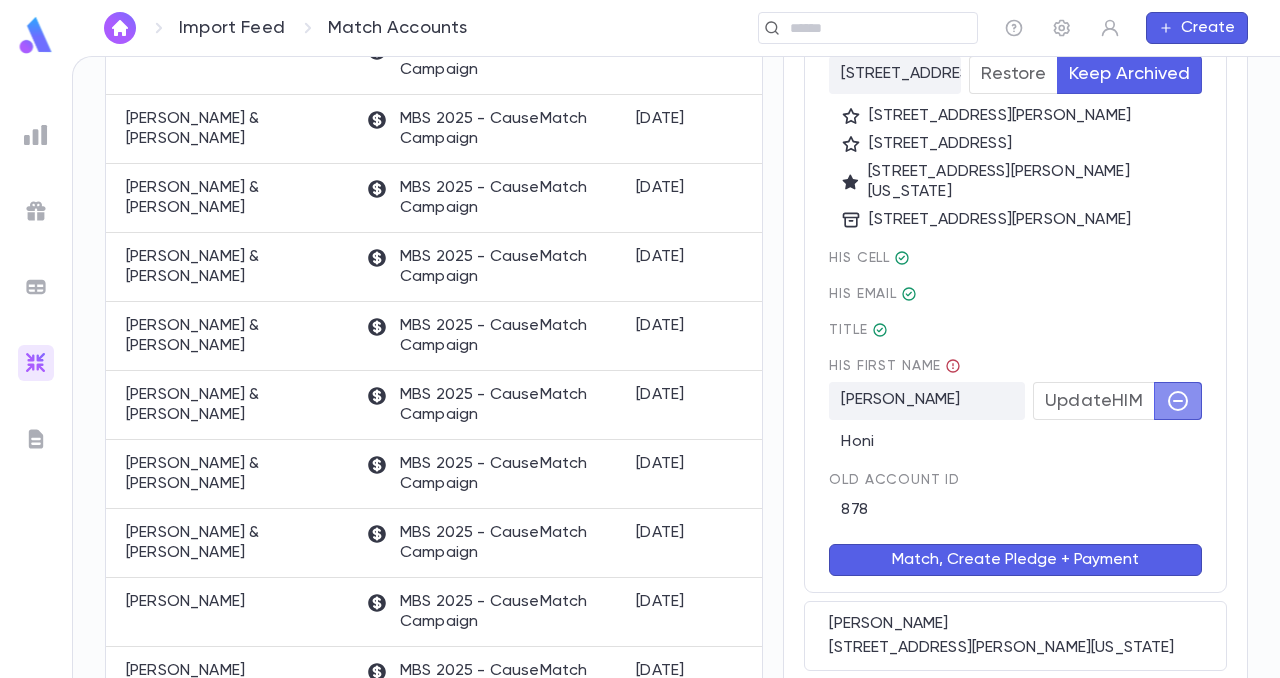 click 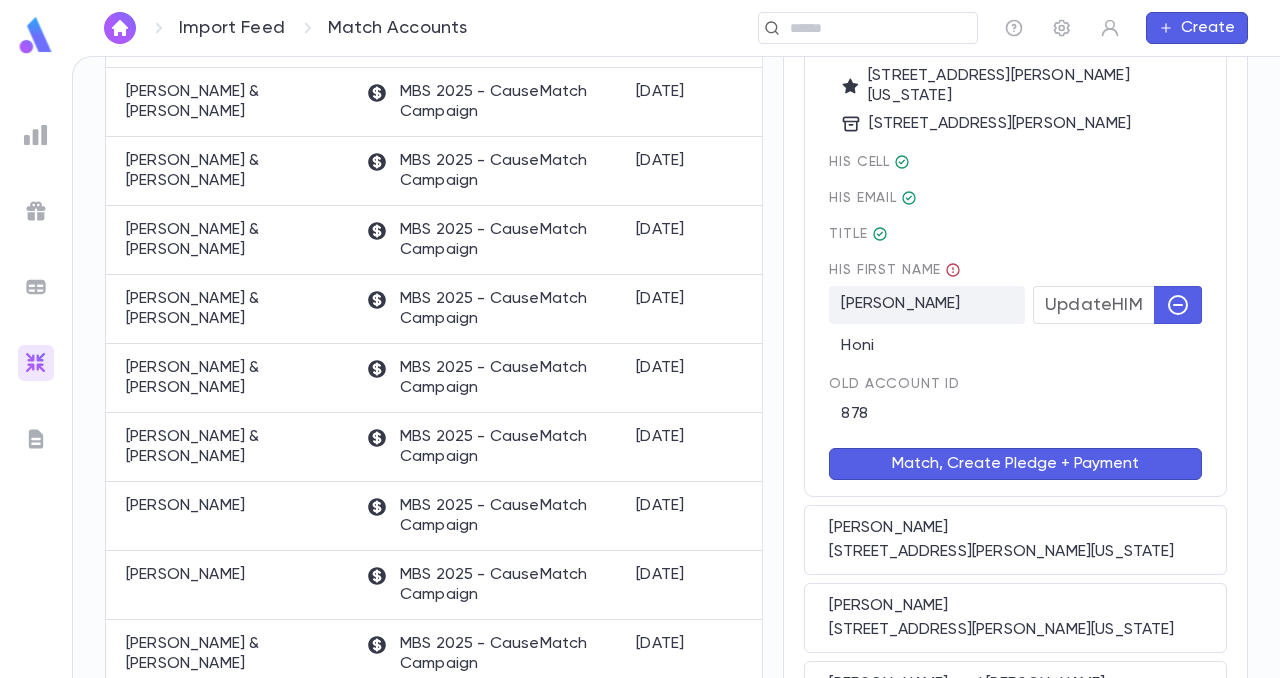 scroll, scrollTop: 687, scrollLeft: 0, axis: vertical 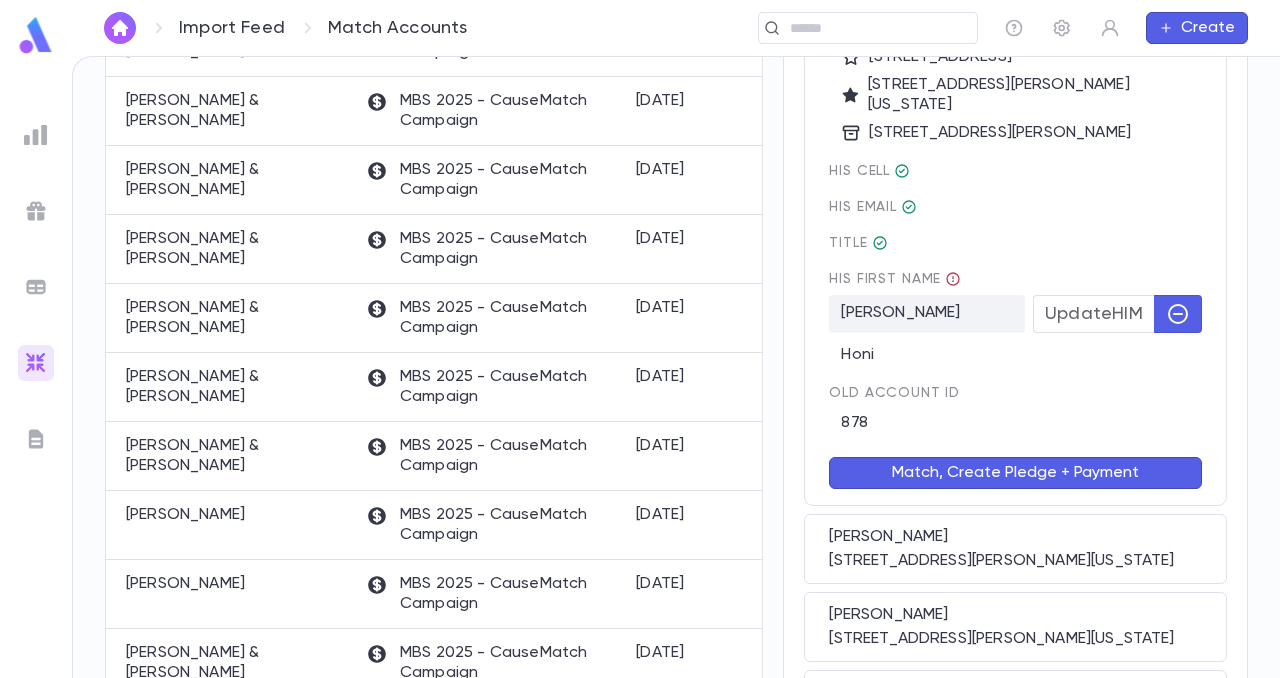 click on "Match, Create Pledge + Payment" at bounding box center (1015, 473) 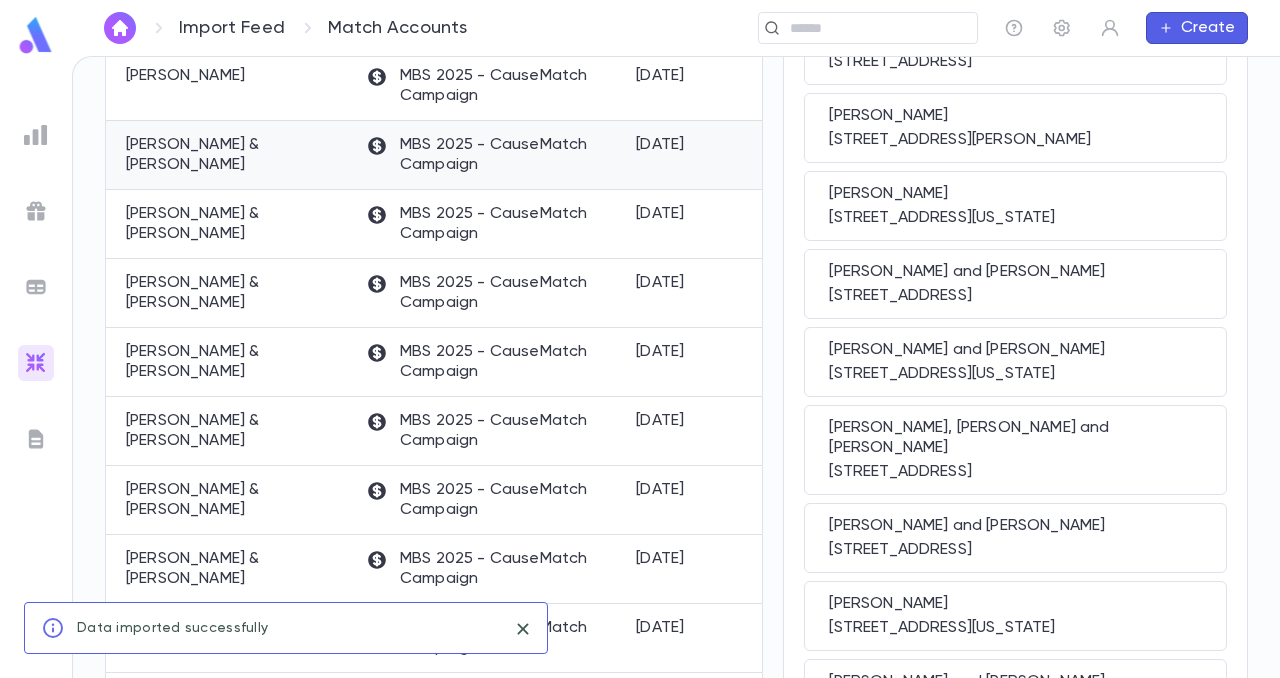 scroll, scrollTop: 941, scrollLeft: 0, axis: vertical 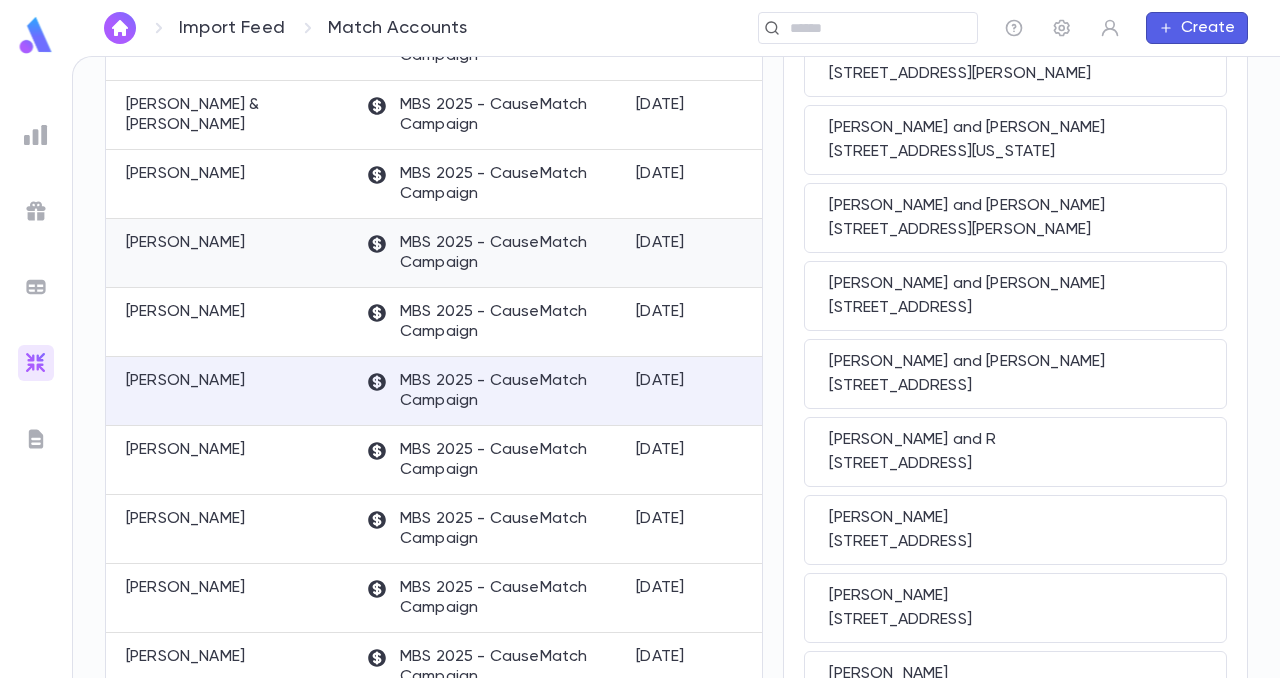 click on "[PERSON_NAME]" at bounding box center [185, 243] 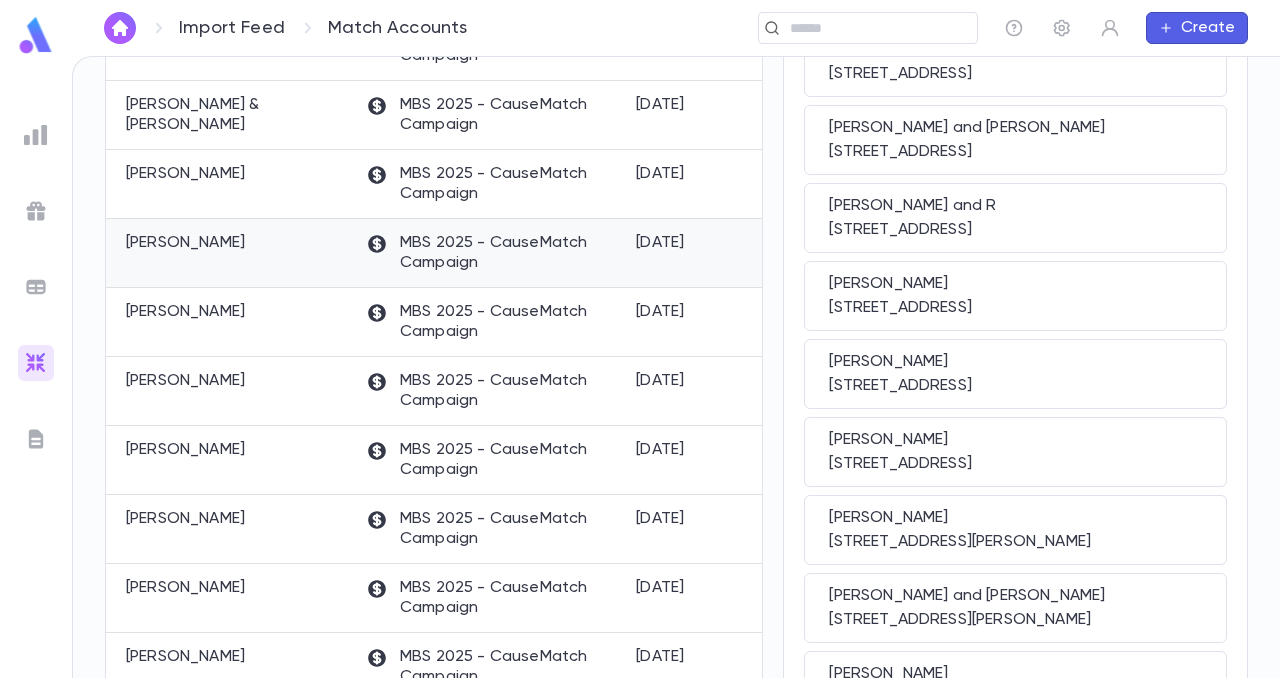 scroll, scrollTop: 0, scrollLeft: 0, axis: both 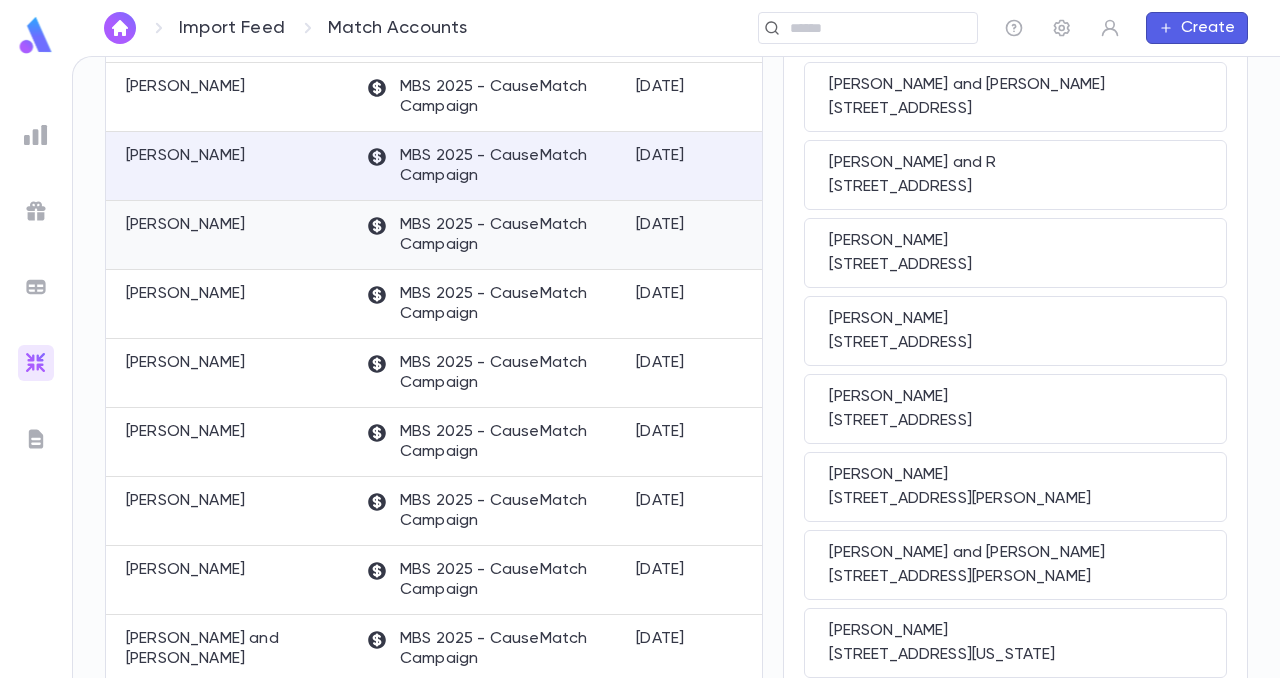 click on "[PERSON_NAME]" at bounding box center [185, 225] 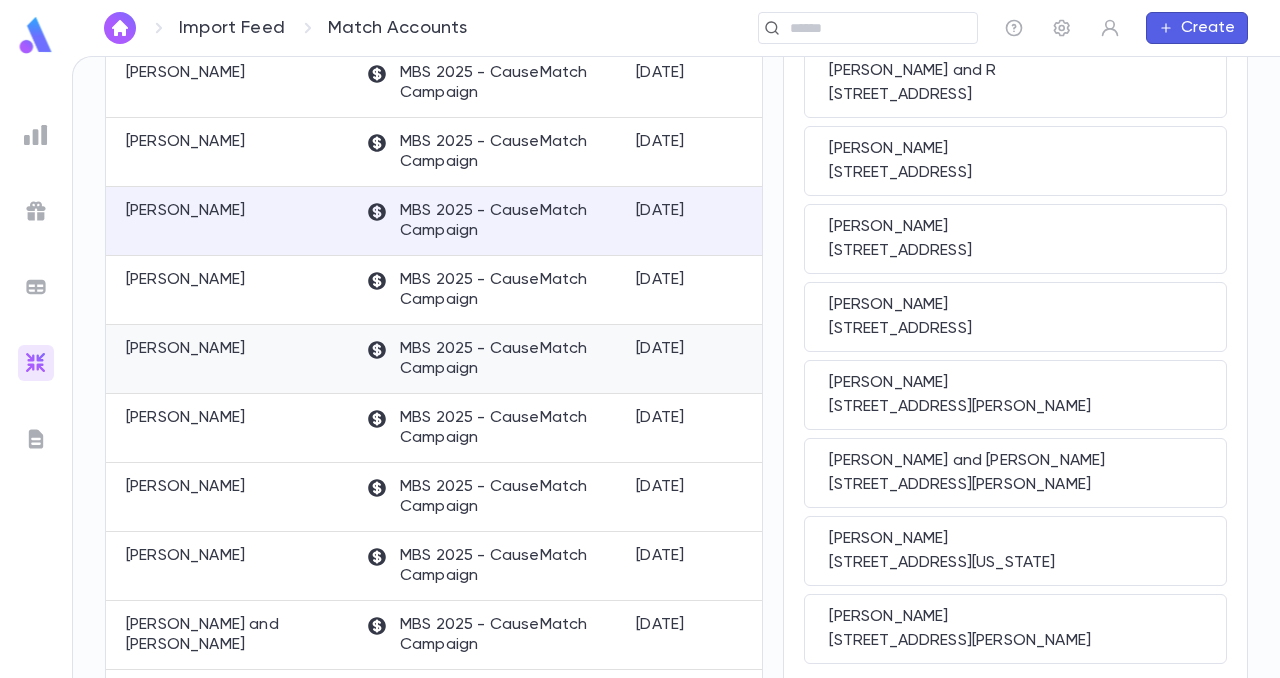 scroll, scrollTop: 1353, scrollLeft: 0, axis: vertical 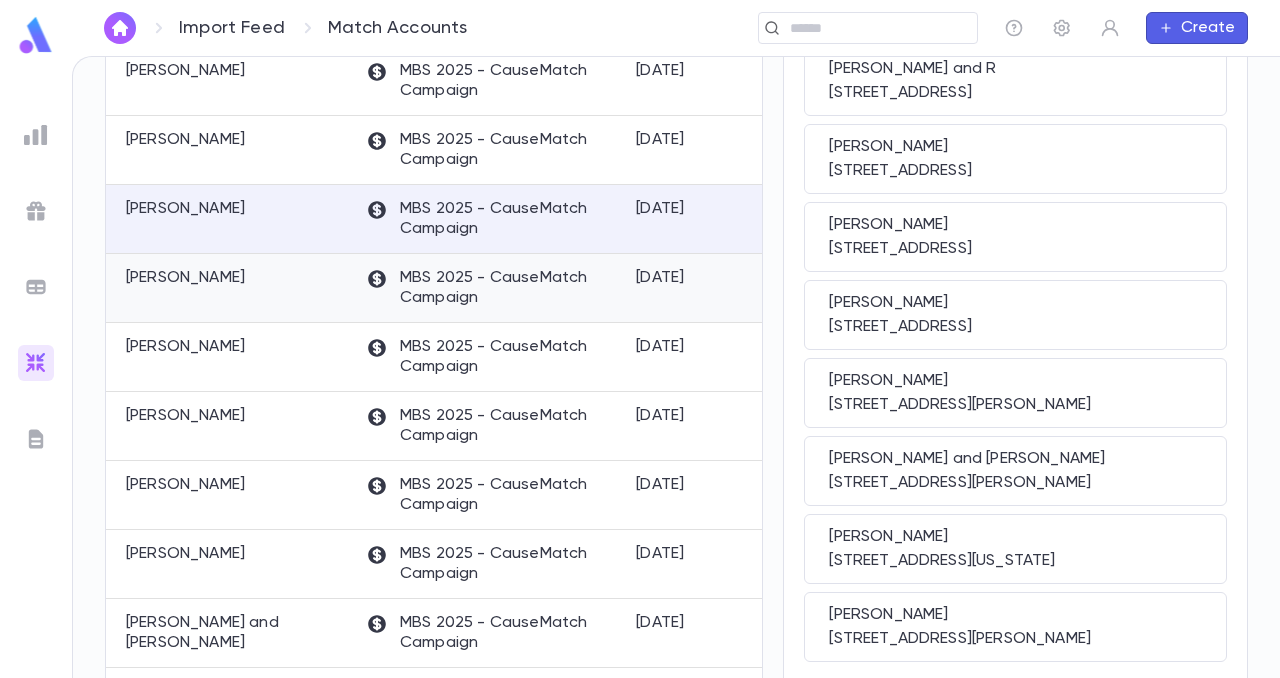 click on "[PERSON_NAME]" at bounding box center [185, 278] 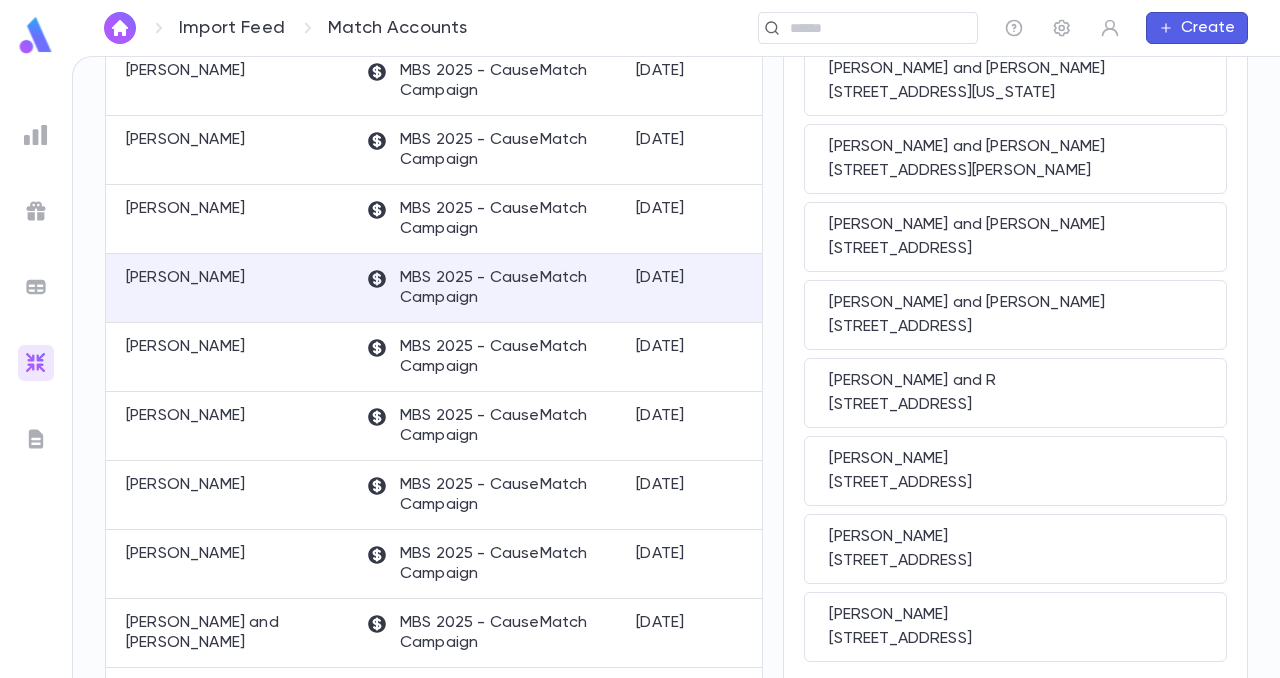 scroll, scrollTop: 0, scrollLeft: 0, axis: both 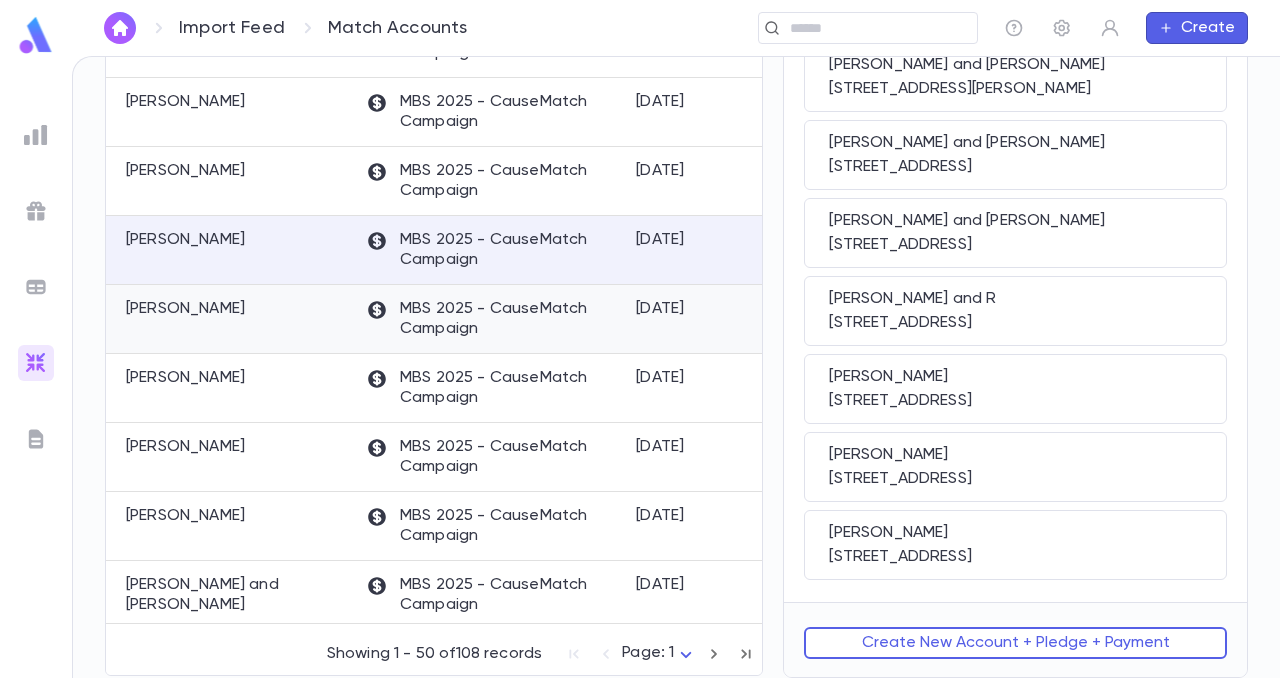 click on "[PERSON_NAME]" at bounding box center [185, 309] 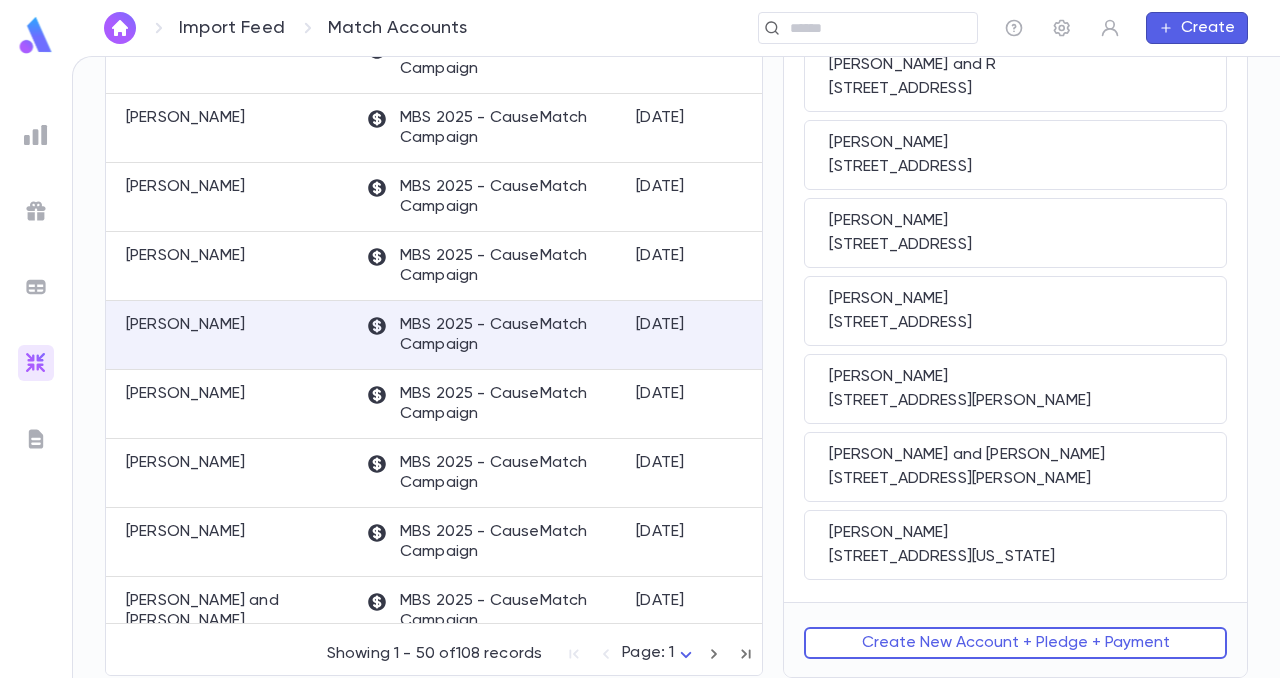scroll, scrollTop: 0, scrollLeft: 0, axis: both 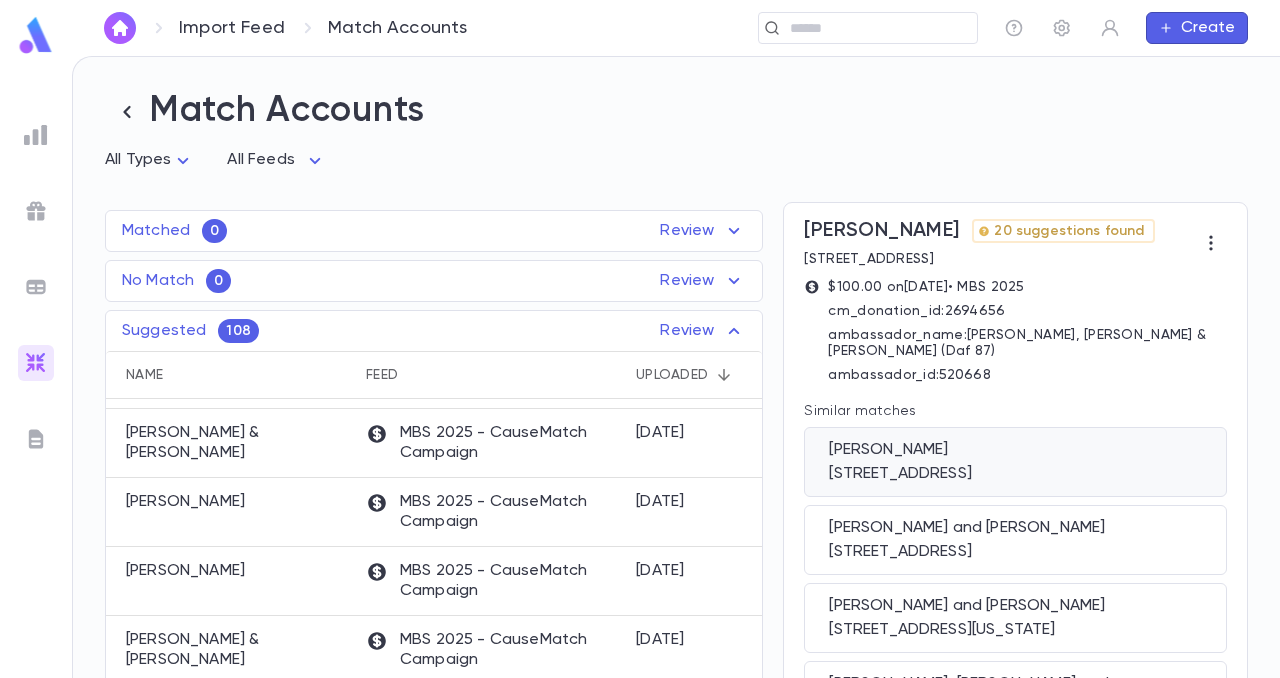 click on "[PERSON_NAME]" at bounding box center (1015, 450) 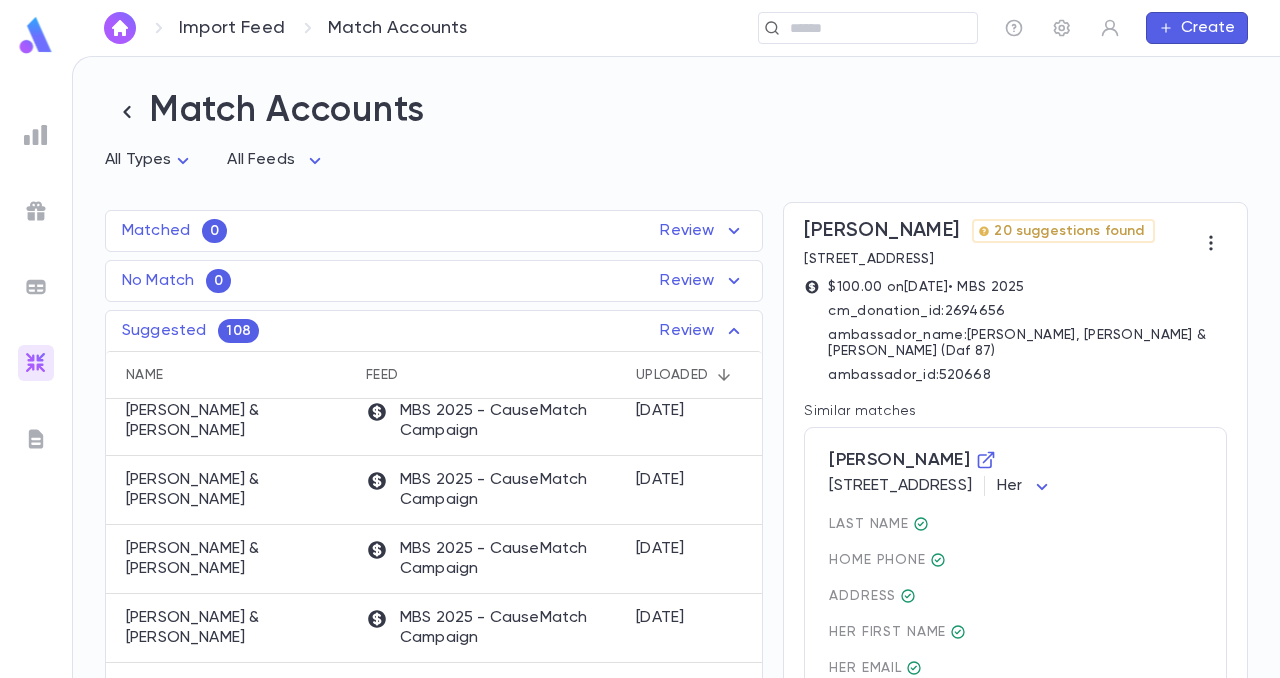 scroll, scrollTop: 1050, scrollLeft: 0, axis: vertical 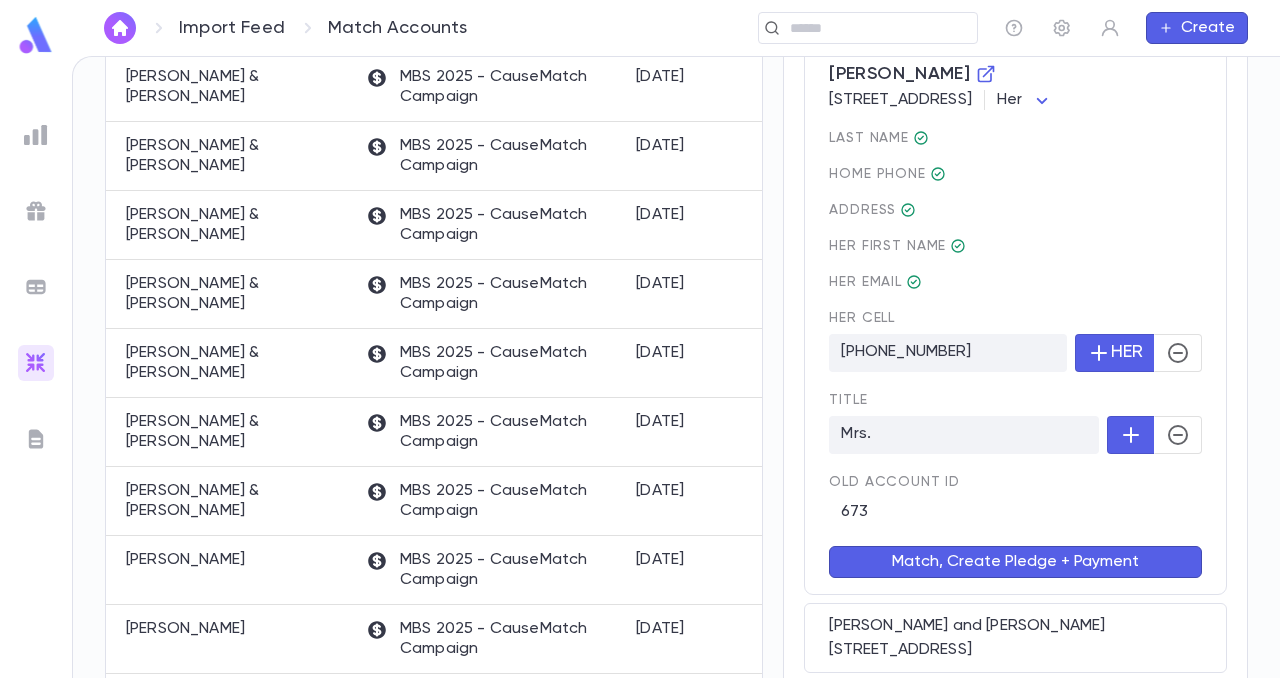 click on "Match, Create Pledge + Payment" at bounding box center (1015, 562) 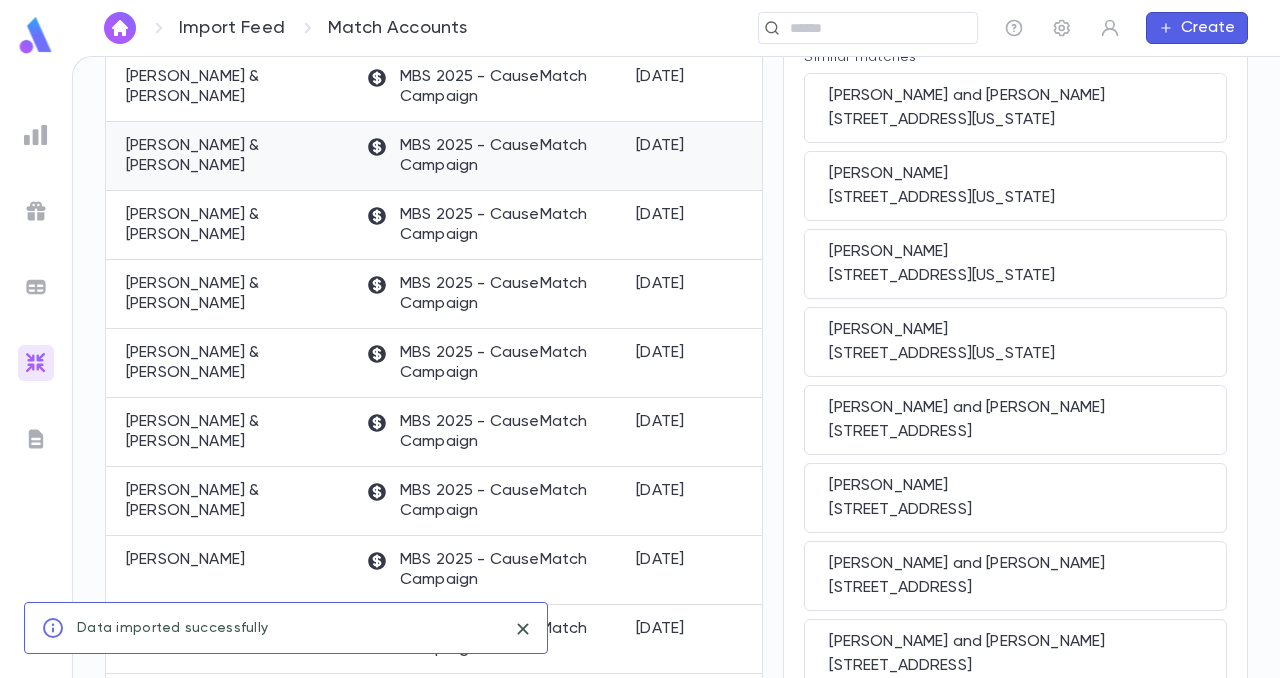 scroll, scrollTop: 0, scrollLeft: 0, axis: both 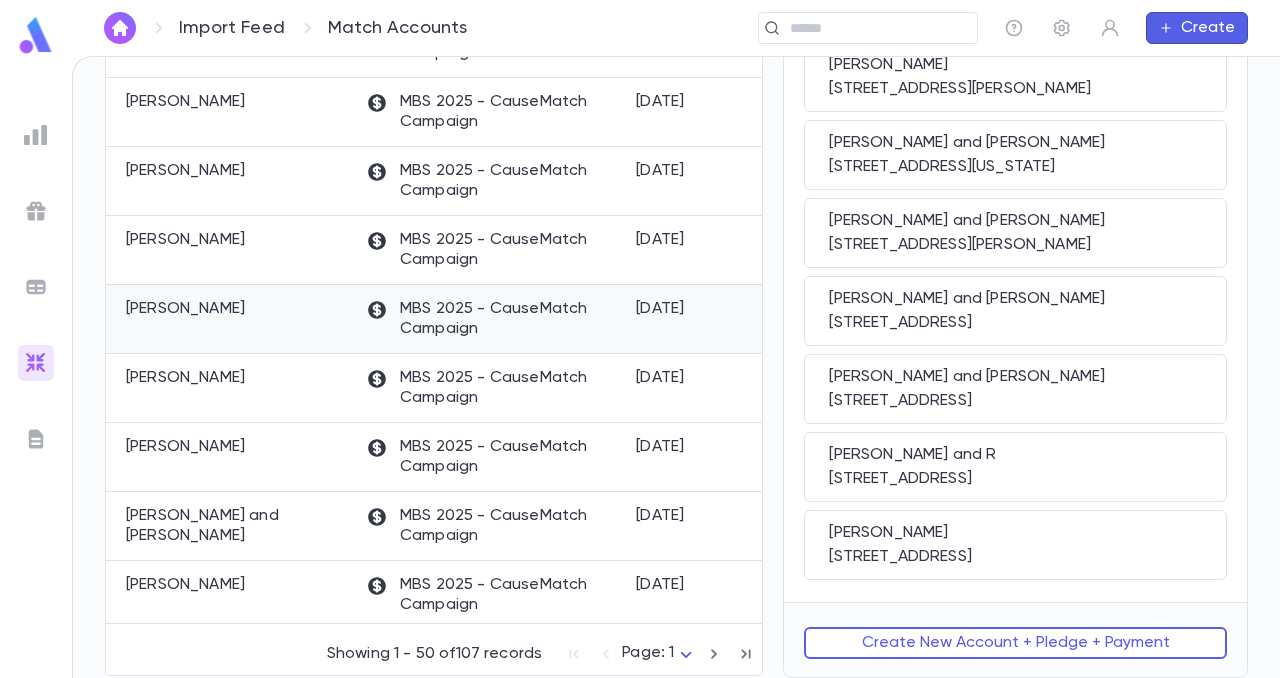 click on "[PERSON_NAME]" at bounding box center (185, 309) 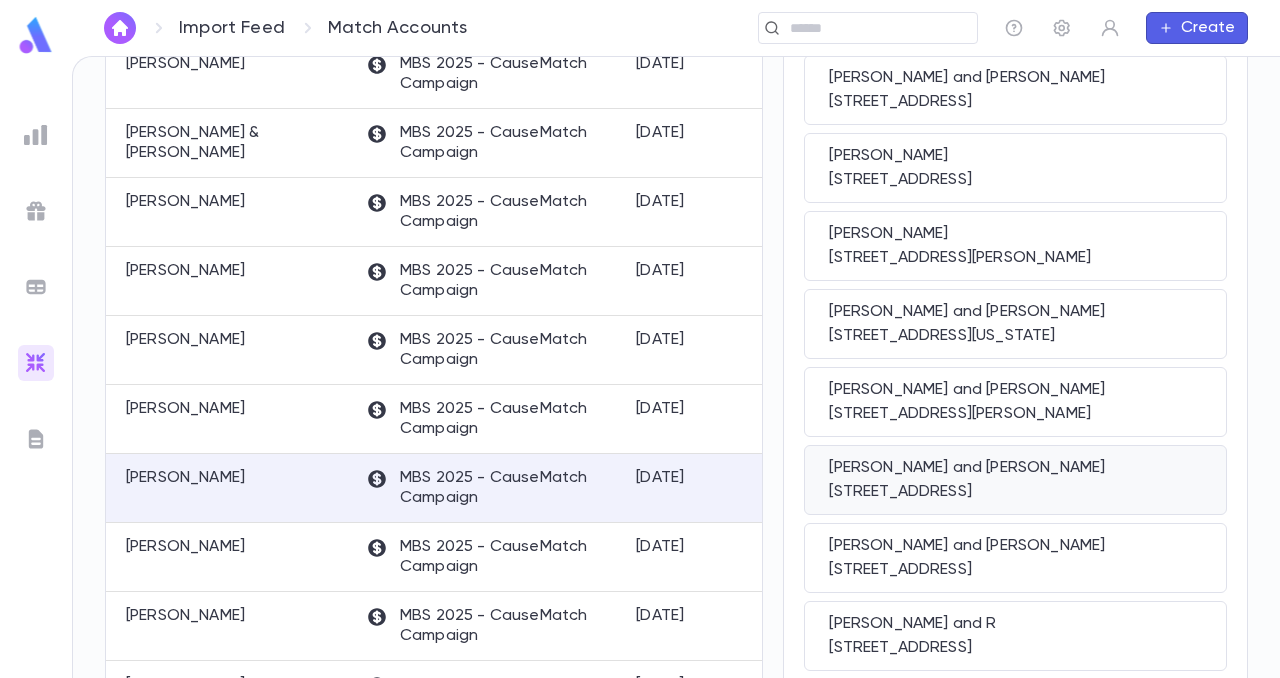 scroll, scrollTop: 1286, scrollLeft: 0, axis: vertical 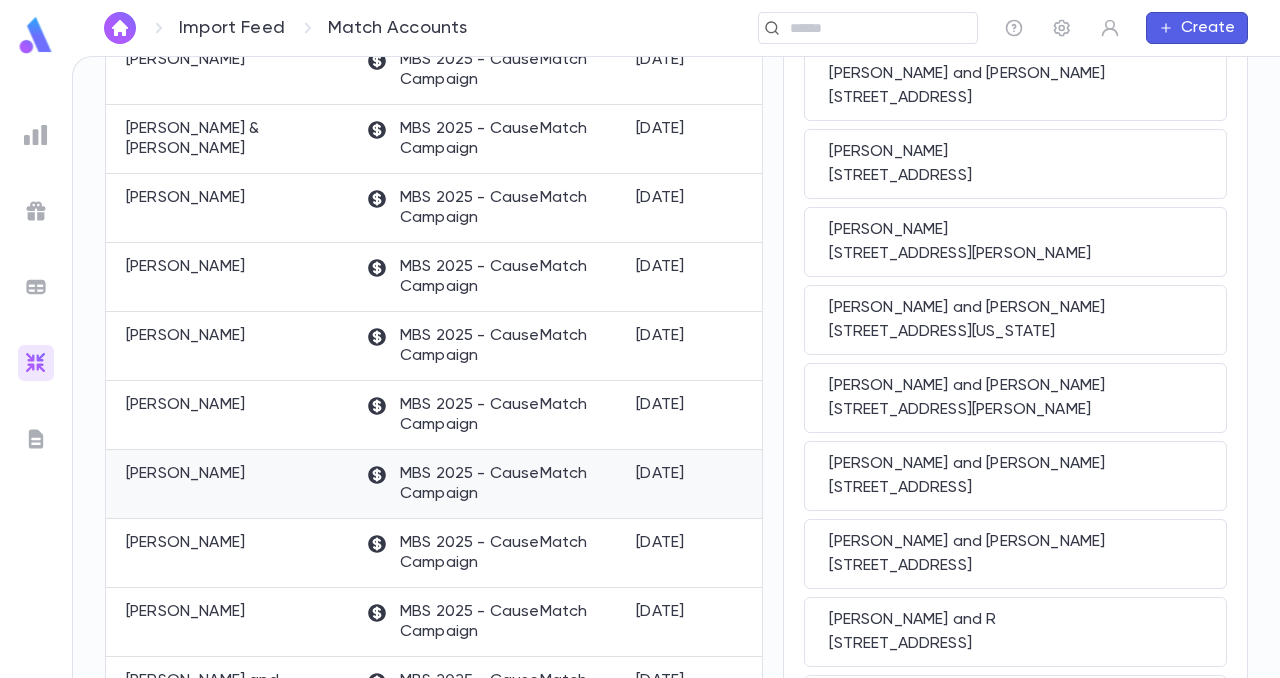 click on "[PERSON_NAME]" at bounding box center [185, 474] 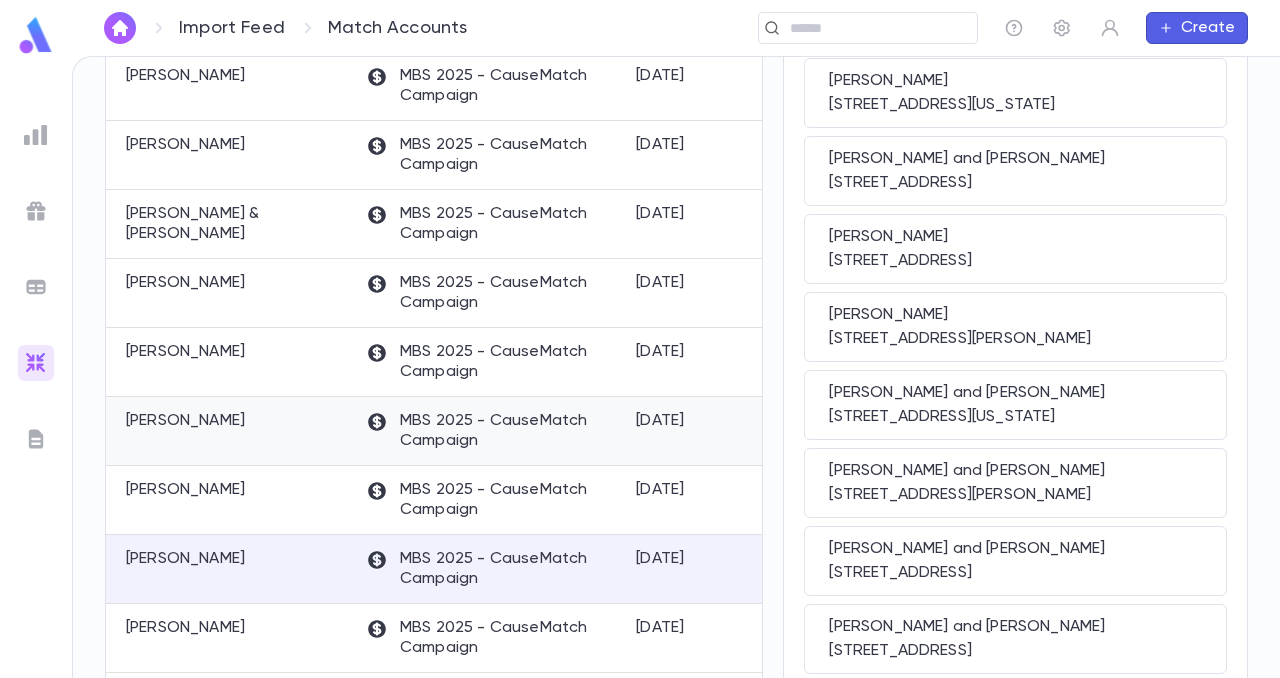 scroll, scrollTop: 1206, scrollLeft: 0, axis: vertical 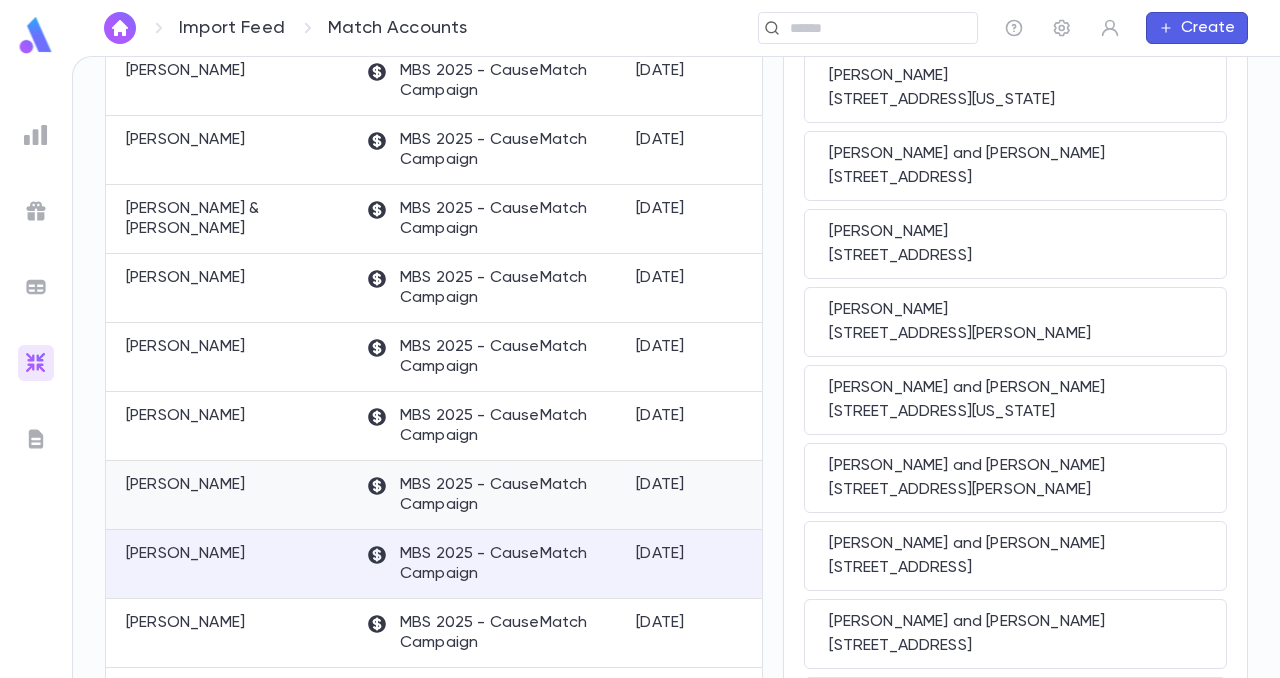 click on "[PERSON_NAME]" at bounding box center [231, 495] 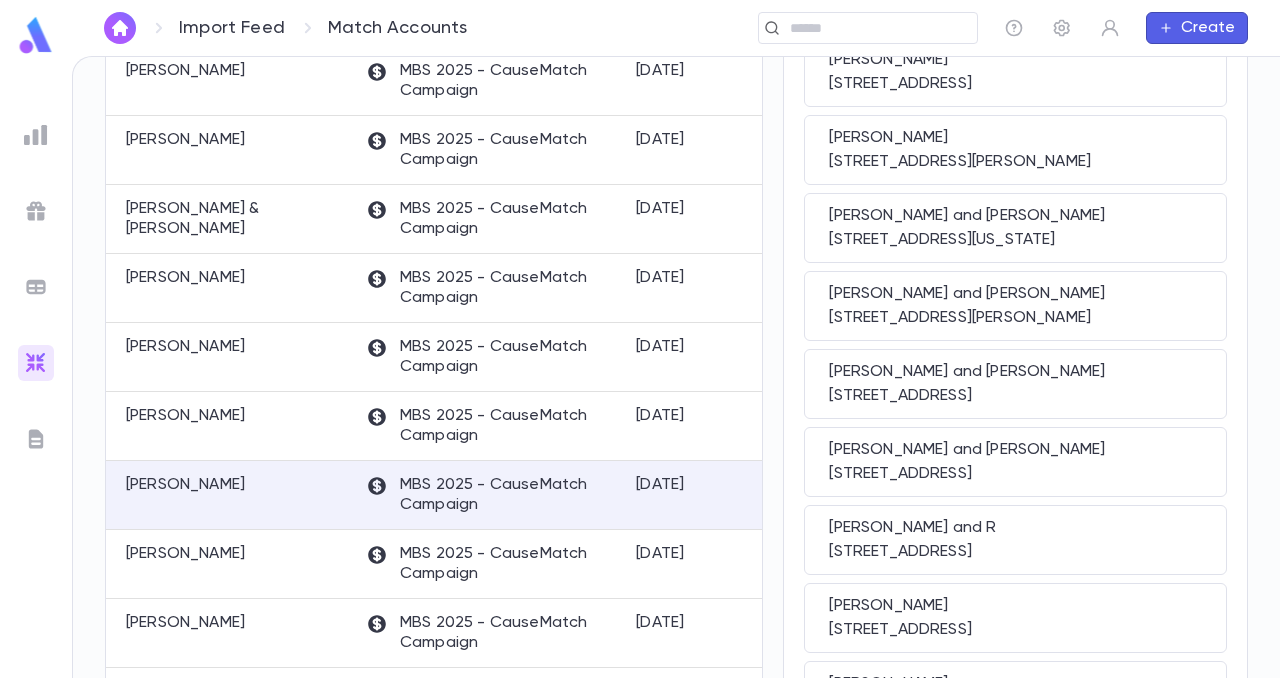 scroll, scrollTop: 0, scrollLeft: 0, axis: both 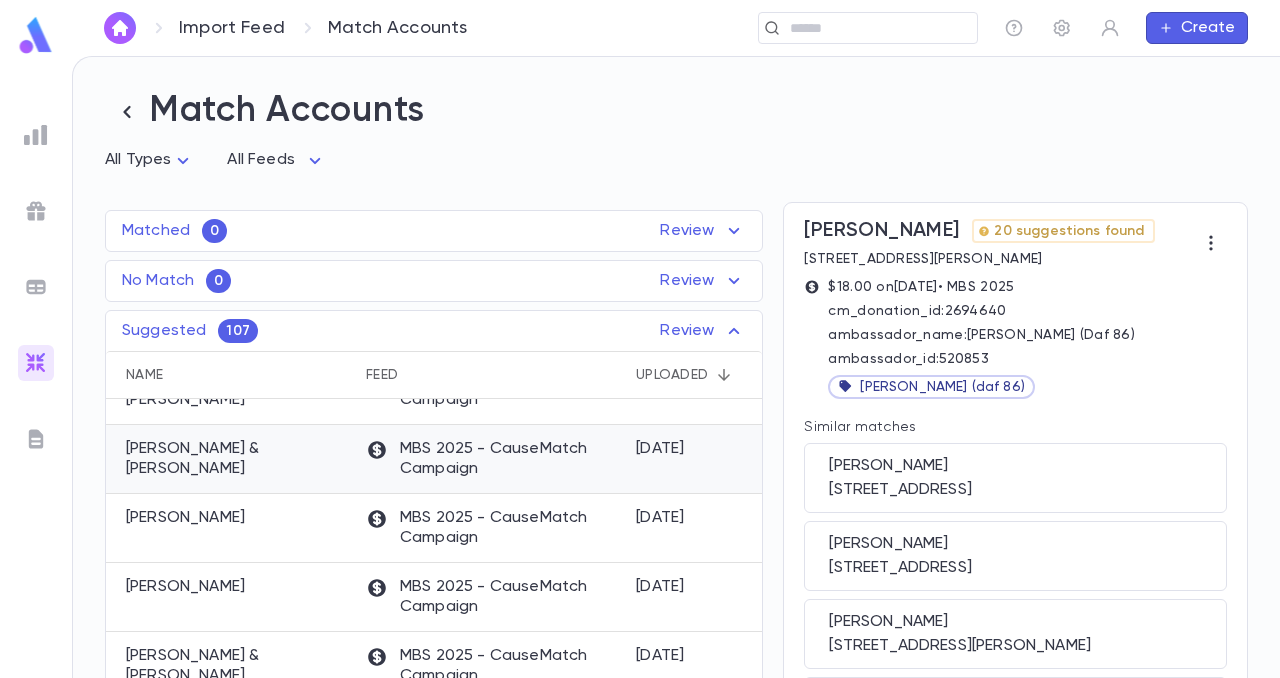 click on "[PERSON_NAME] & [PERSON_NAME]" at bounding box center [231, 459] 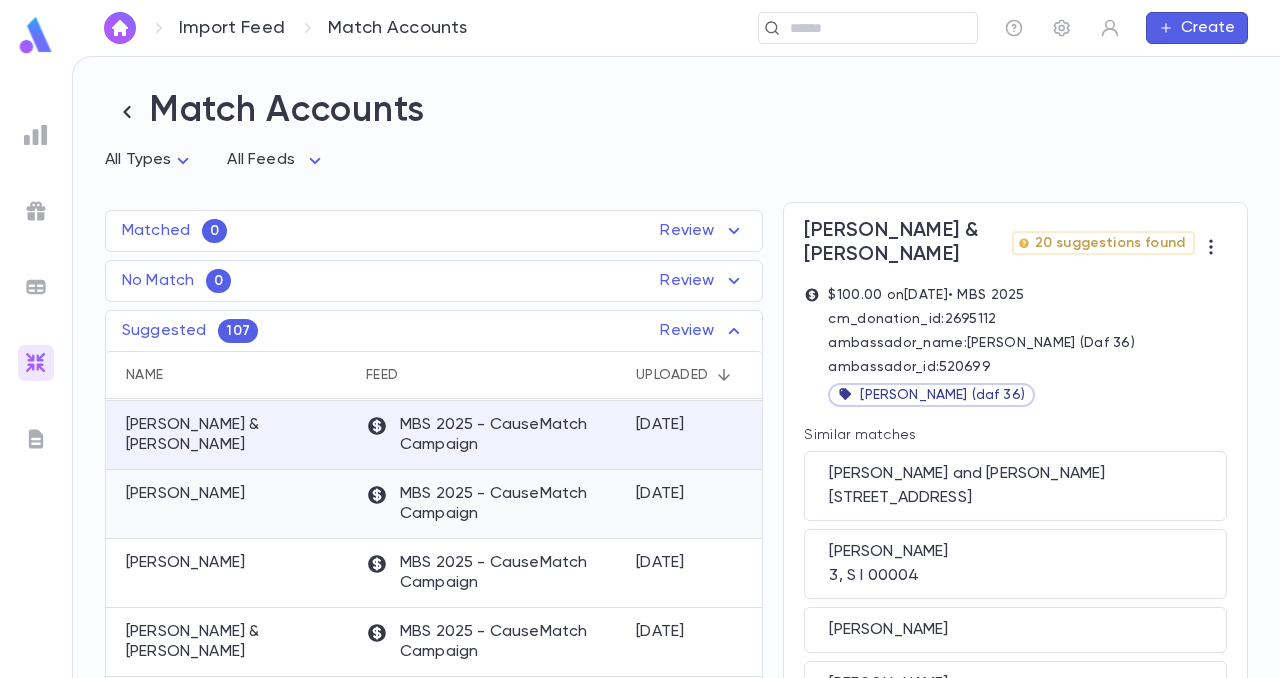 scroll, scrollTop: 1446, scrollLeft: 0, axis: vertical 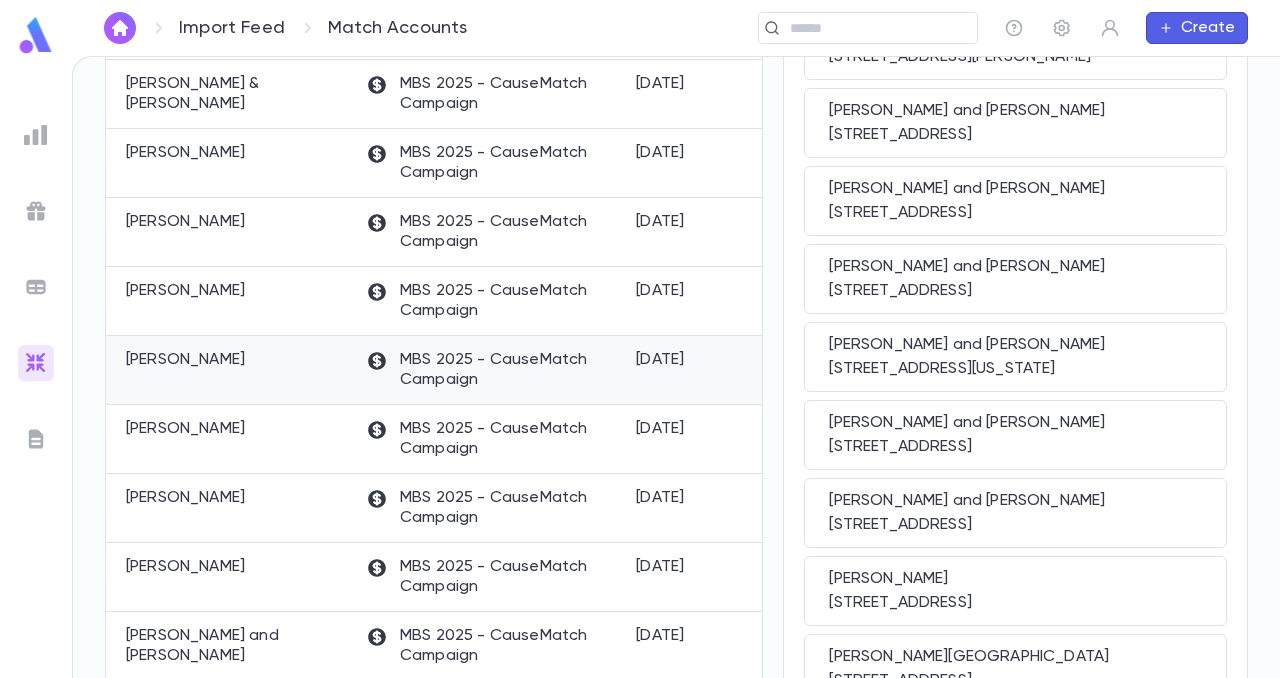 click on "[PERSON_NAME]" at bounding box center (185, 360) 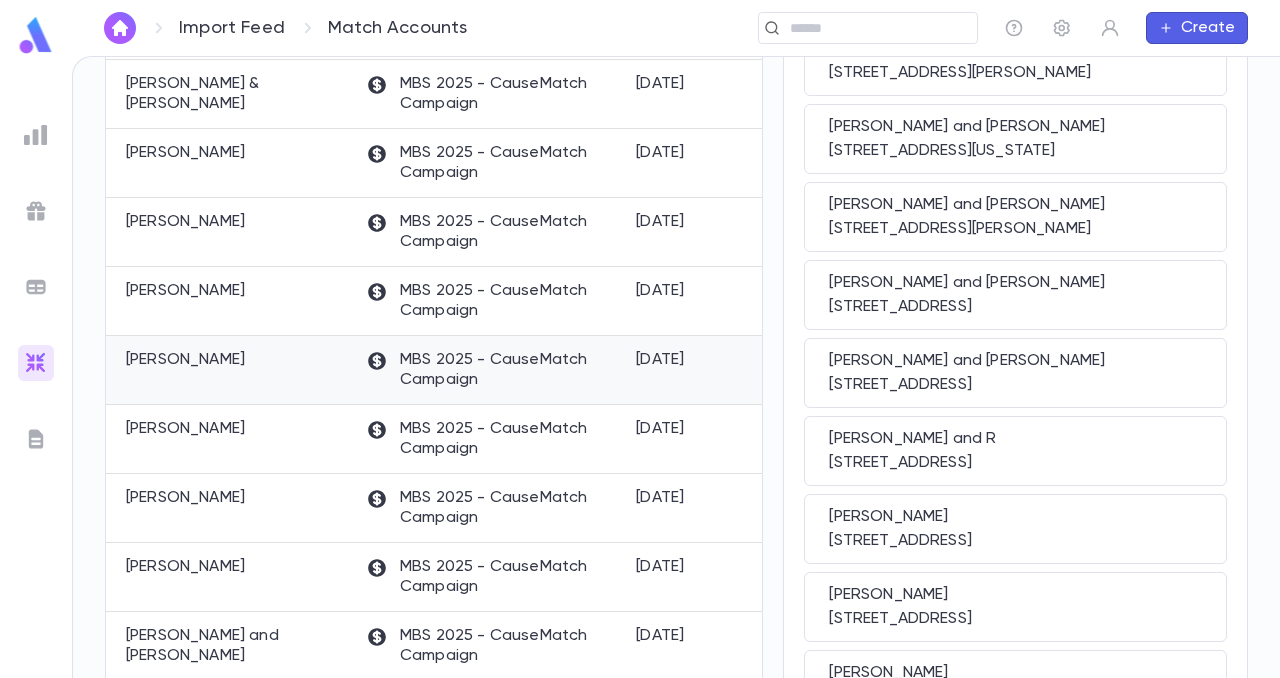scroll, scrollTop: 0, scrollLeft: 0, axis: both 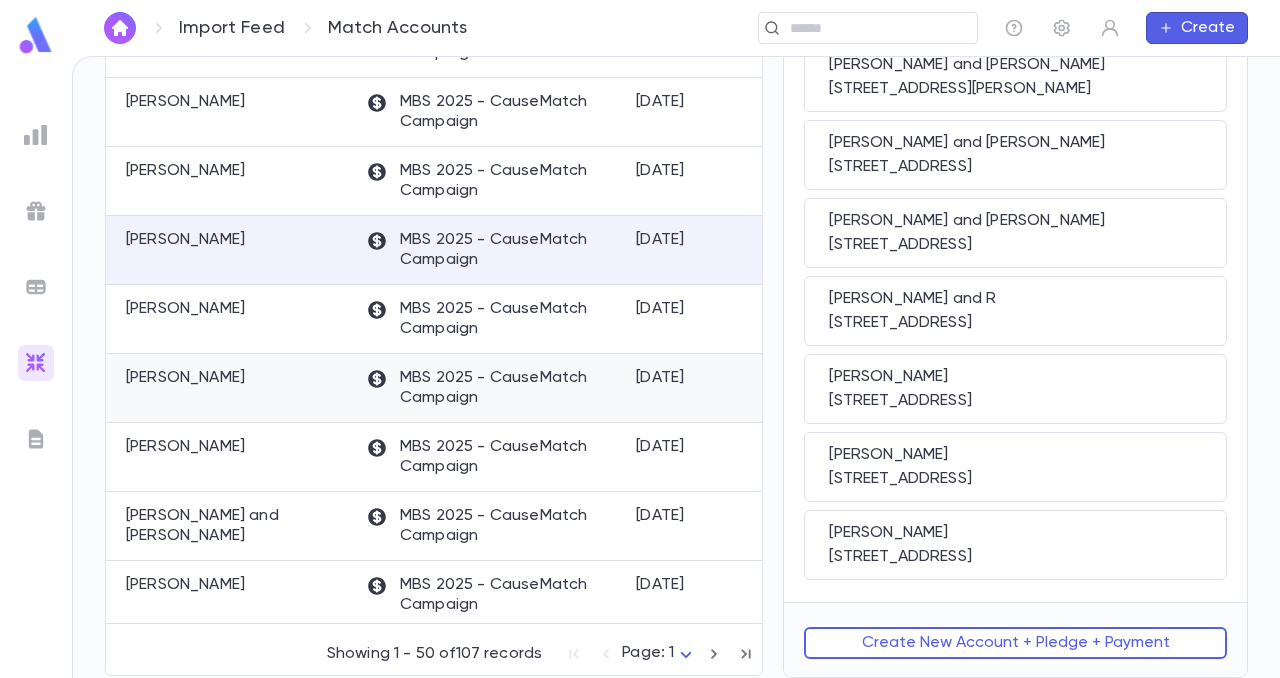 click on "[PERSON_NAME]" at bounding box center (185, 378) 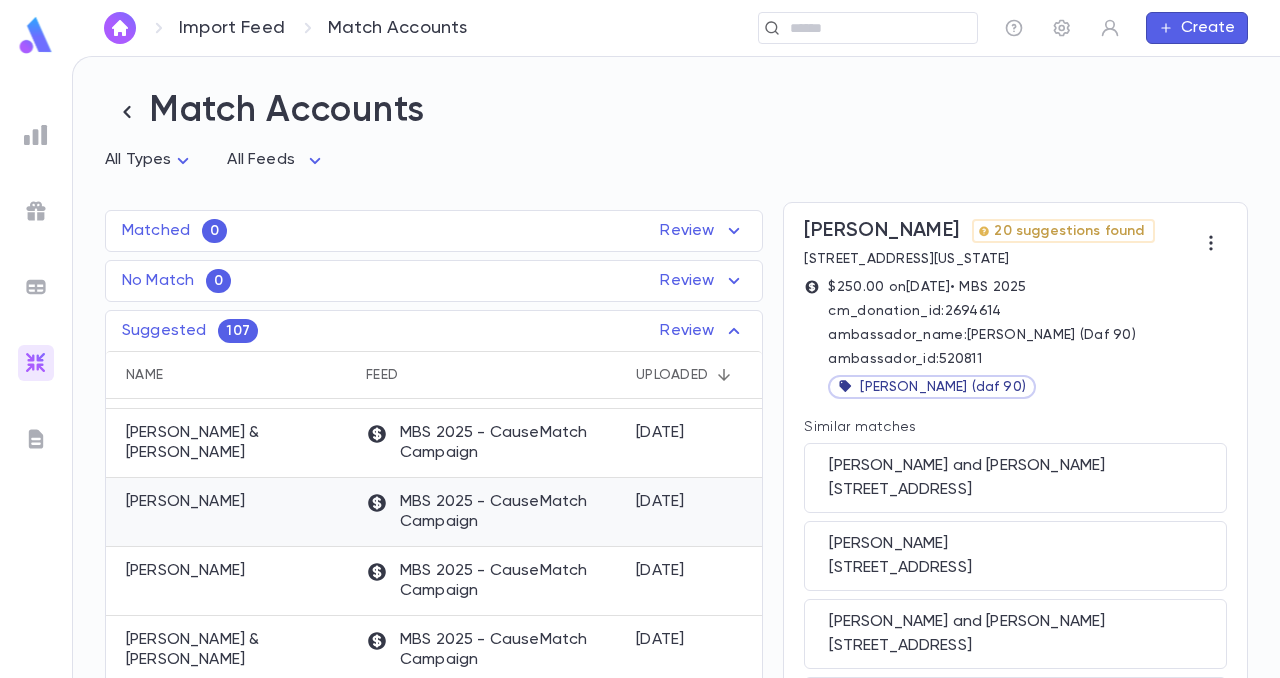 scroll, scrollTop: 1470, scrollLeft: 0, axis: vertical 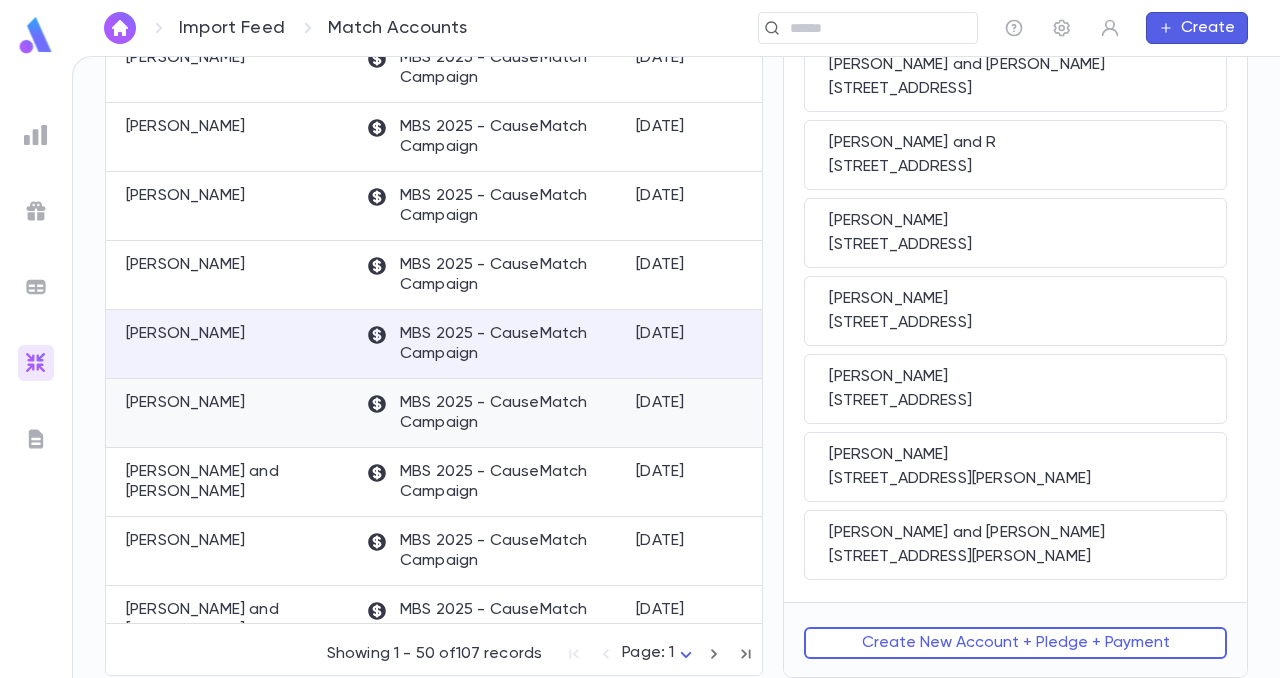 click on "[PERSON_NAME]" at bounding box center [185, 403] 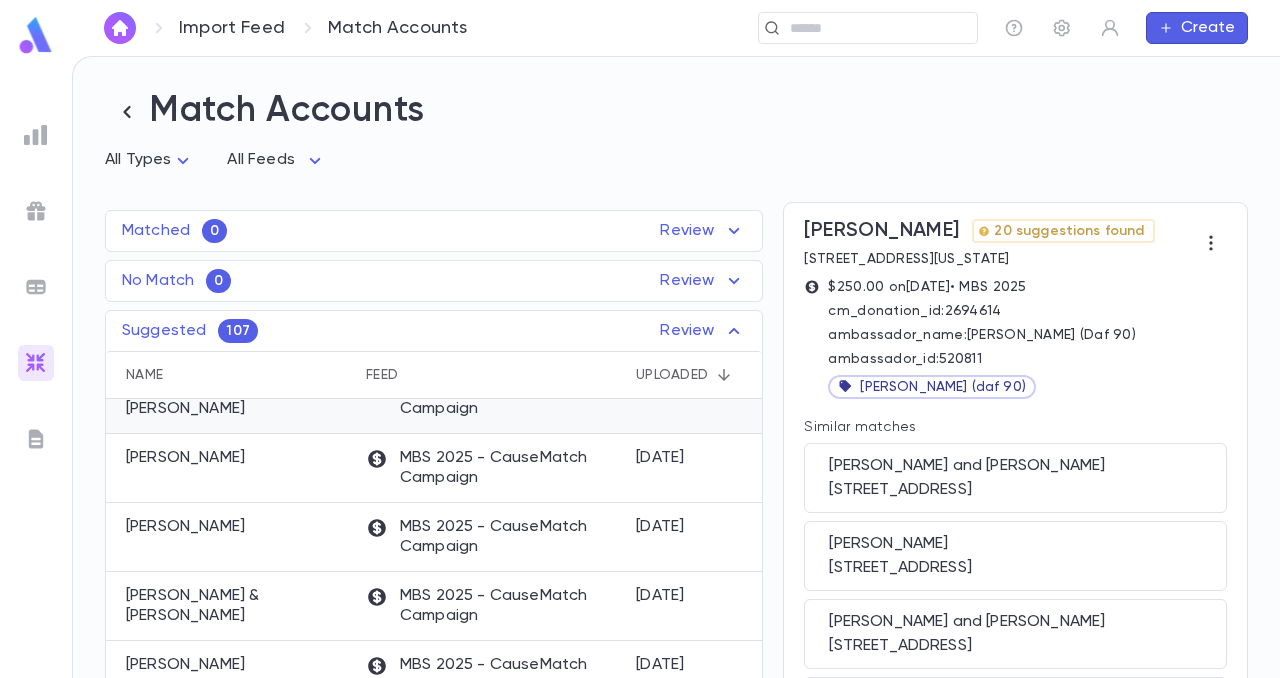 scroll, scrollTop: 1446, scrollLeft: 0, axis: vertical 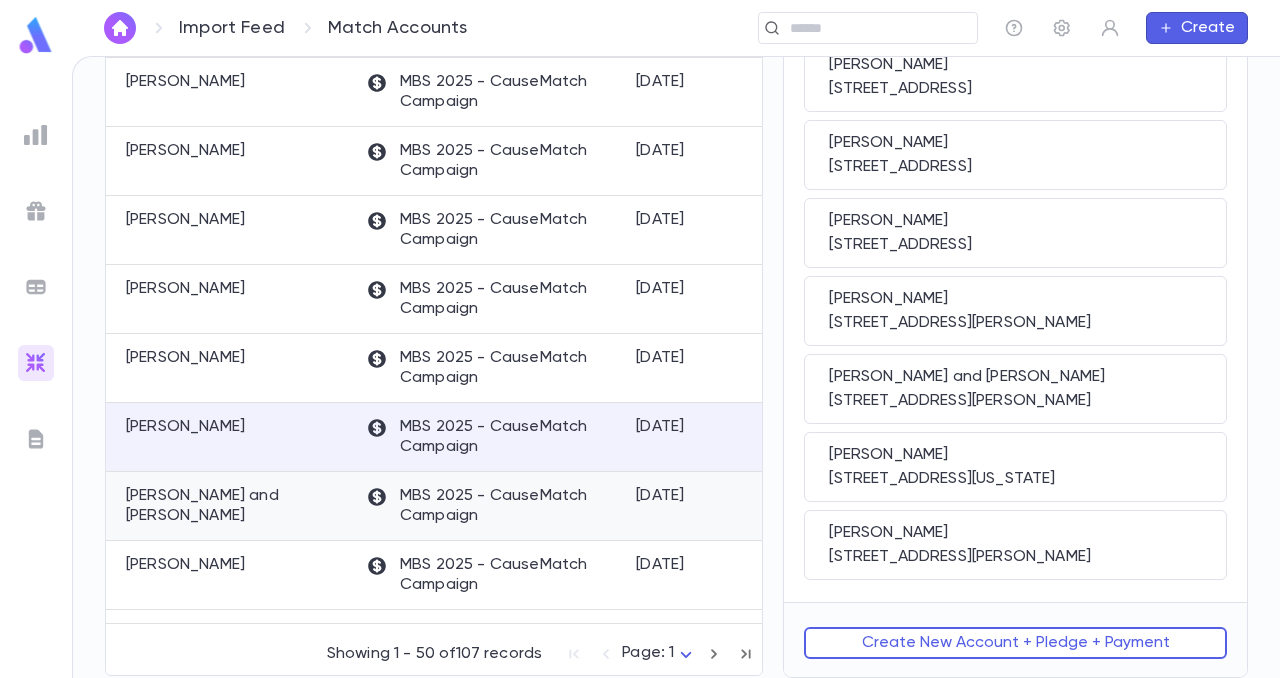 click on "[PERSON_NAME] and [PERSON_NAME]" at bounding box center [236, 506] 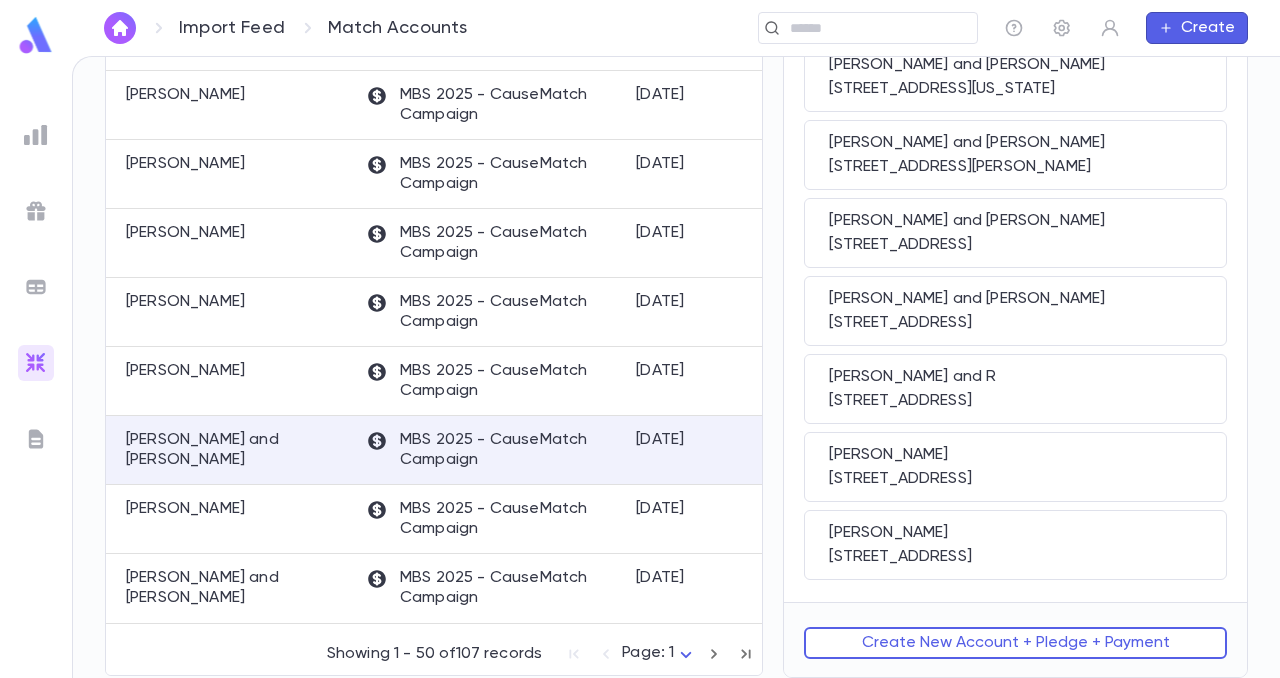 scroll, scrollTop: 0, scrollLeft: 0, axis: both 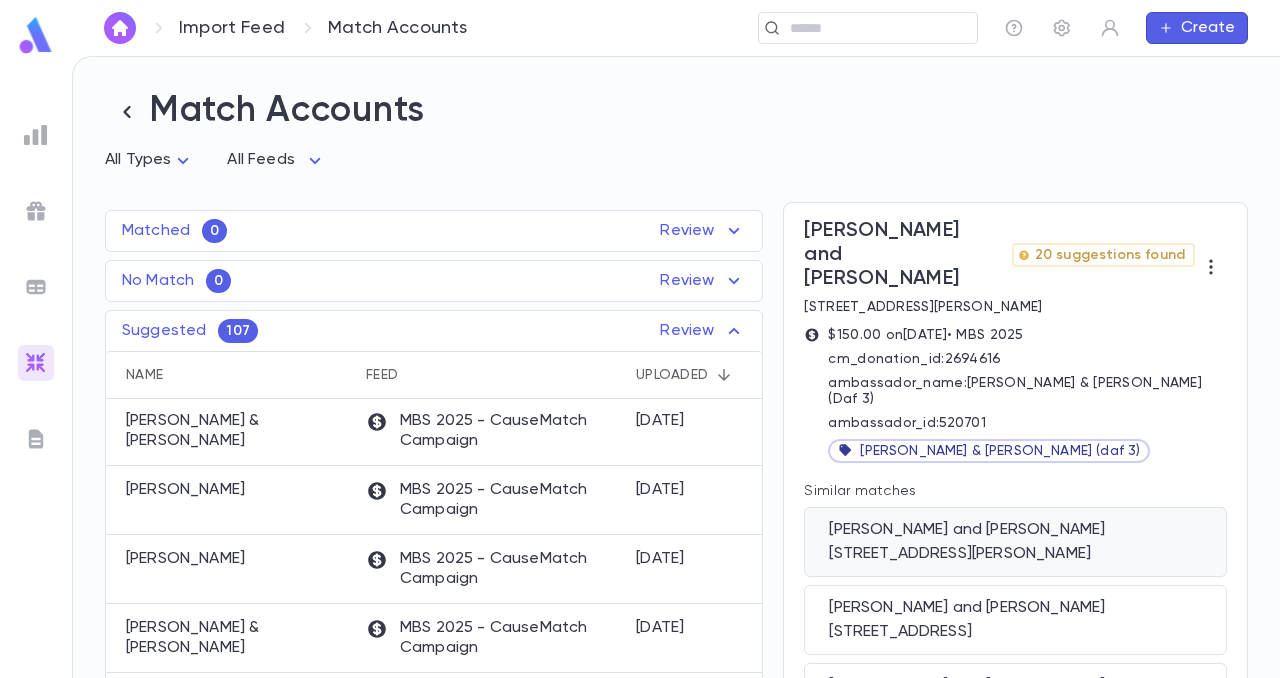 click on "[PERSON_NAME] and [PERSON_NAME]" at bounding box center [1015, 530] 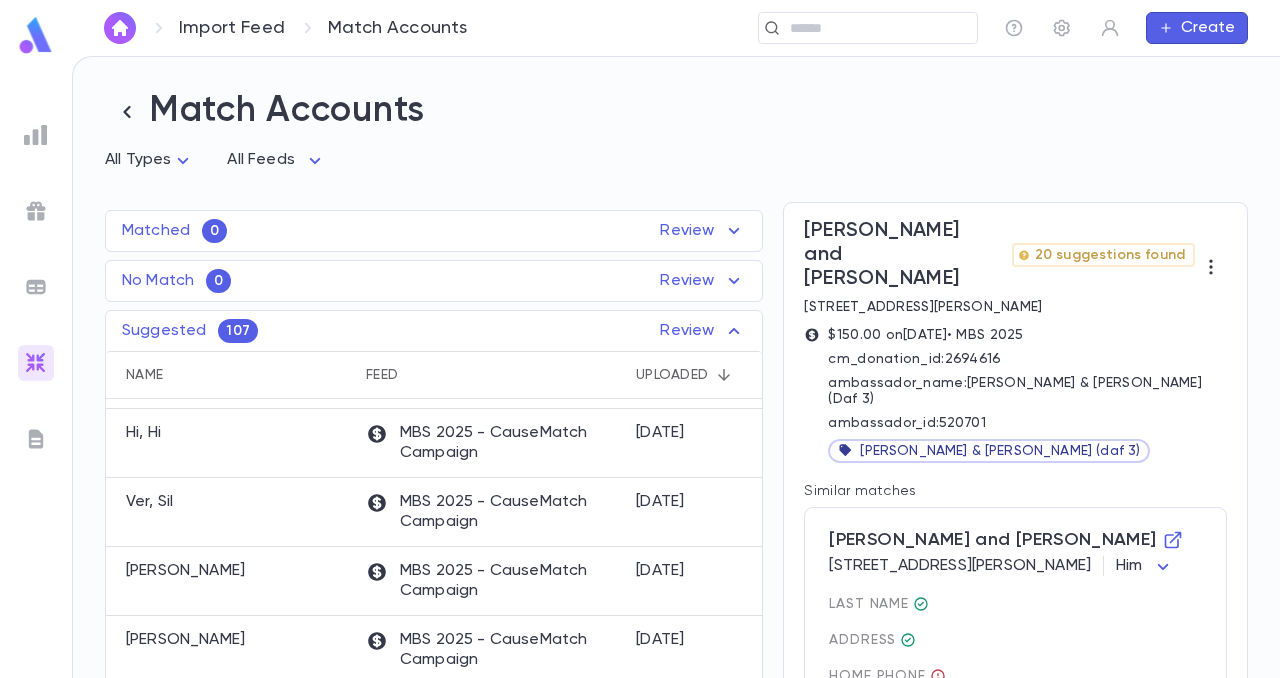 scroll, scrollTop: 708, scrollLeft: 0, axis: vertical 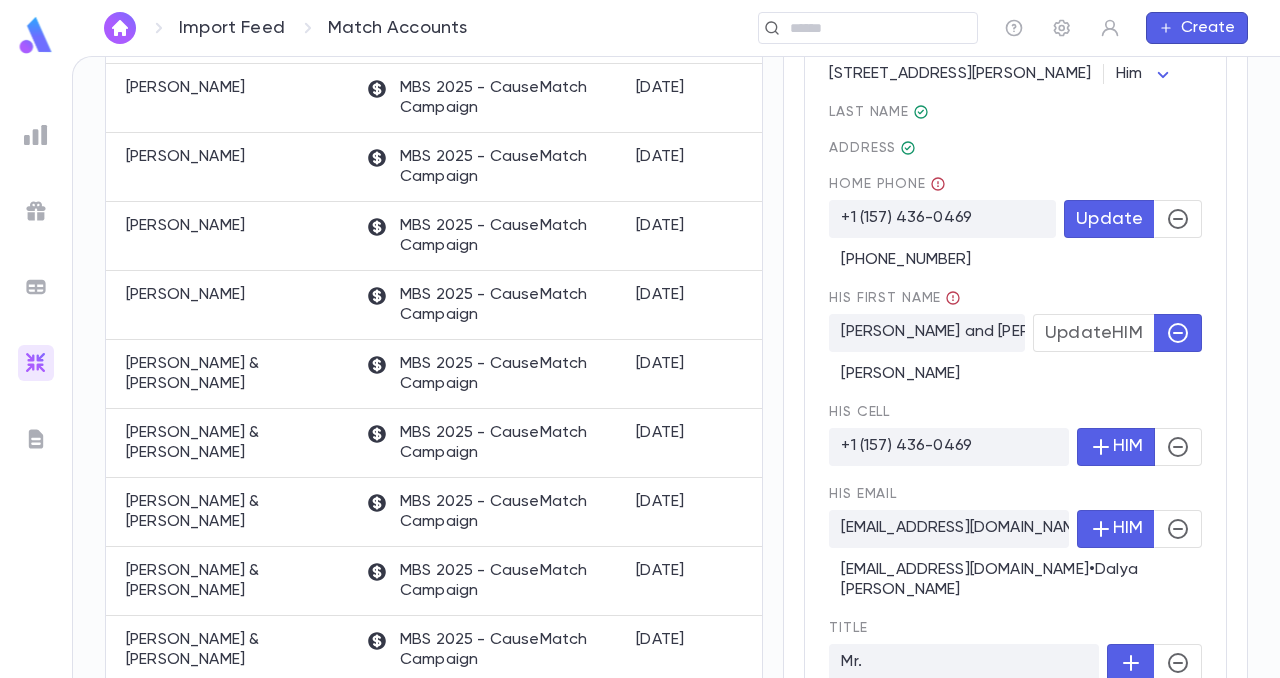 click 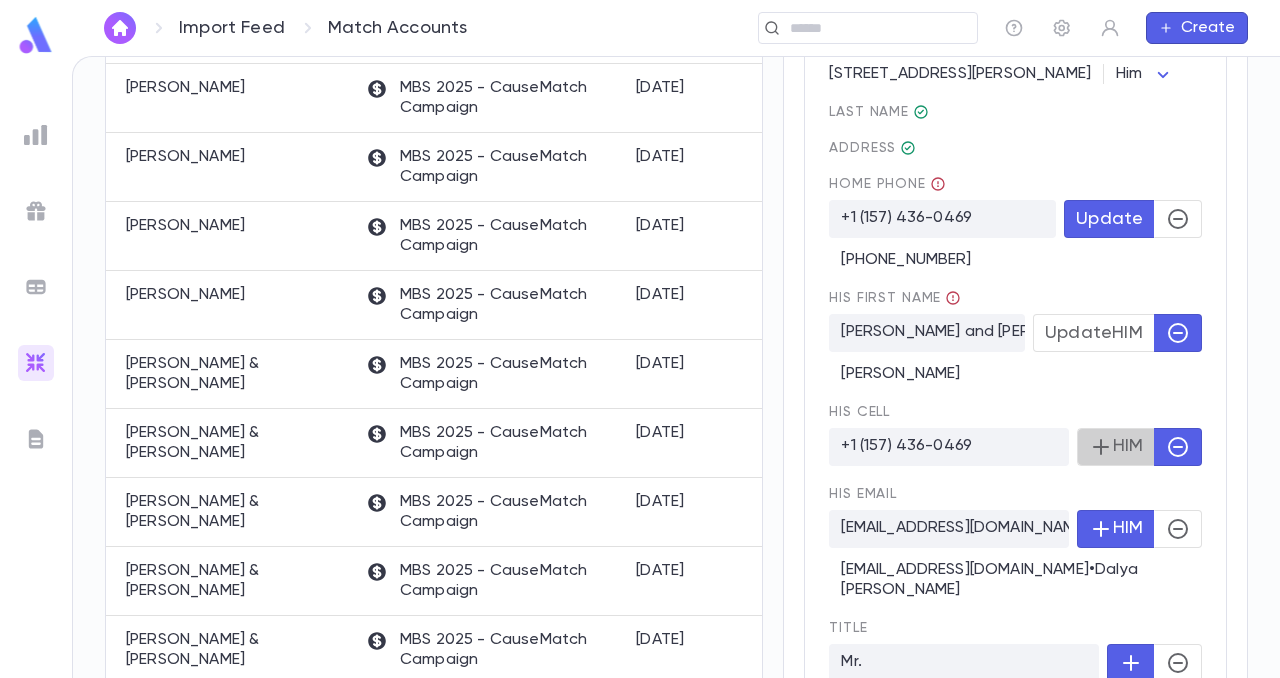click on "HIM" at bounding box center [1116, 447] 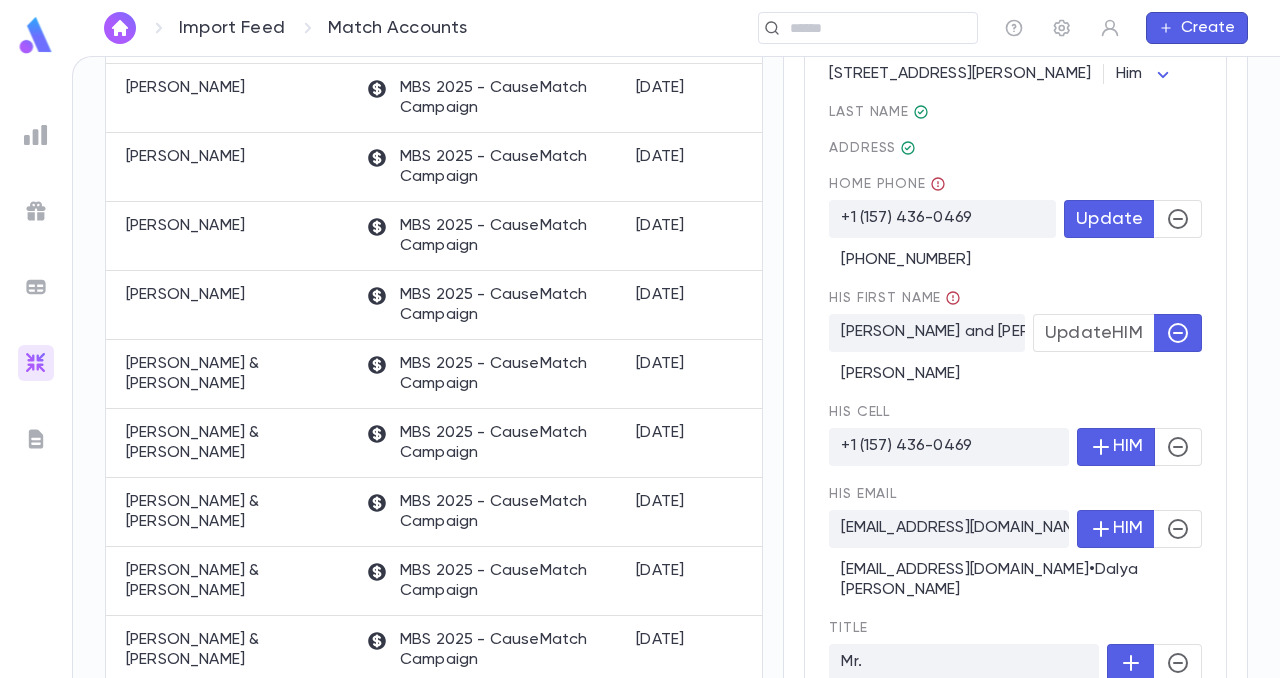 click 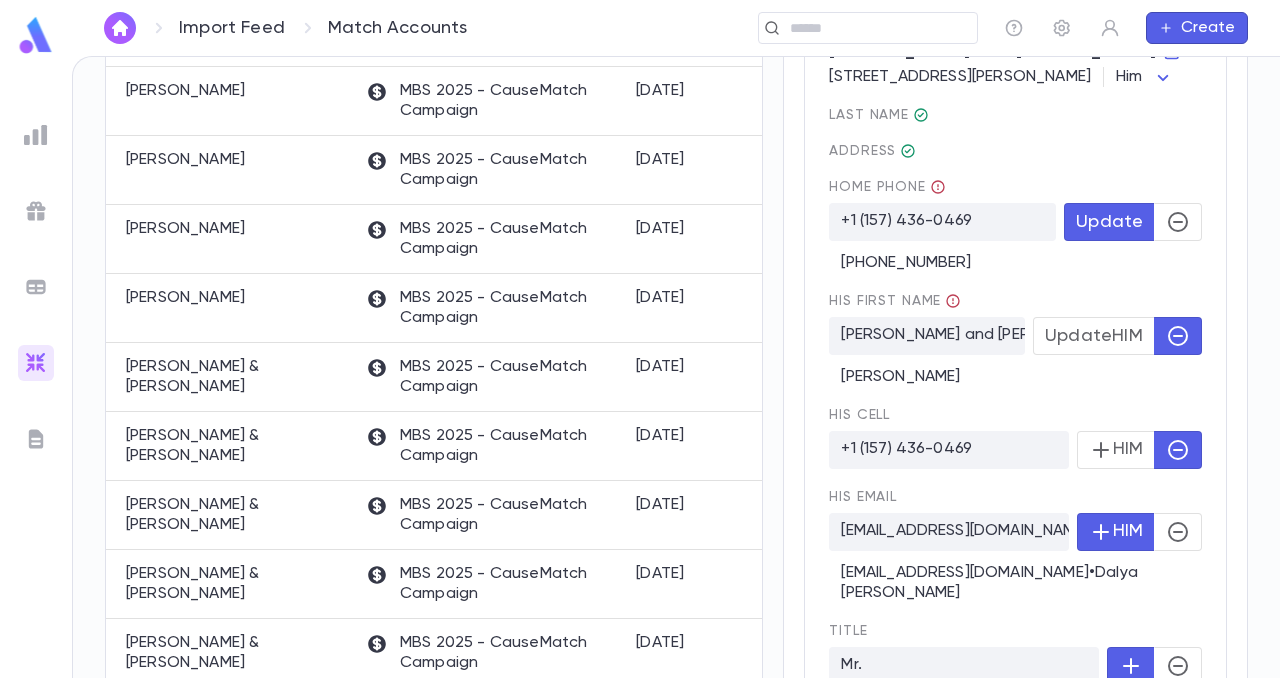 scroll, scrollTop: 491, scrollLeft: 0, axis: vertical 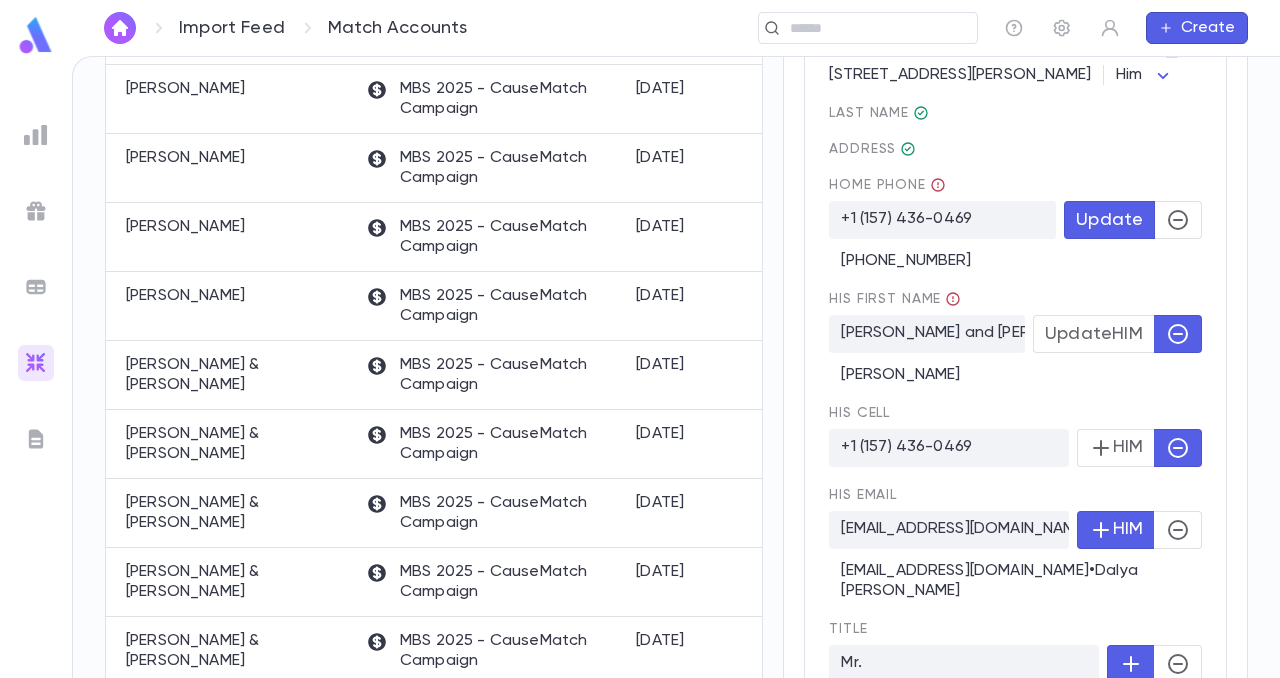 click 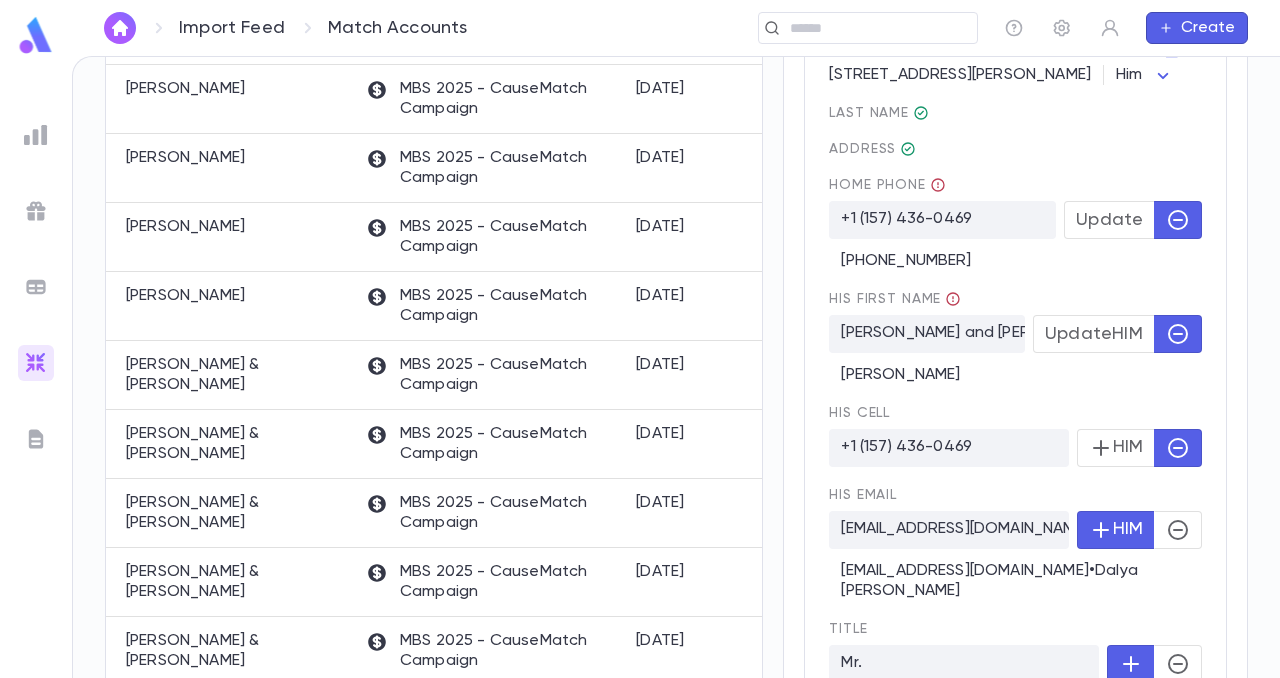 click 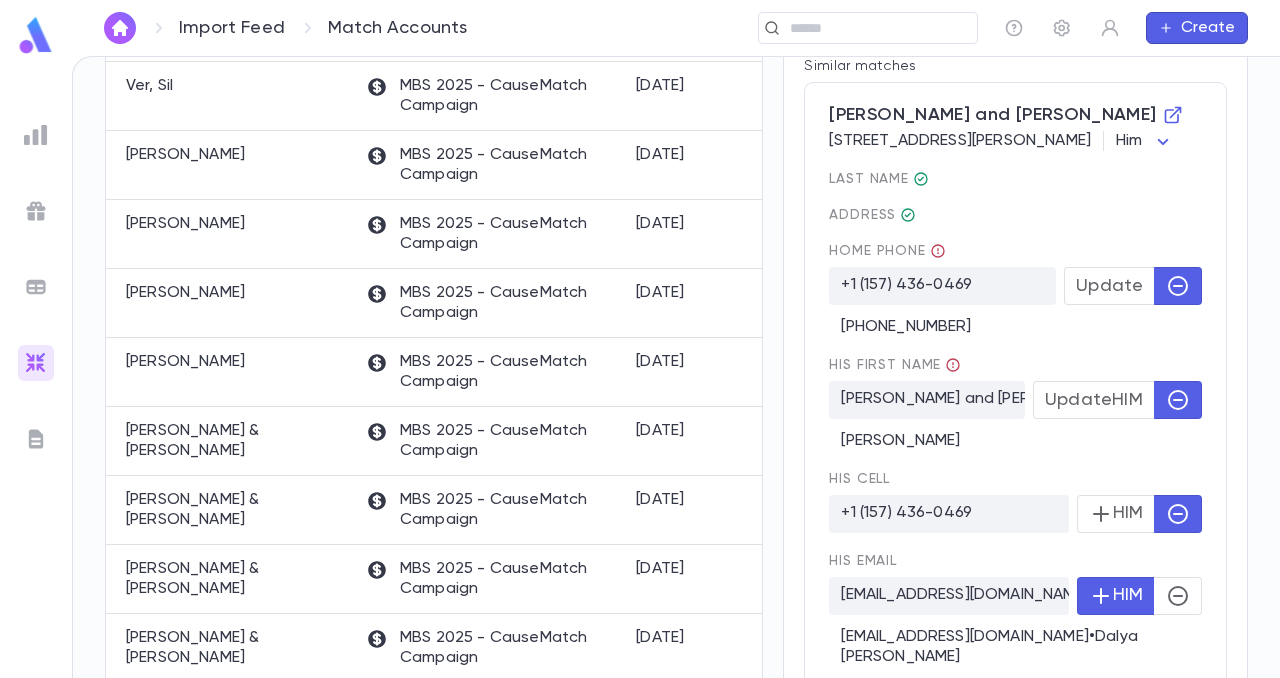 scroll, scrollTop: 420, scrollLeft: 0, axis: vertical 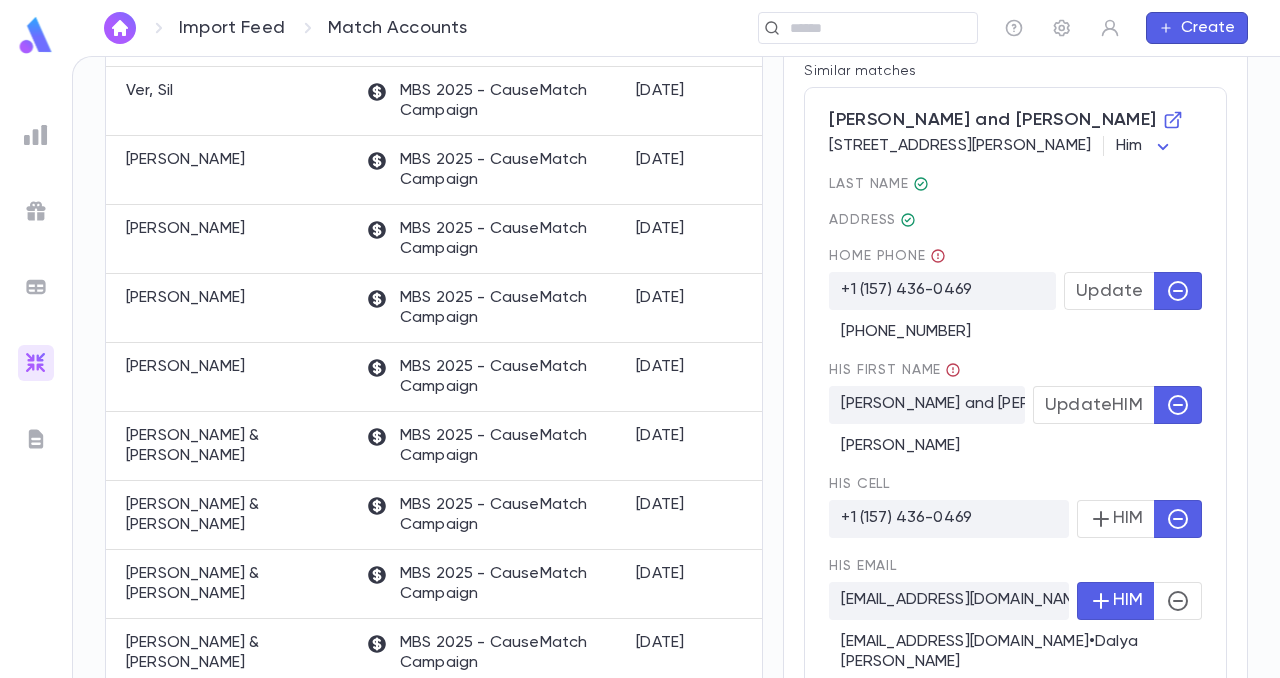 click on "Update" at bounding box center [1109, 291] 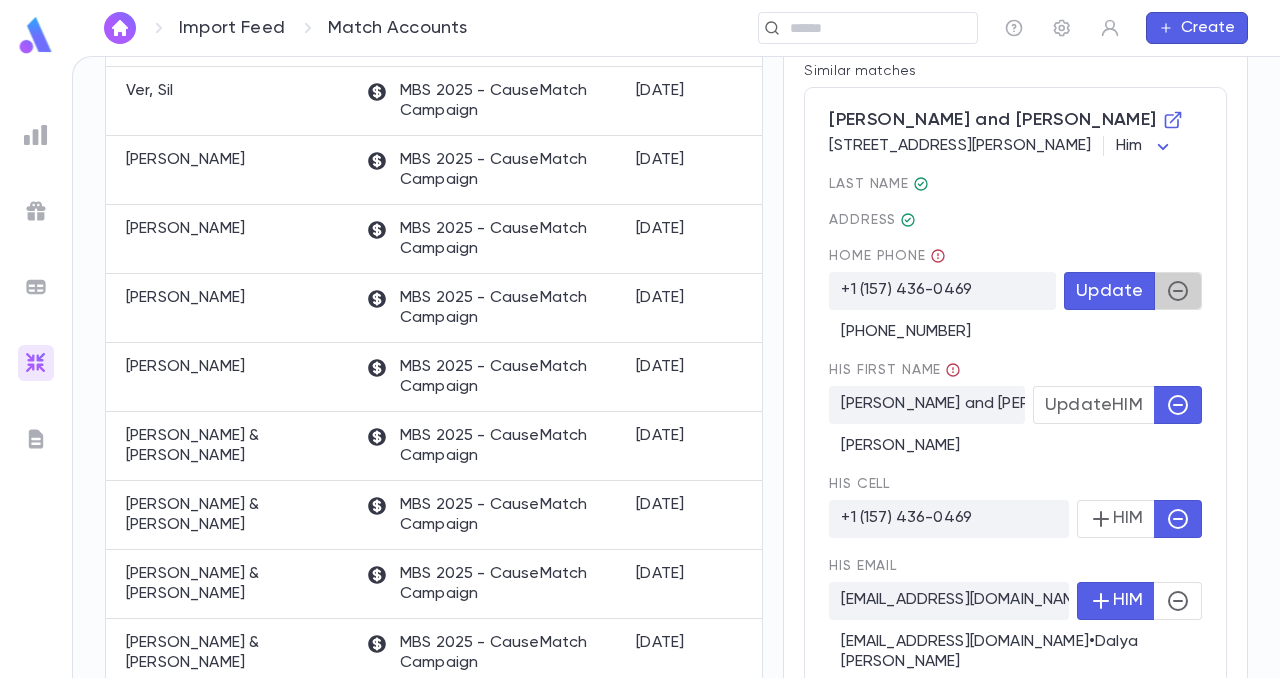 click 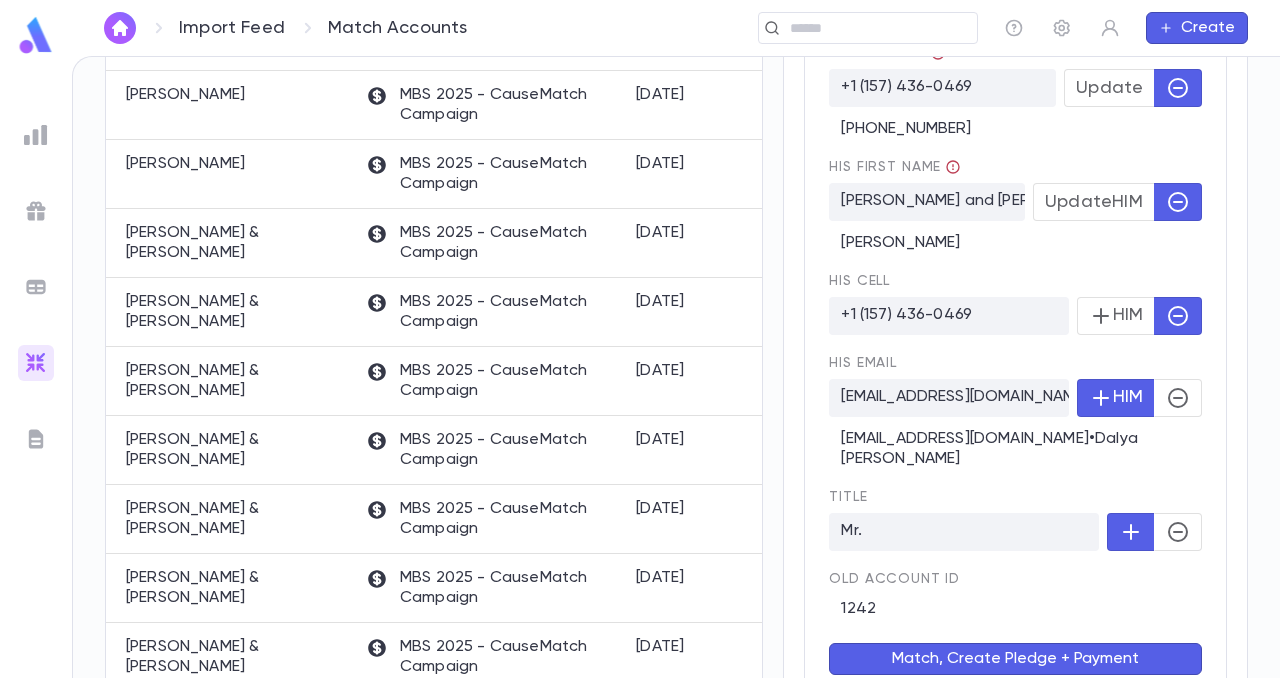 scroll, scrollTop: 702, scrollLeft: 0, axis: vertical 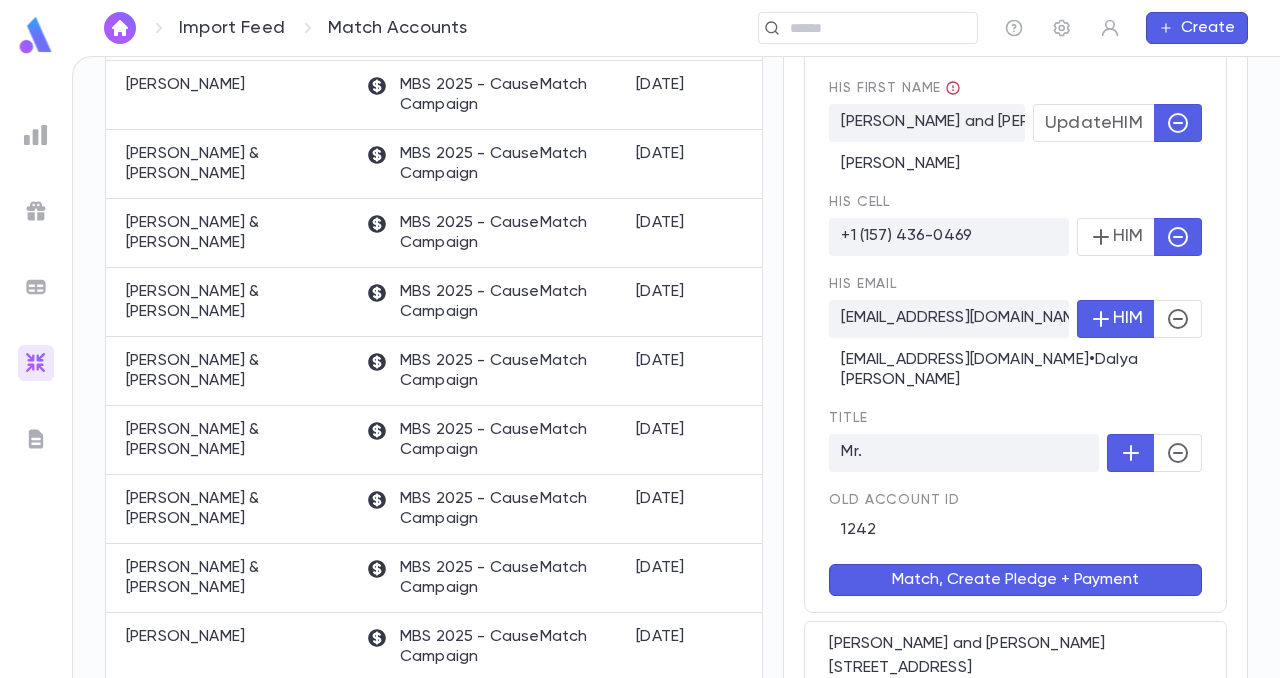 click on "Match, Create Pledge + Payment" at bounding box center (1015, 580) 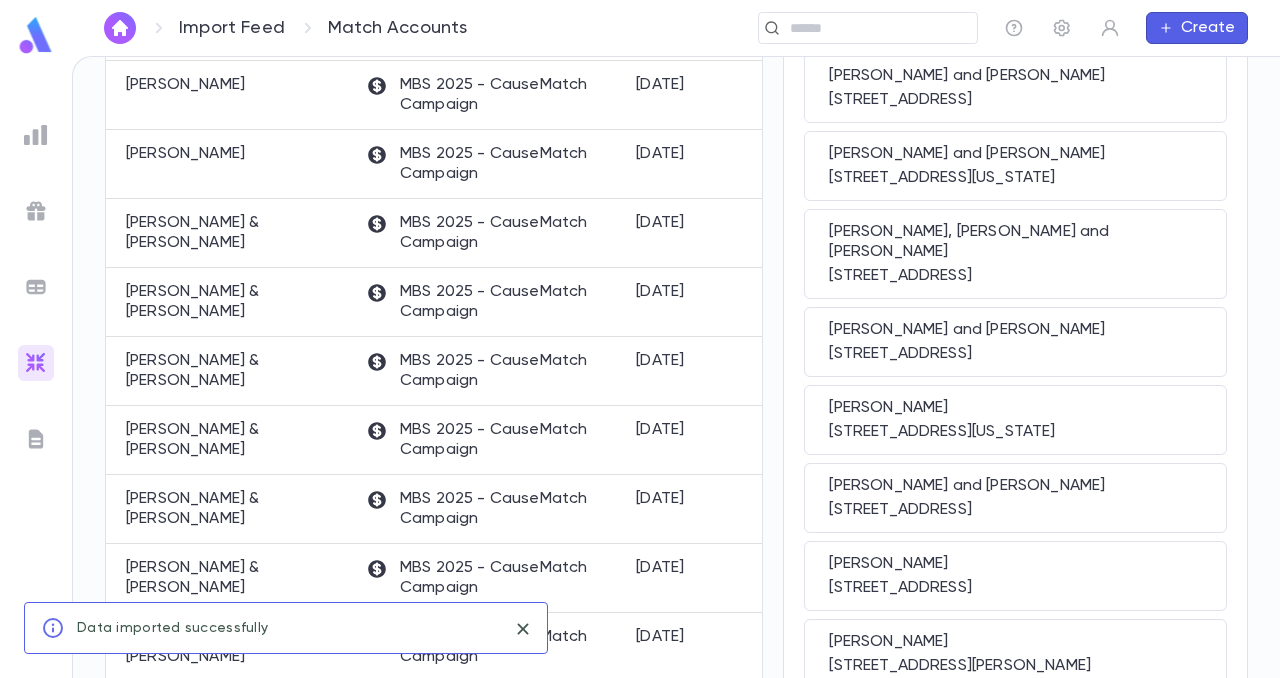 scroll, scrollTop: 0, scrollLeft: 0, axis: both 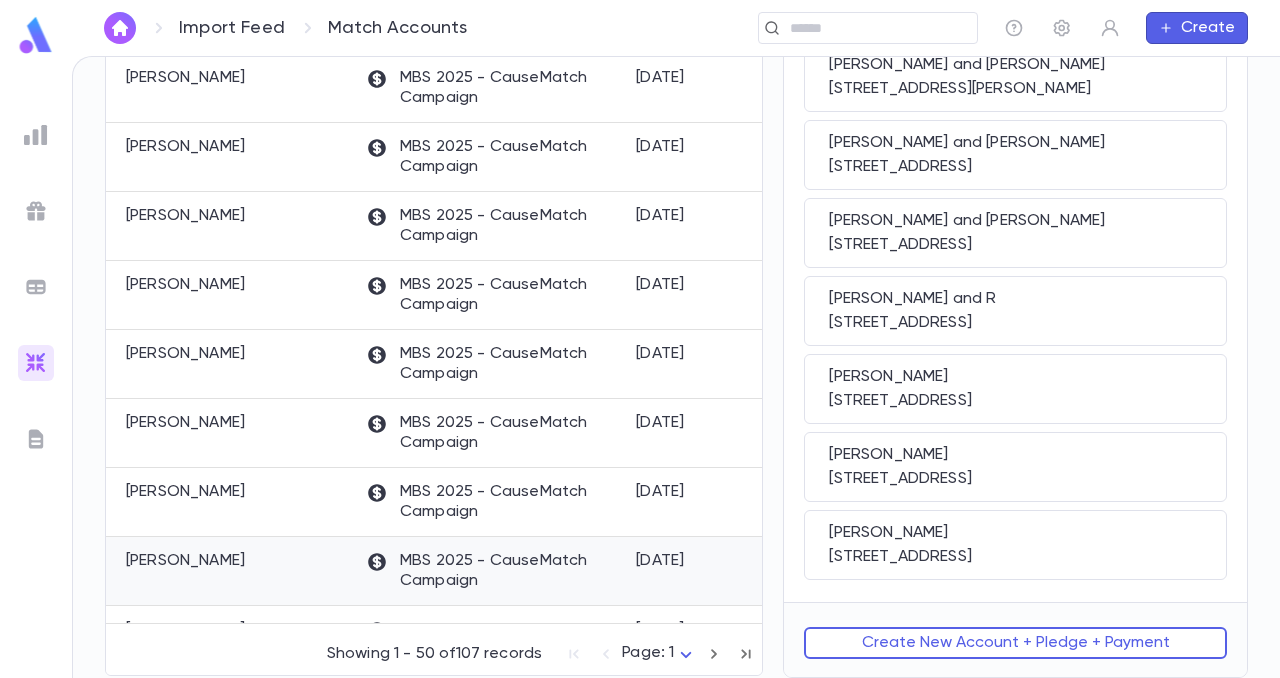 click on "[PERSON_NAME]" at bounding box center (185, 561) 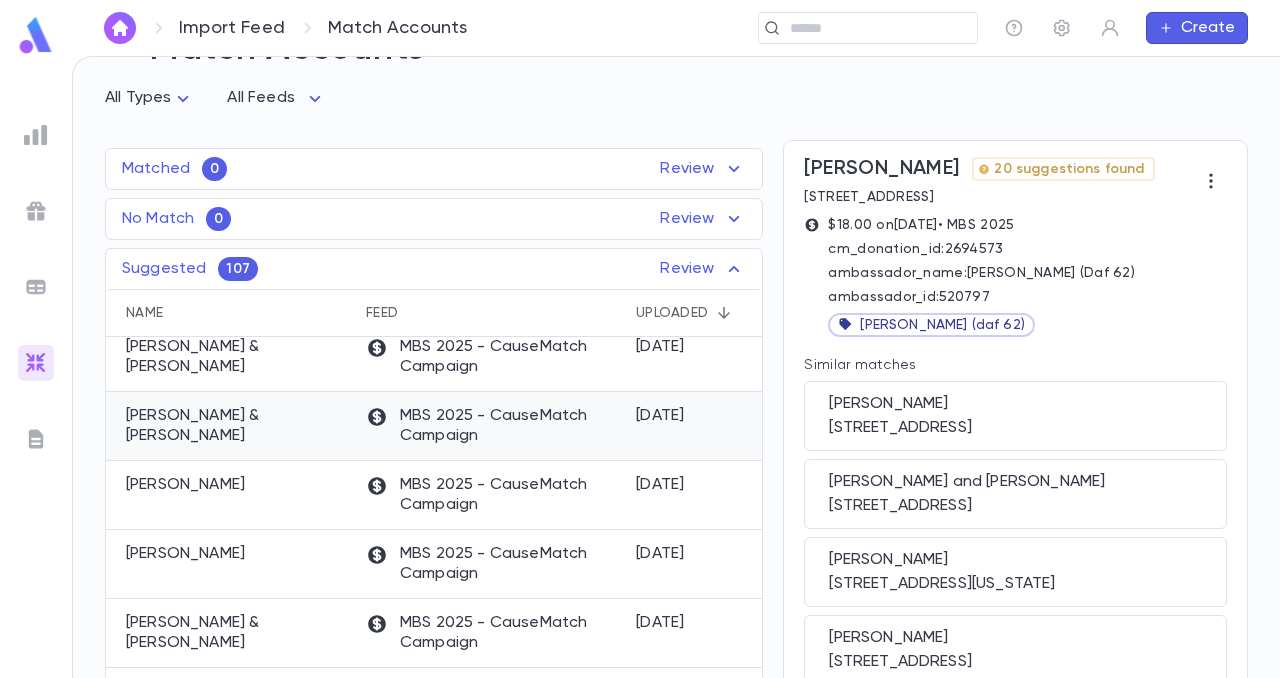 scroll, scrollTop: 1495, scrollLeft: 0, axis: vertical 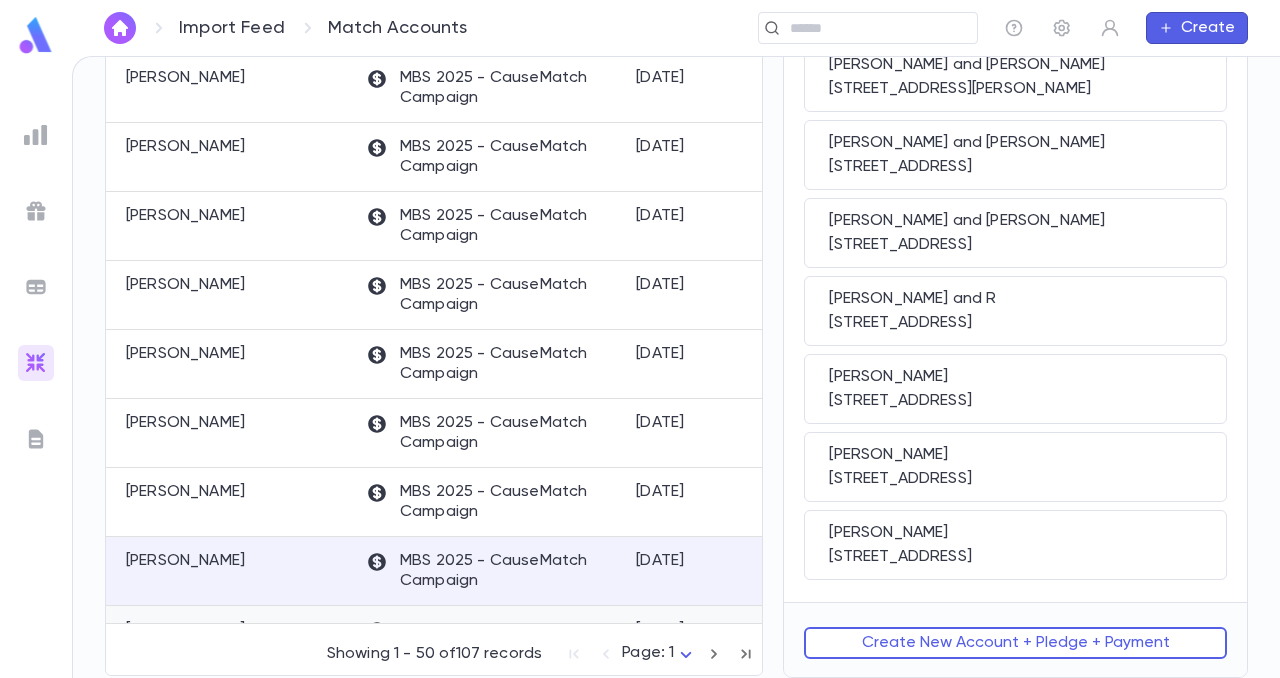 click on "[PERSON_NAME] and [PERSON_NAME]" at bounding box center (236, 640) 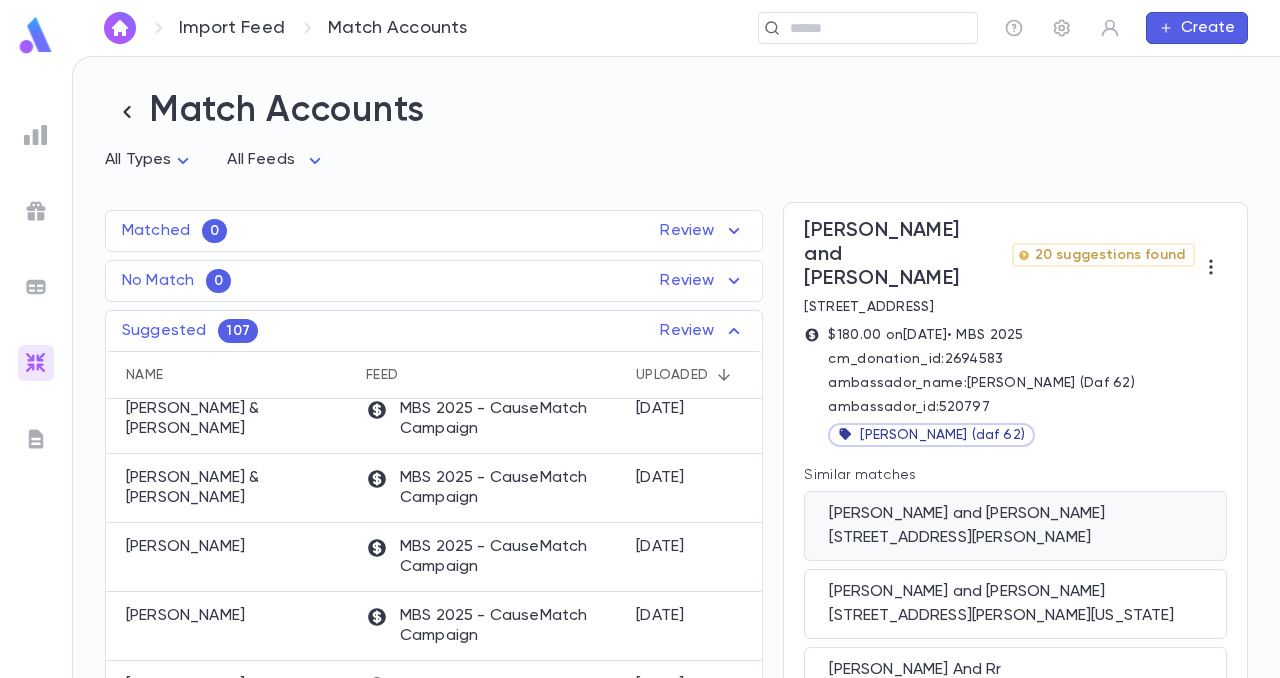 click on "[PERSON_NAME] and [PERSON_NAME]" at bounding box center (1015, 514) 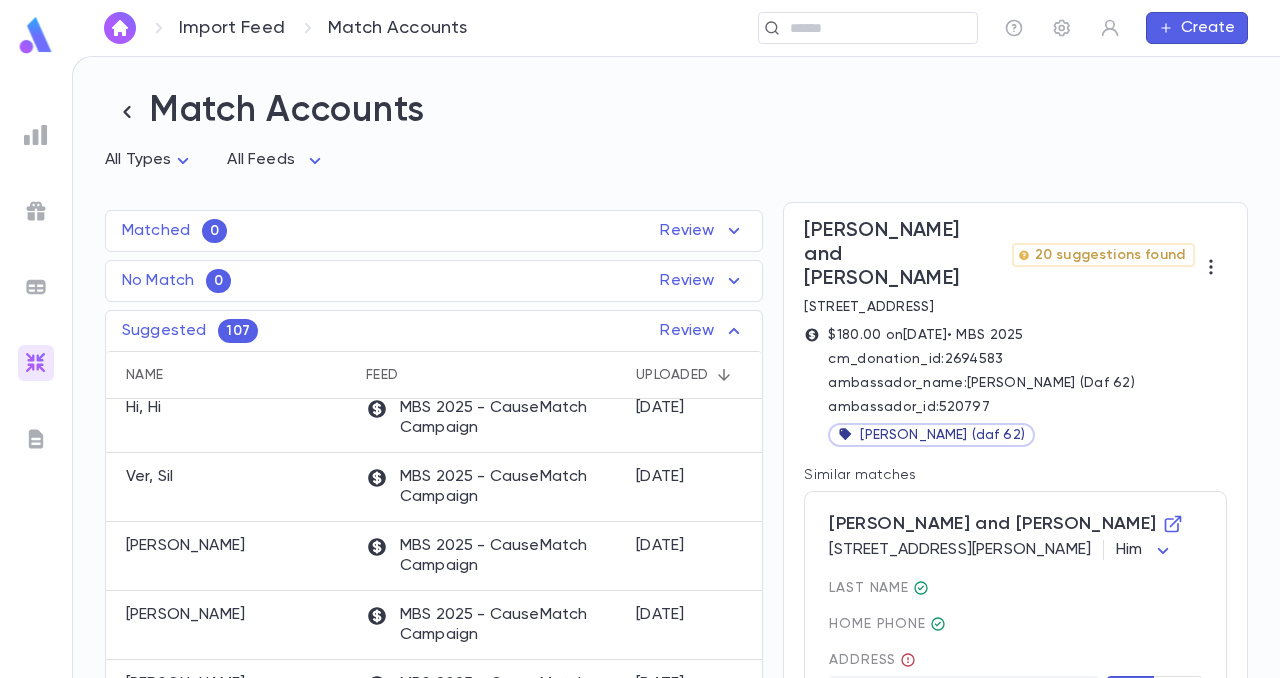 scroll, scrollTop: 789, scrollLeft: 0, axis: vertical 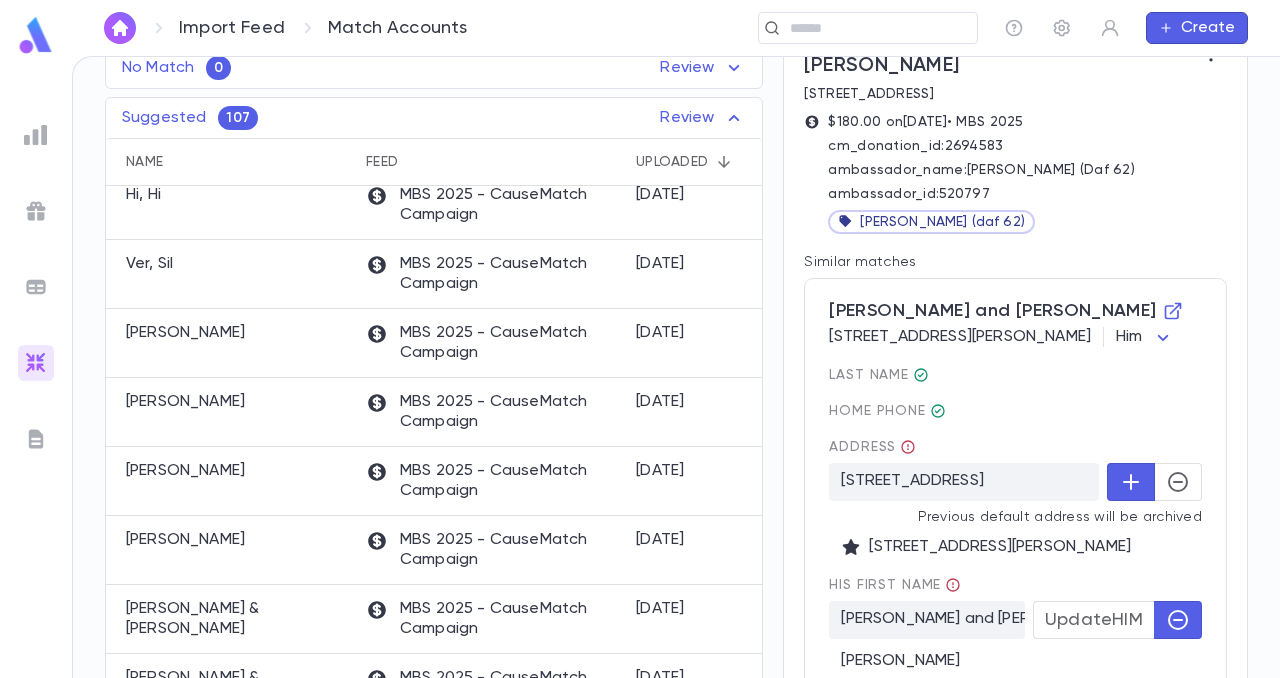 click at bounding box center (1178, 482) 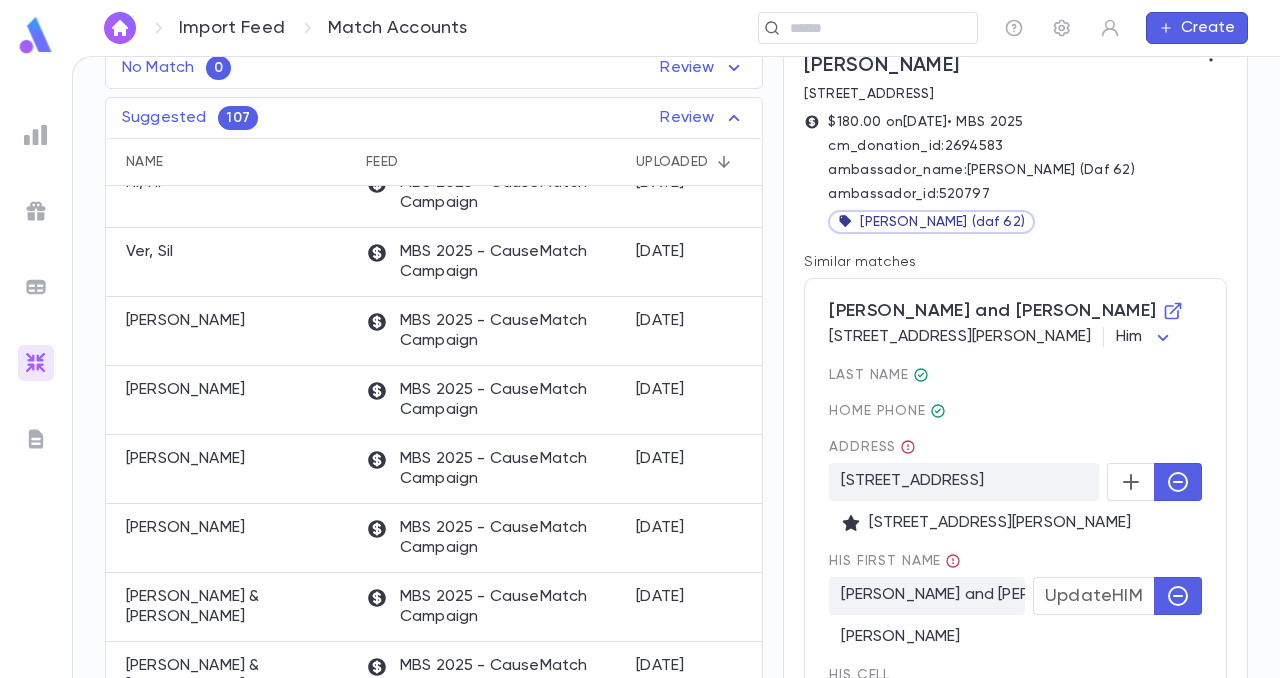 scroll, scrollTop: 206, scrollLeft: 0, axis: vertical 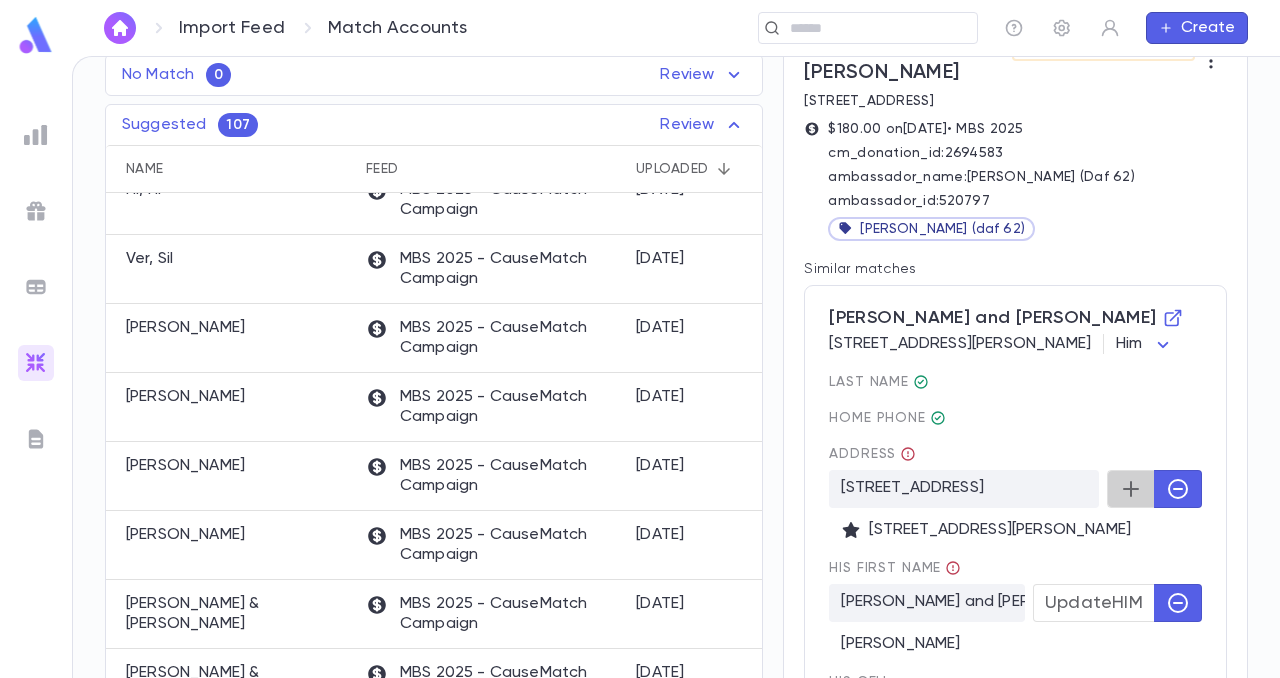 click 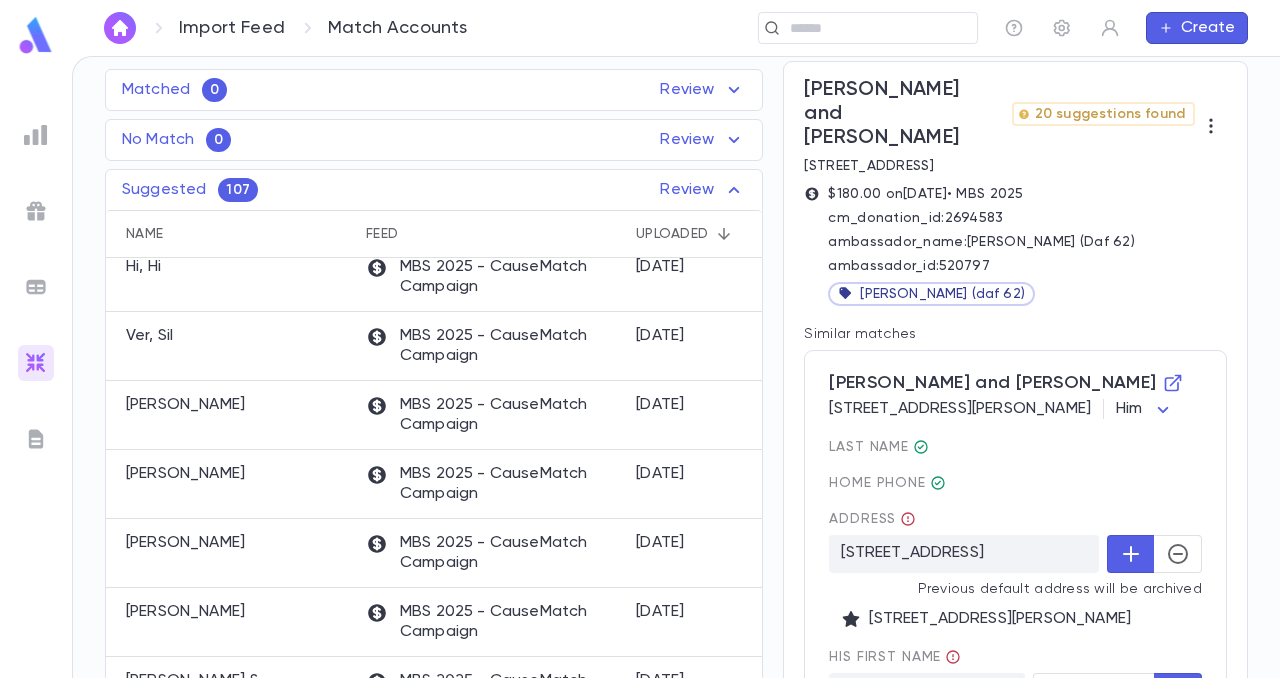 scroll, scrollTop: 144, scrollLeft: 0, axis: vertical 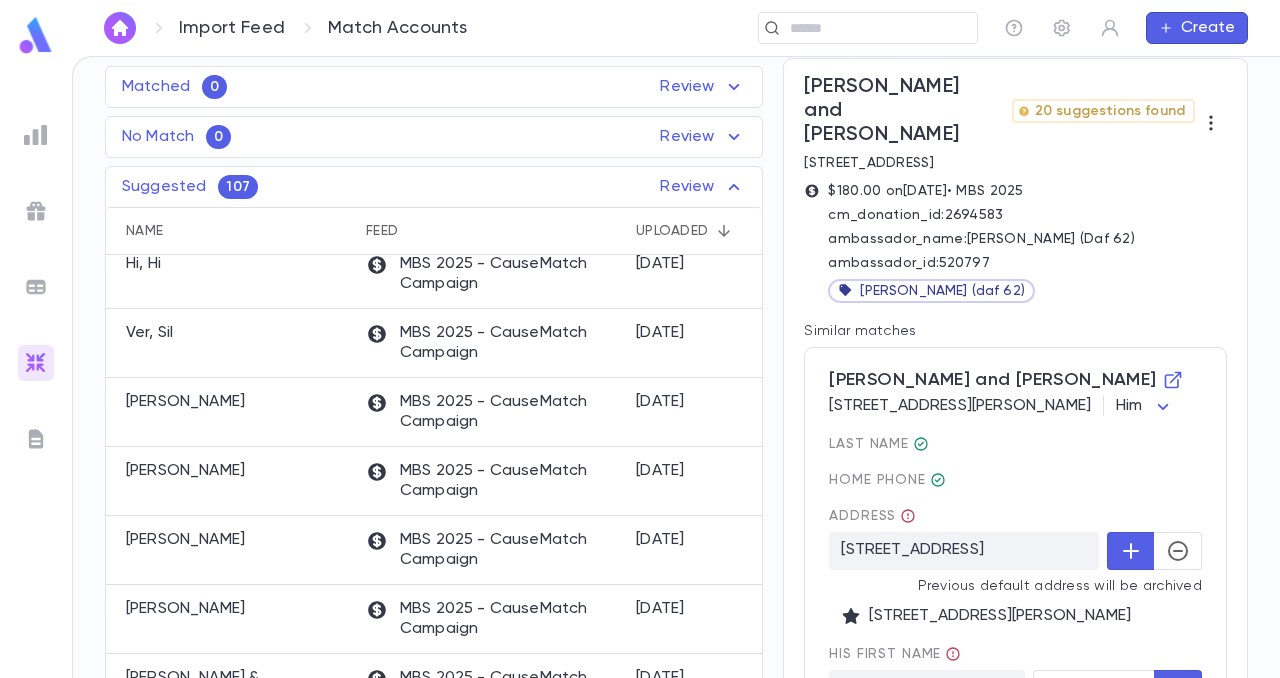 drag, startPoint x: 821, startPoint y: 379, endPoint x: 1055, endPoint y: 380, distance: 234.00214 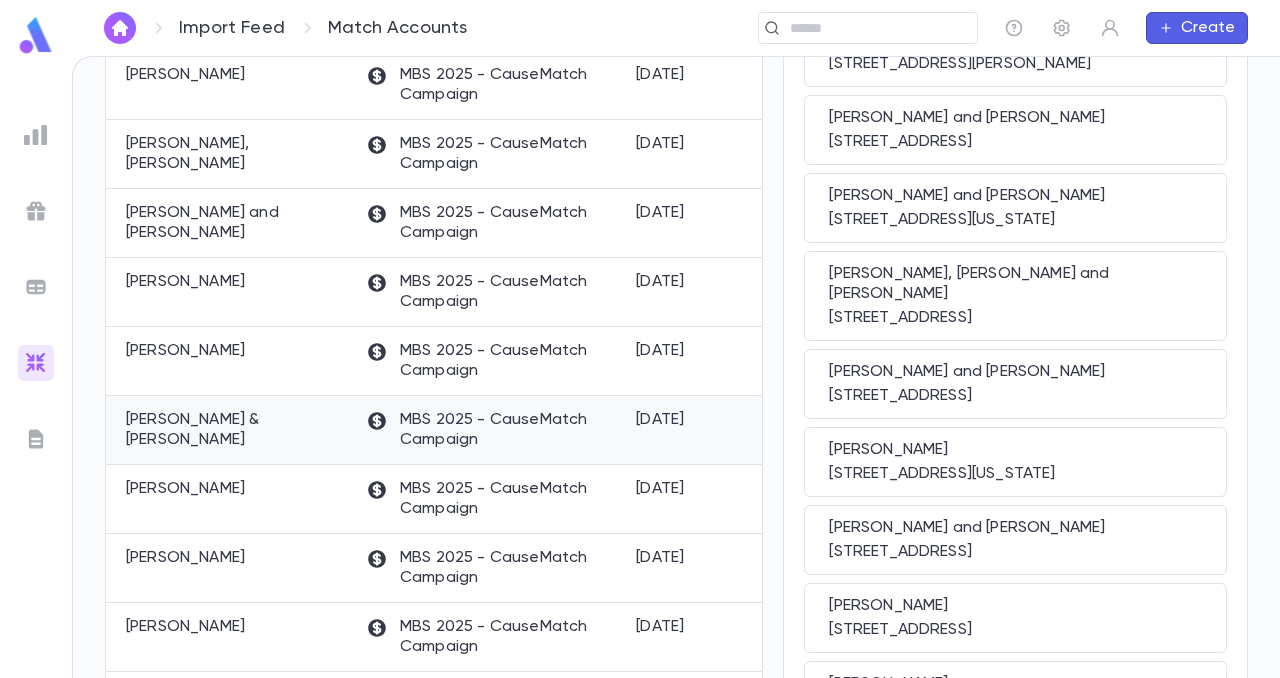 scroll, scrollTop: 2241, scrollLeft: 0, axis: vertical 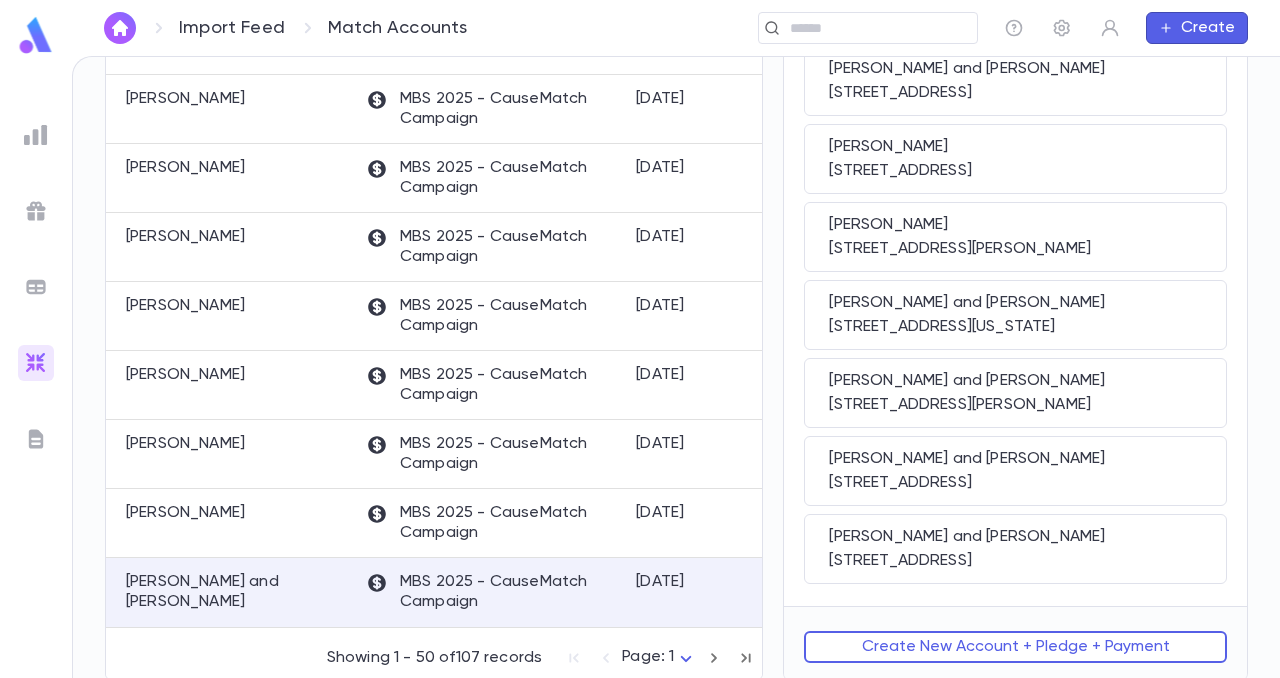 click 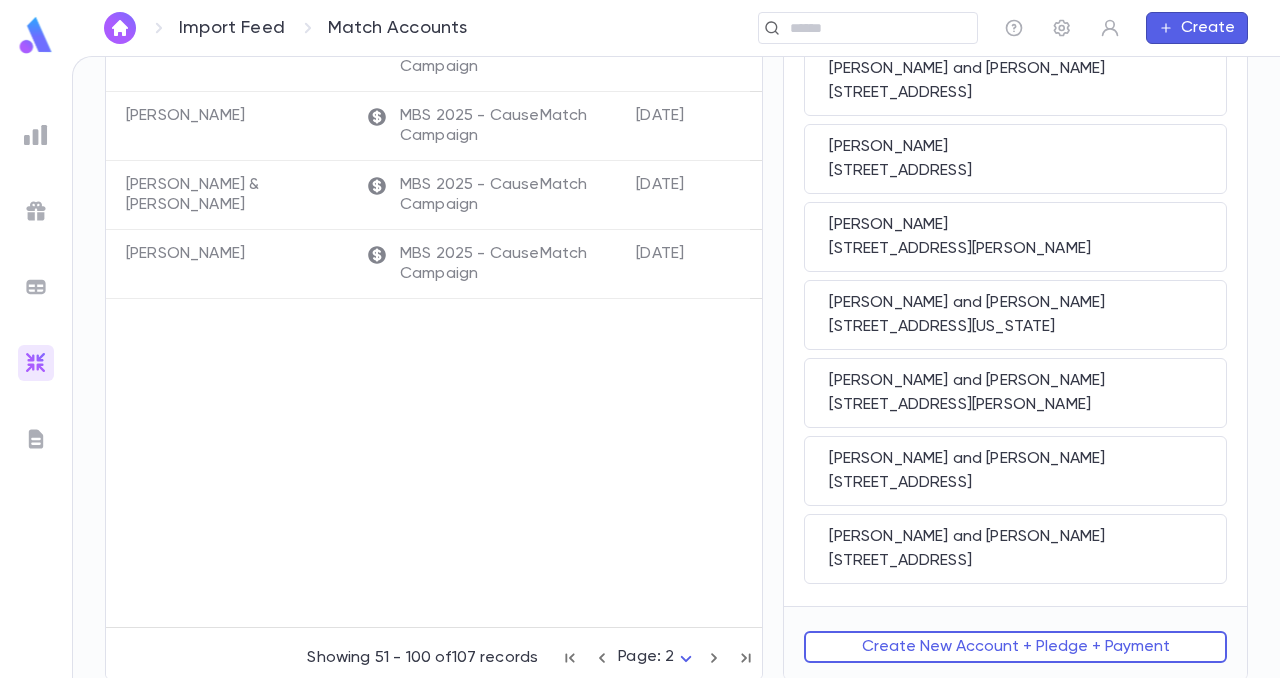 scroll, scrollTop: 0, scrollLeft: 0, axis: both 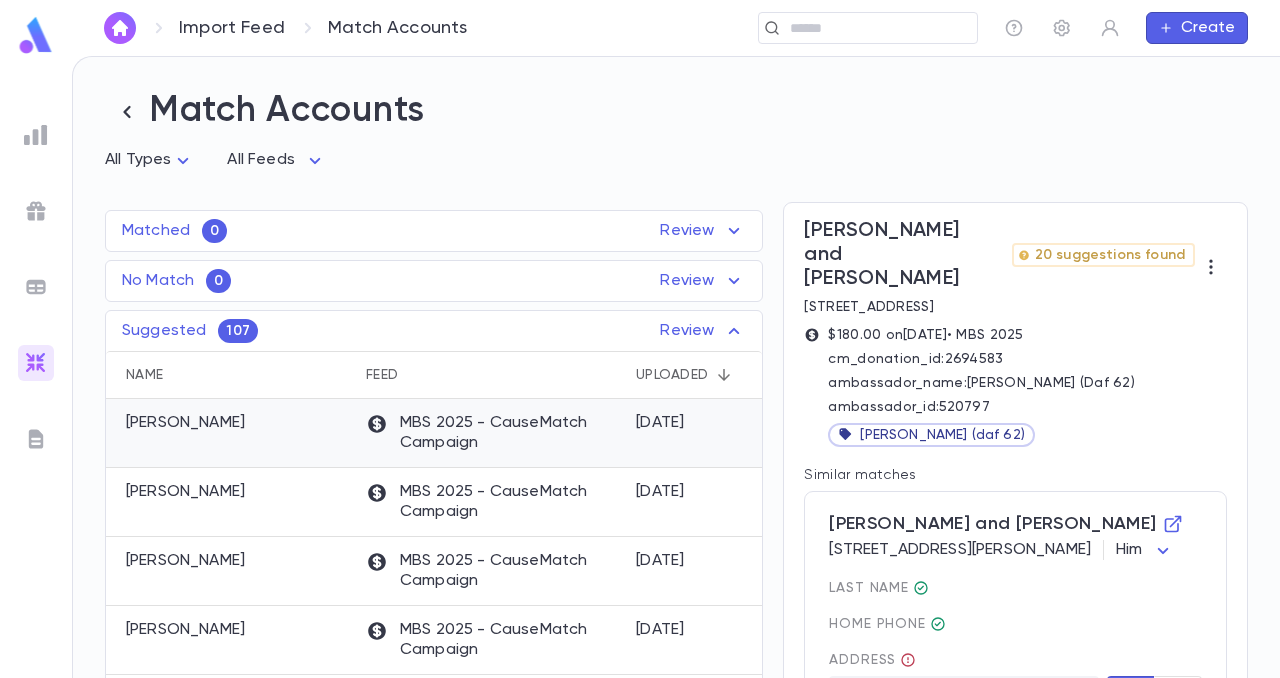 click on "[PERSON_NAME]" at bounding box center (185, 423) 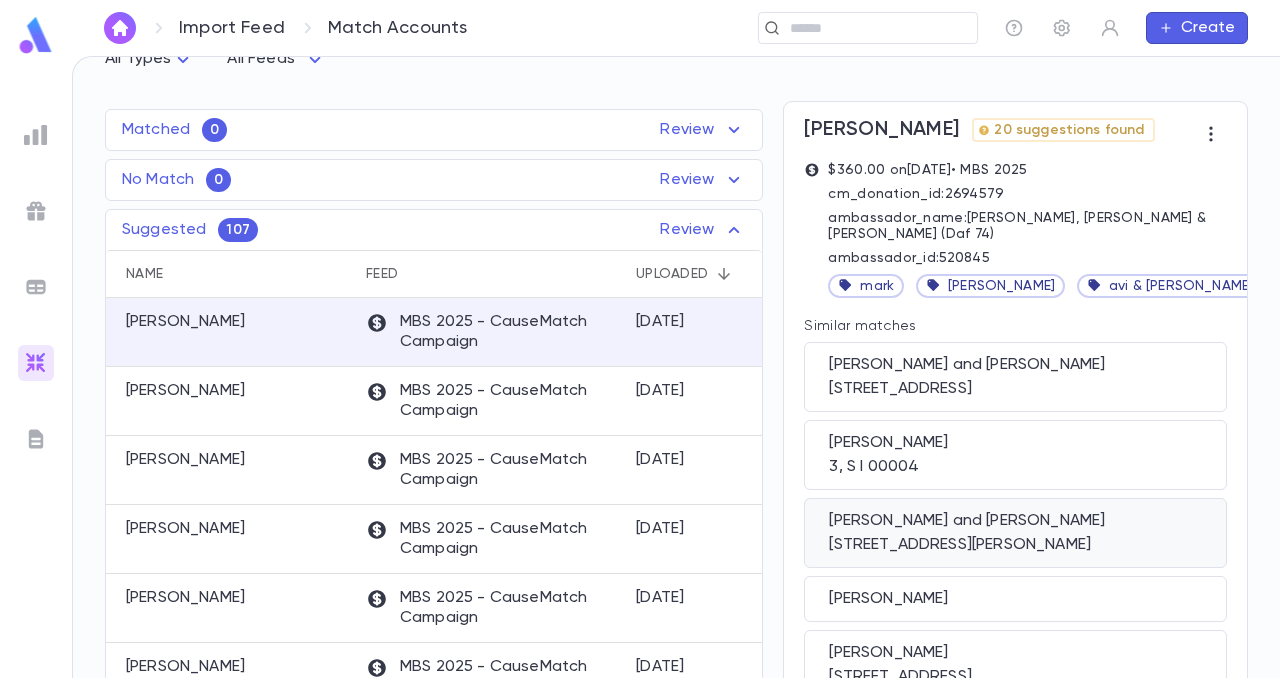 scroll, scrollTop: 94, scrollLeft: 0, axis: vertical 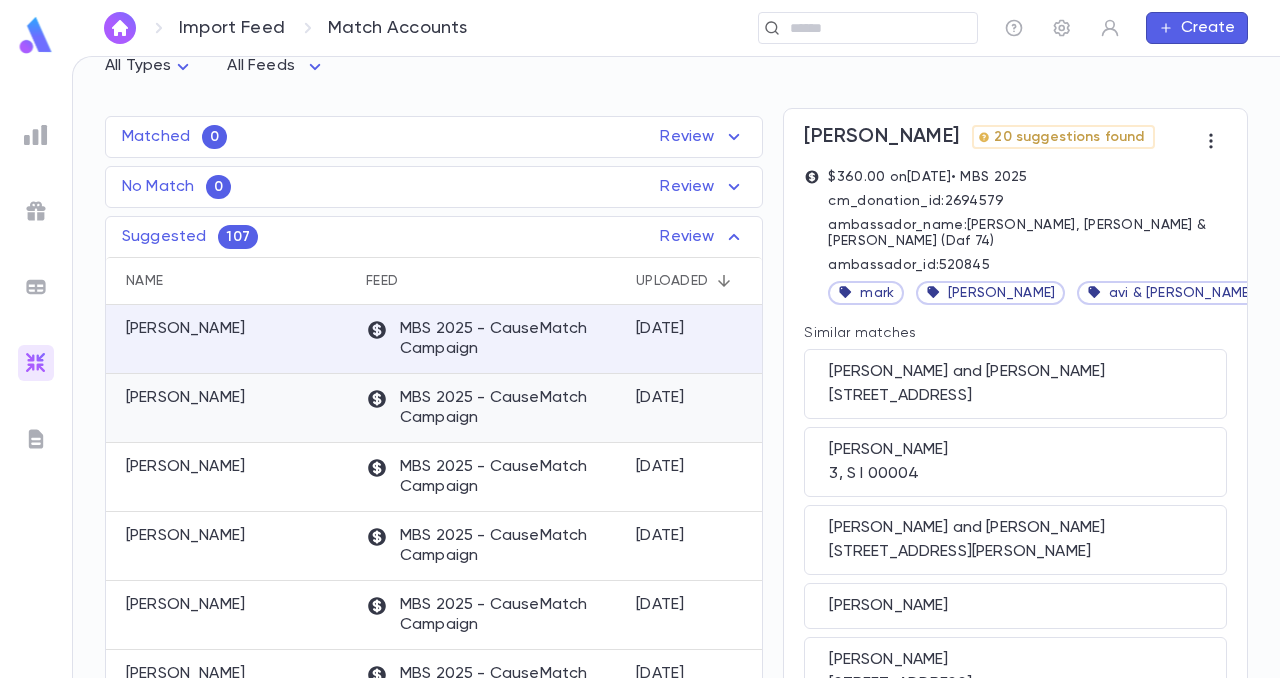 click on "[PERSON_NAME]" at bounding box center (231, 408) 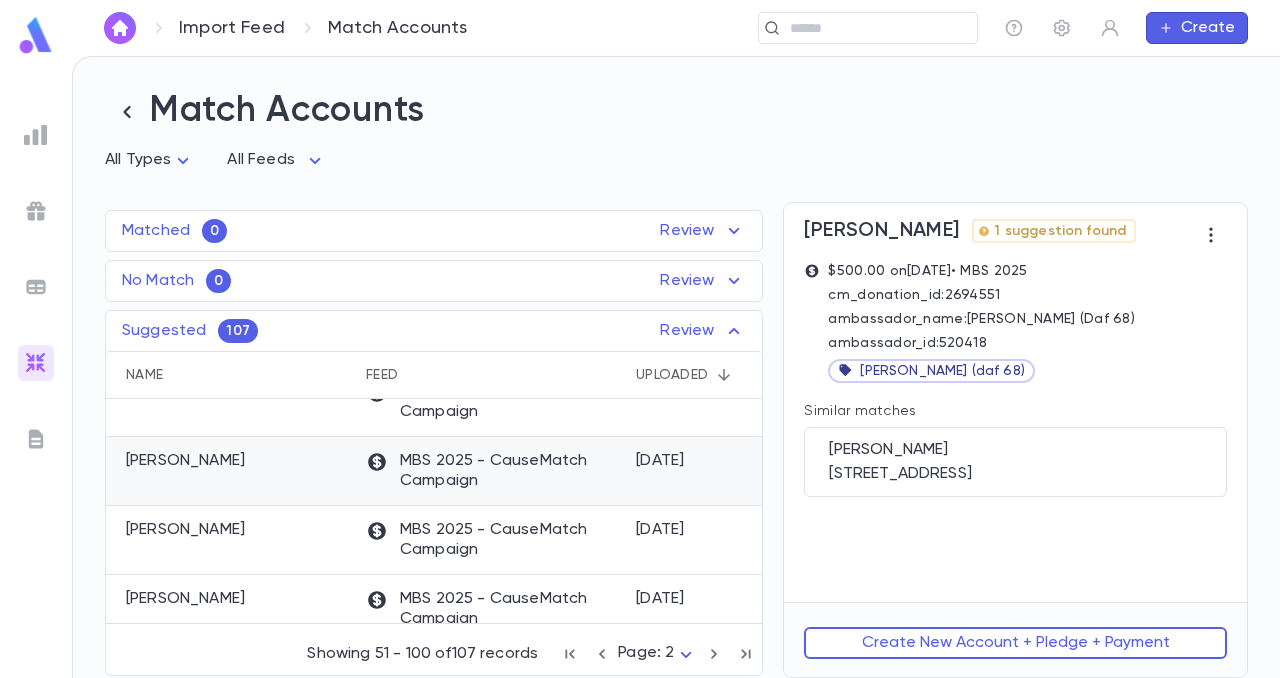 scroll, scrollTop: 44, scrollLeft: 0, axis: vertical 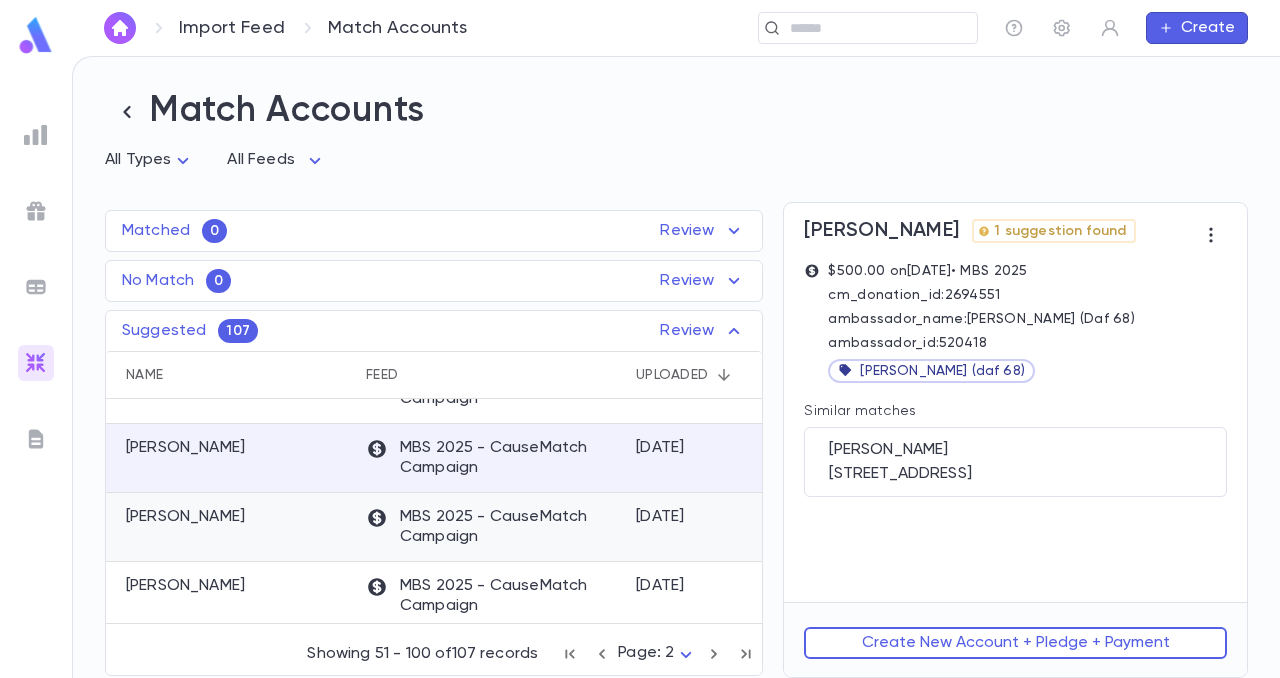 click on "[PERSON_NAME]" at bounding box center [185, 517] 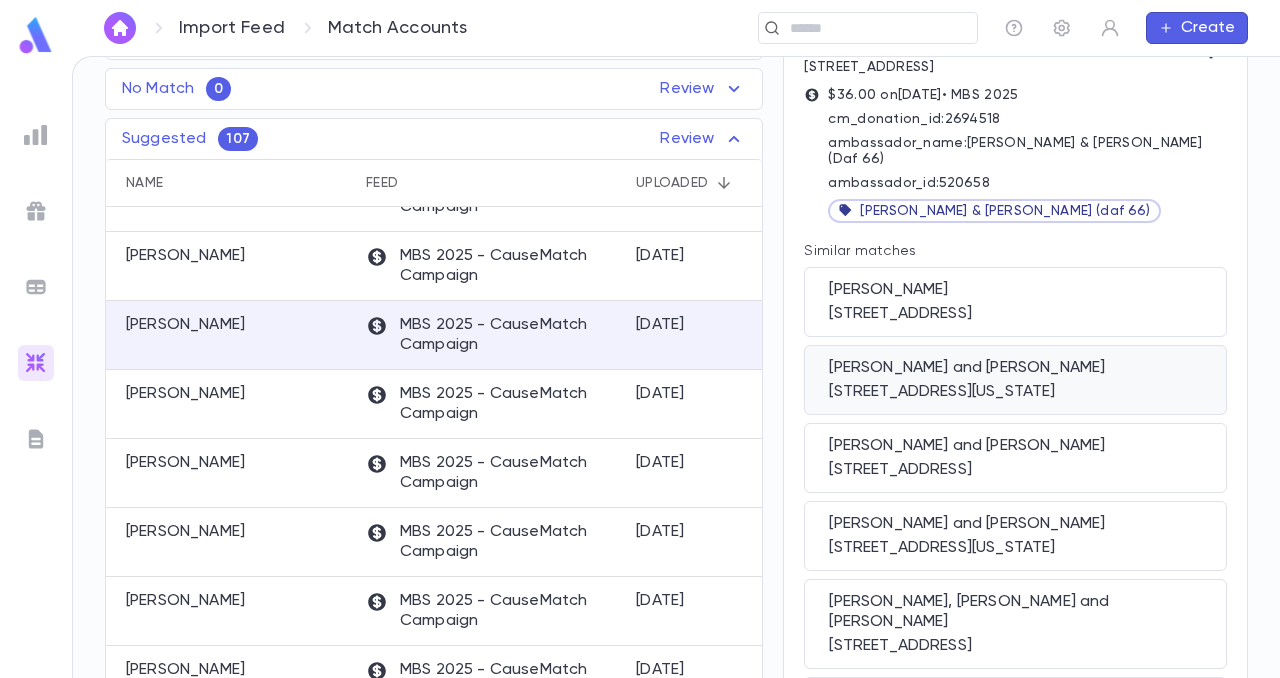 scroll, scrollTop: 204, scrollLeft: 0, axis: vertical 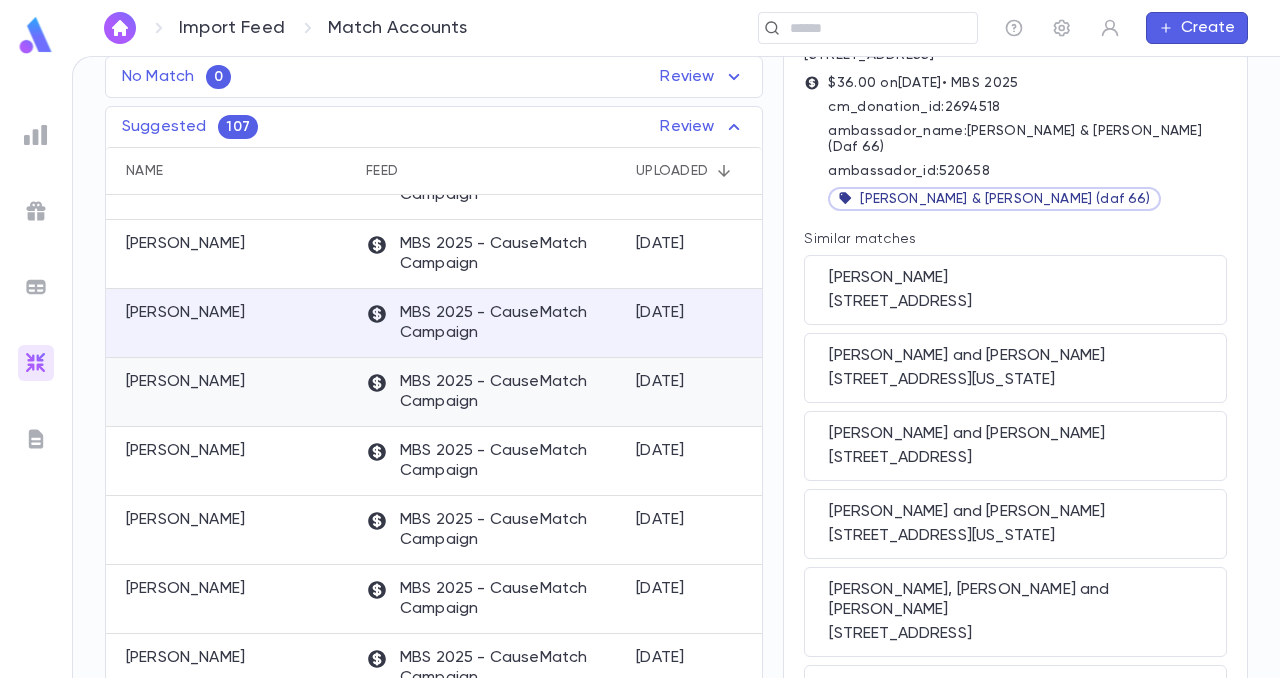 click on "[PERSON_NAME]" at bounding box center (185, 382) 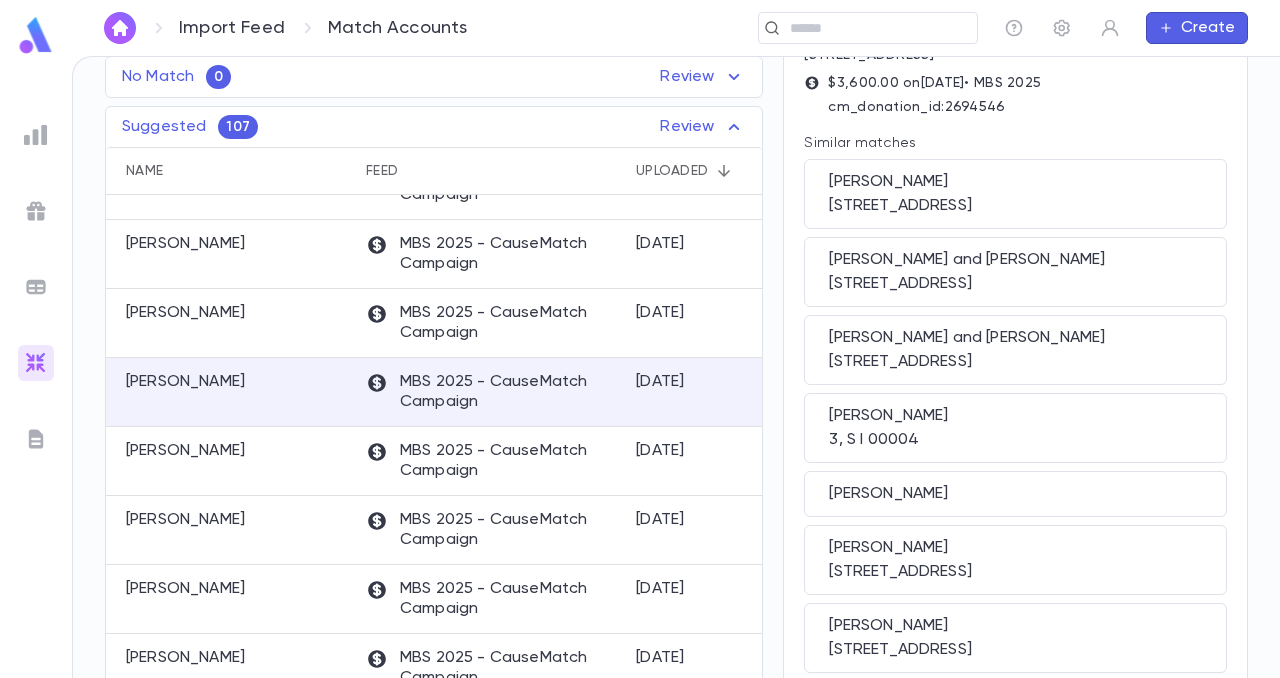 scroll, scrollTop: 0, scrollLeft: 0, axis: both 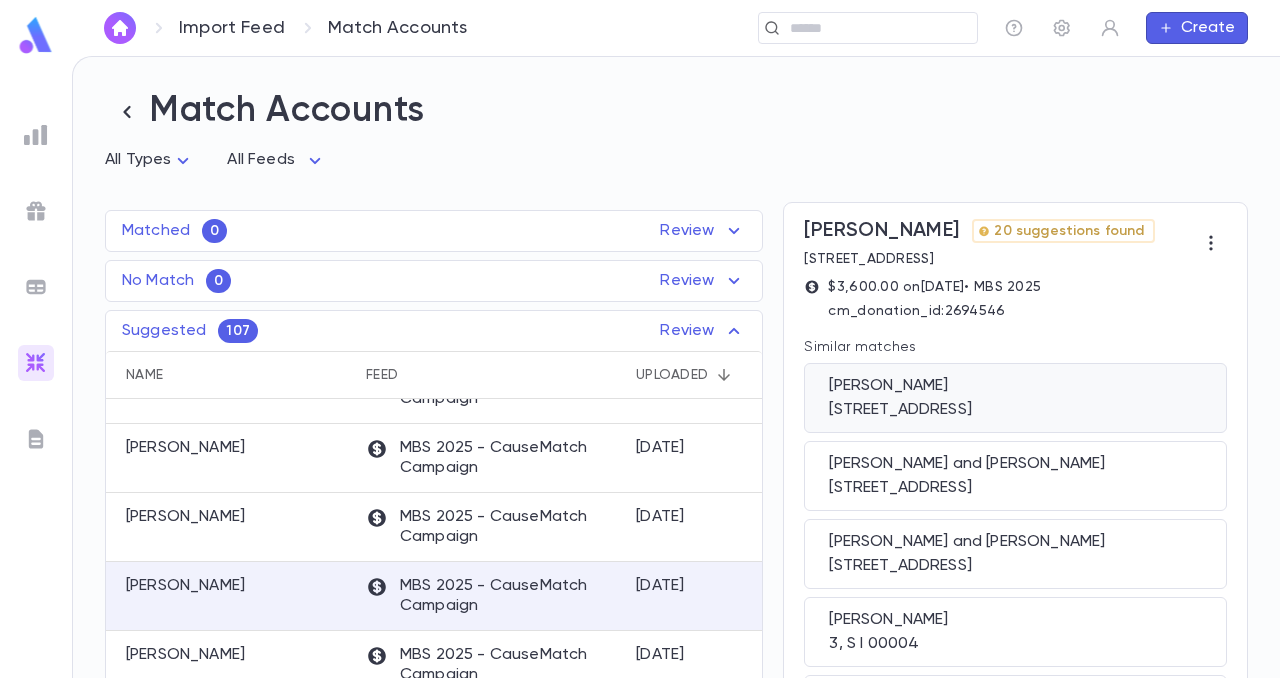 click on "[PERSON_NAME]" at bounding box center [1015, 386] 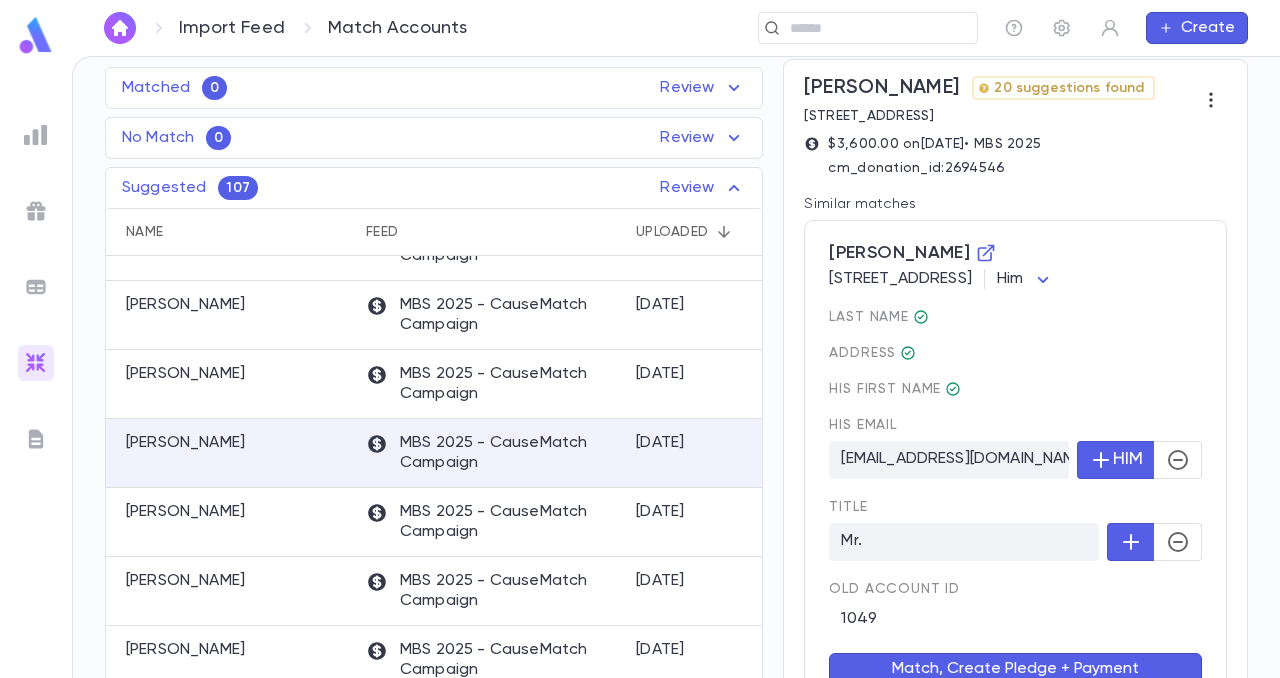 scroll, scrollTop: 213, scrollLeft: 0, axis: vertical 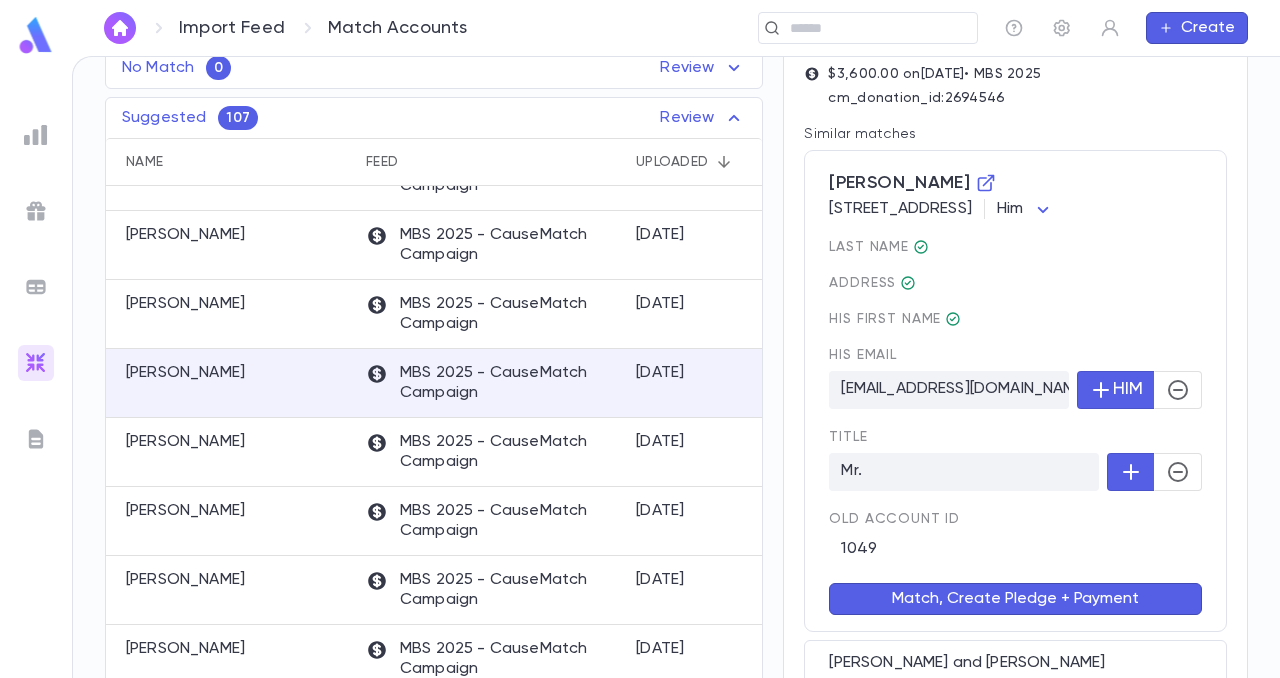 click on "Match, Create Pledge + Payment" at bounding box center (1015, 599) 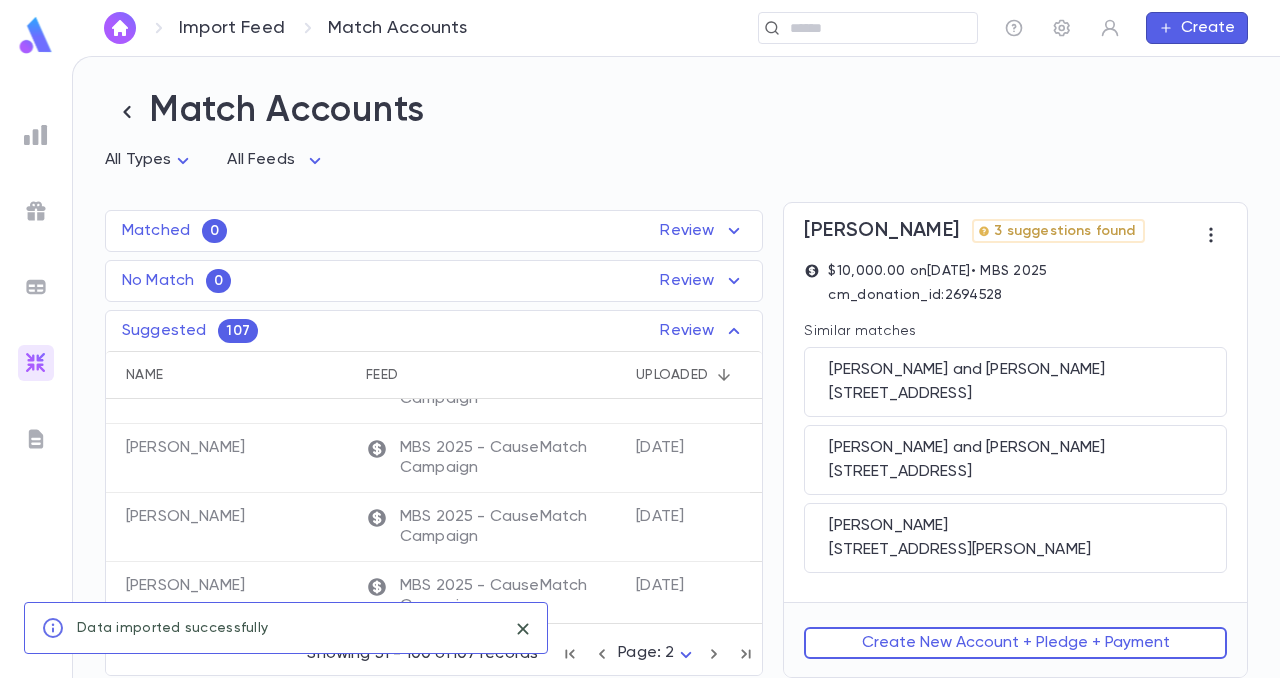 scroll, scrollTop: 0, scrollLeft: 0, axis: both 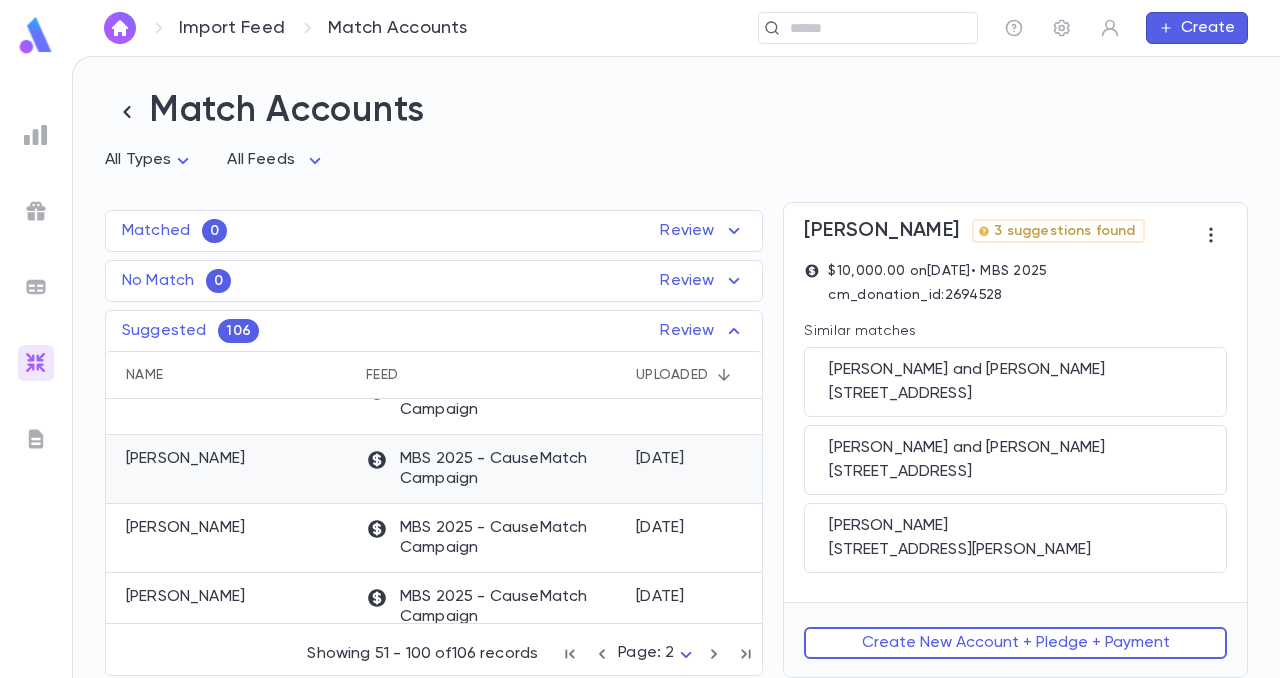 click on "[PERSON_NAME]" at bounding box center [185, 459] 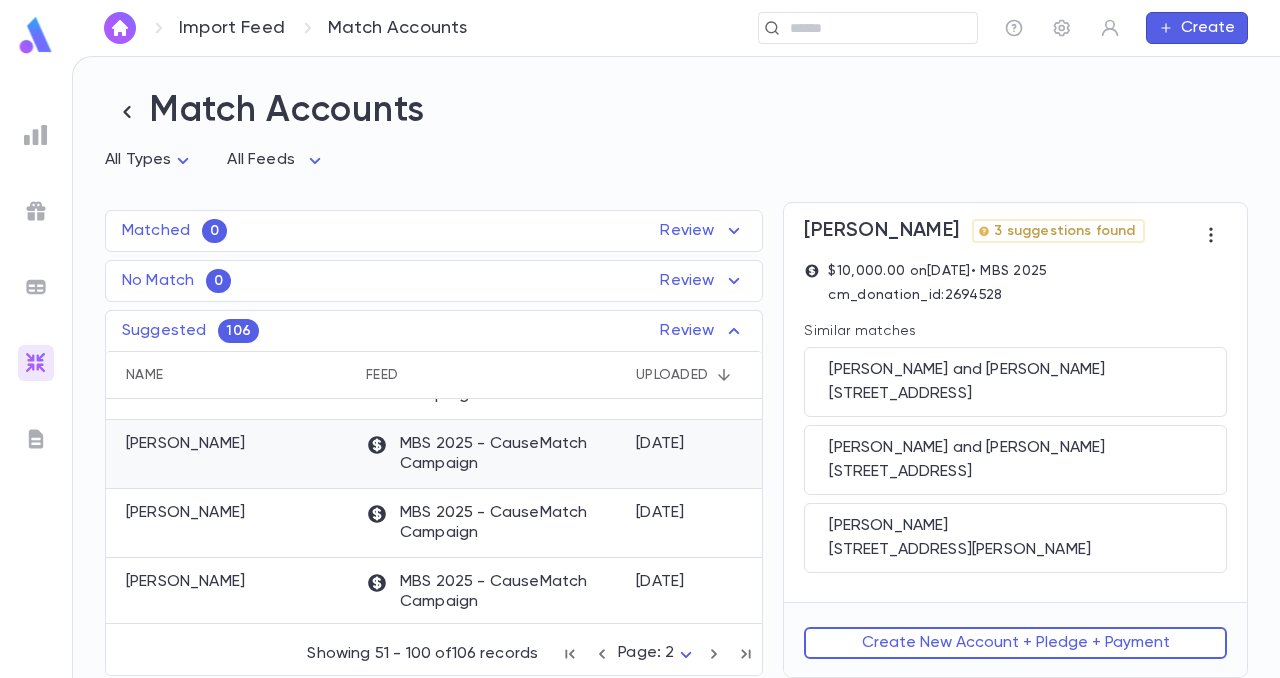 scroll, scrollTop: 178, scrollLeft: 0, axis: vertical 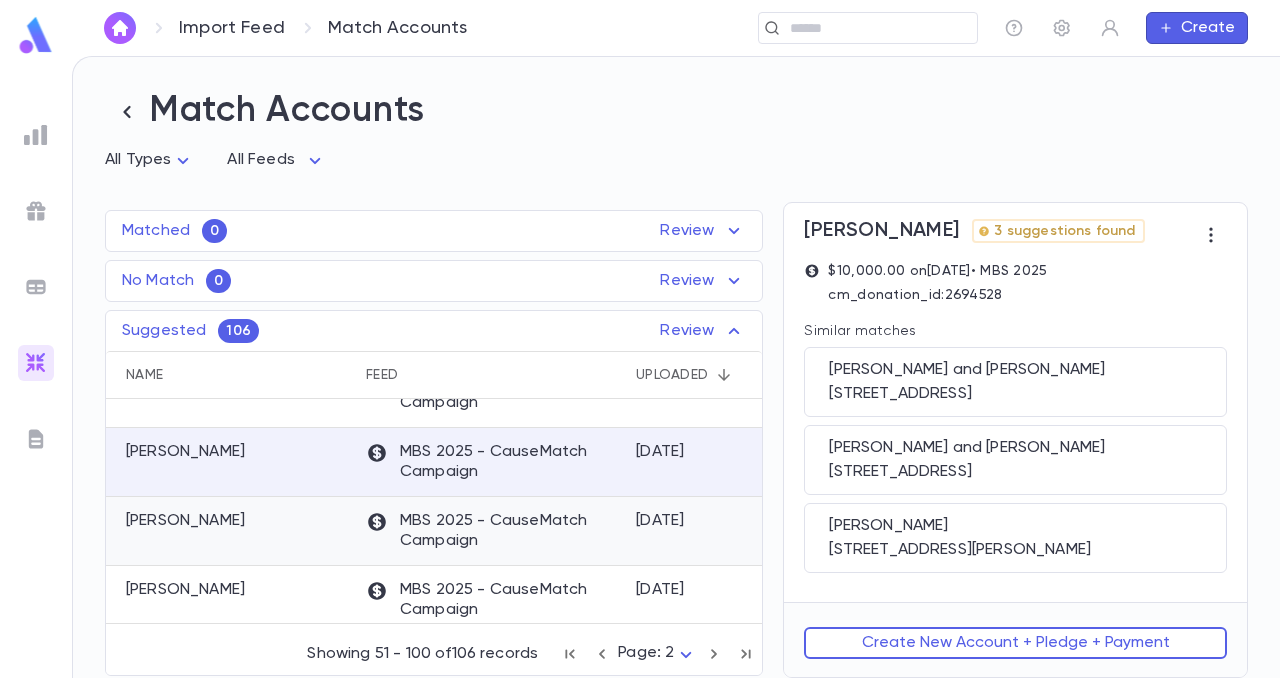 click on "[PERSON_NAME]" at bounding box center [231, 531] 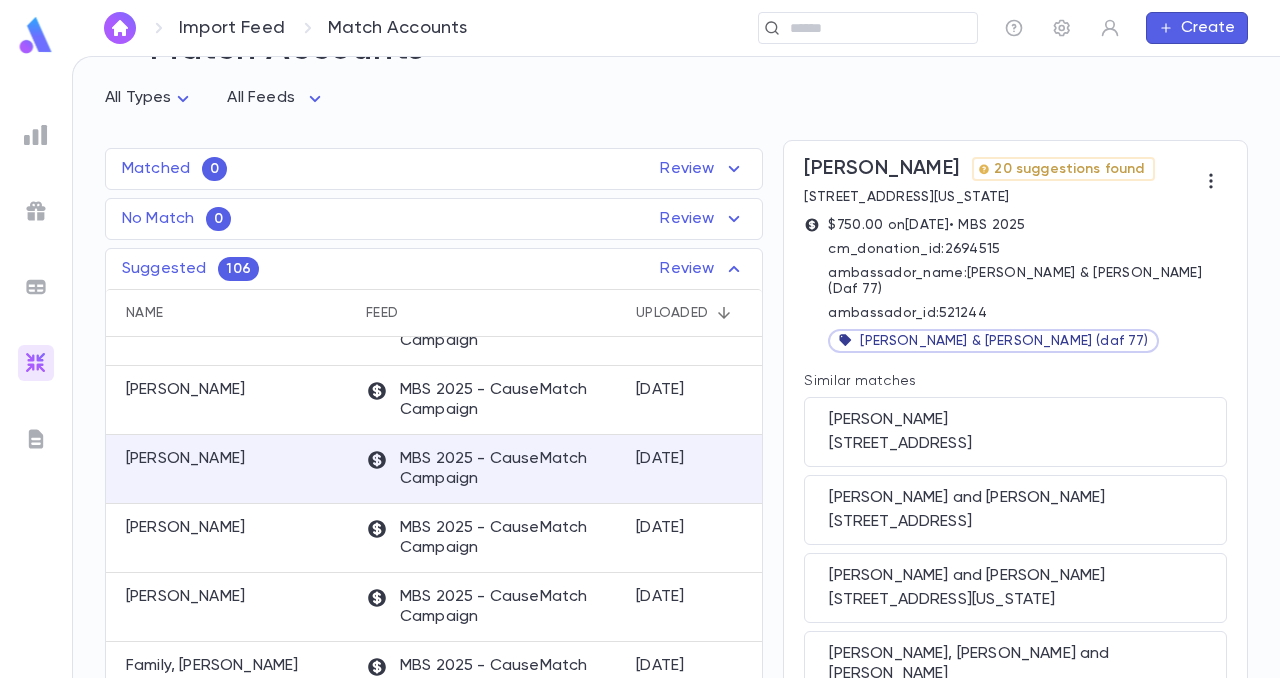 scroll, scrollTop: 66, scrollLeft: 0, axis: vertical 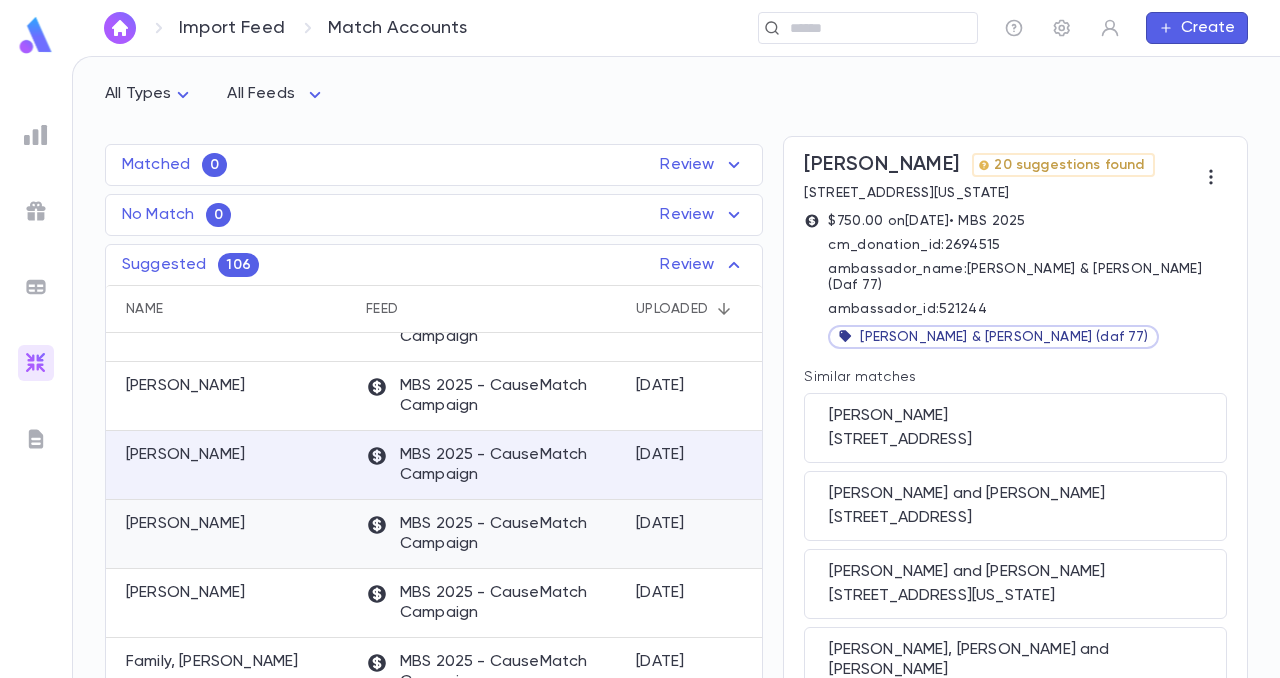 click on "[PERSON_NAME]" at bounding box center (185, 524) 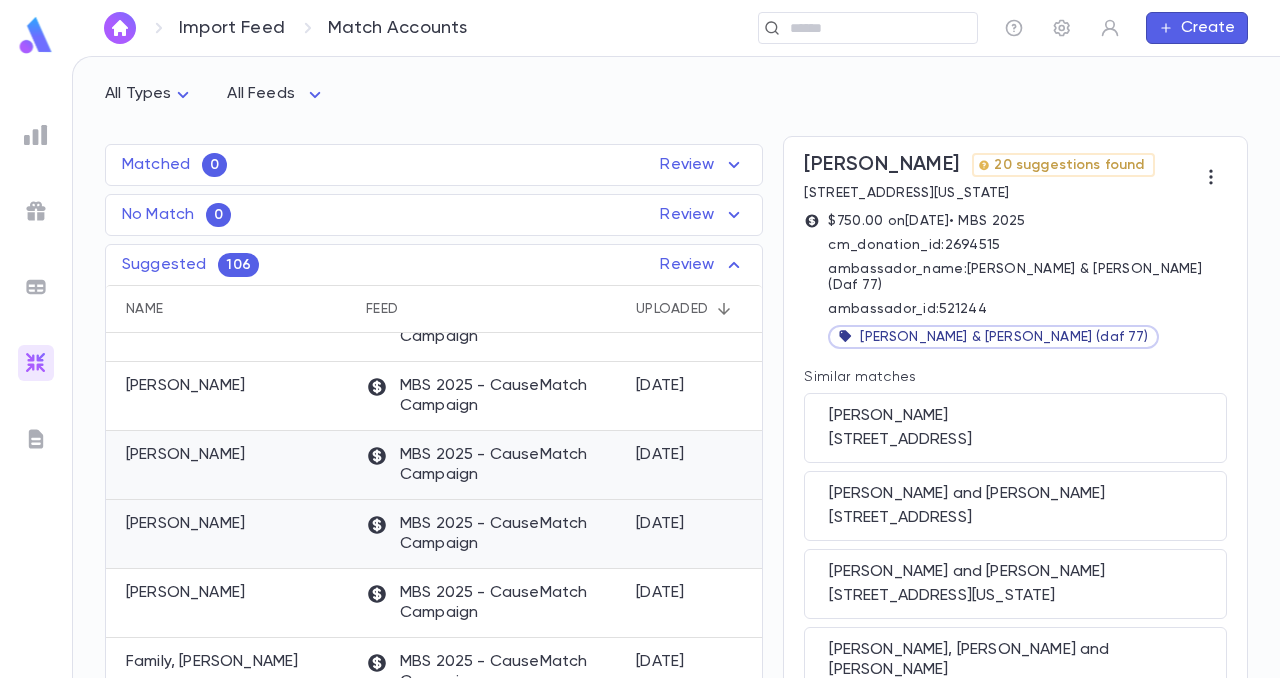 scroll, scrollTop: 0, scrollLeft: 0, axis: both 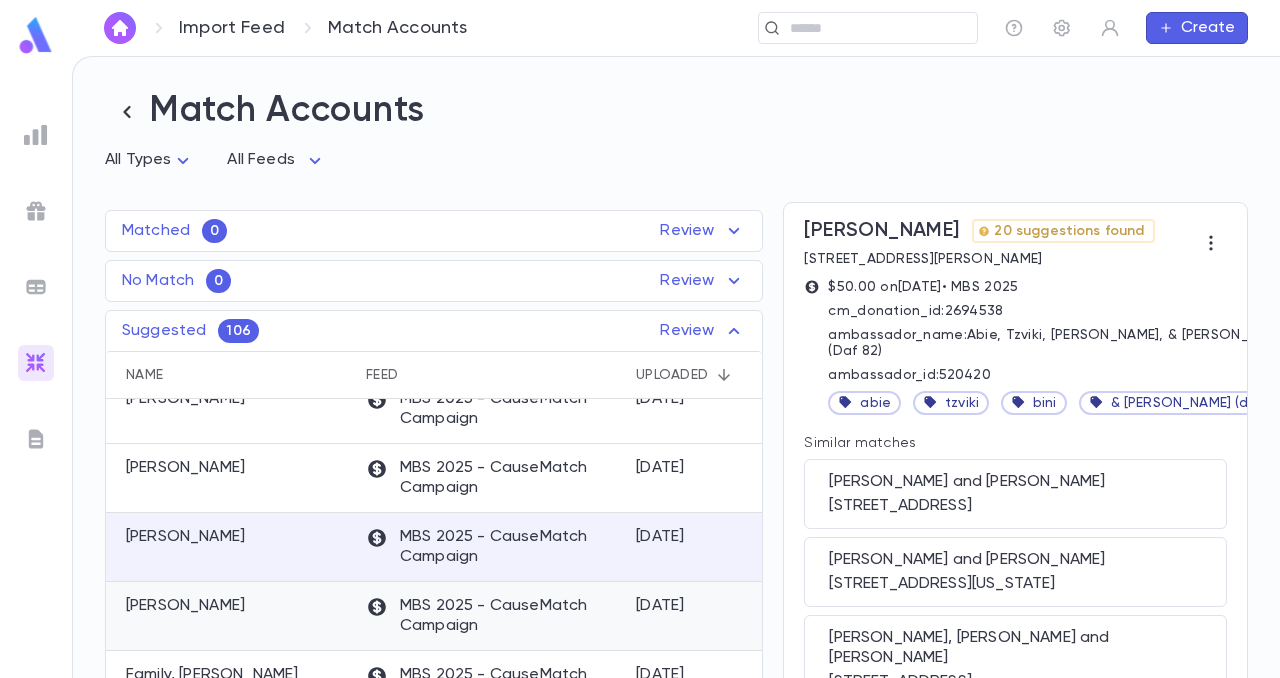 click on "[PERSON_NAME]" at bounding box center [185, 606] 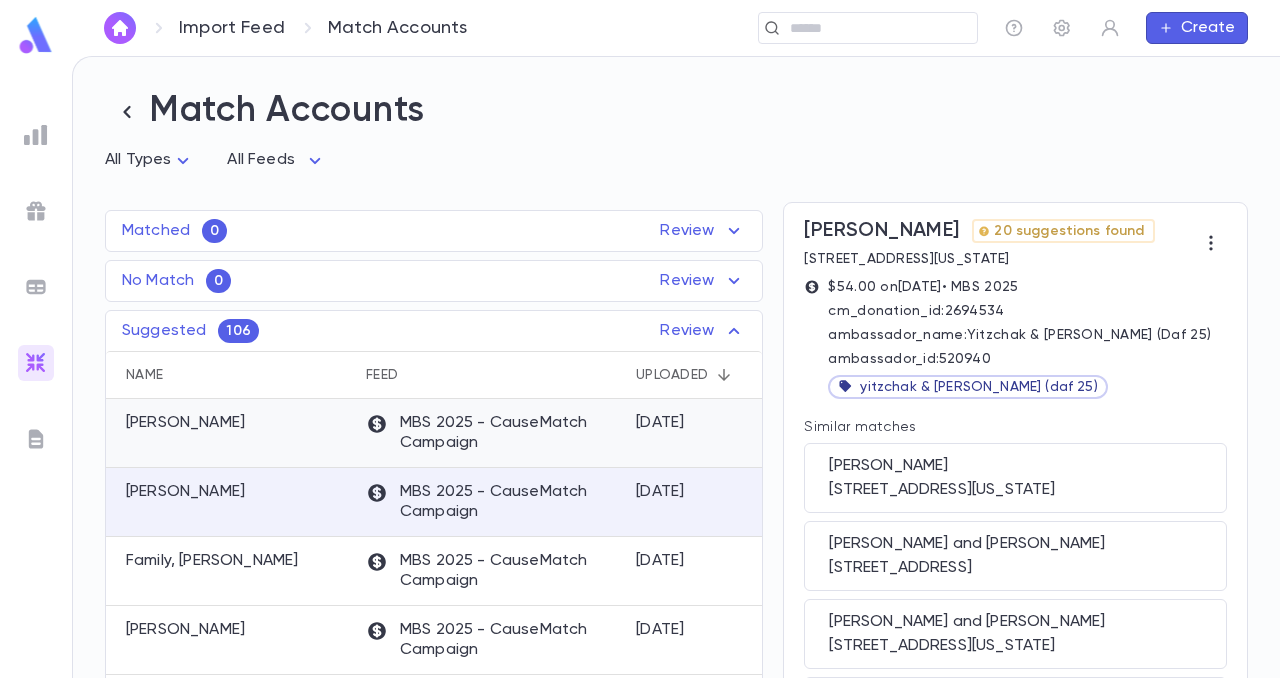 scroll, scrollTop: 348, scrollLeft: 0, axis: vertical 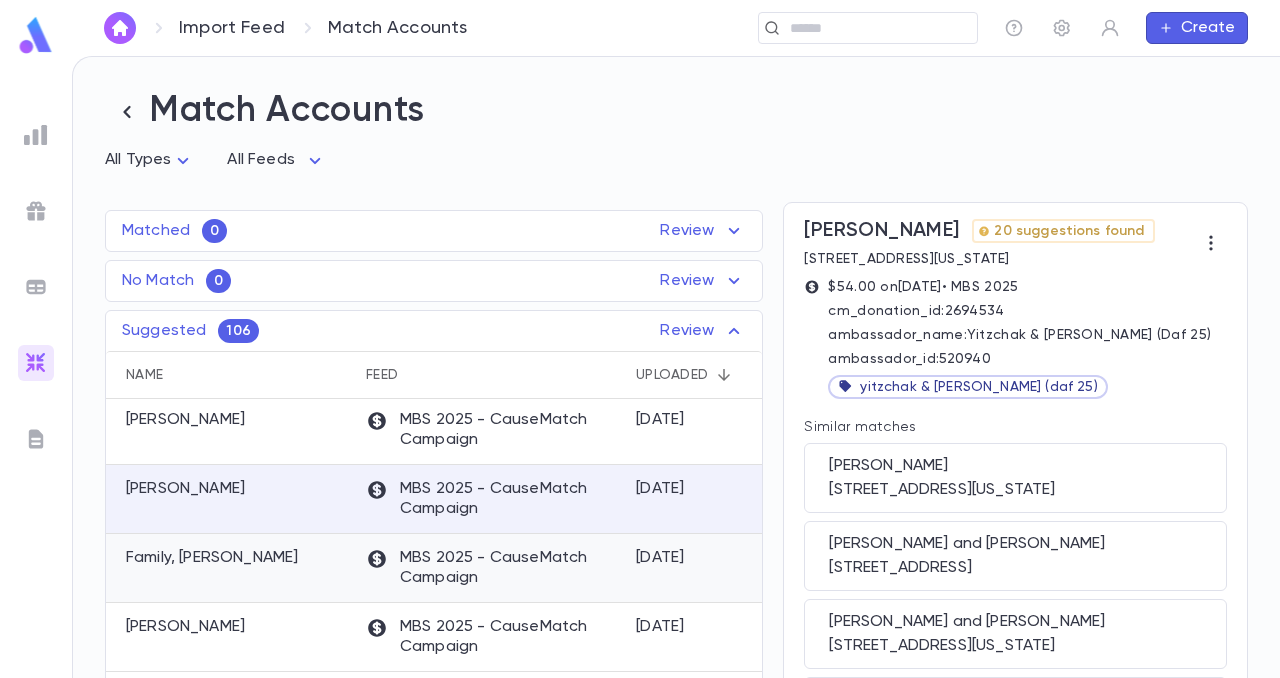 click on "Family, [PERSON_NAME]" at bounding box center (212, 558) 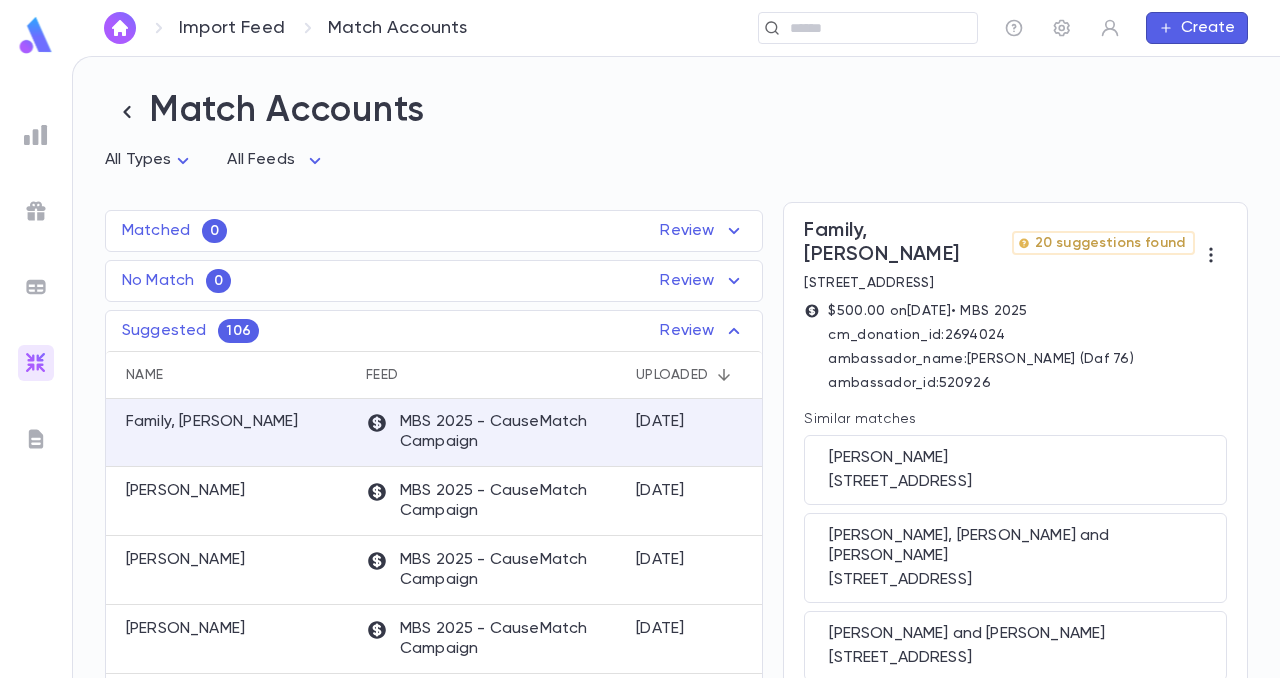 scroll, scrollTop: 491, scrollLeft: 0, axis: vertical 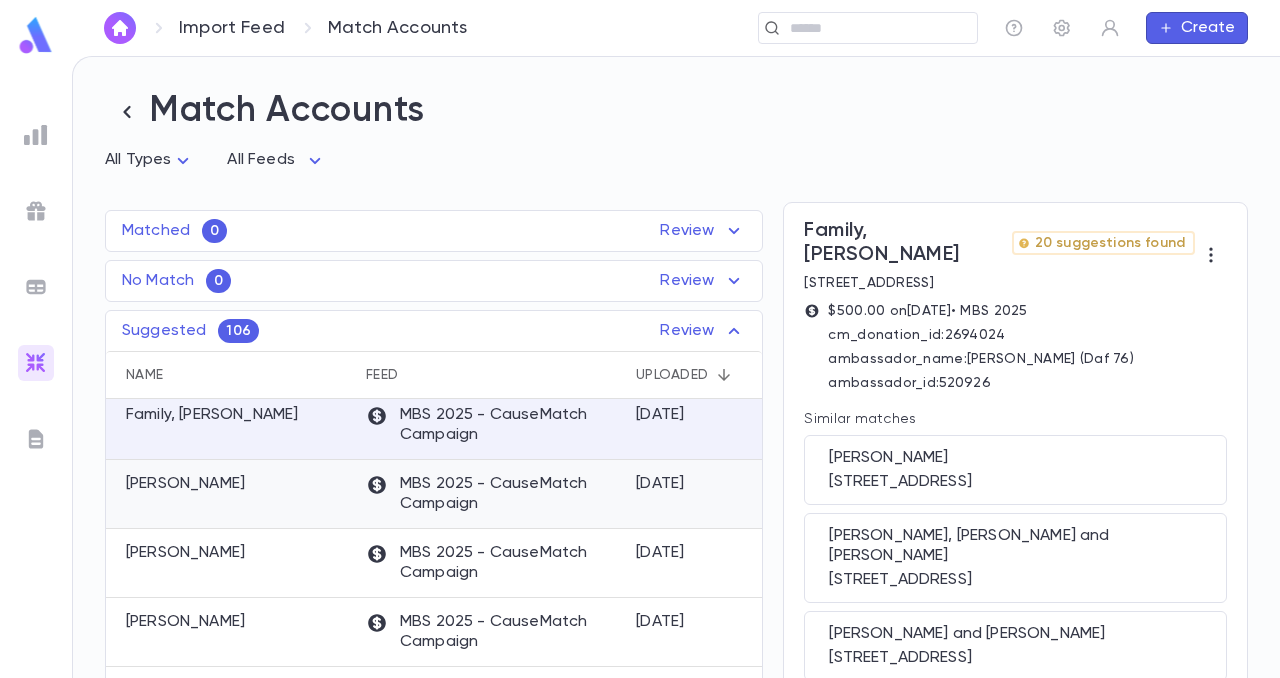click on "[PERSON_NAME]" at bounding box center (185, 484) 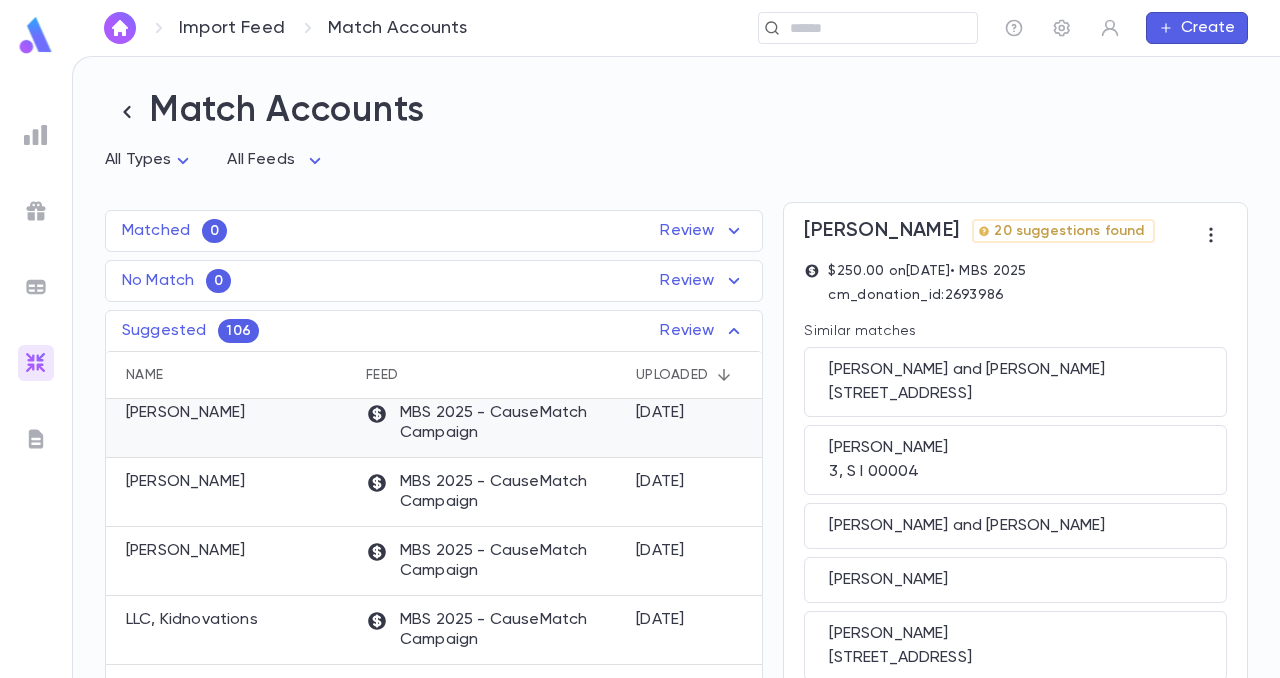 scroll, scrollTop: 563, scrollLeft: 0, axis: vertical 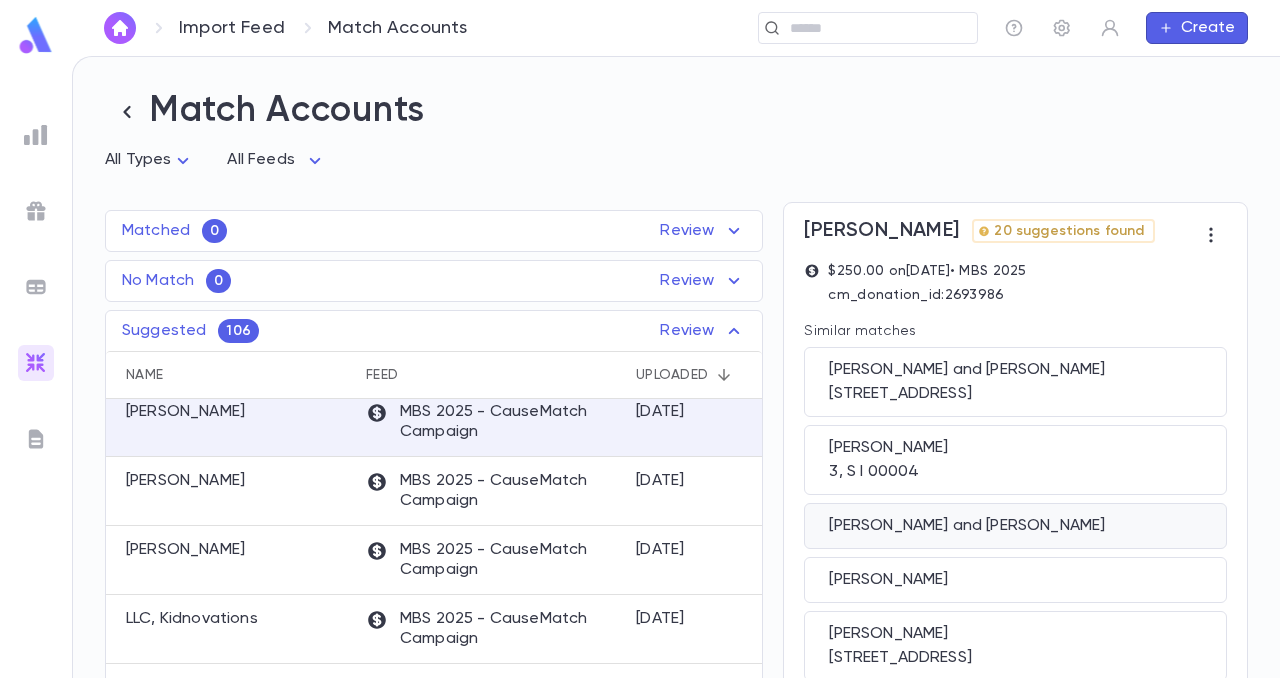 click on "[PERSON_NAME] and [PERSON_NAME]" at bounding box center (1015, 526) 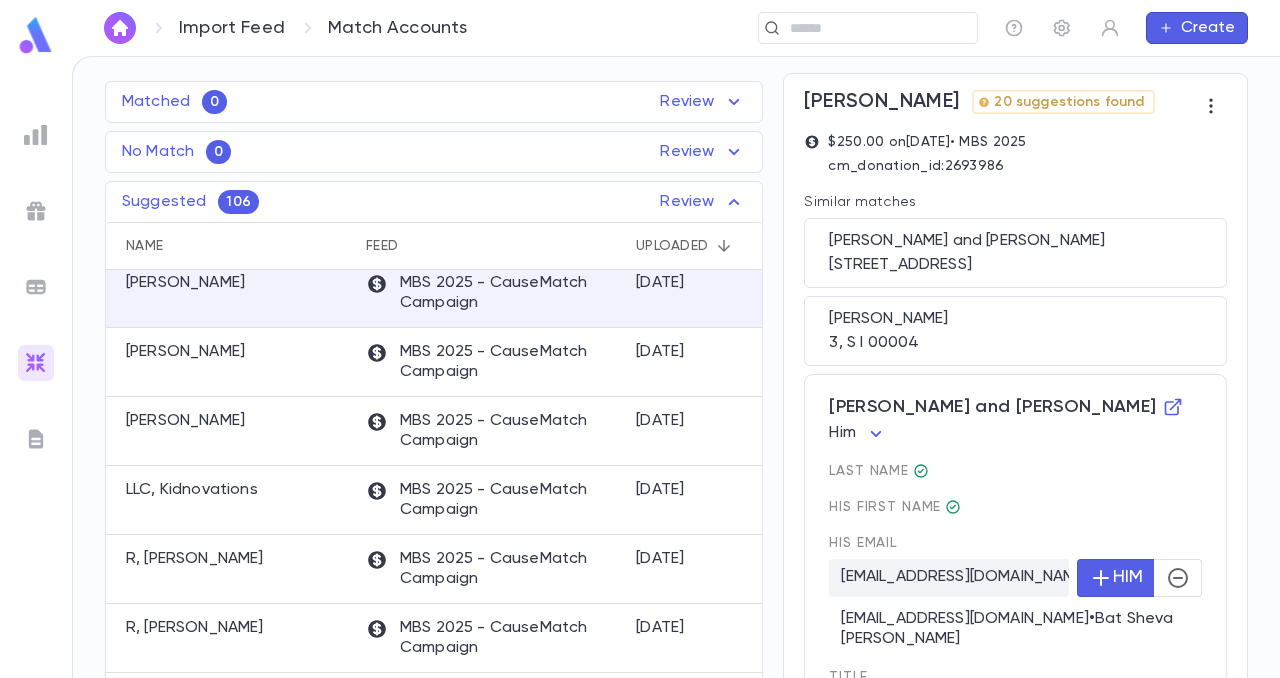 scroll, scrollTop: 123, scrollLeft: 0, axis: vertical 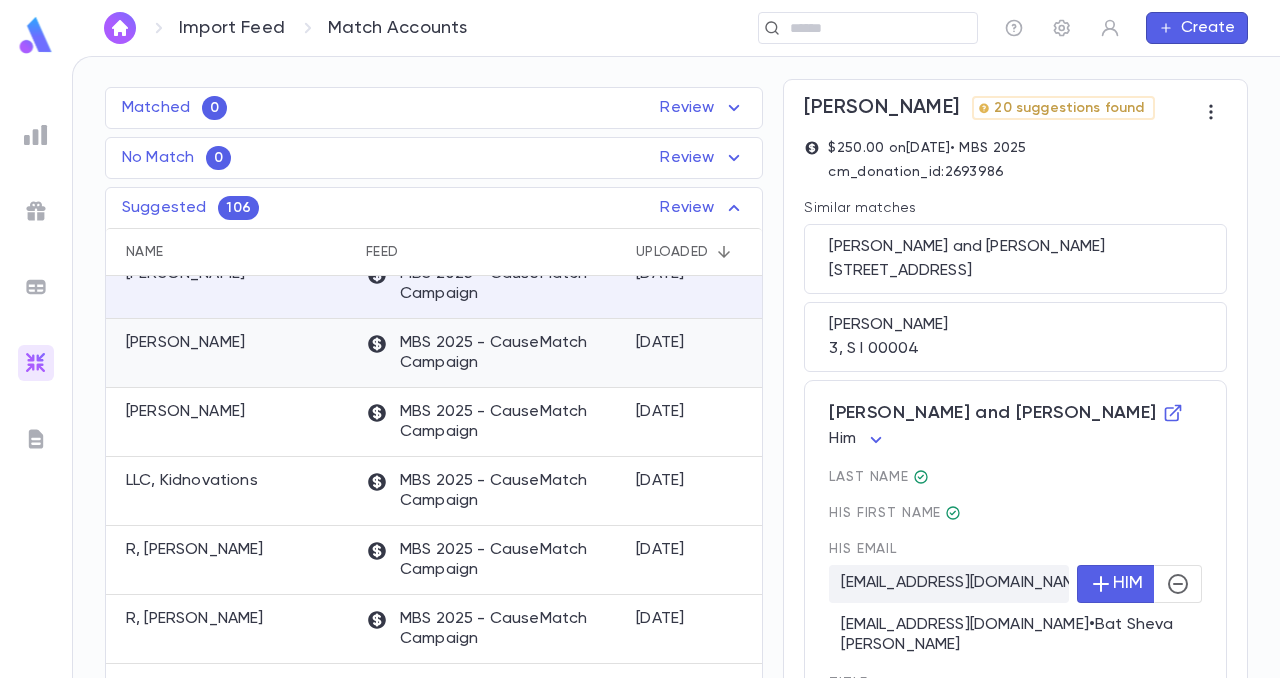 click on "[PERSON_NAME]" at bounding box center (231, 353) 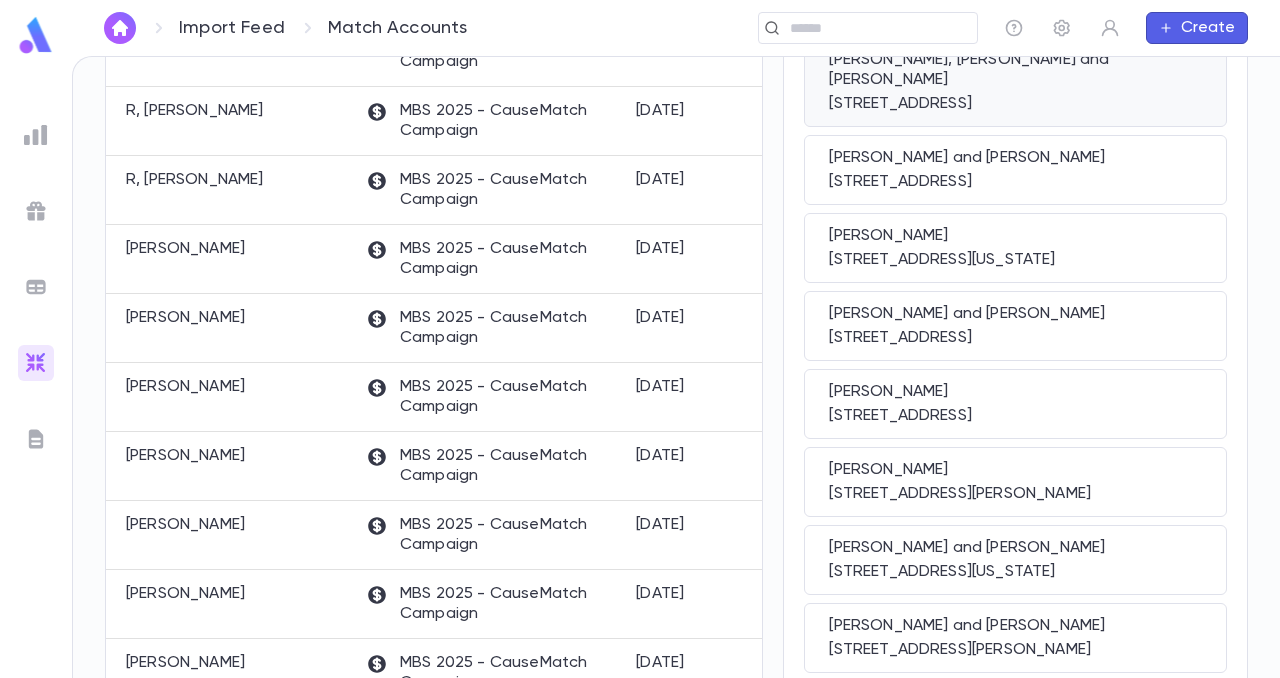 scroll, scrollTop: 558, scrollLeft: 0, axis: vertical 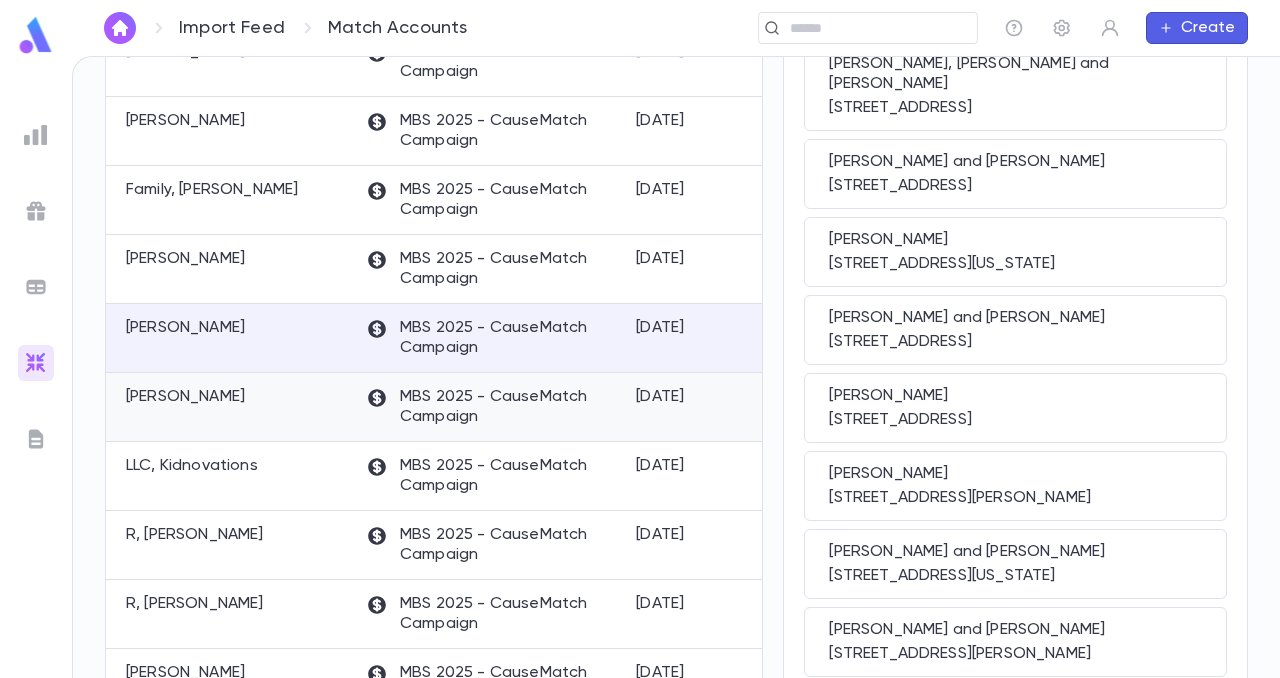 click on "[PERSON_NAME]" at bounding box center [185, 397] 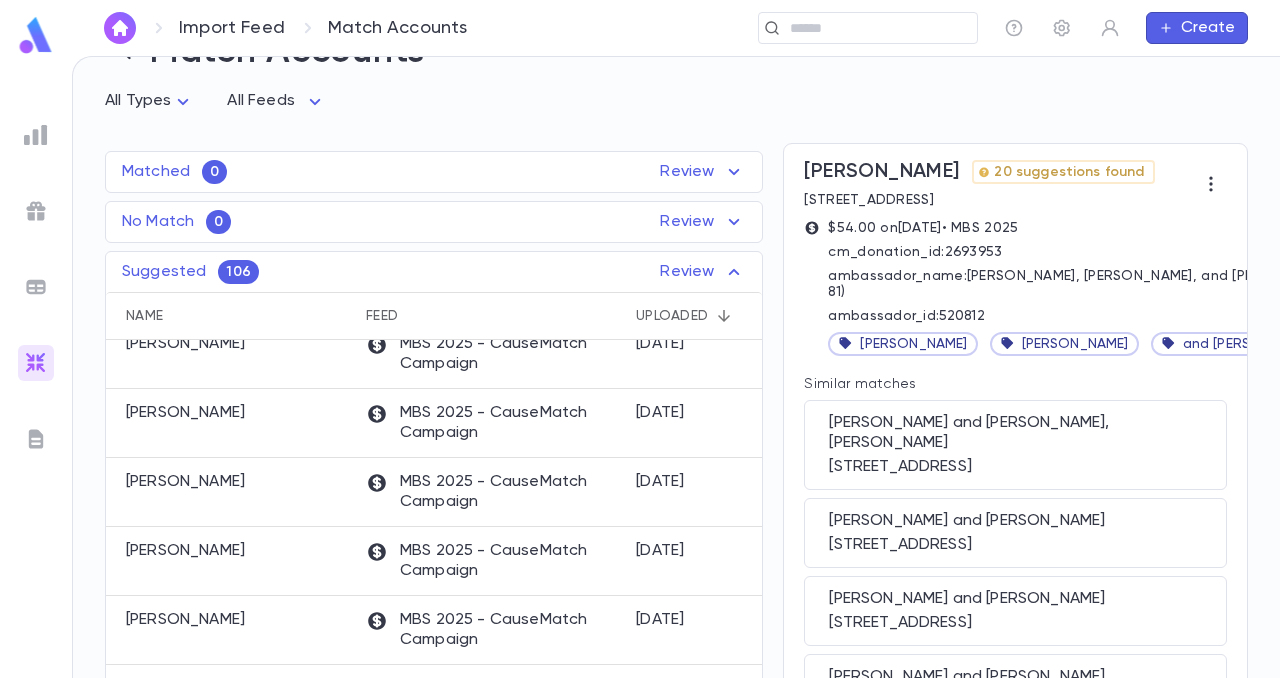 scroll, scrollTop: 62, scrollLeft: 0, axis: vertical 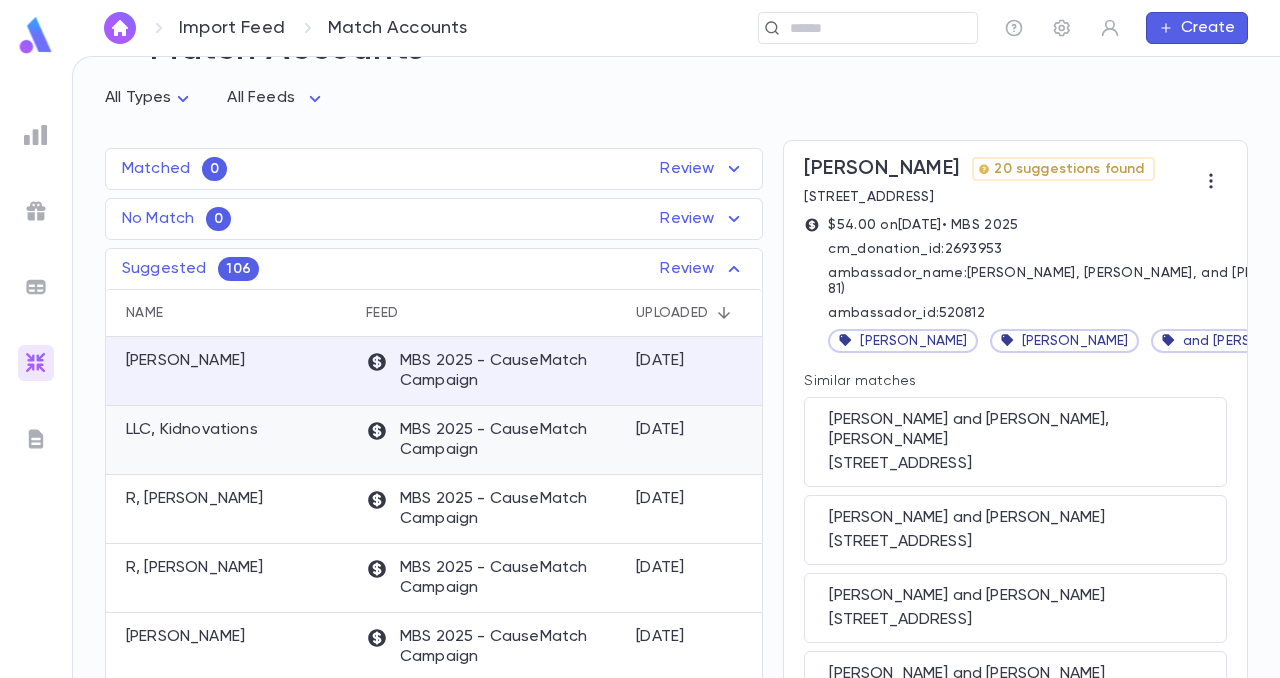 click on "LLC, Kidnovations" at bounding box center (192, 430) 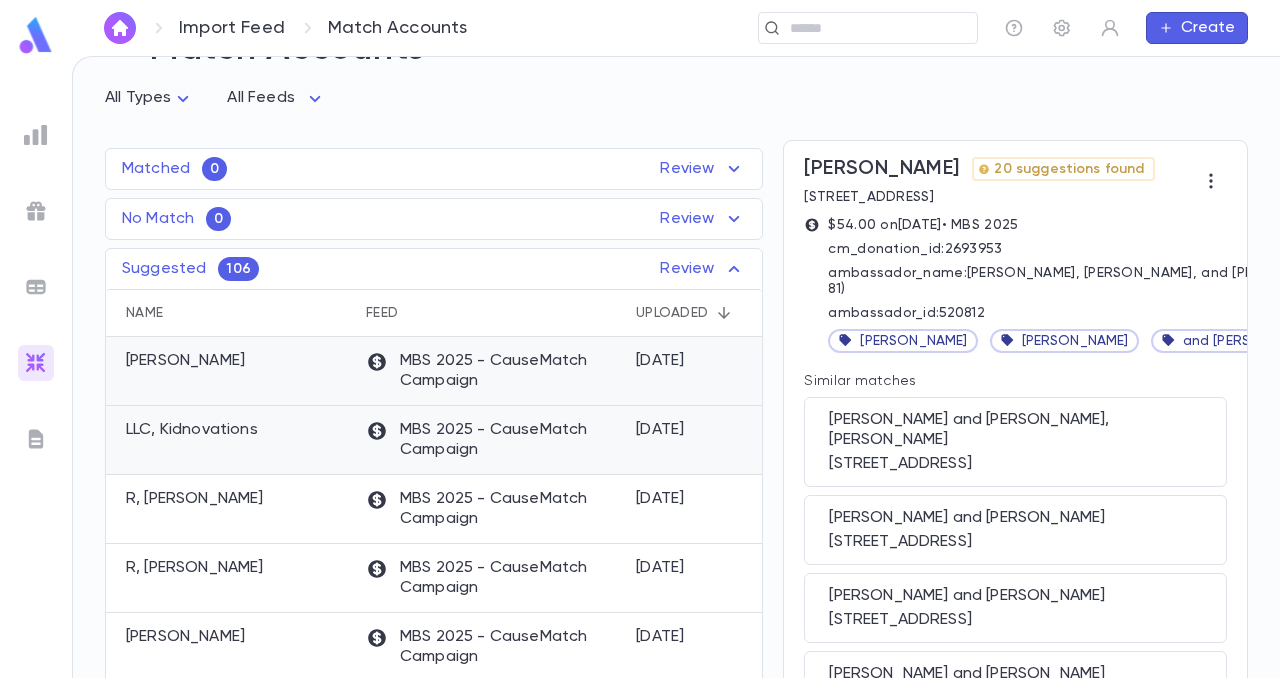 scroll, scrollTop: 0, scrollLeft: 0, axis: both 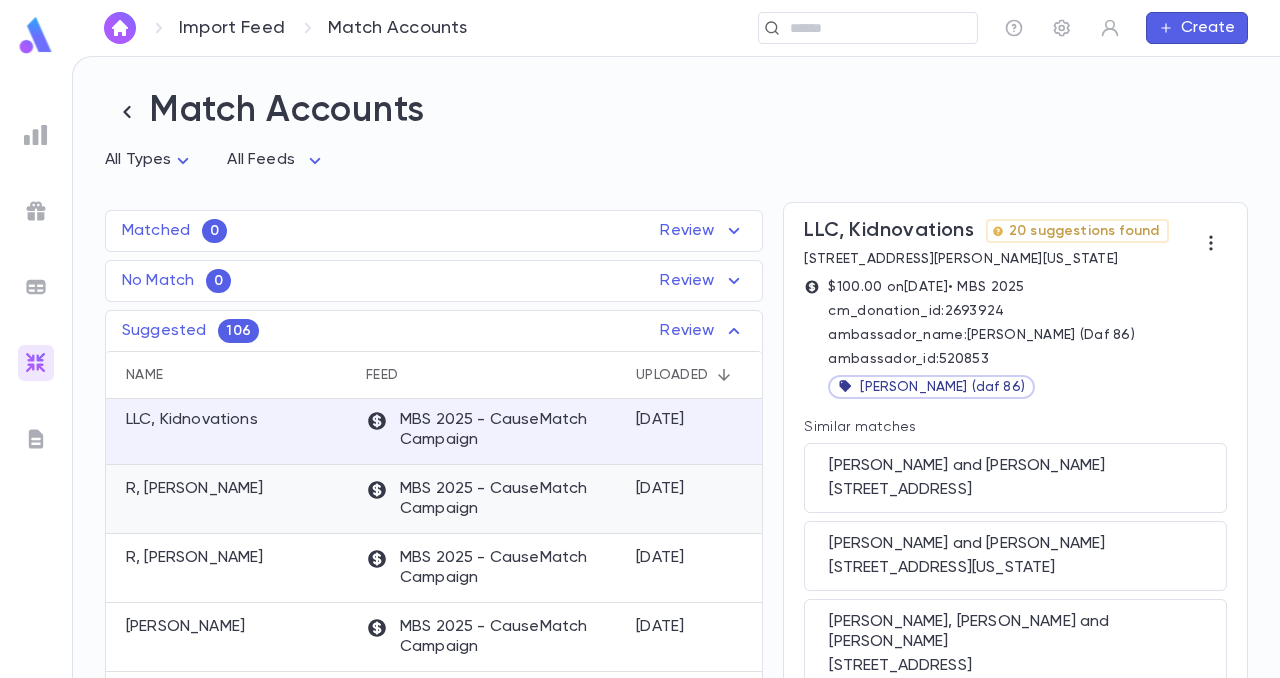 click on "R, [PERSON_NAME]" at bounding box center [195, 489] 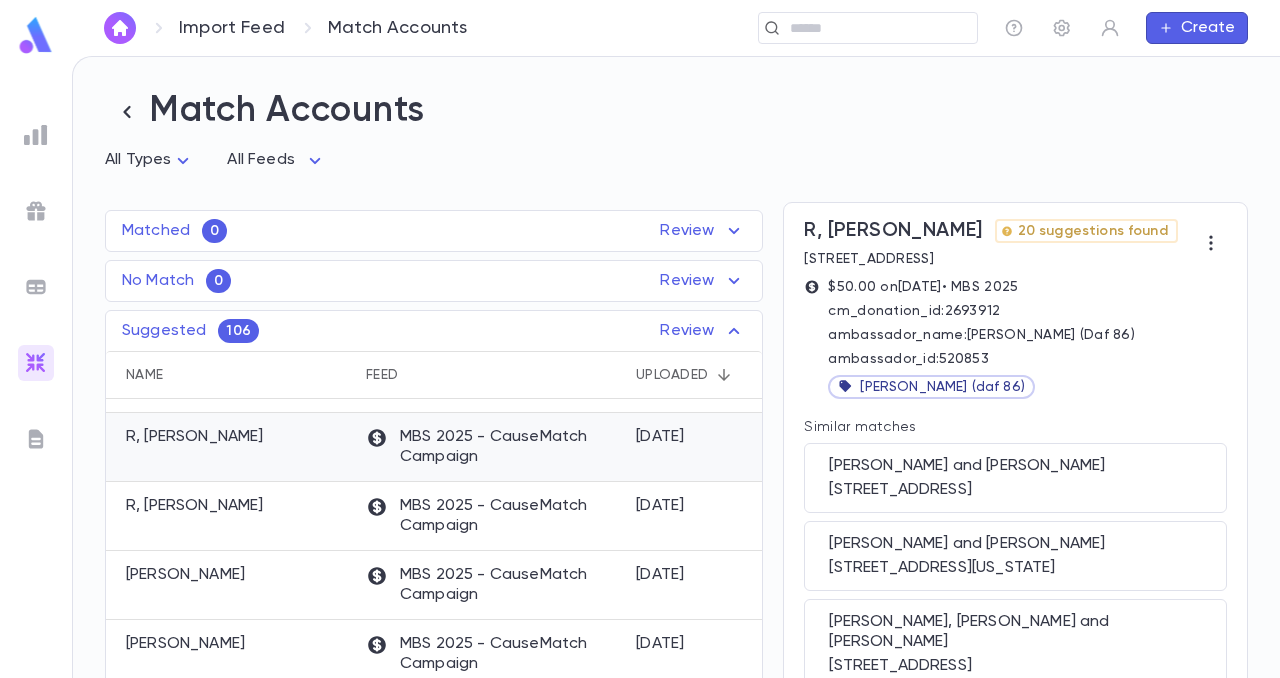 scroll, scrollTop: 828, scrollLeft: 0, axis: vertical 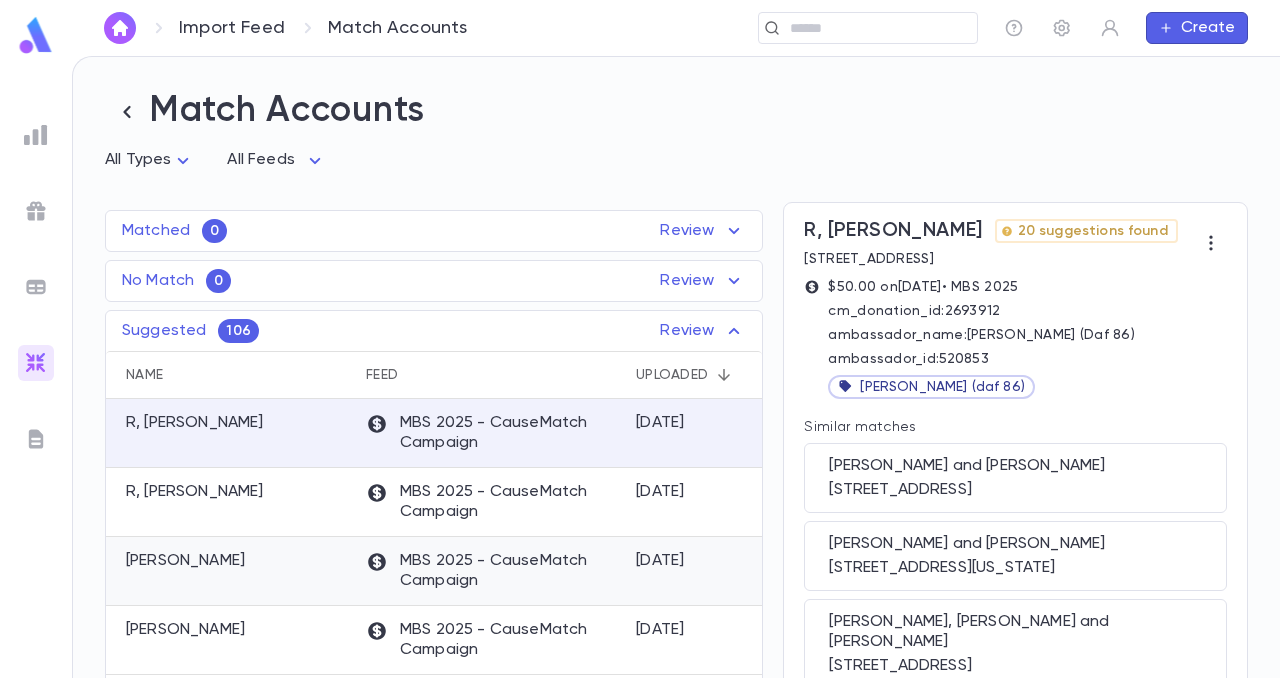 click on "[PERSON_NAME]" at bounding box center [185, 561] 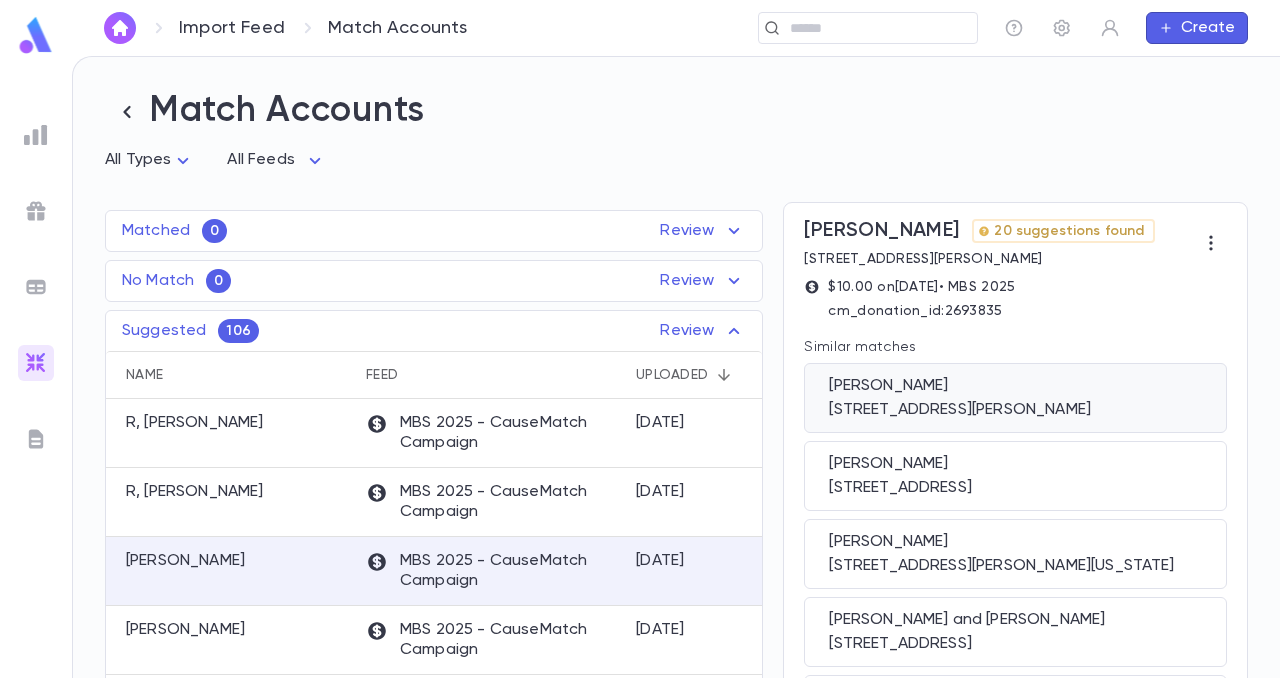 click on "[PERSON_NAME]" at bounding box center [1015, 386] 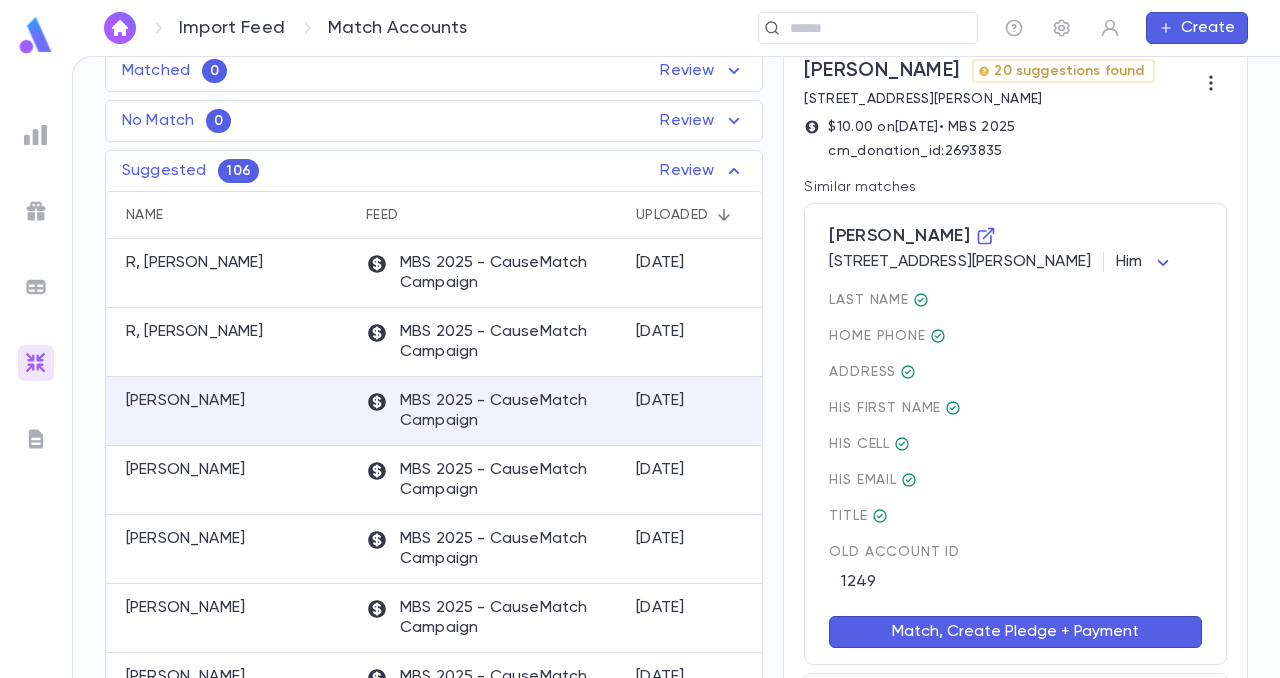 scroll, scrollTop: 168, scrollLeft: 0, axis: vertical 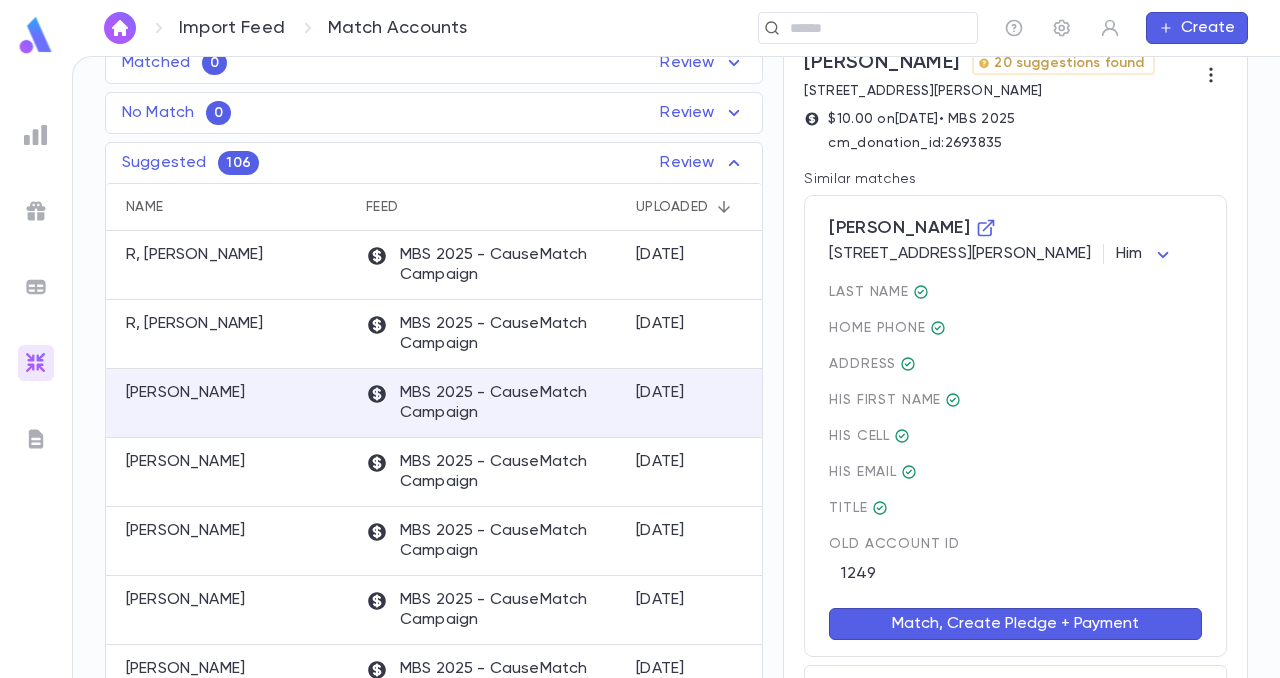 click on "Match, Create Pledge + Payment" at bounding box center (1015, 624) 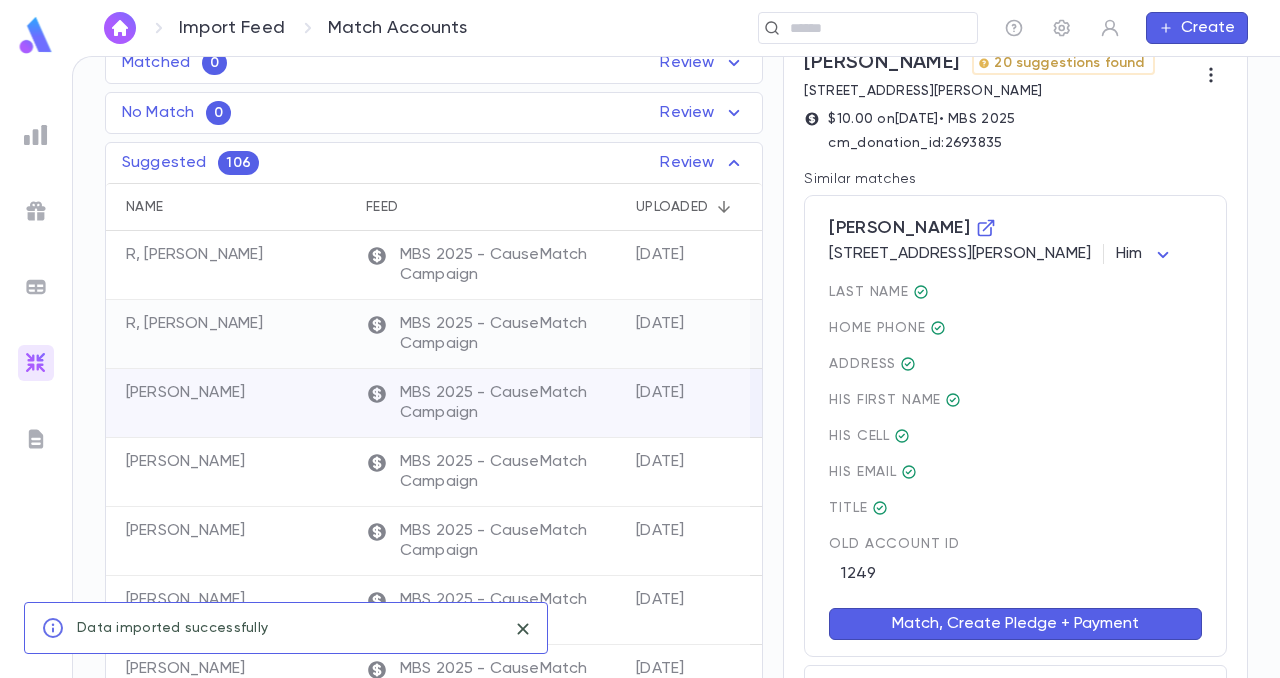 scroll, scrollTop: 0, scrollLeft: 0, axis: both 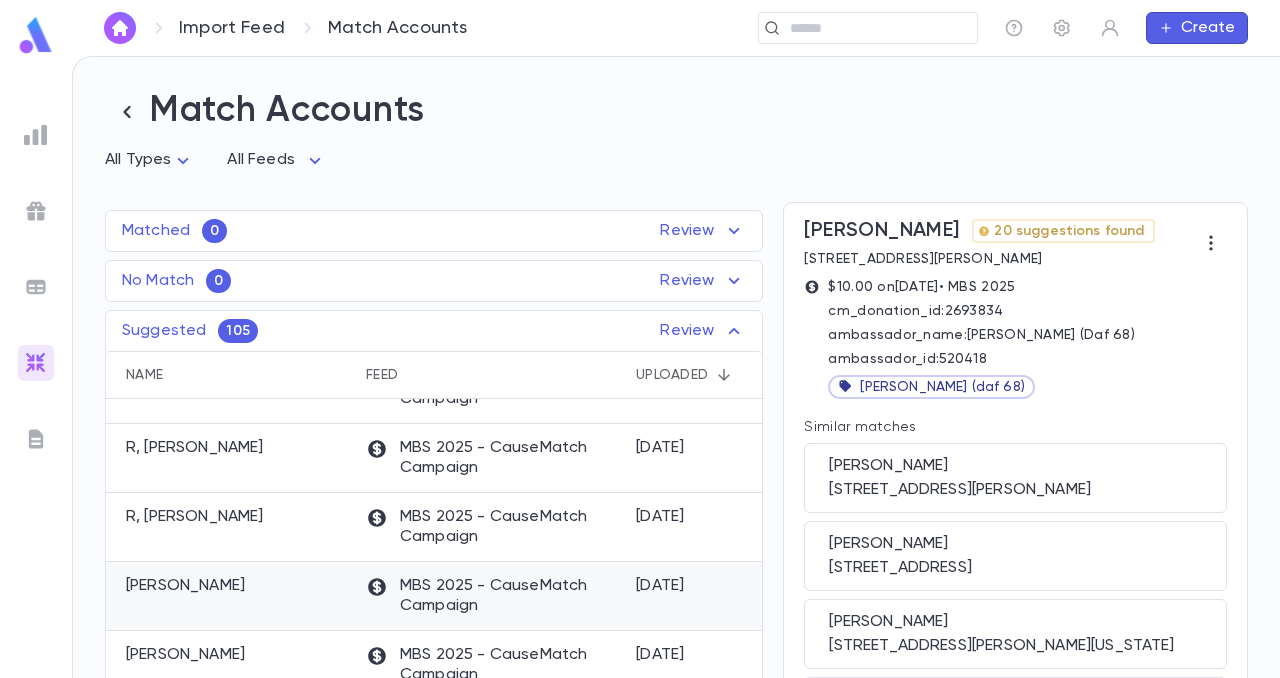 click on "[PERSON_NAME]" at bounding box center [185, 586] 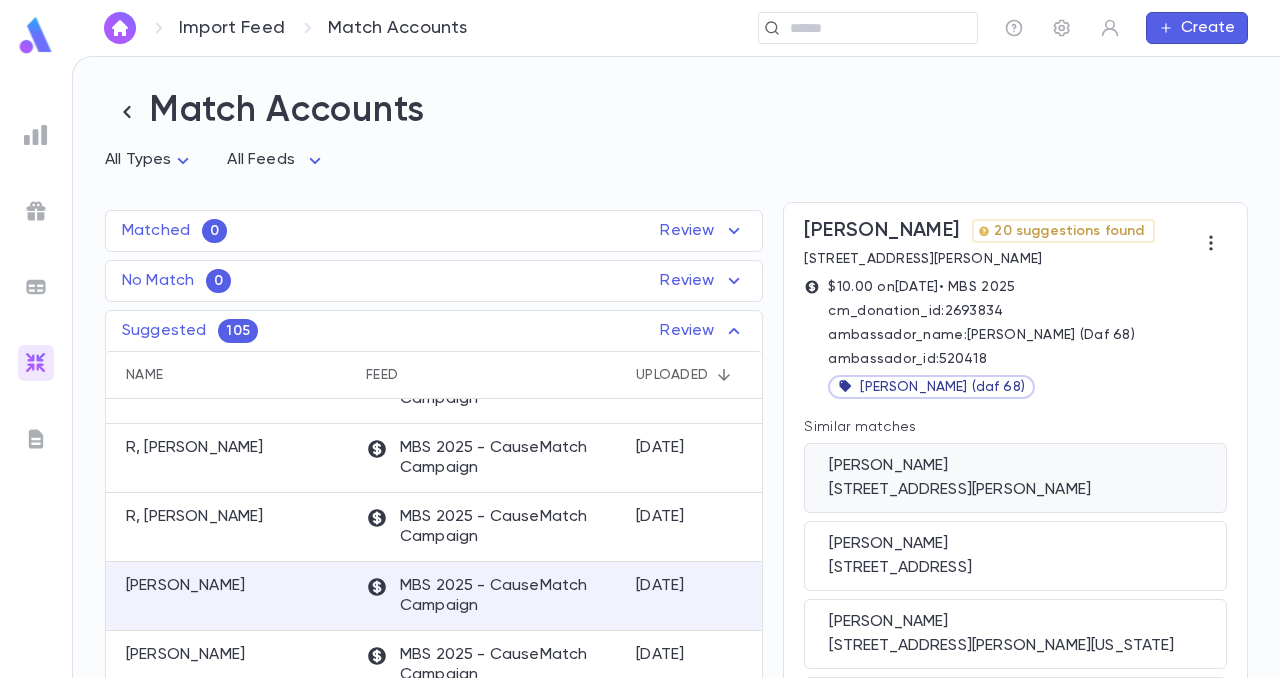 click on "[PERSON_NAME]" at bounding box center (1015, 466) 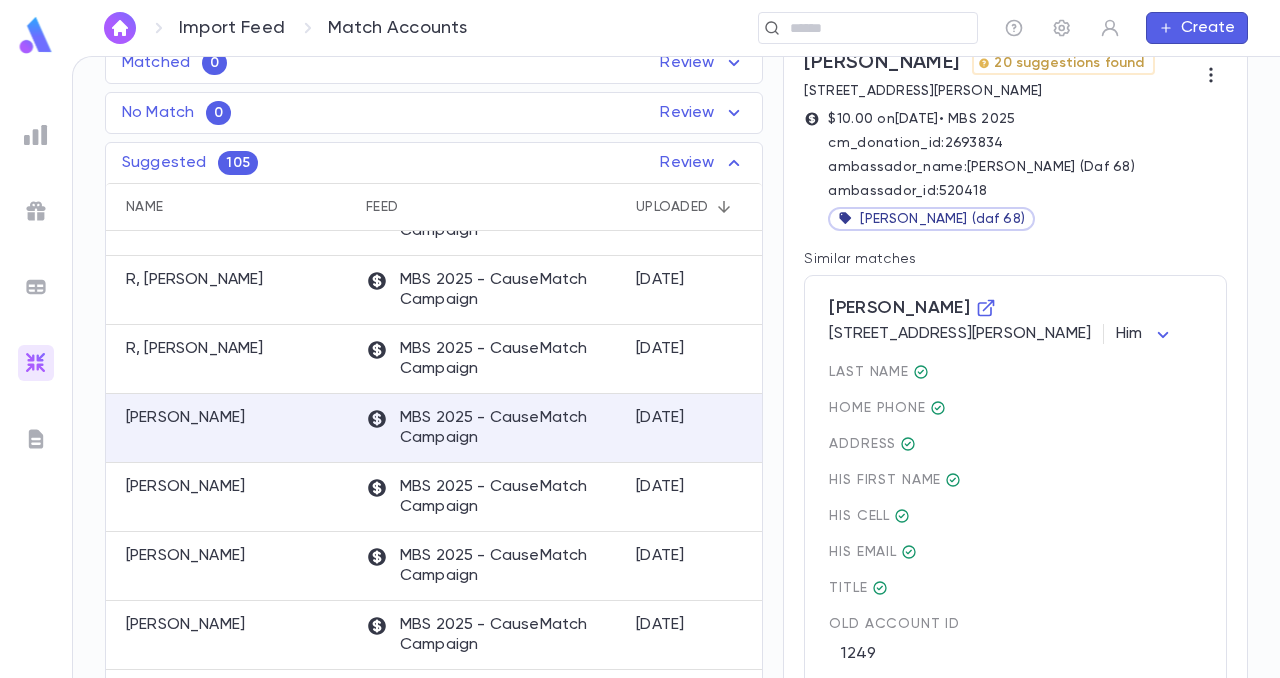 scroll, scrollTop: 296, scrollLeft: 0, axis: vertical 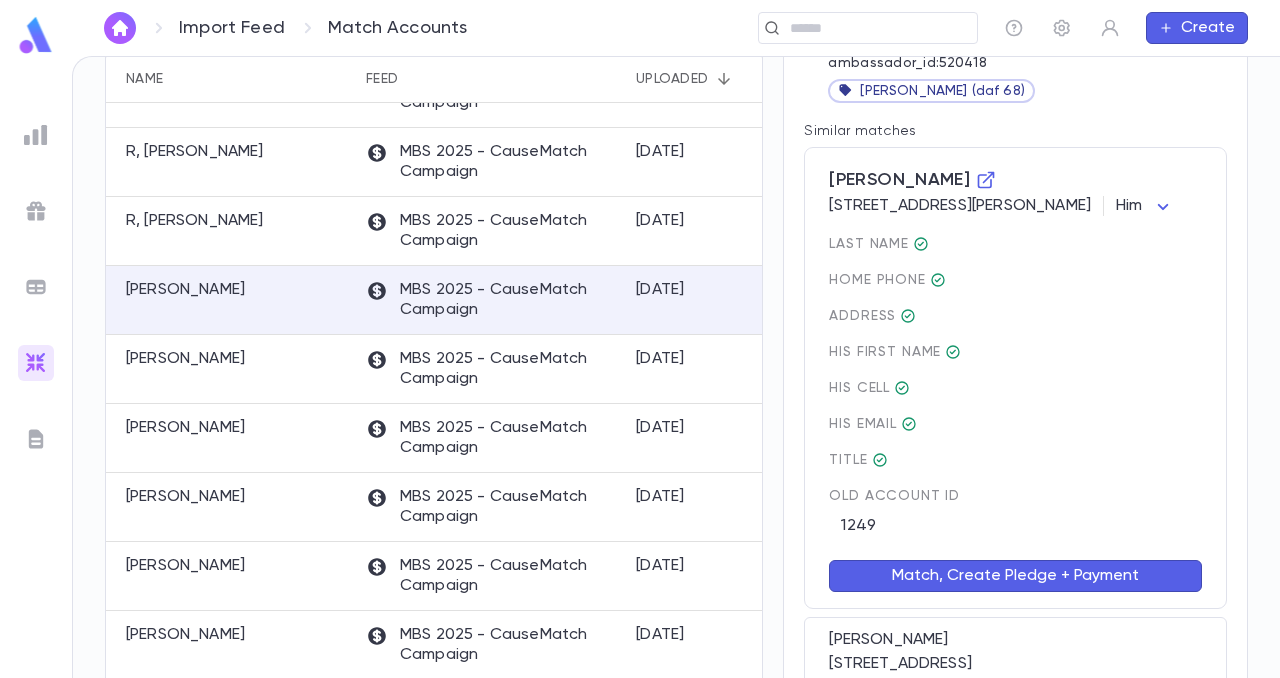 click on "Match, Create Pledge + Payment" at bounding box center [1015, 576] 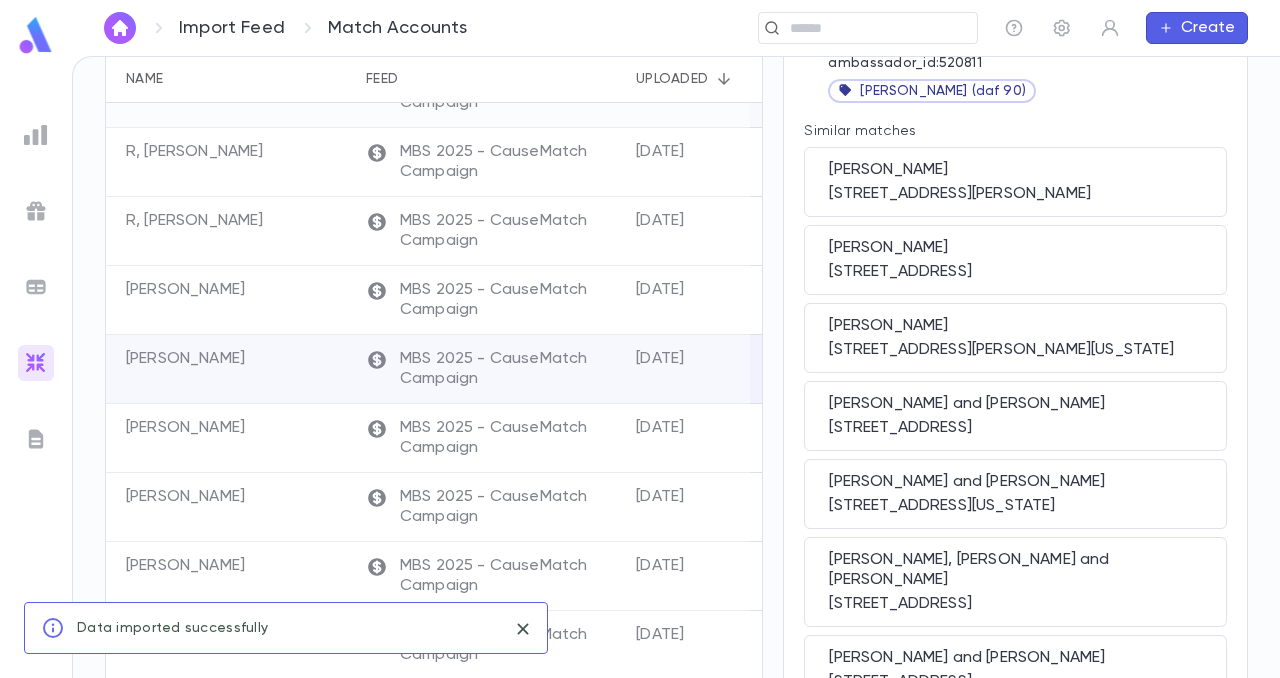 scroll, scrollTop: 0, scrollLeft: 0, axis: both 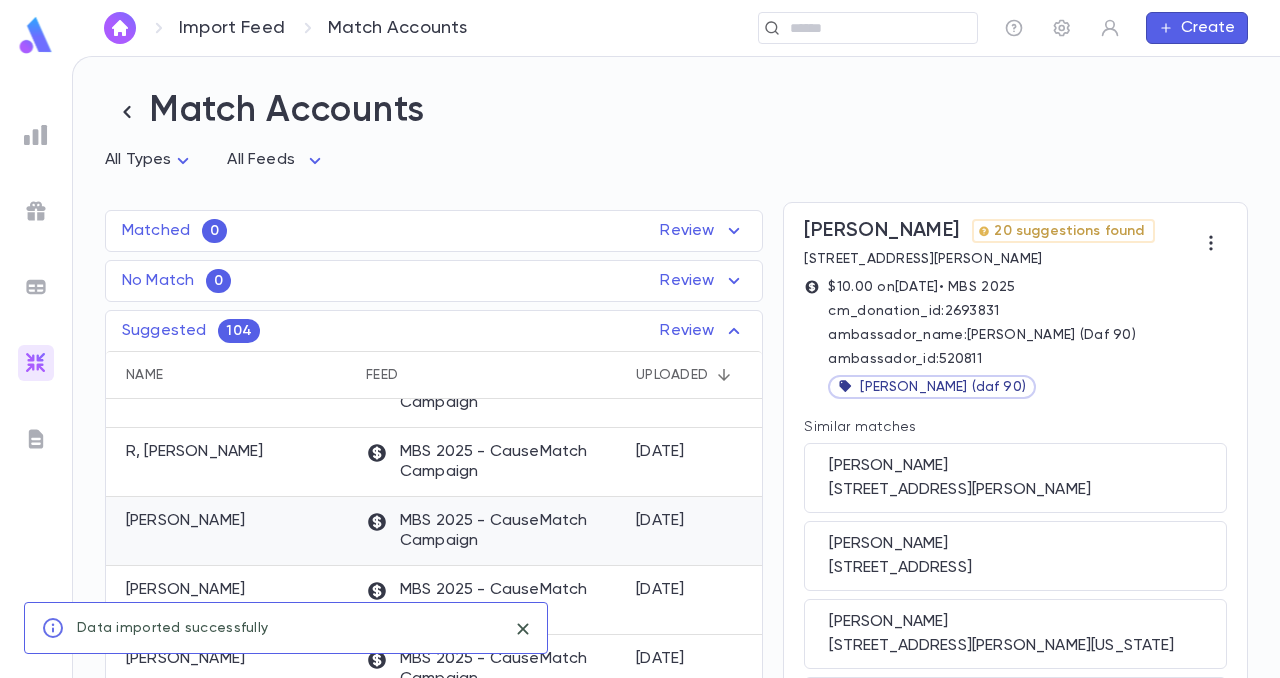 click on "[PERSON_NAME]" at bounding box center [185, 521] 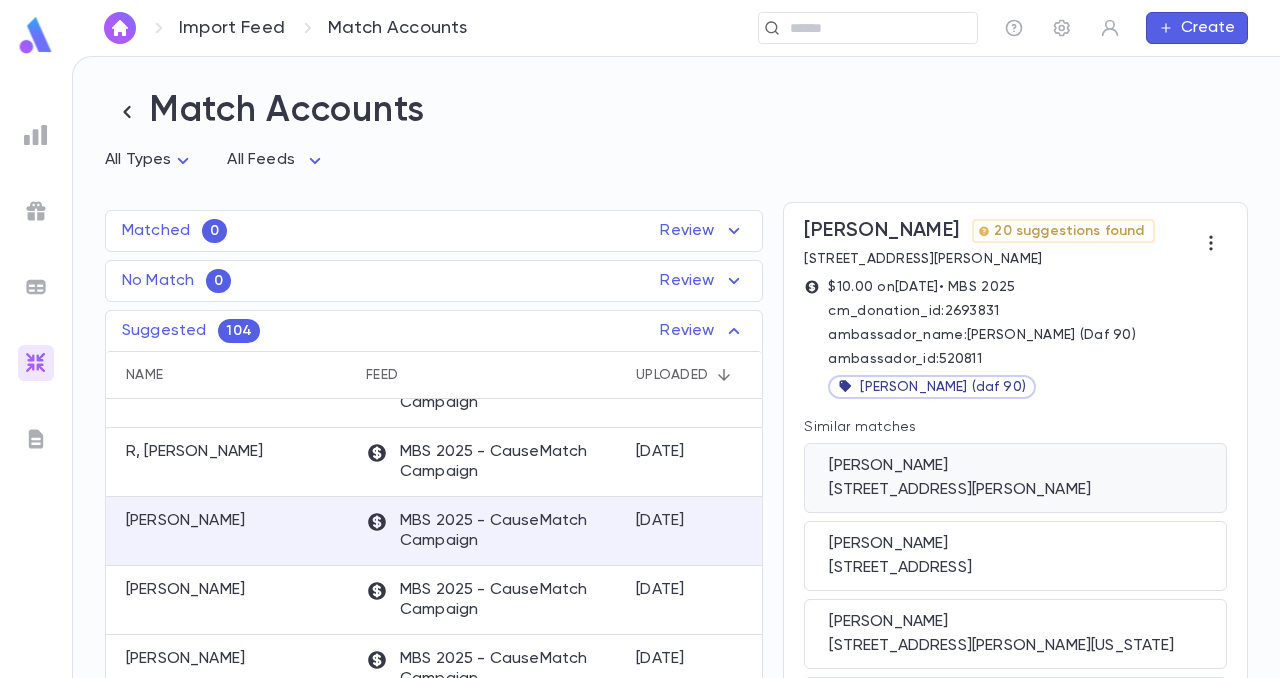 click on "[PERSON_NAME] [STREET_ADDRESS][PERSON_NAME]" at bounding box center (1015, 478) 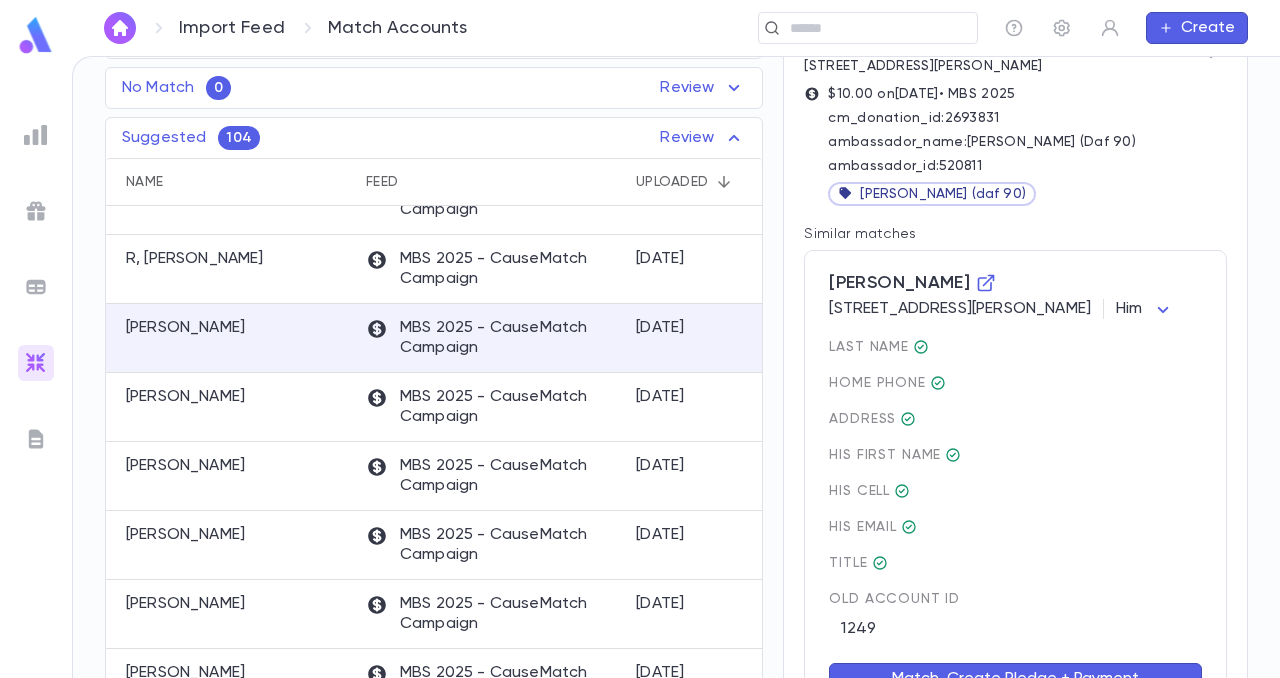 scroll, scrollTop: 417, scrollLeft: 0, axis: vertical 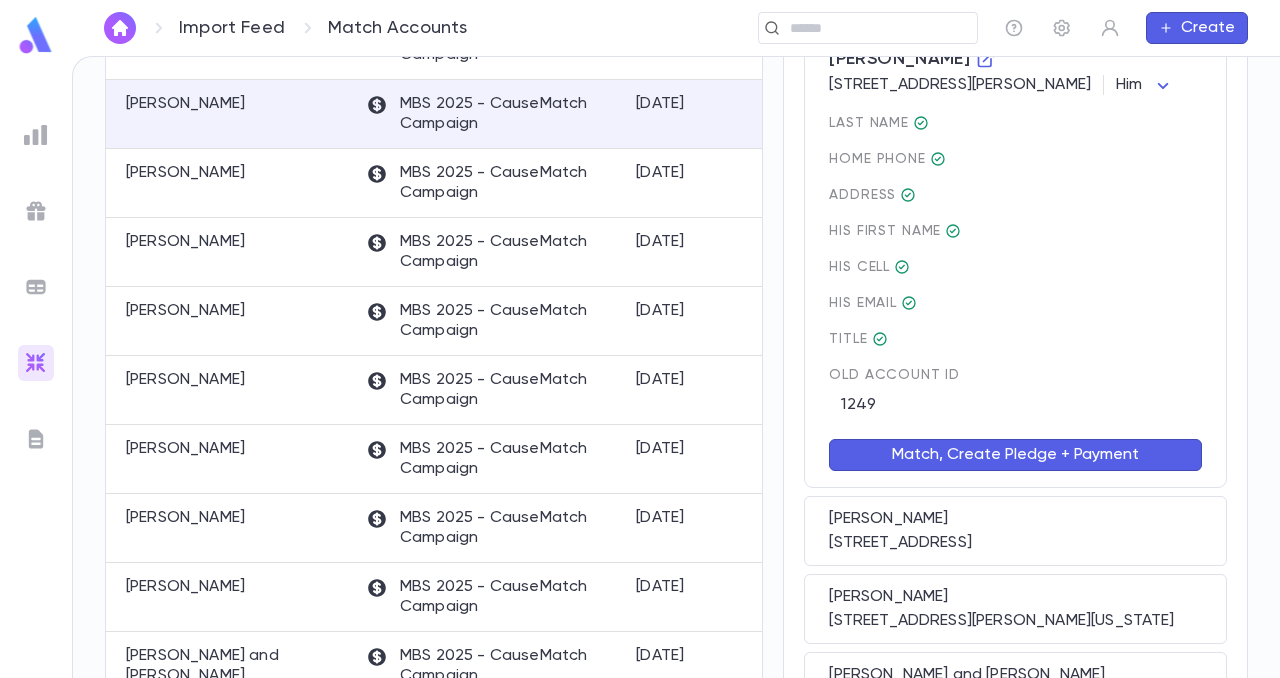 click on "Match, Create Pledge + Payment" at bounding box center (1015, 455) 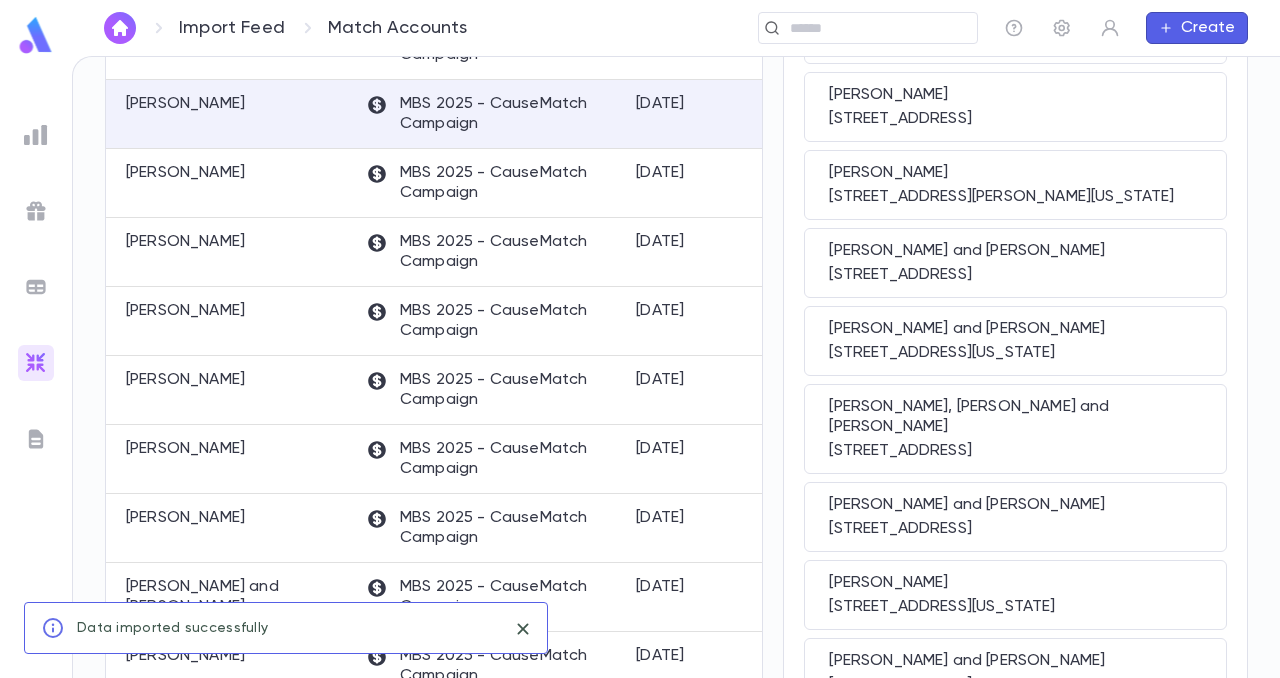 scroll, scrollTop: 0, scrollLeft: 0, axis: both 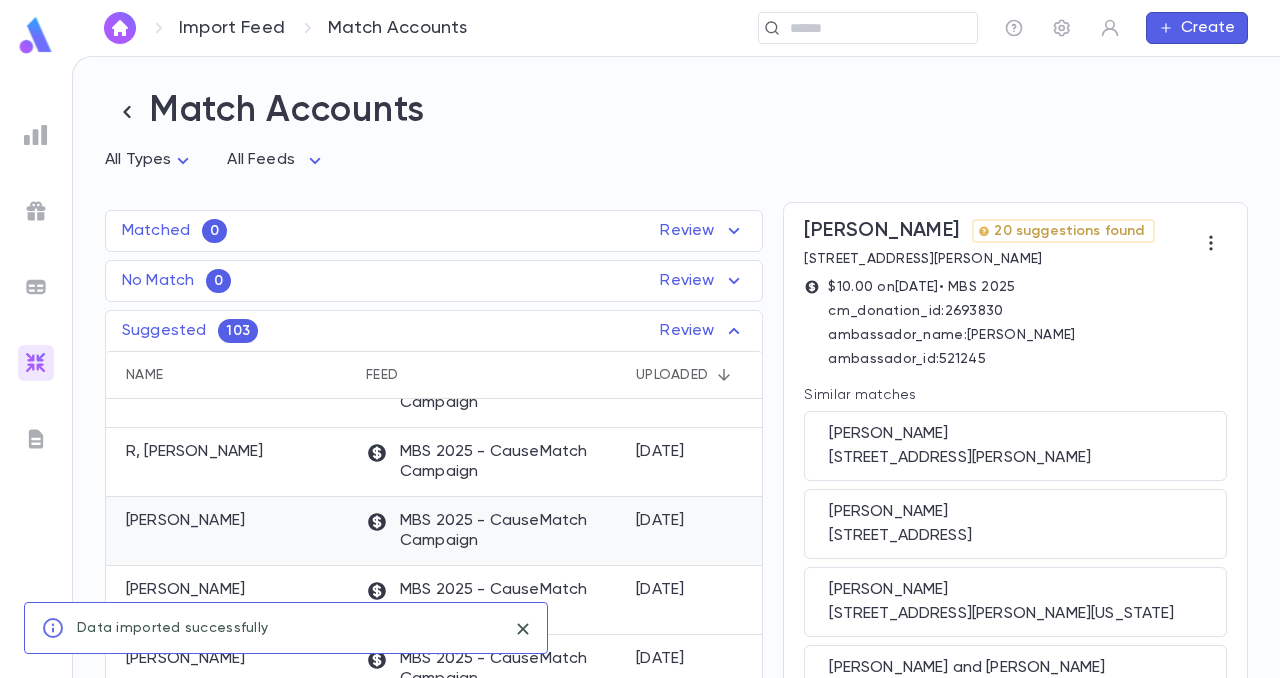 click on "[PERSON_NAME]" at bounding box center [185, 521] 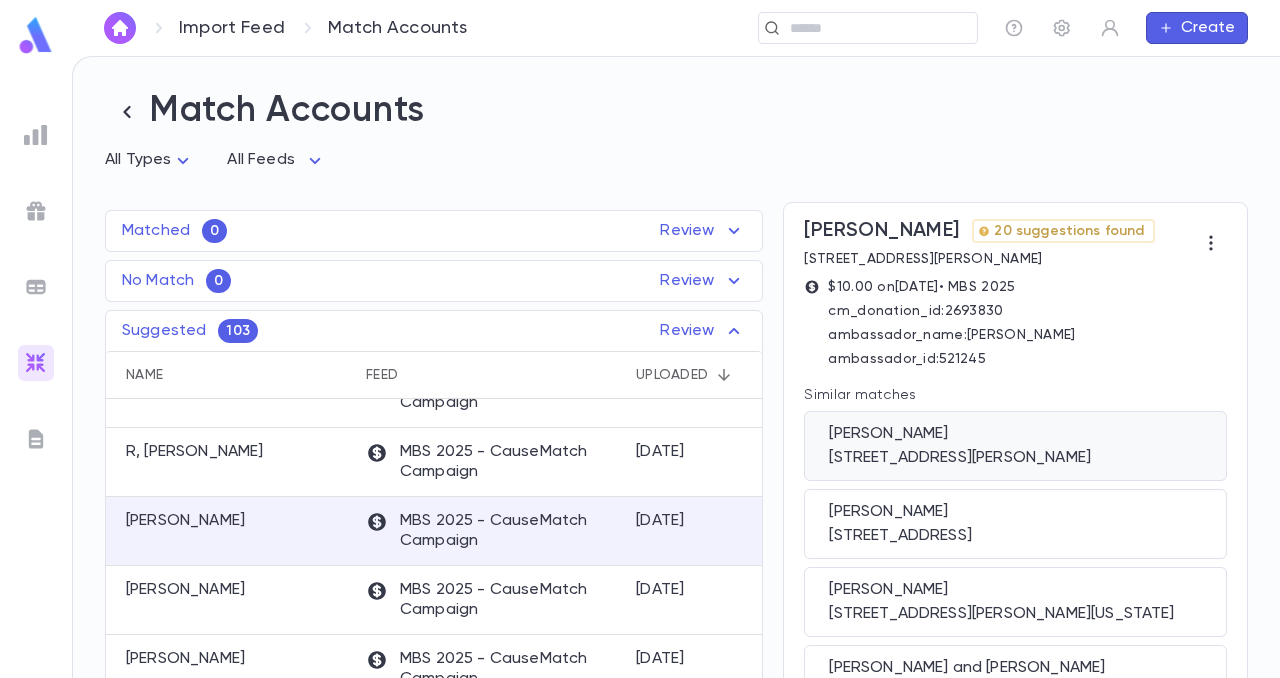 click on "[PERSON_NAME]" at bounding box center [1015, 434] 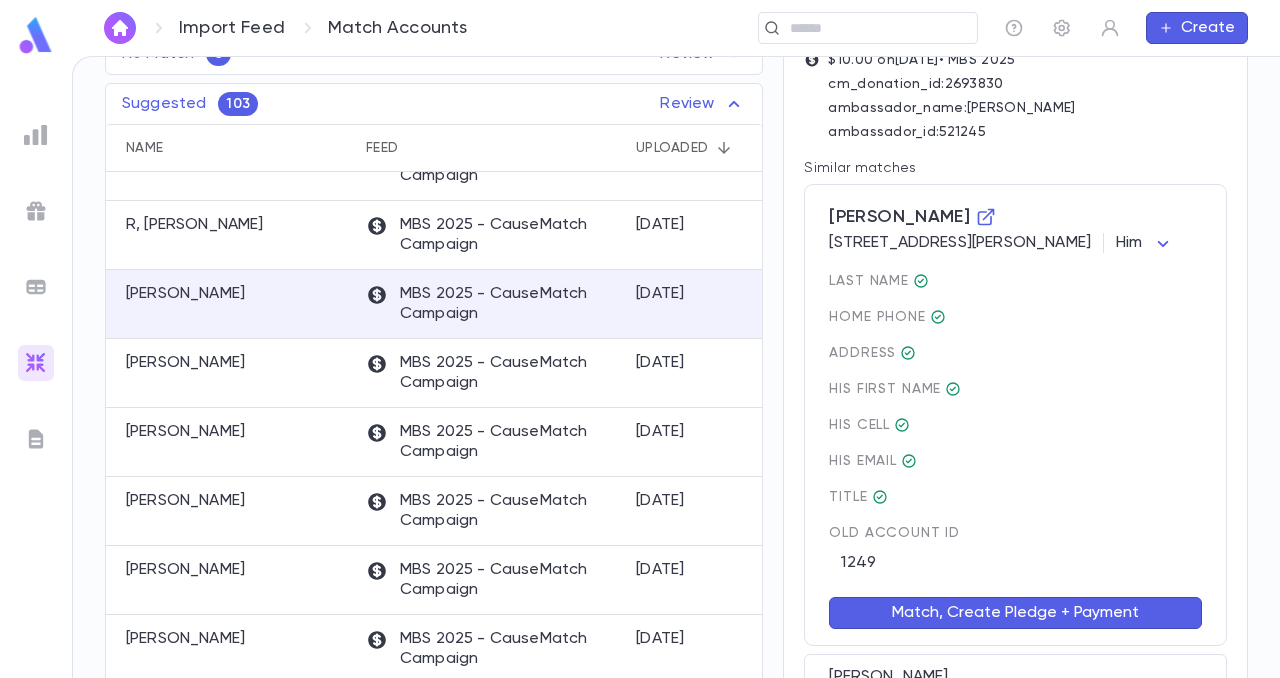 scroll, scrollTop: 228, scrollLeft: 0, axis: vertical 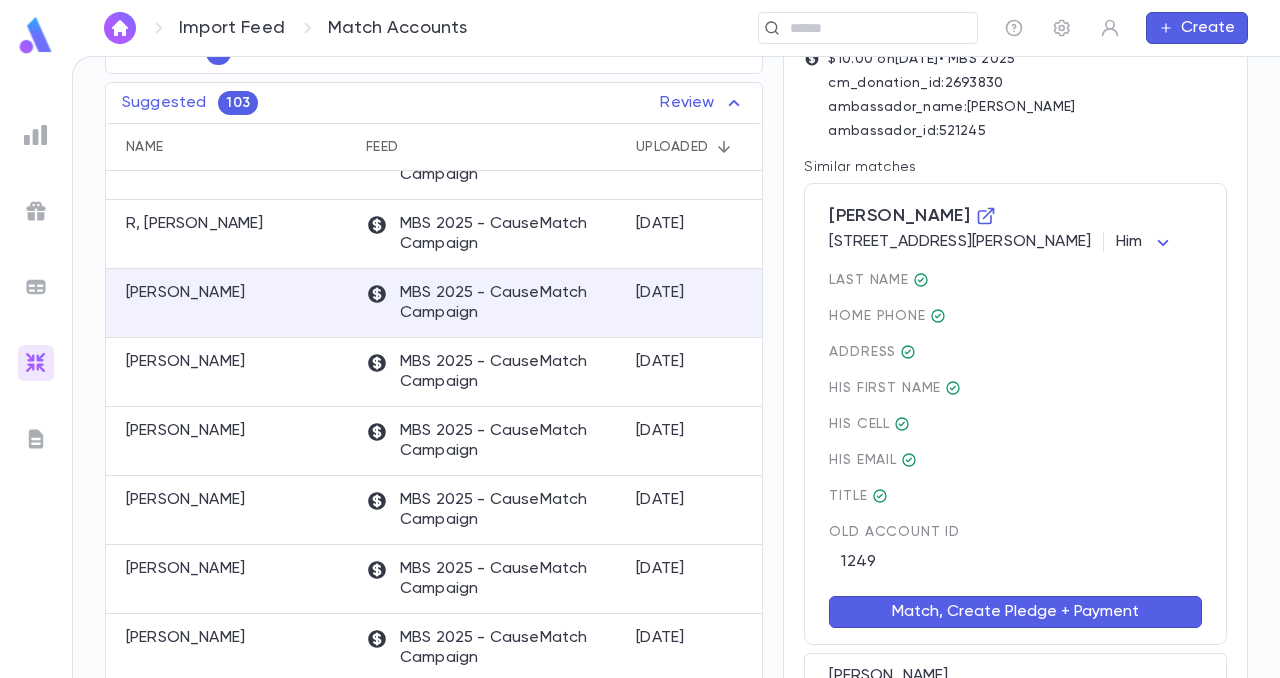 click on "Match, Create Pledge + Payment" at bounding box center [1015, 612] 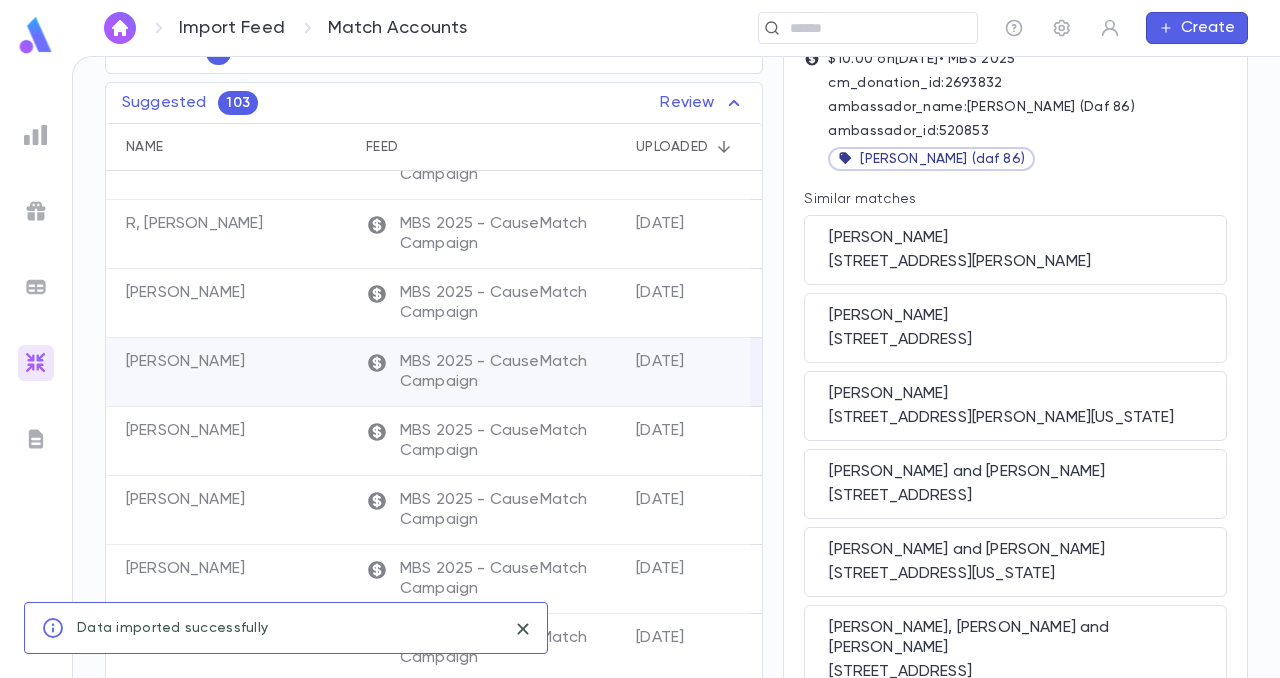 scroll, scrollTop: 0, scrollLeft: 0, axis: both 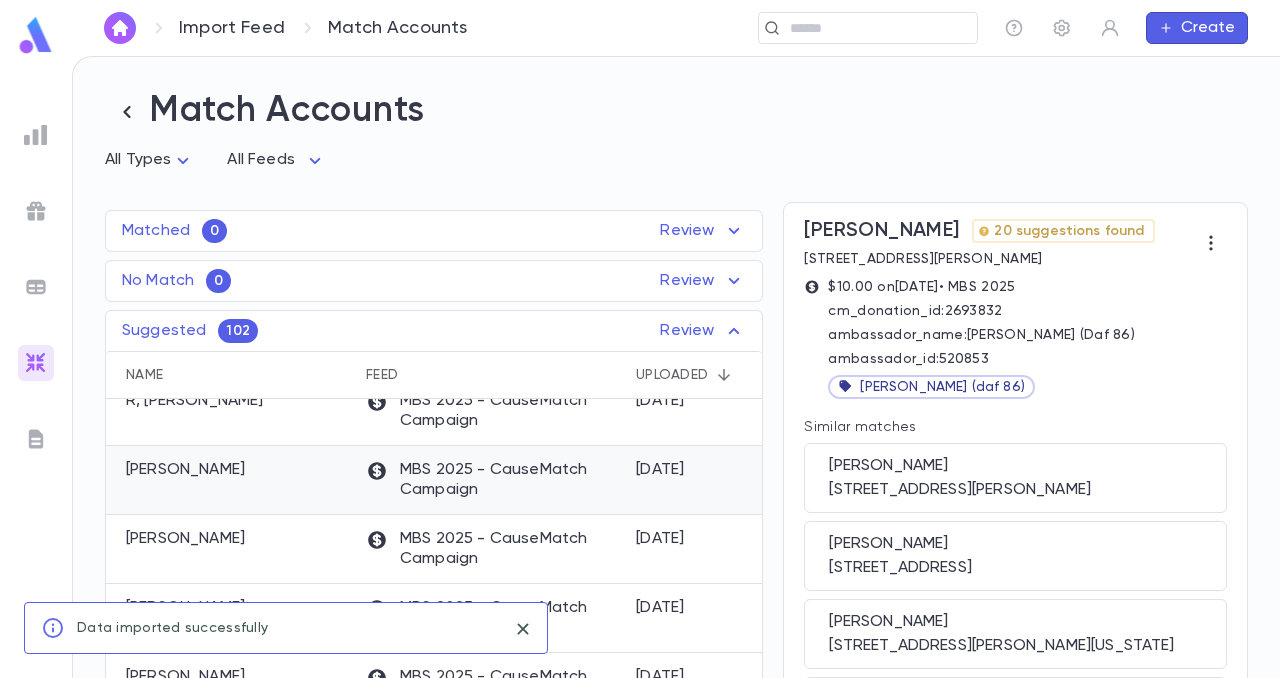 click on "[PERSON_NAME]" at bounding box center [185, 470] 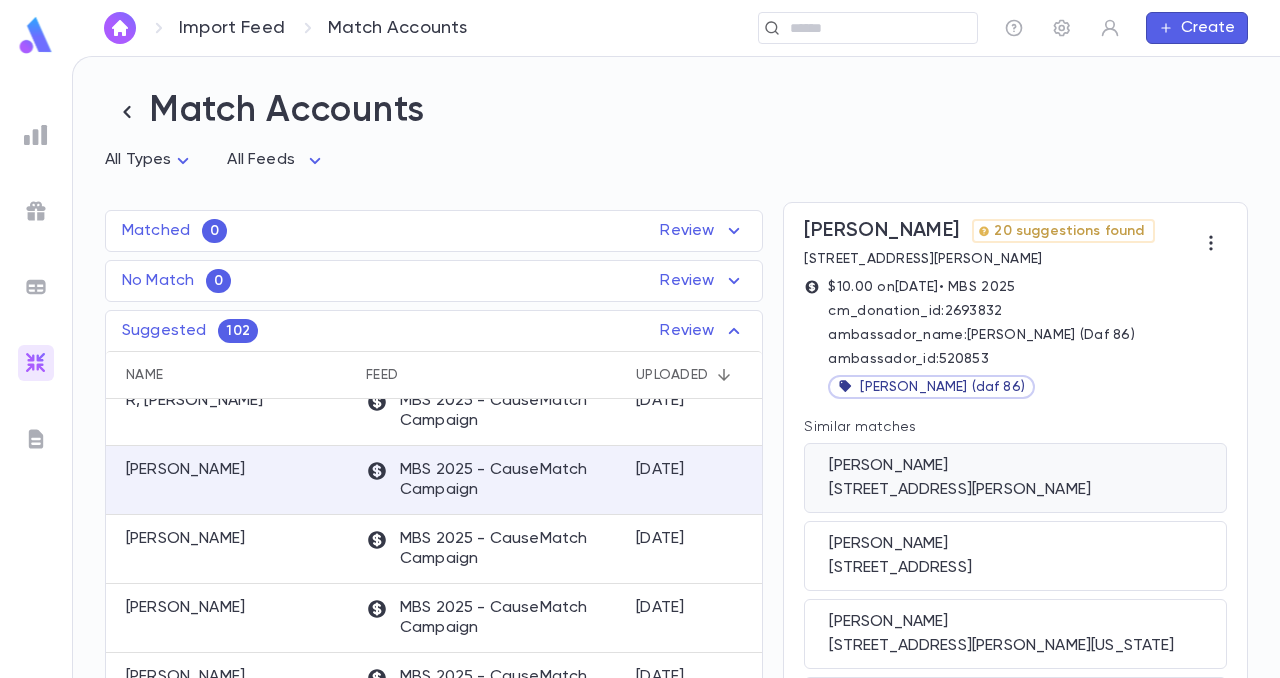 click on "[PERSON_NAME]" at bounding box center [1015, 466] 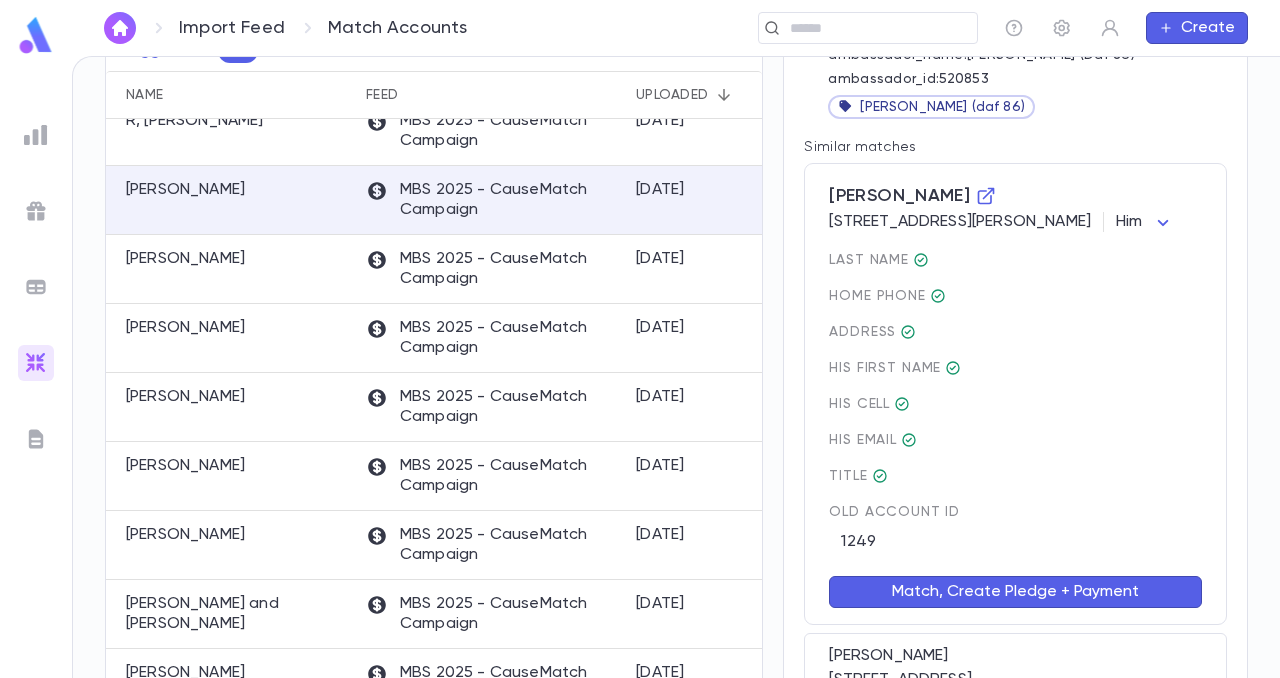 scroll, scrollTop: 346, scrollLeft: 0, axis: vertical 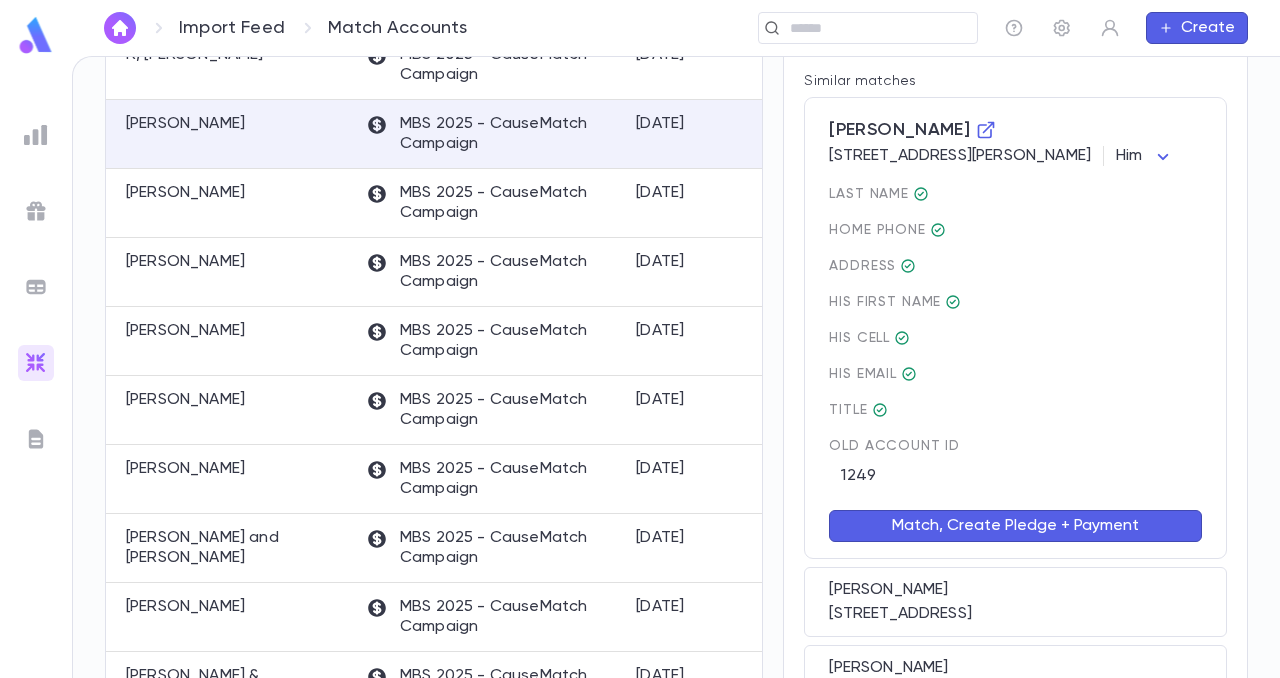 click on "Match, Create Pledge + Payment" at bounding box center [1015, 526] 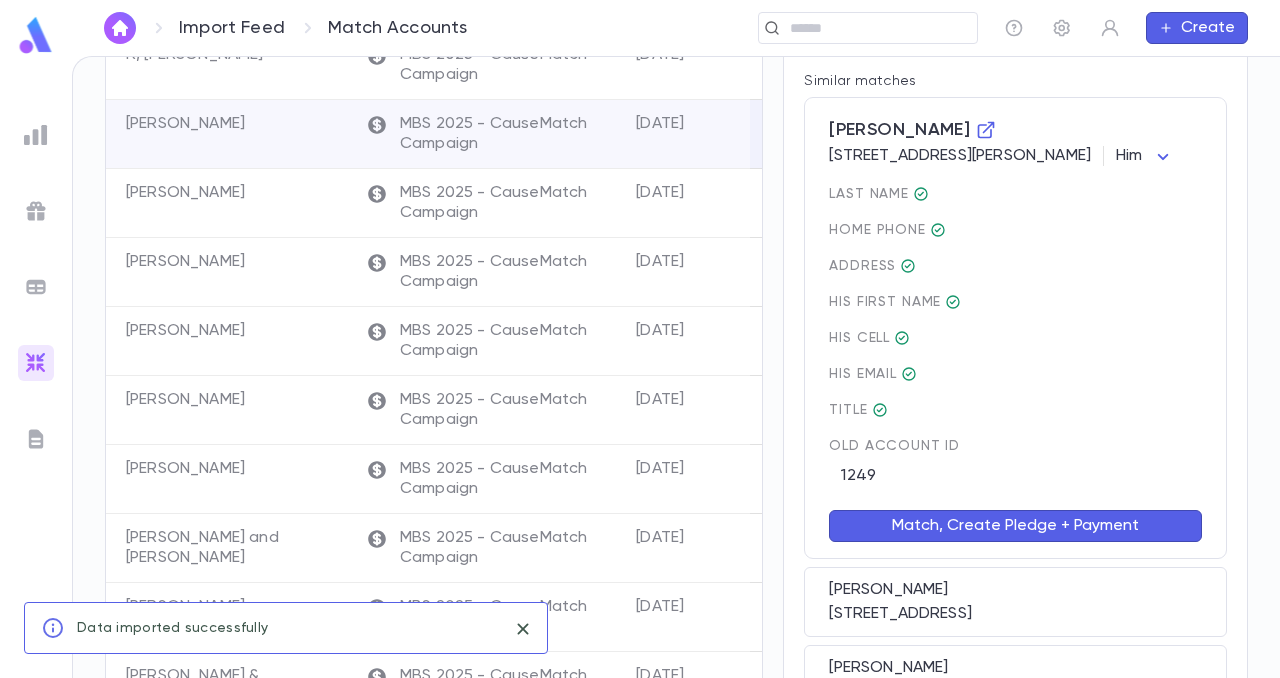 scroll, scrollTop: 0, scrollLeft: 0, axis: both 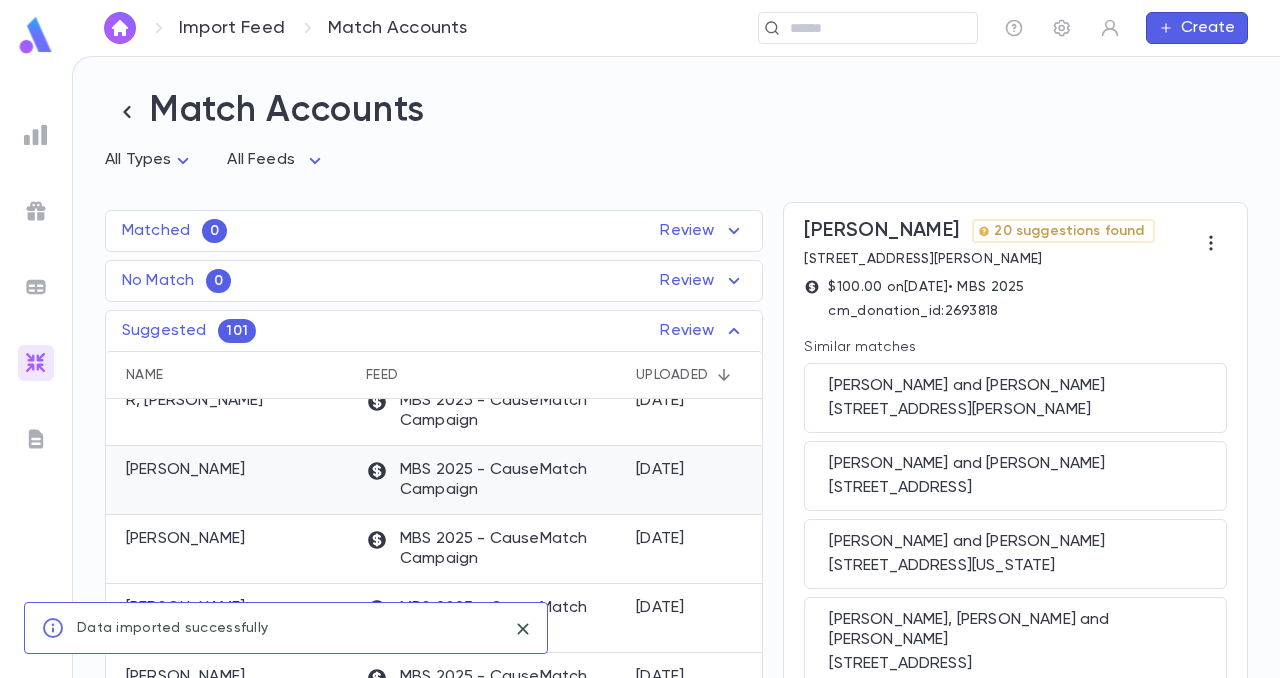 click on "[PERSON_NAME]" at bounding box center [185, 470] 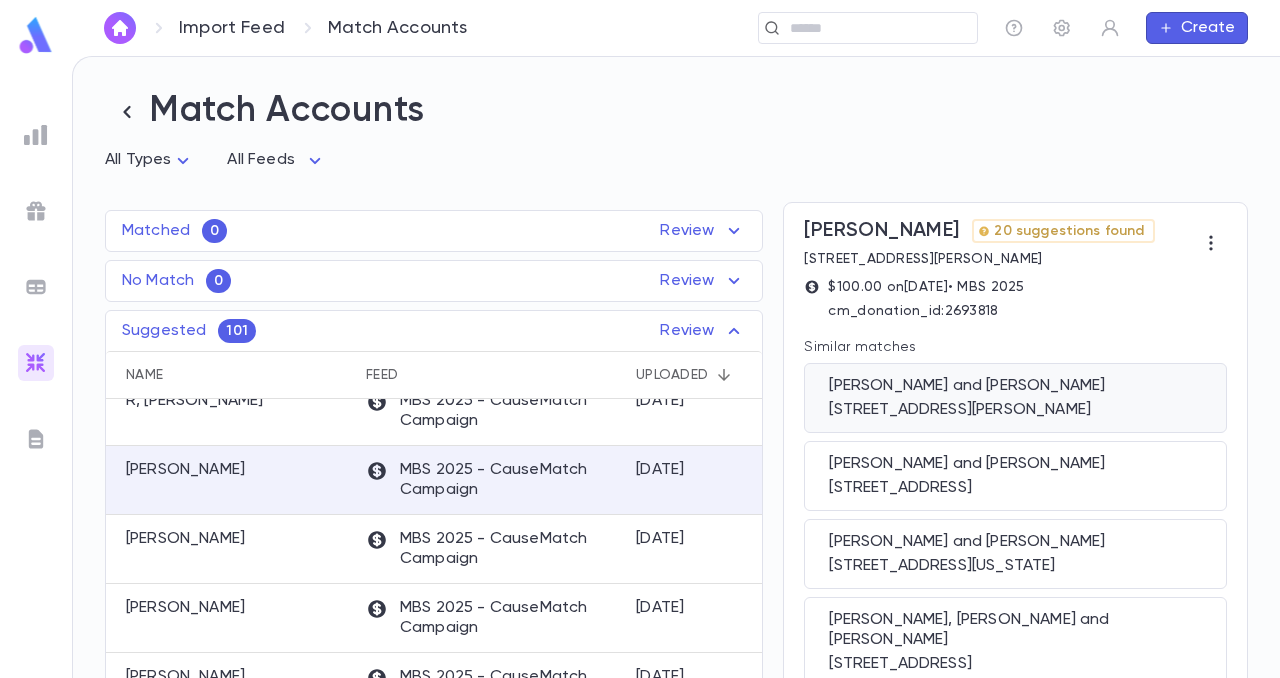 click on "[PERSON_NAME] and [PERSON_NAME]" at bounding box center [1015, 386] 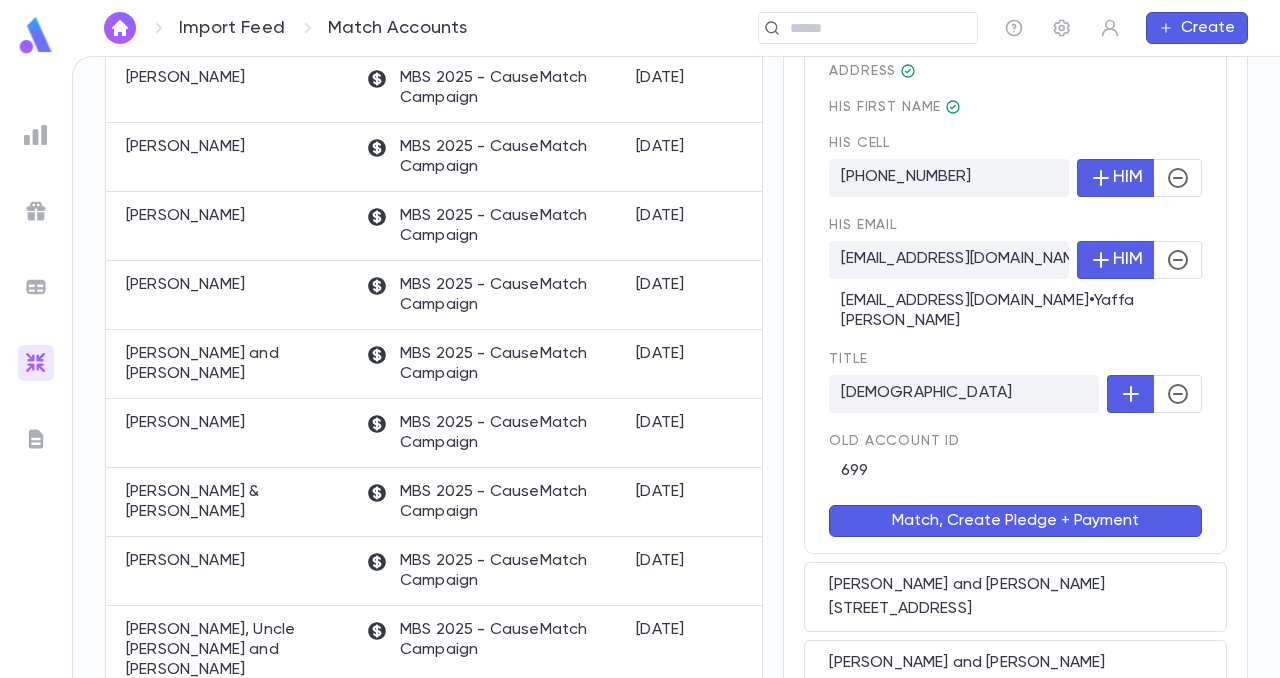 scroll, scrollTop: 462, scrollLeft: 0, axis: vertical 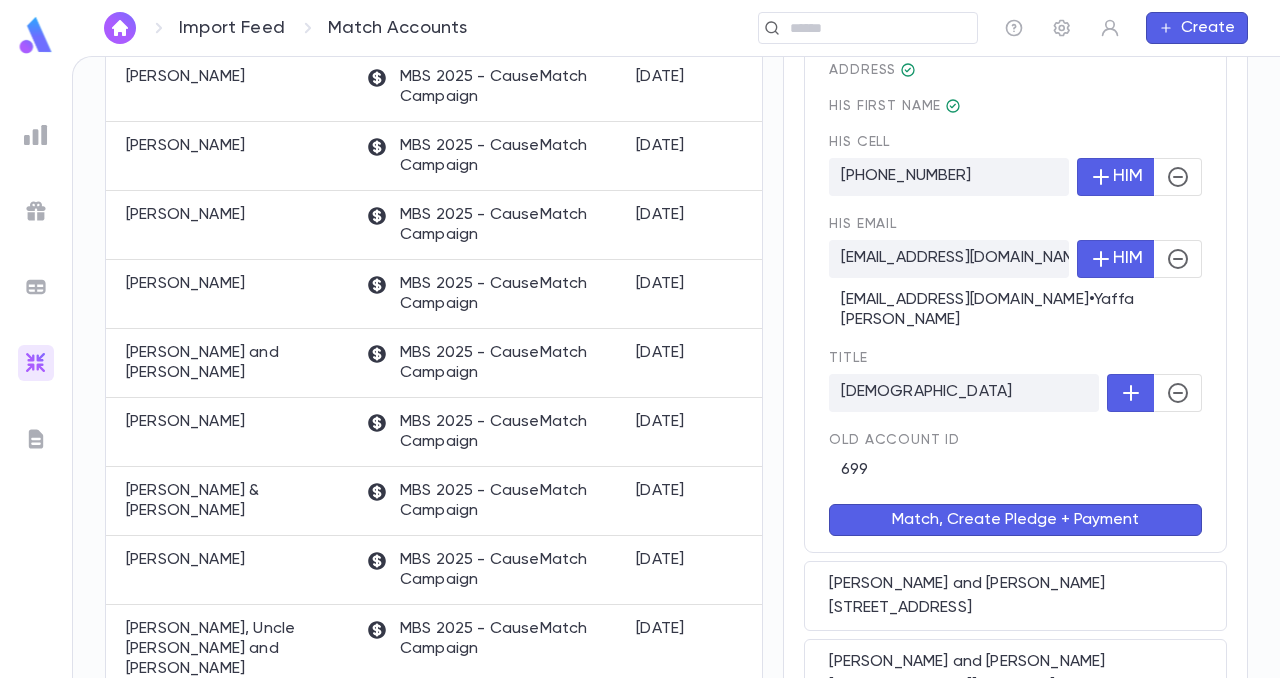 click on "Match, Create Pledge + Payment" at bounding box center (1015, 520) 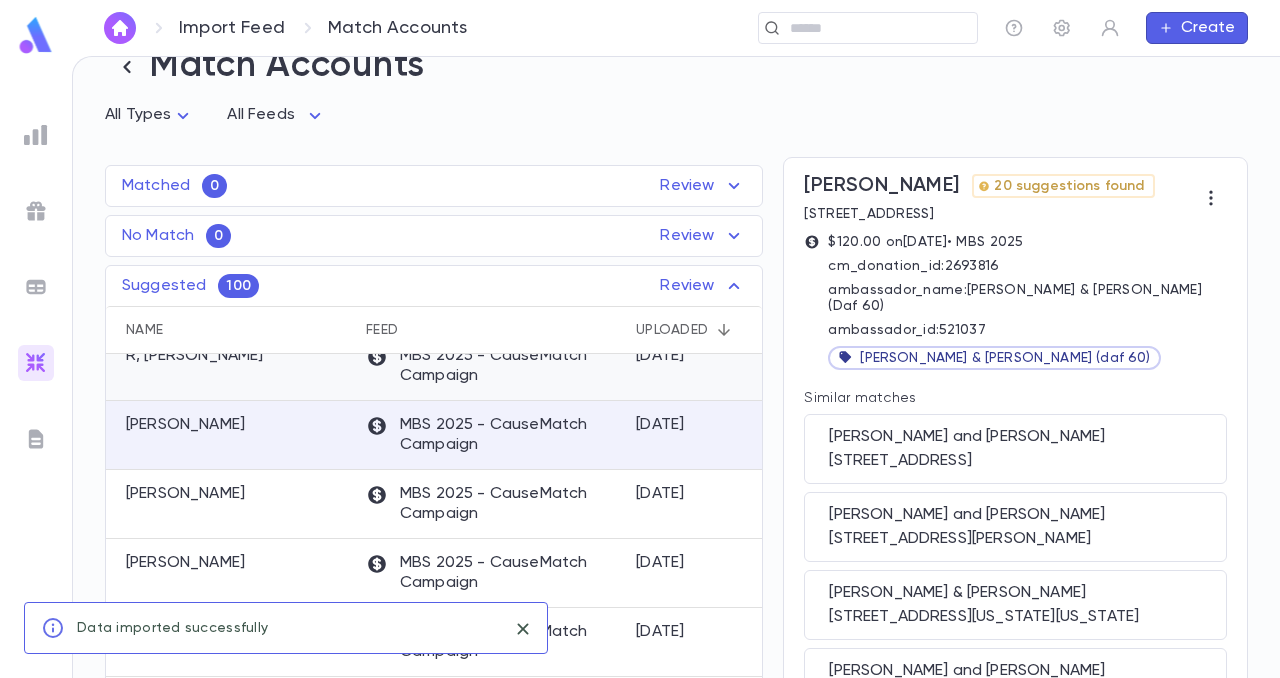 scroll, scrollTop: 44, scrollLeft: 0, axis: vertical 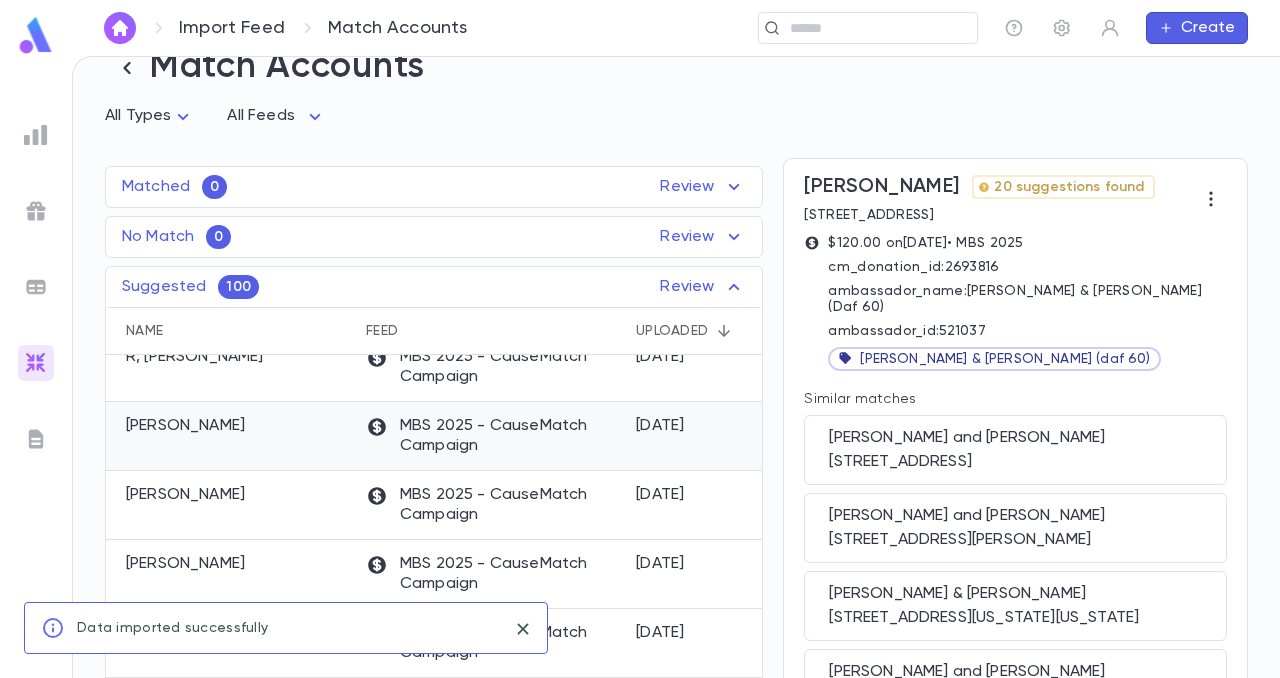 click on "[PERSON_NAME]" at bounding box center [185, 426] 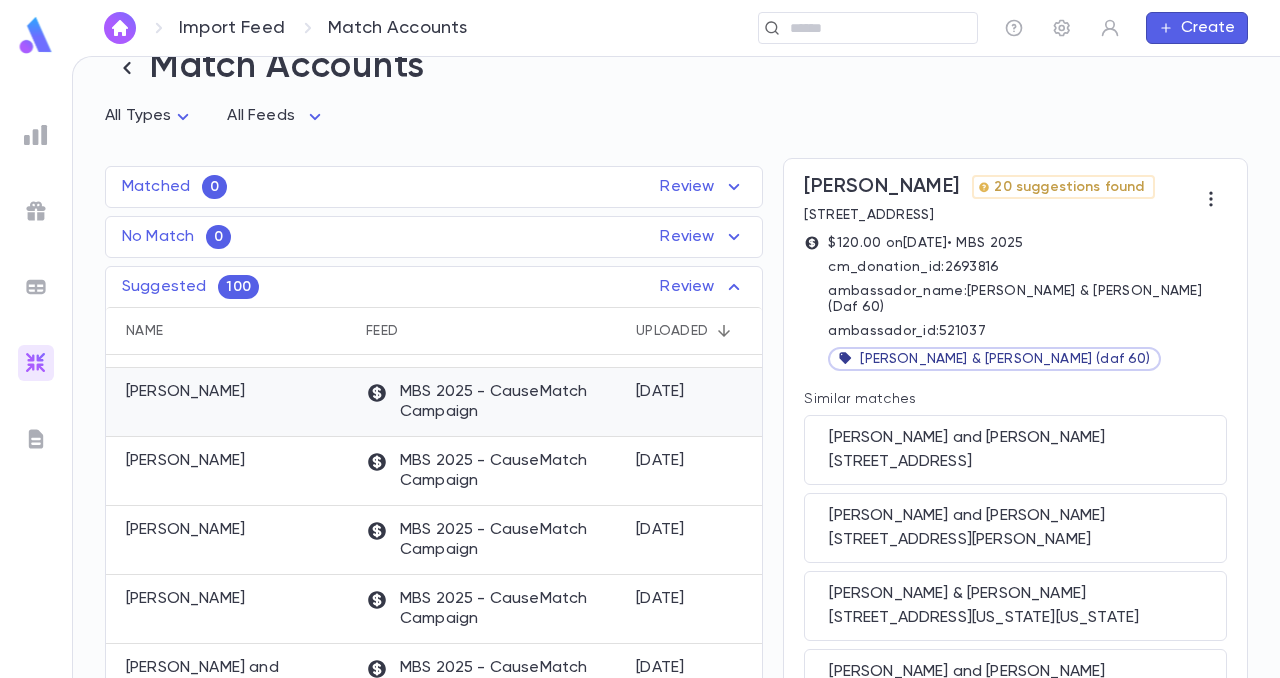 scroll, scrollTop: 808, scrollLeft: 0, axis: vertical 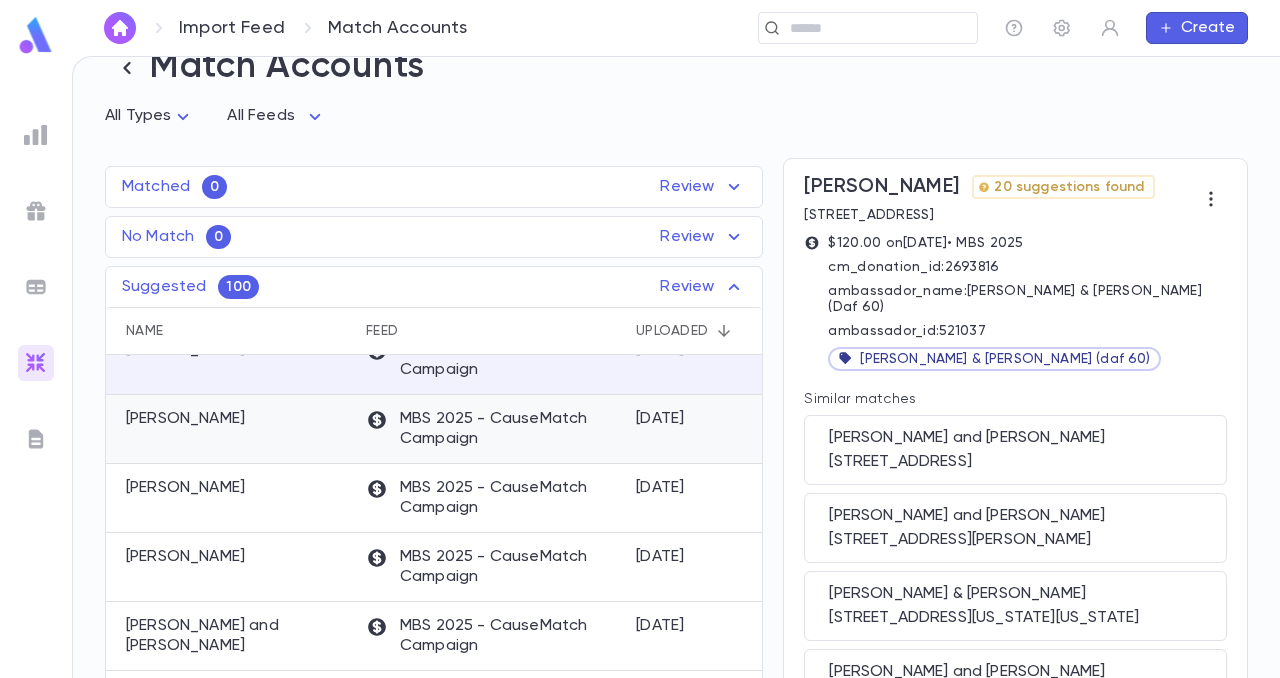click 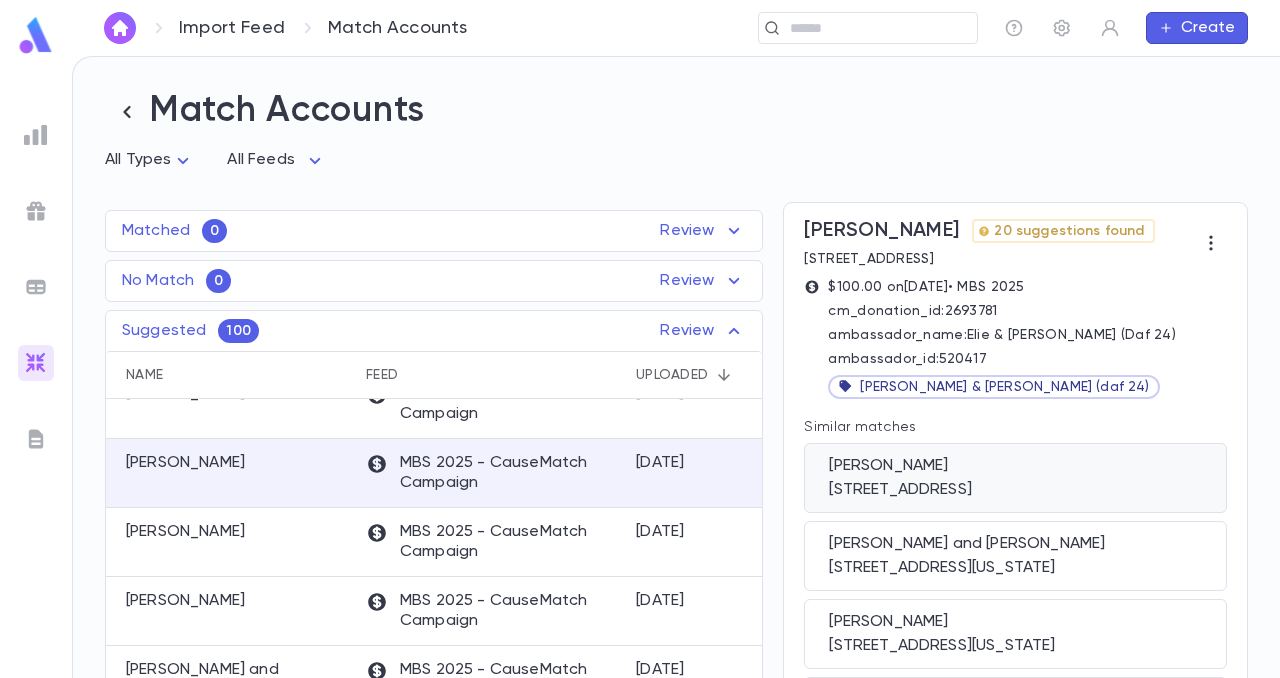 click on "[PERSON_NAME] [STREET_ADDRESS]" at bounding box center [1015, 478] 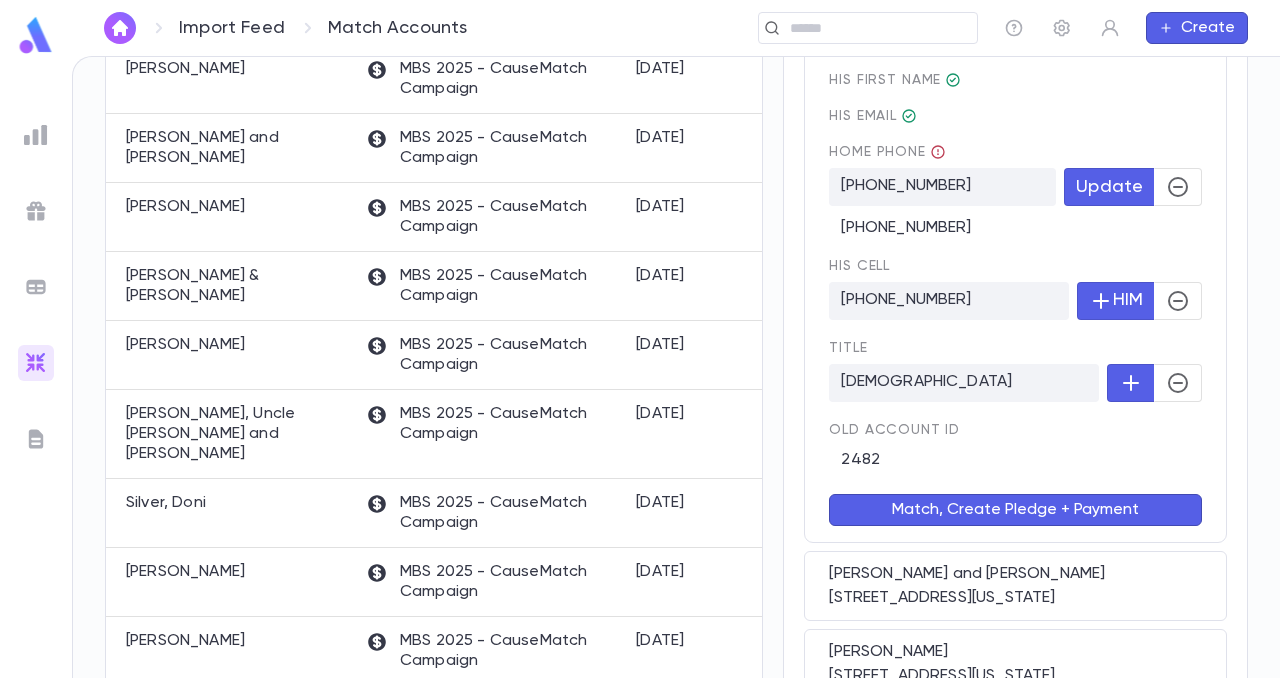 scroll, scrollTop: 534, scrollLeft: 0, axis: vertical 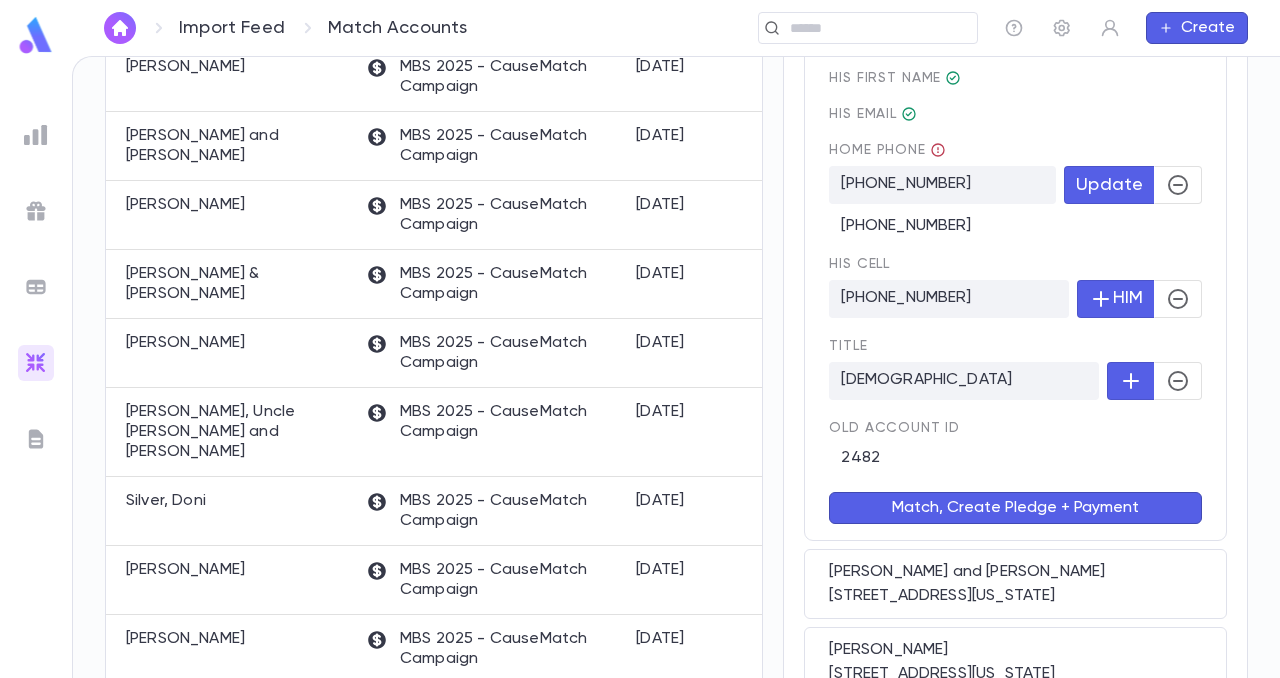 click on "Match, Create Pledge + Payment" at bounding box center [1015, 508] 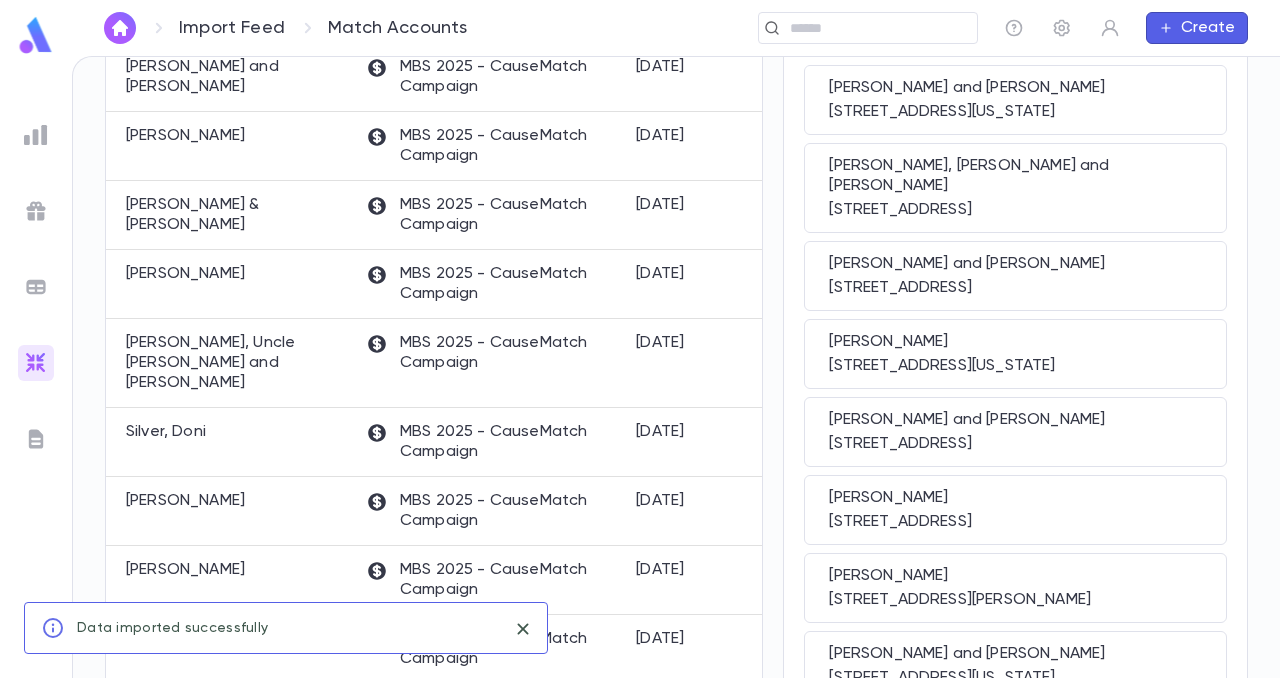 scroll, scrollTop: 0, scrollLeft: 0, axis: both 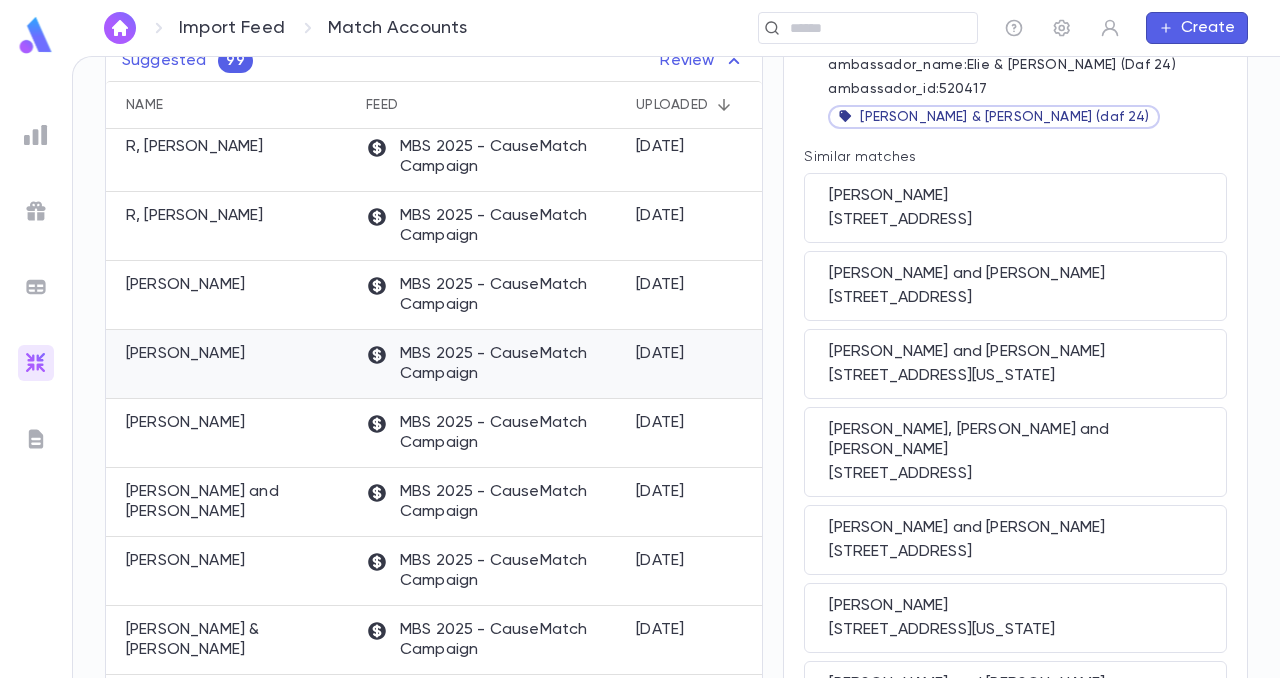 click on "[PERSON_NAME]" at bounding box center [185, 354] 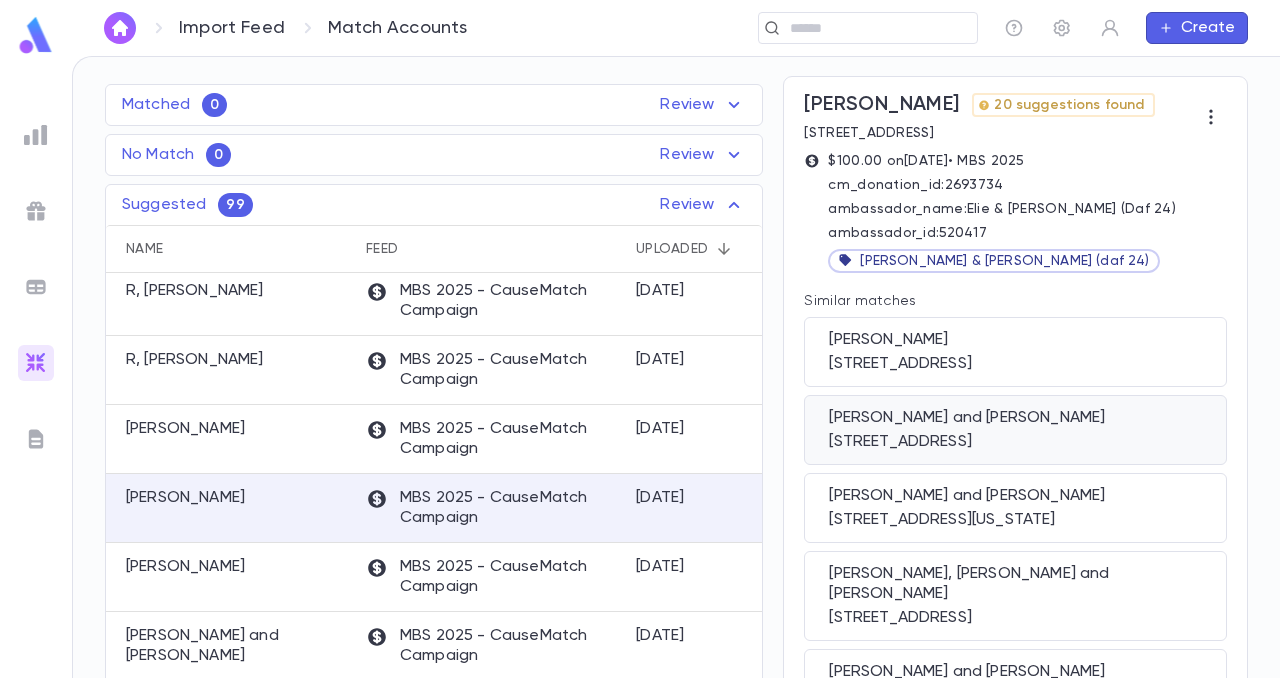 scroll, scrollTop: 125, scrollLeft: 0, axis: vertical 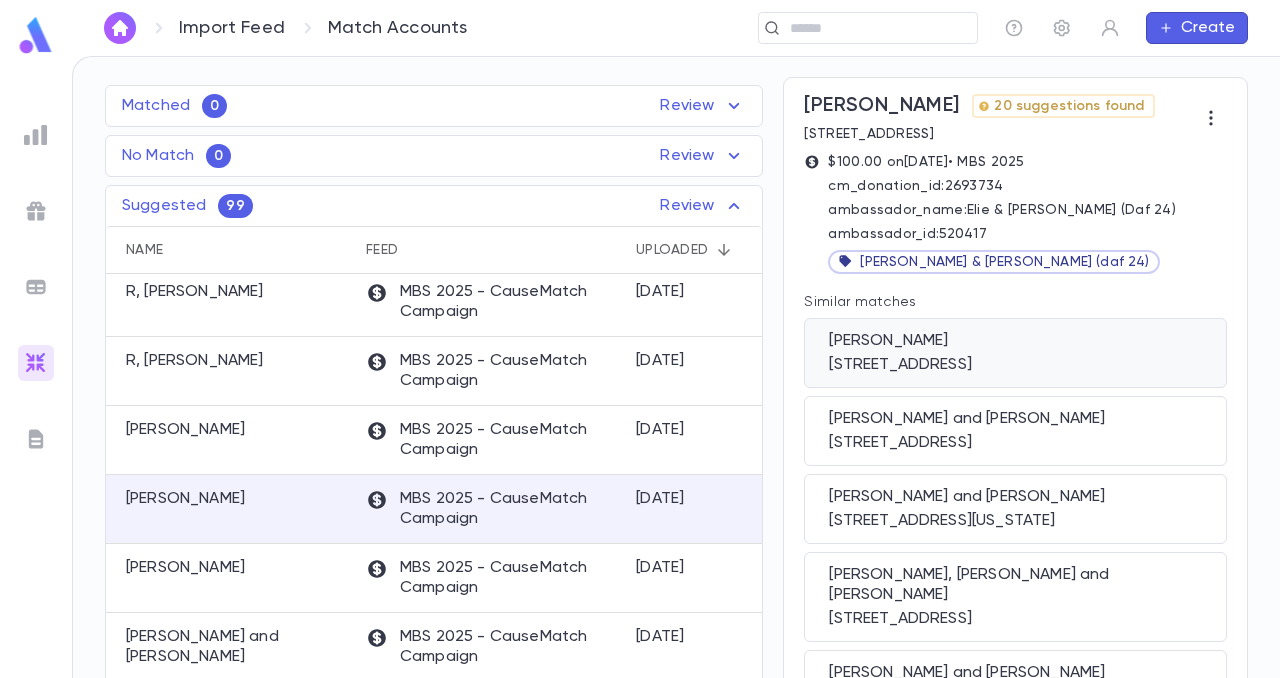 click on "[PERSON_NAME]" at bounding box center (1015, 341) 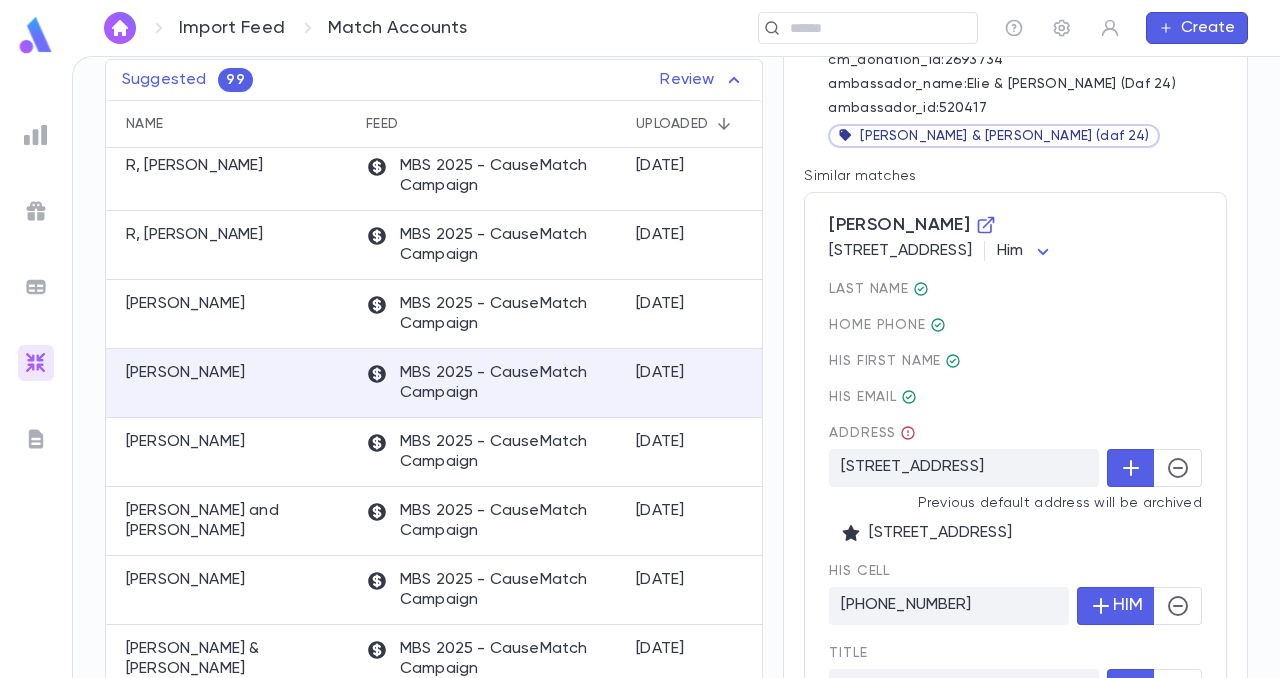 scroll, scrollTop: 257, scrollLeft: 0, axis: vertical 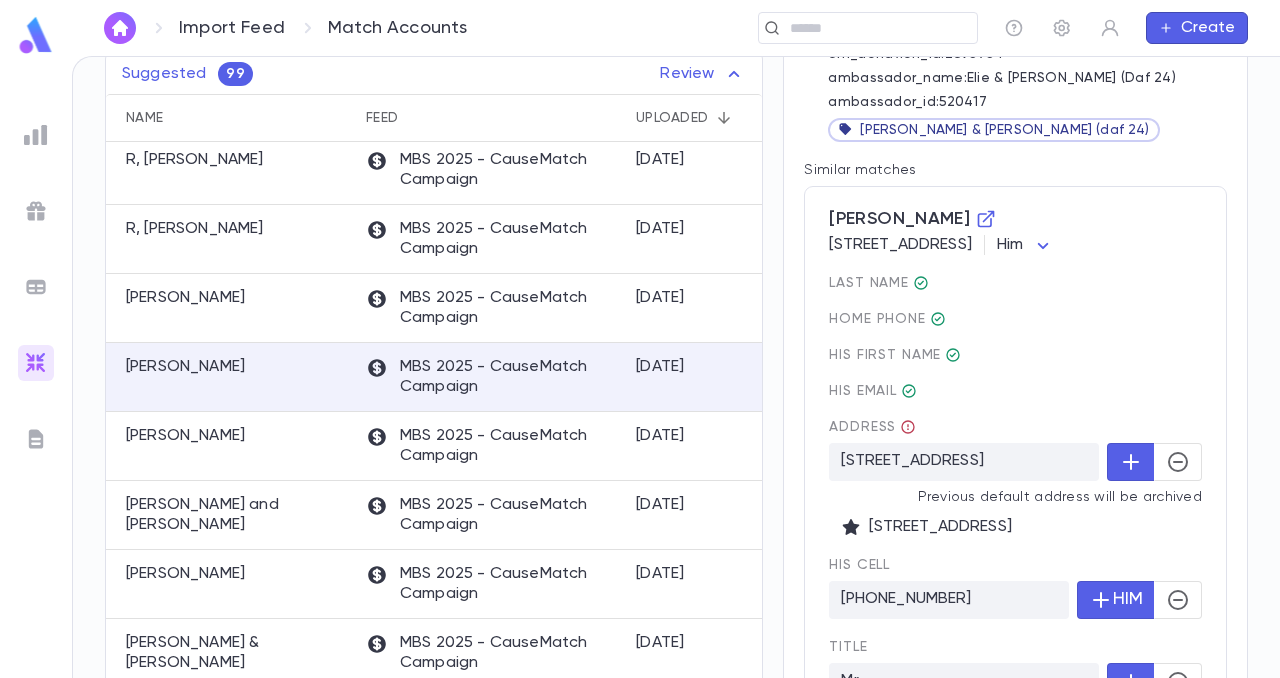 click on "[STREET_ADDRESS]" at bounding box center [964, 462] 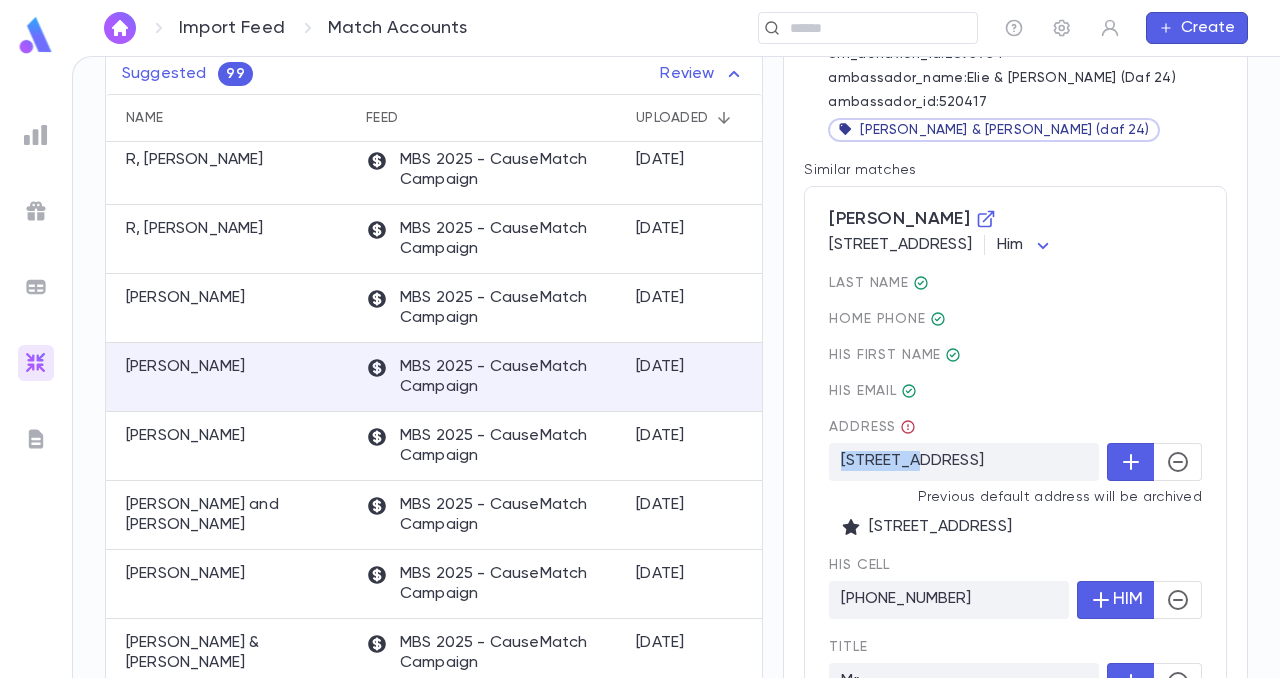 drag, startPoint x: 837, startPoint y: 493, endPoint x: 912, endPoint y: 492, distance: 75.00667 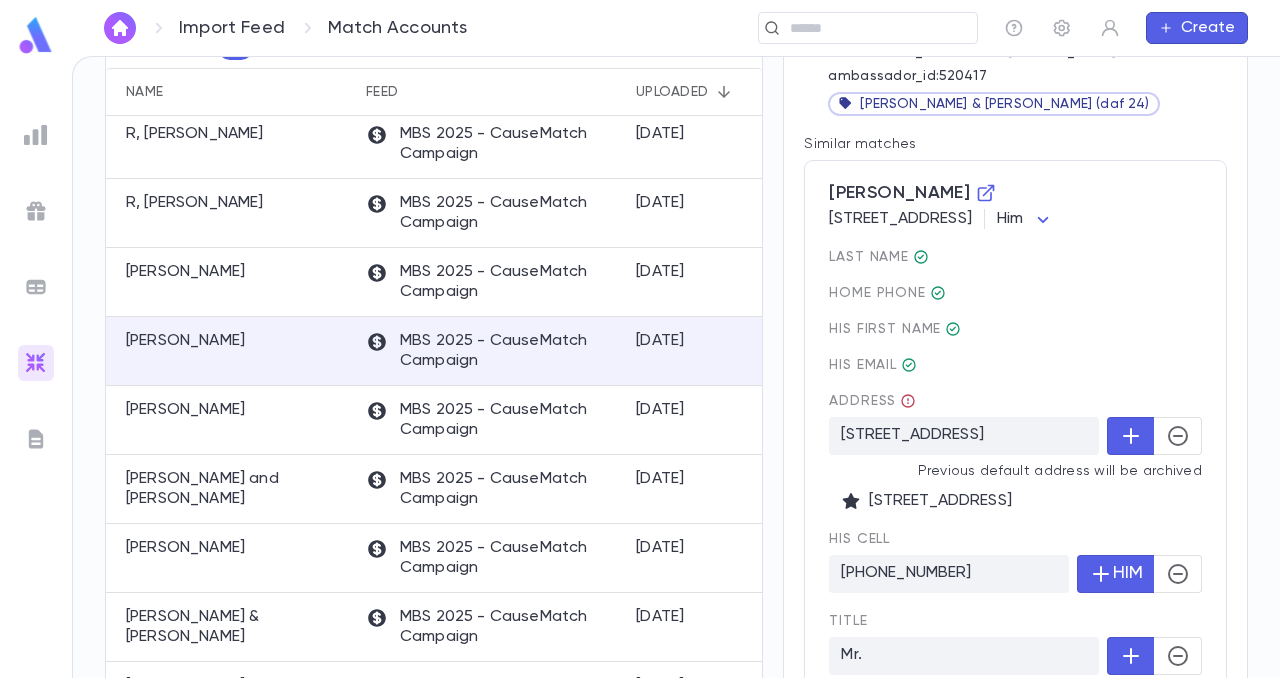 scroll, scrollTop: 275, scrollLeft: 0, axis: vertical 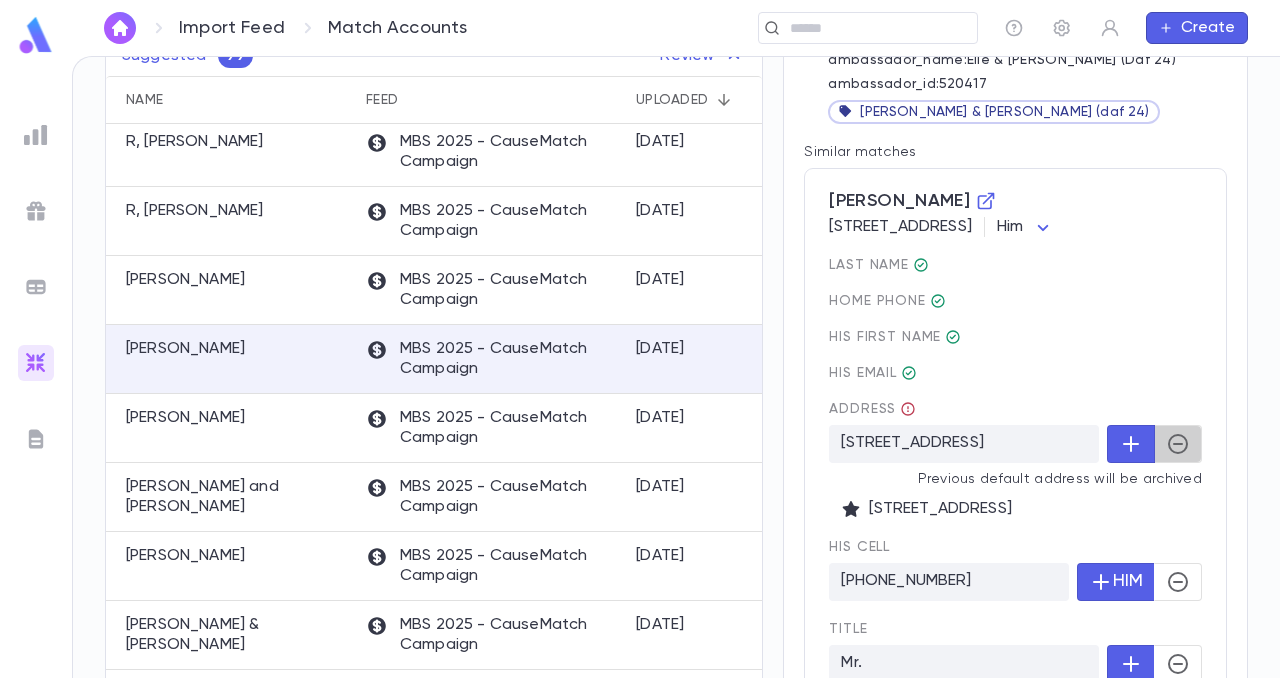 click 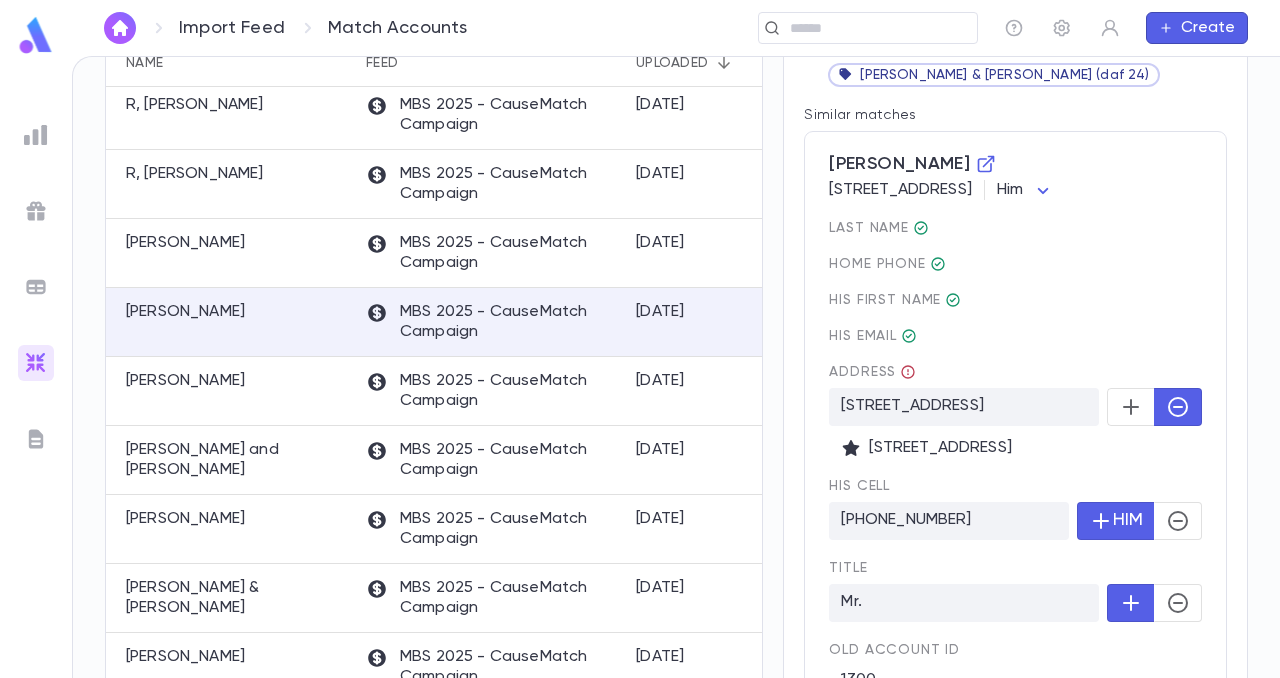 scroll, scrollTop: 311, scrollLeft: 0, axis: vertical 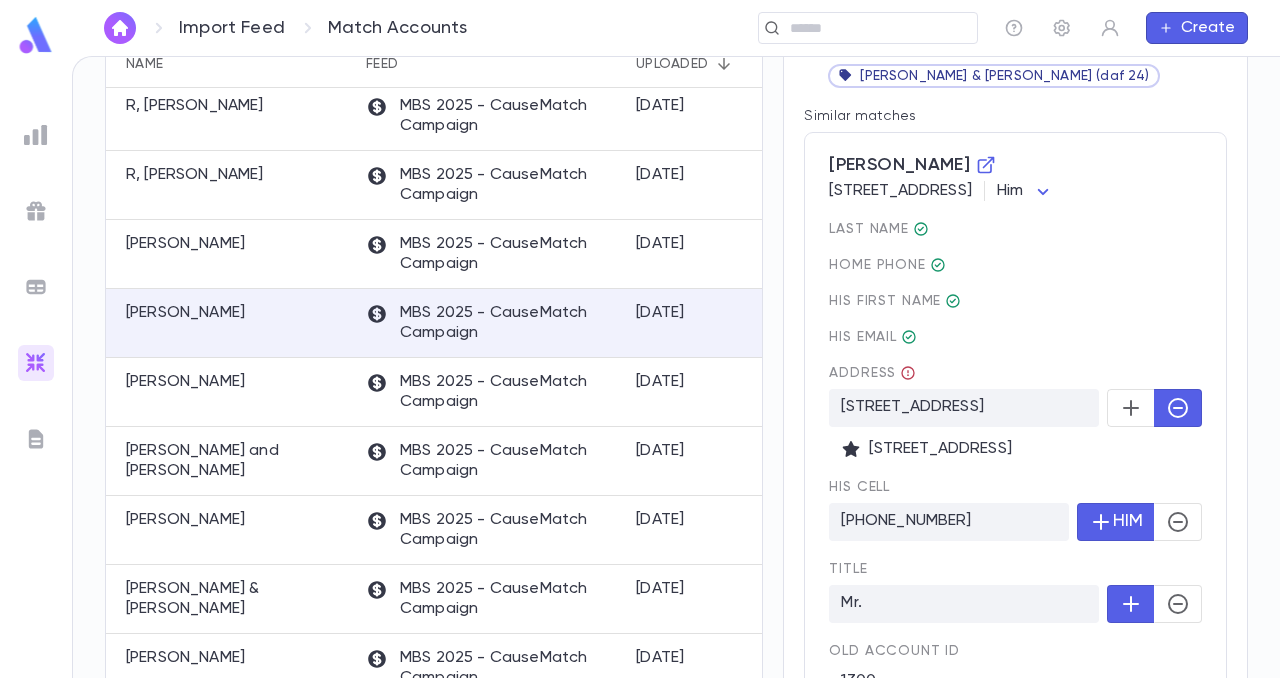 click 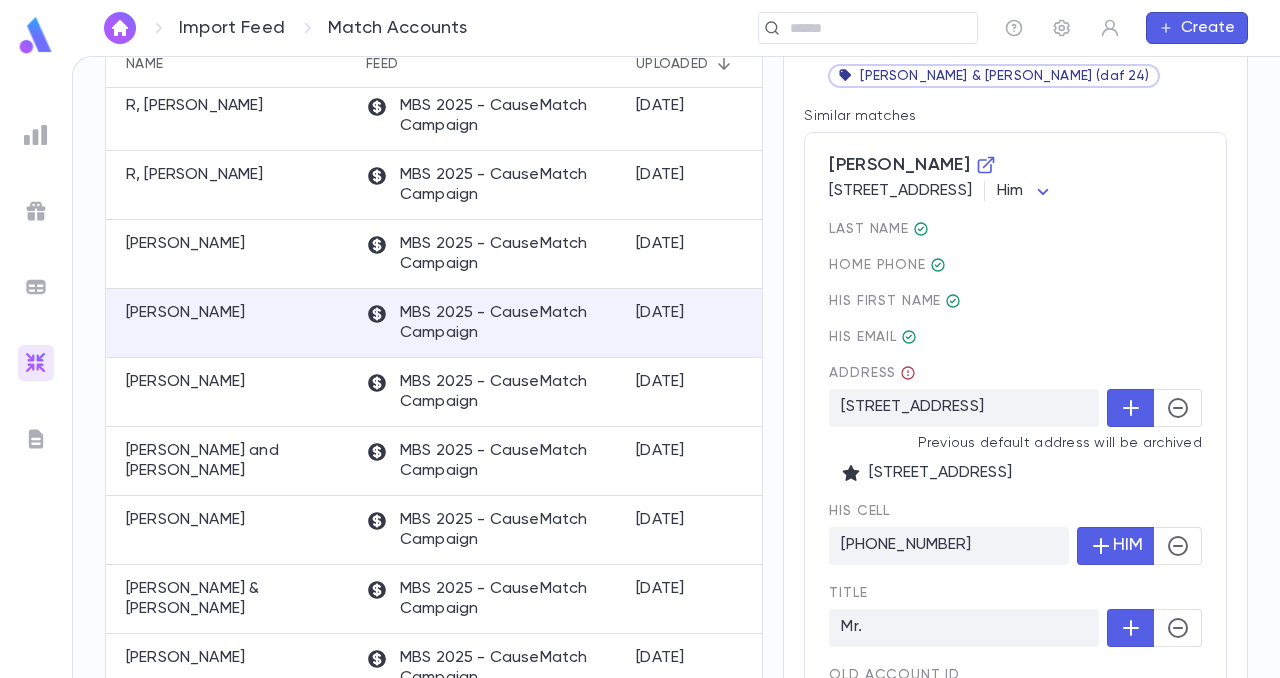 drag, startPoint x: 1057, startPoint y: 445, endPoint x: 1086, endPoint y: 445, distance: 29 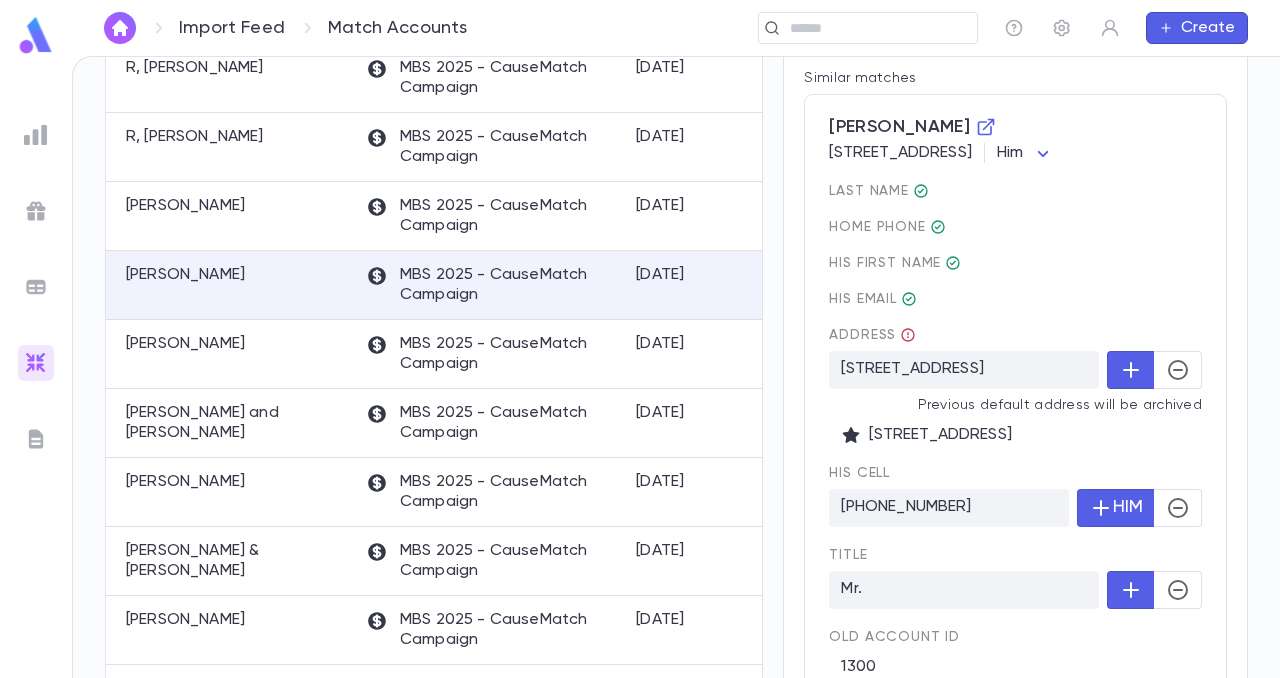 scroll, scrollTop: 351, scrollLeft: 0, axis: vertical 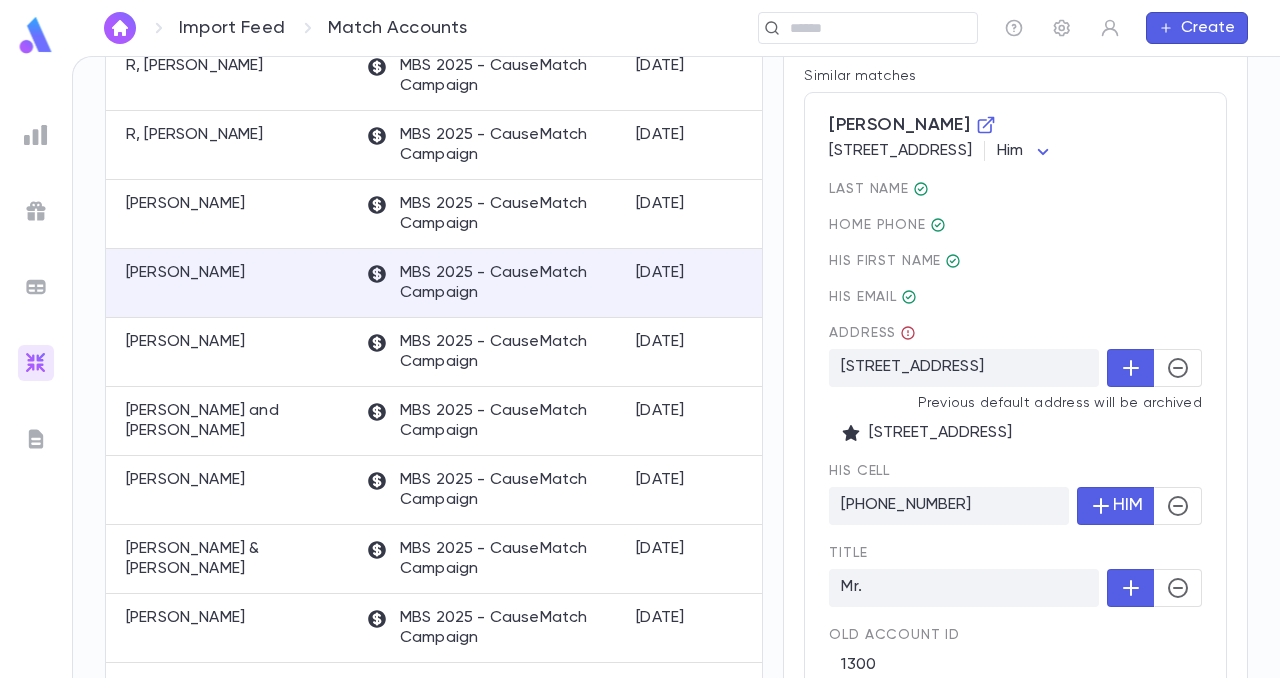 click on "[STREET_ADDRESS]" at bounding box center [964, 368] 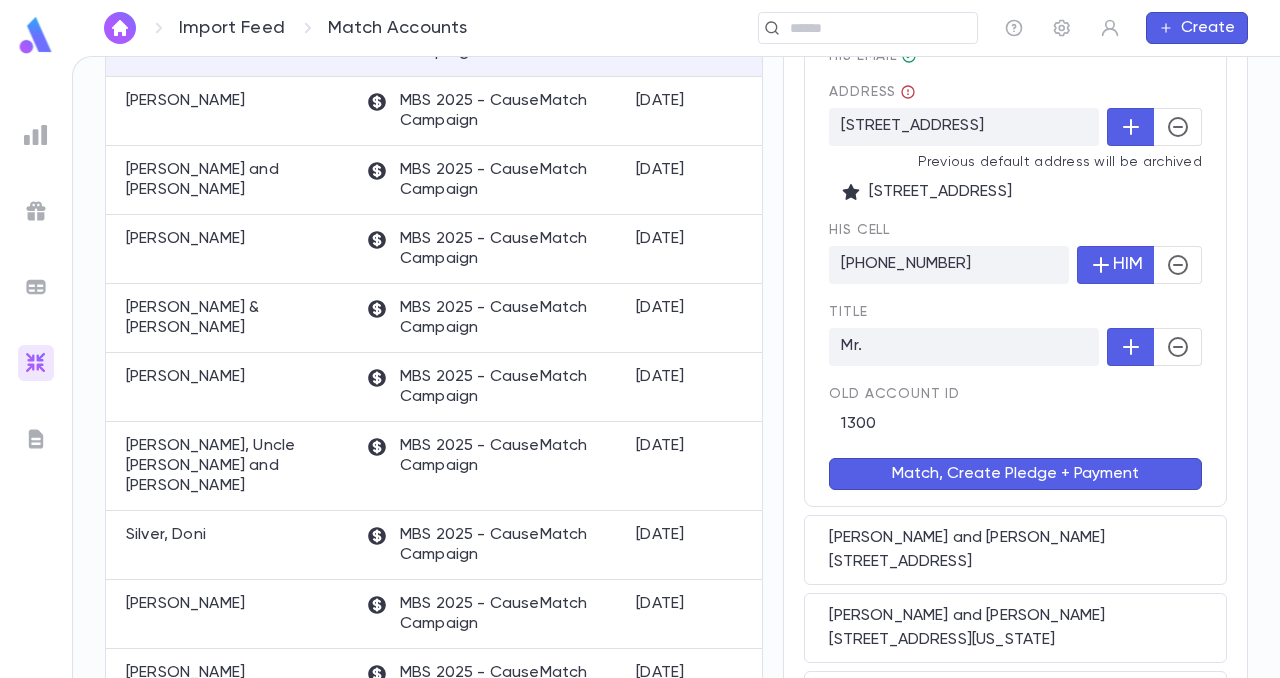 scroll, scrollTop: 608, scrollLeft: 0, axis: vertical 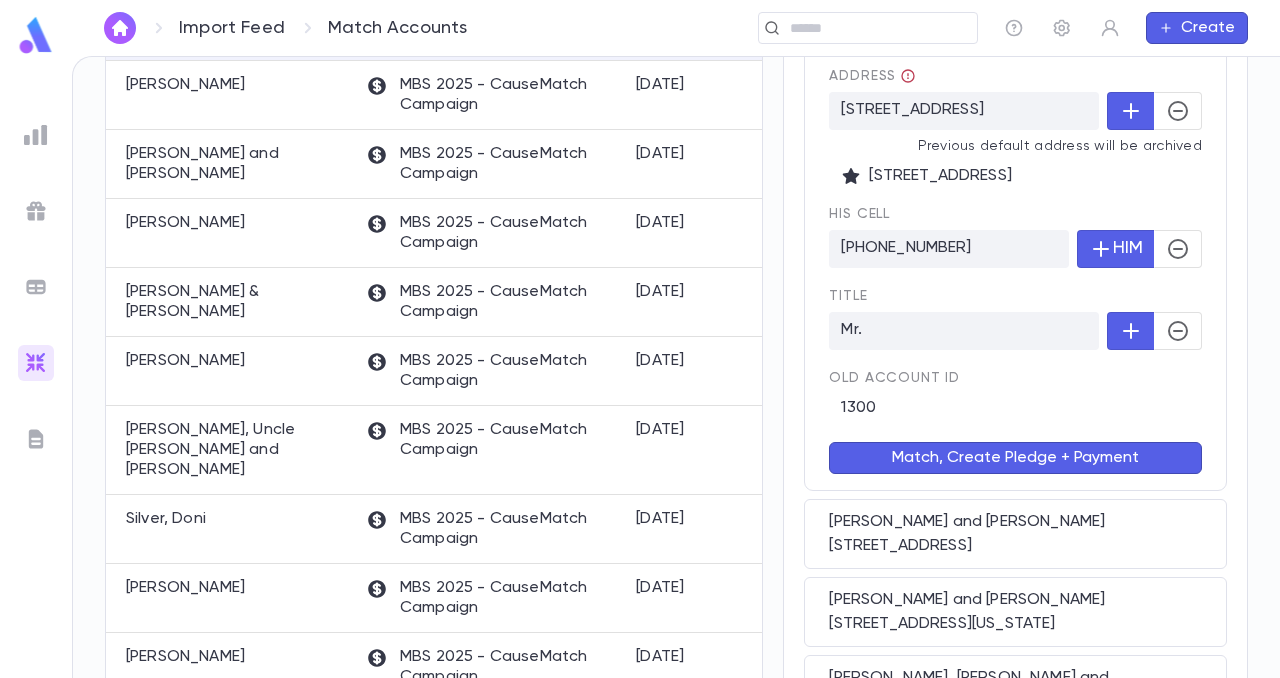 click on "Match, Create Pledge + Payment" at bounding box center [1015, 458] 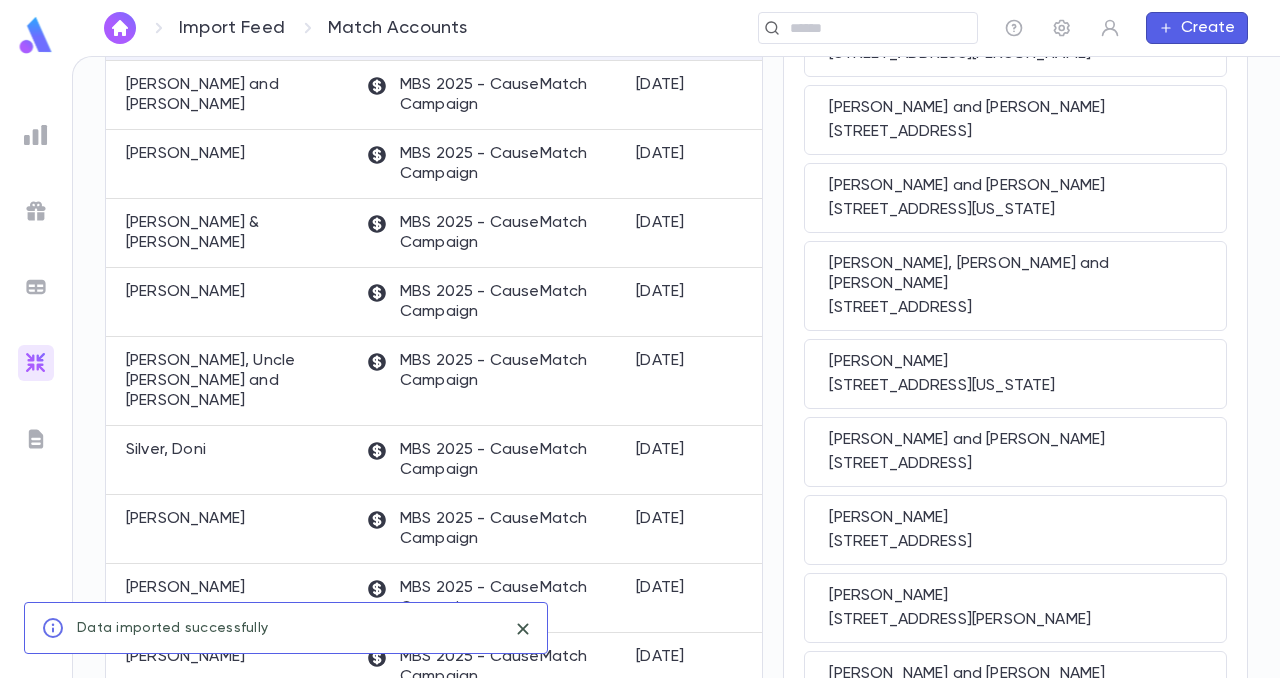scroll, scrollTop: 0, scrollLeft: 0, axis: both 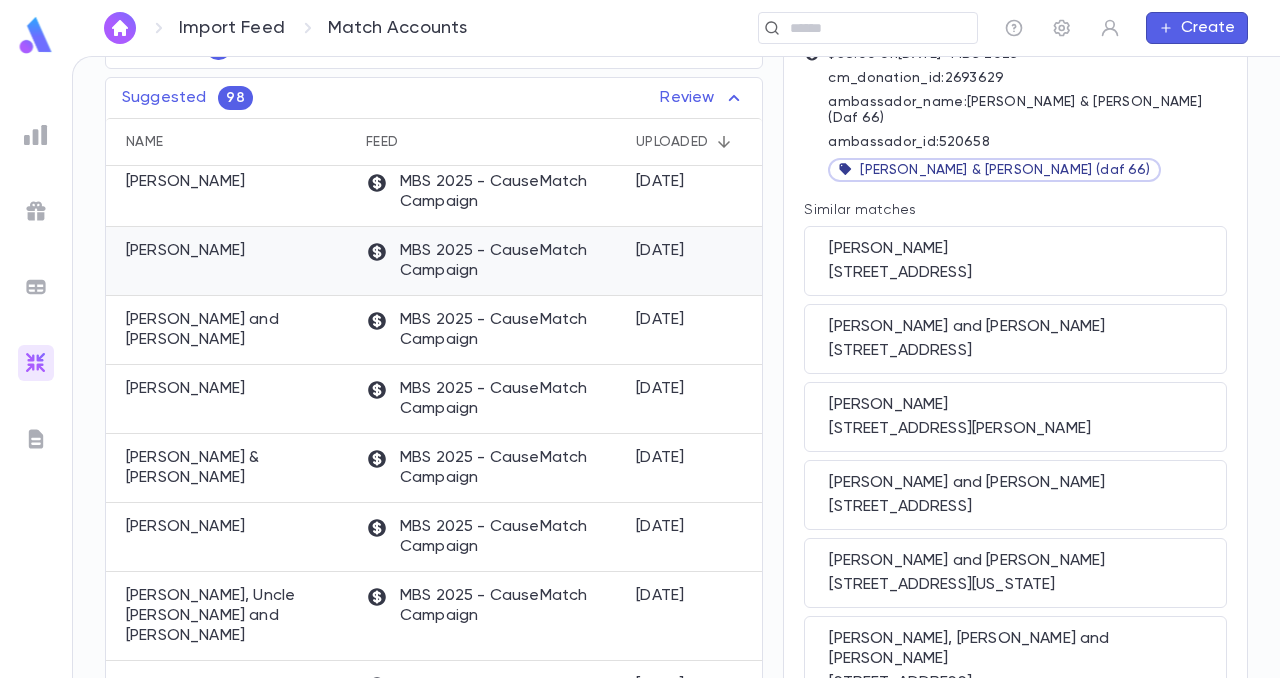 click on "[PERSON_NAME]" at bounding box center [185, 251] 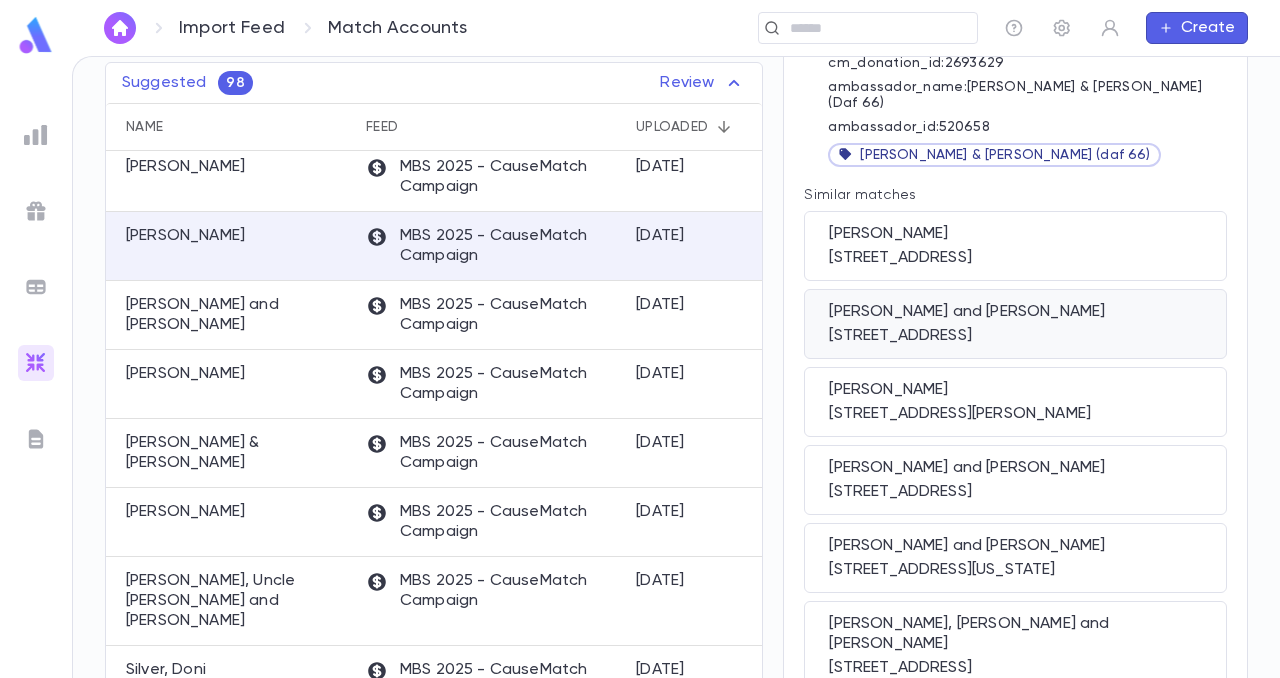 scroll, scrollTop: 250, scrollLeft: 0, axis: vertical 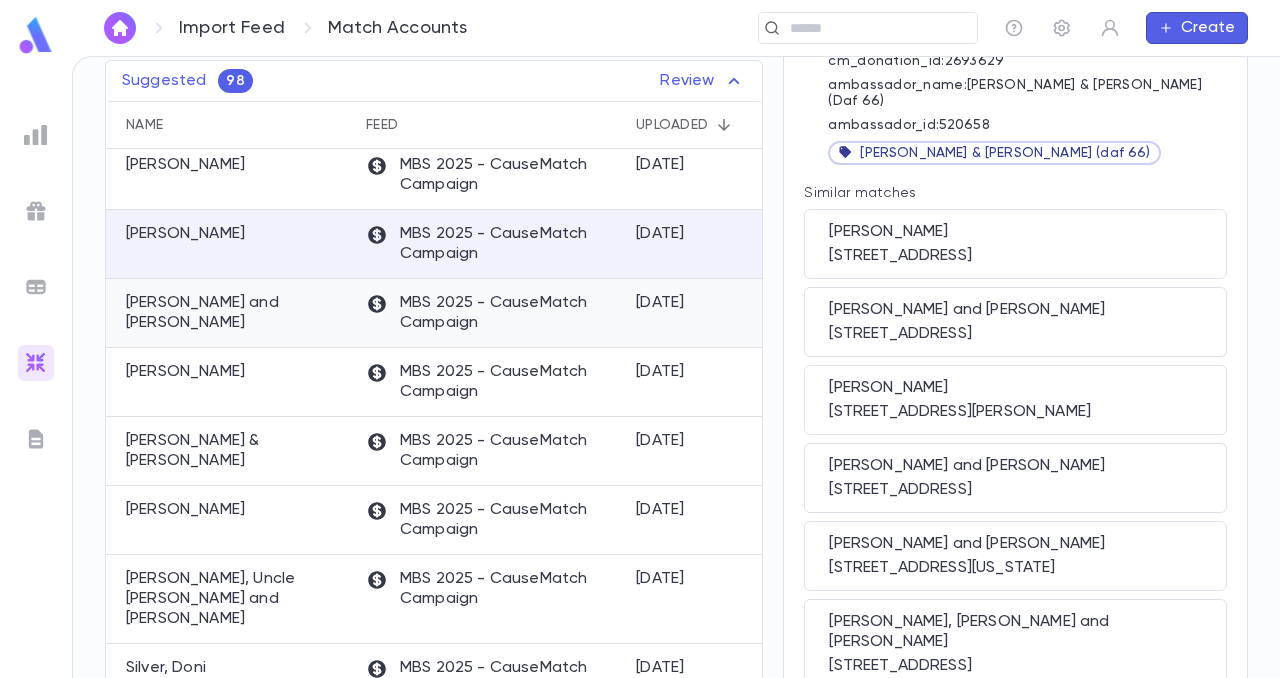 click on "[PERSON_NAME] and [PERSON_NAME]" at bounding box center (236, 313) 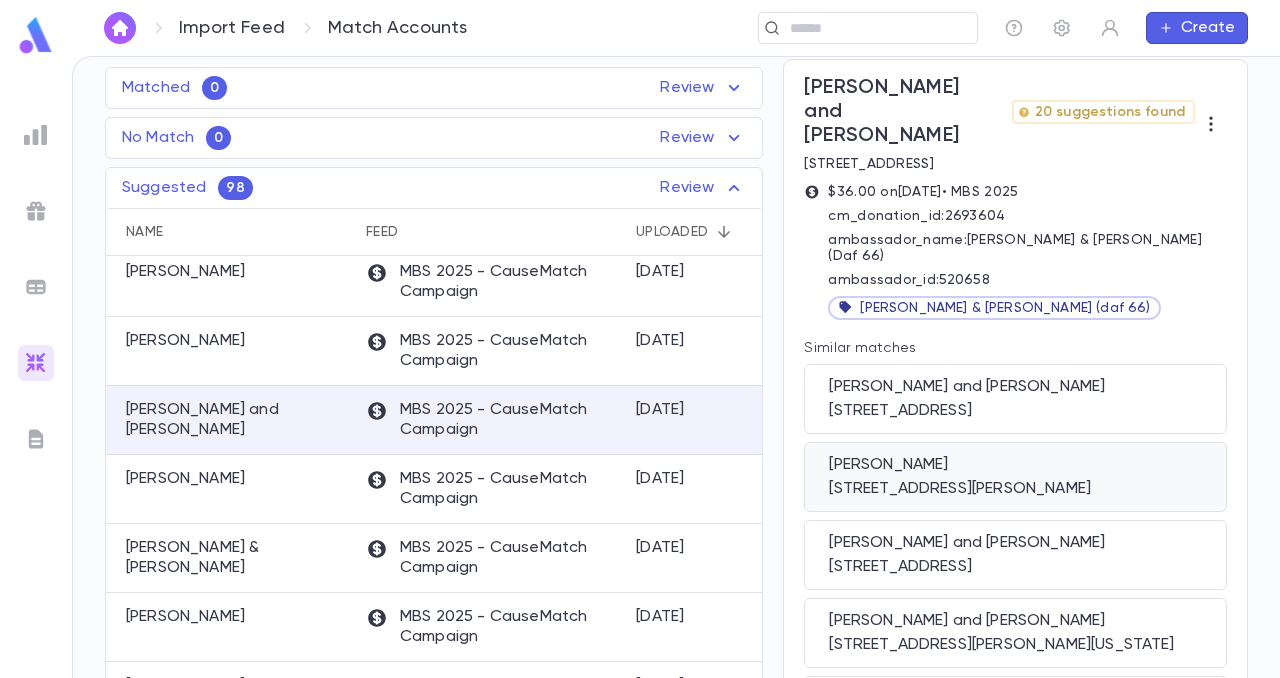 scroll, scrollTop: 144, scrollLeft: 0, axis: vertical 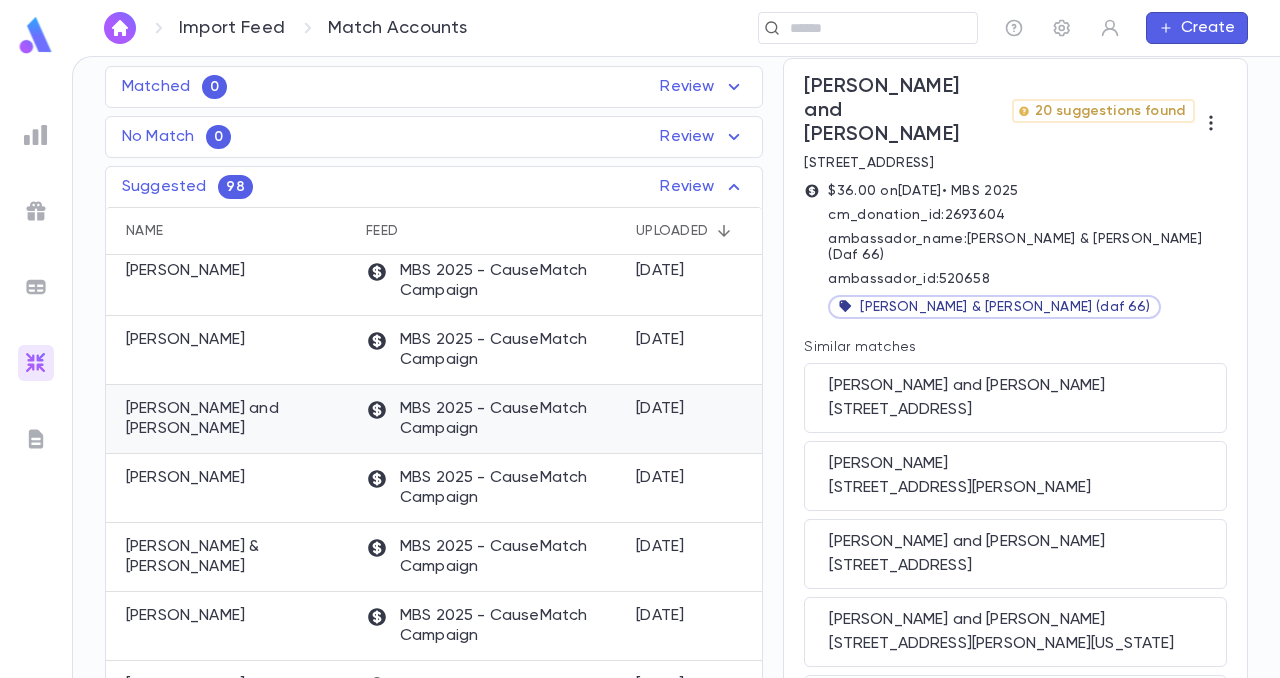 click on "[PERSON_NAME] and [PERSON_NAME]" at bounding box center [236, 419] 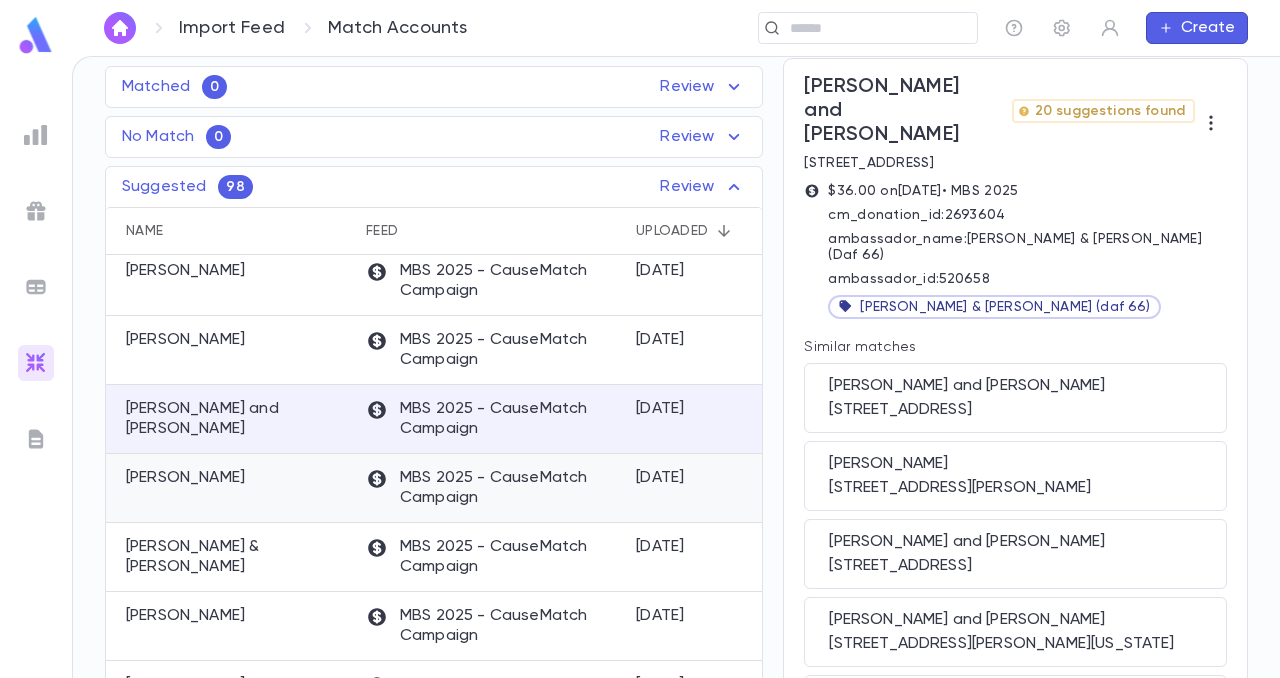 click on "[PERSON_NAME]" at bounding box center [231, 488] 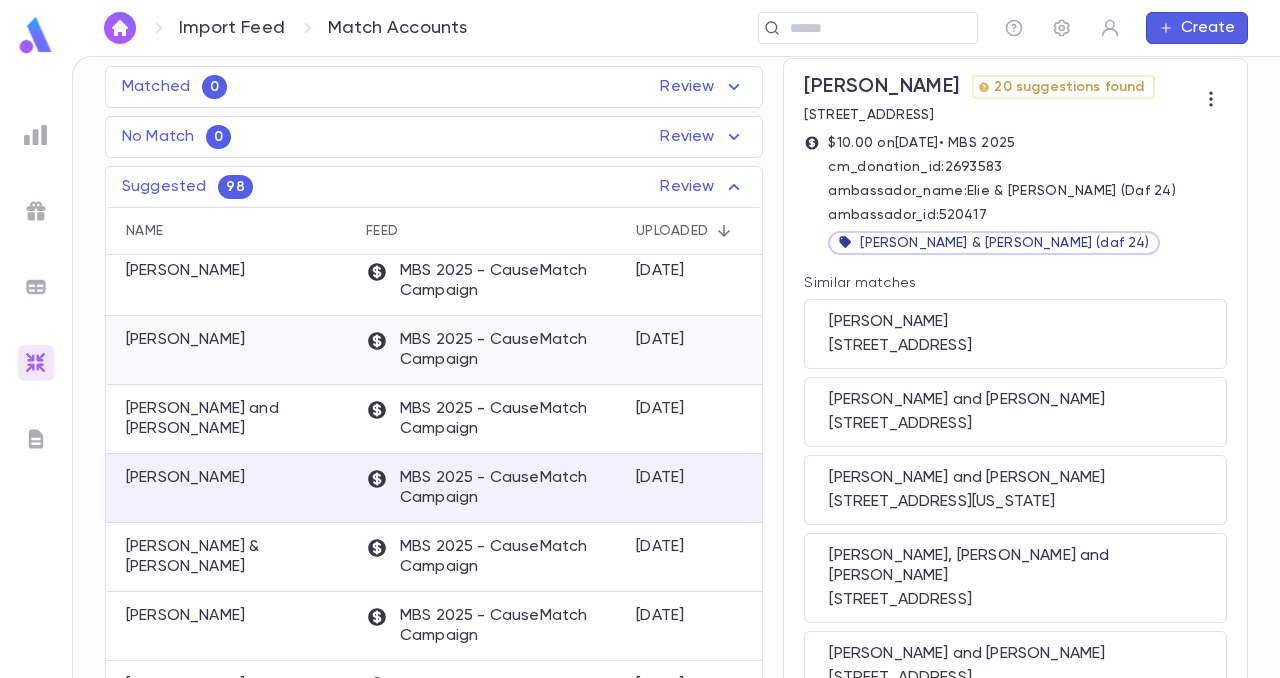 click on "[PERSON_NAME]" at bounding box center (185, 340) 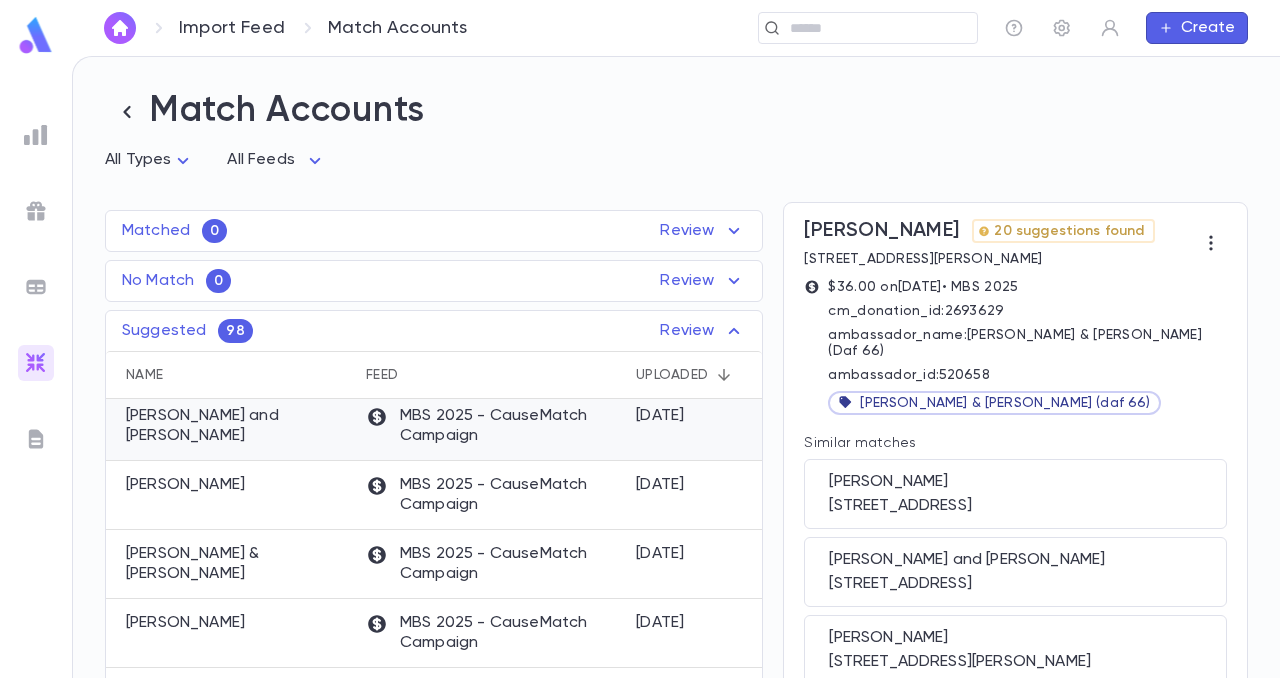 scroll, scrollTop: 942, scrollLeft: 0, axis: vertical 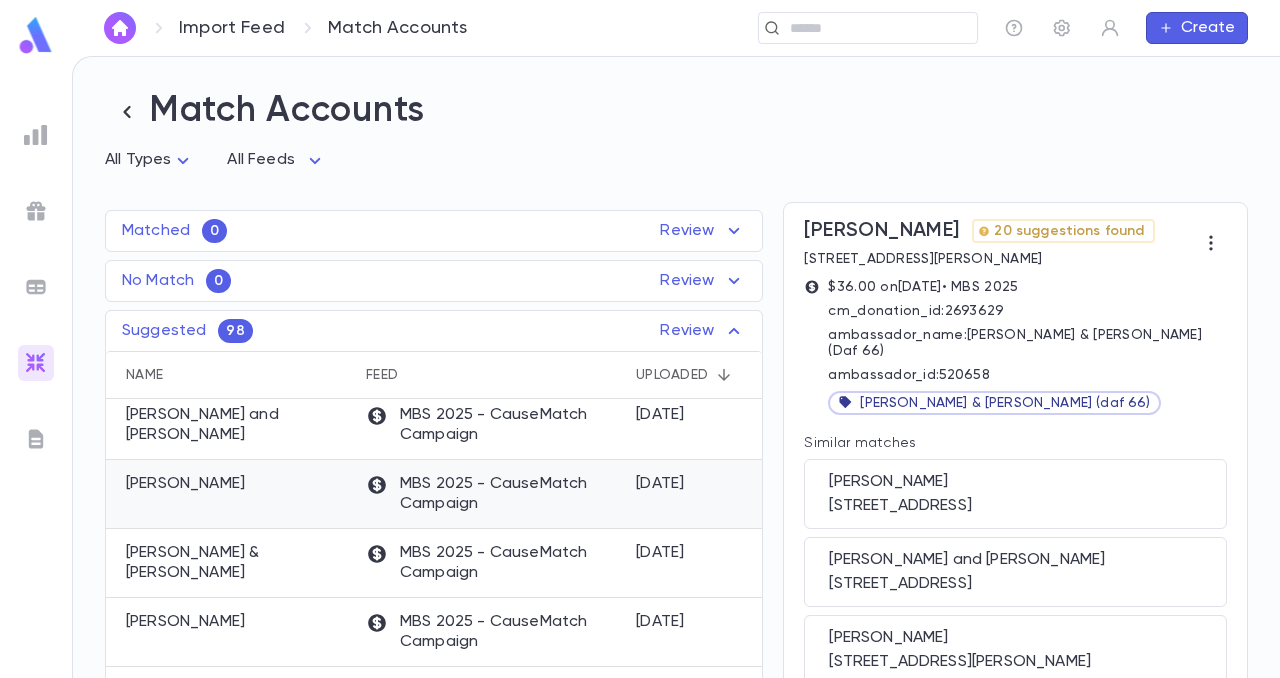 click on "[PERSON_NAME]" at bounding box center [185, 484] 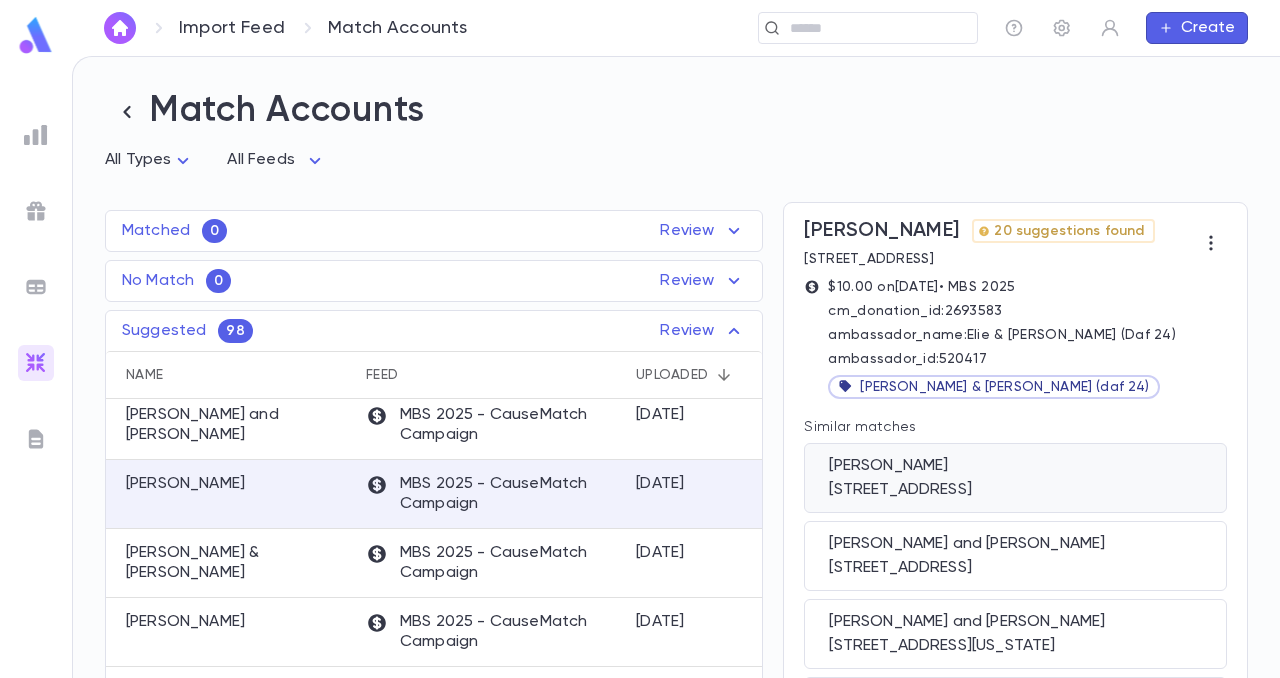 click on "[PERSON_NAME][GEOGRAPHIC_DATA][STREET_ADDRESS]" at bounding box center [1015, 478] 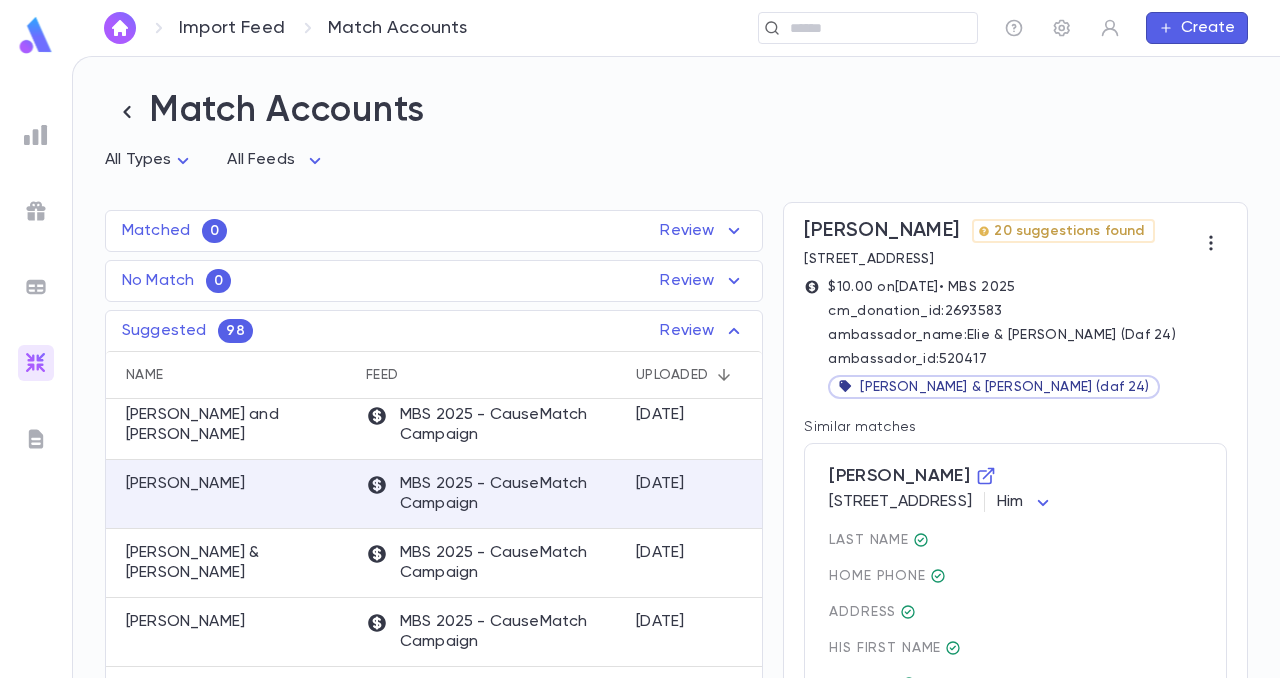scroll, scrollTop: 931, scrollLeft: 0, axis: vertical 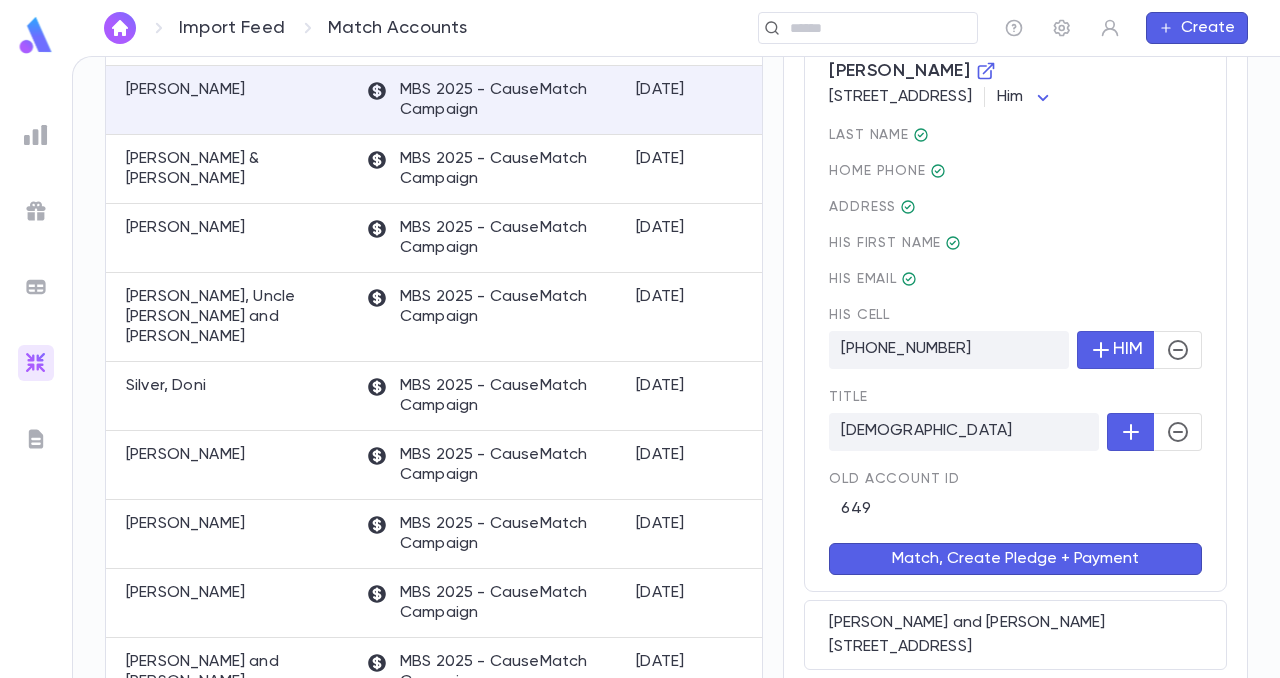 click on "Match, Create Pledge + Payment" at bounding box center [1015, 559] 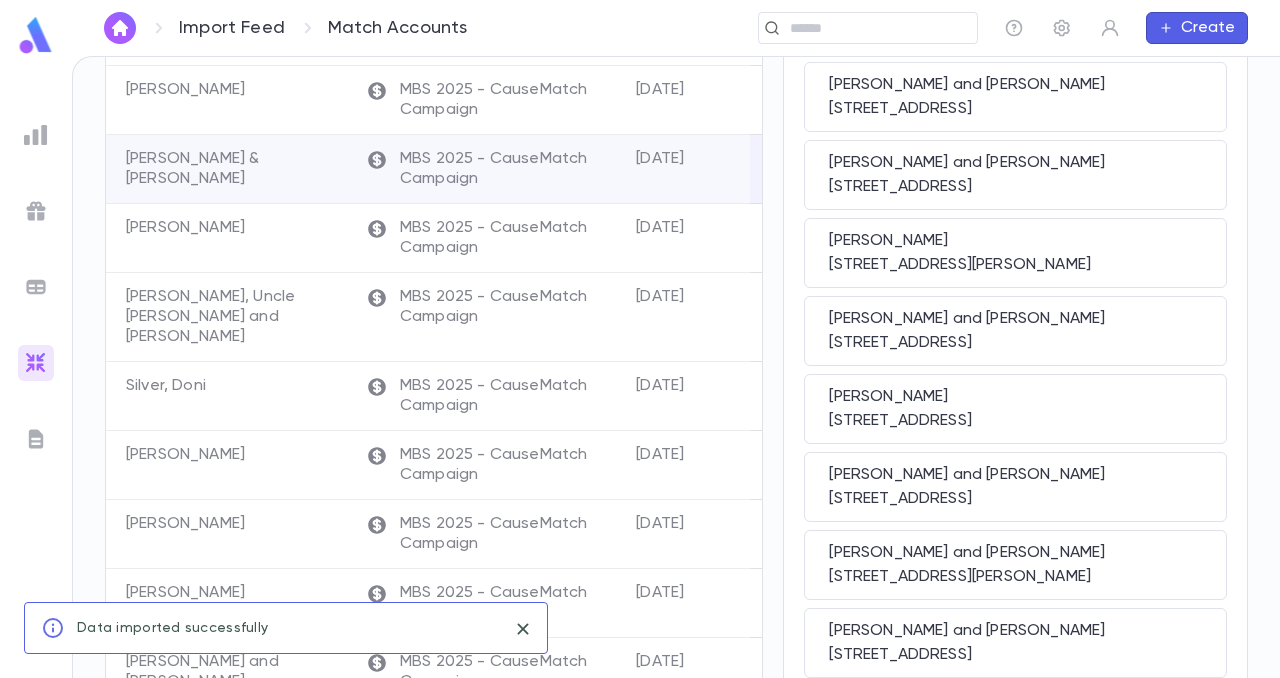 scroll, scrollTop: 0, scrollLeft: 0, axis: both 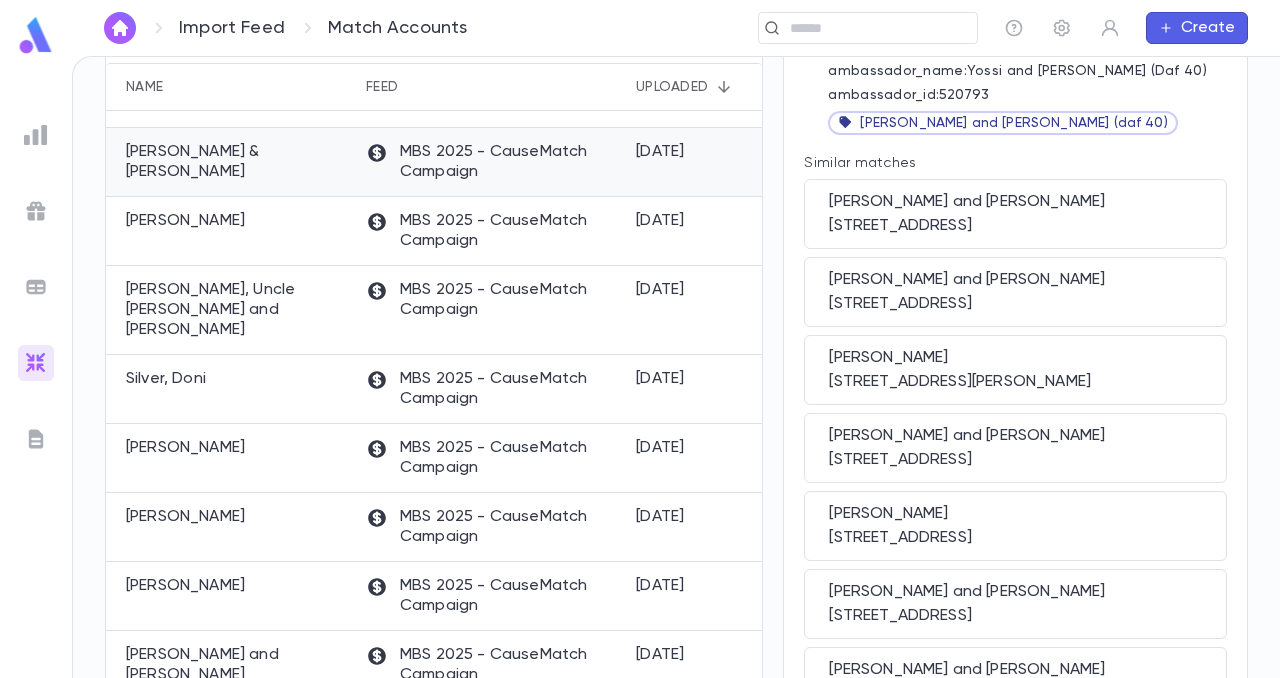 click on "[PERSON_NAME] & [PERSON_NAME]" at bounding box center [236, 162] 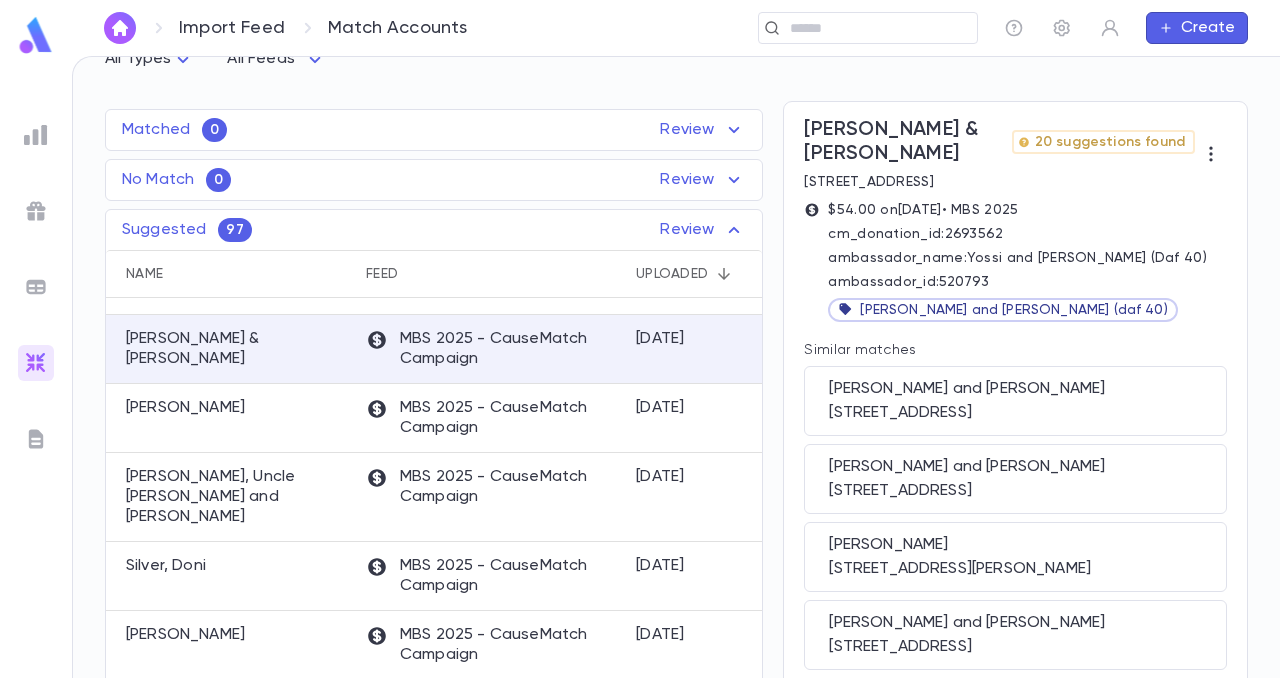 scroll, scrollTop: 99, scrollLeft: 0, axis: vertical 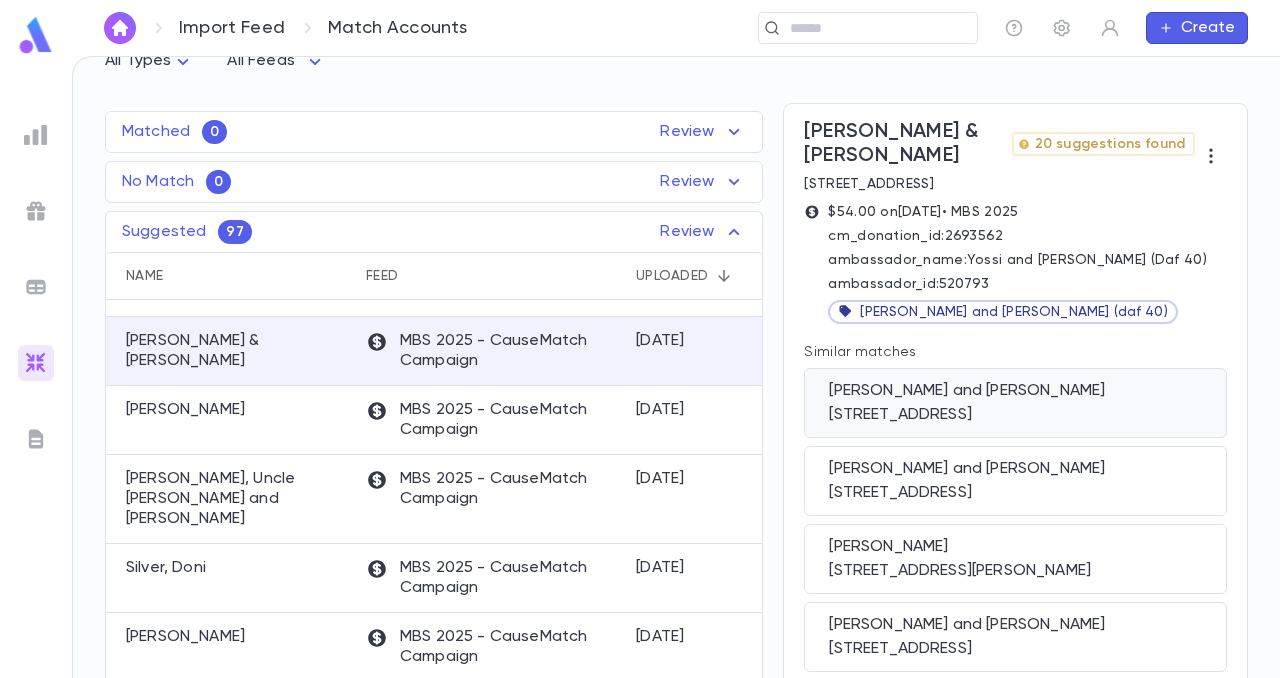 click on "[PERSON_NAME] and [PERSON_NAME]" at bounding box center (1015, 391) 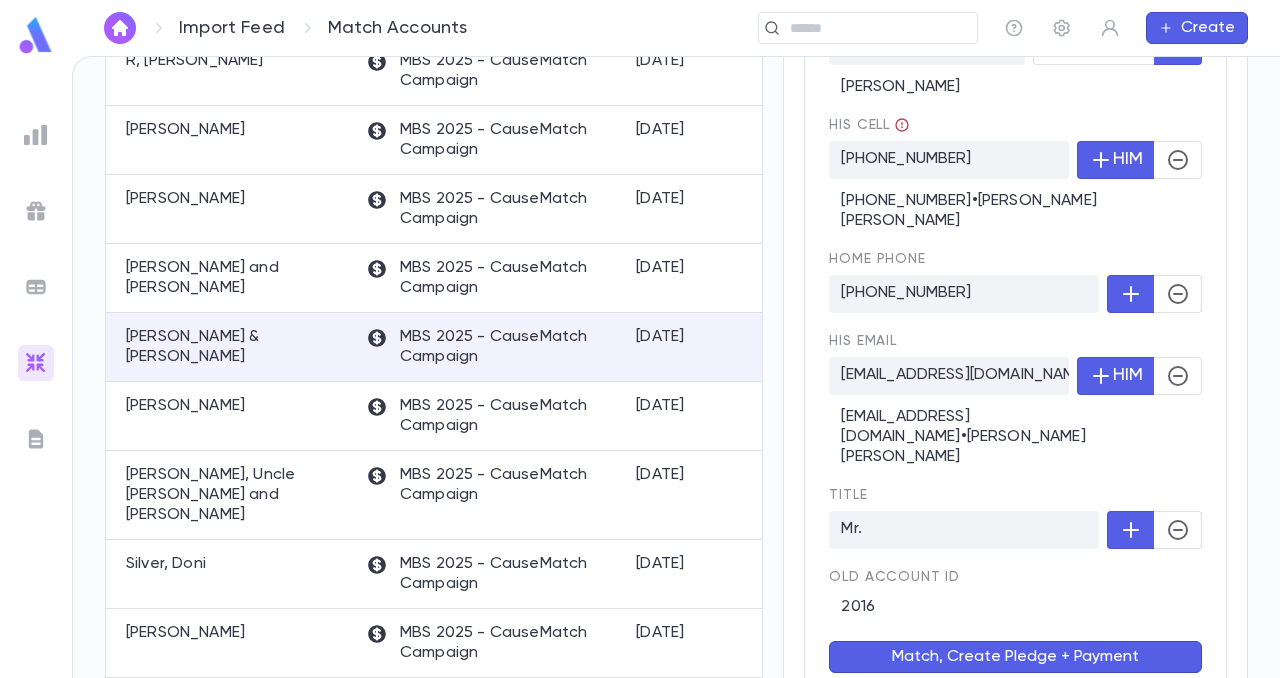 scroll, scrollTop: 627, scrollLeft: 0, axis: vertical 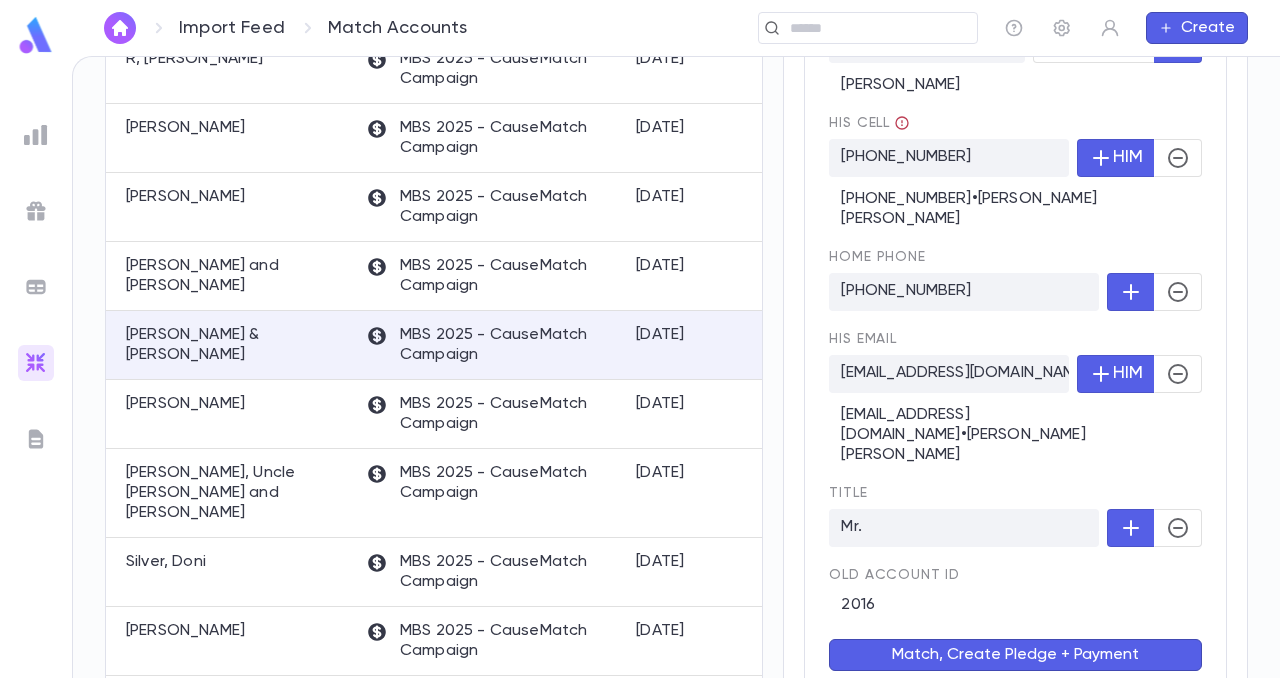 click on "Match, Create Pledge + Payment" at bounding box center [1015, 655] 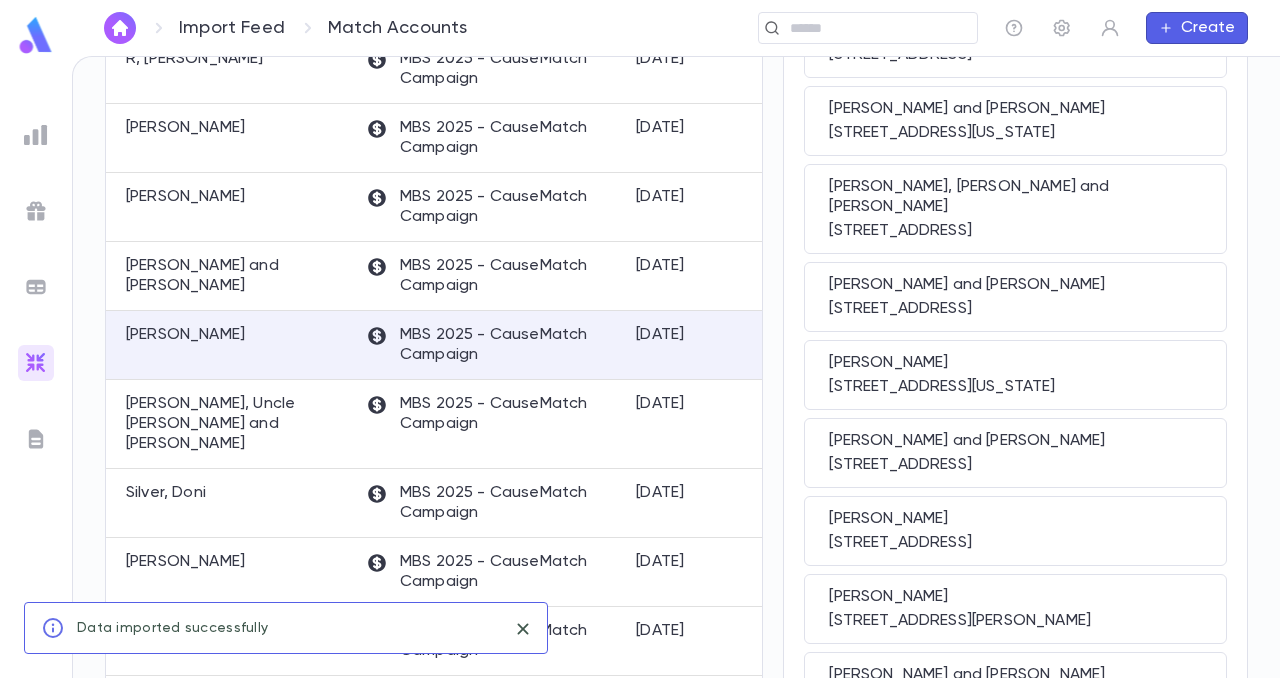 scroll, scrollTop: 0, scrollLeft: 0, axis: both 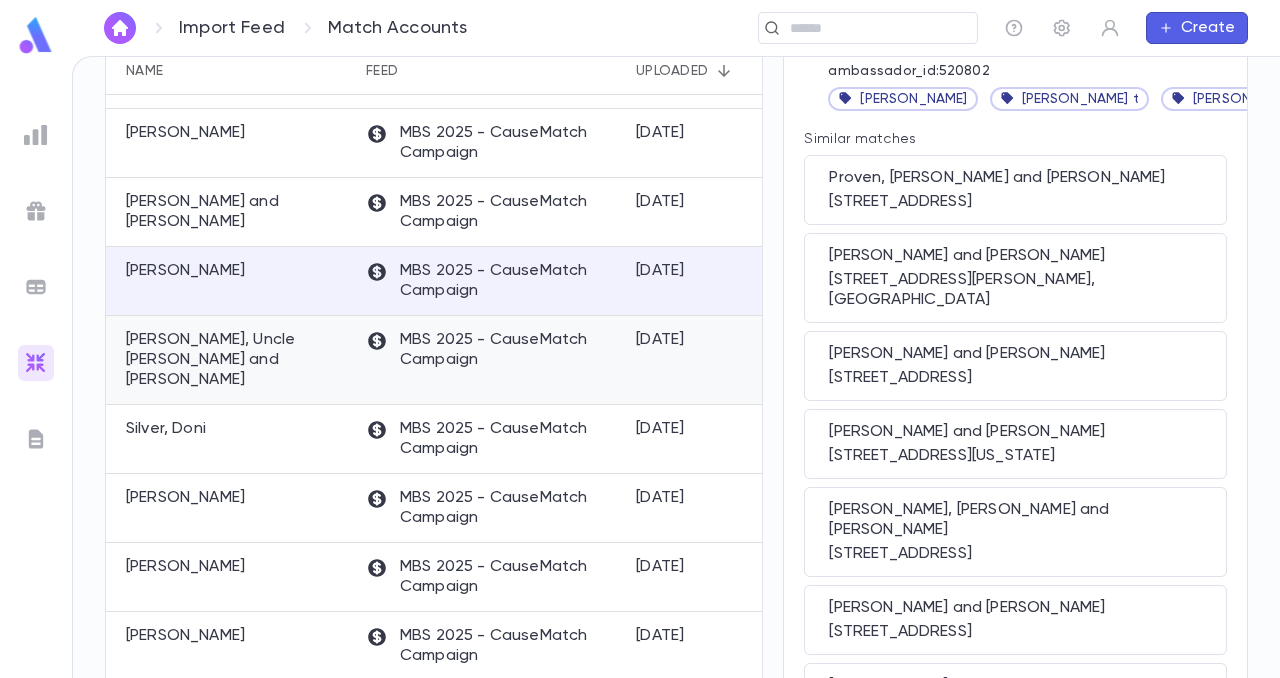 click on "[PERSON_NAME], Uncle [PERSON_NAME] and [PERSON_NAME]" at bounding box center [236, 360] 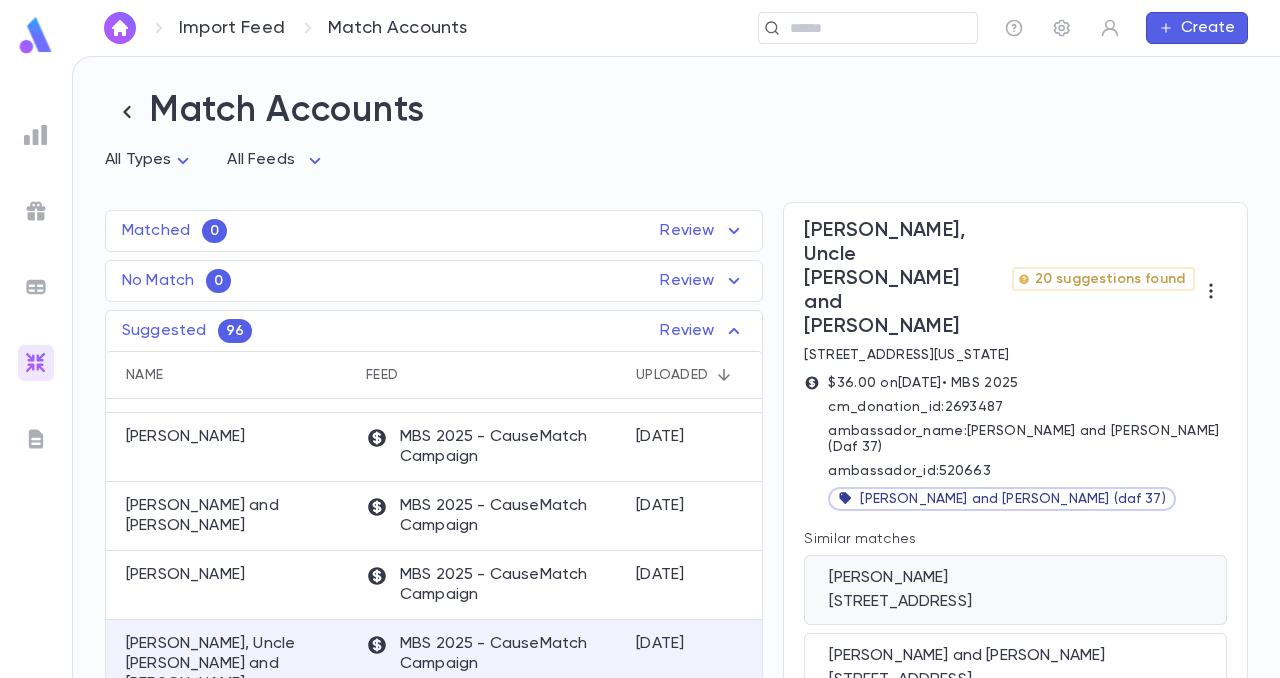 click on "[PERSON_NAME]" at bounding box center (1015, 578) 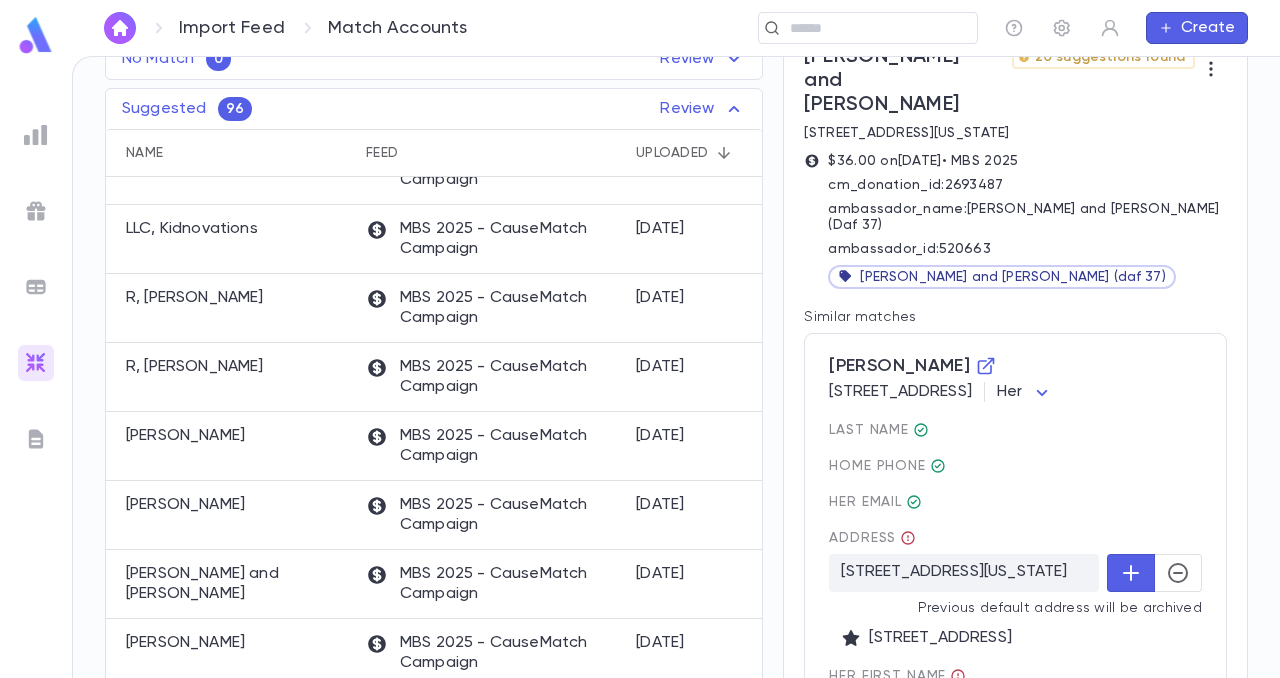 scroll, scrollTop: 233, scrollLeft: 0, axis: vertical 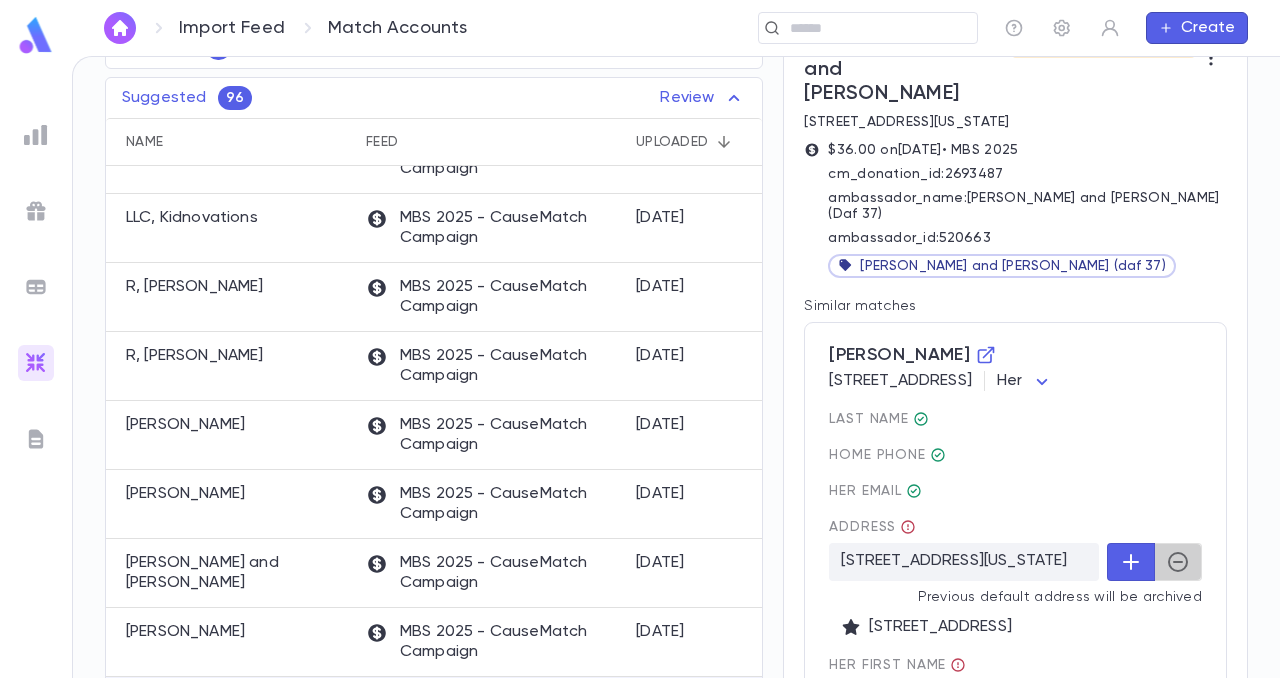 click 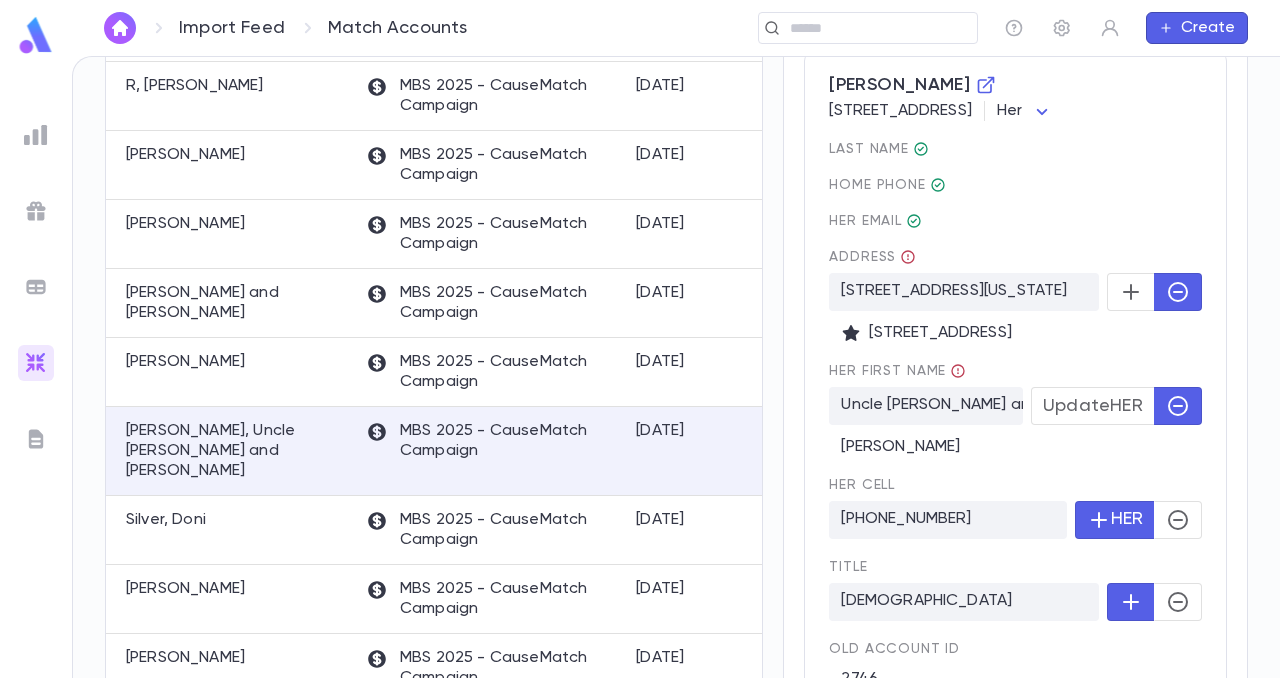 scroll, scrollTop: 510, scrollLeft: 0, axis: vertical 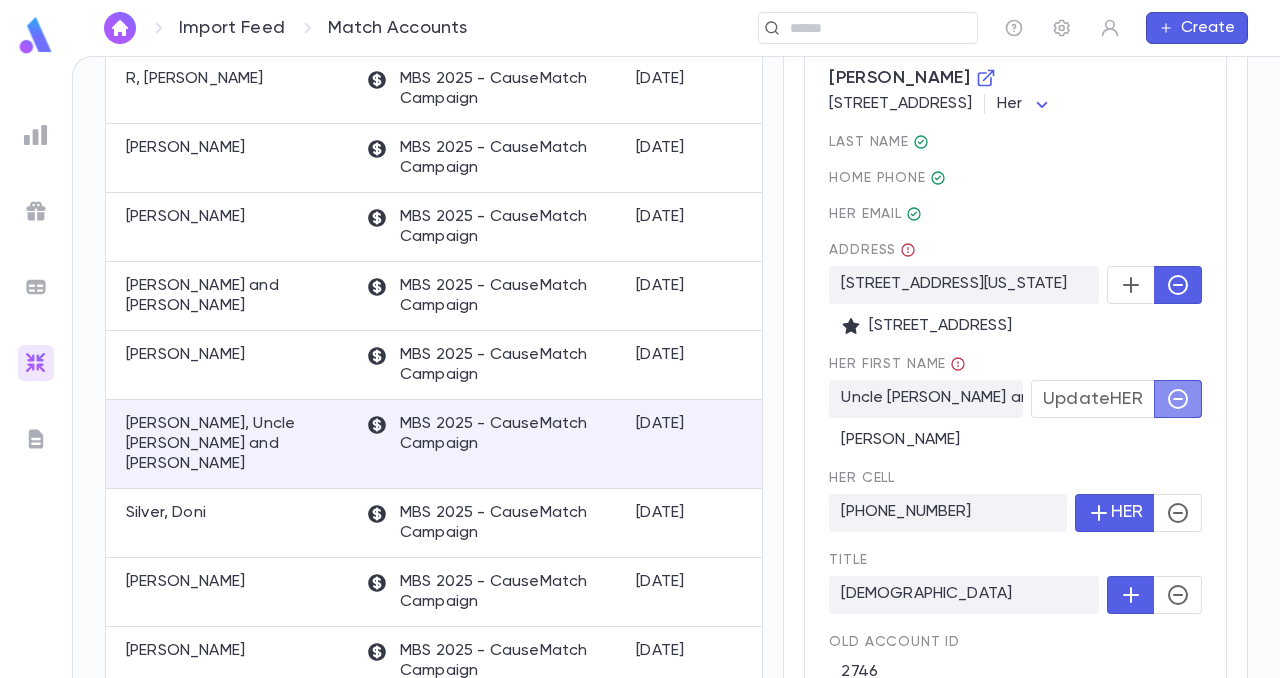 click 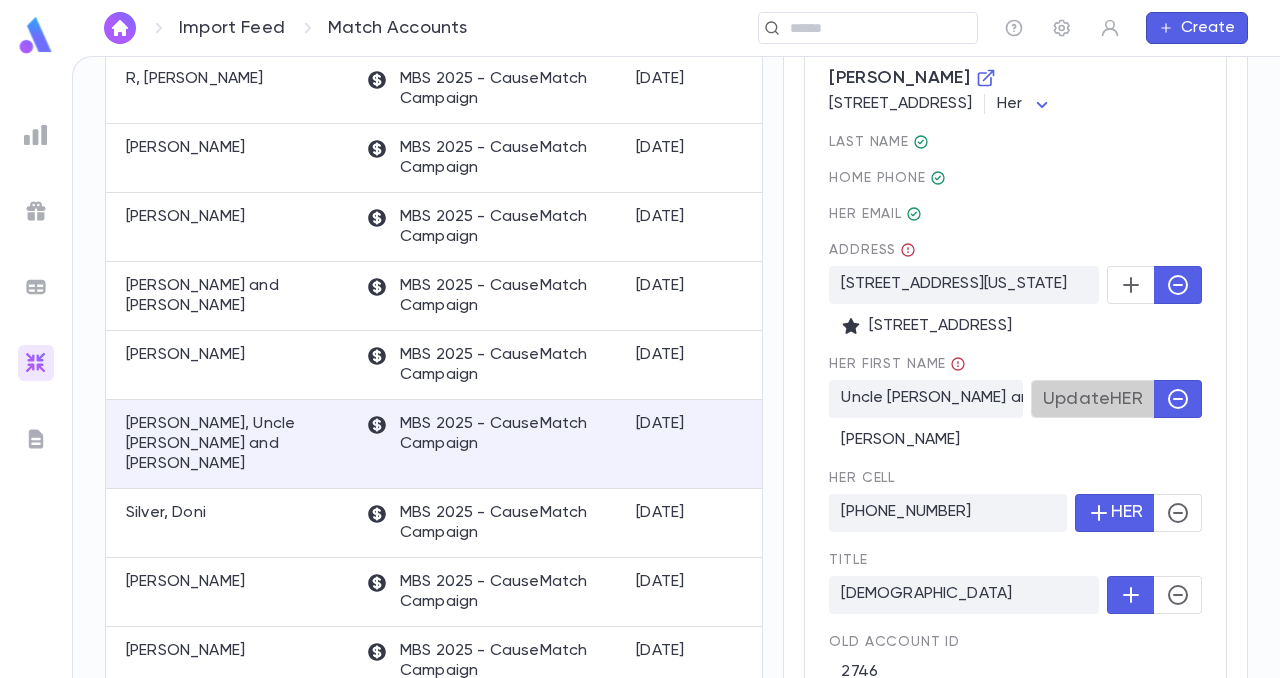 click on "Update  HER" at bounding box center (1093, 399) 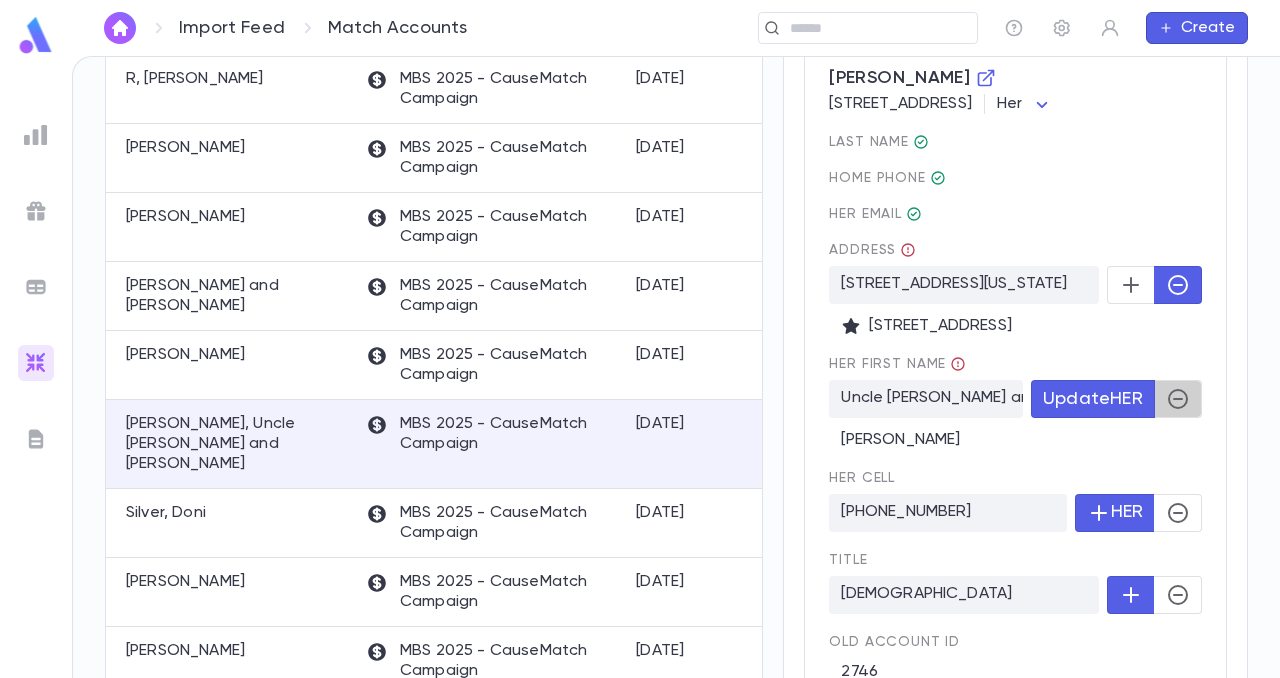 click at bounding box center [1178, 399] 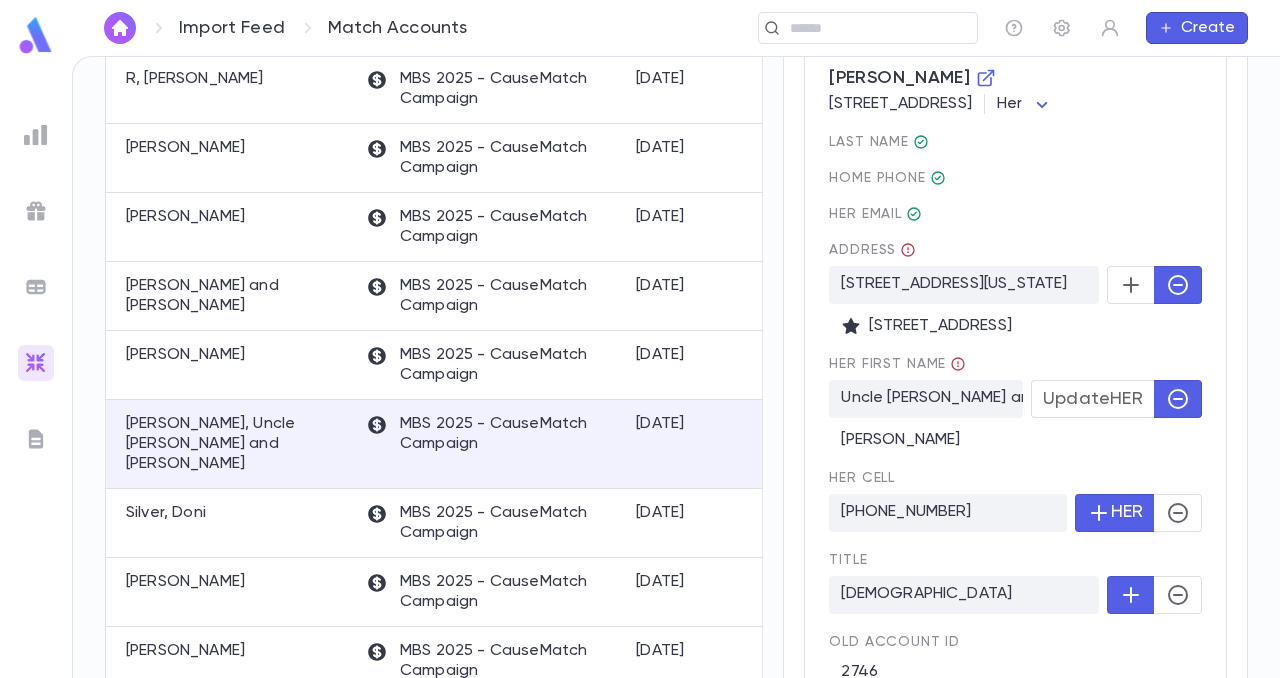 click 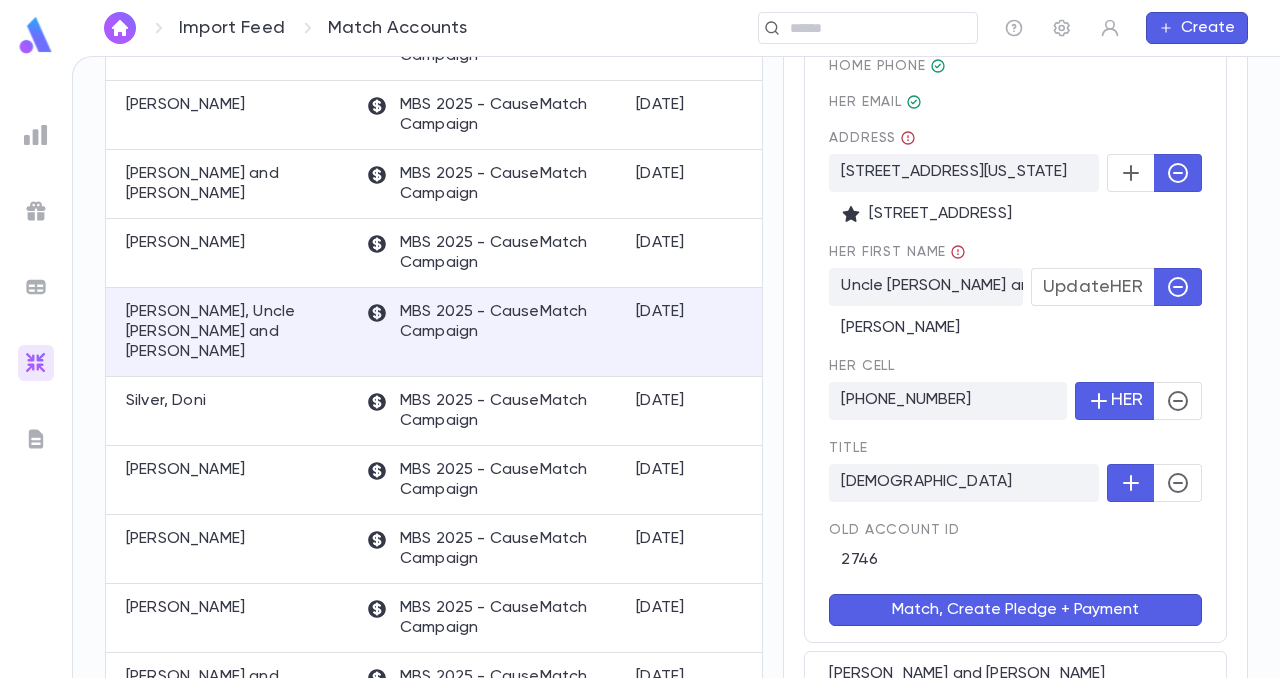 scroll, scrollTop: 634, scrollLeft: 0, axis: vertical 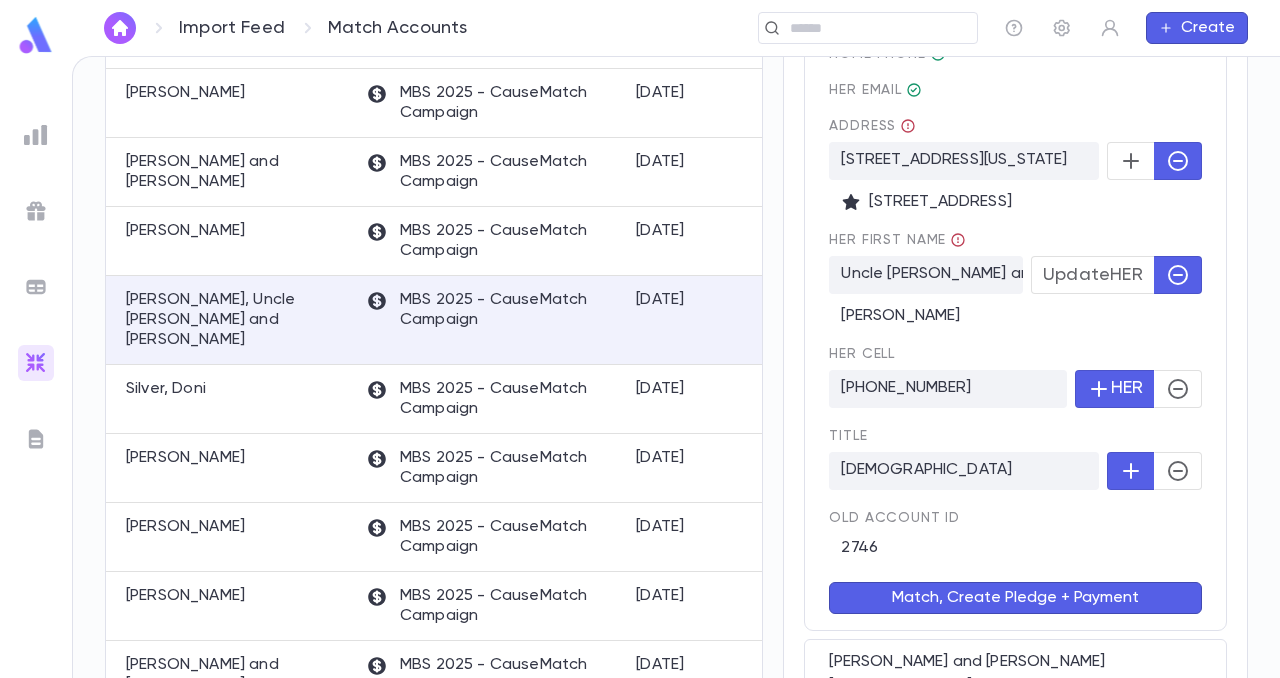 click on "Match, Create Pledge + Payment" at bounding box center (1015, 598) 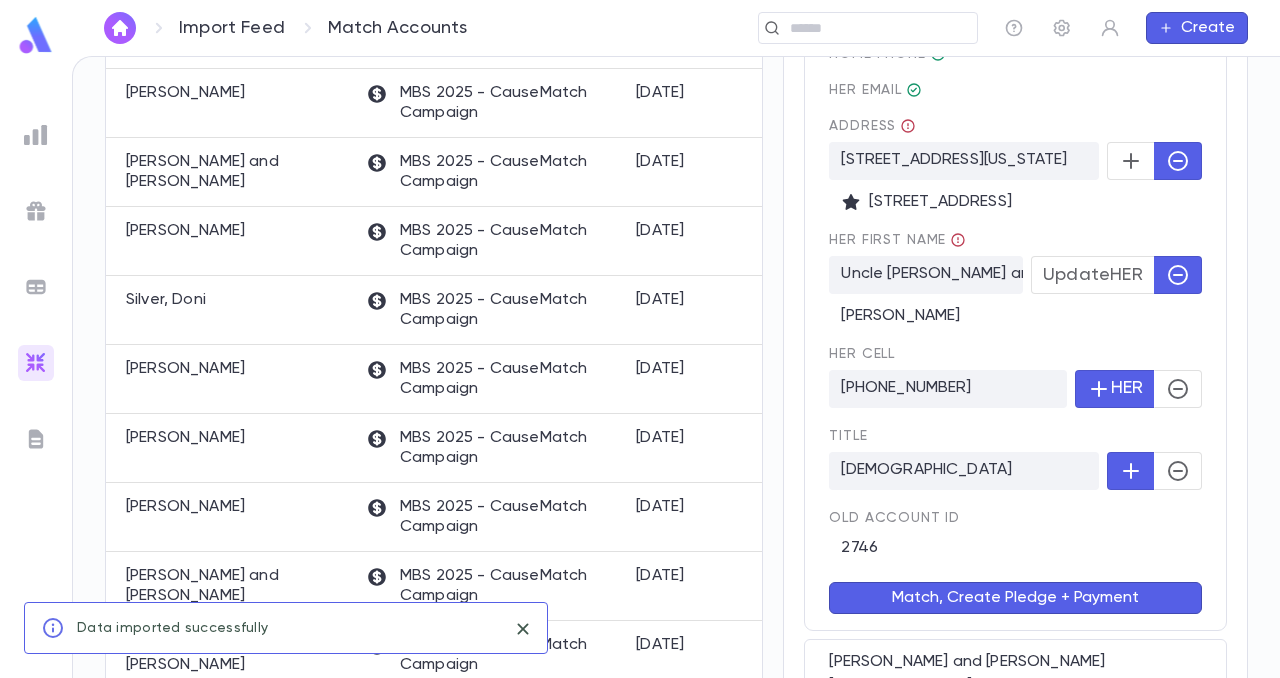 scroll, scrollTop: 567, scrollLeft: 0, axis: vertical 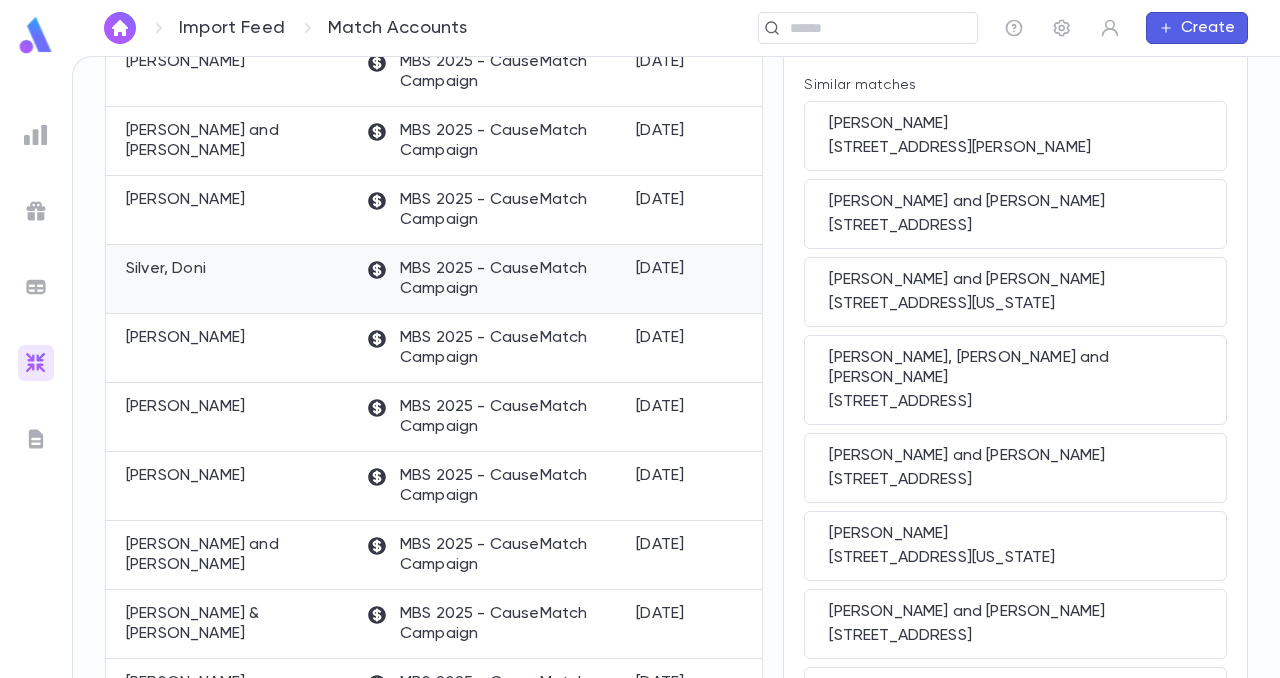 click on "Silver, Doni" at bounding box center (166, 269) 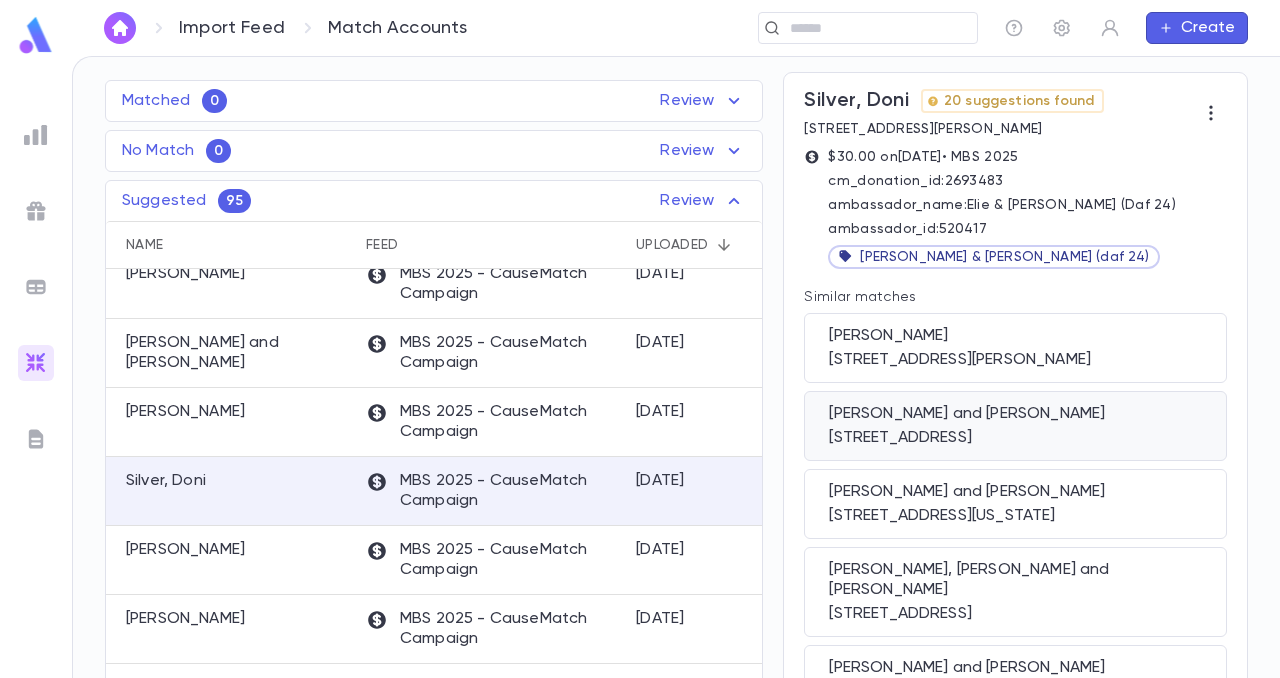 scroll, scrollTop: 121, scrollLeft: 0, axis: vertical 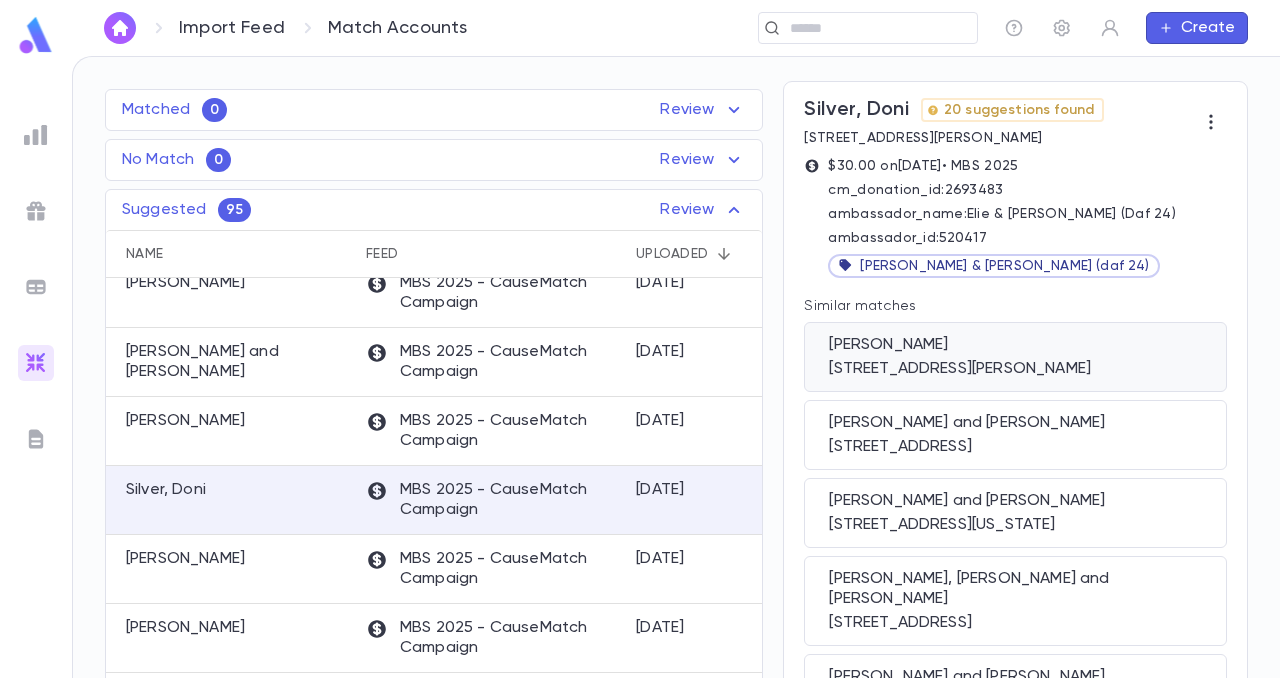 click on "[PERSON_NAME]" at bounding box center [1015, 345] 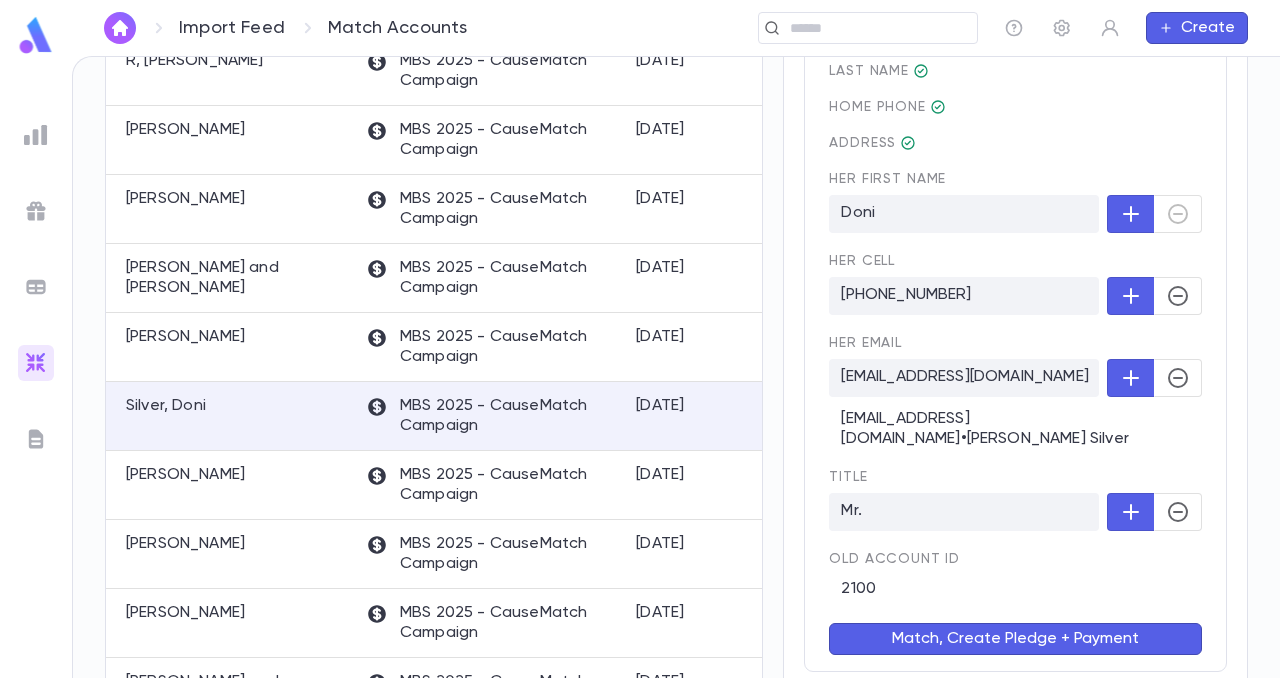 scroll, scrollTop: 490, scrollLeft: 0, axis: vertical 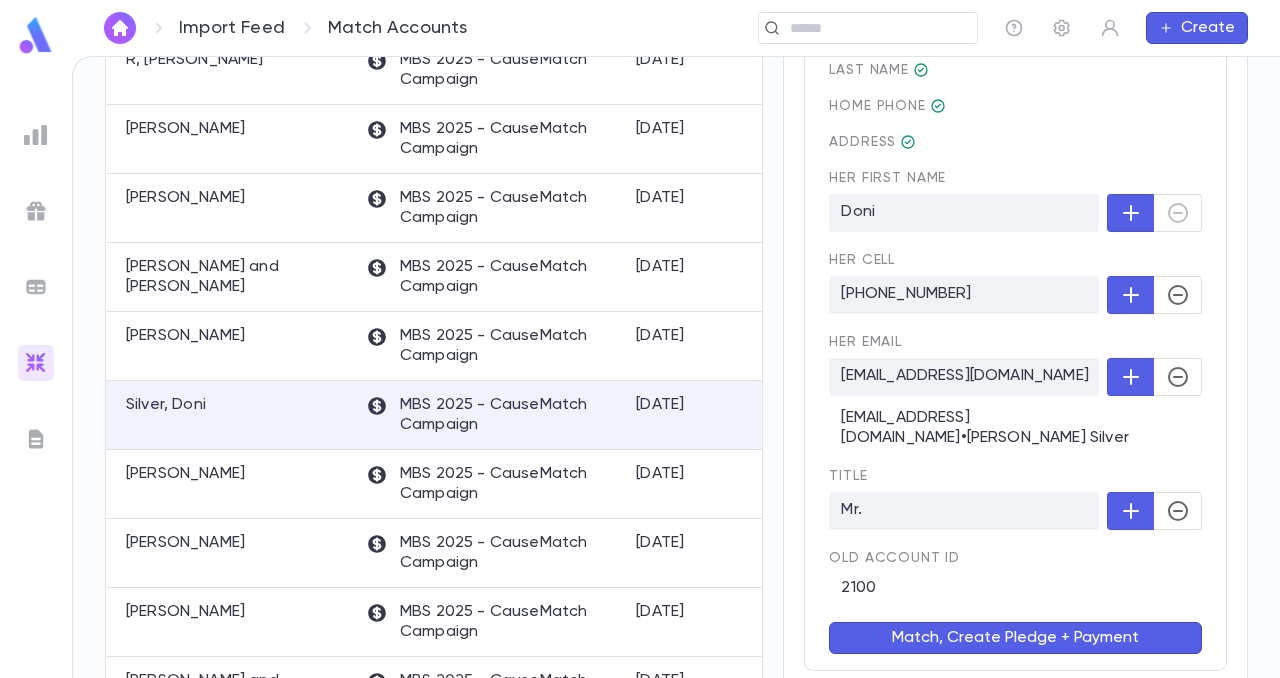 click at bounding box center [1154, 213] 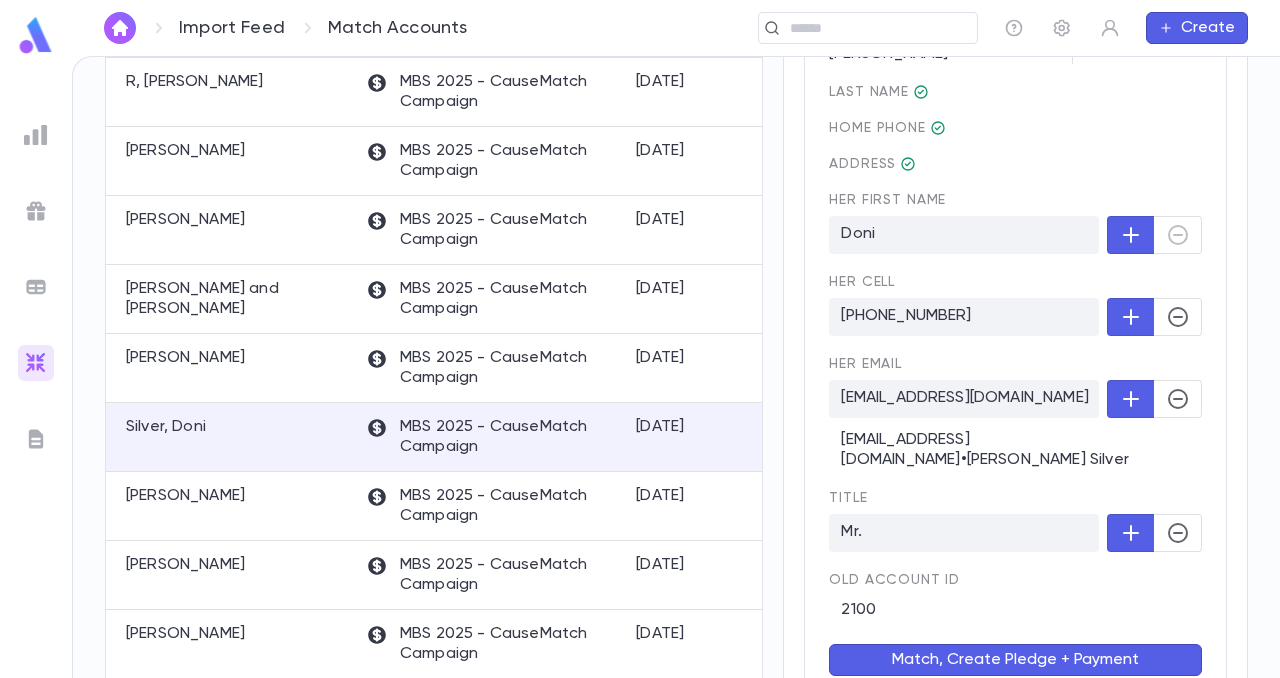 scroll, scrollTop: 498, scrollLeft: 0, axis: vertical 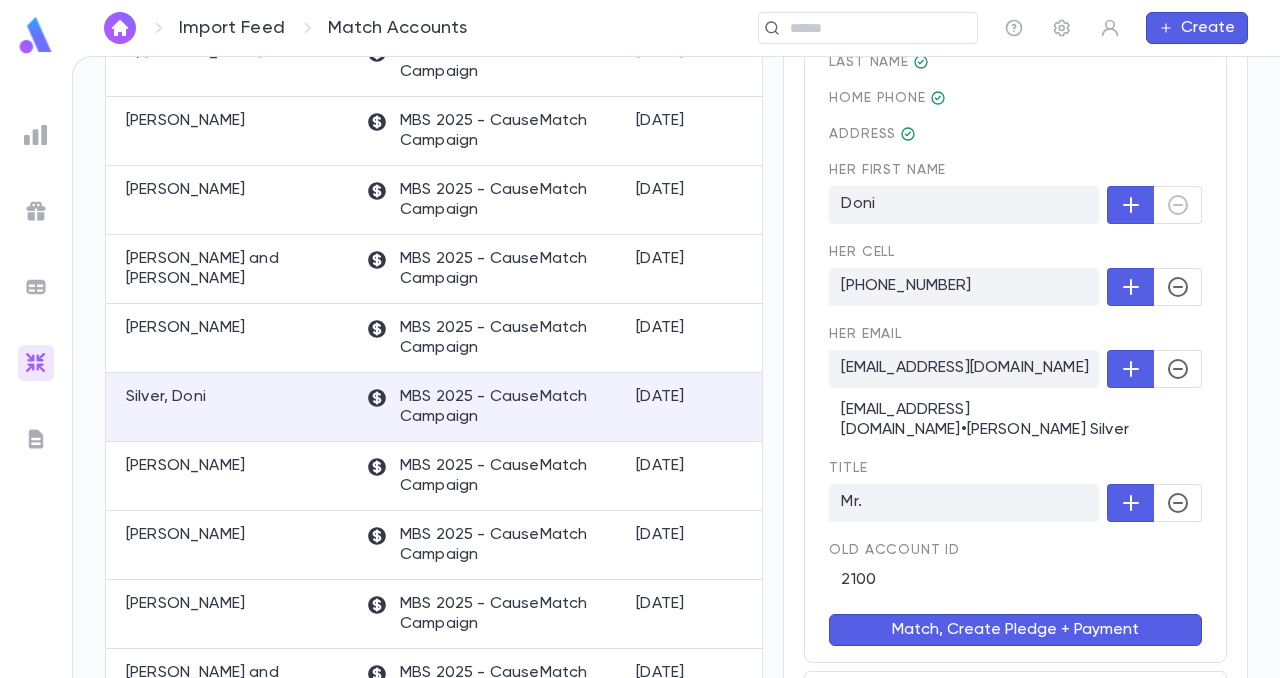 click on "Match, Create Pledge + Payment" at bounding box center [1015, 630] 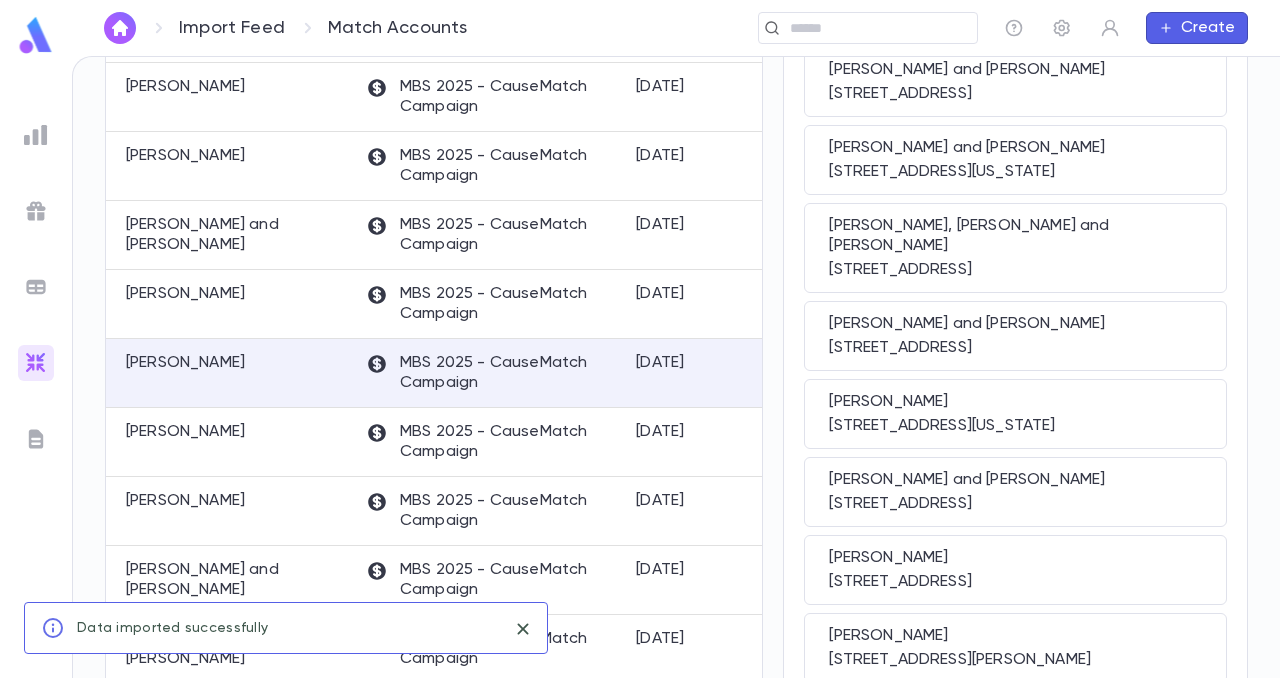 scroll, scrollTop: 0, scrollLeft: 0, axis: both 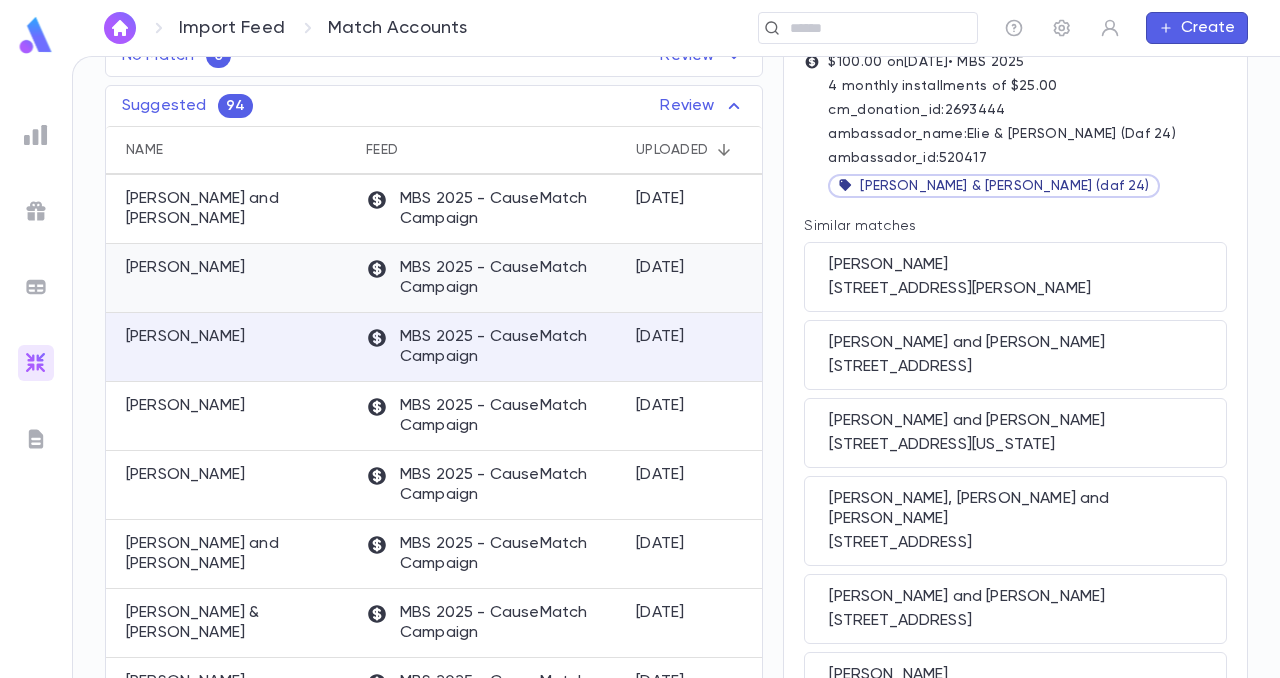click on "[PERSON_NAME]" at bounding box center [185, 268] 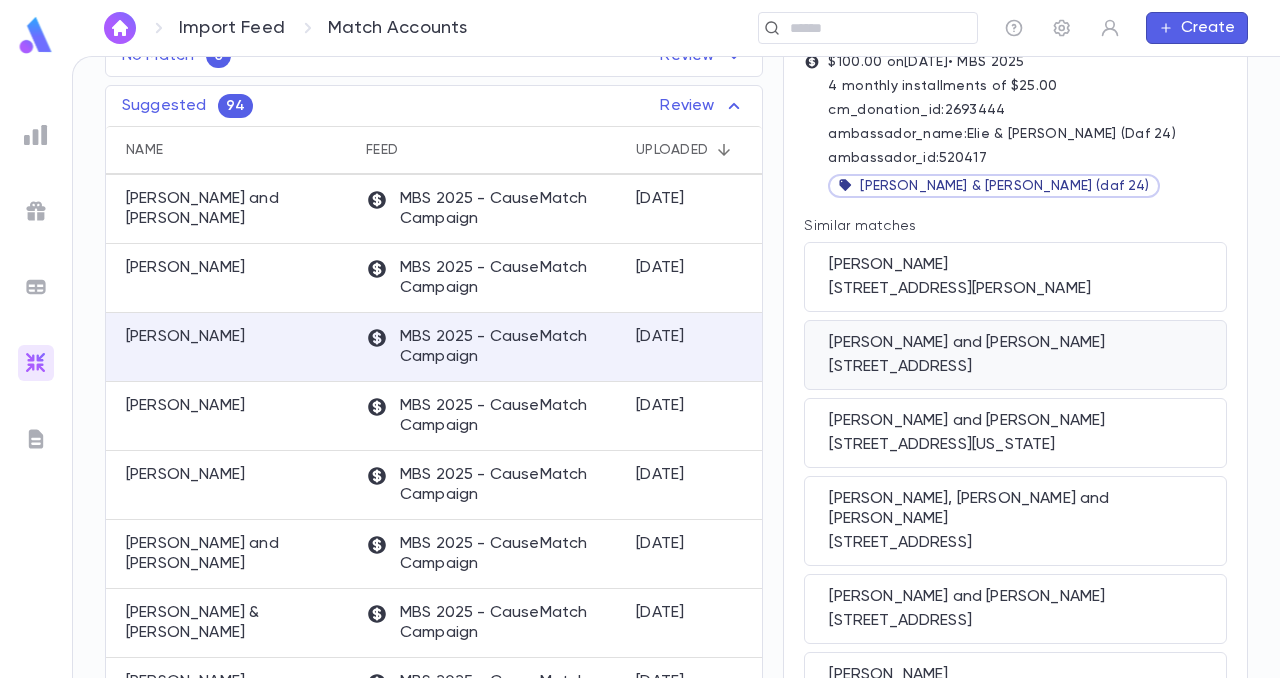 scroll, scrollTop: 0, scrollLeft: 0, axis: both 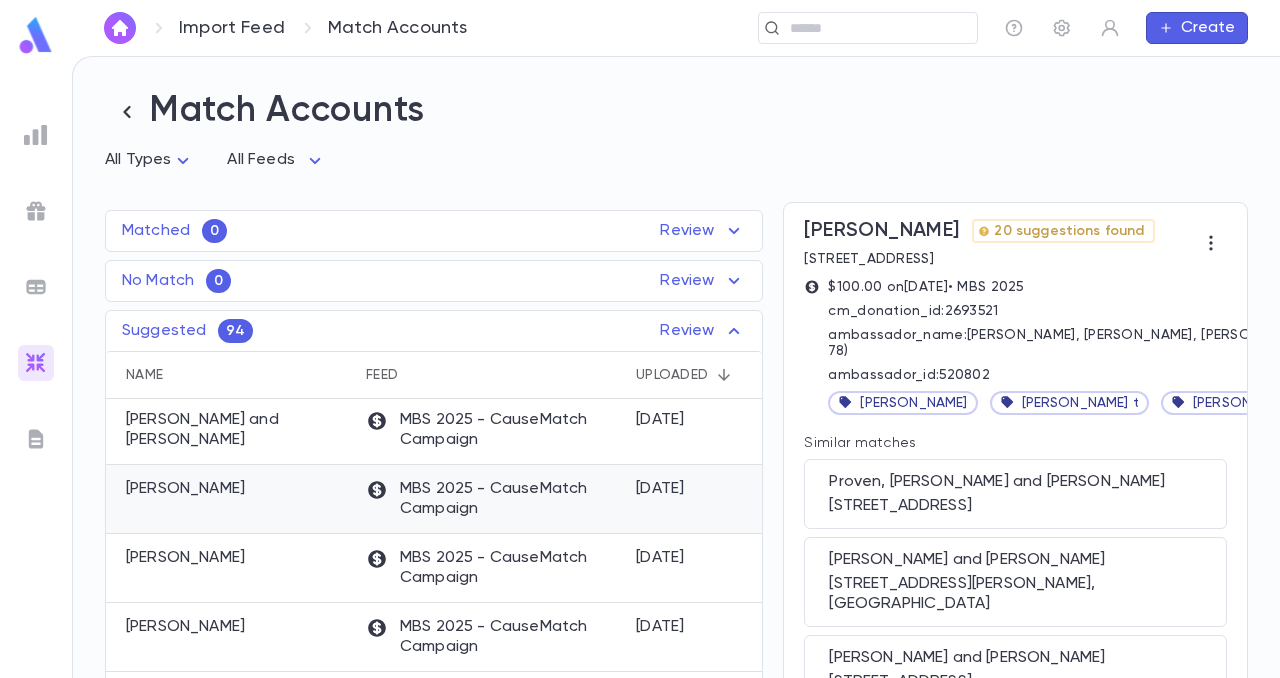 click on "[PERSON_NAME]" at bounding box center (231, 499) 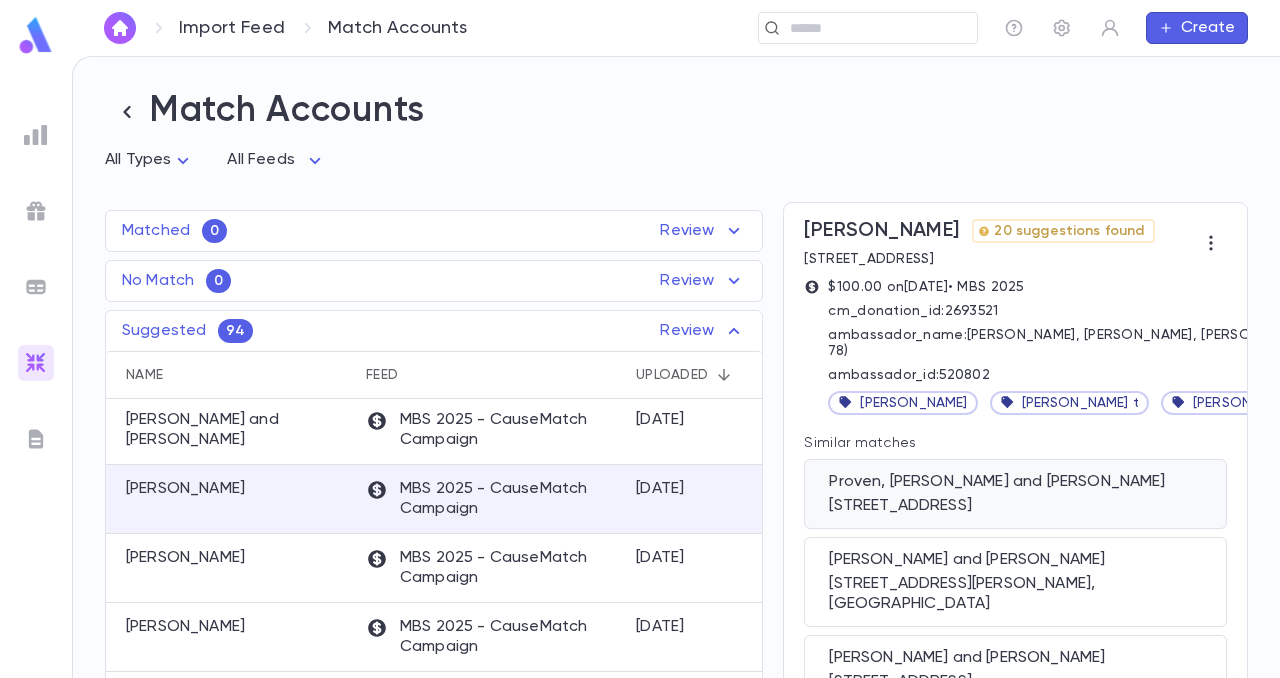 click on "[STREET_ADDRESS]" at bounding box center [1015, 506] 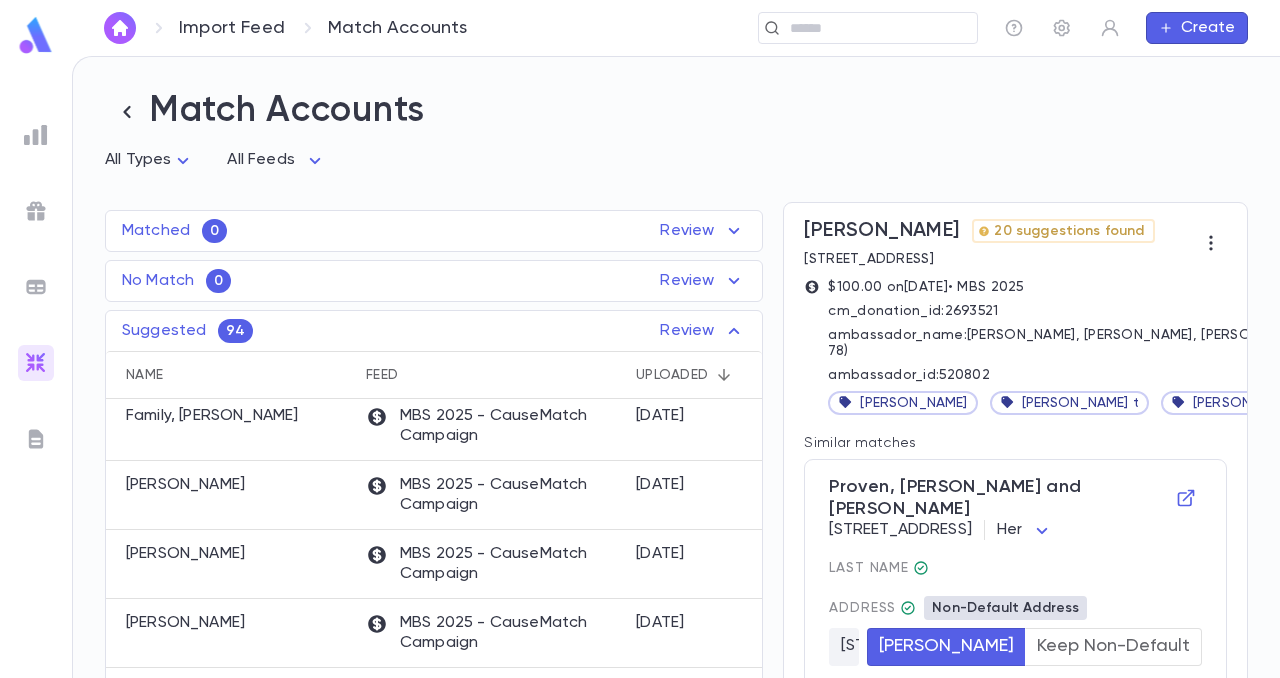 scroll, scrollTop: 354, scrollLeft: 0, axis: vertical 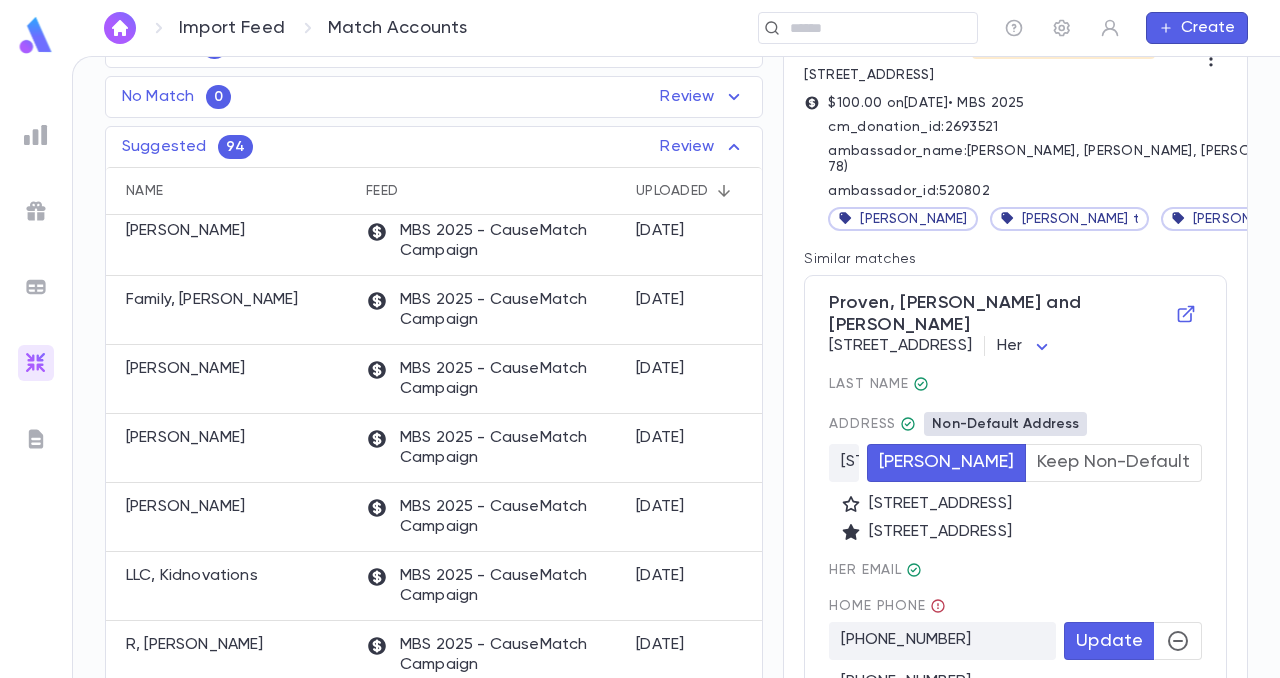 click on "Keep Non-Default" at bounding box center [1113, 463] 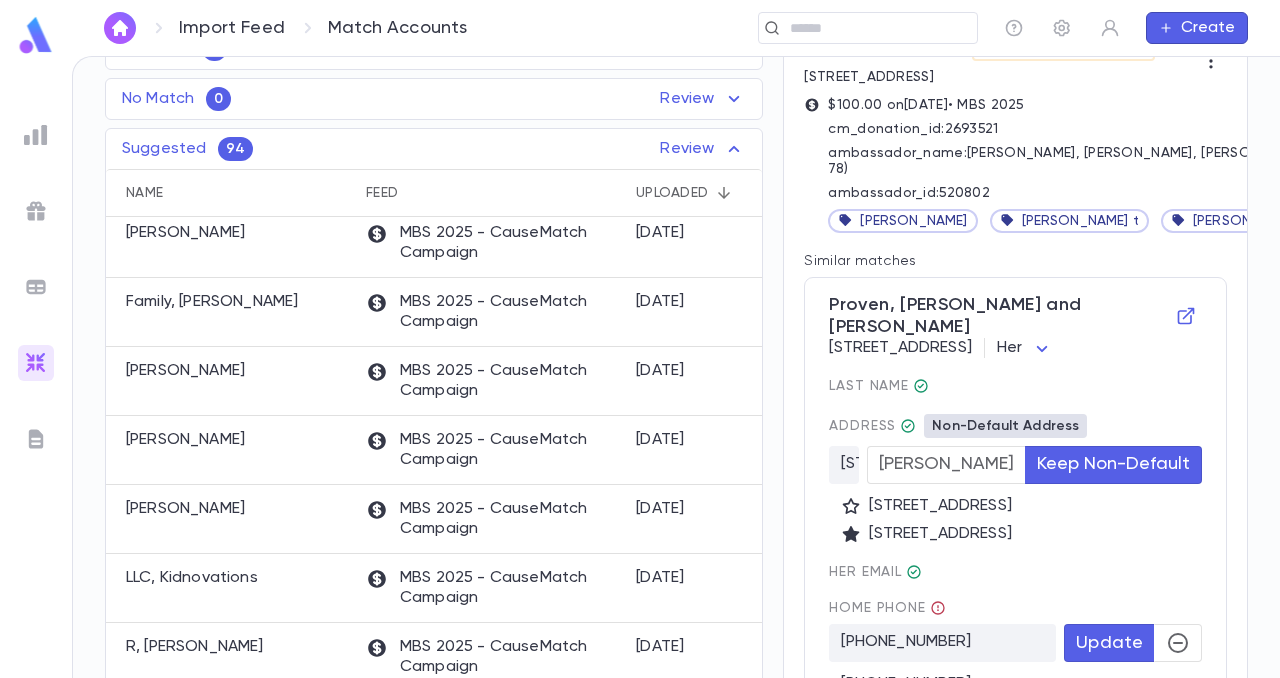 scroll, scrollTop: 186, scrollLeft: 0, axis: vertical 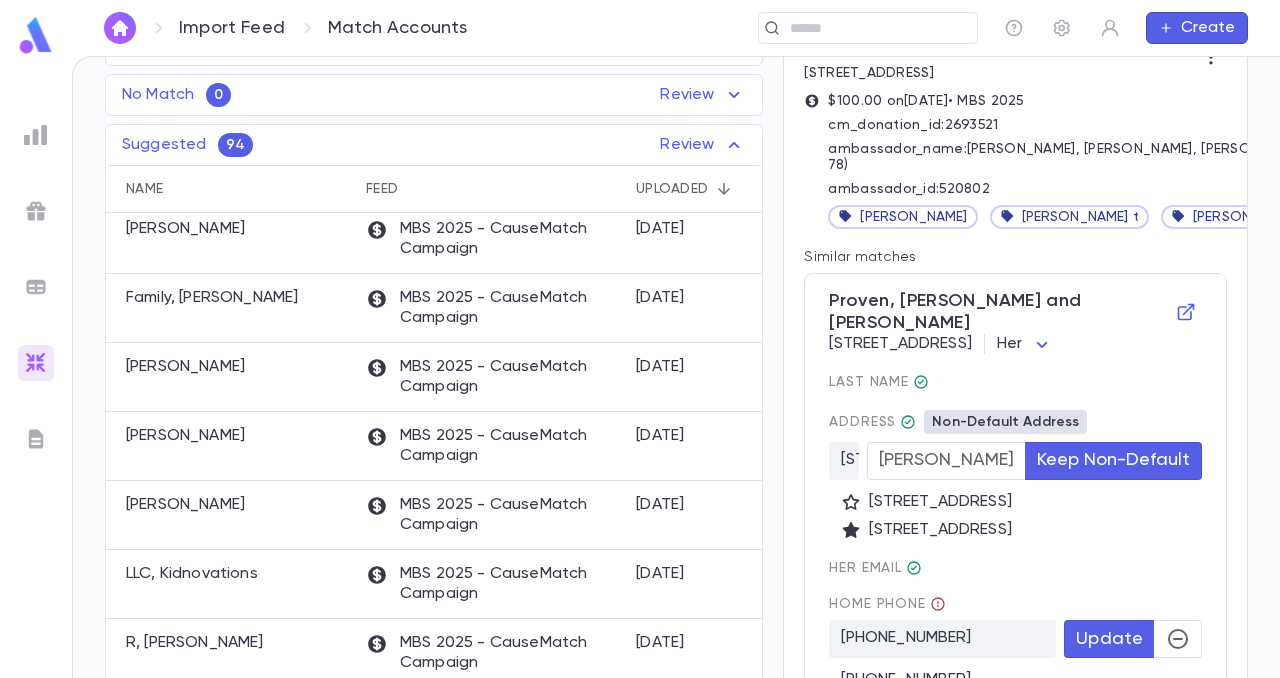 click on "[STREET_ADDRESS] Her ***" at bounding box center (1015, 344) 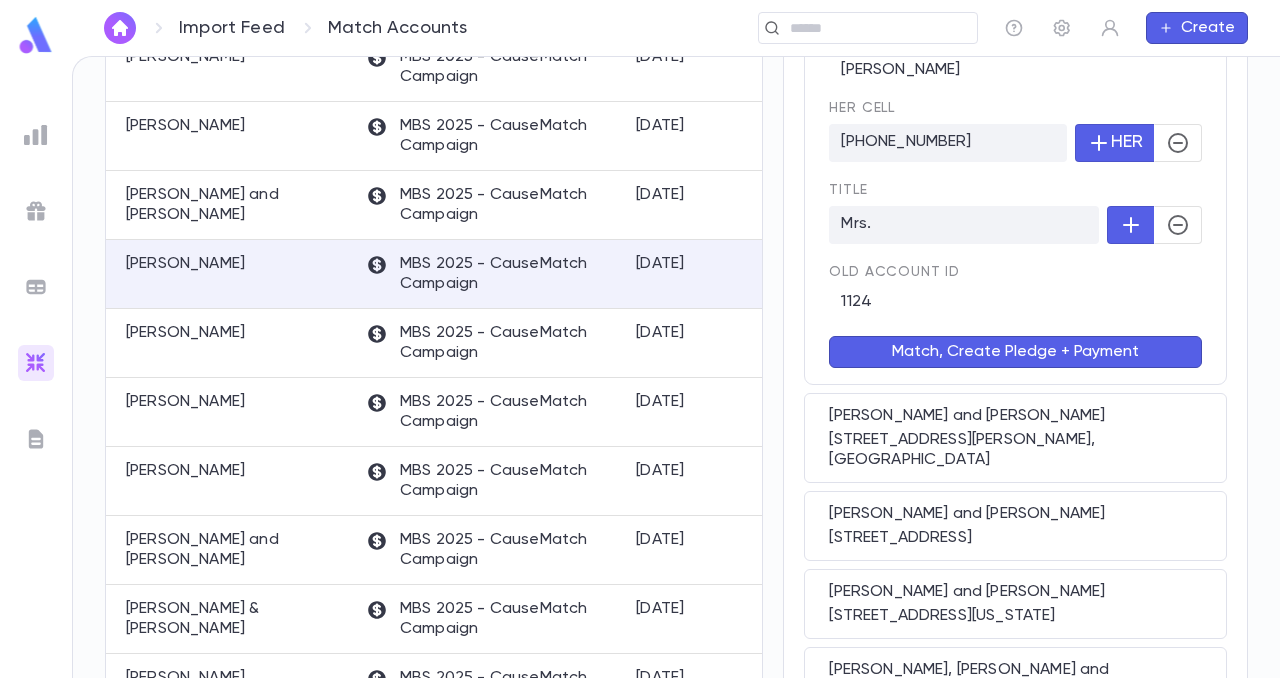 scroll, scrollTop: 1022, scrollLeft: 0, axis: vertical 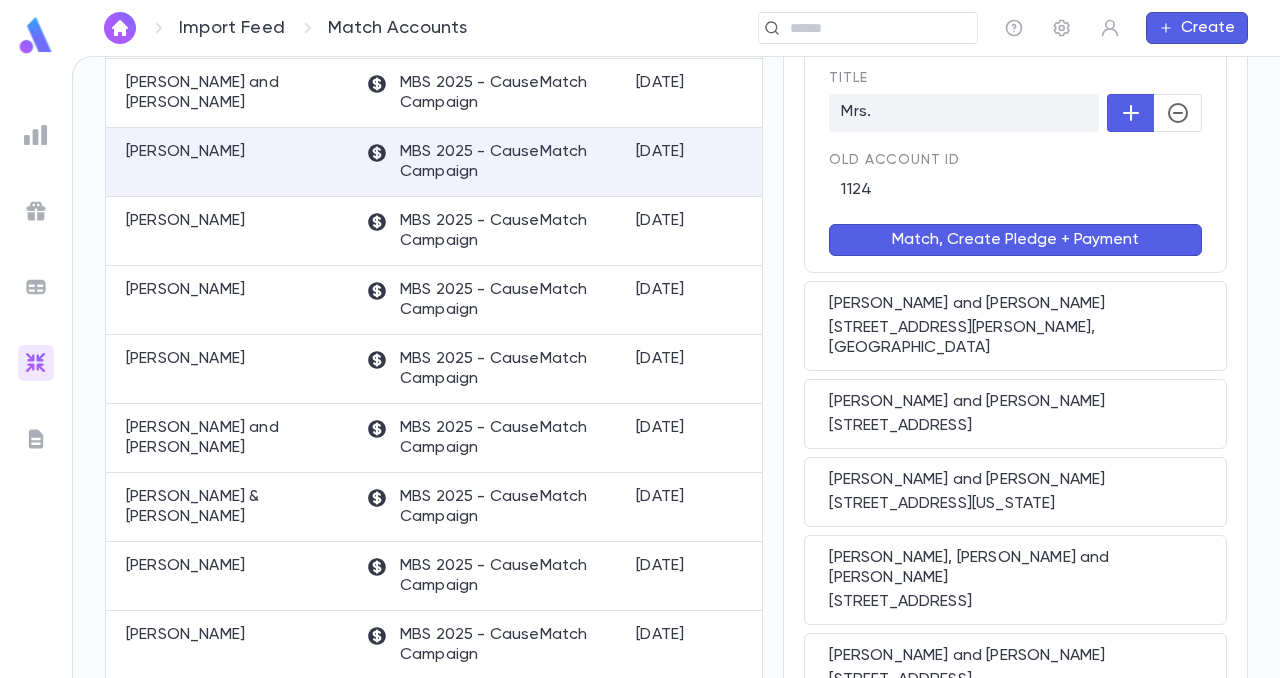 click on "Match, Create Pledge + Payment" at bounding box center (1015, 240) 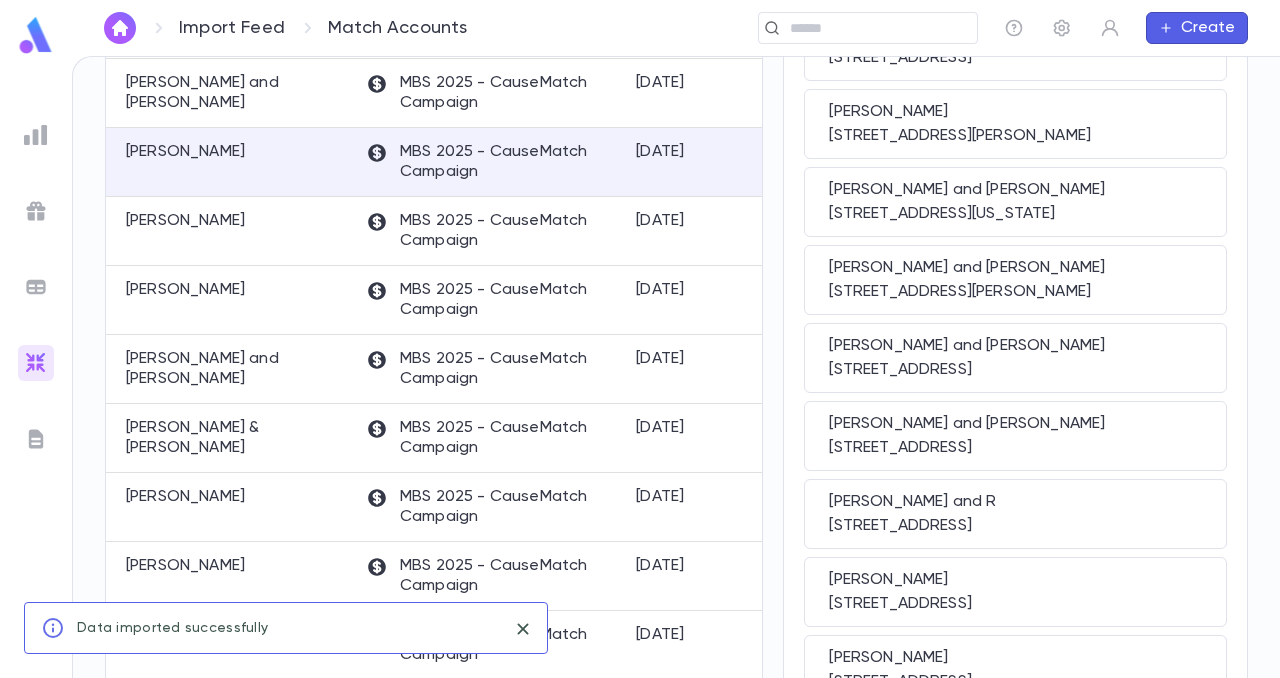 scroll, scrollTop: 0, scrollLeft: 0, axis: both 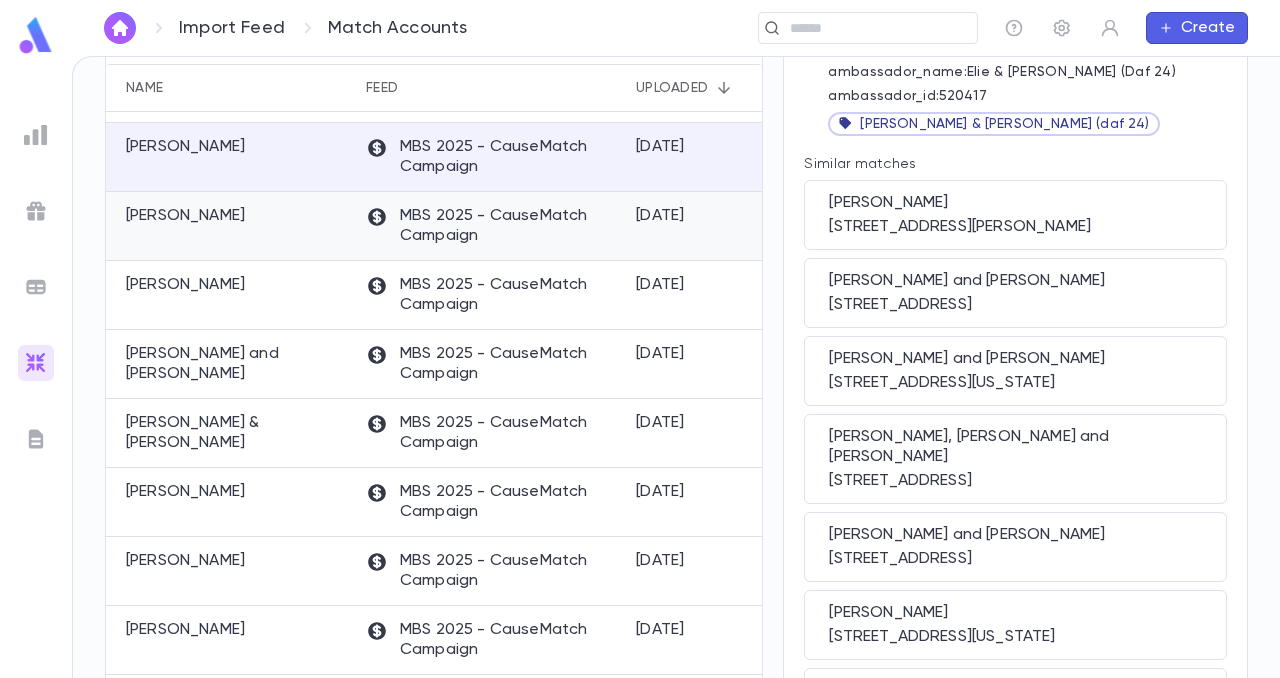 click on "[PERSON_NAME]" at bounding box center (185, 216) 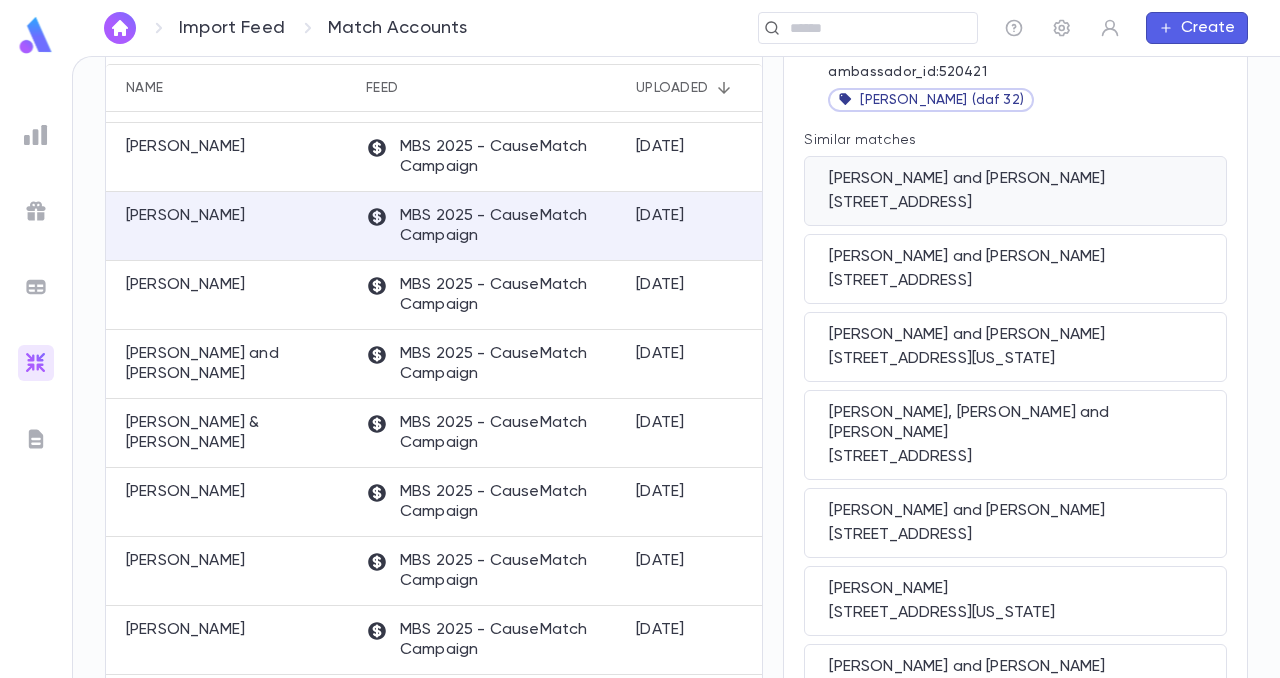 scroll, scrollTop: 0, scrollLeft: 0, axis: both 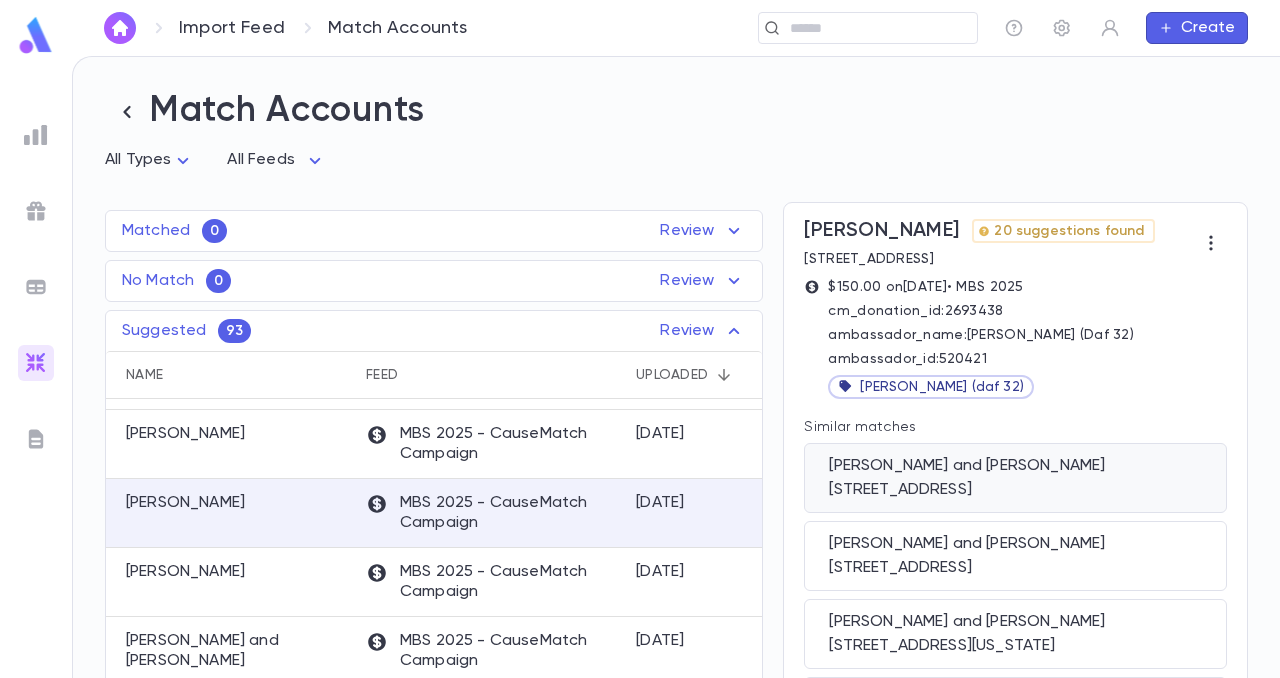 click on "[PERSON_NAME] and [PERSON_NAME] [STREET_ADDRESS]" at bounding box center (1015, 478) 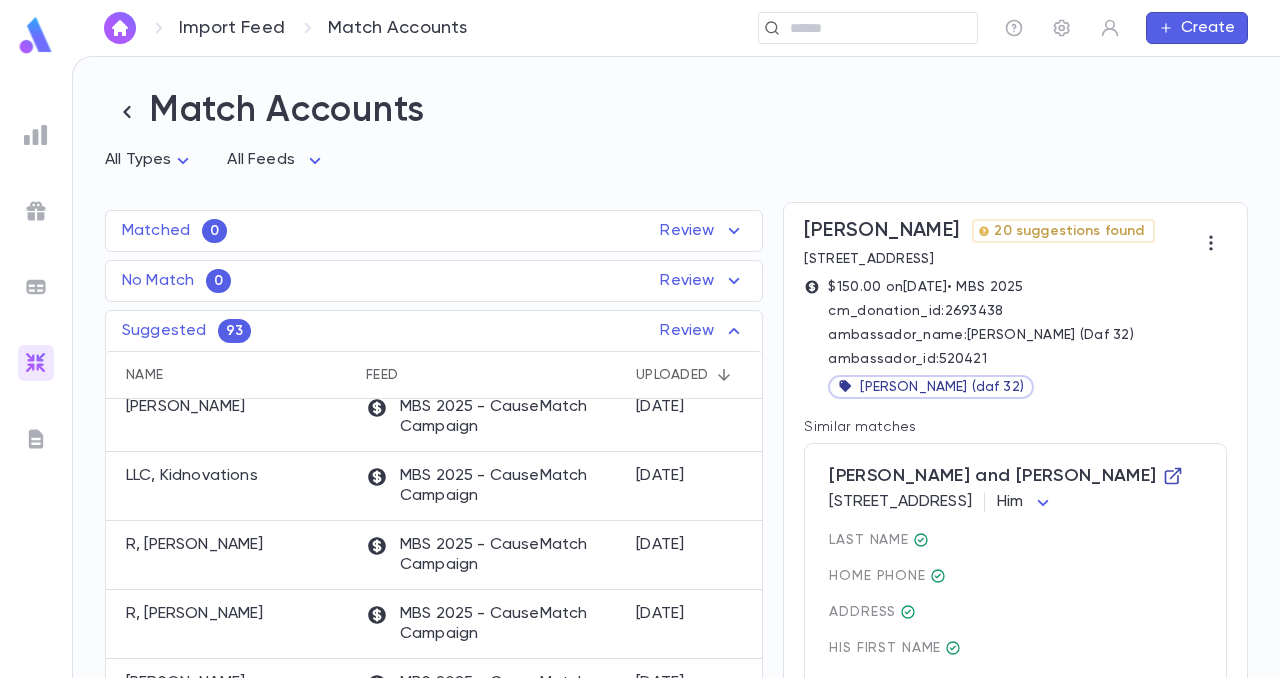 scroll, scrollTop: 646, scrollLeft: 0, axis: vertical 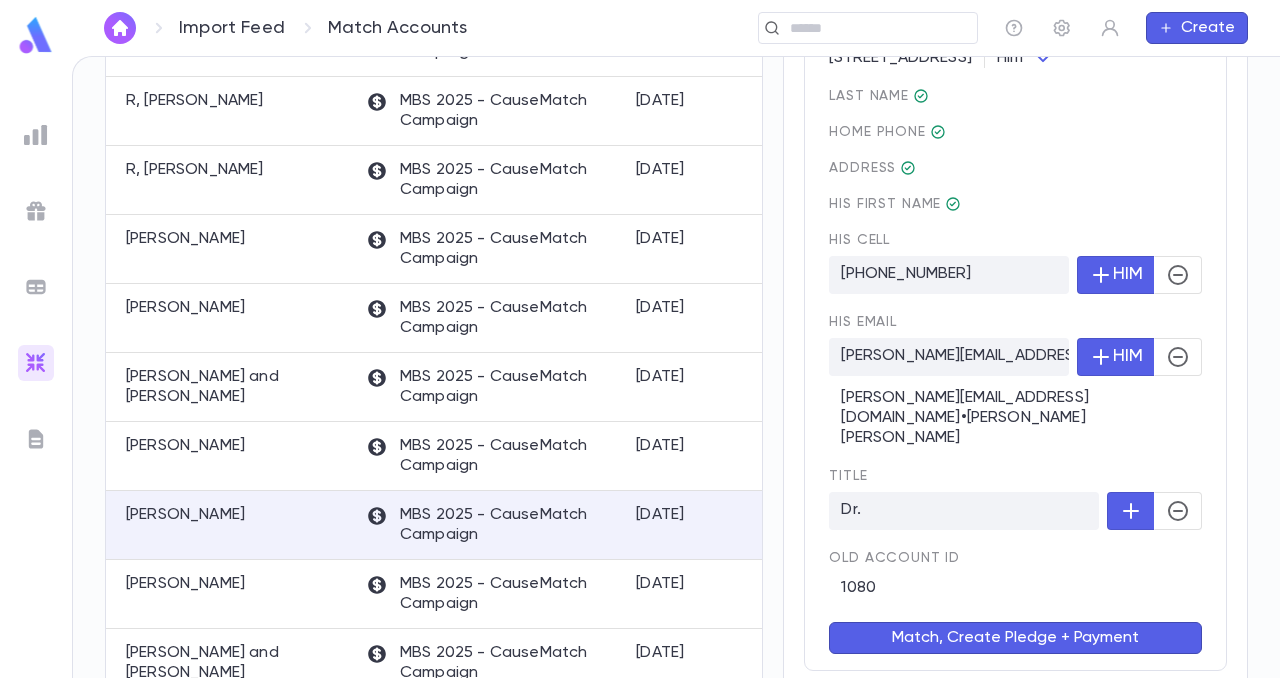 click on "Match, Create Pledge + Payment" at bounding box center [1015, 638] 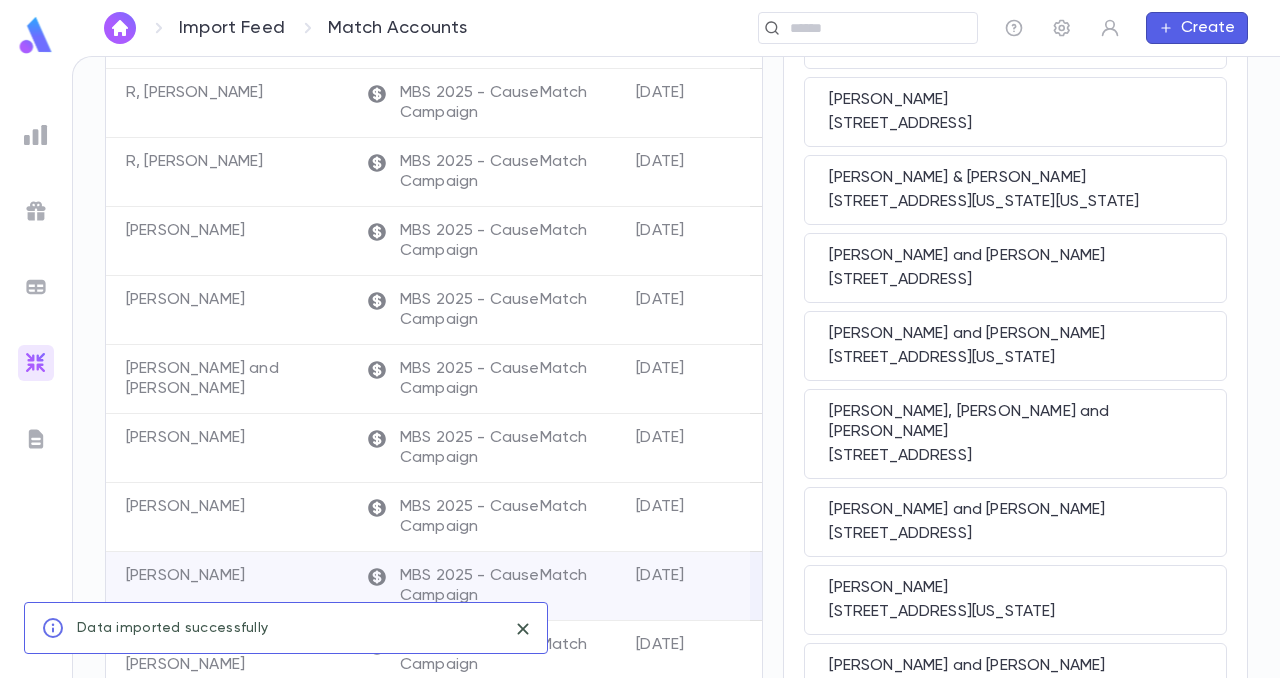 scroll, scrollTop: 0, scrollLeft: 0, axis: both 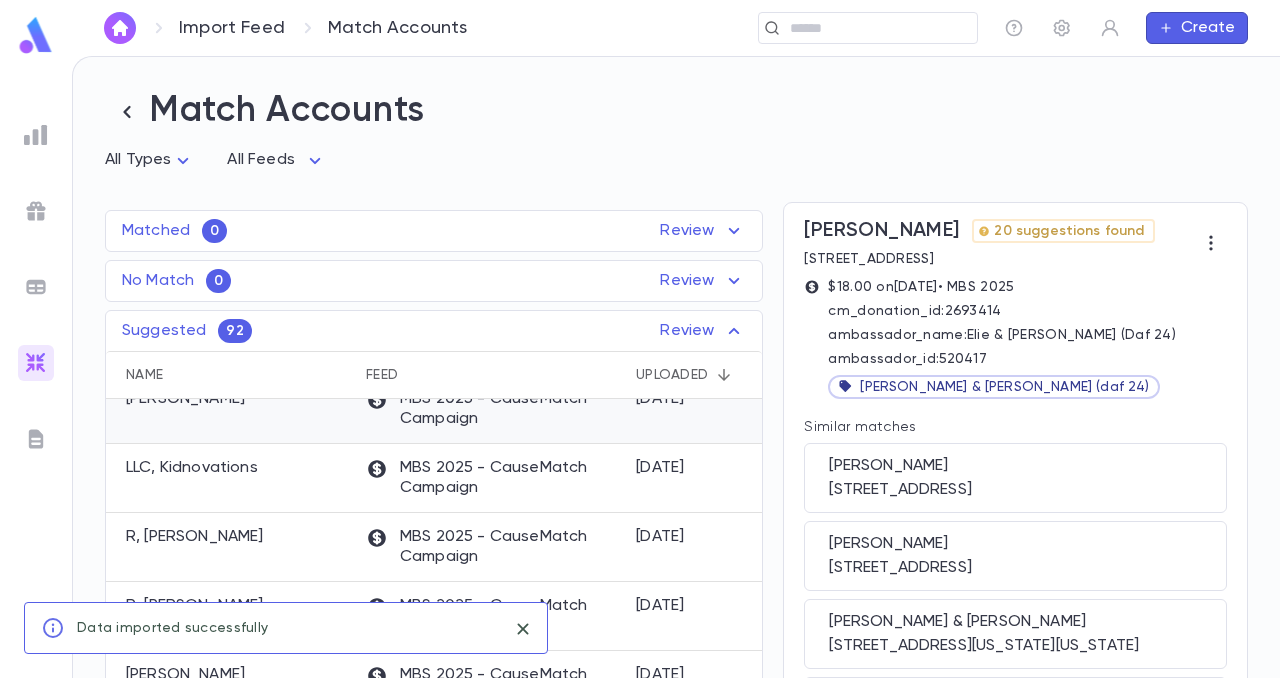 click on "[PERSON_NAME]" at bounding box center (231, 409) 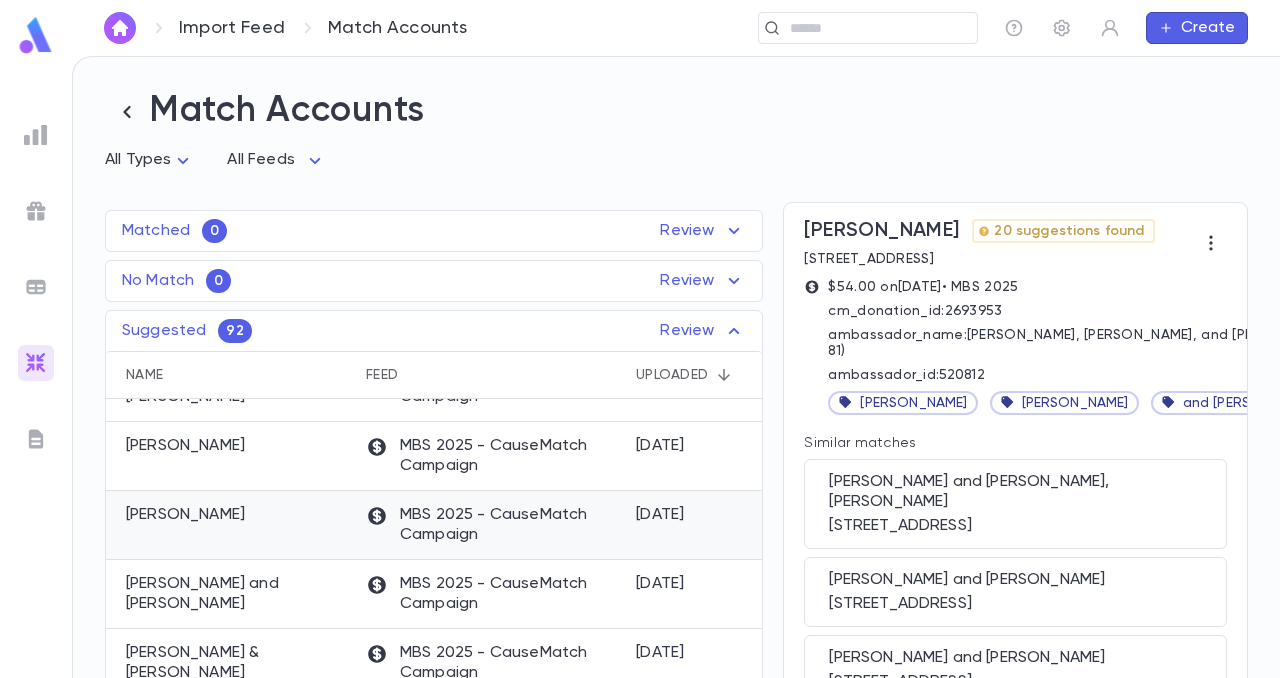 scroll, scrollTop: 969, scrollLeft: 0, axis: vertical 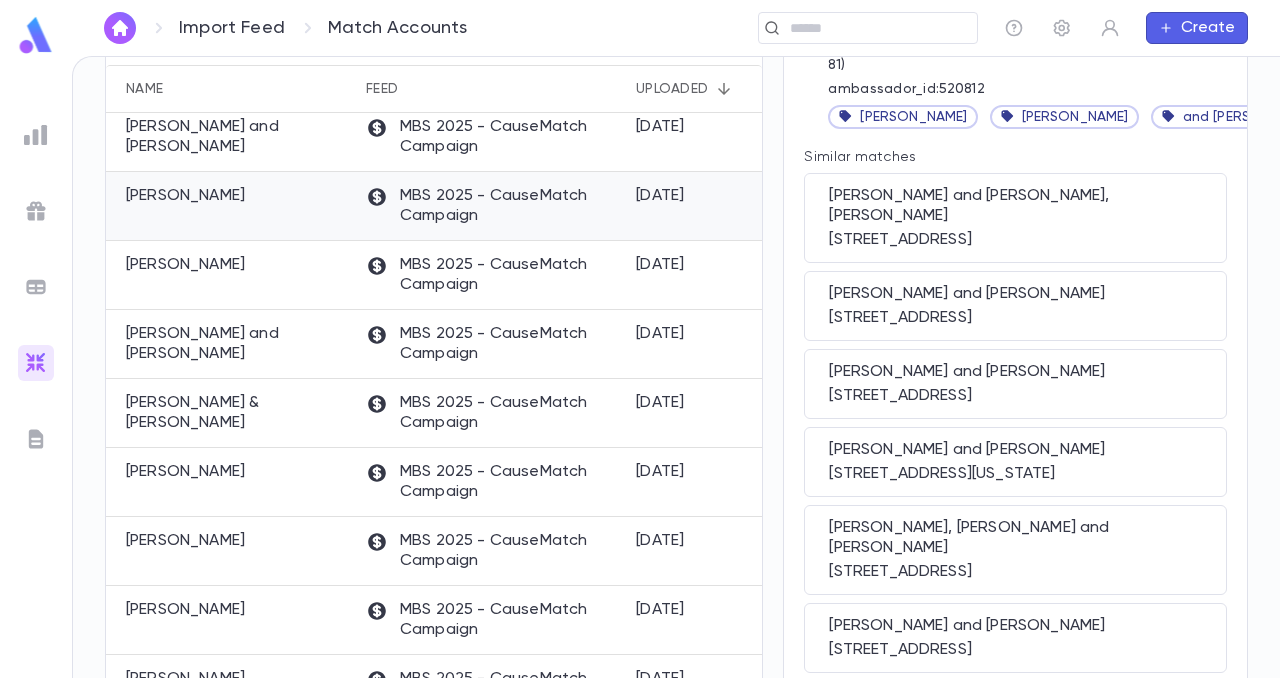 click on "[PERSON_NAME]" at bounding box center [231, 206] 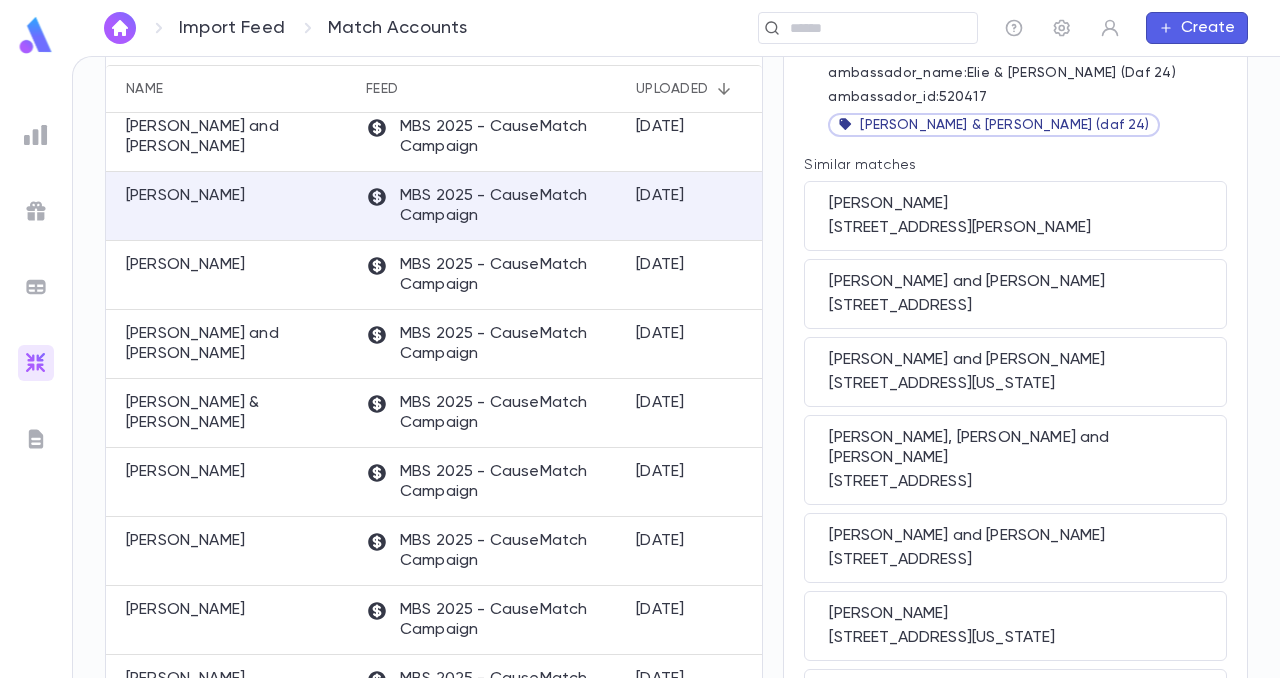 scroll, scrollTop: 0, scrollLeft: 0, axis: both 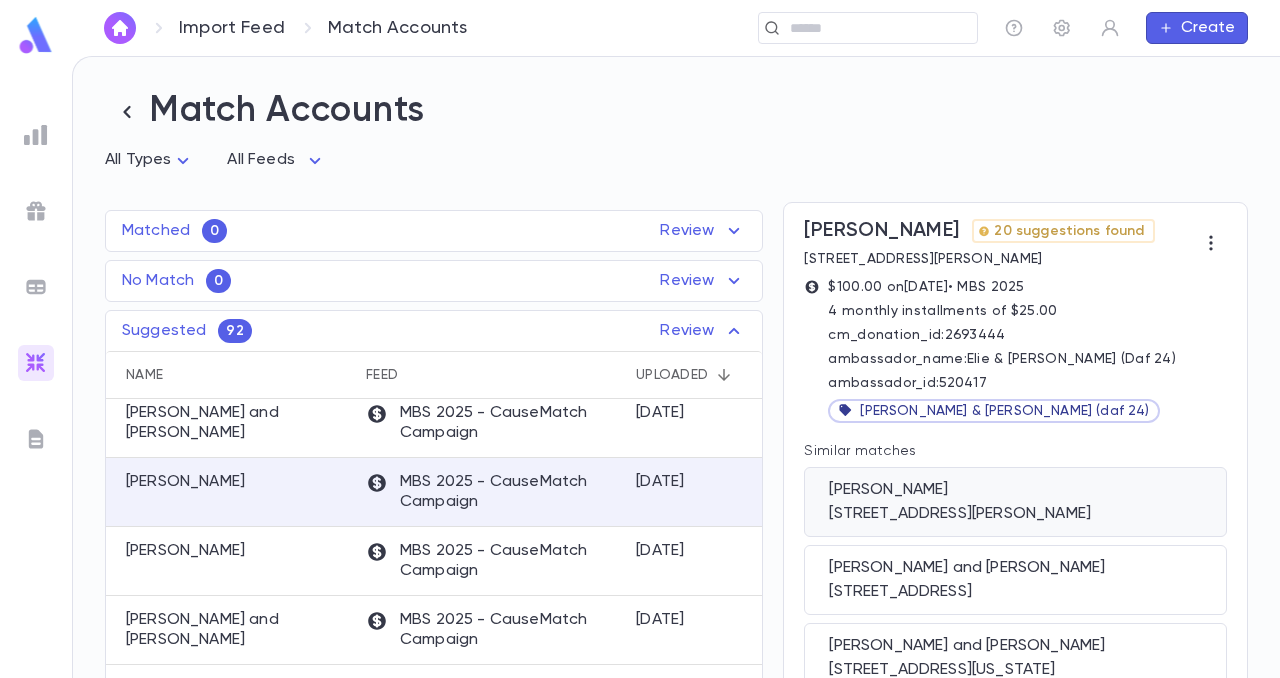 click on "[PERSON_NAME]" at bounding box center (1015, 490) 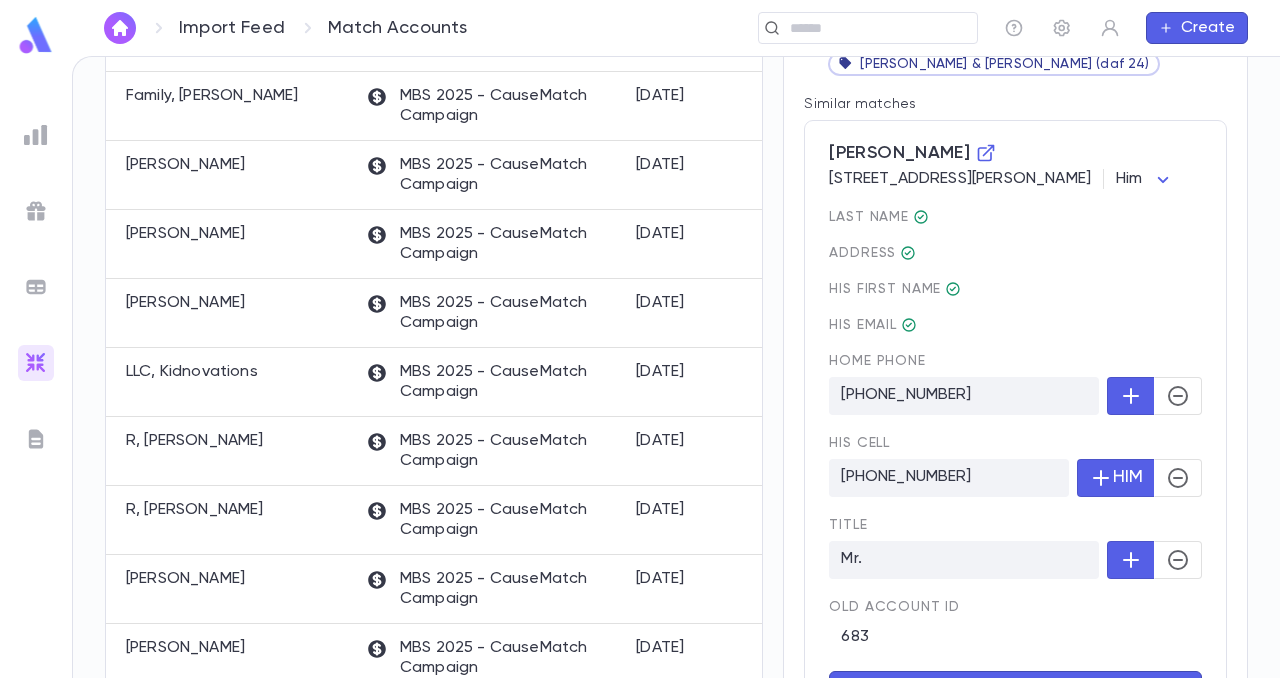 scroll, scrollTop: 422, scrollLeft: 0, axis: vertical 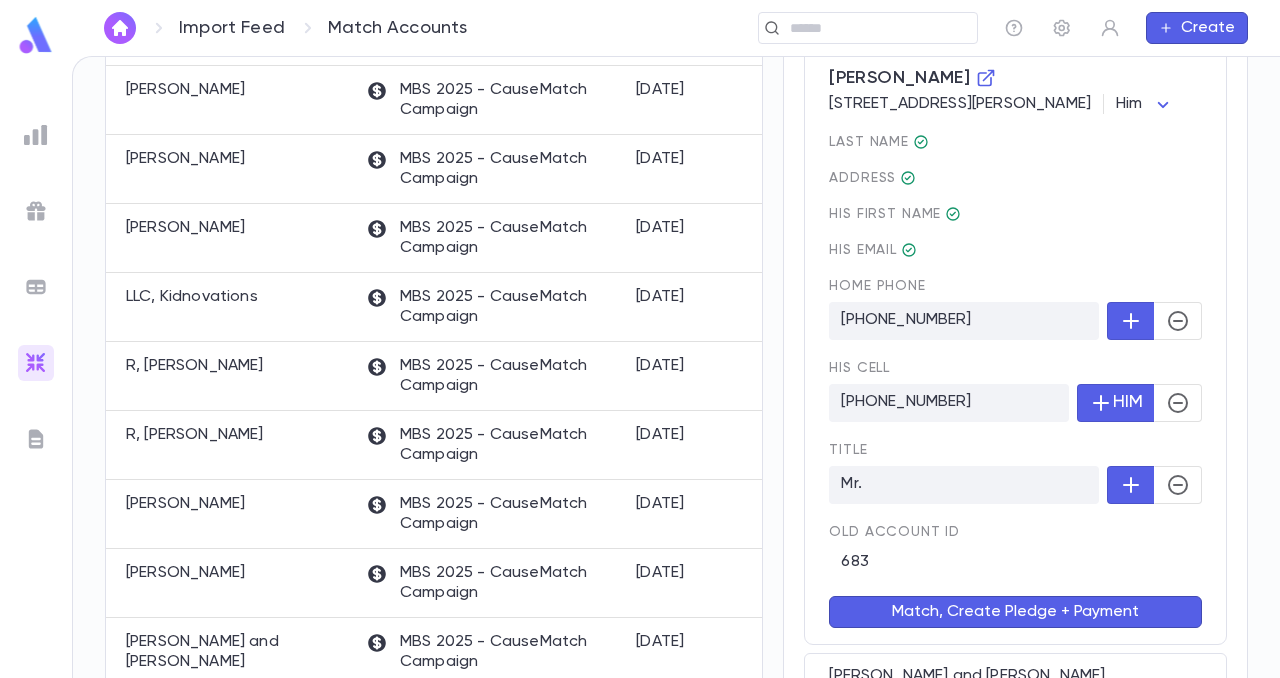 click on "Match, Create Pledge + Payment" at bounding box center (1015, 612) 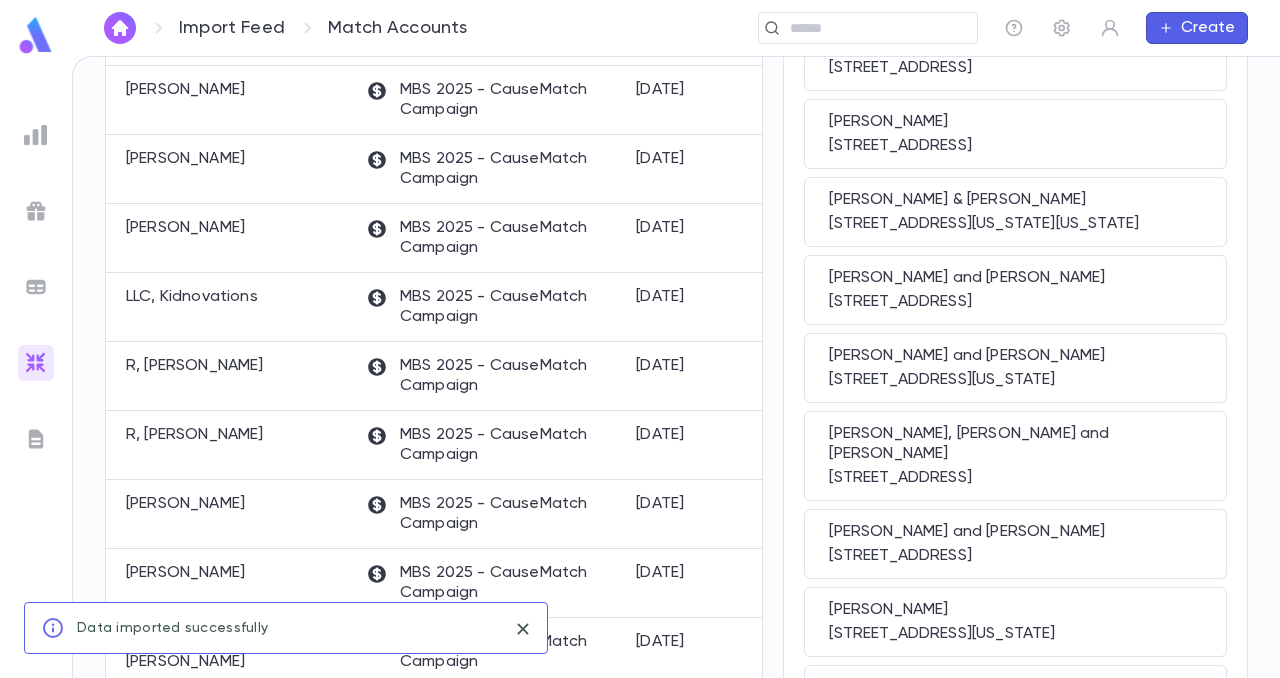 scroll, scrollTop: 0, scrollLeft: 0, axis: both 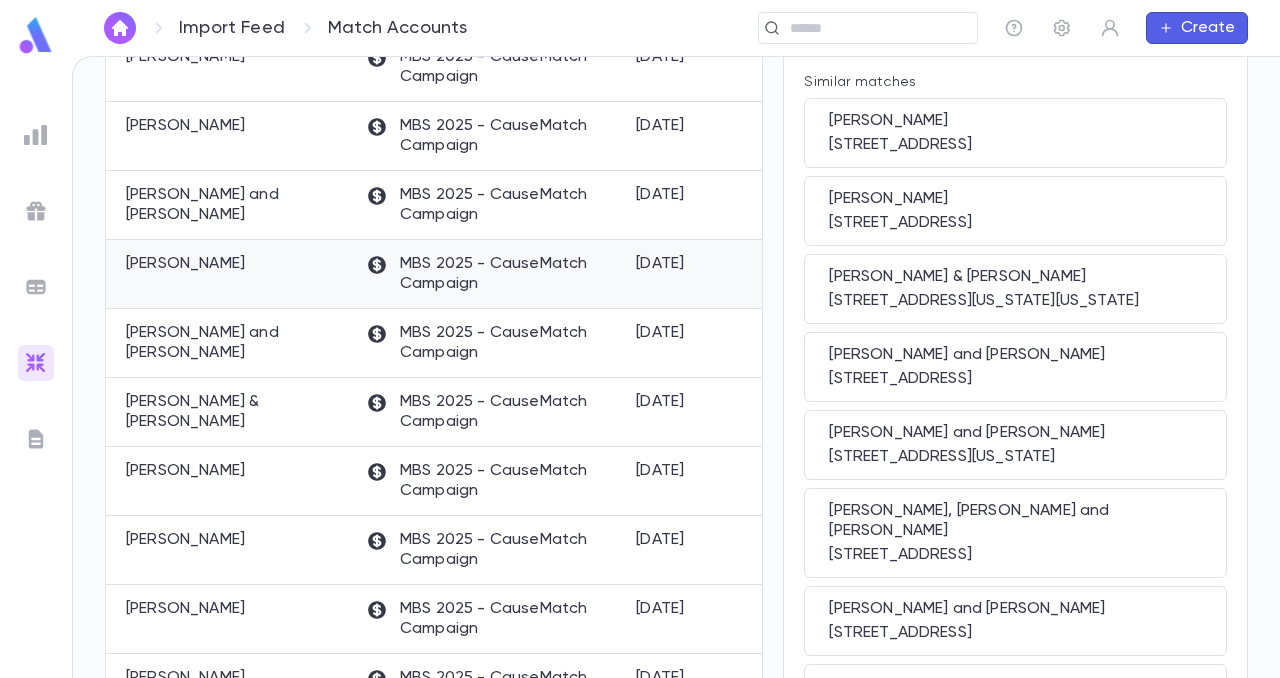 click on "[PERSON_NAME]" at bounding box center [185, 264] 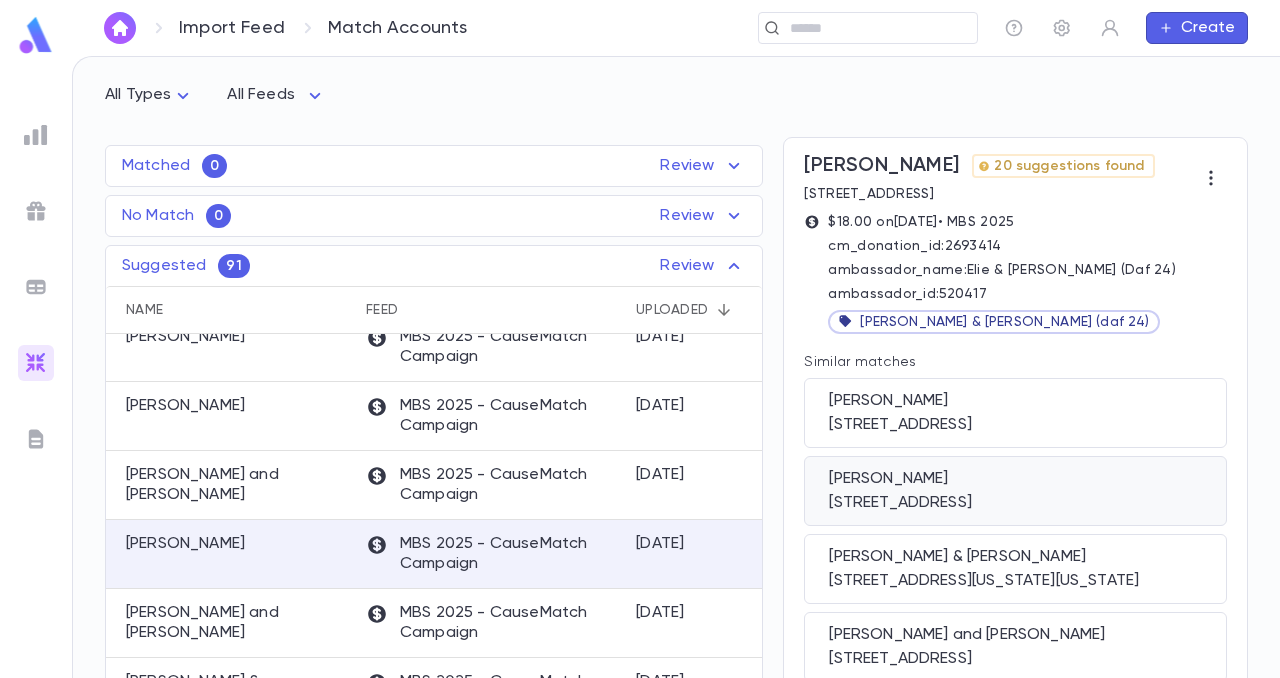 scroll, scrollTop: 48, scrollLeft: 0, axis: vertical 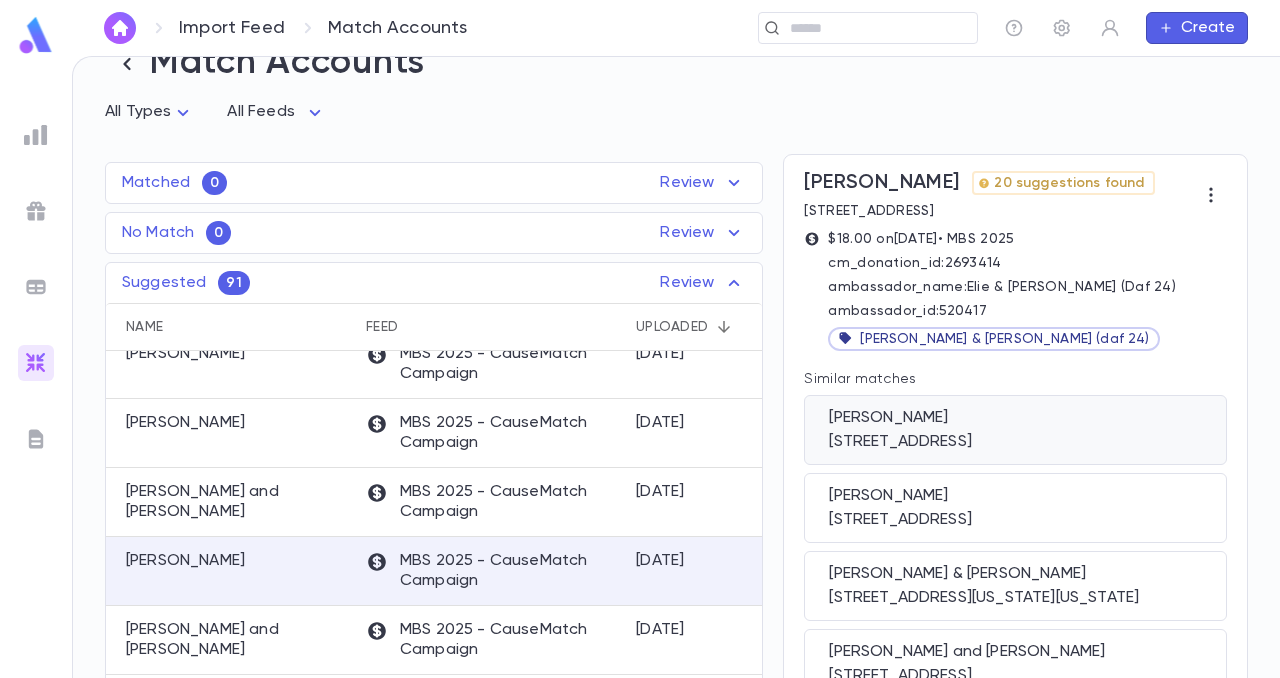 click on "[PERSON_NAME]" at bounding box center [1015, 418] 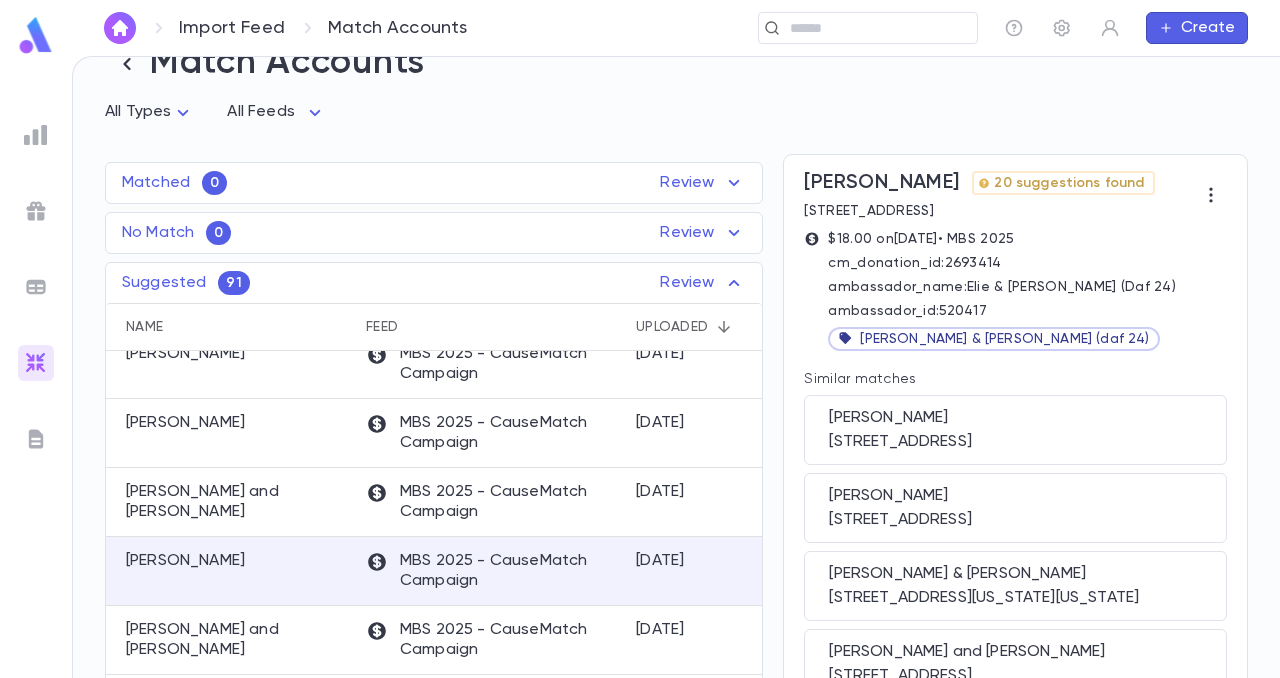 scroll, scrollTop: 426, scrollLeft: 0, axis: vertical 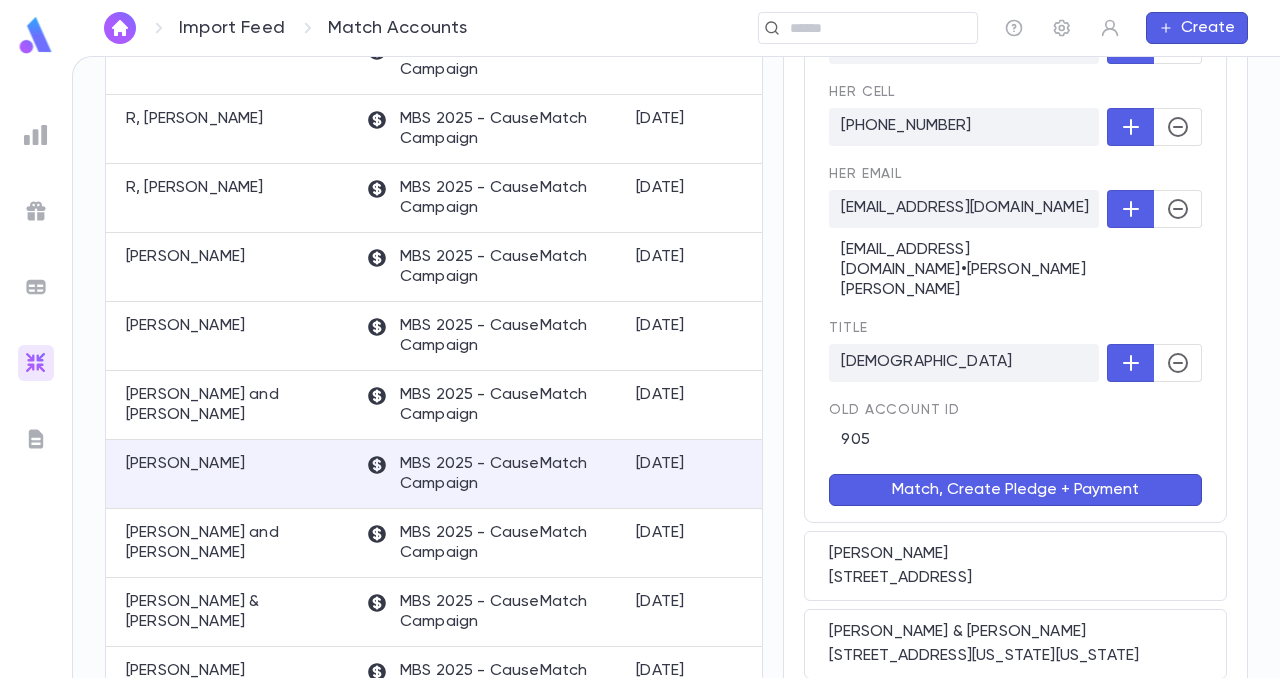 click on "Match, Create Pledge + Payment" at bounding box center [1015, 490] 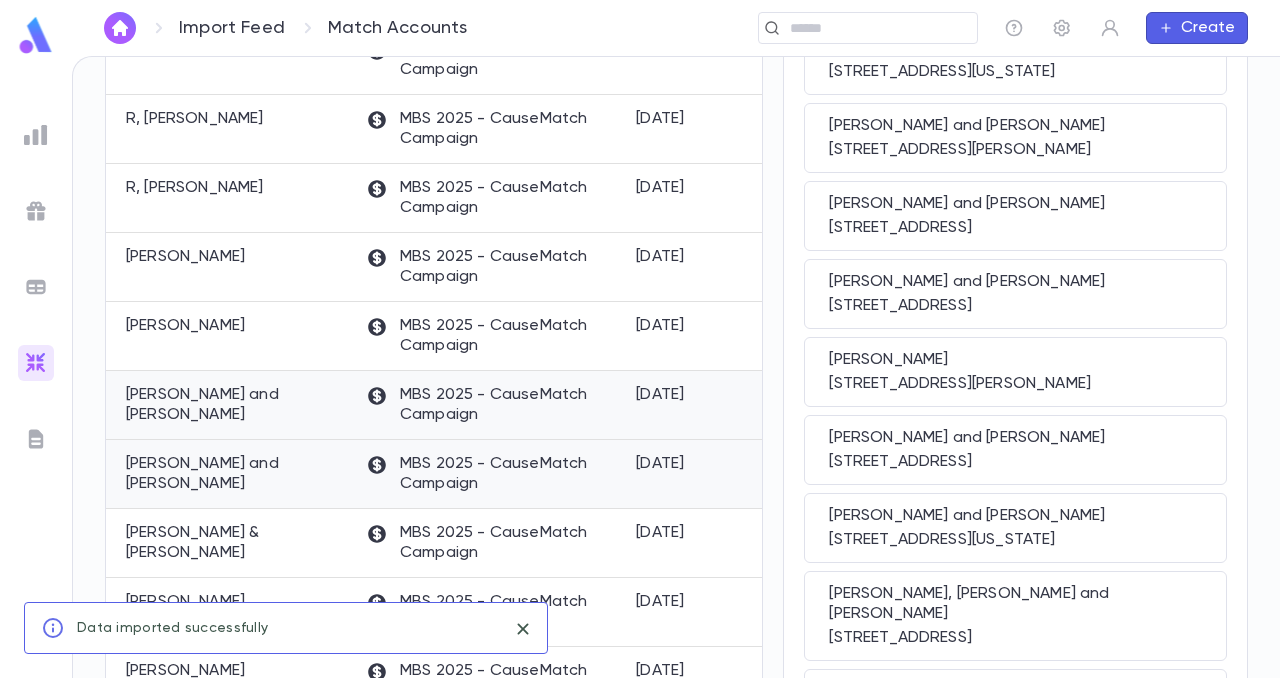 scroll, scrollTop: 357, scrollLeft: 0, axis: vertical 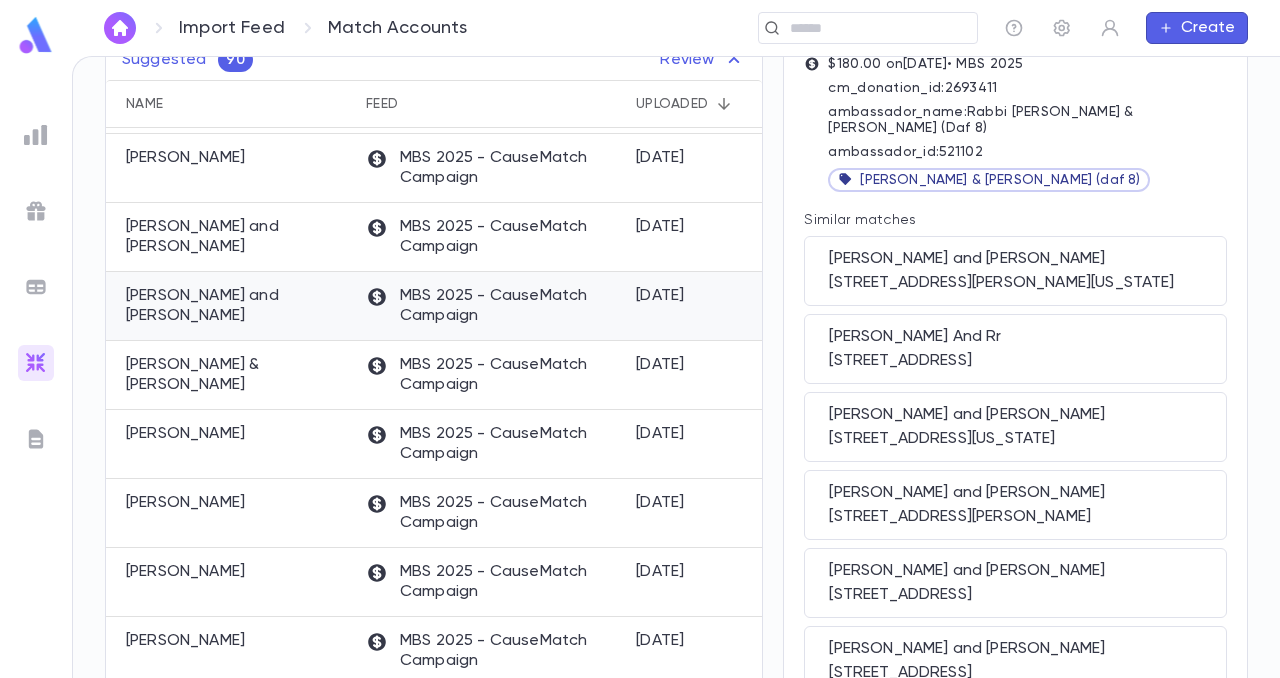 click on "[PERSON_NAME] and [PERSON_NAME]" at bounding box center [236, 306] 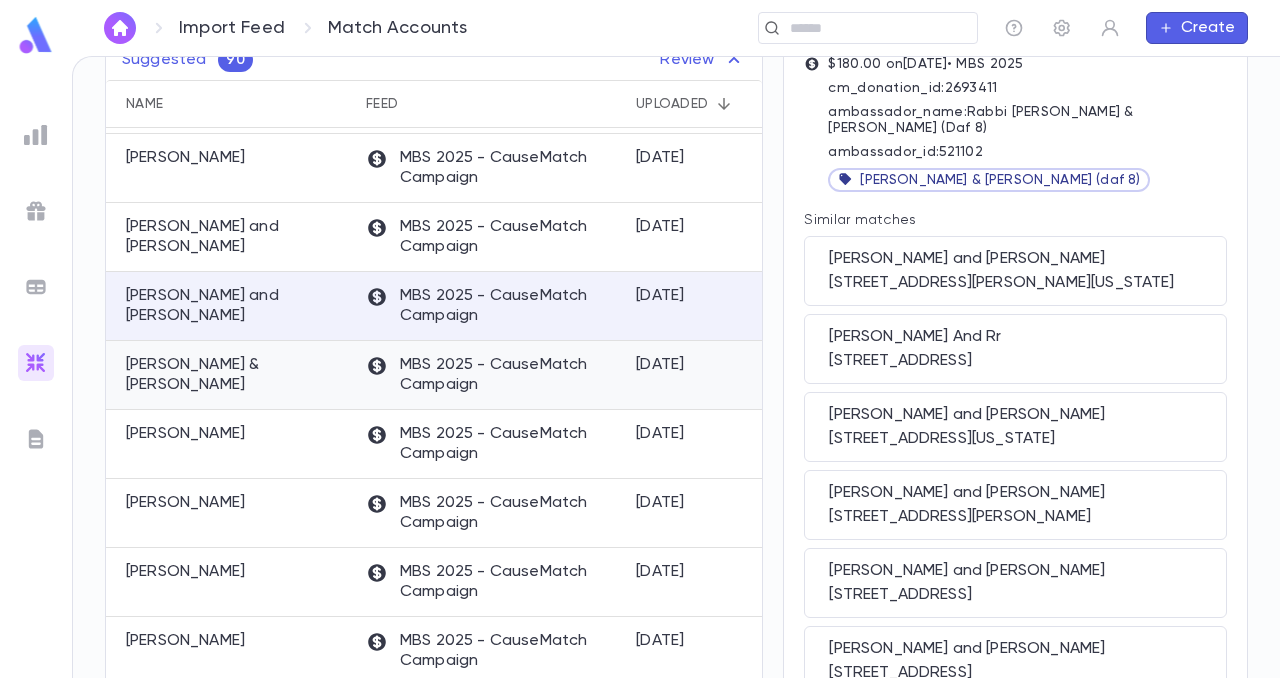 click on "[PERSON_NAME] & [PERSON_NAME]" at bounding box center [236, 375] 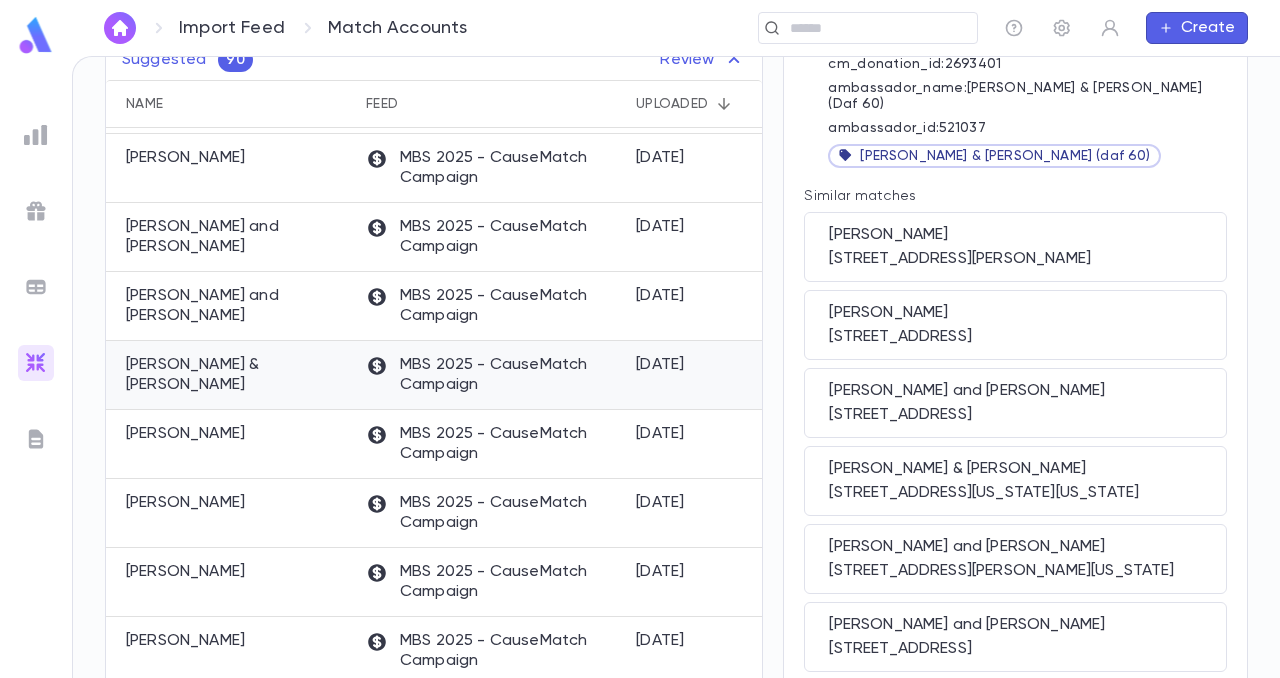 scroll, scrollTop: 0, scrollLeft: 0, axis: both 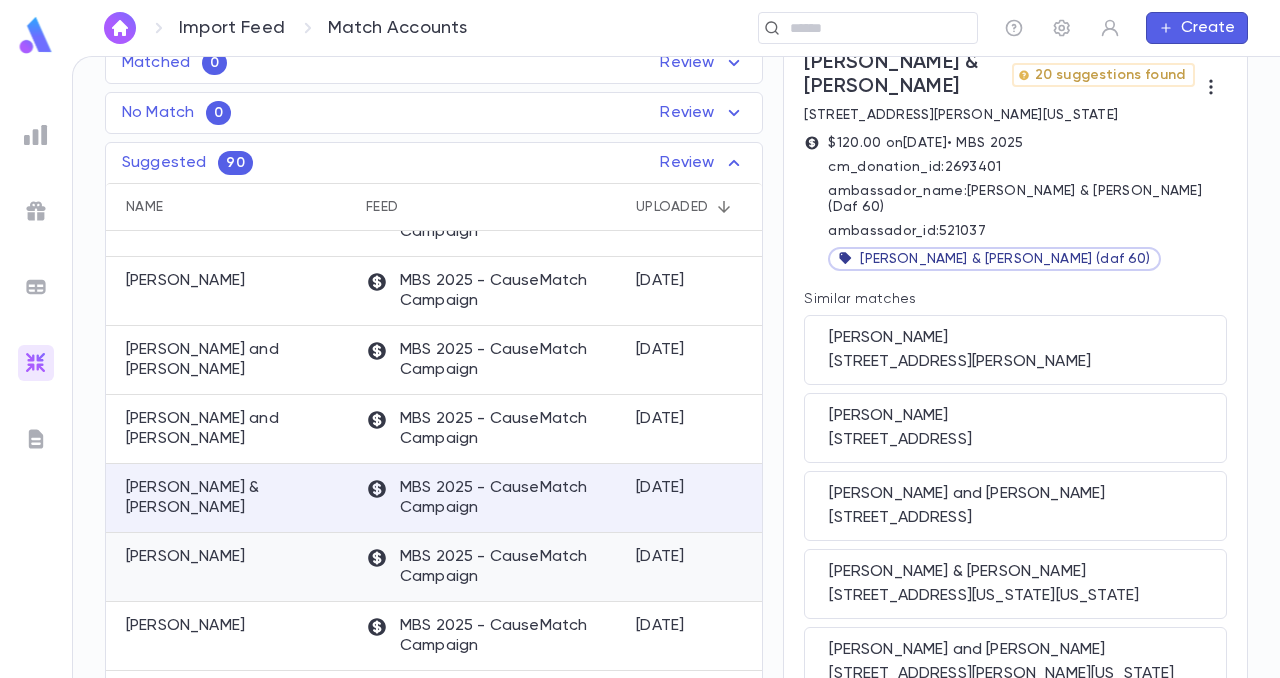 click on "[PERSON_NAME]" at bounding box center [185, 557] 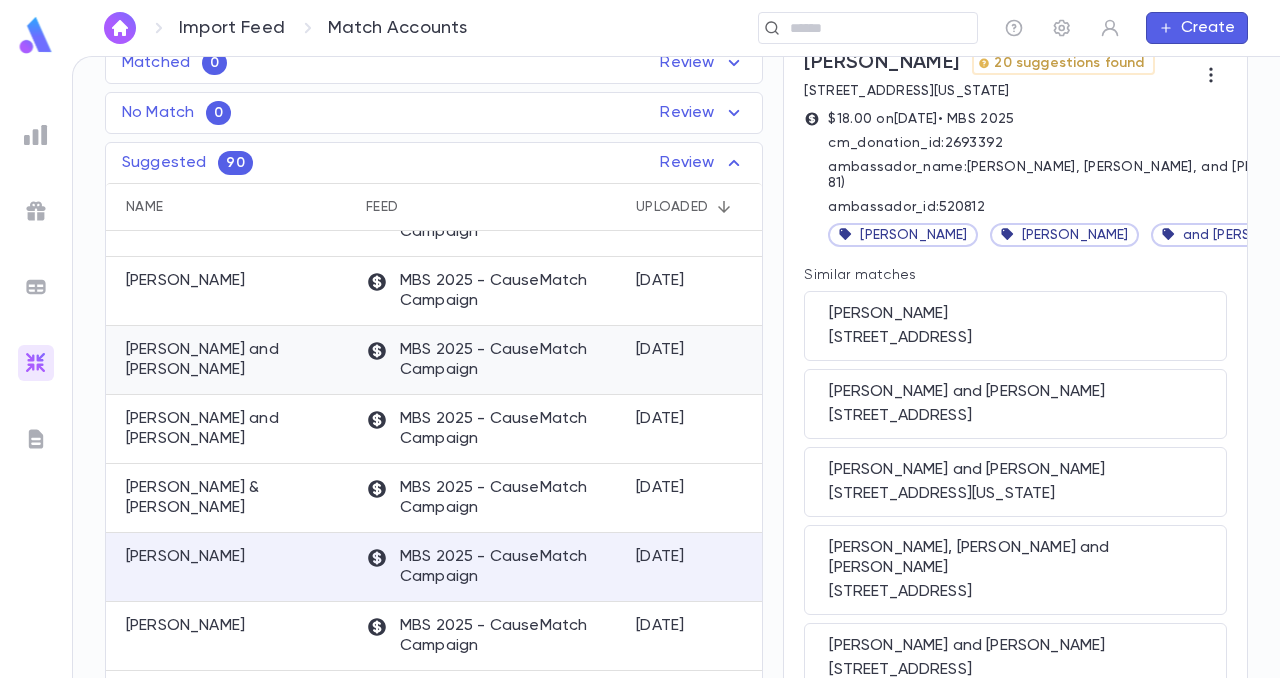 scroll, scrollTop: 0, scrollLeft: 0, axis: both 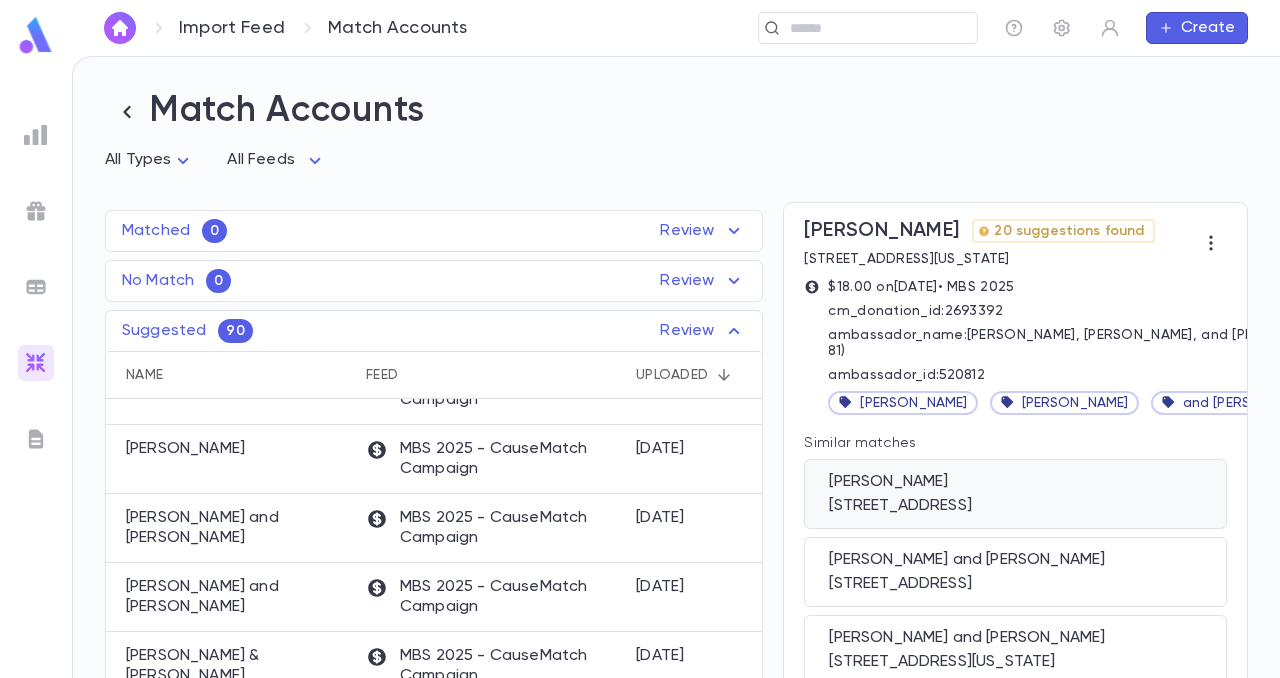 click on "[PERSON_NAME]" at bounding box center [1015, 482] 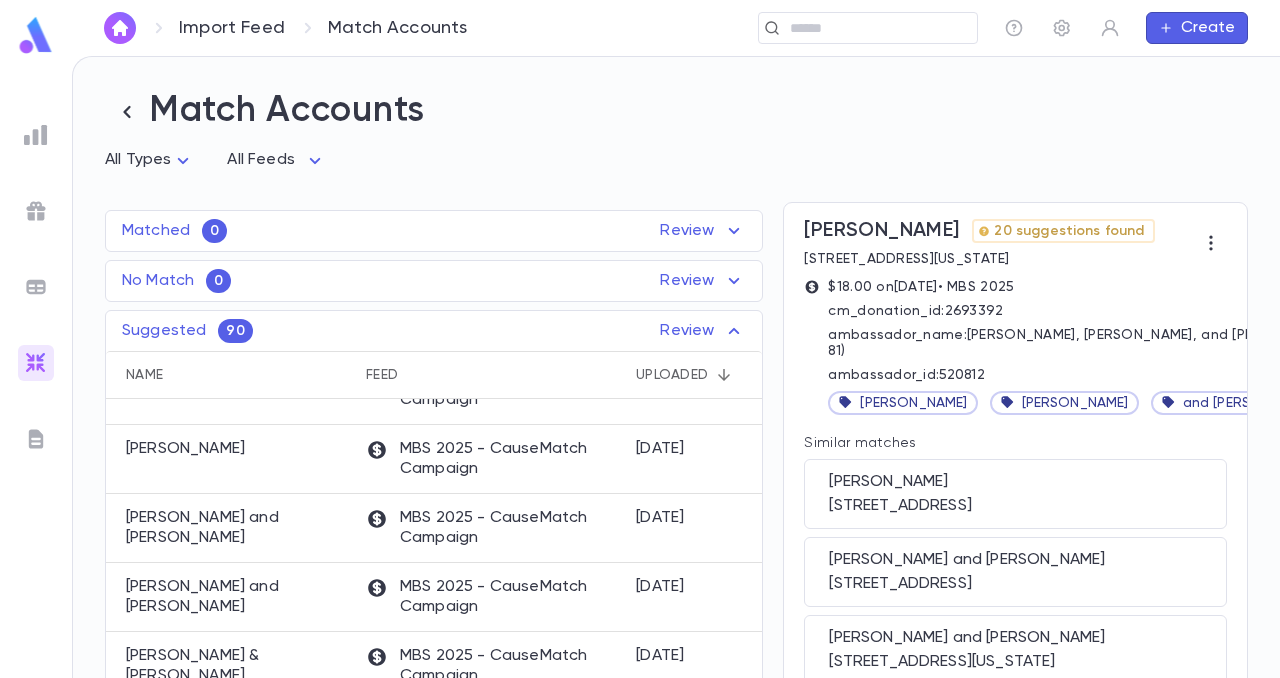 scroll, scrollTop: 296, scrollLeft: 0, axis: vertical 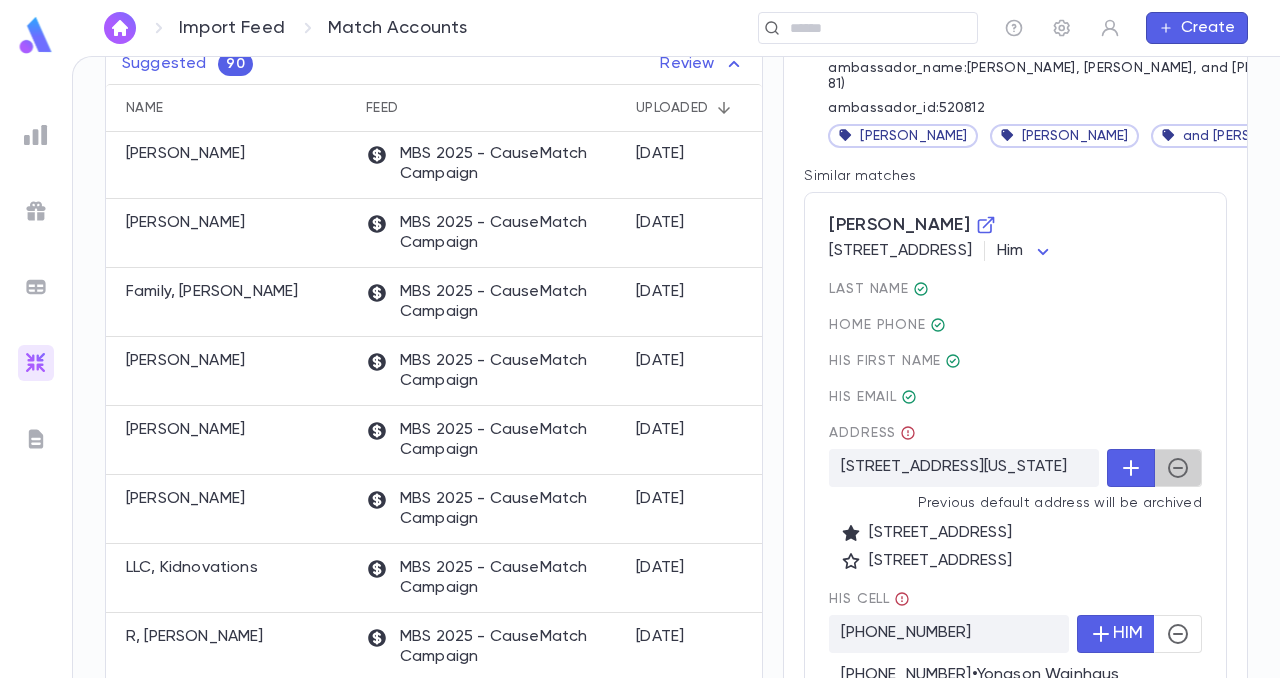 click 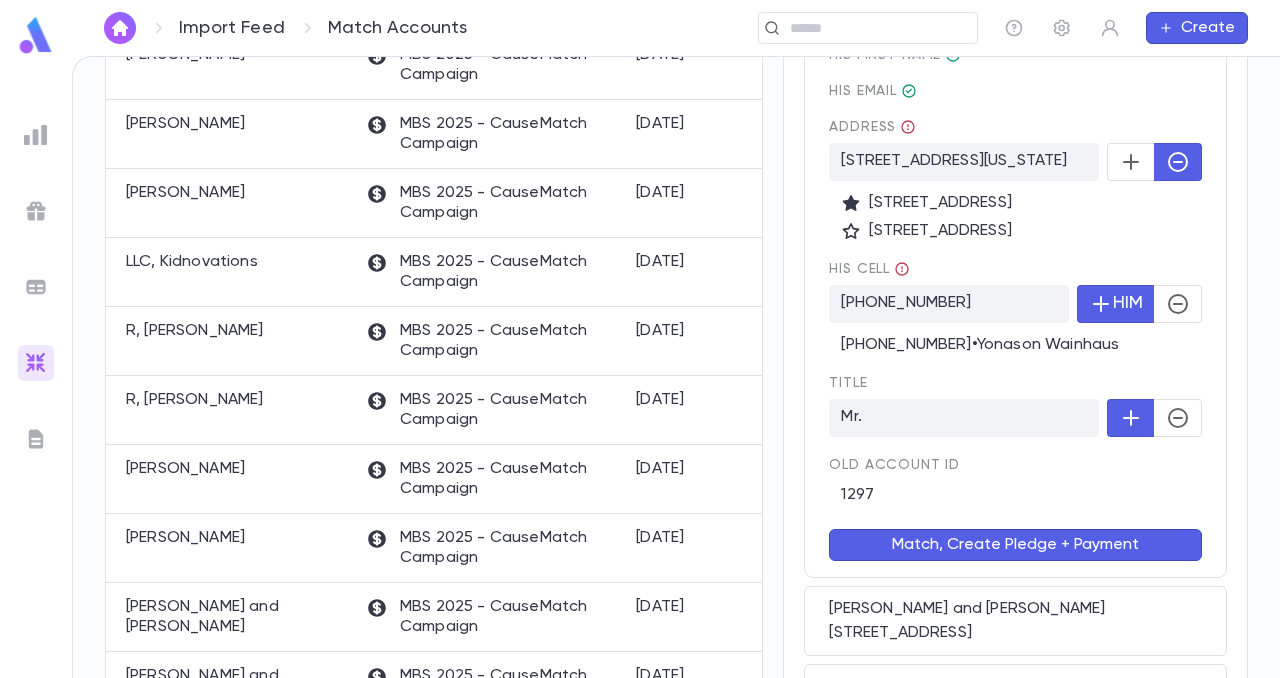 scroll, scrollTop: 581, scrollLeft: 0, axis: vertical 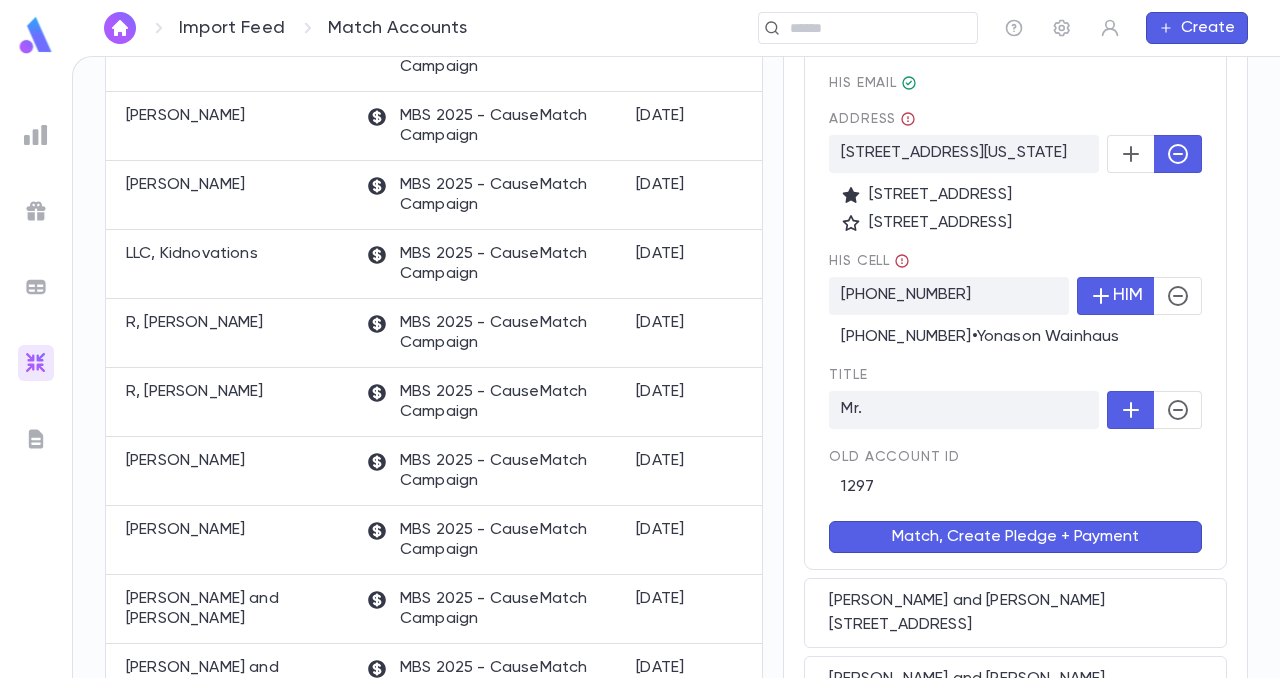 click on "Match, Create Pledge + Payment" at bounding box center (1015, 537) 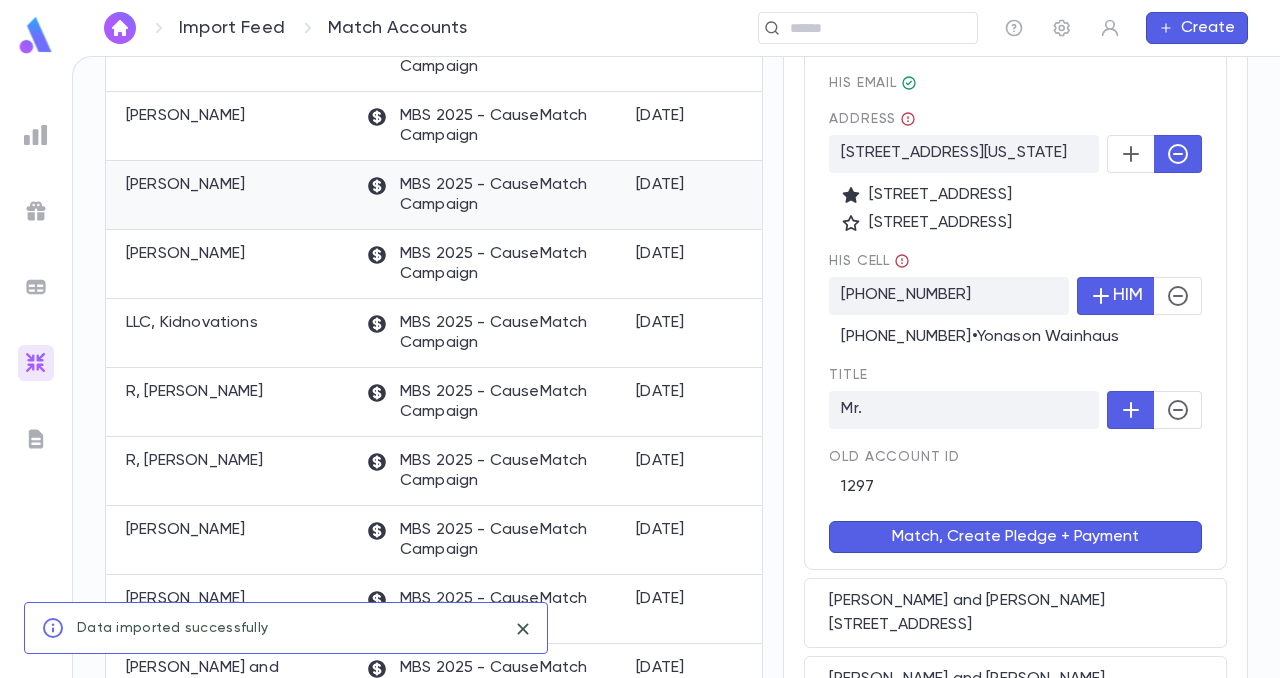 scroll, scrollTop: 320, scrollLeft: 0, axis: vertical 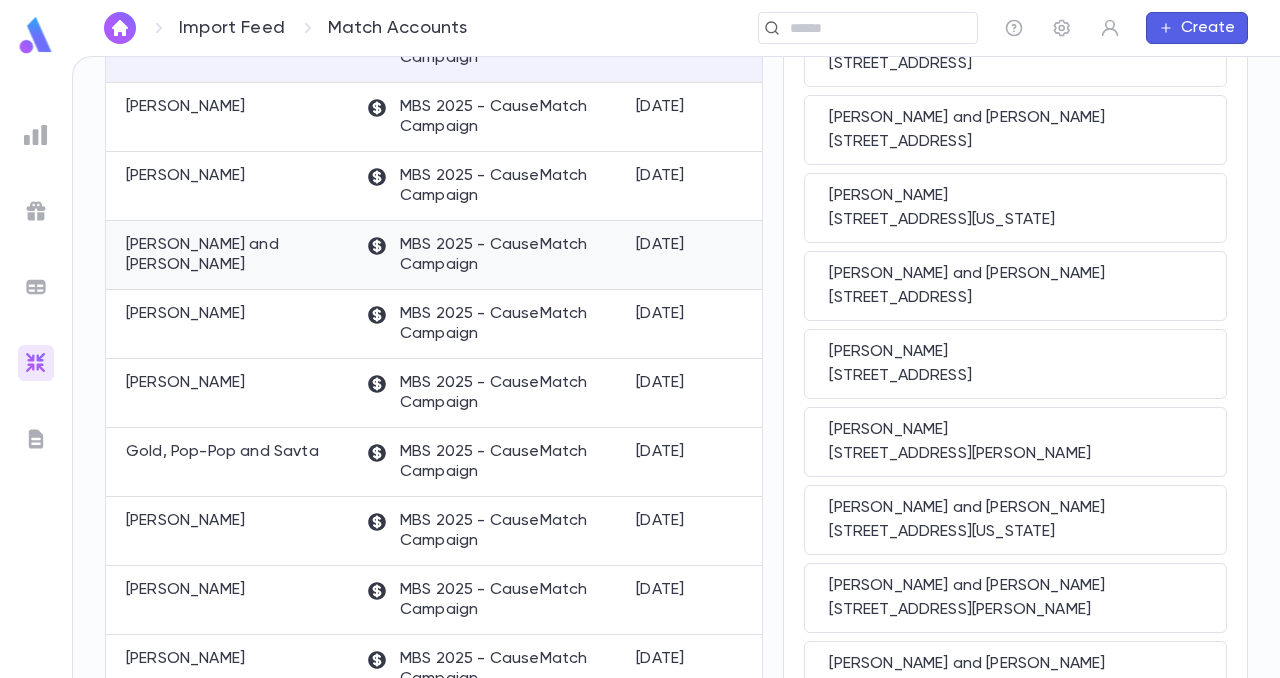 click on "[PERSON_NAME] and [PERSON_NAME]" at bounding box center [236, 255] 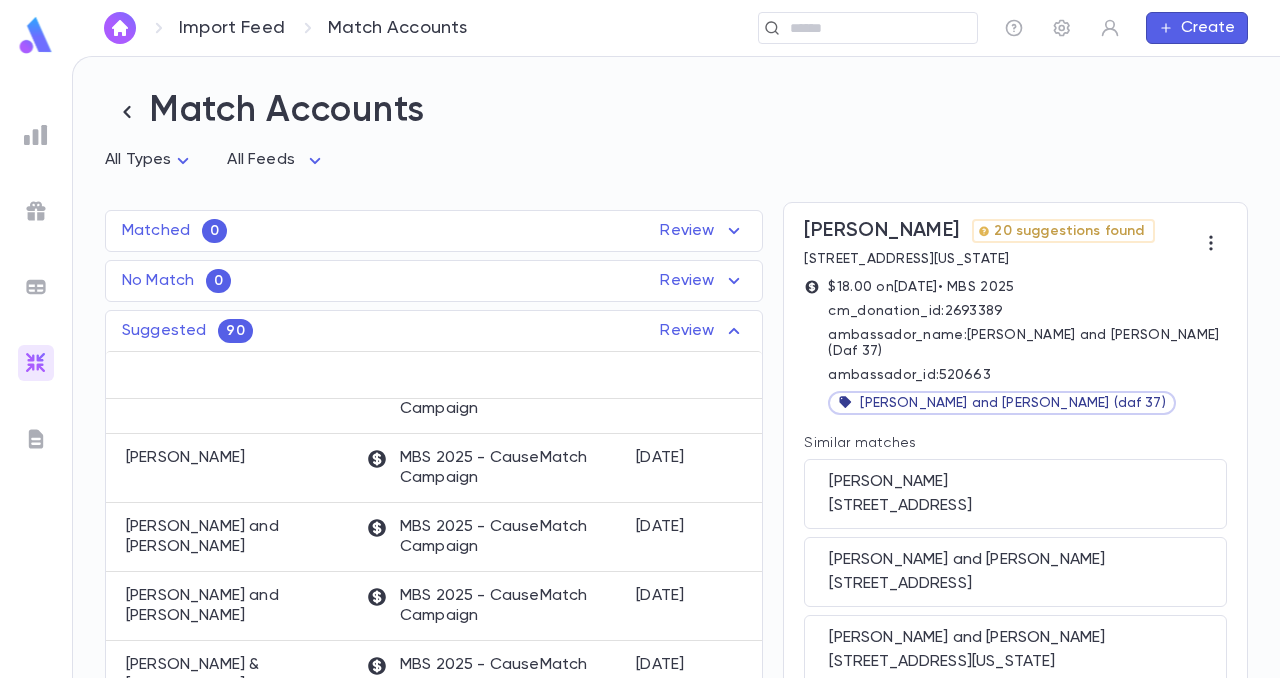 scroll, scrollTop: 994, scrollLeft: 0, axis: vertical 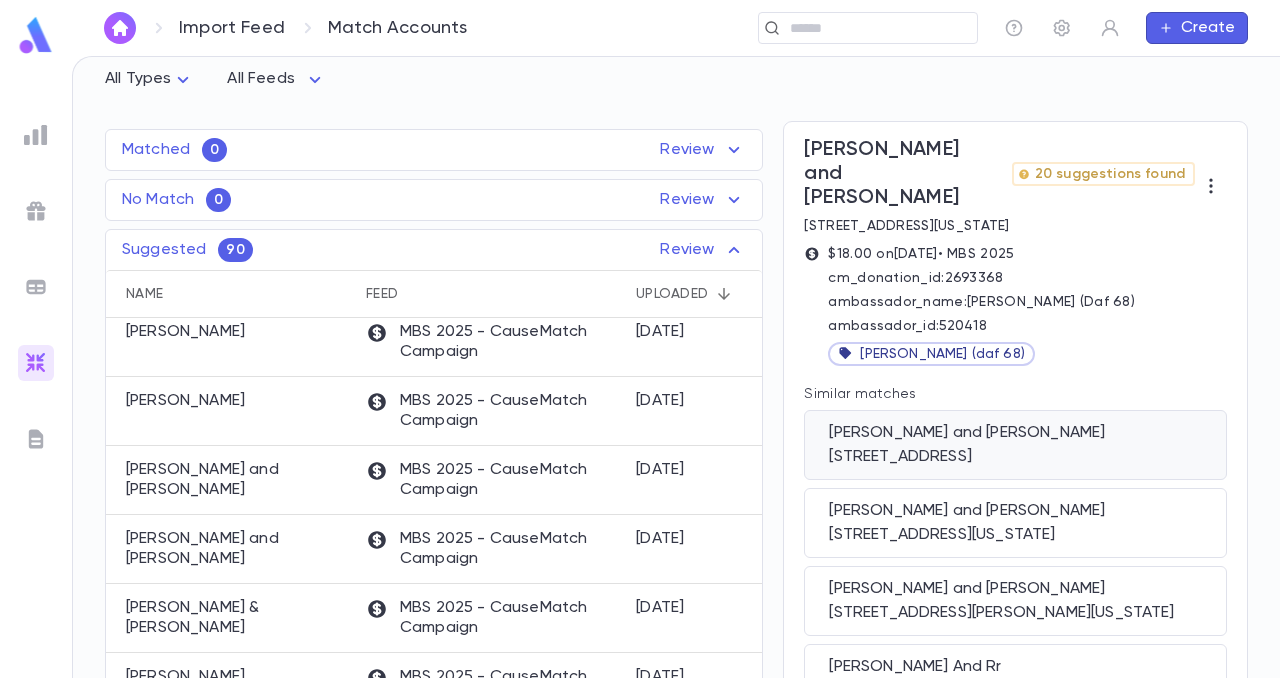 click on "[PERSON_NAME] and [PERSON_NAME]" at bounding box center (1015, 433) 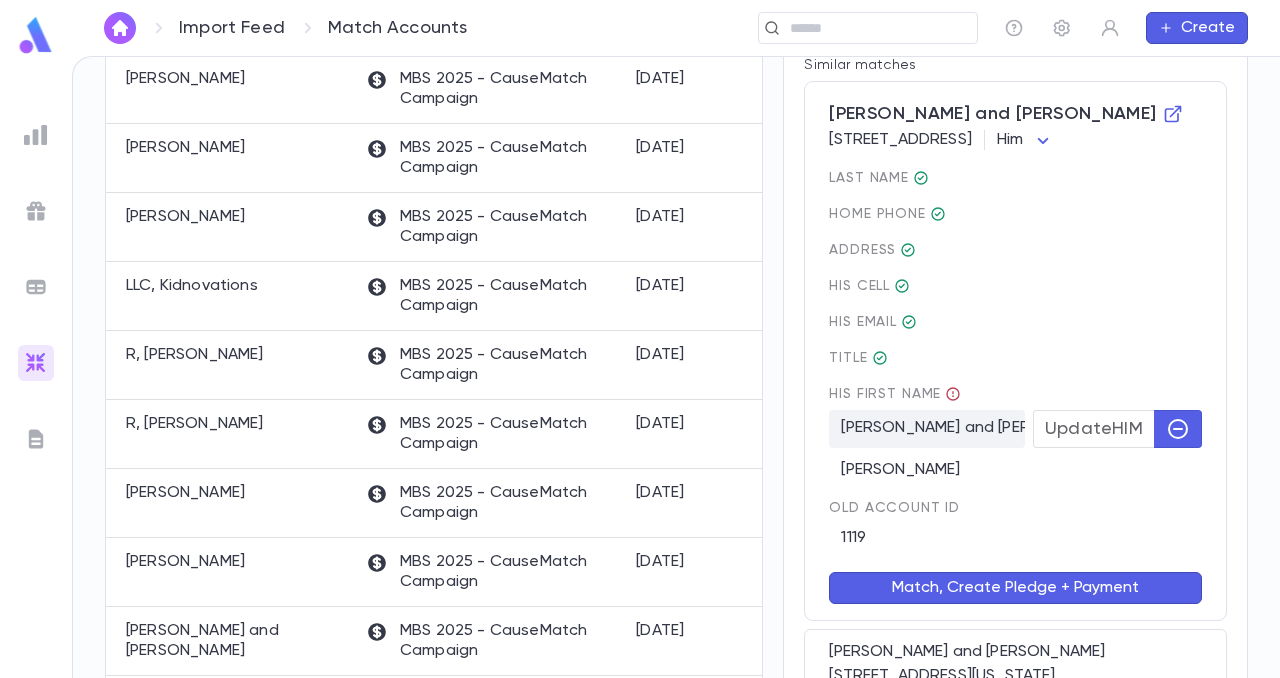 scroll, scrollTop: 410, scrollLeft: 0, axis: vertical 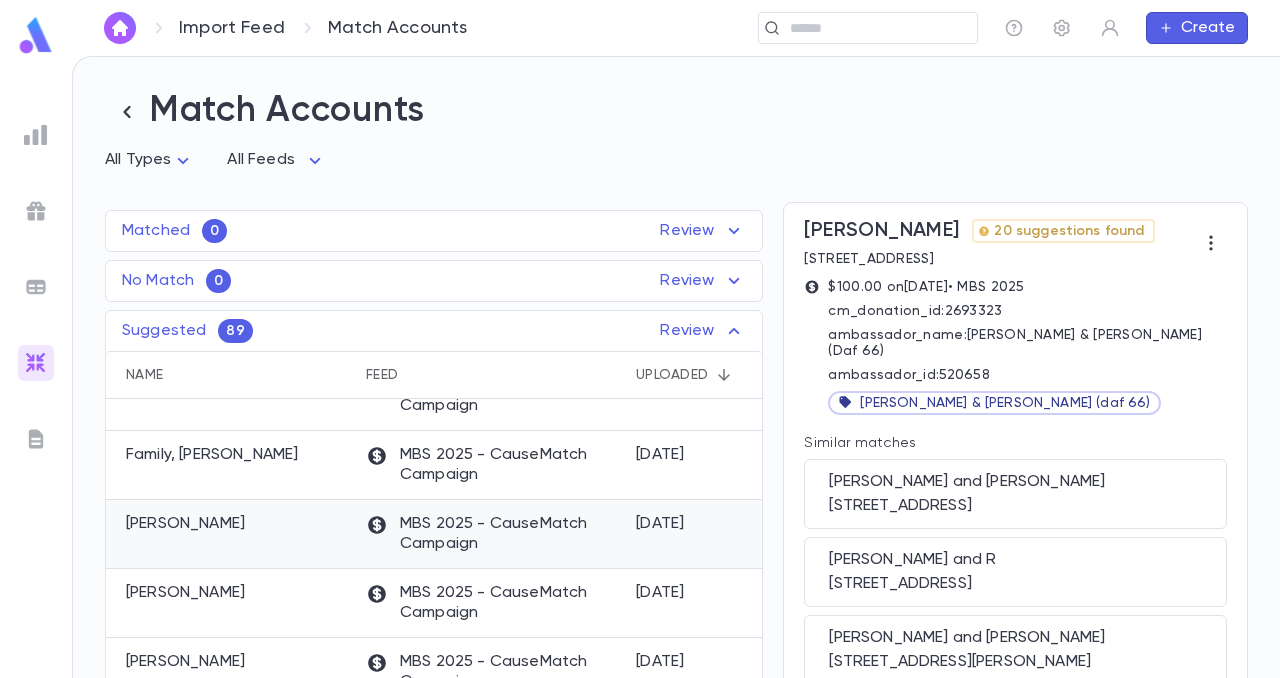 click on "[PERSON_NAME]" at bounding box center (185, 524) 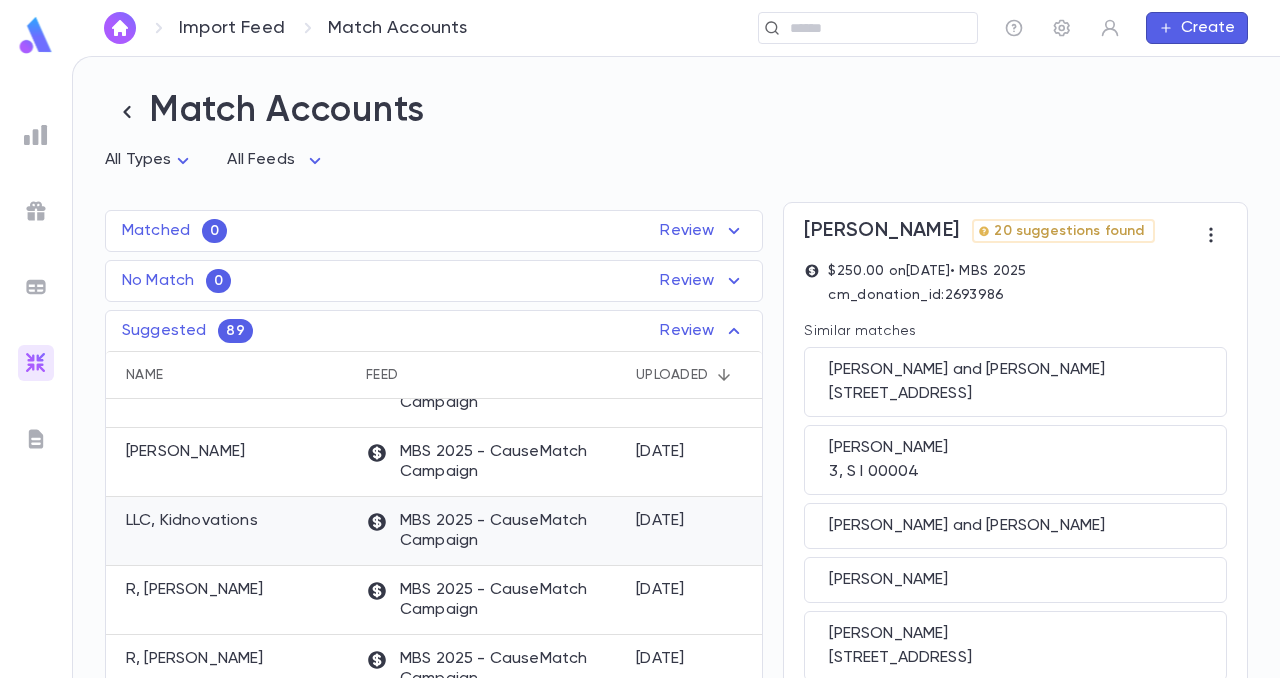 scroll, scrollTop: 660, scrollLeft: 0, axis: vertical 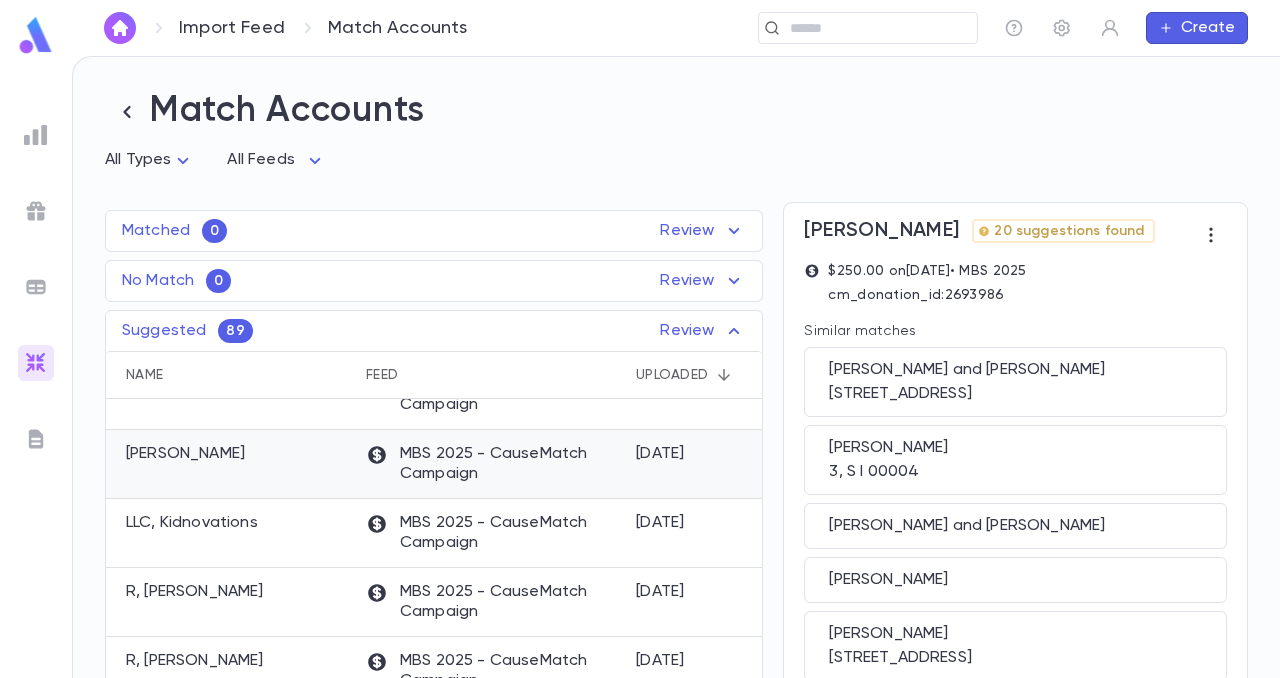 click on "[PERSON_NAME]" at bounding box center [185, 454] 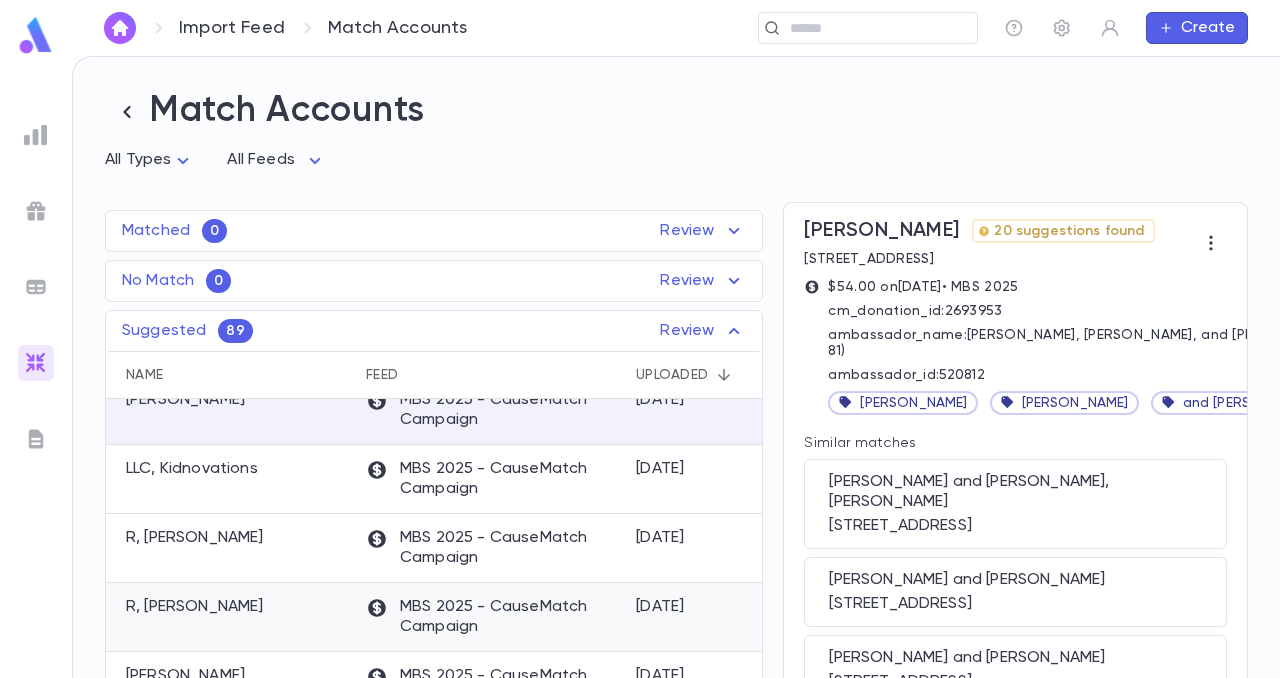 scroll, scrollTop: 916, scrollLeft: 0, axis: vertical 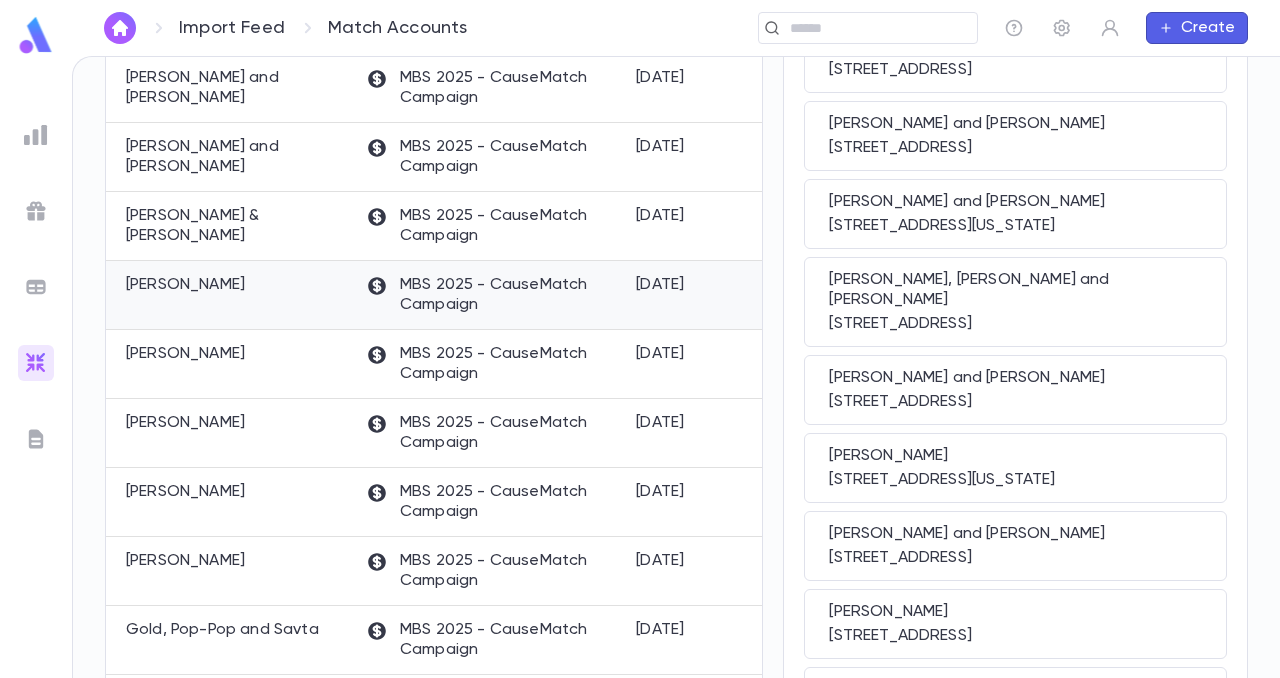 click on "[PERSON_NAME]" at bounding box center (231, 295) 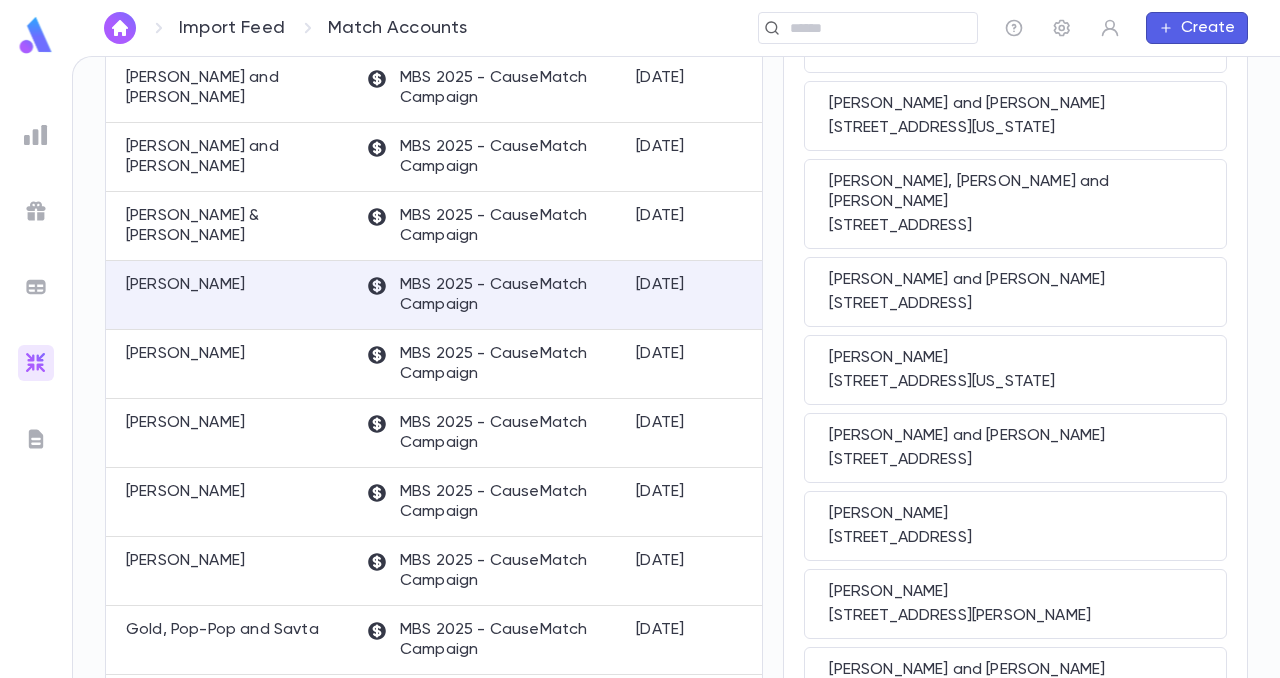 scroll, scrollTop: 0, scrollLeft: 0, axis: both 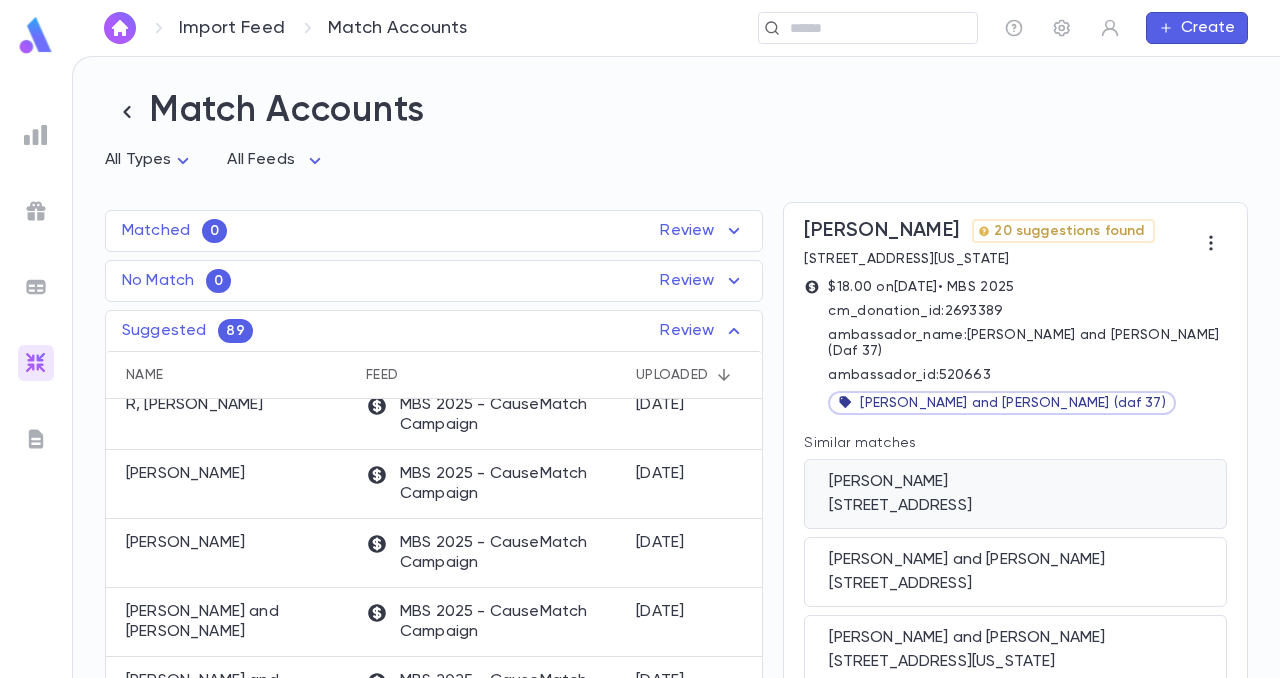 click on "[PERSON_NAME]" at bounding box center (1015, 482) 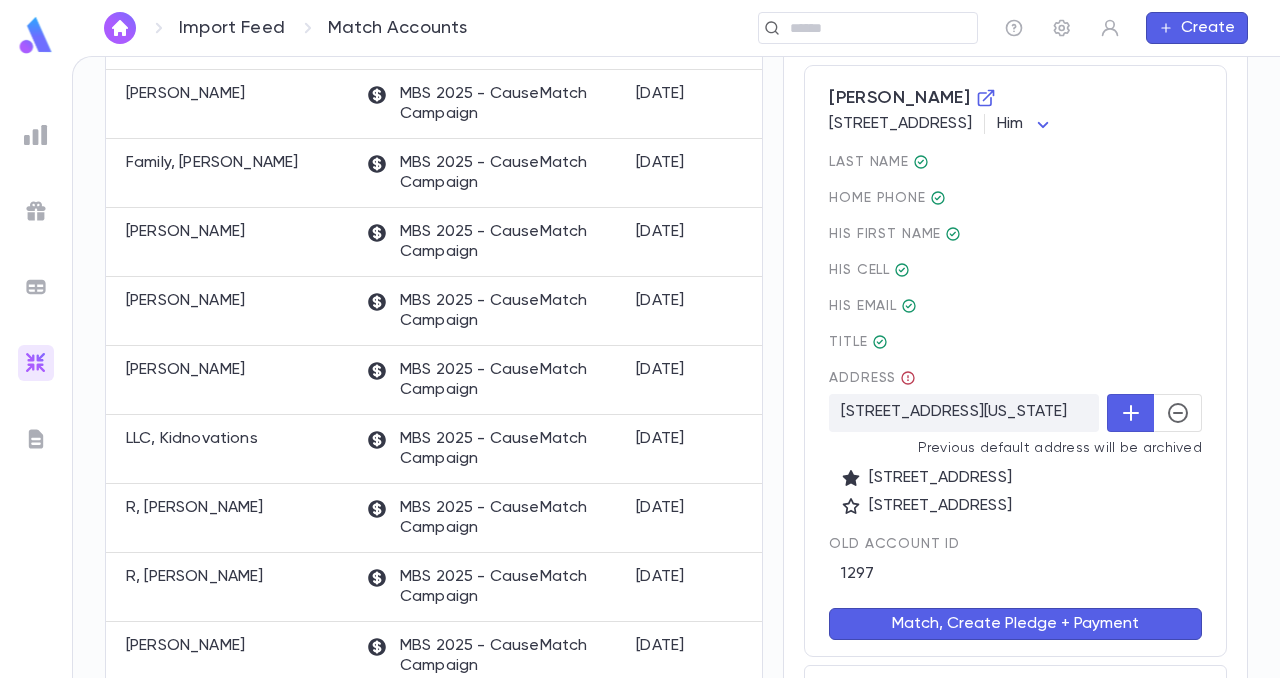 scroll, scrollTop: 405, scrollLeft: 0, axis: vertical 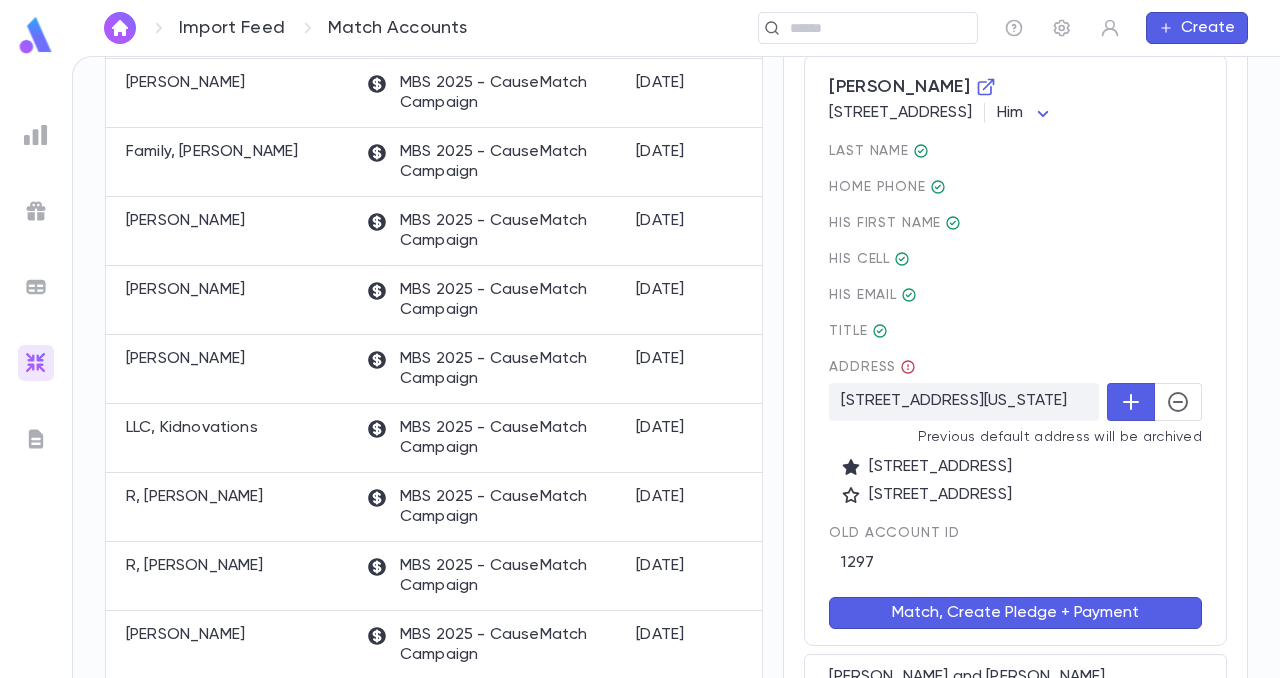click 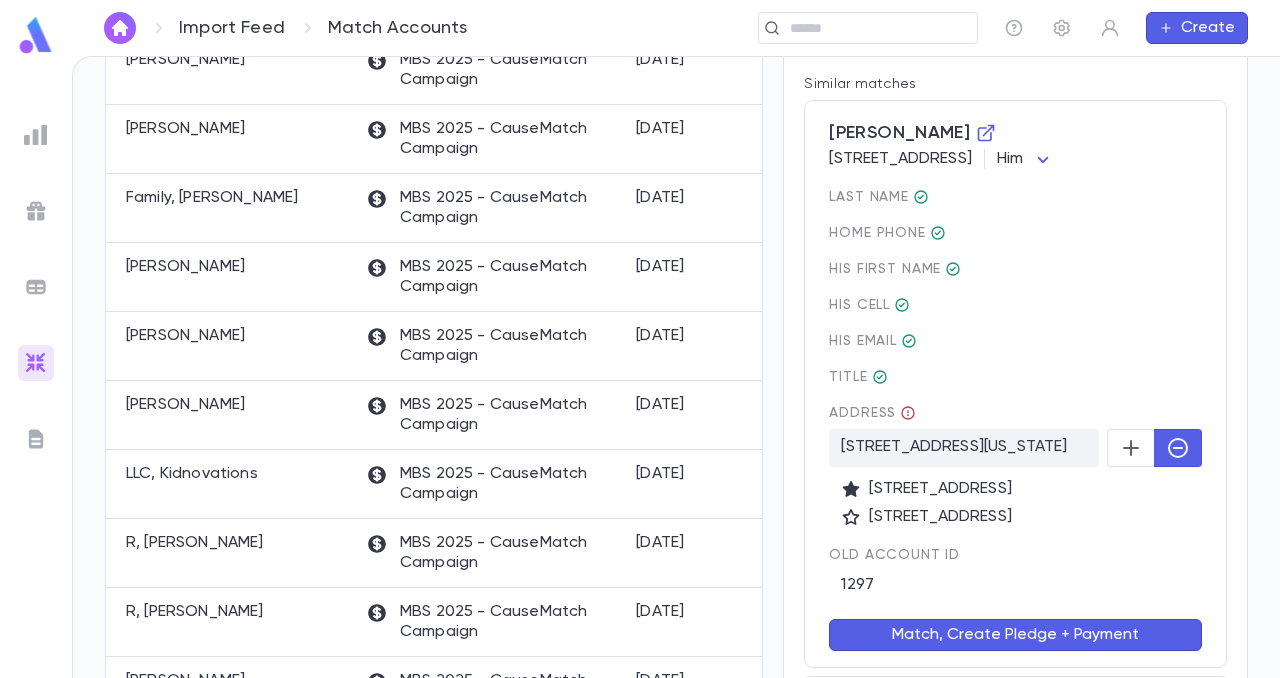 scroll, scrollTop: 394, scrollLeft: 0, axis: vertical 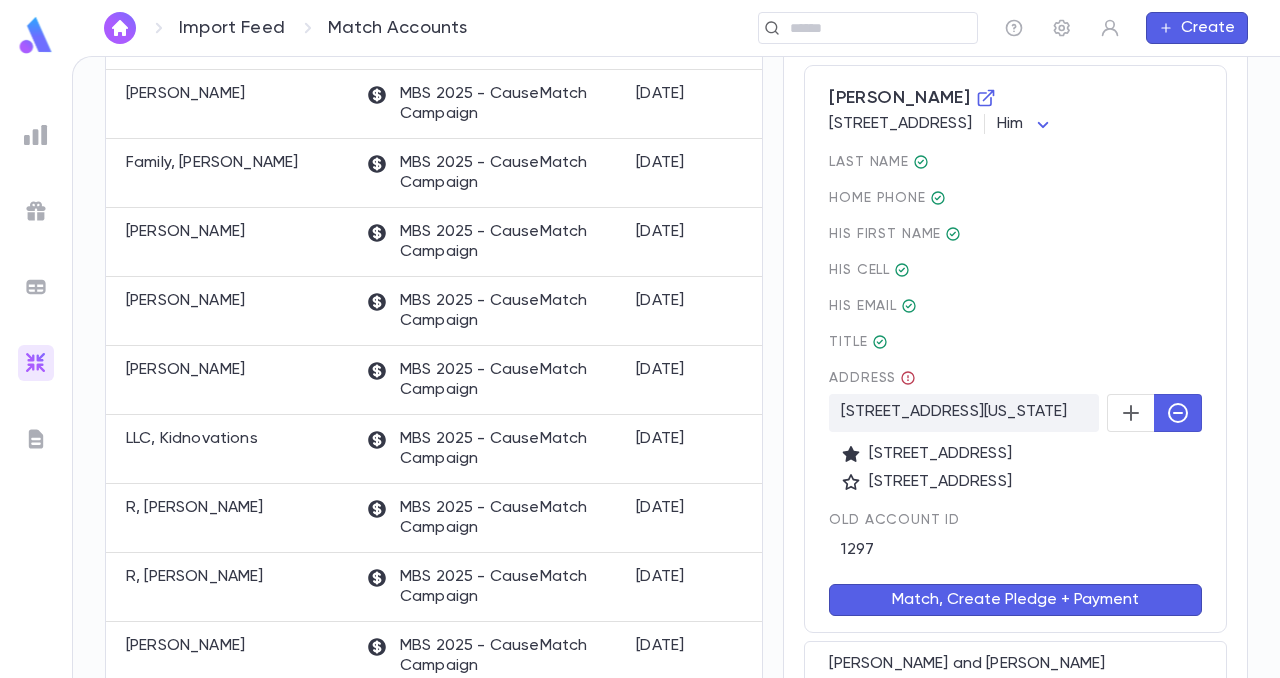 click on "Match, Create Pledge + Payment" at bounding box center [1015, 600] 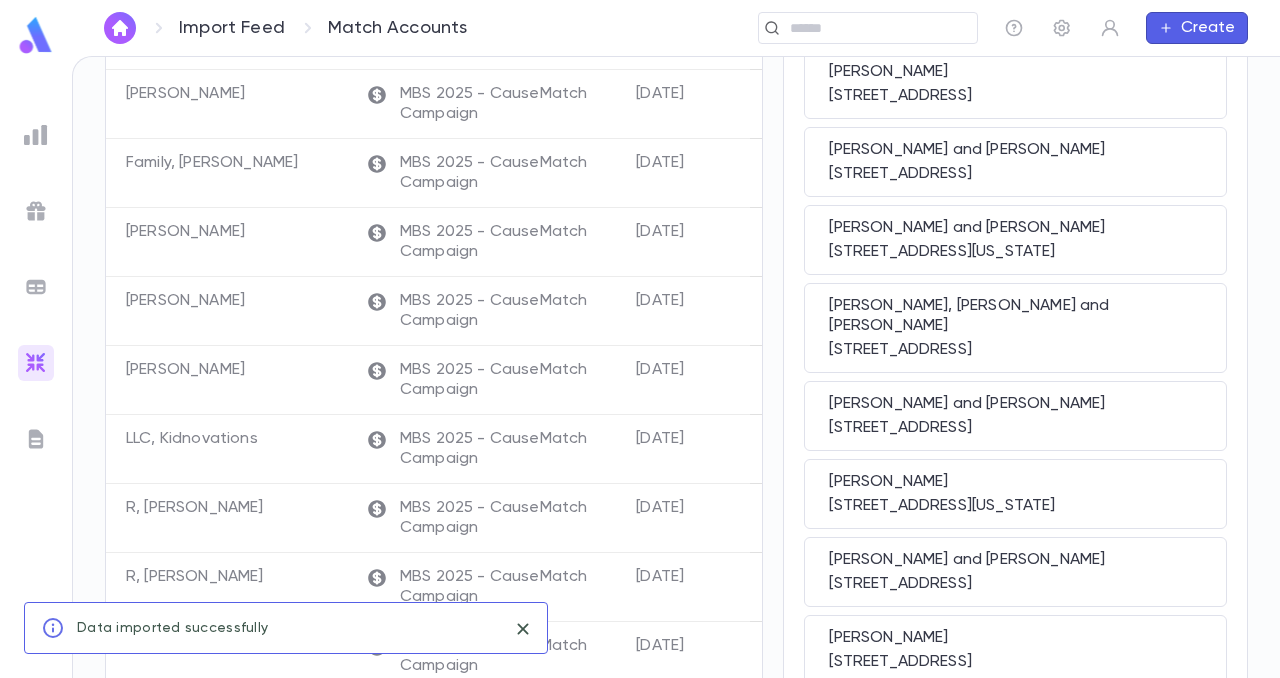 scroll, scrollTop: 0, scrollLeft: 0, axis: both 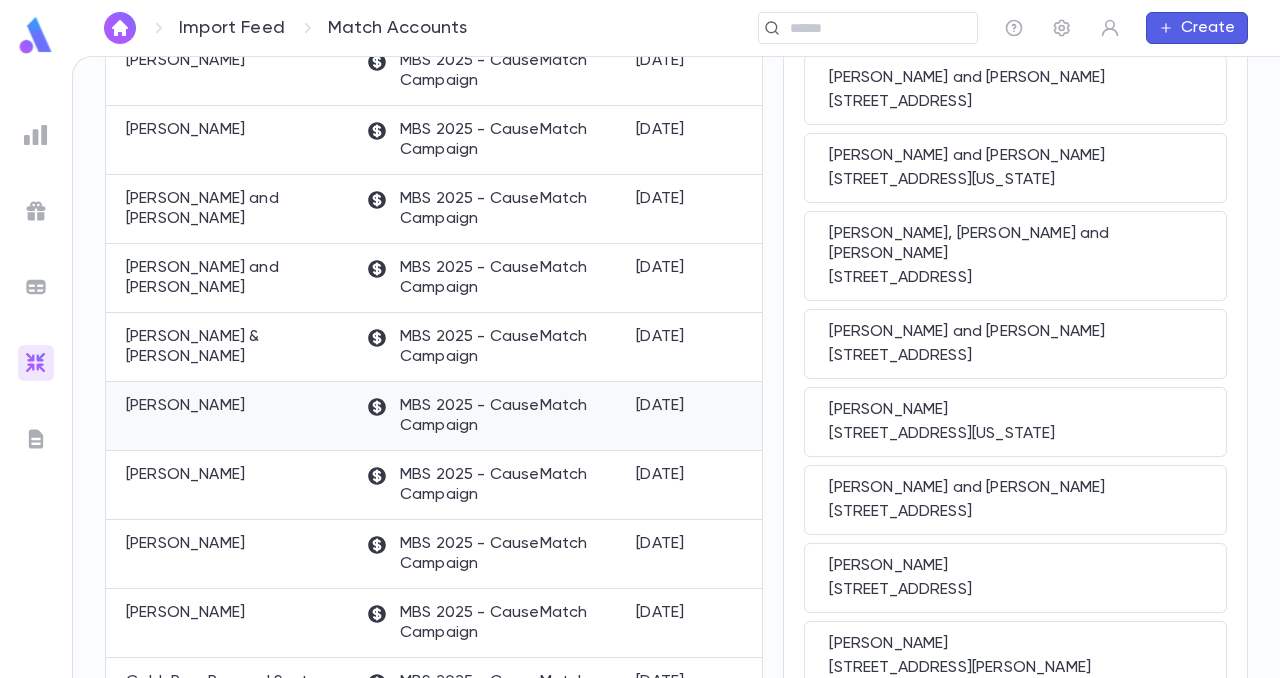click on "[PERSON_NAME]" at bounding box center [185, 406] 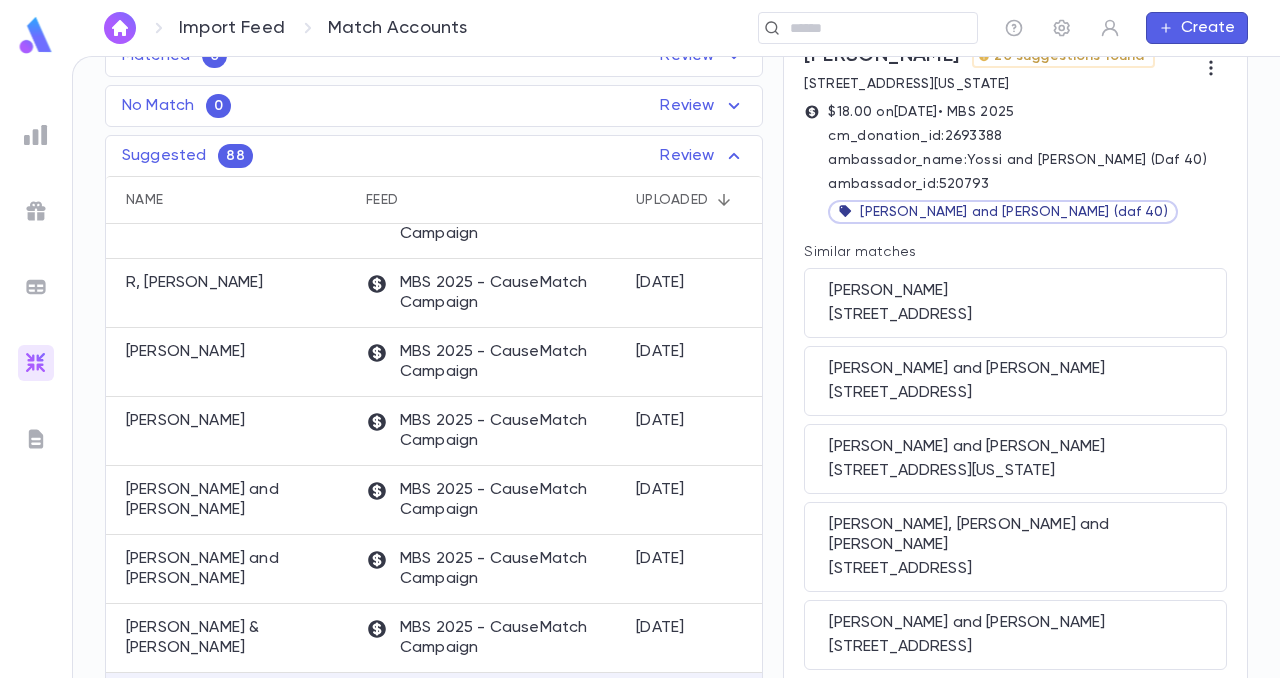 scroll, scrollTop: 20, scrollLeft: 0, axis: vertical 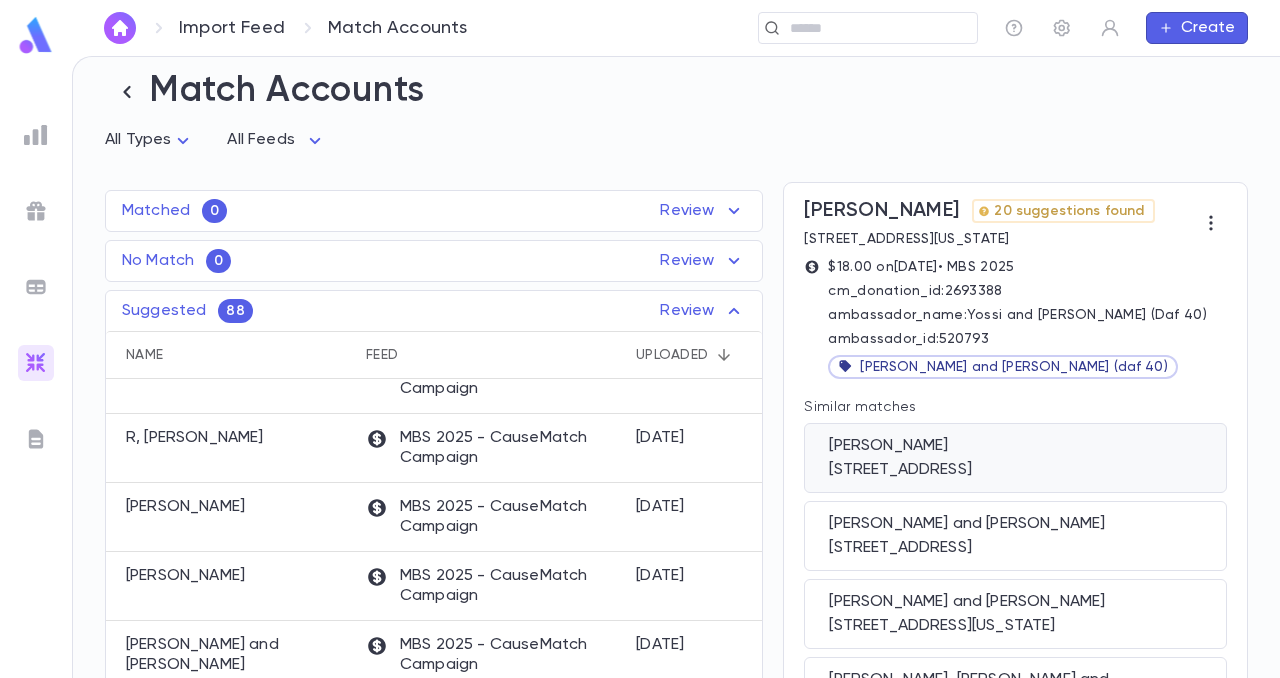 click on "[PERSON_NAME]" at bounding box center [1015, 446] 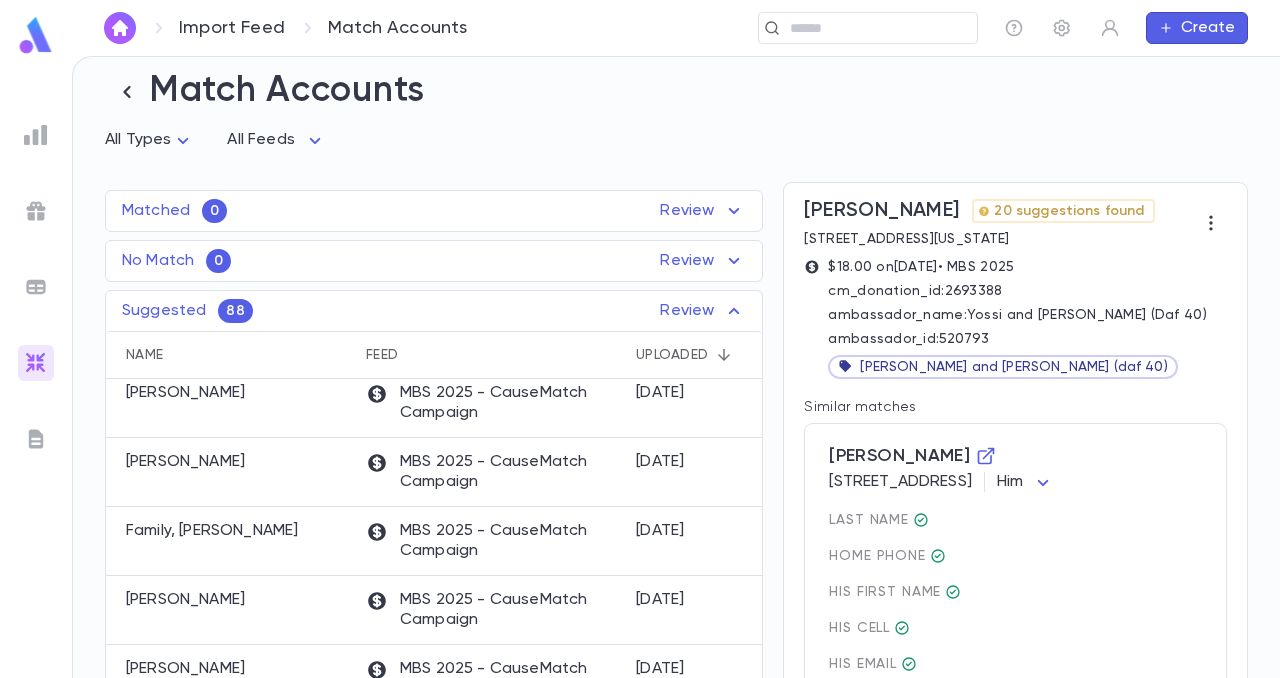 scroll, scrollTop: 281, scrollLeft: 0, axis: vertical 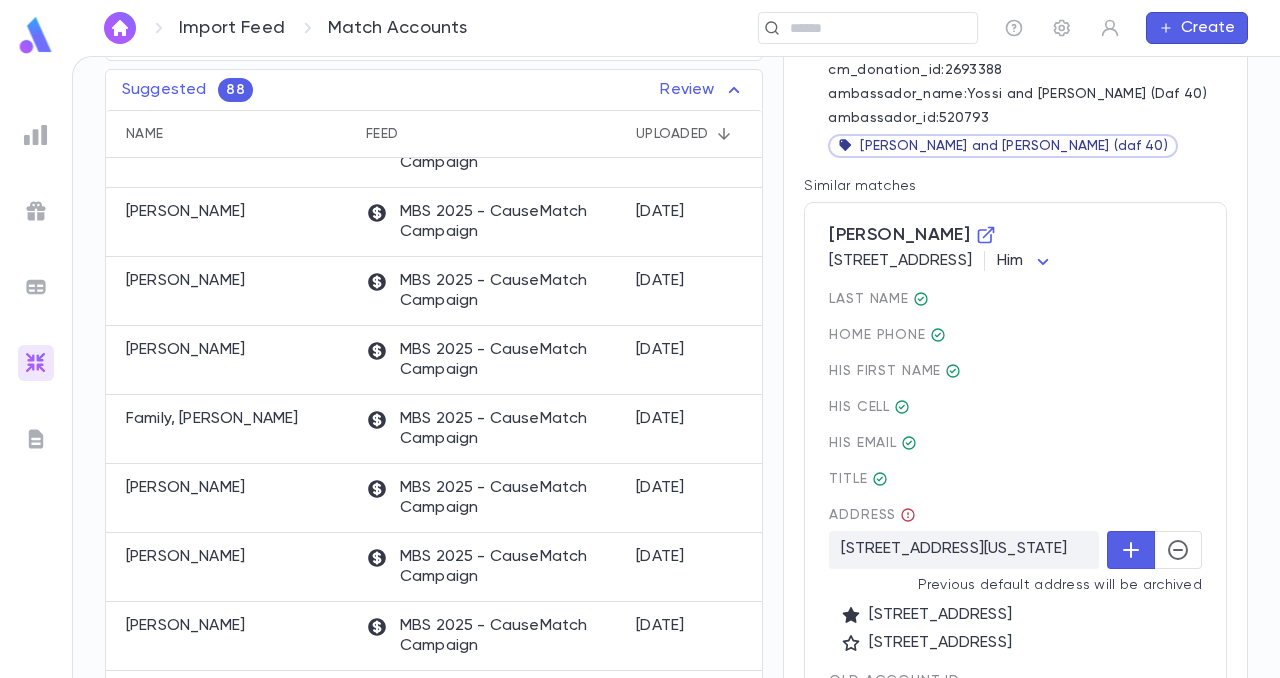 click 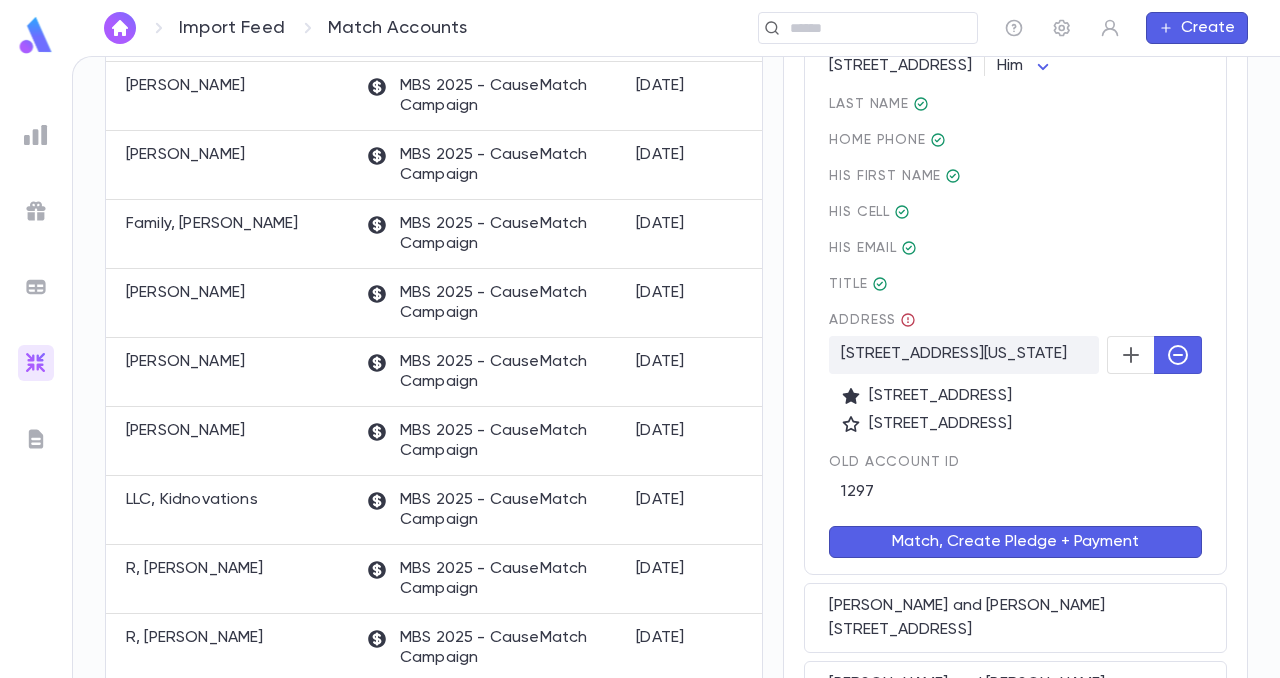 scroll, scrollTop: 435, scrollLeft: 0, axis: vertical 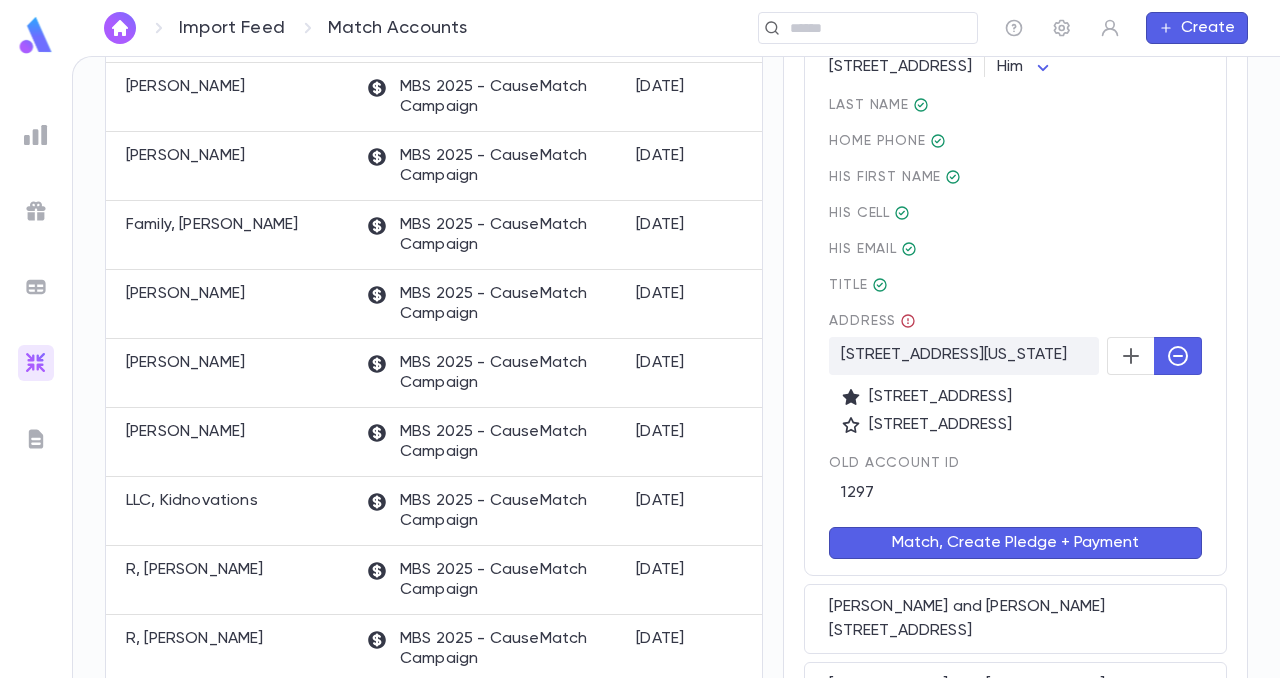 click on "Match, Create Pledge + Payment" at bounding box center [1015, 543] 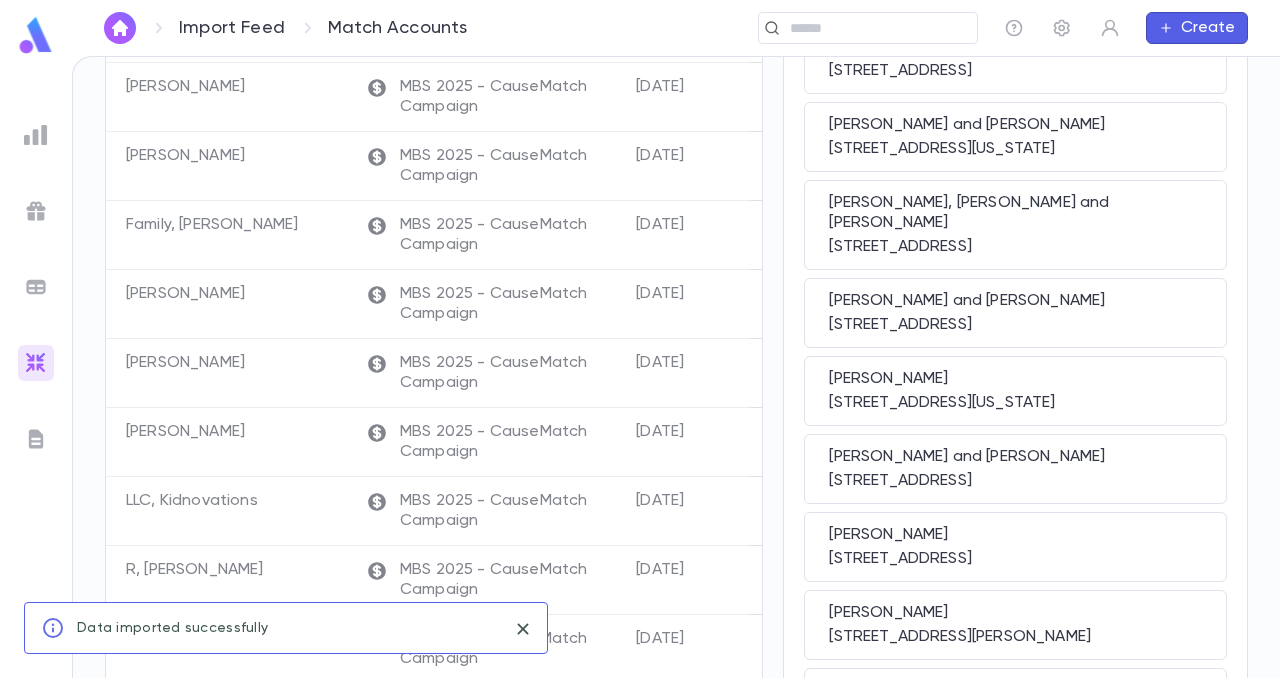 scroll, scrollTop: 0, scrollLeft: 0, axis: both 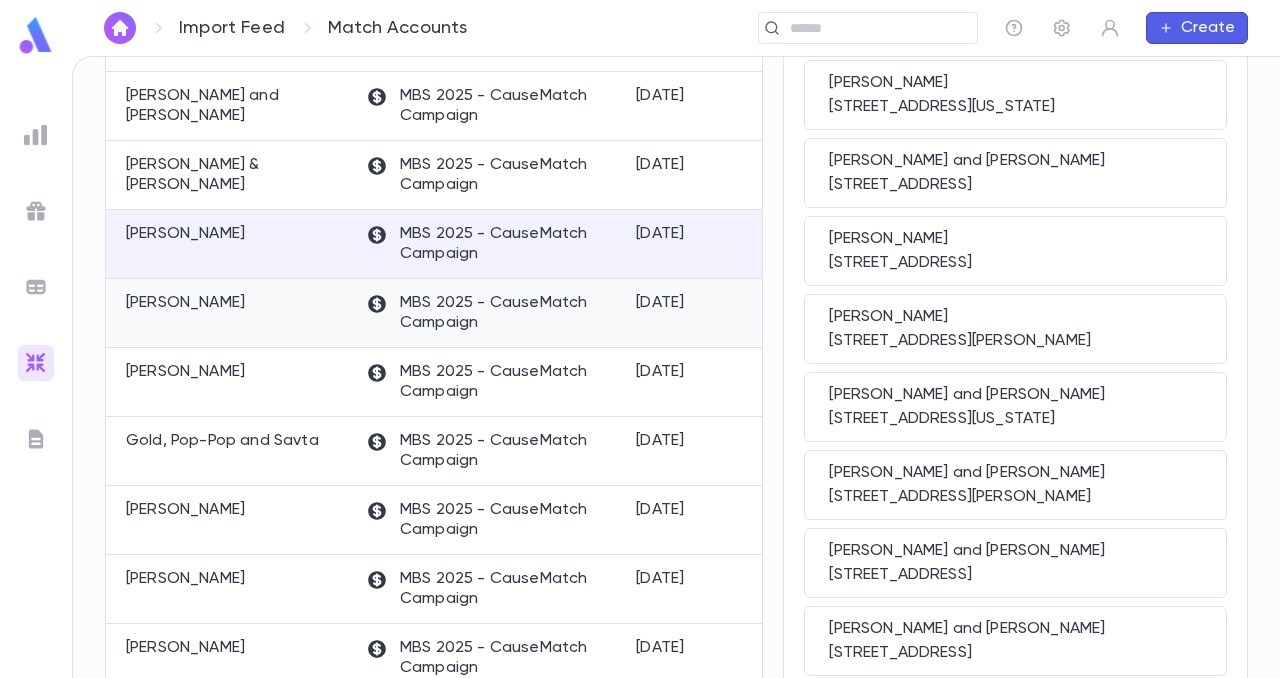 click on "[PERSON_NAME]" at bounding box center (185, 303) 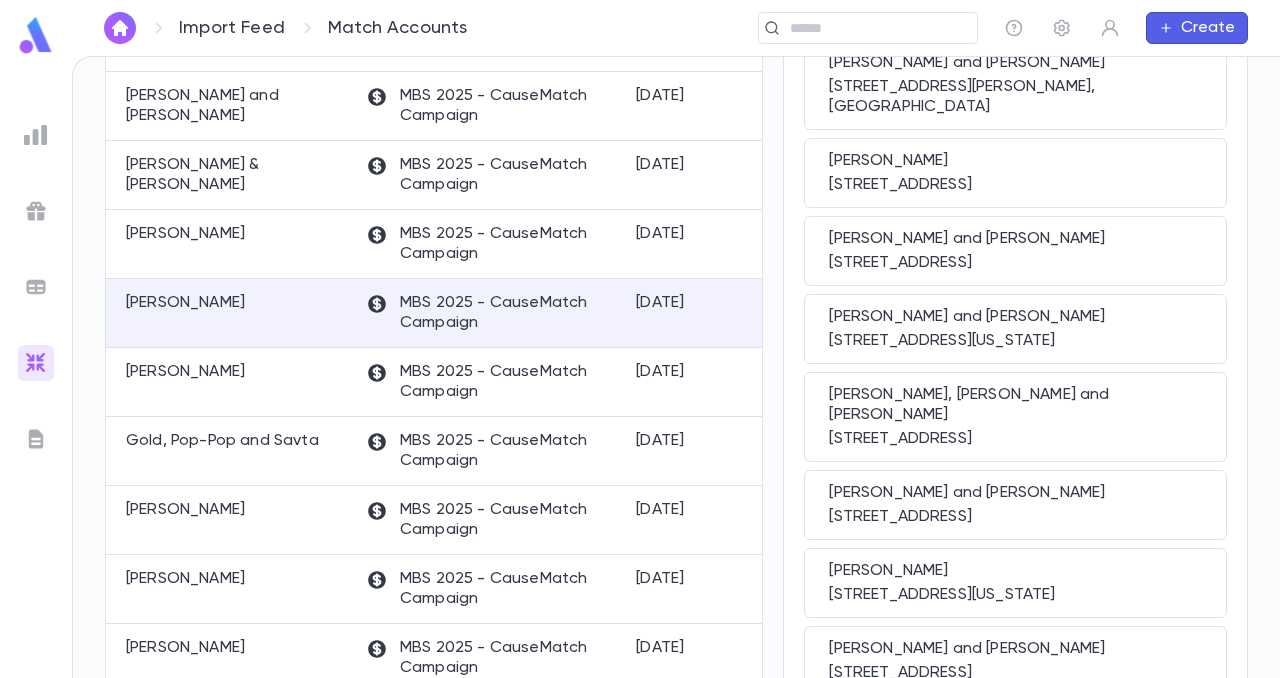 scroll, scrollTop: 0, scrollLeft: 0, axis: both 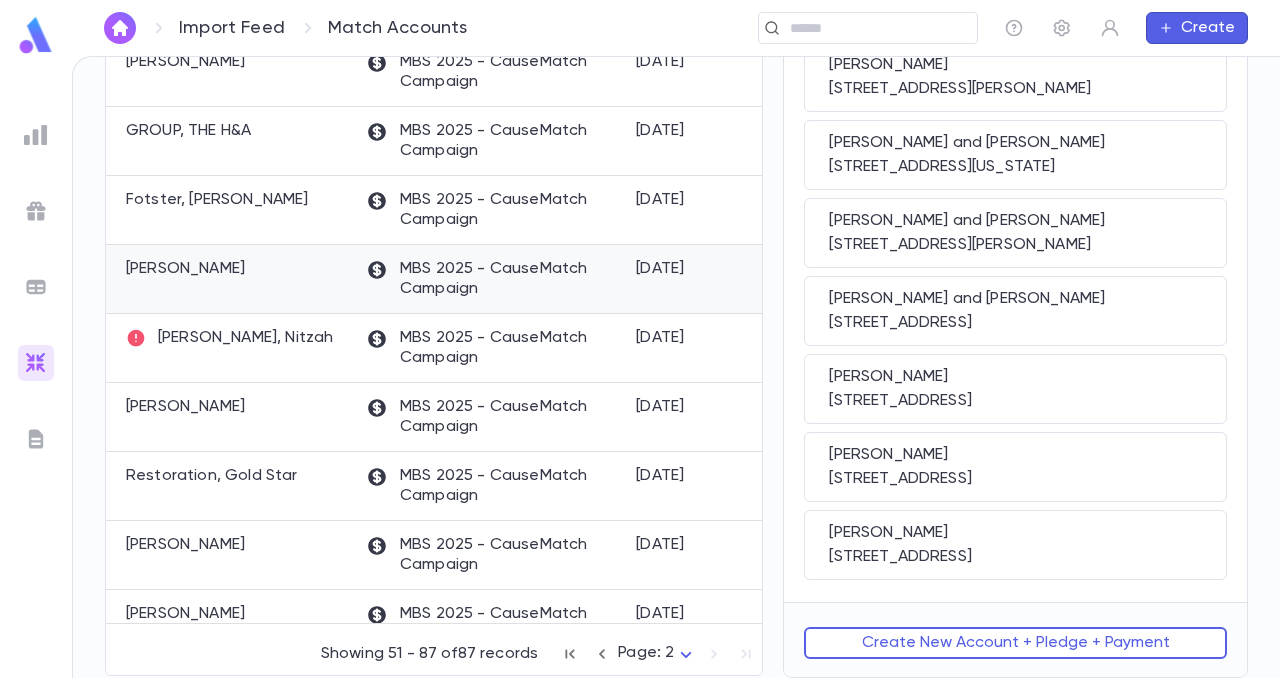 click on "[PERSON_NAME]" at bounding box center (185, 269) 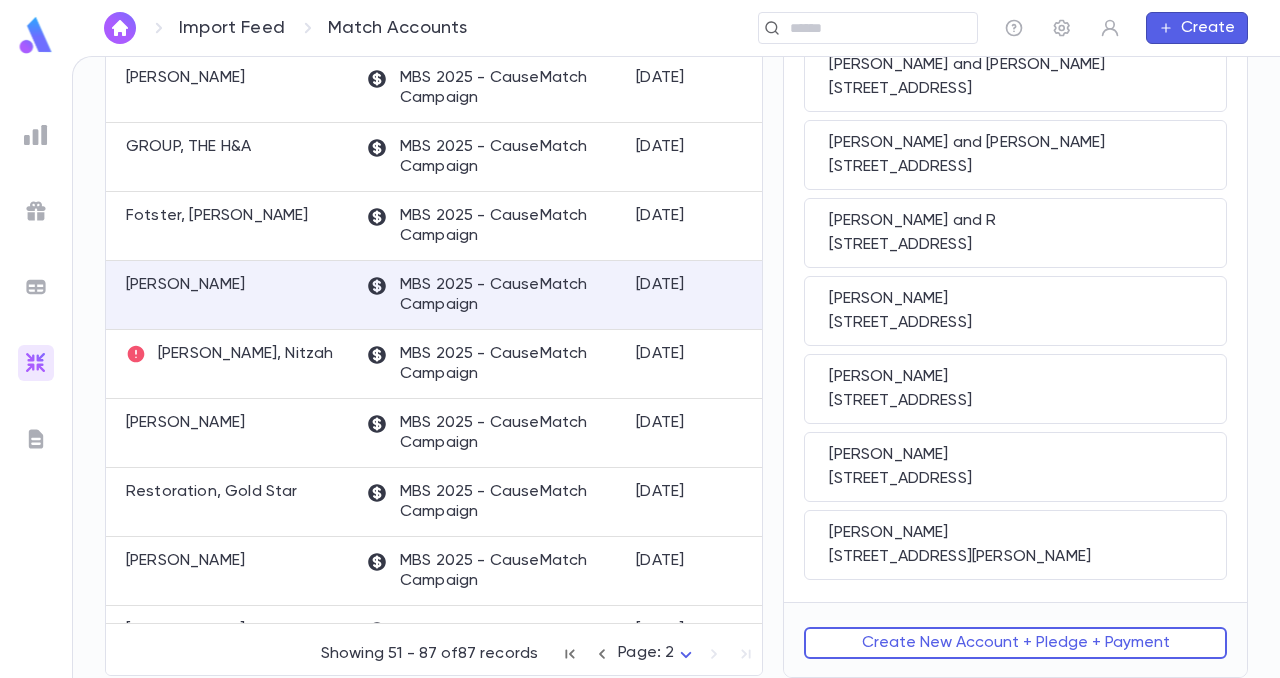 scroll, scrollTop: 0, scrollLeft: 0, axis: both 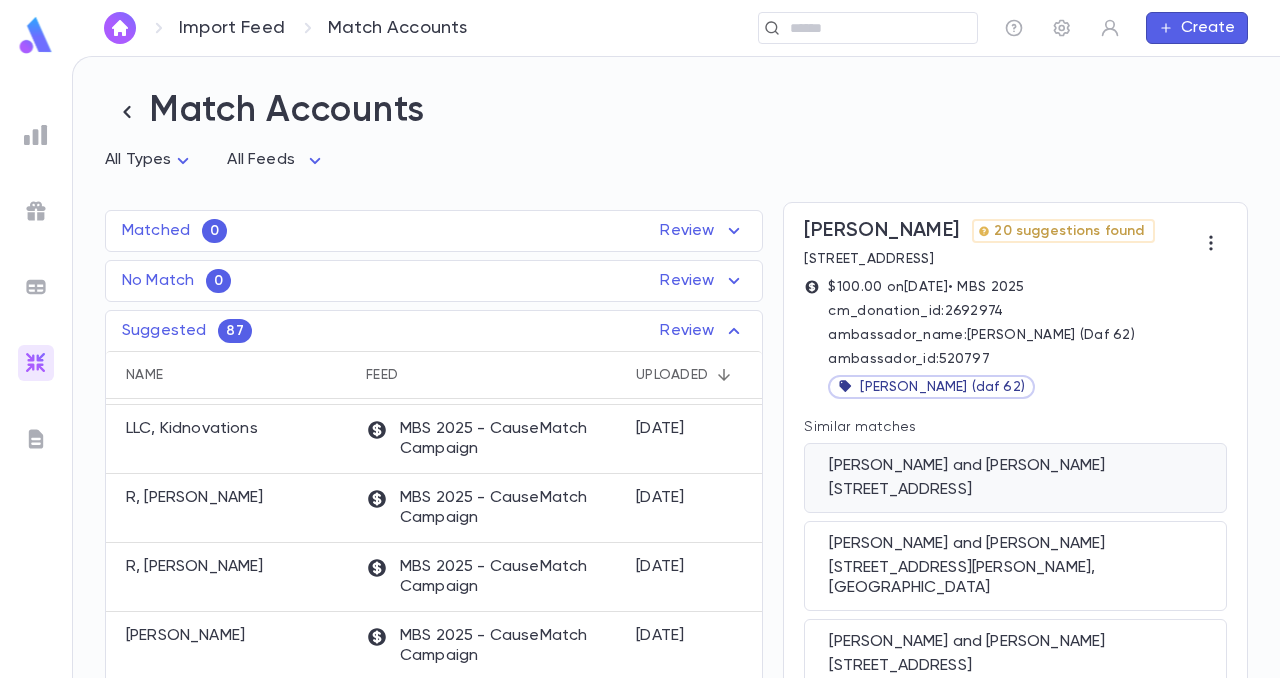 click on "[PERSON_NAME] and [PERSON_NAME]" at bounding box center [1015, 466] 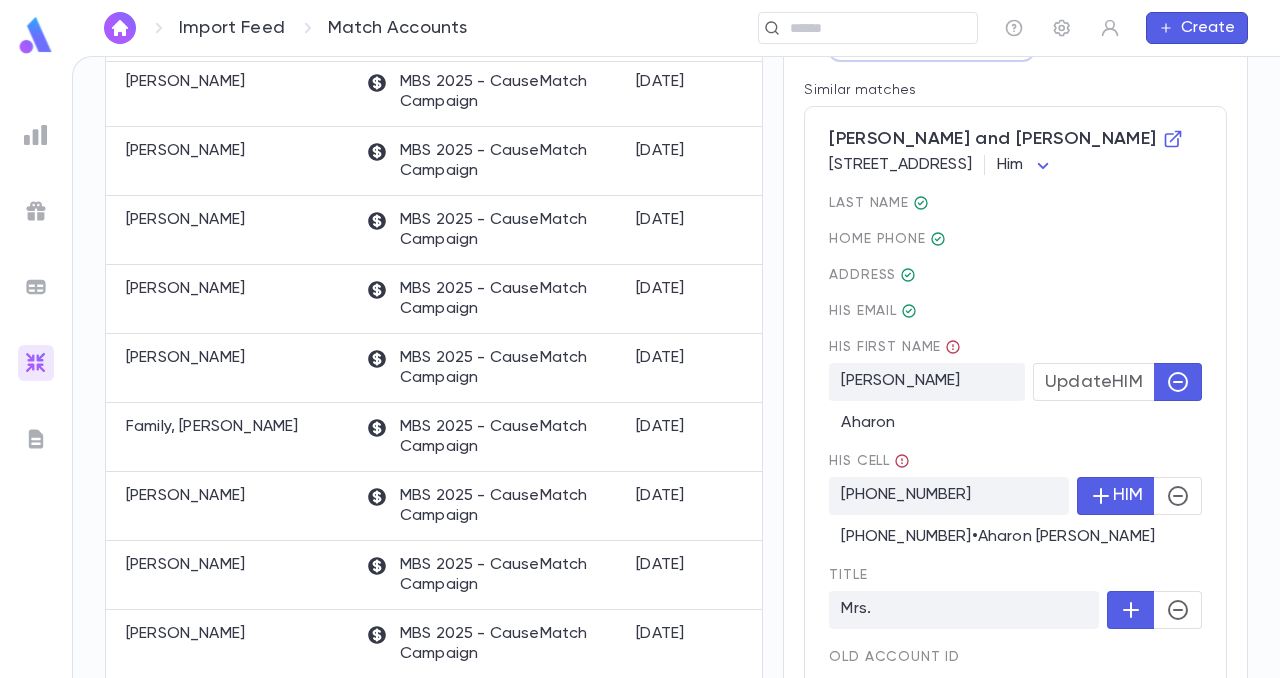 scroll, scrollTop: 338, scrollLeft: 0, axis: vertical 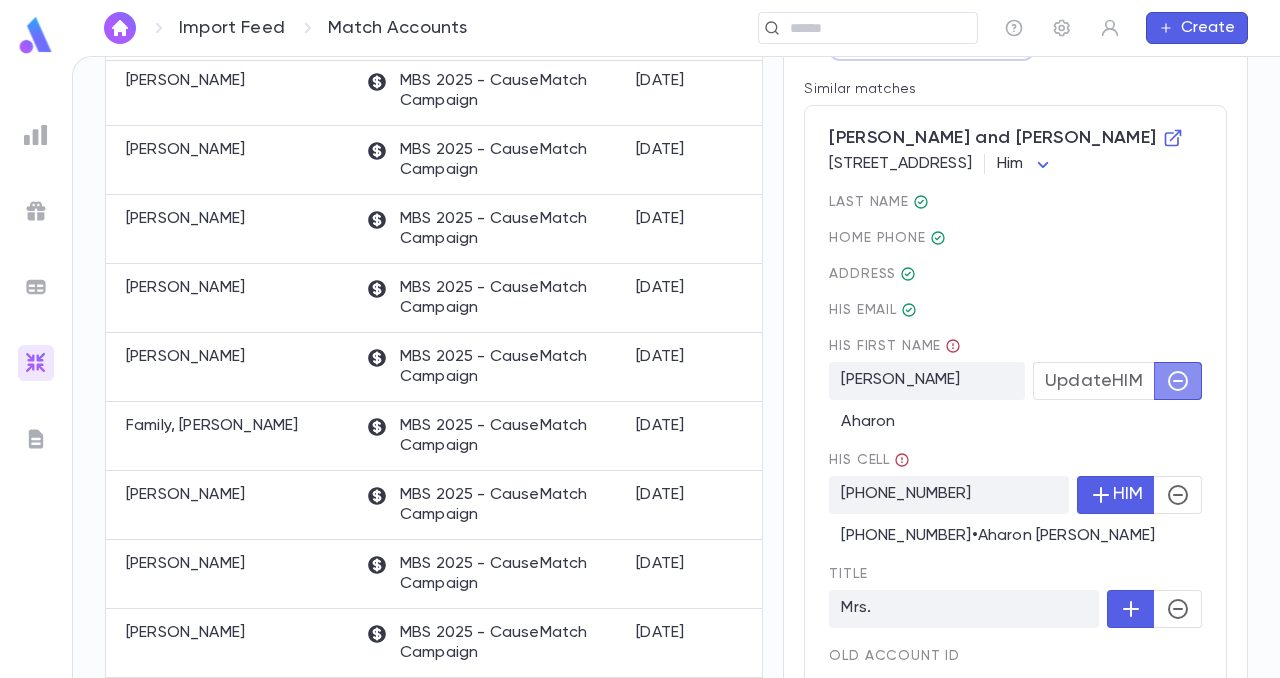 click 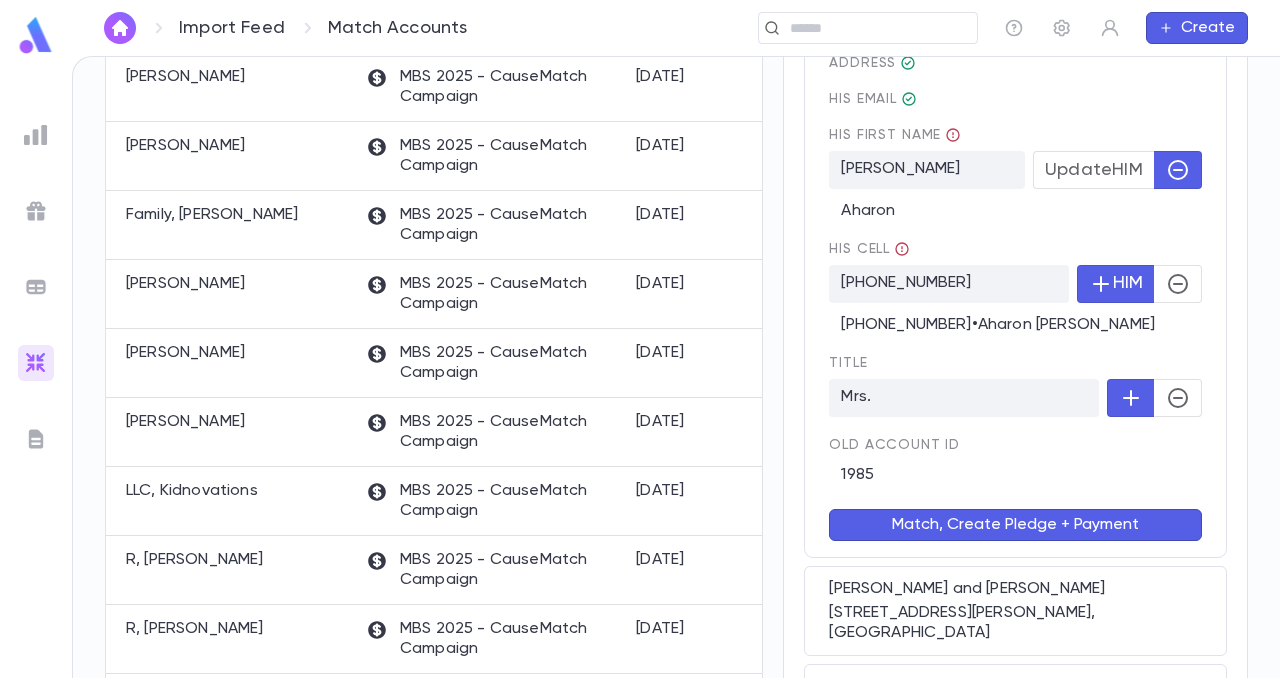 scroll, scrollTop: 553, scrollLeft: 0, axis: vertical 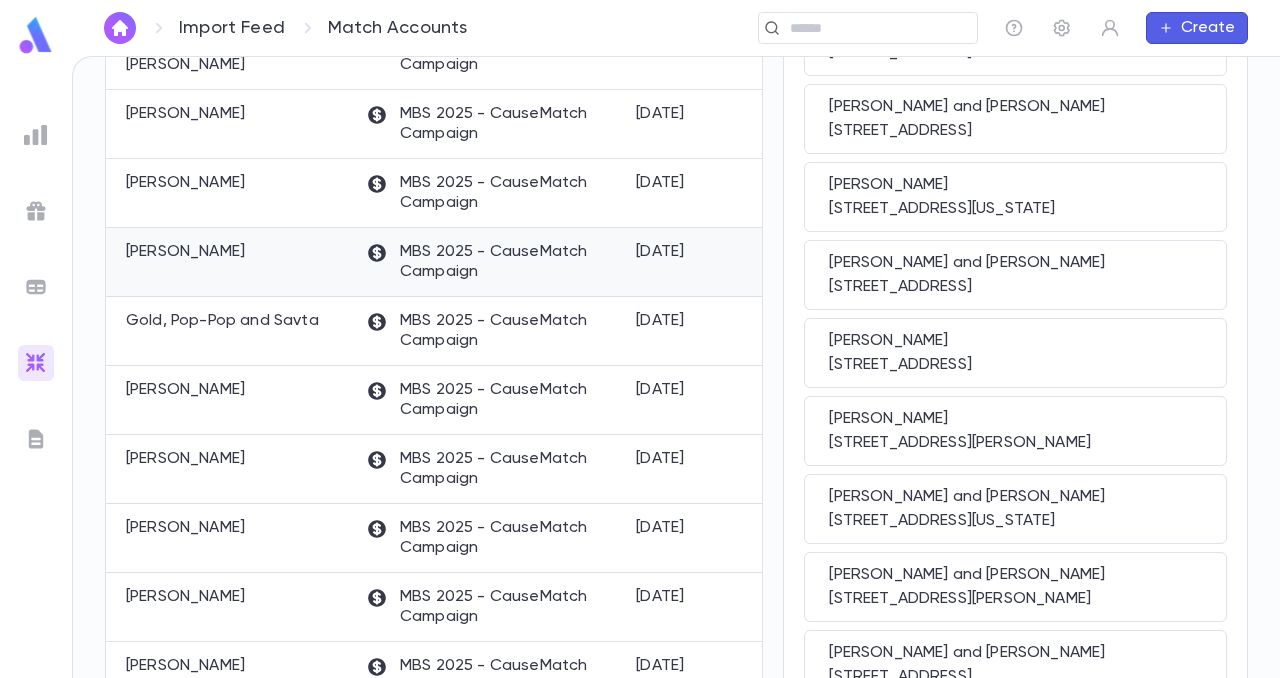 click on "[PERSON_NAME]" at bounding box center (185, 252) 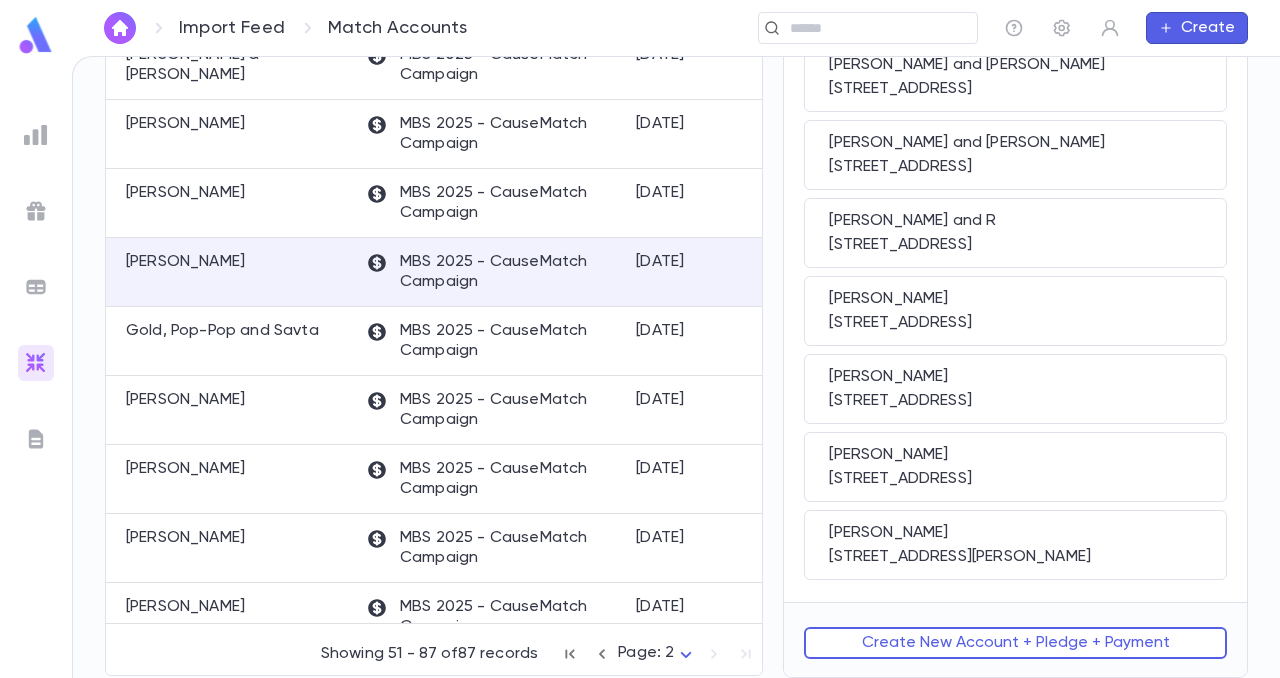scroll, scrollTop: 0, scrollLeft: 0, axis: both 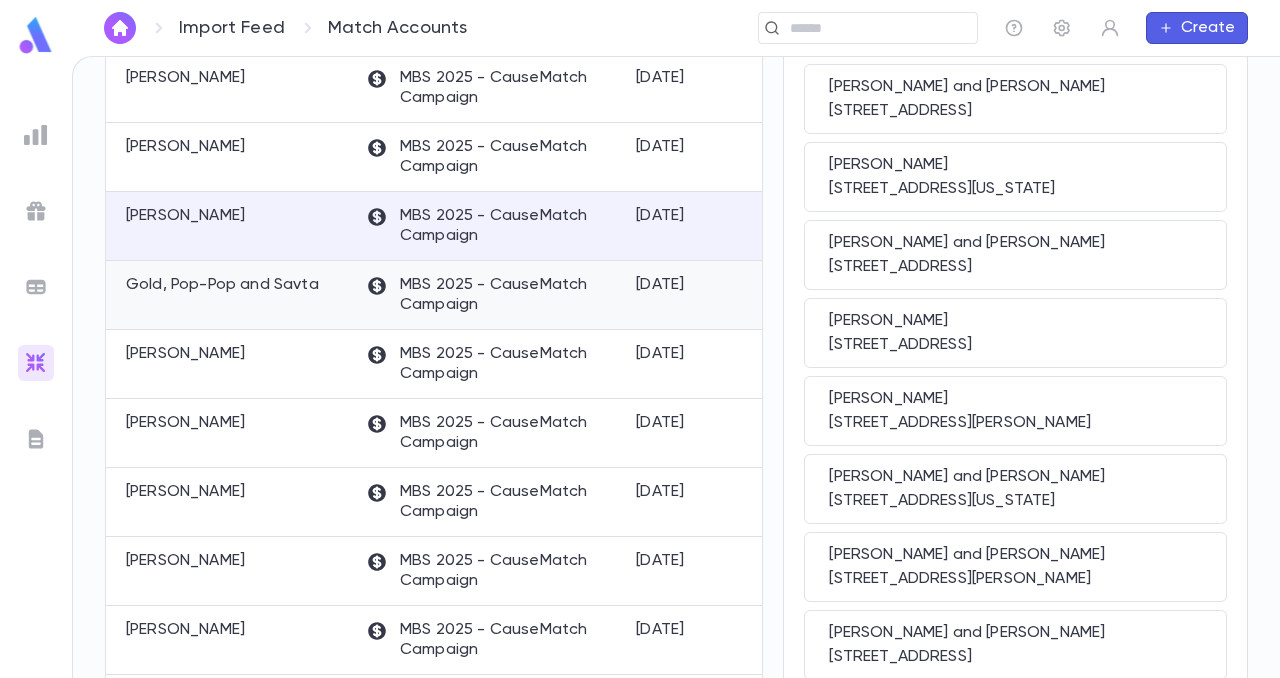 click on "Gold, Pop-Pop and Savta" at bounding box center (222, 285) 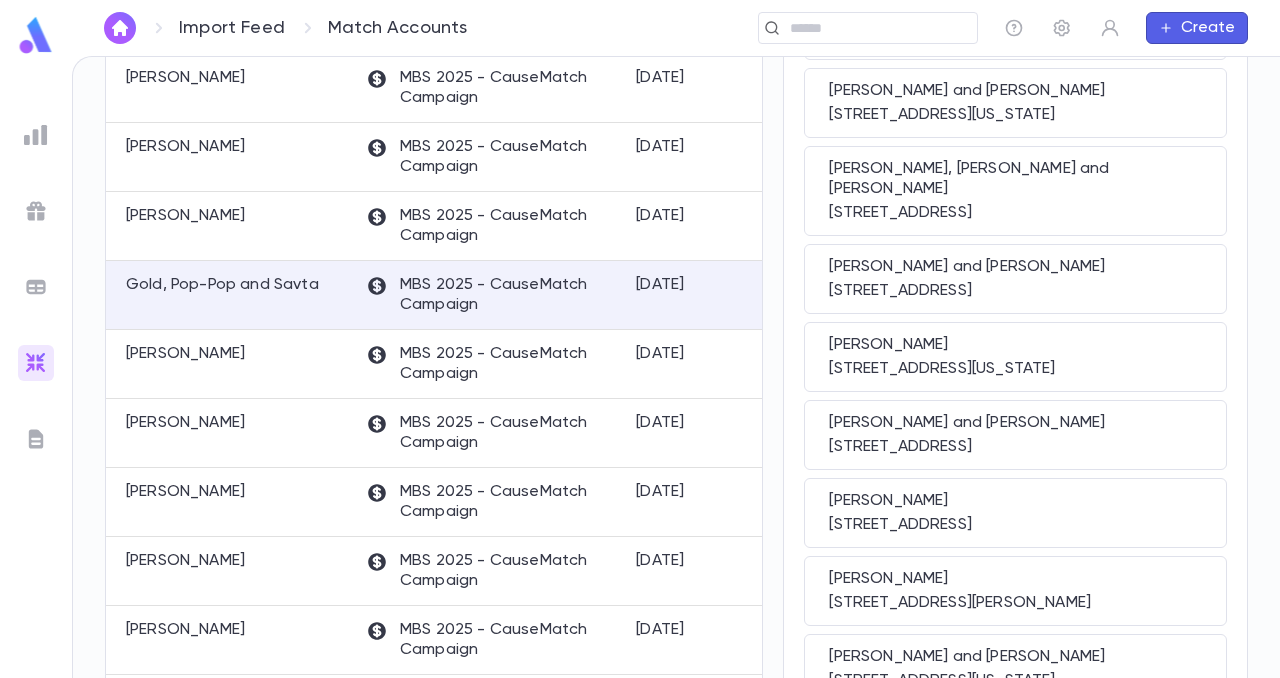 scroll, scrollTop: 0, scrollLeft: 0, axis: both 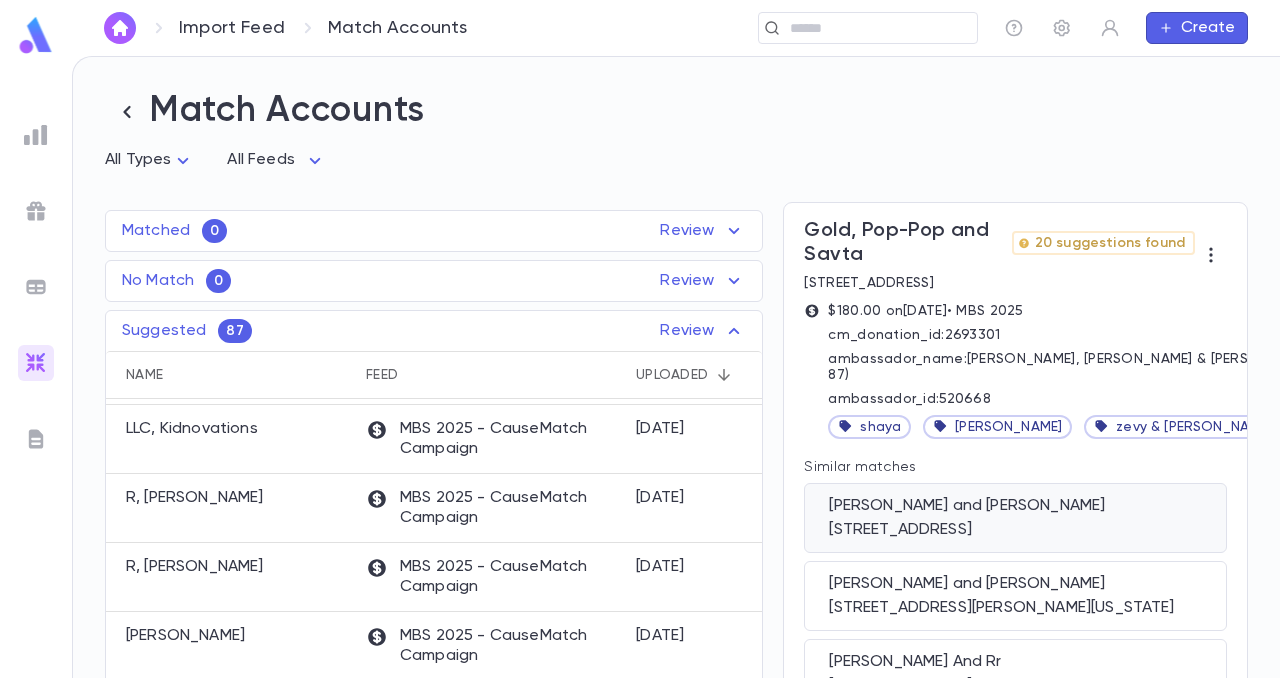 click on "[PERSON_NAME] and [PERSON_NAME]" at bounding box center (1015, 506) 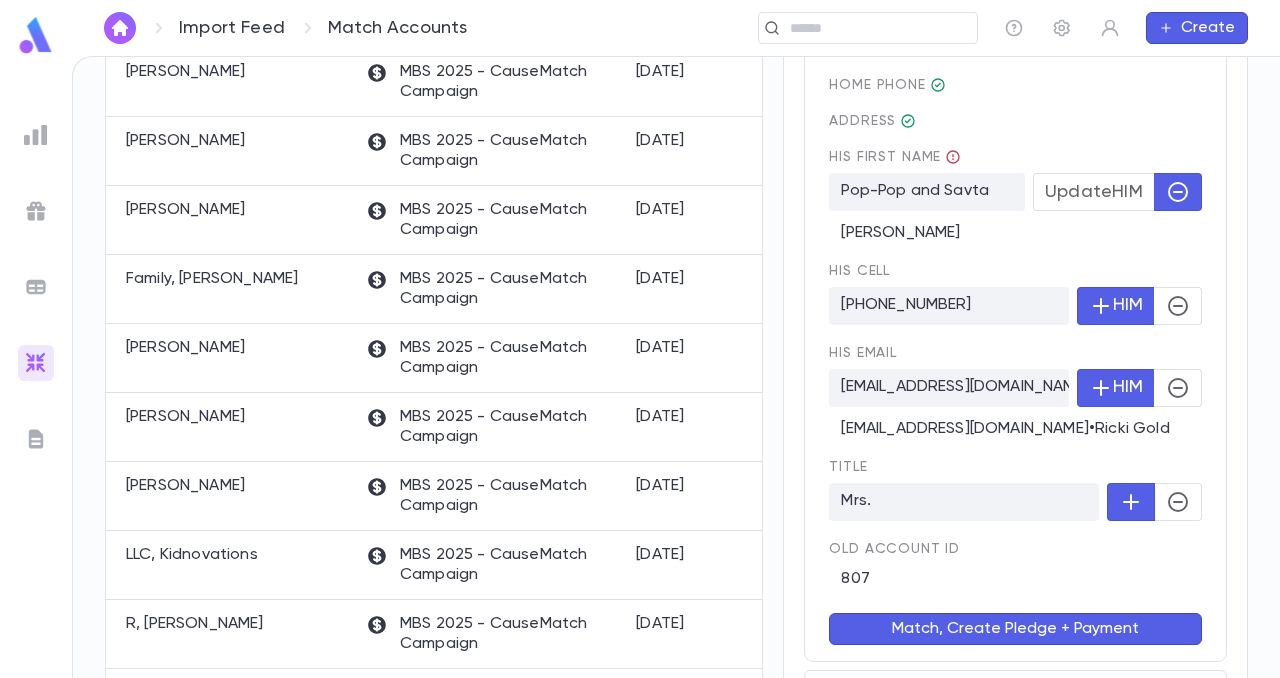 scroll, scrollTop: 533, scrollLeft: 0, axis: vertical 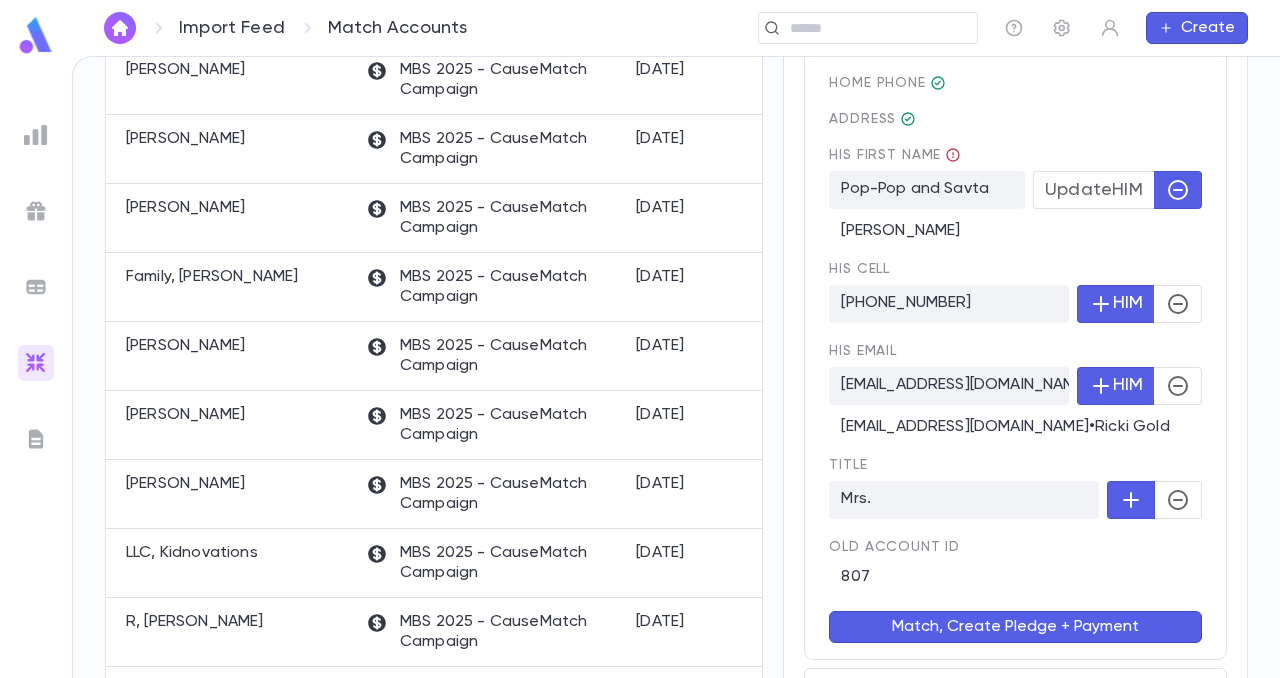 click 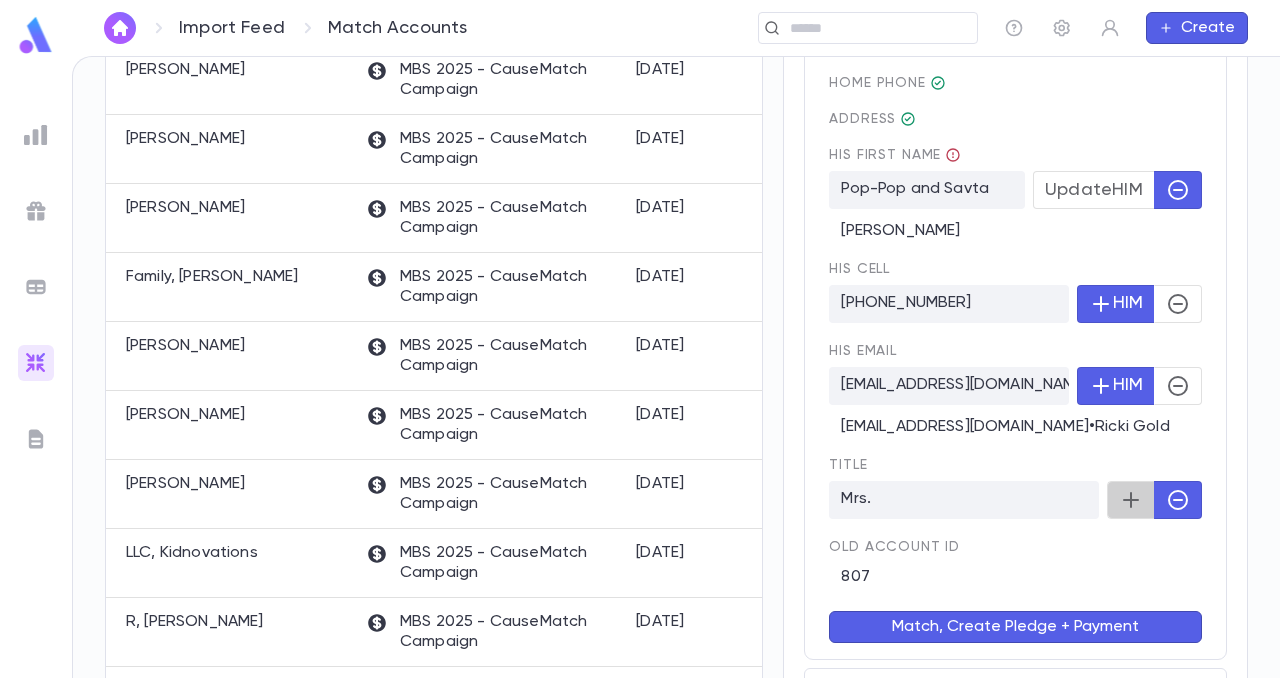 click 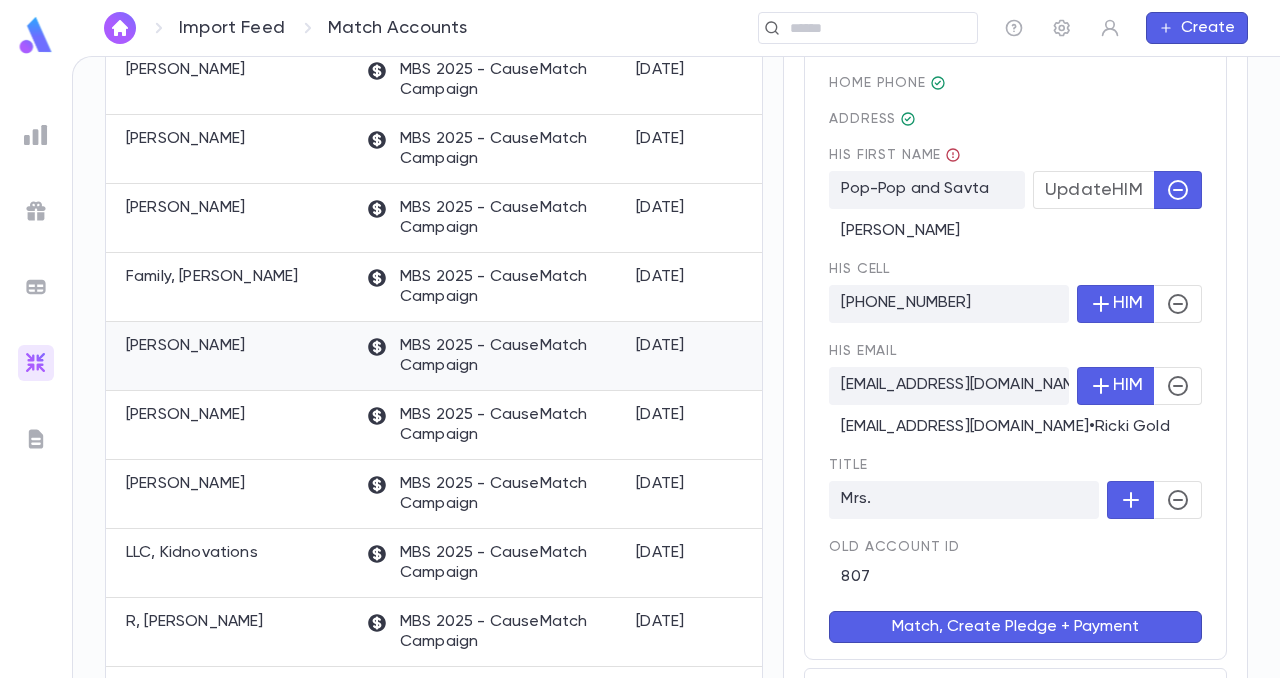 scroll, scrollTop: 182, scrollLeft: 0, axis: vertical 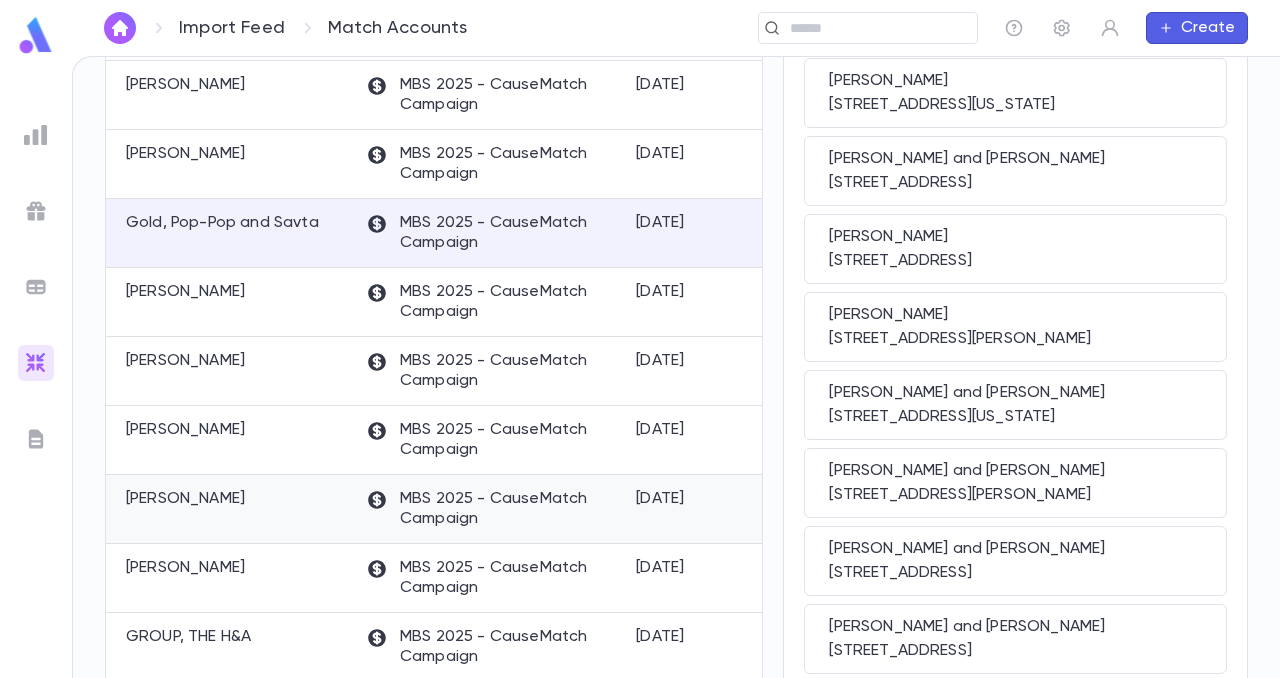click on "[PERSON_NAME]" at bounding box center (185, 499) 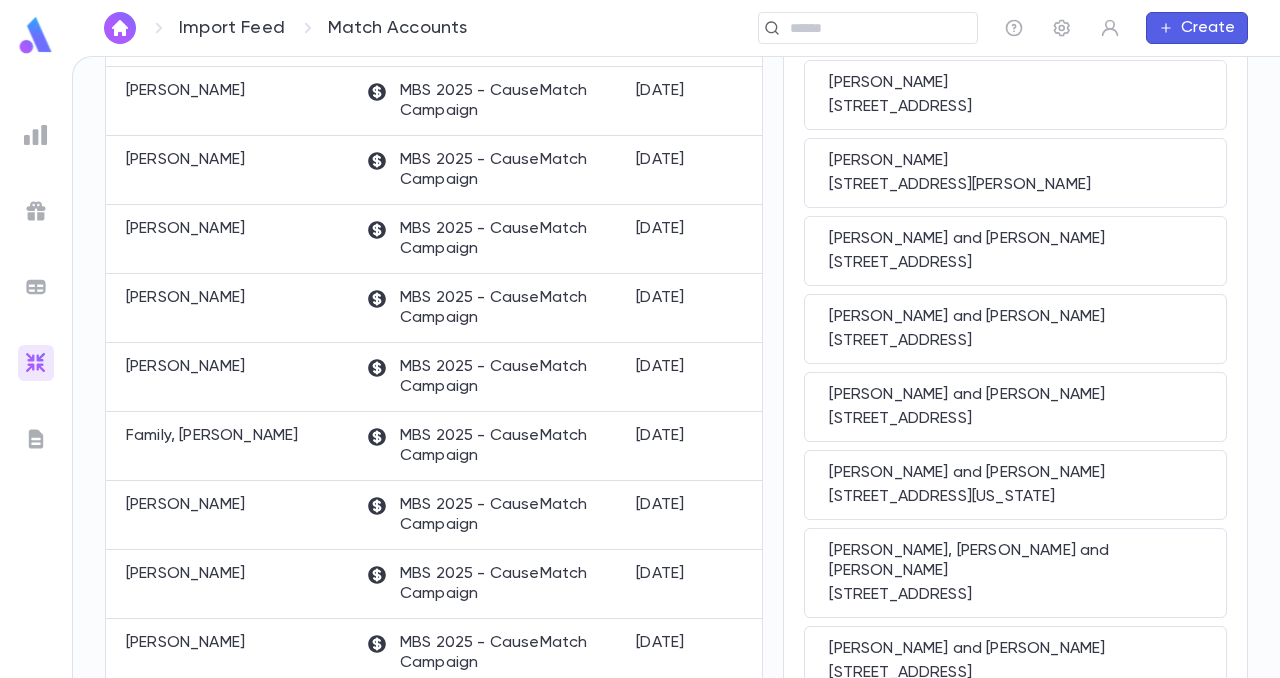 scroll, scrollTop: 542, scrollLeft: 0, axis: vertical 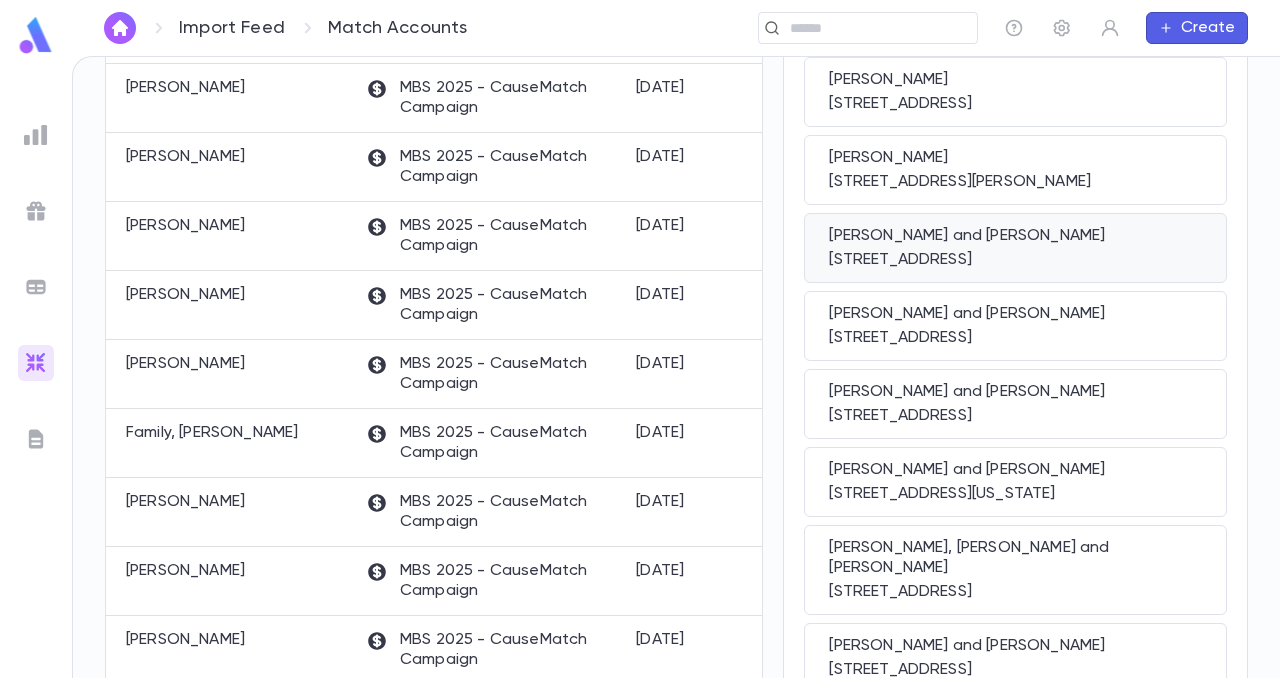 click on "[STREET_ADDRESS]" at bounding box center (1015, 260) 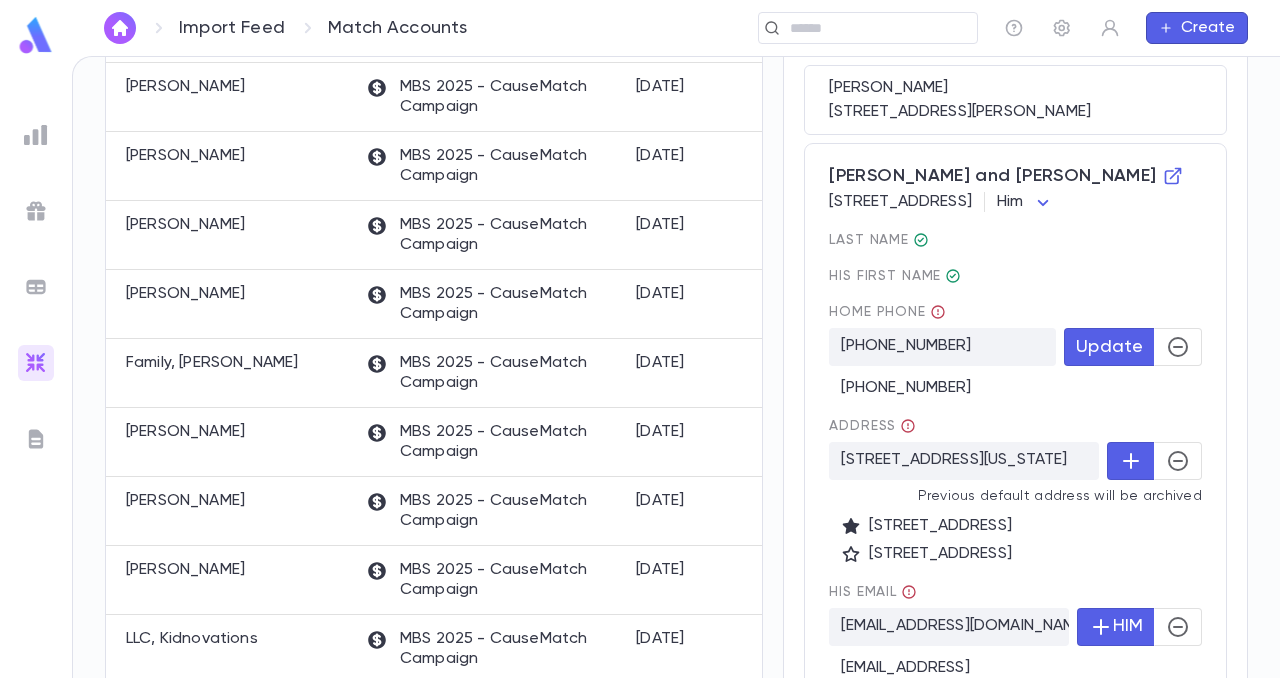 scroll, scrollTop: 614, scrollLeft: 0, axis: vertical 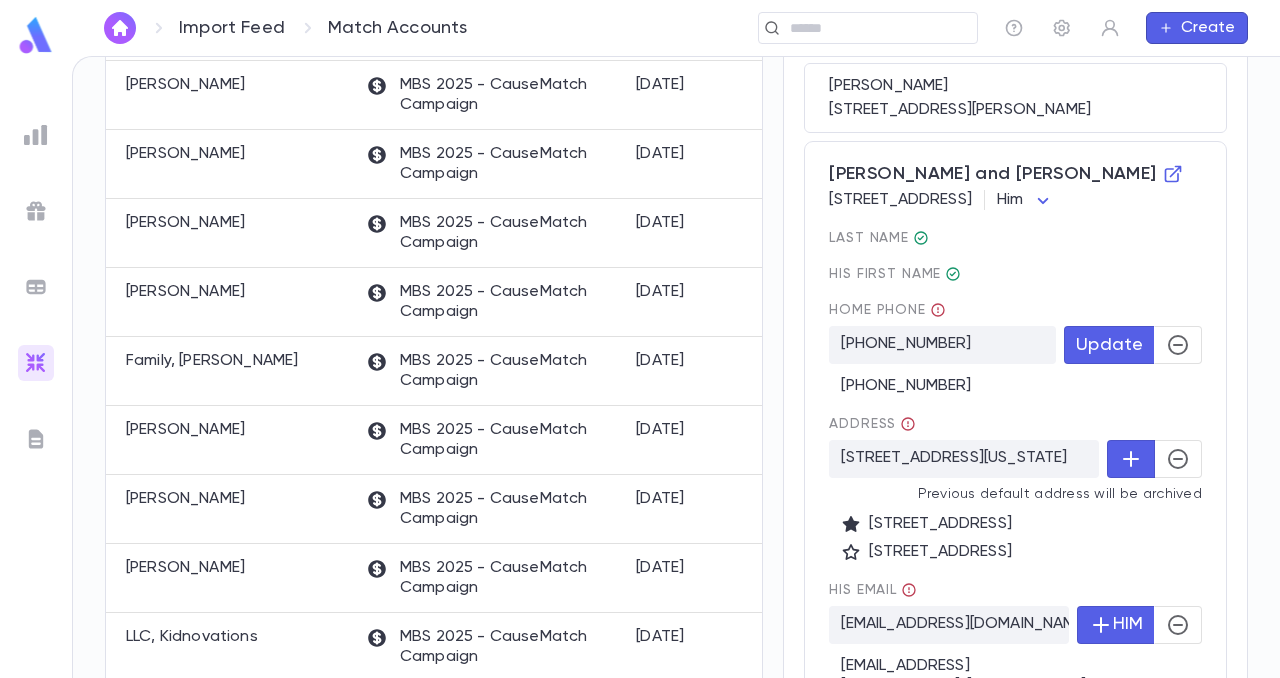 click 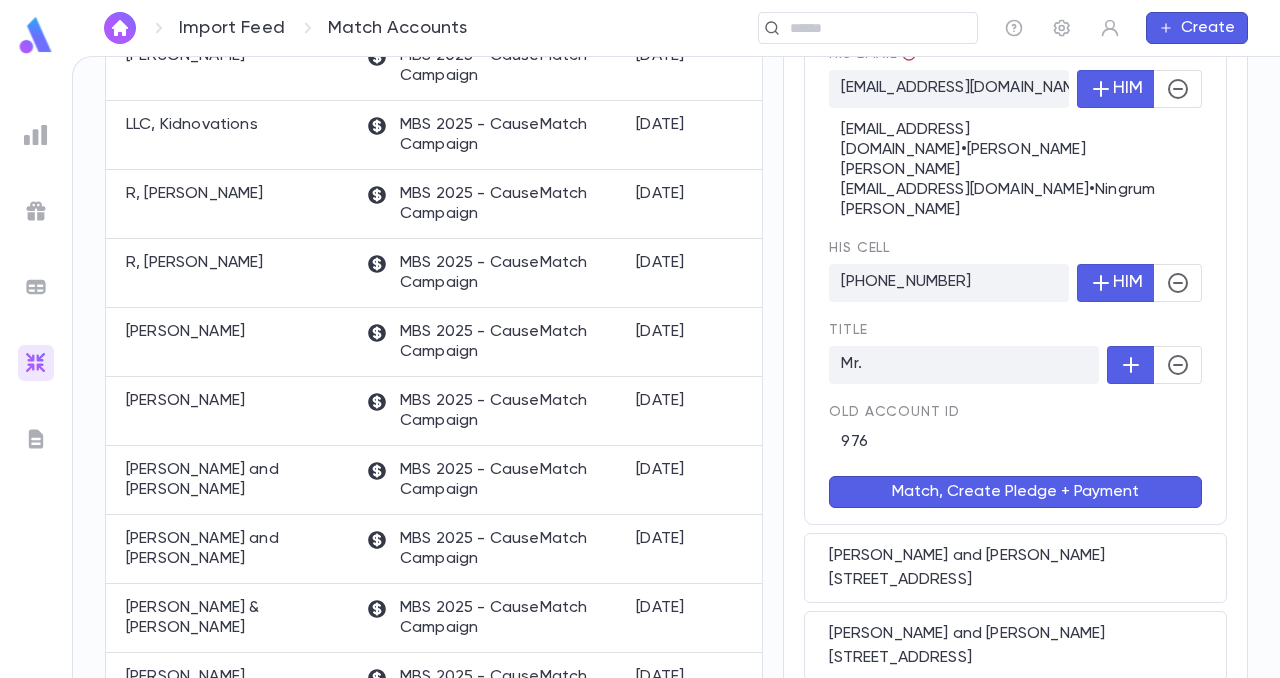 scroll, scrollTop: 1127, scrollLeft: 0, axis: vertical 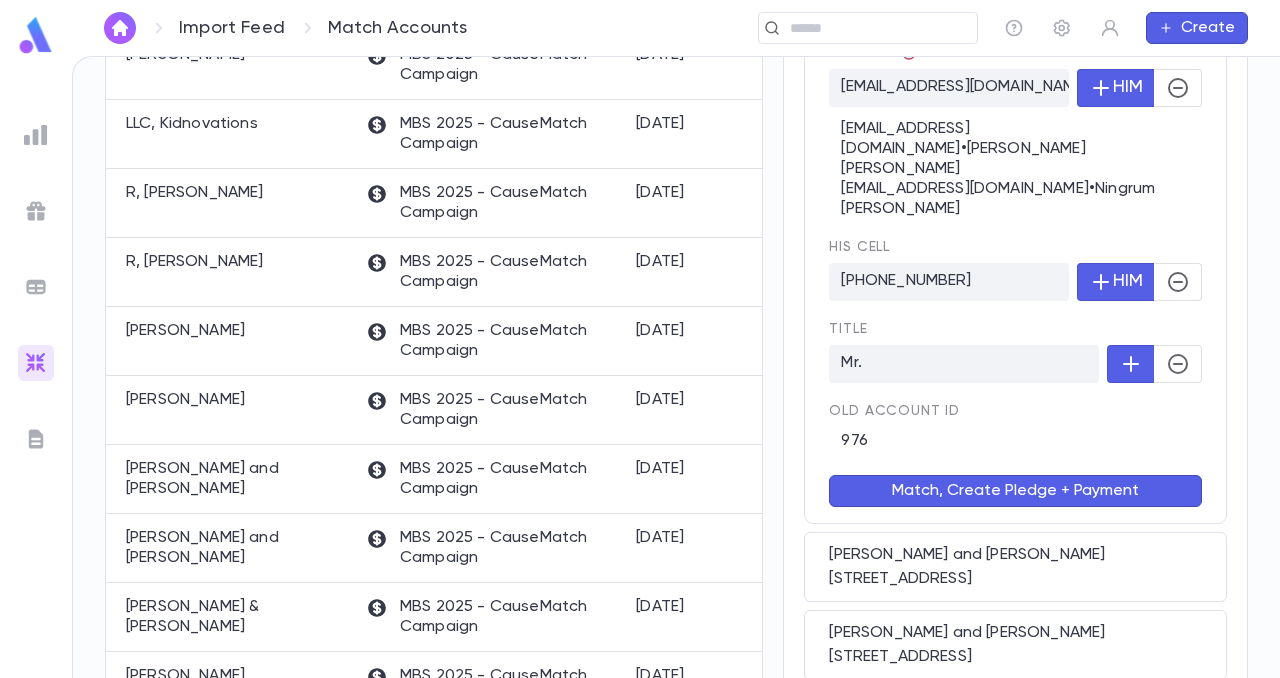 click on "Match, Create Pledge + Payment" at bounding box center (1015, 491) 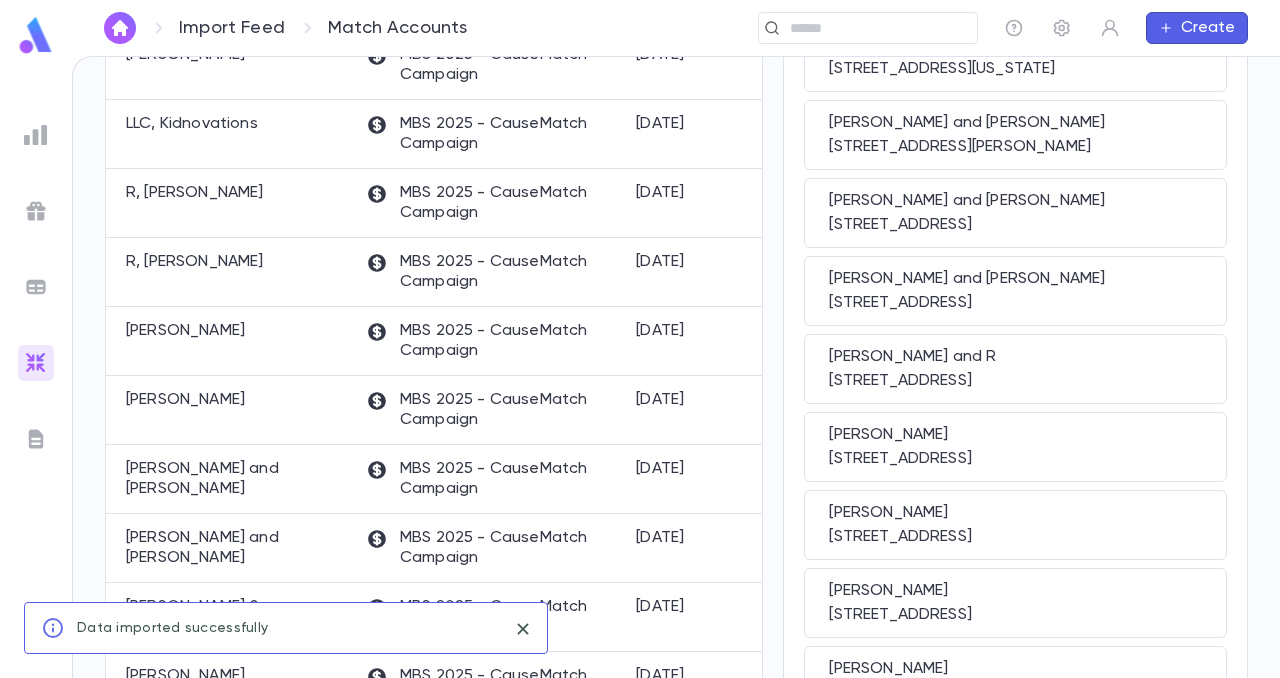 scroll, scrollTop: 0, scrollLeft: 0, axis: both 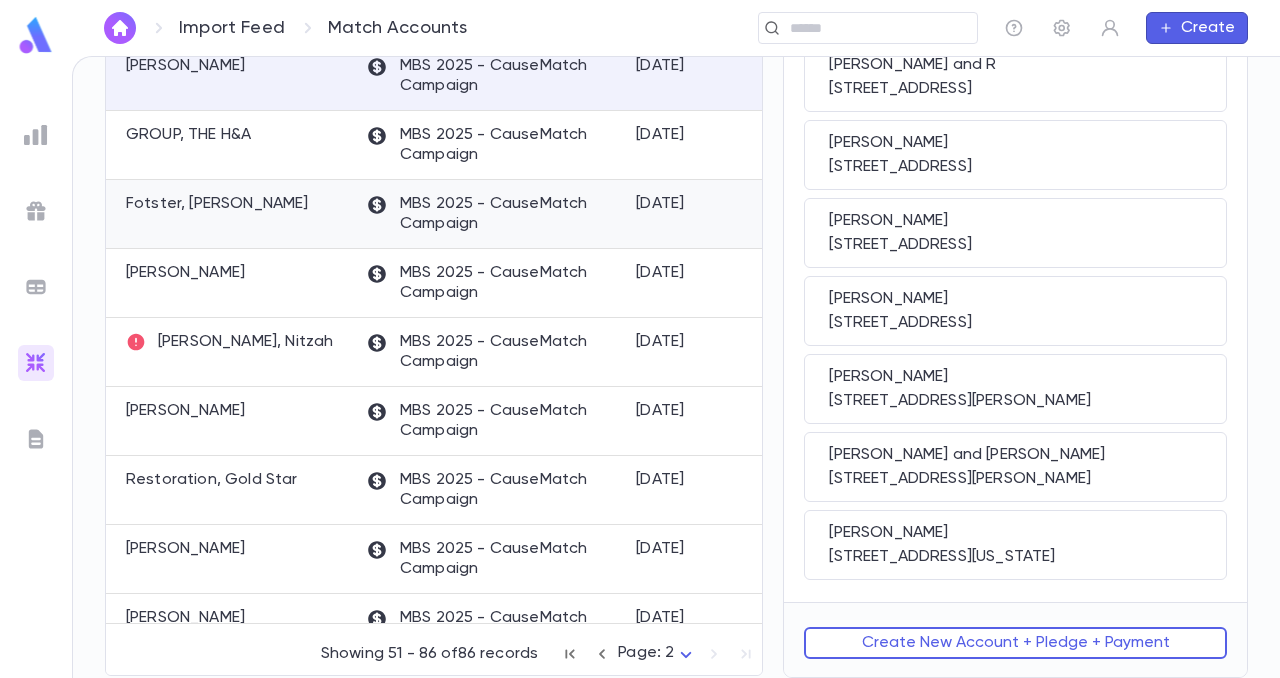 click on "Fotster, [PERSON_NAME]" at bounding box center [217, 204] 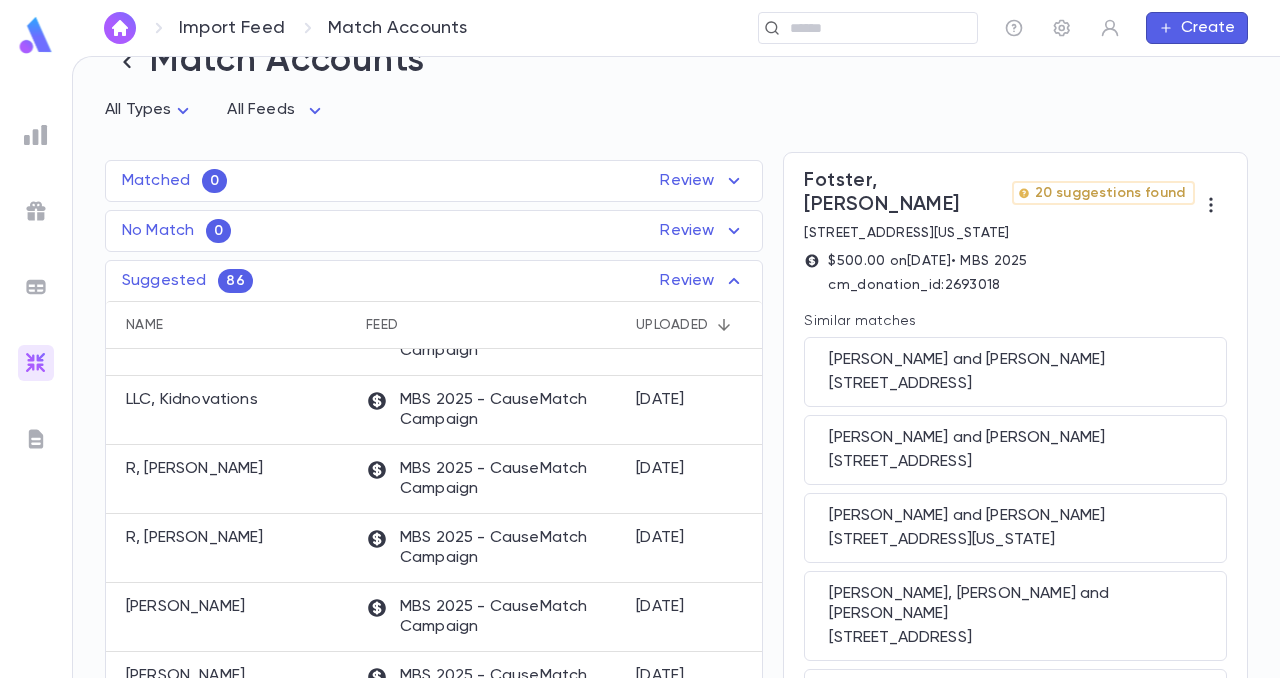 scroll, scrollTop: 66, scrollLeft: 0, axis: vertical 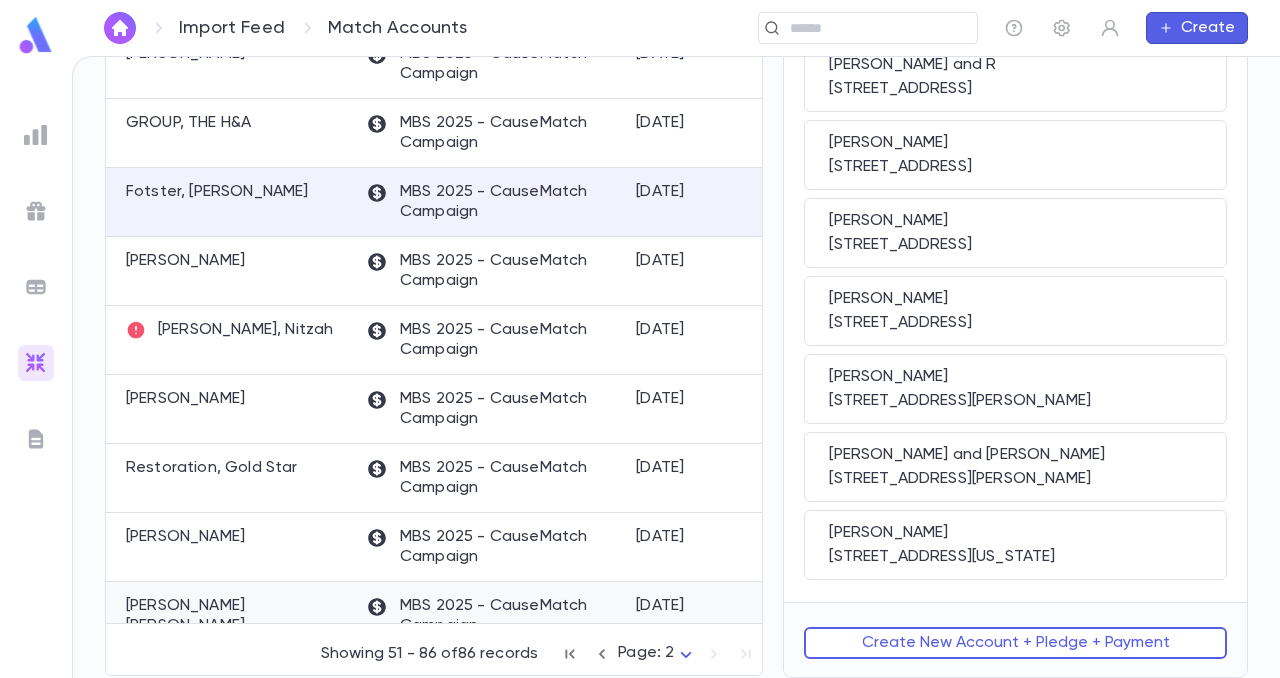 click on "[PERSON_NAME] [PERSON_NAME]" at bounding box center [236, 616] 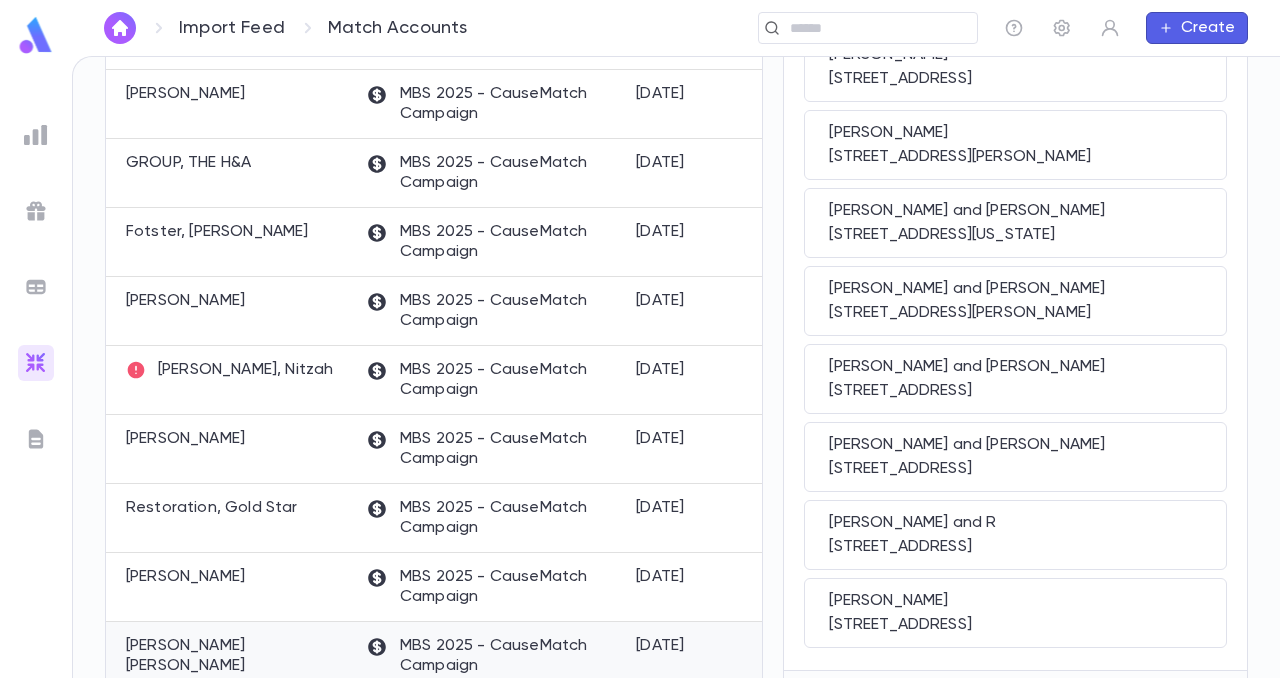 scroll, scrollTop: 0, scrollLeft: 0, axis: both 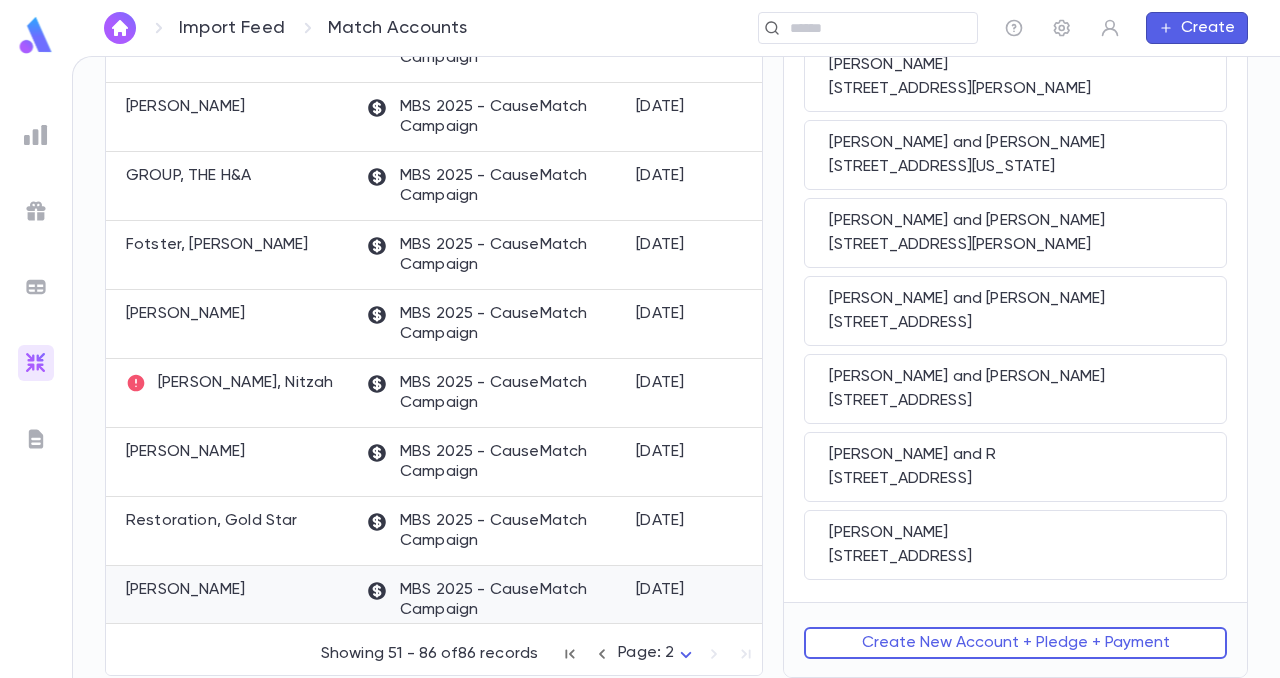 click on "[PERSON_NAME]" at bounding box center [231, 600] 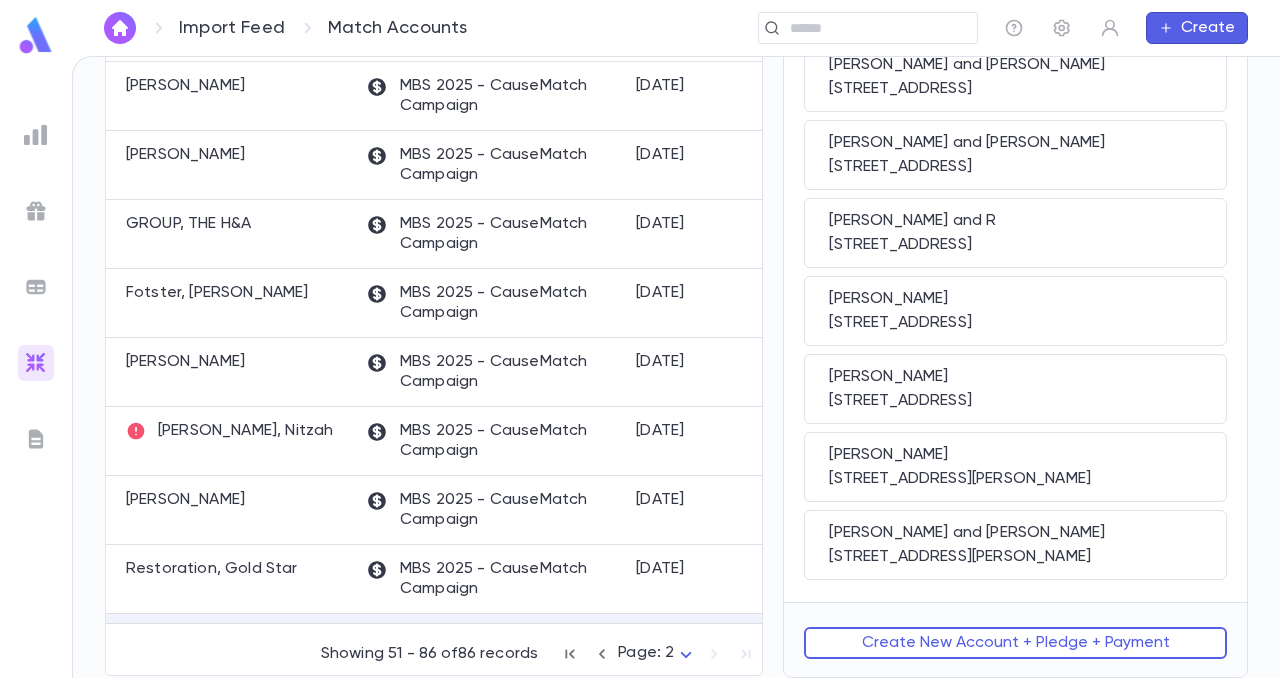 scroll, scrollTop: 0, scrollLeft: 0, axis: both 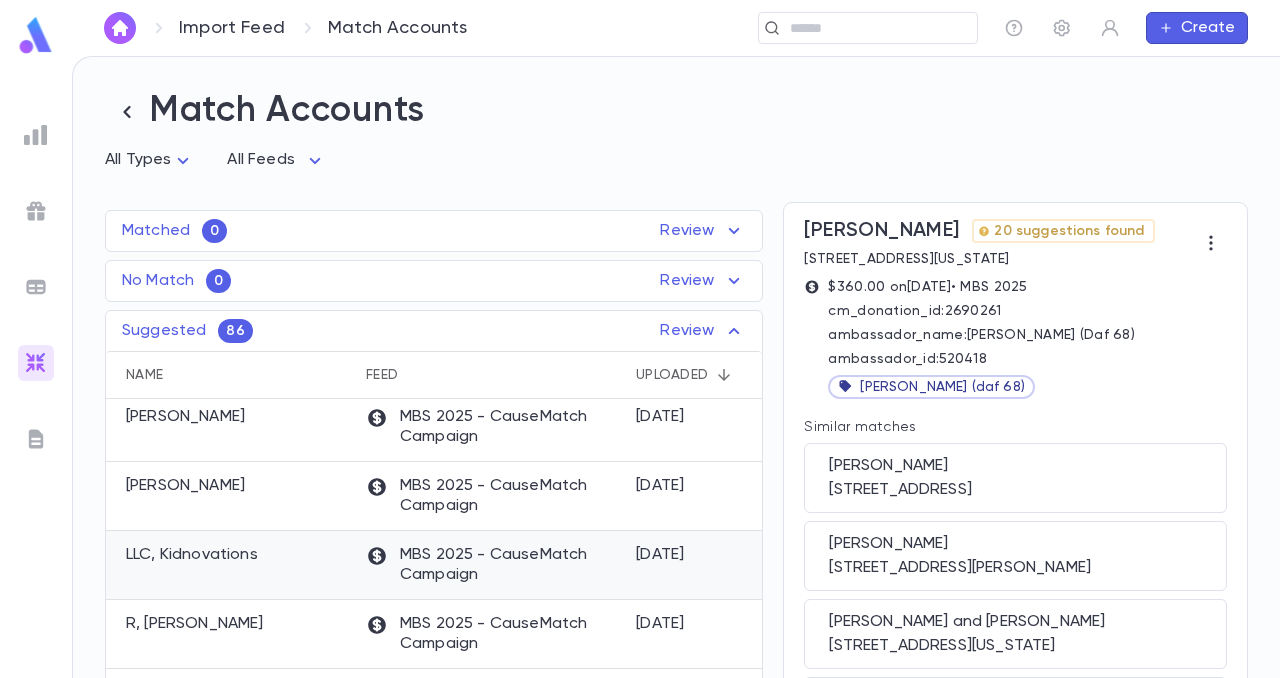 click on "LLC, Kidnovations" at bounding box center (192, 555) 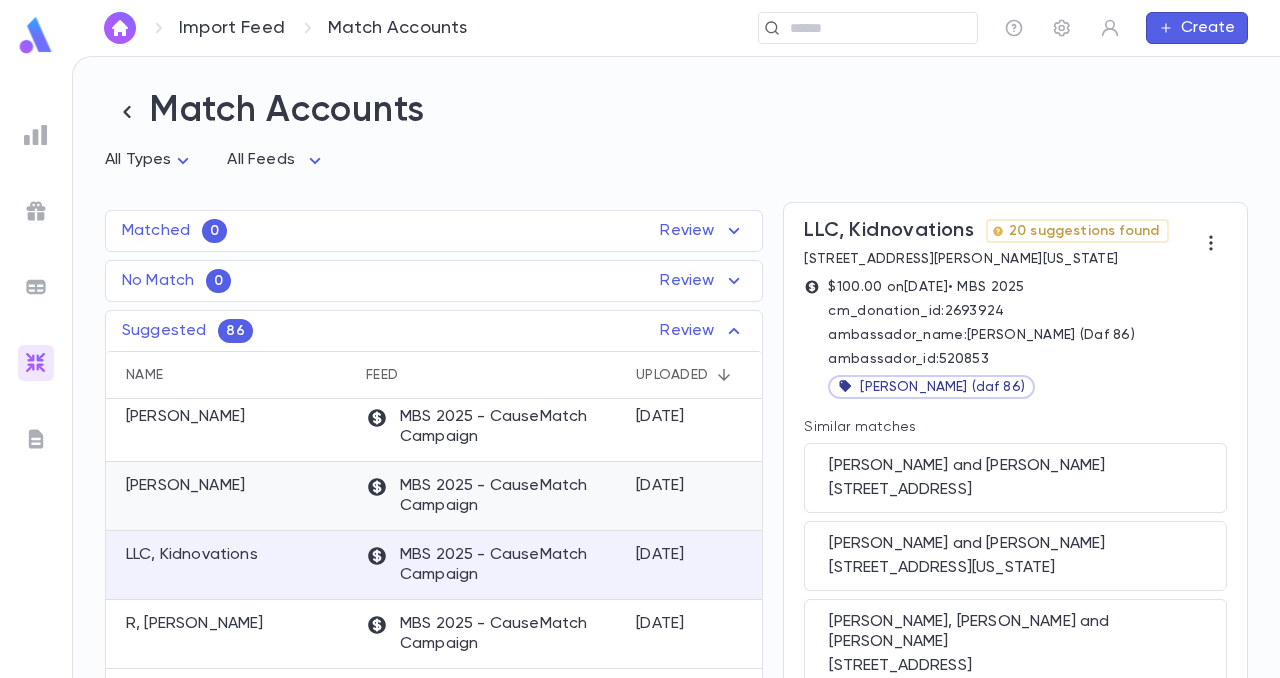 click on "[PERSON_NAME]" at bounding box center [231, 496] 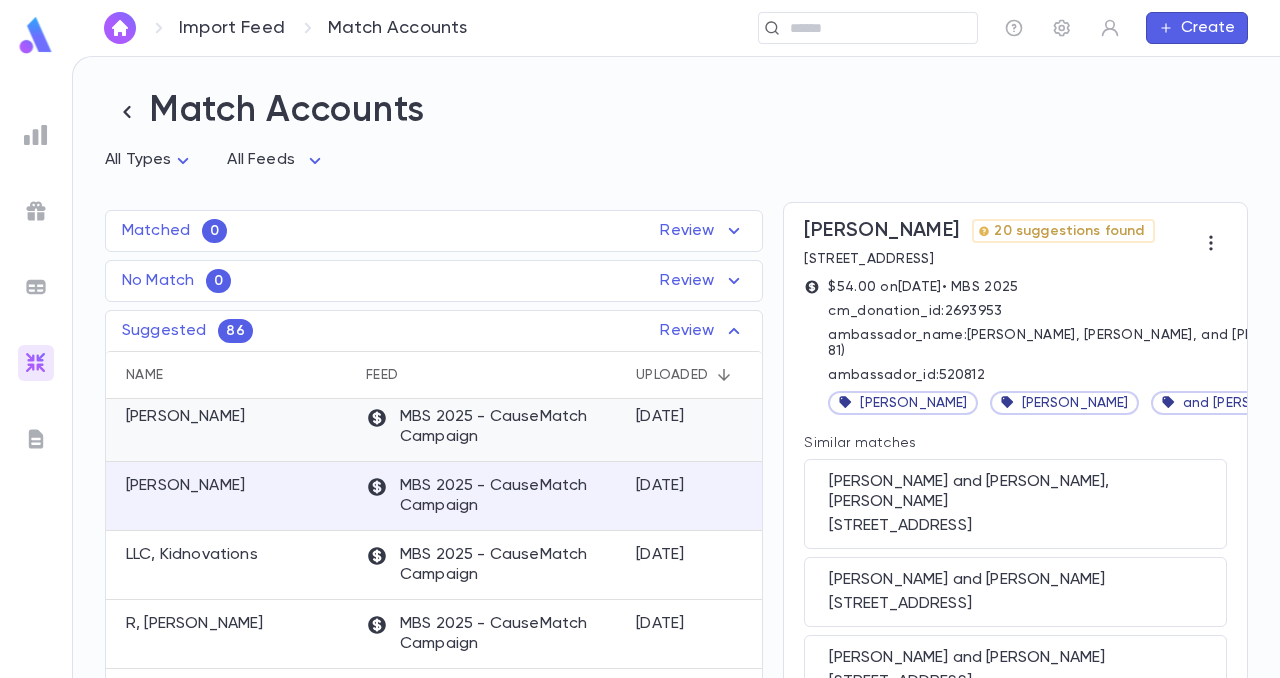 click on "[PERSON_NAME]" at bounding box center [185, 417] 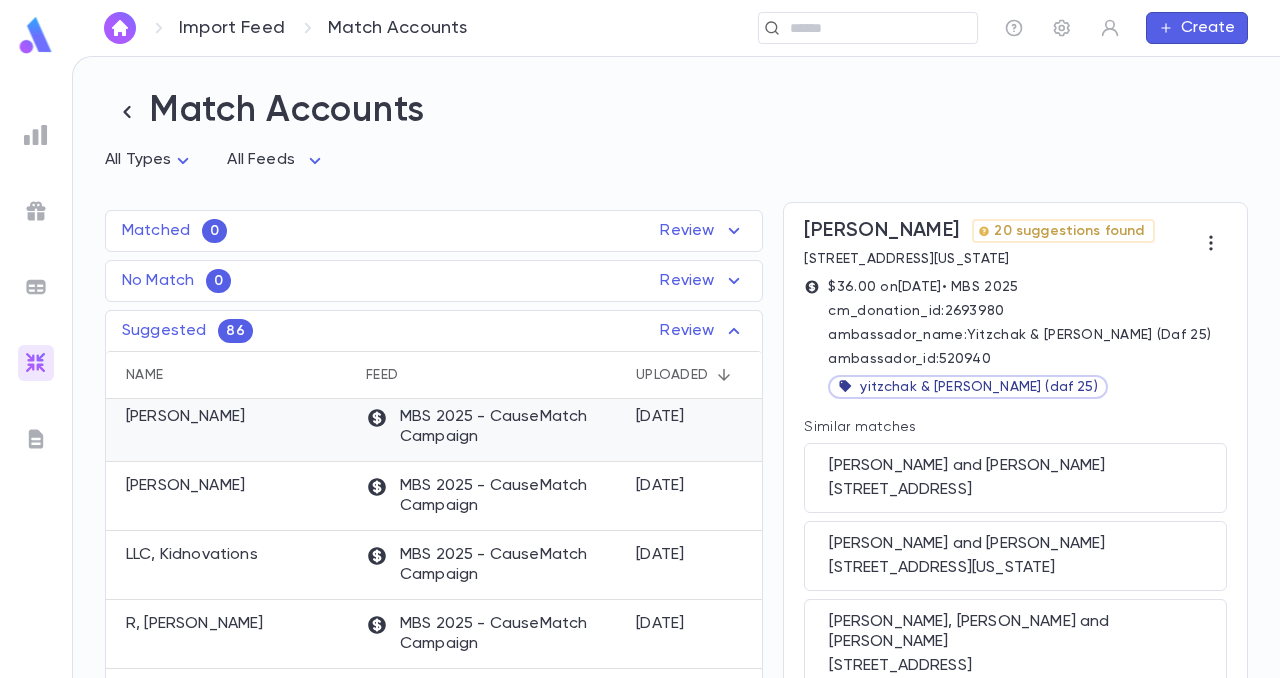scroll, scrollTop: 0, scrollLeft: 0, axis: both 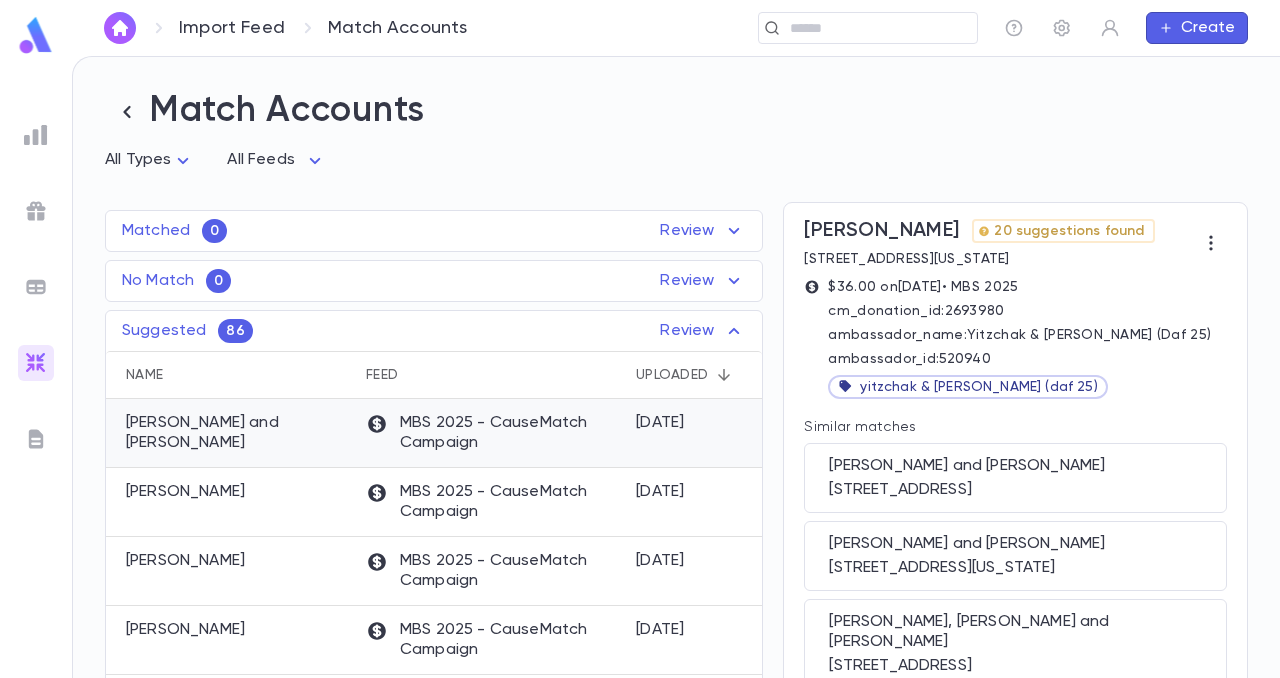 click on "[PERSON_NAME] and [PERSON_NAME]" at bounding box center [236, 433] 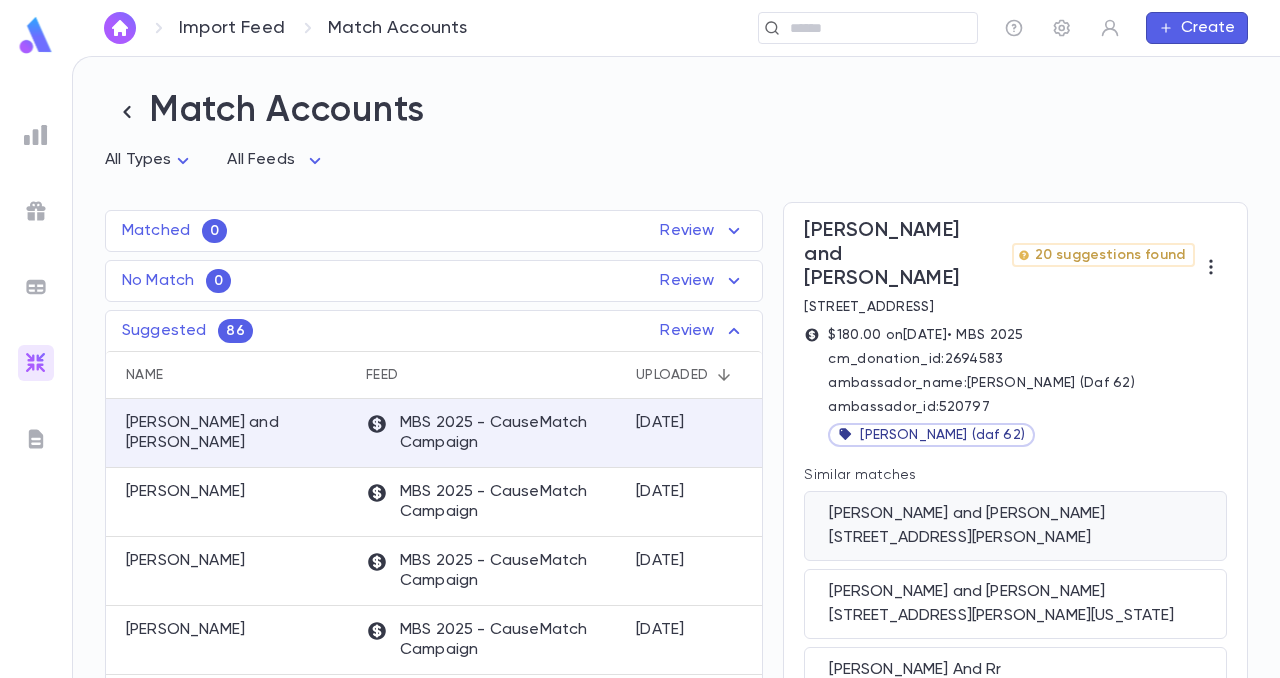 click on "[PERSON_NAME] and [PERSON_NAME]" at bounding box center [1015, 514] 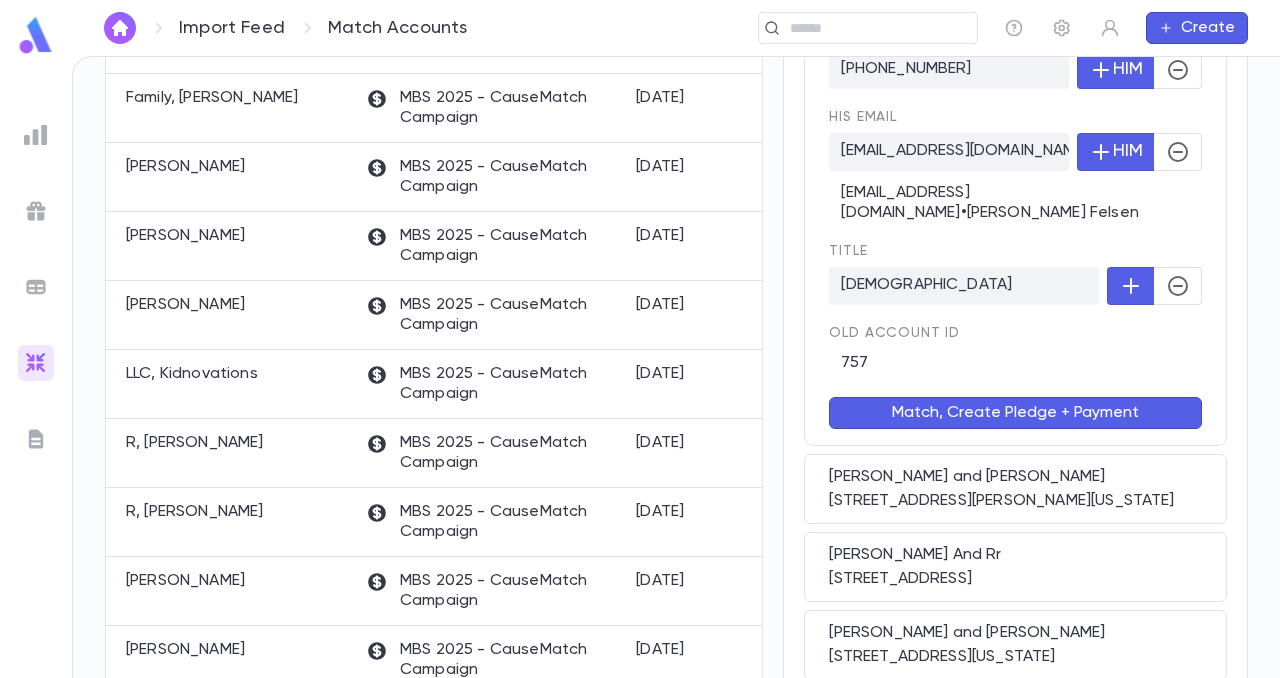 scroll, scrollTop: 1799, scrollLeft: 0, axis: vertical 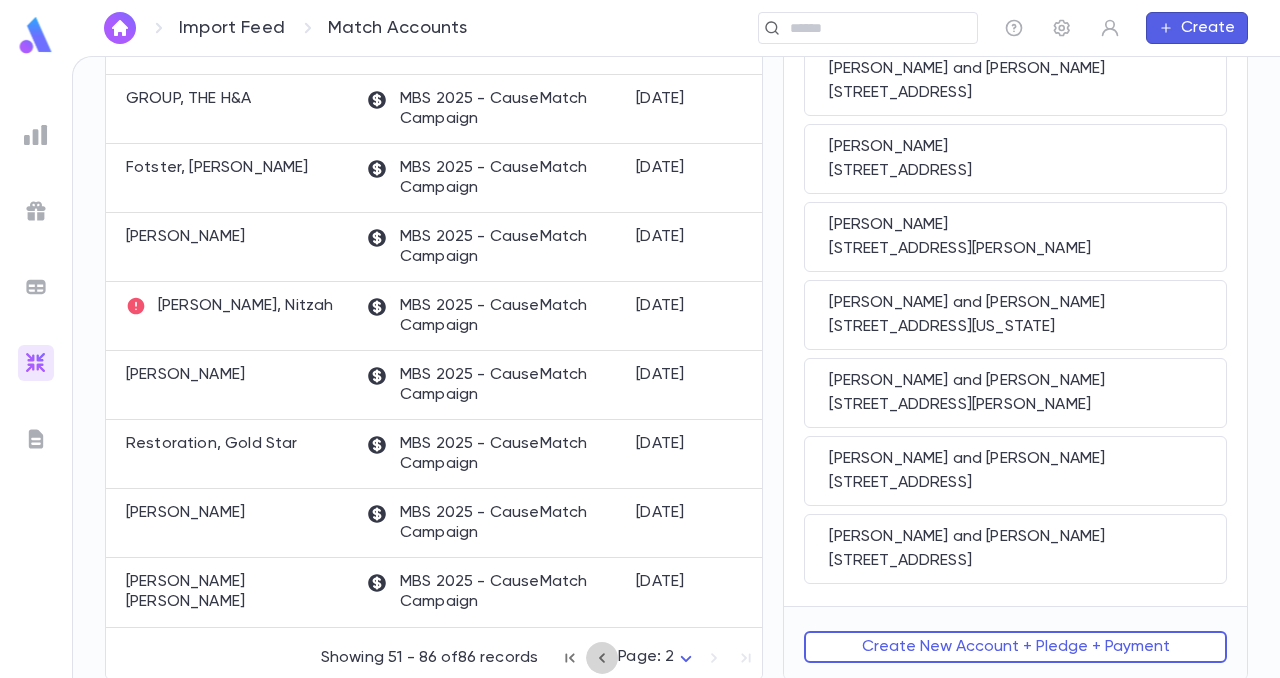 click 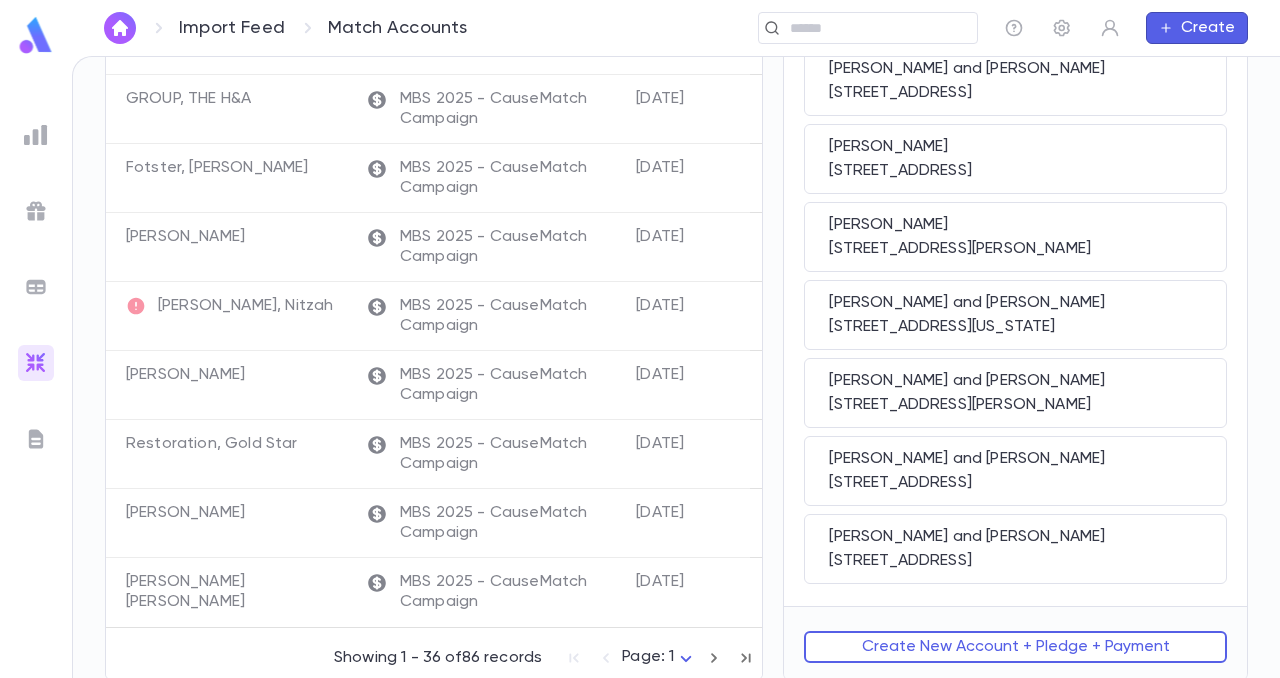 scroll, scrollTop: 0, scrollLeft: 0, axis: both 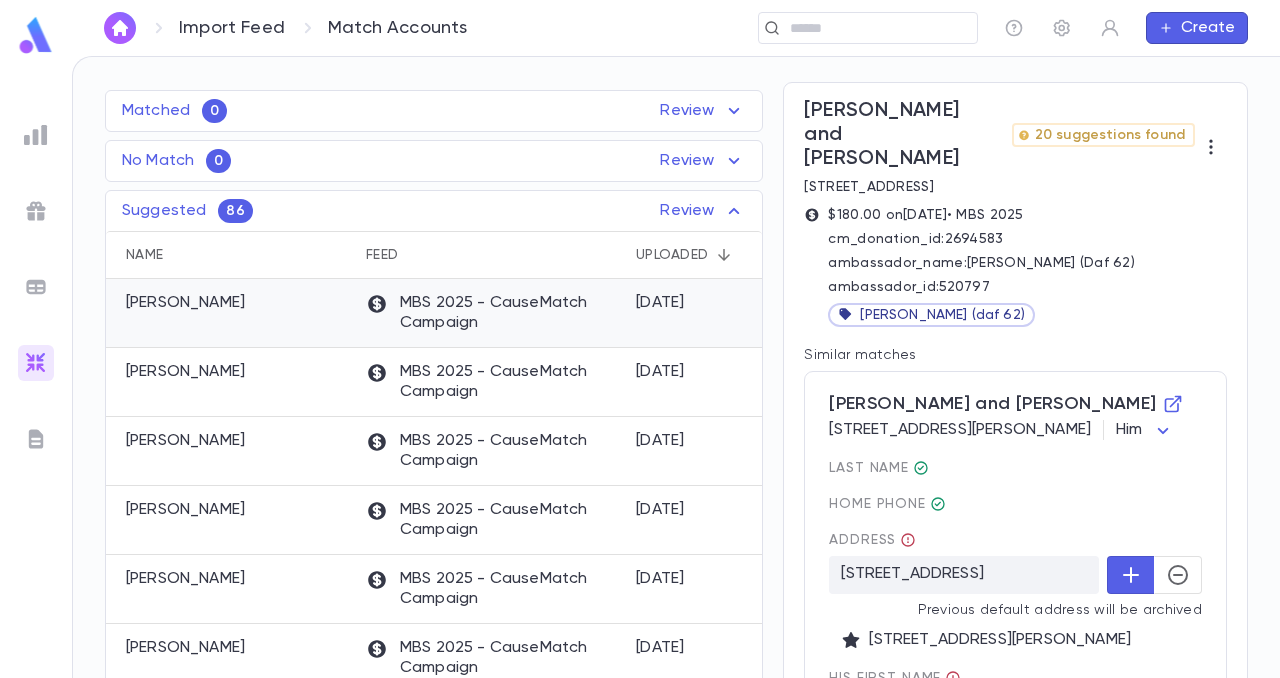 click on "MBS 2025 - CauseMatch Campaign" at bounding box center [491, 313] 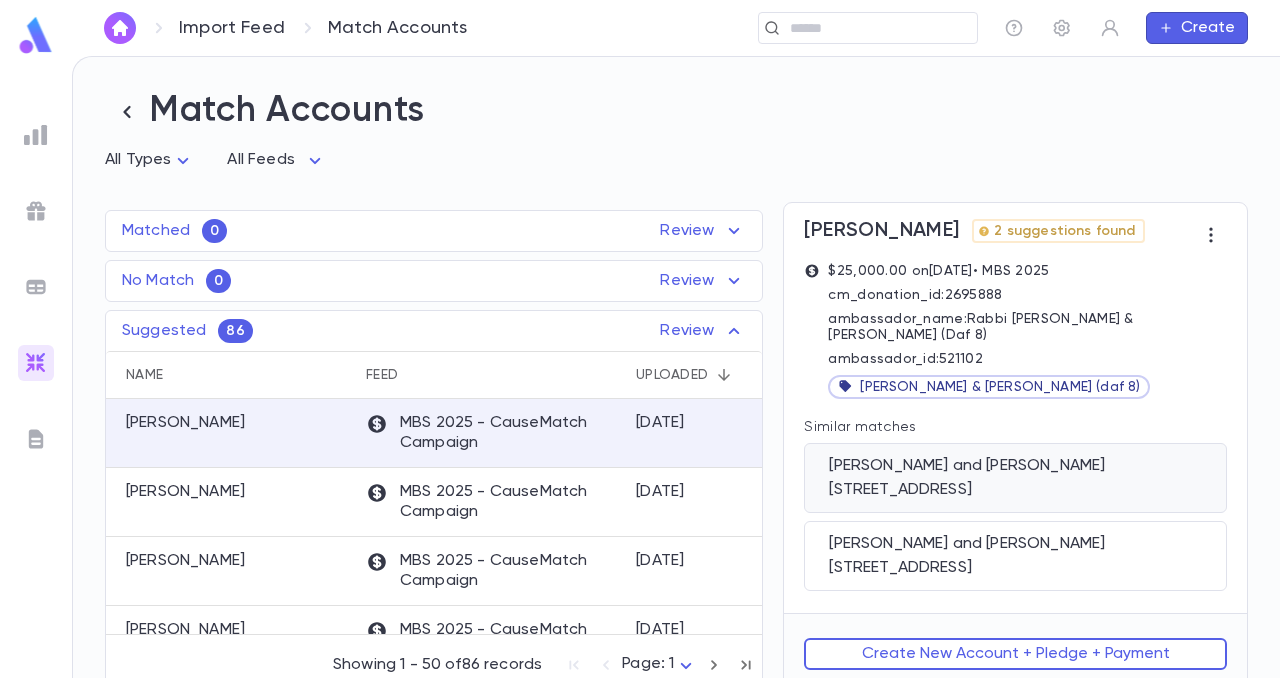 scroll, scrollTop: 11, scrollLeft: 0, axis: vertical 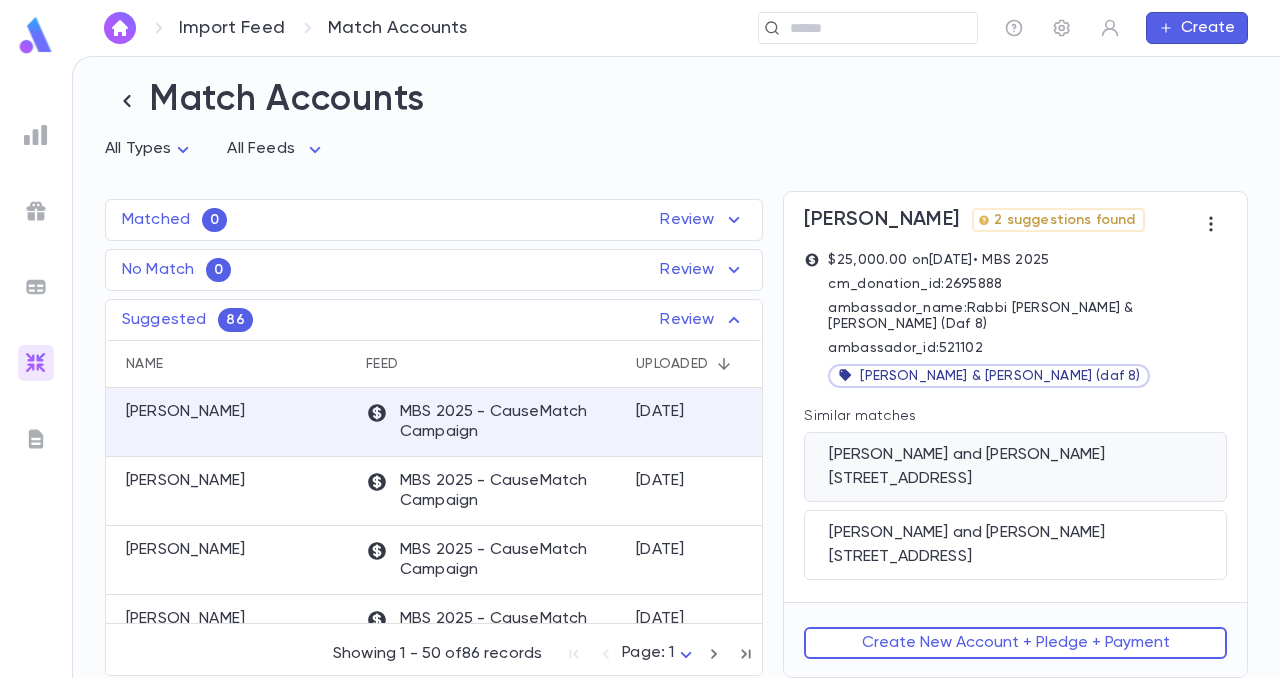 click on "[PERSON_NAME] and [PERSON_NAME]" at bounding box center (1015, 455) 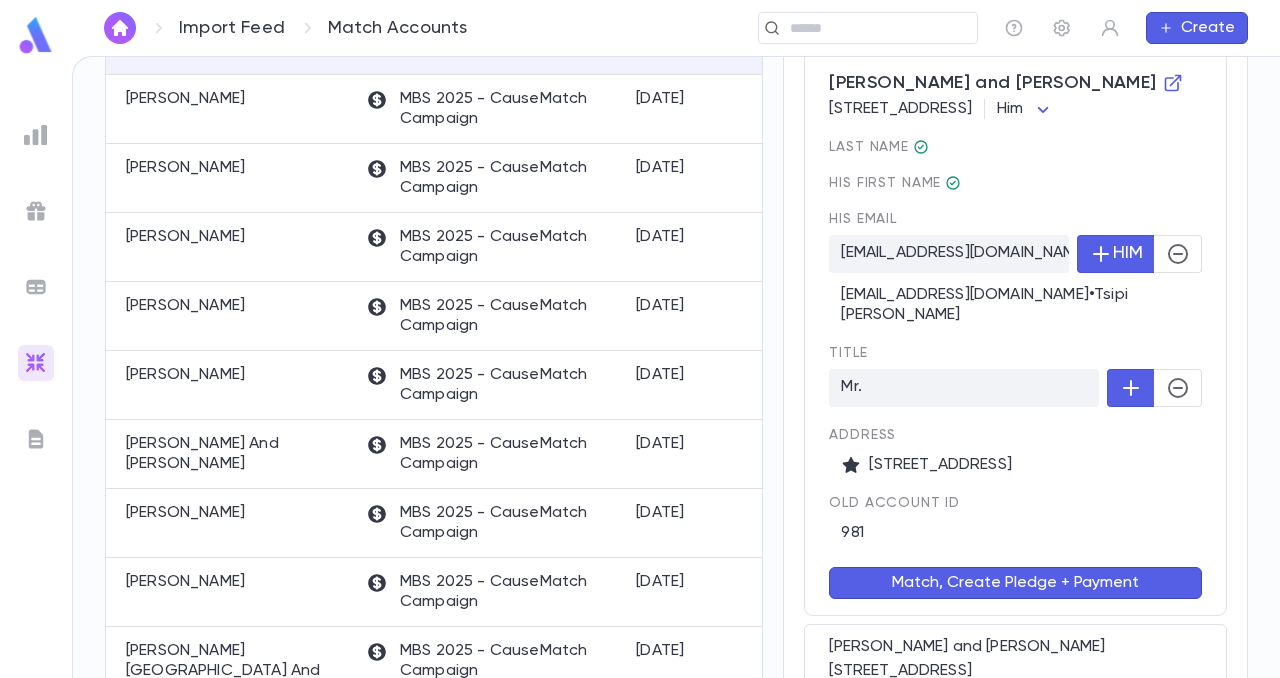 scroll, scrollTop: 527, scrollLeft: 0, axis: vertical 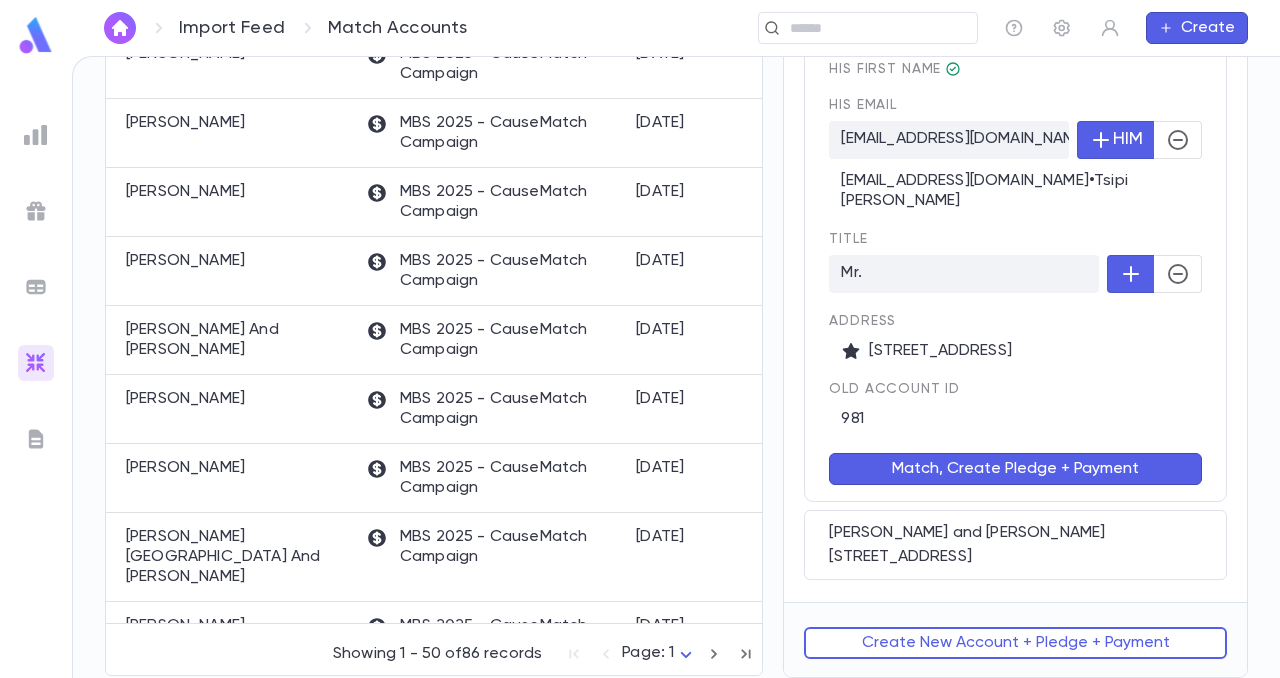 click on "Match, Create Pledge + Payment" at bounding box center (1015, 469) 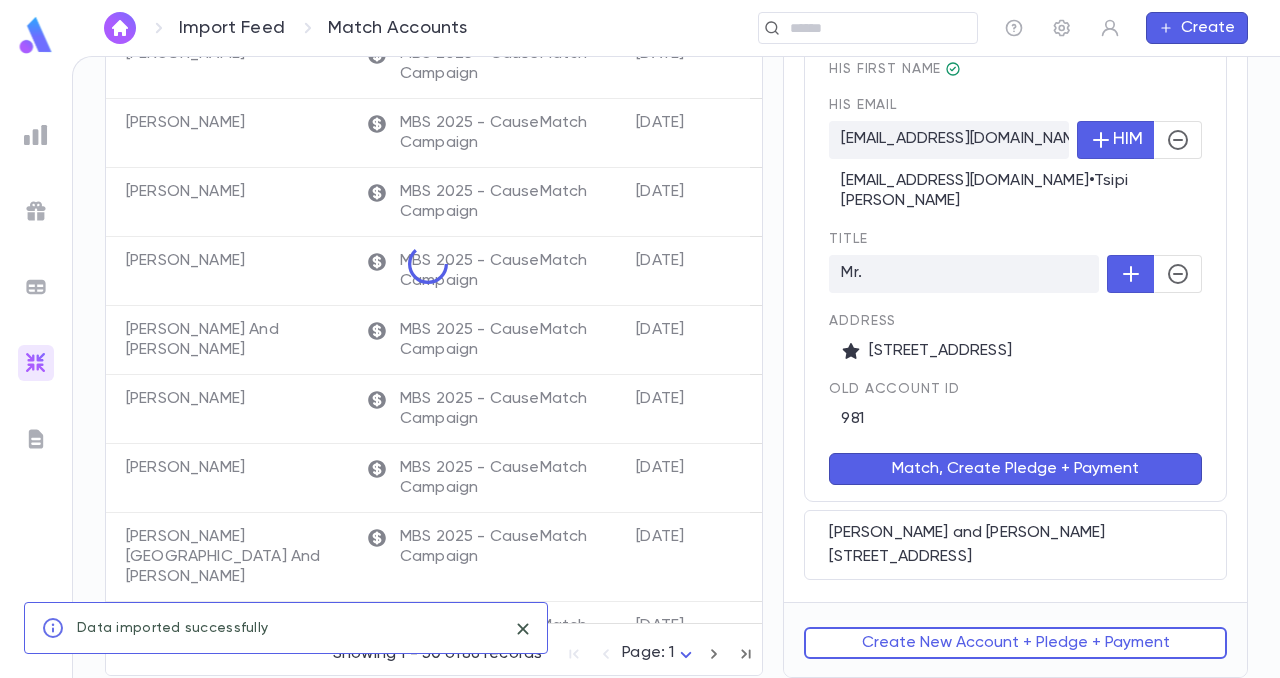 scroll, scrollTop: 0, scrollLeft: 0, axis: both 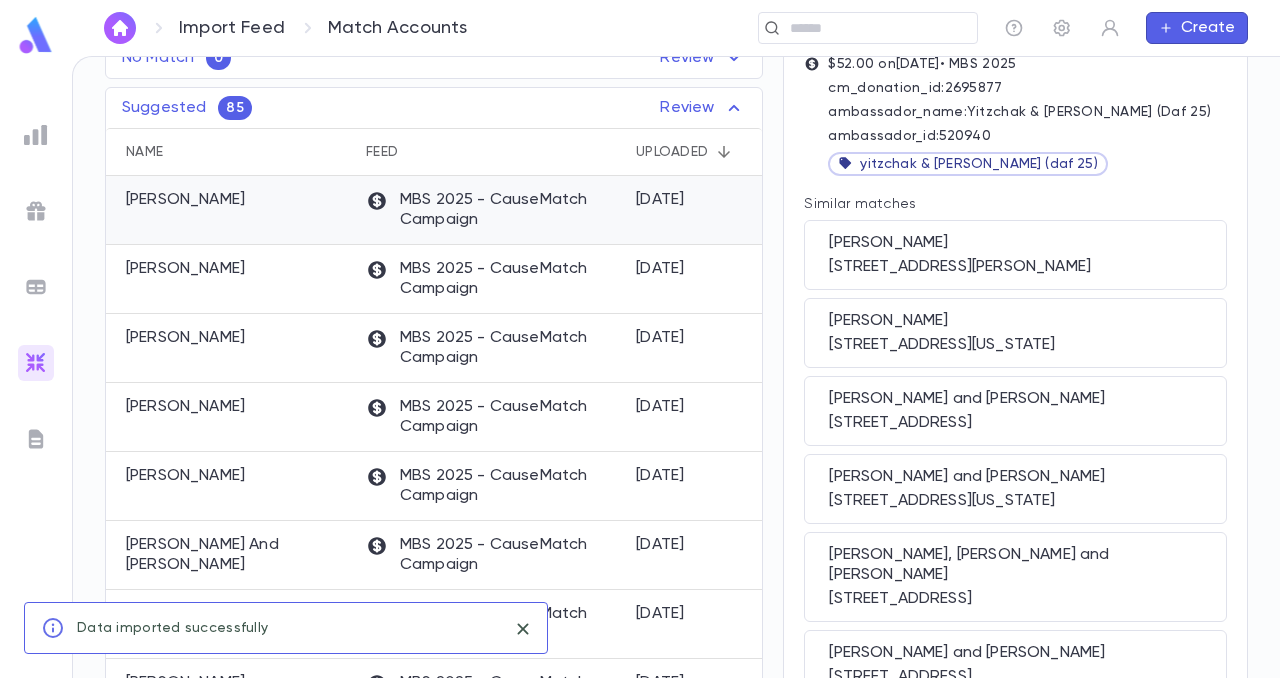click on "MBS 2025 - CauseMatch Campaign" at bounding box center (491, 210) 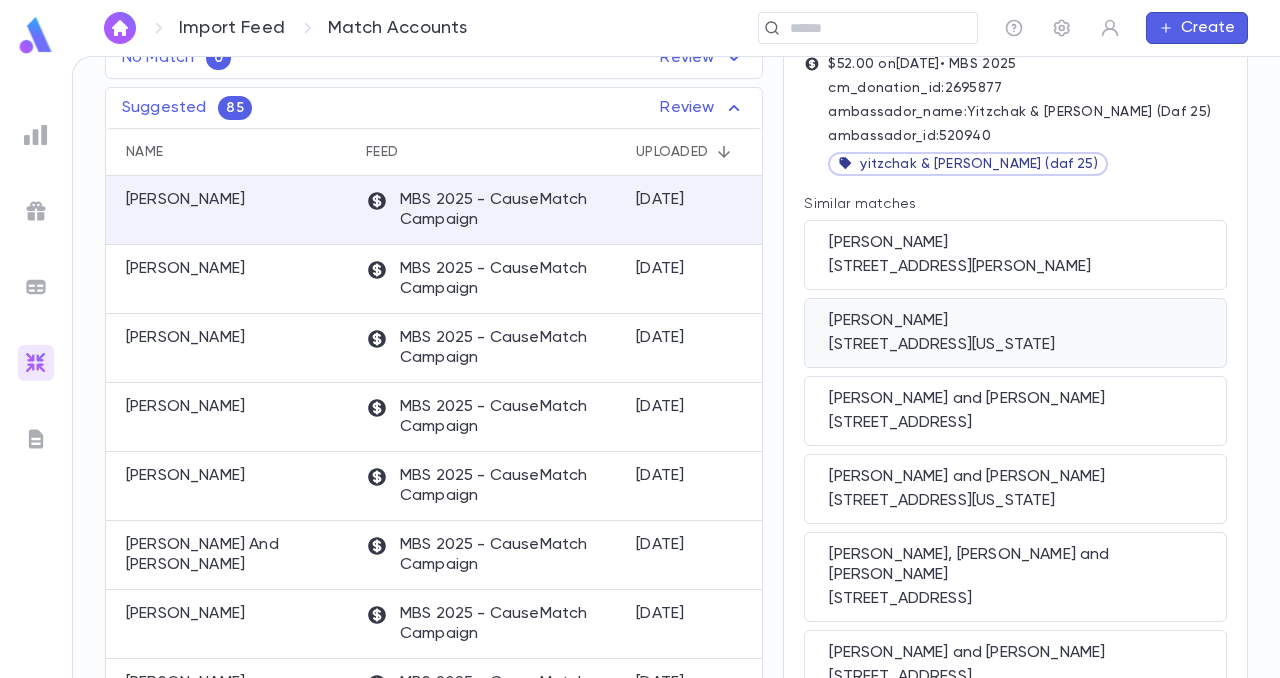 scroll, scrollTop: 72, scrollLeft: 0, axis: vertical 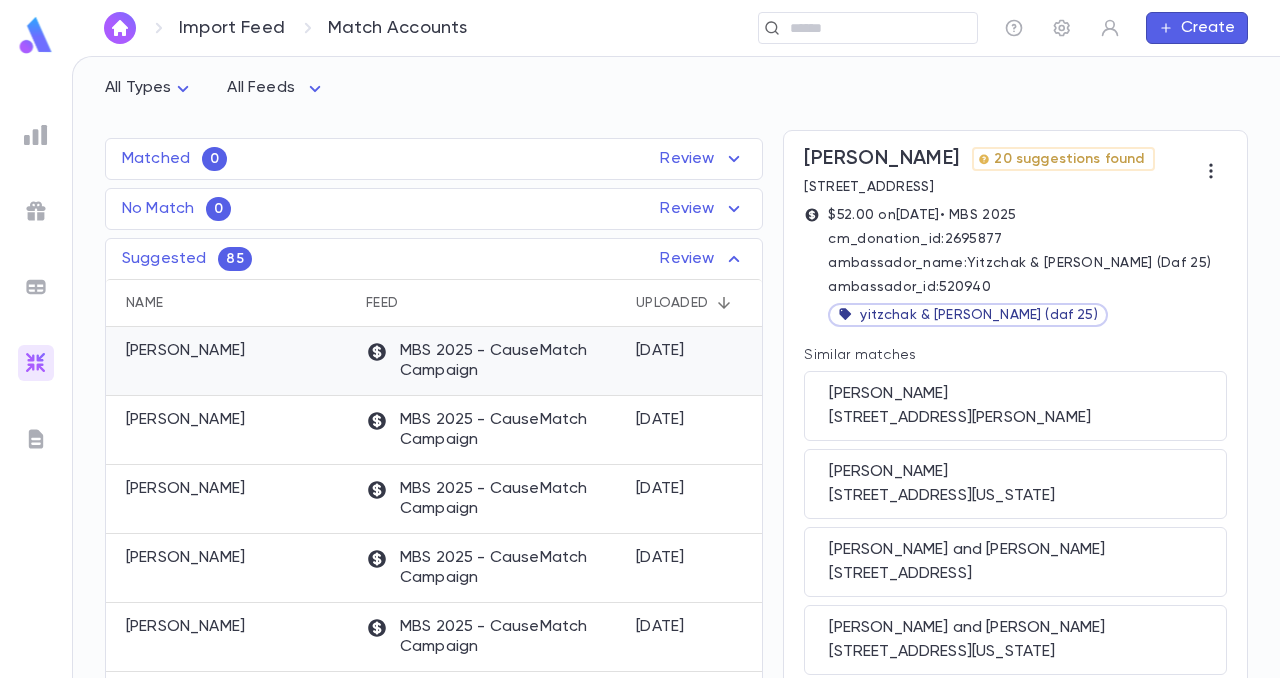 click on "[PERSON_NAME]" at bounding box center [231, 361] 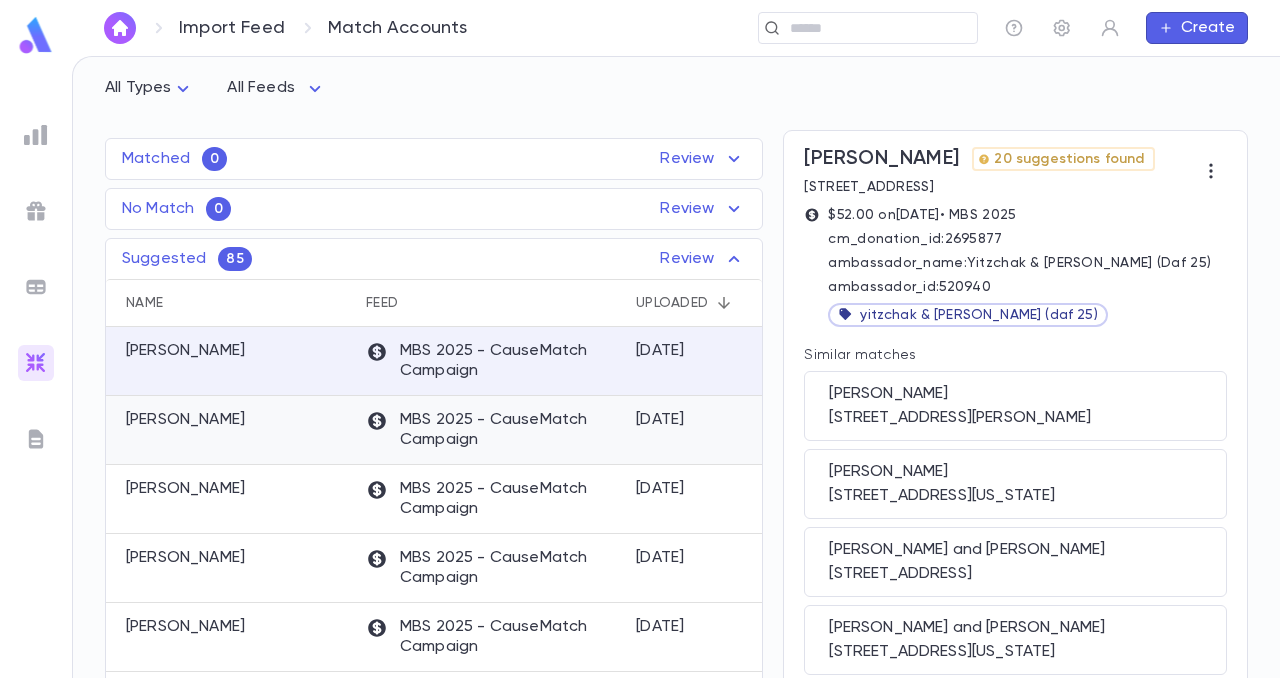 scroll, scrollTop: 0, scrollLeft: 0, axis: both 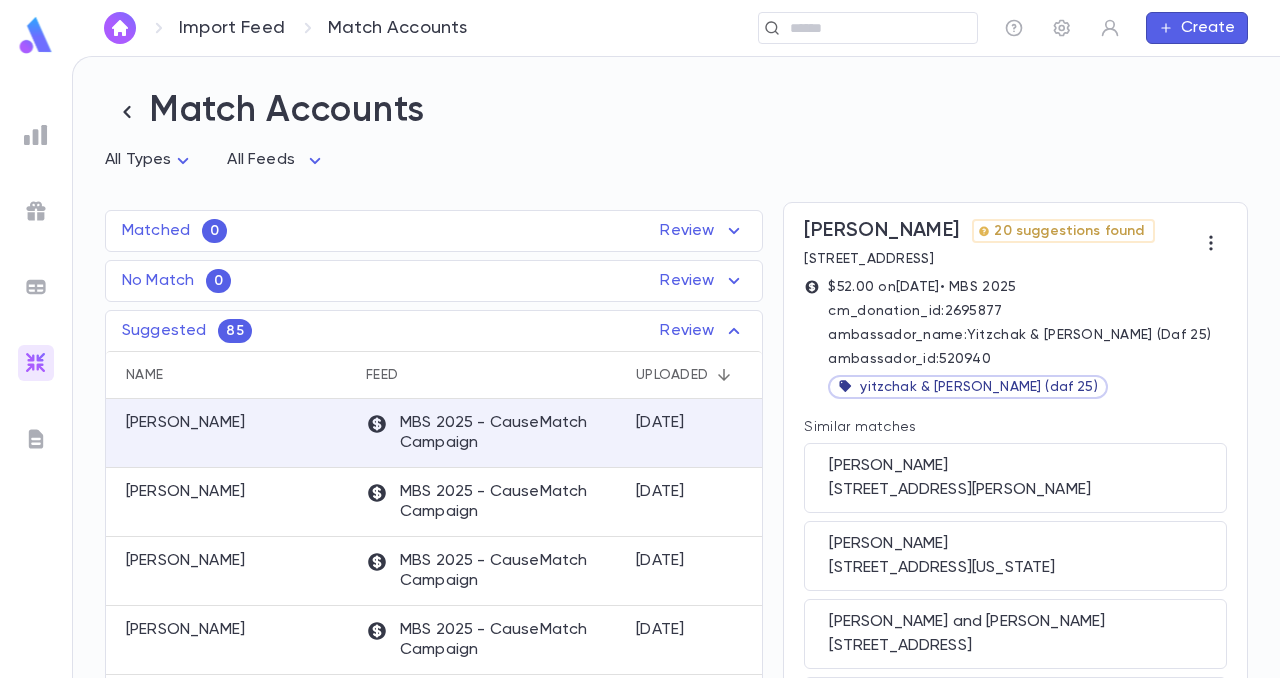 click on "Import Feed Match Accounts ​  Create" at bounding box center (676, 28) 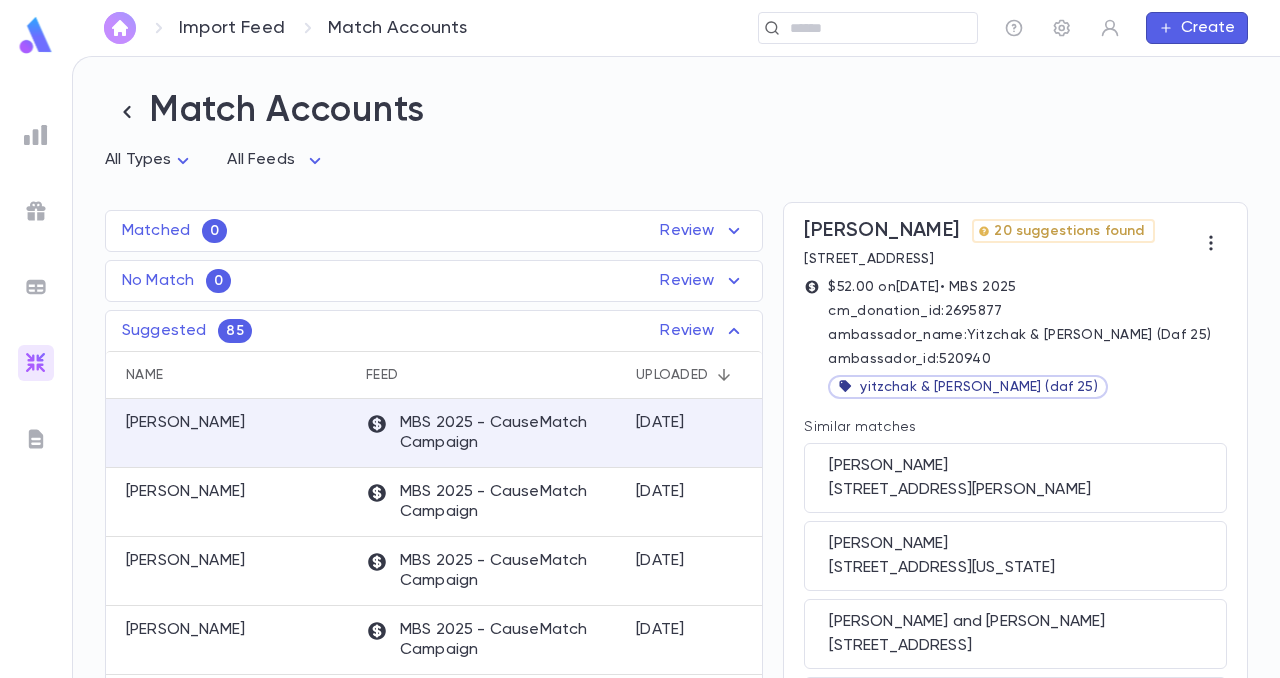 click at bounding box center (120, 28) 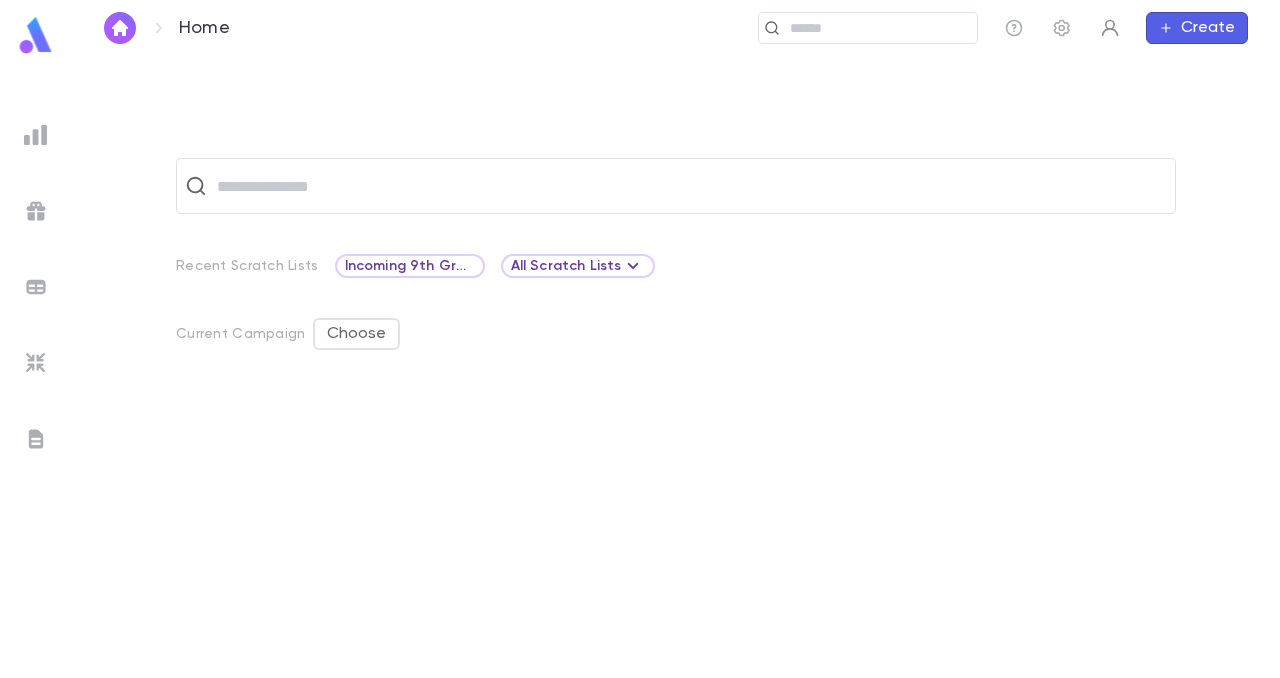 click 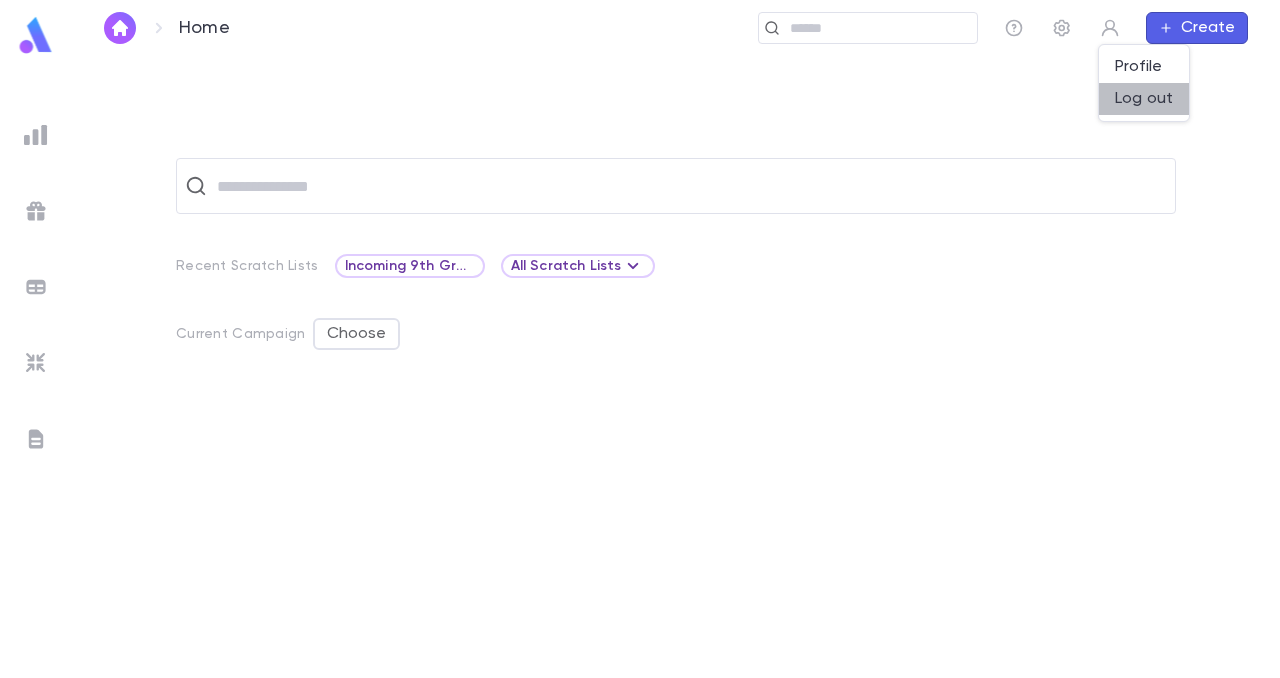 click on "Log out" at bounding box center (1144, 99) 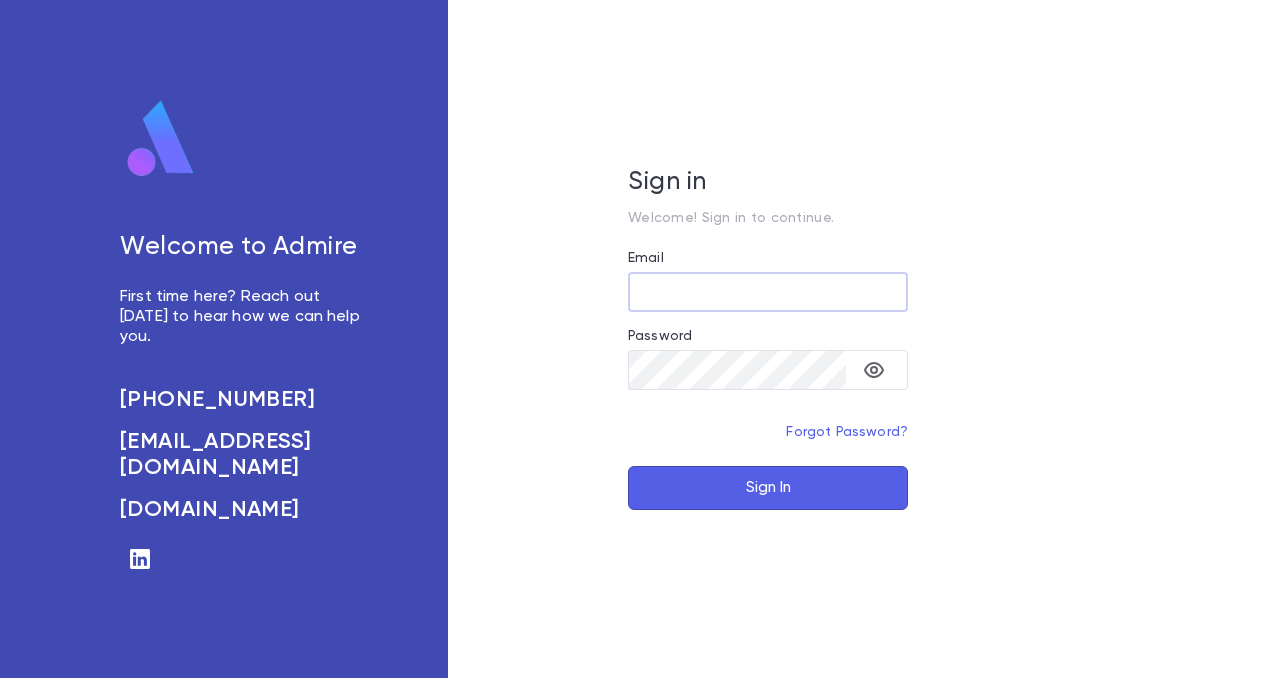 scroll, scrollTop: 0, scrollLeft: 0, axis: both 